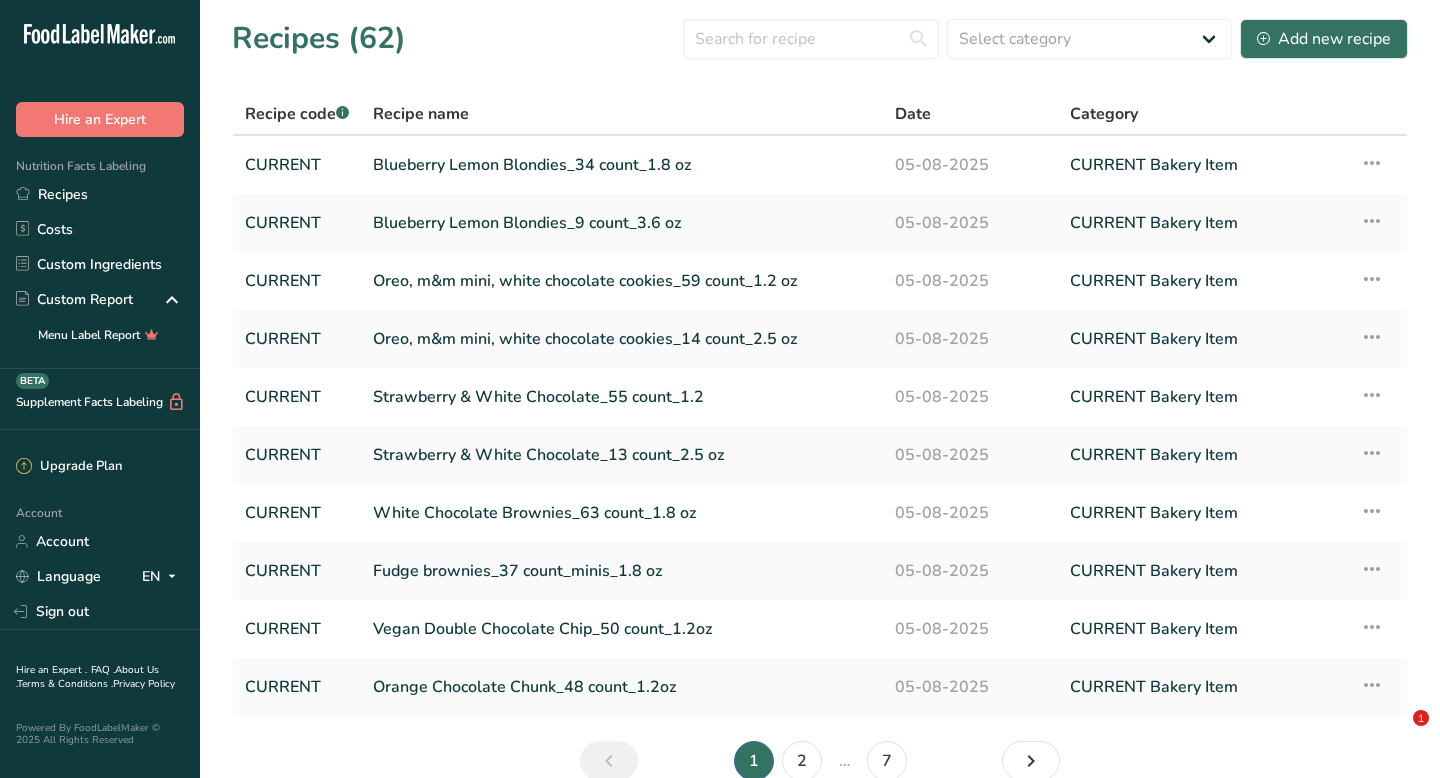 scroll, scrollTop: 0, scrollLeft: 0, axis: both 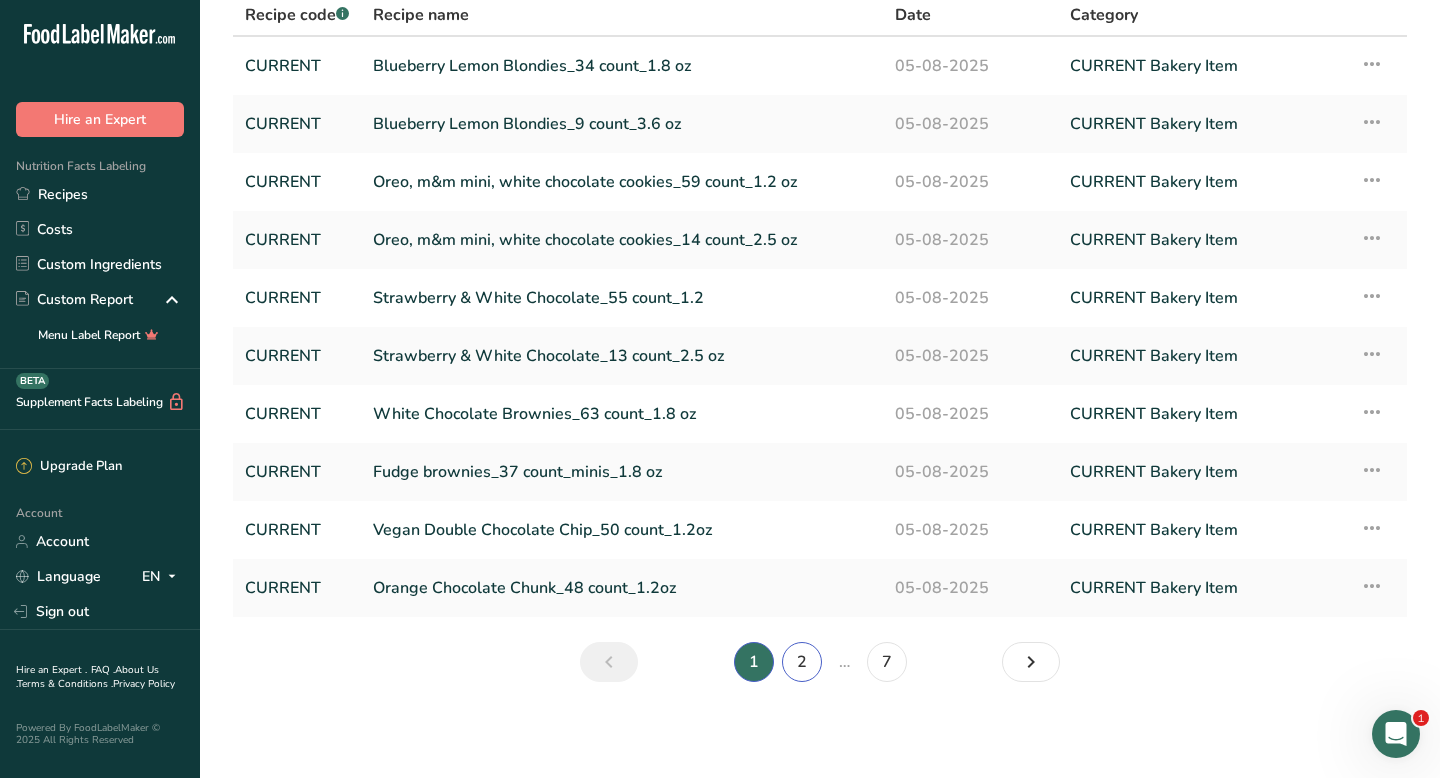 click on "2" at bounding box center [802, 662] 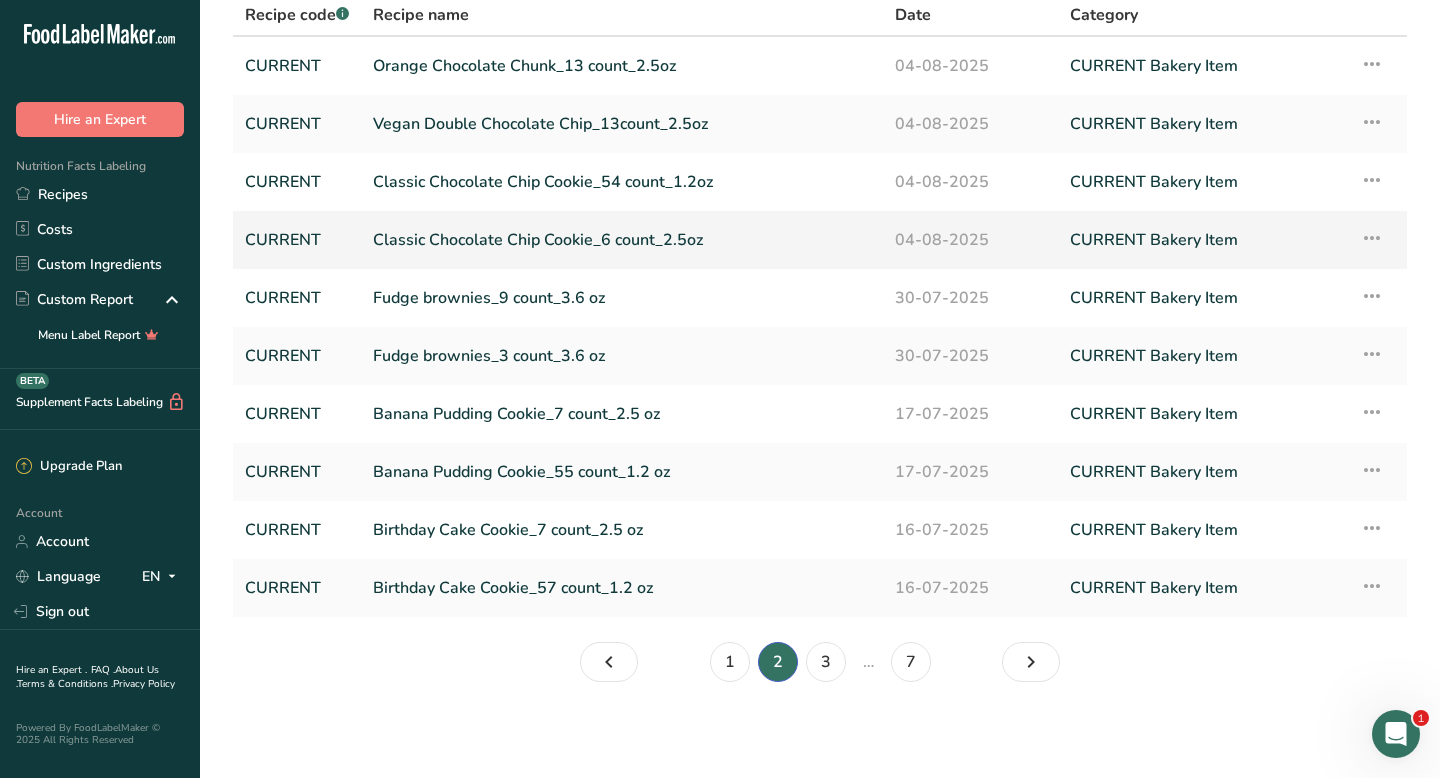 click on "Classic Chocolate Chip Cookie_6 count_2.5oz" at bounding box center (622, 240) 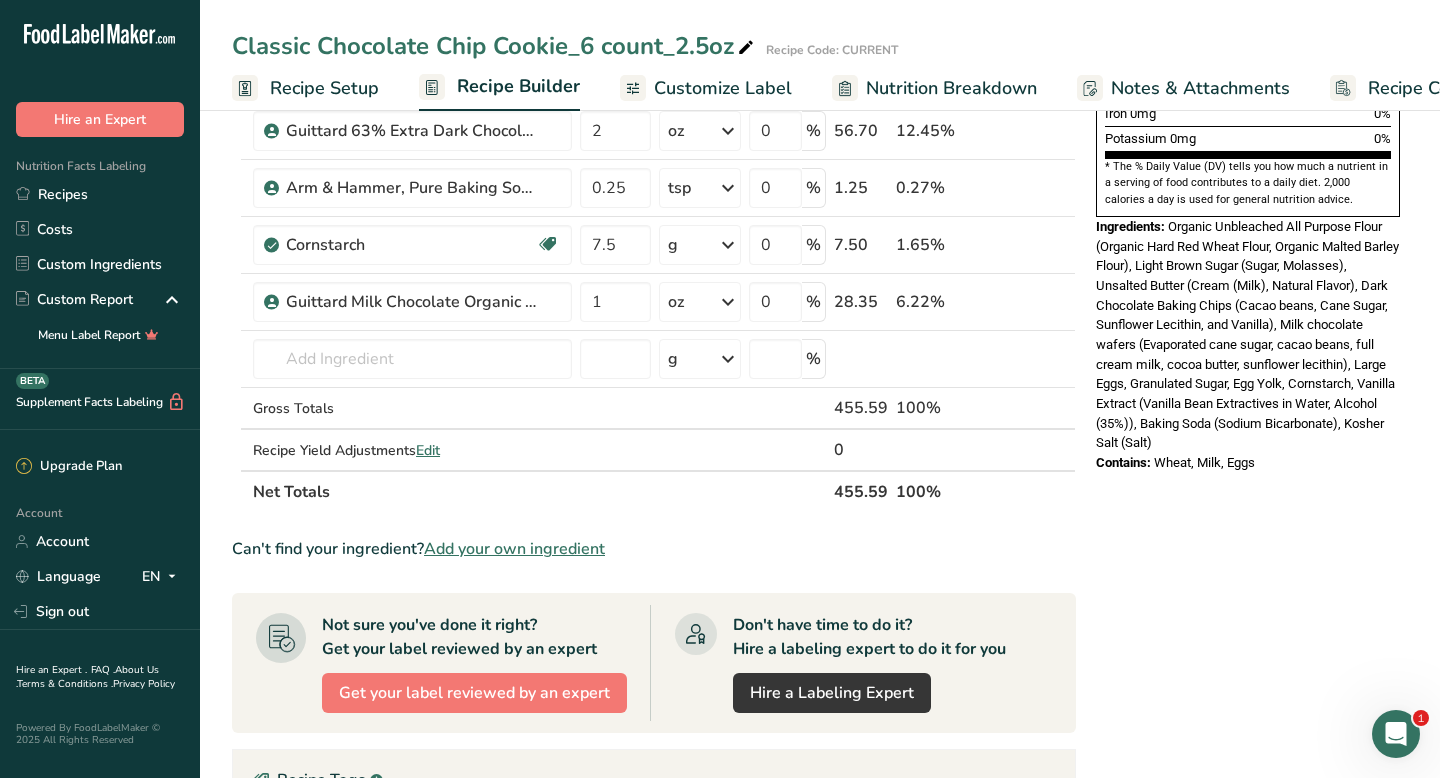 scroll, scrollTop: 1015, scrollLeft: 0, axis: vertical 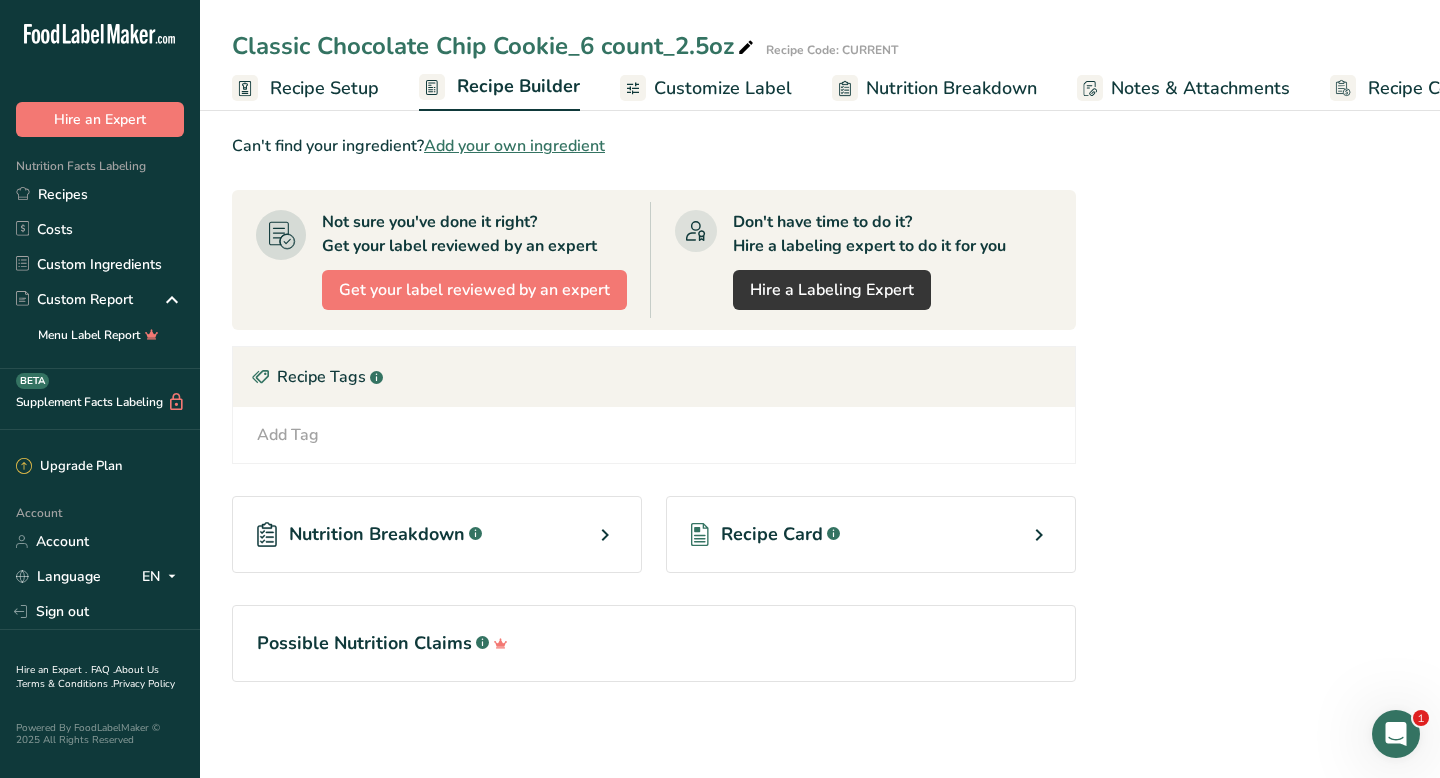 click 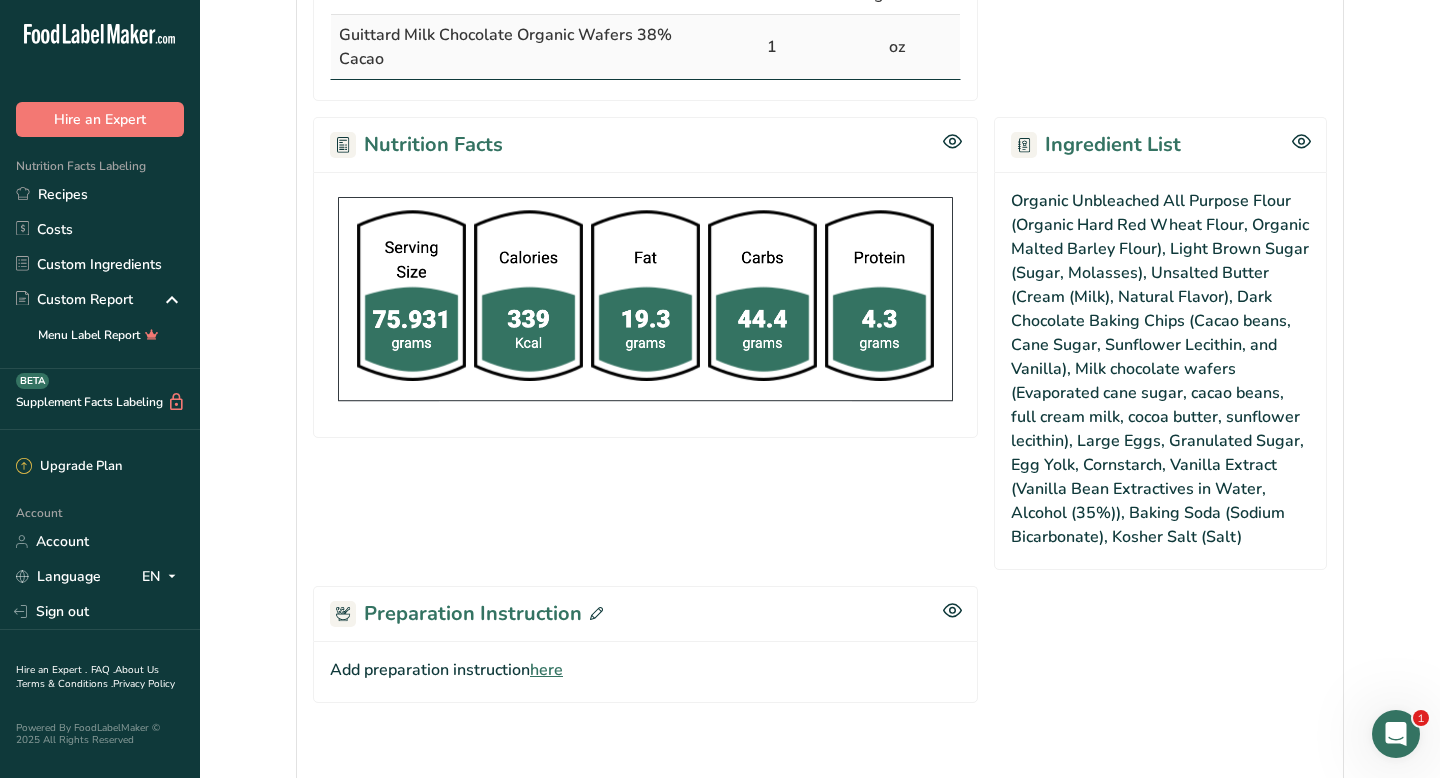 scroll, scrollTop: 1122, scrollLeft: 0, axis: vertical 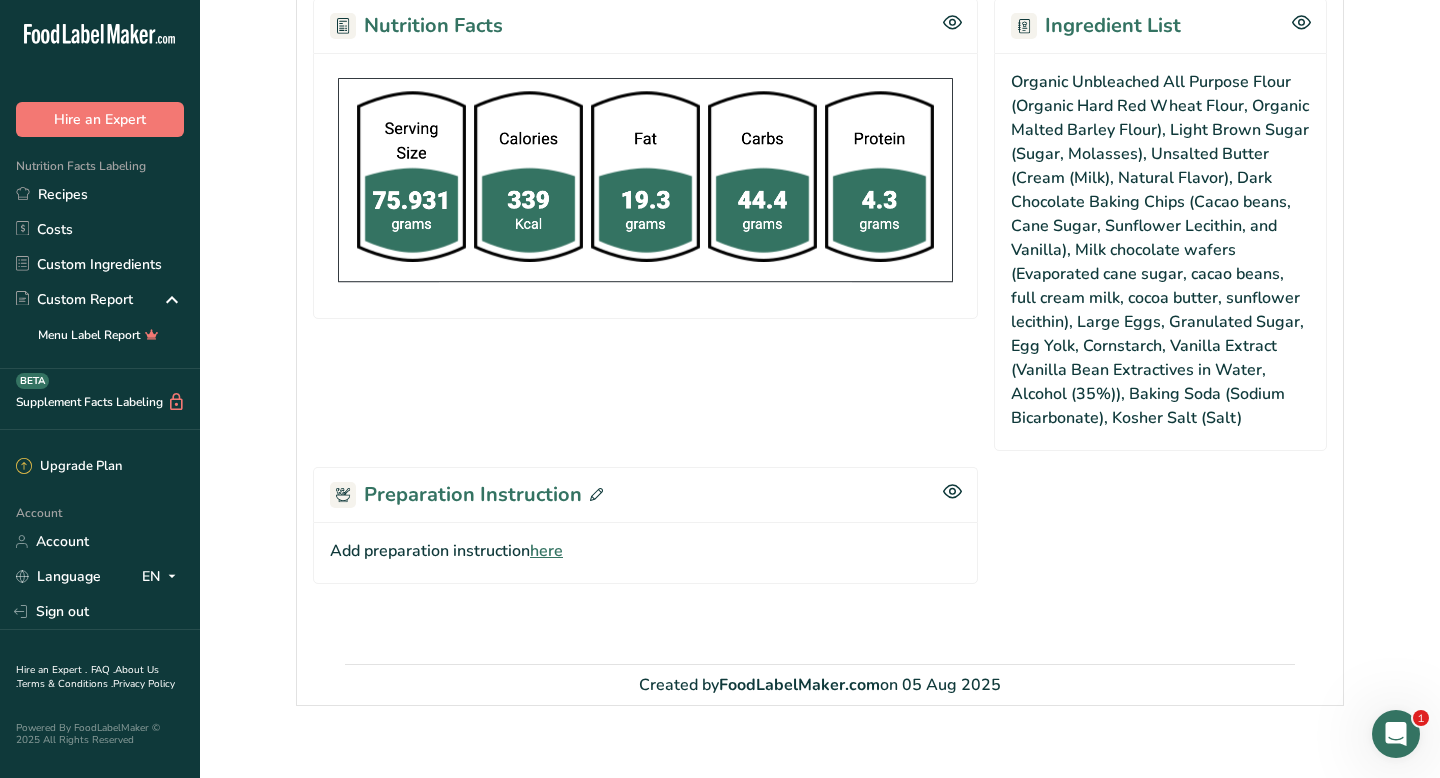 click on "here" at bounding box center [546, 551] 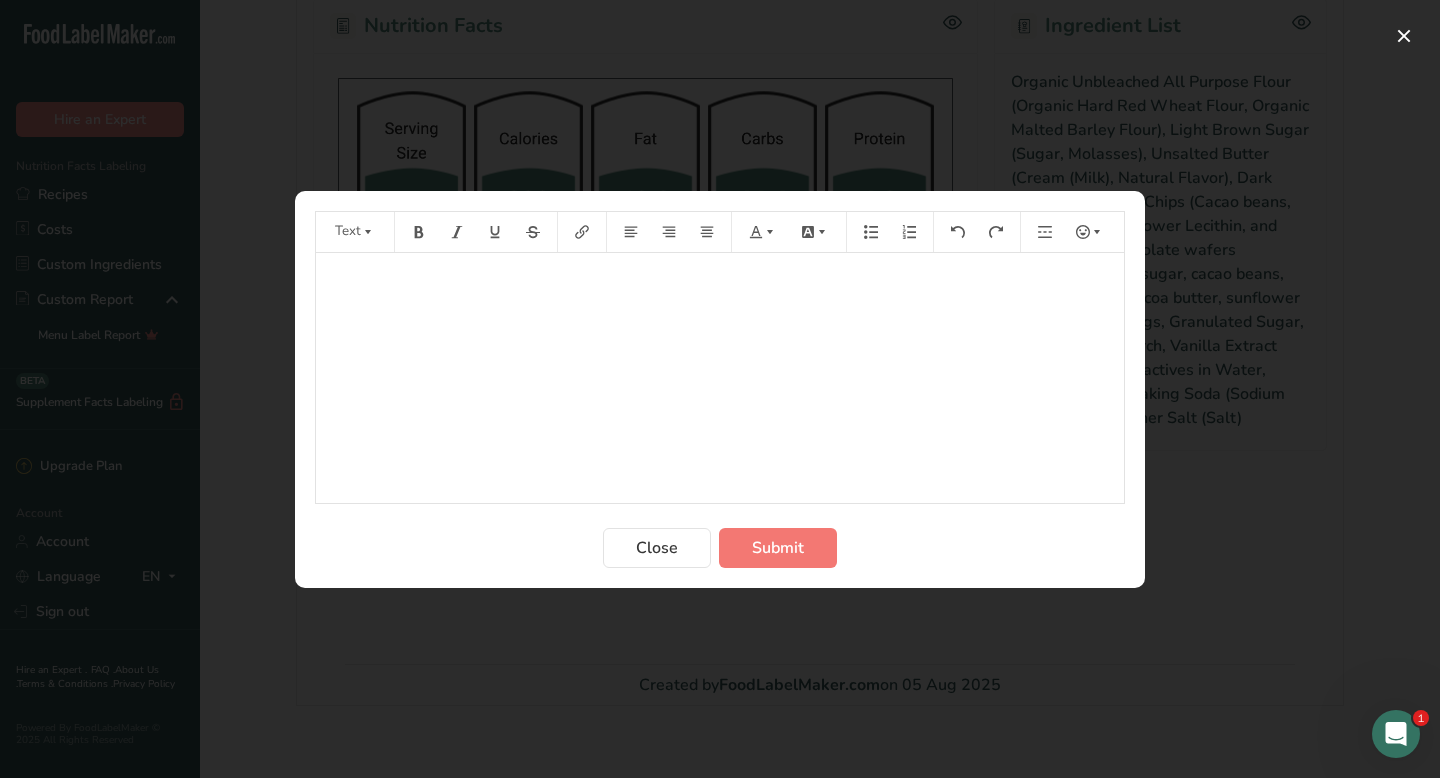click on "﻿" at bounding box center (720, 281) 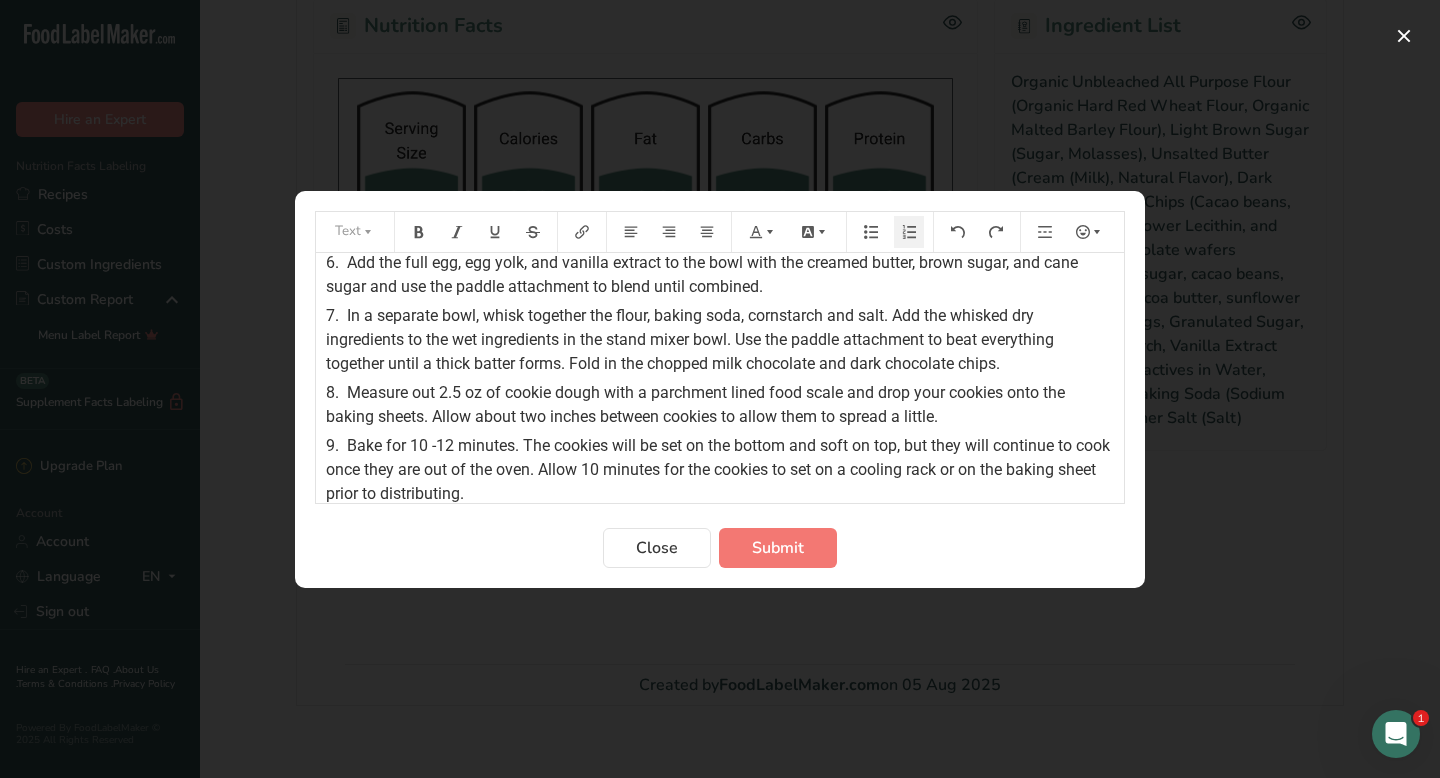 scroll, scrollTop: 0, scrollLeft: 0, axis: both 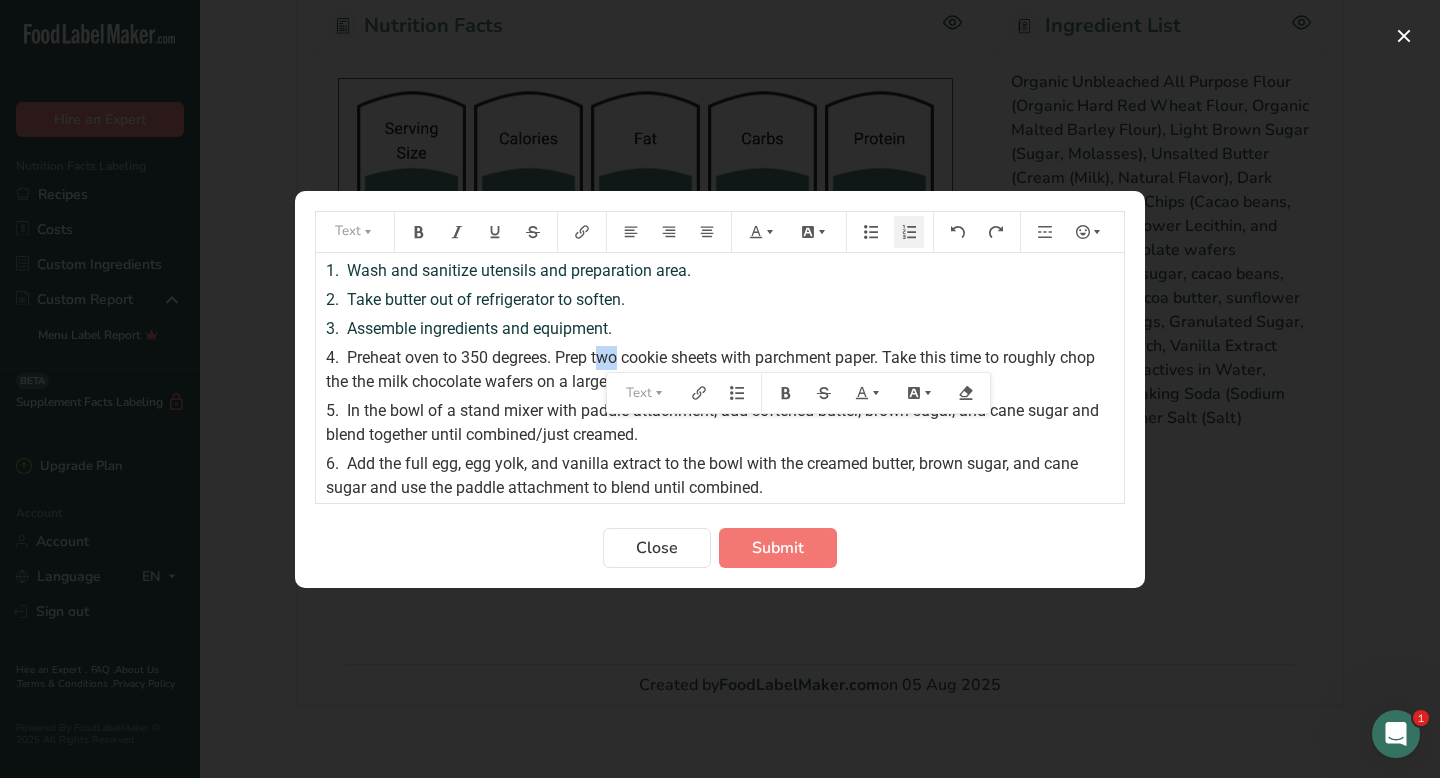 drag, startPoint x: 598, startPoint y: 358, endPoint x: 623, endPoint y: 358, distance: 25 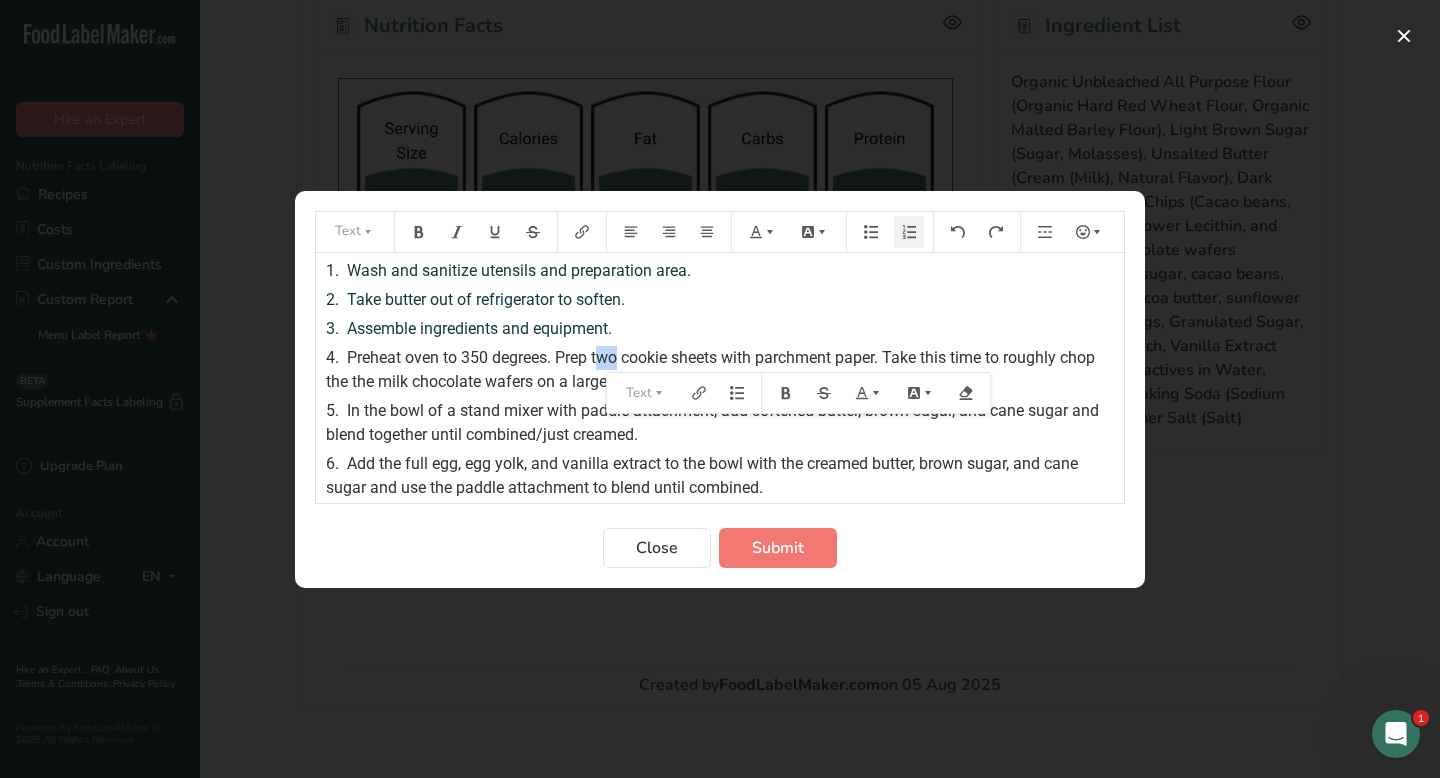 click on "Preheat oven to 350 degrees. Prep two cookie sheets with parchment paper. Take this time to roughly chop the the milk chocolate wafers on a large cutting board and set aside." at bounding box center [712, 369] 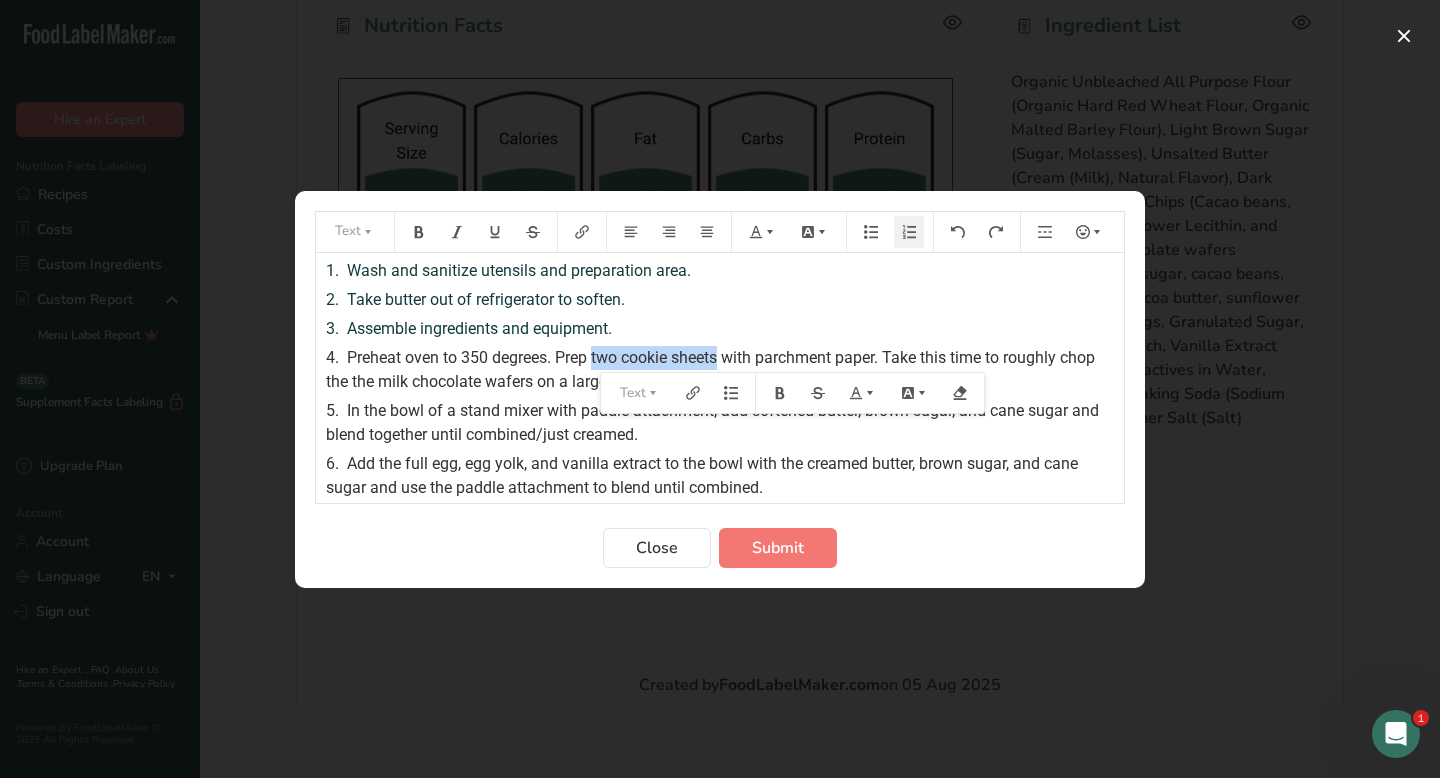 drag, startPoint x: 595, startPoint y: 358, endPoint x: 723, endPoint y: 360, distance: 128.01562 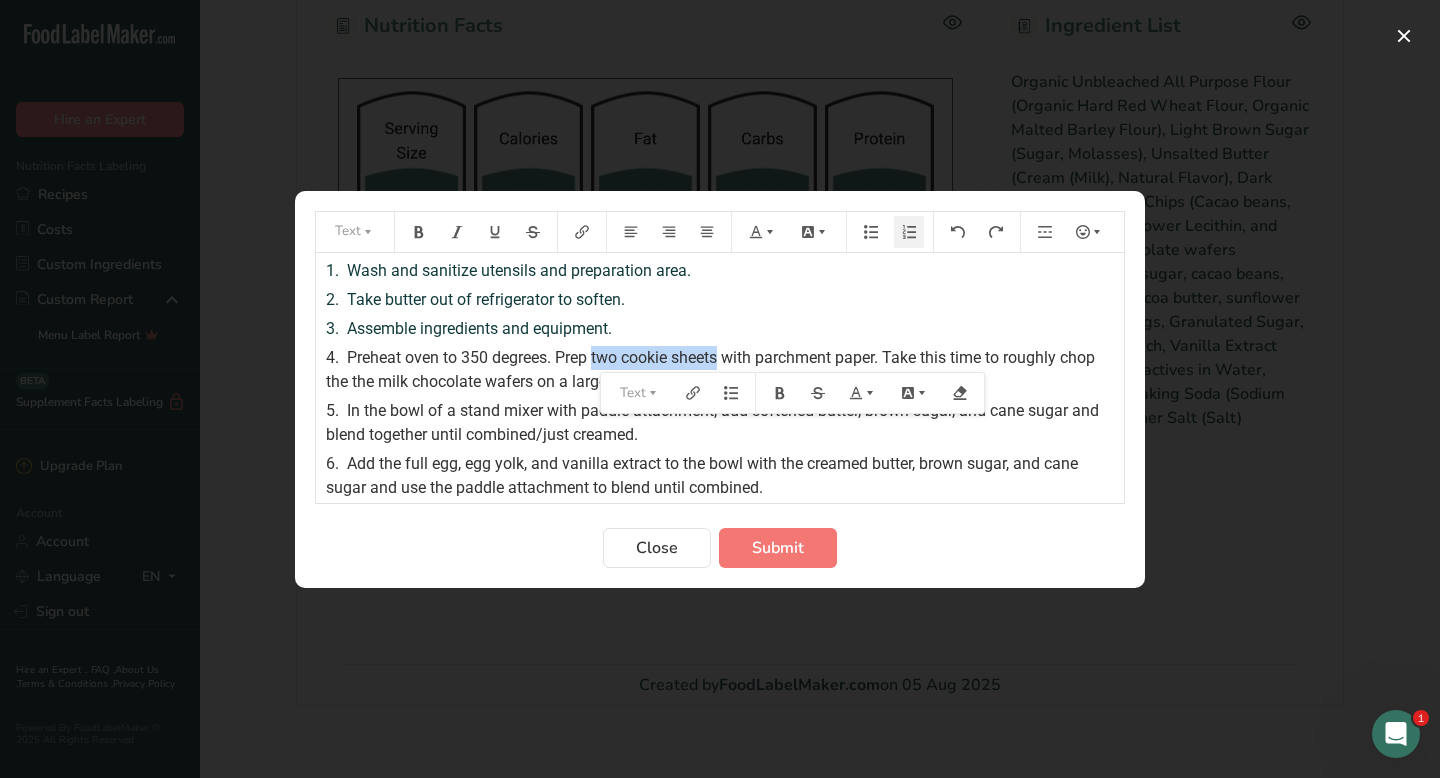 click on "Preheat oven to 350 degrees. Prep two cookie sheets with parchment paper. Take this time to roughly chop the the milk chocolate wafers on a large cutting board and set aside." at bounding box center [712, 369] 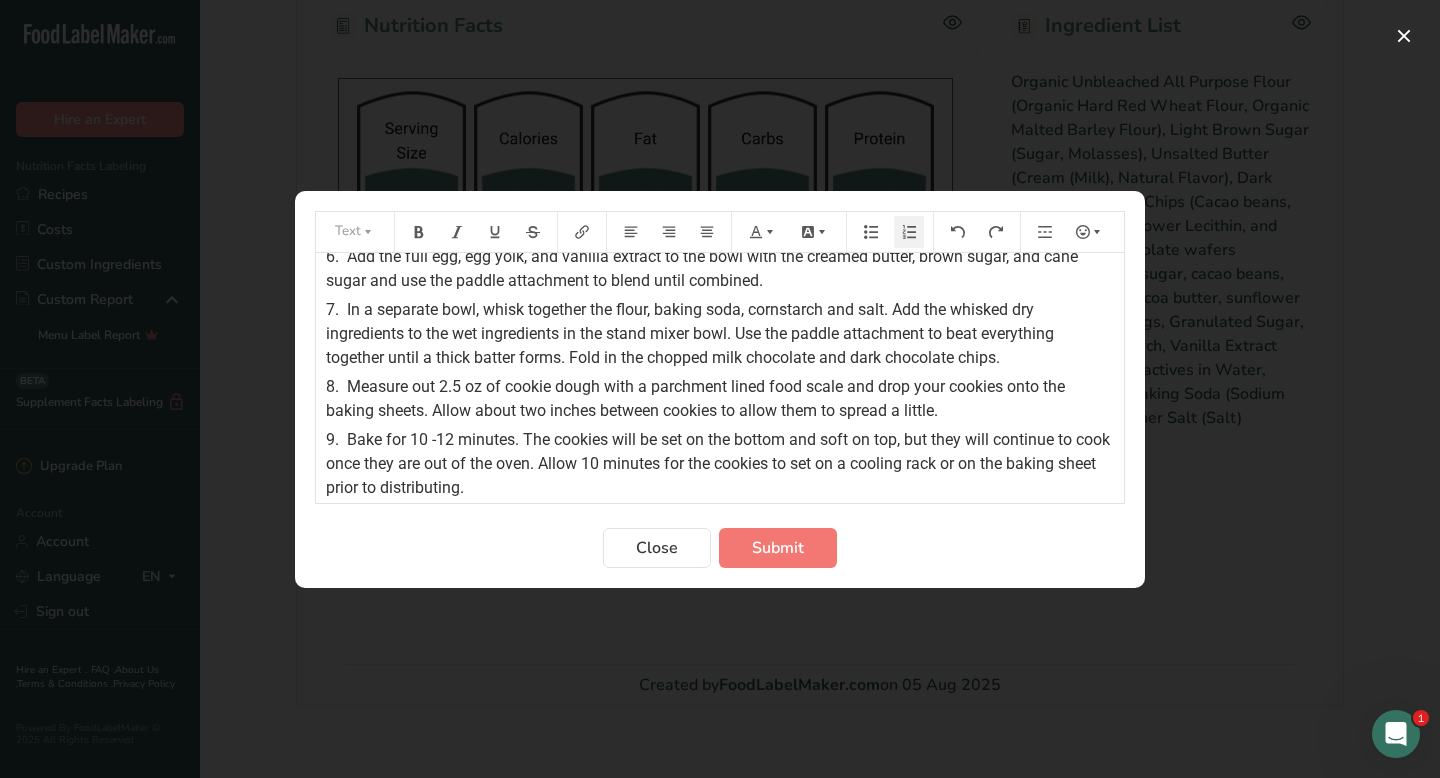 scroll, scrollTop: 209, scrollLeft: 0, axis: vertical 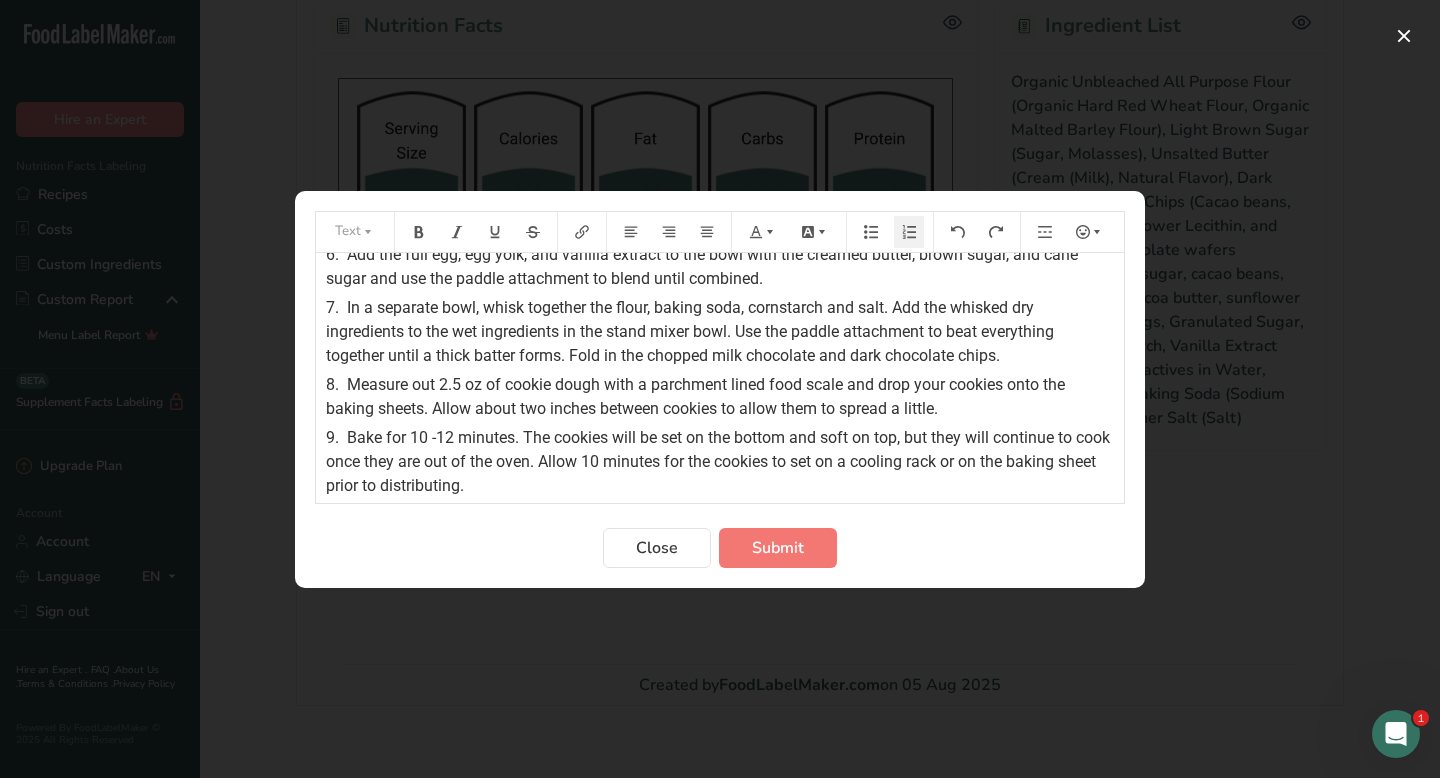 click on "Measure out 2.5 oz of cookie dough with a parchment lined food scale and drop your cookies onto the baking sheets. Allow about two inches between cookies to allow them to spread a little." at bounding box center (697, 396) 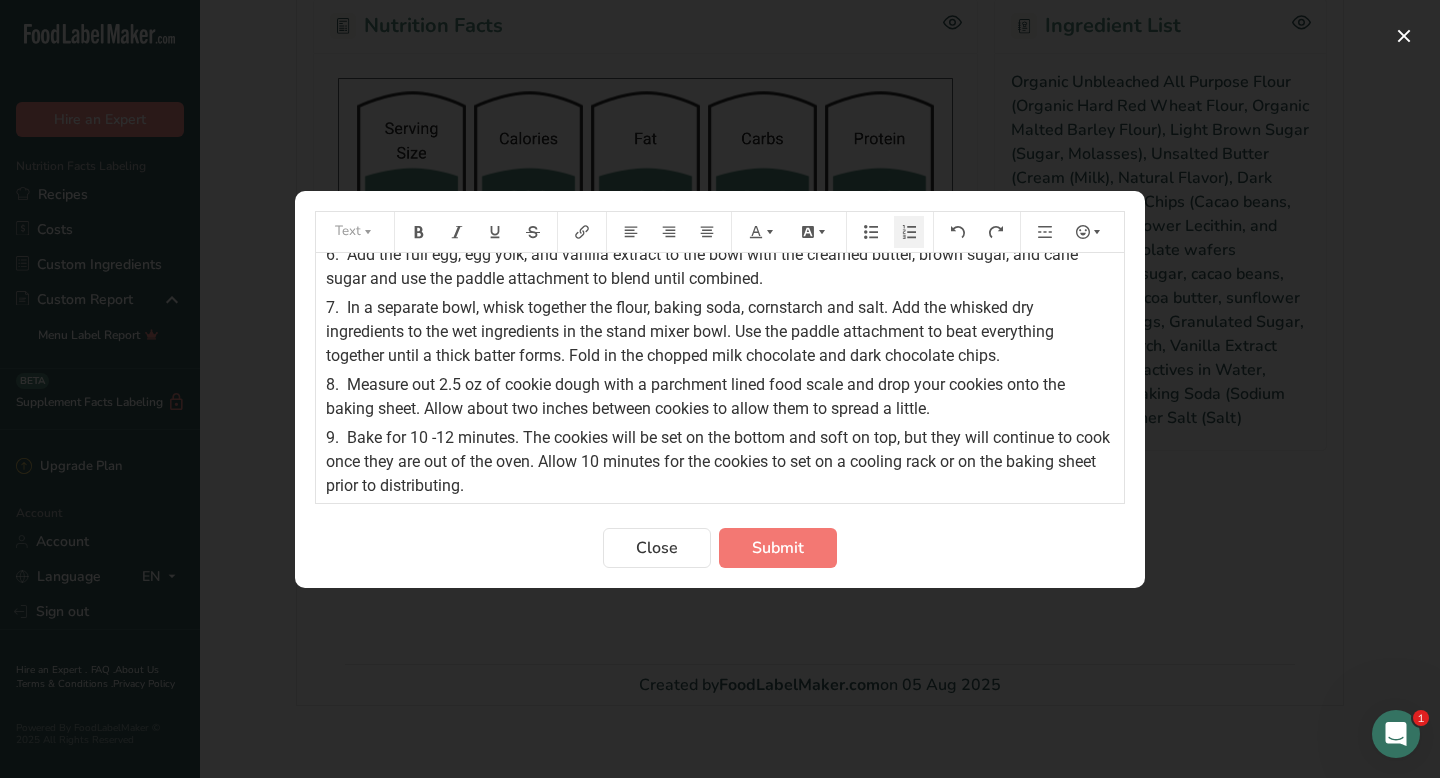 click on "9. Bake for 10 -12 minutes. The cookies will be set on the bottom and soft on top, but they will continue to cook once they are out of the oven. Allow 10 minutes for the cookies to set on a cooling rack or on the baking sheet prior to distributing." at bounding box center (720, 462) 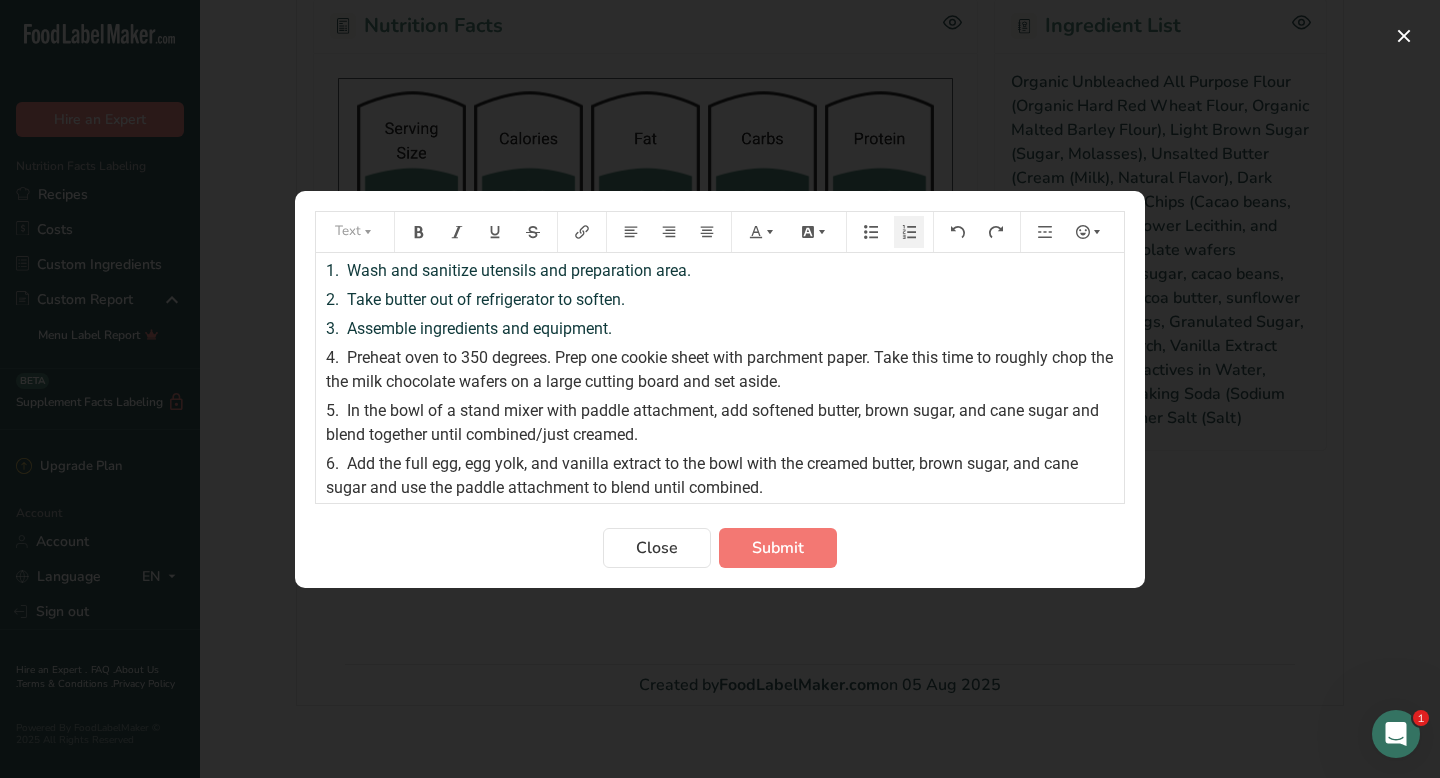 scroll, scrollTop: 209, scrollLeft: 0, axis: vertical 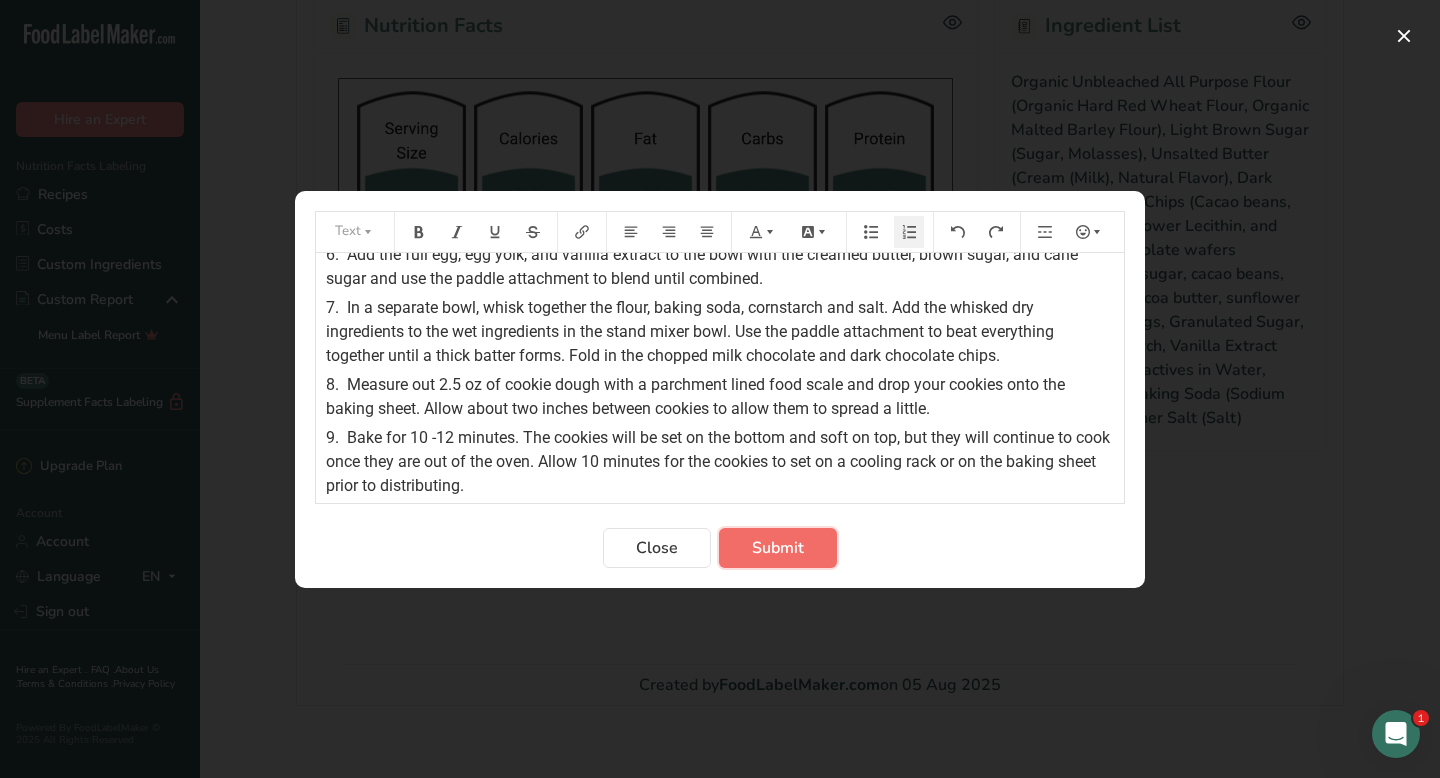 click on "Submit" at bounding box center [778, 548] 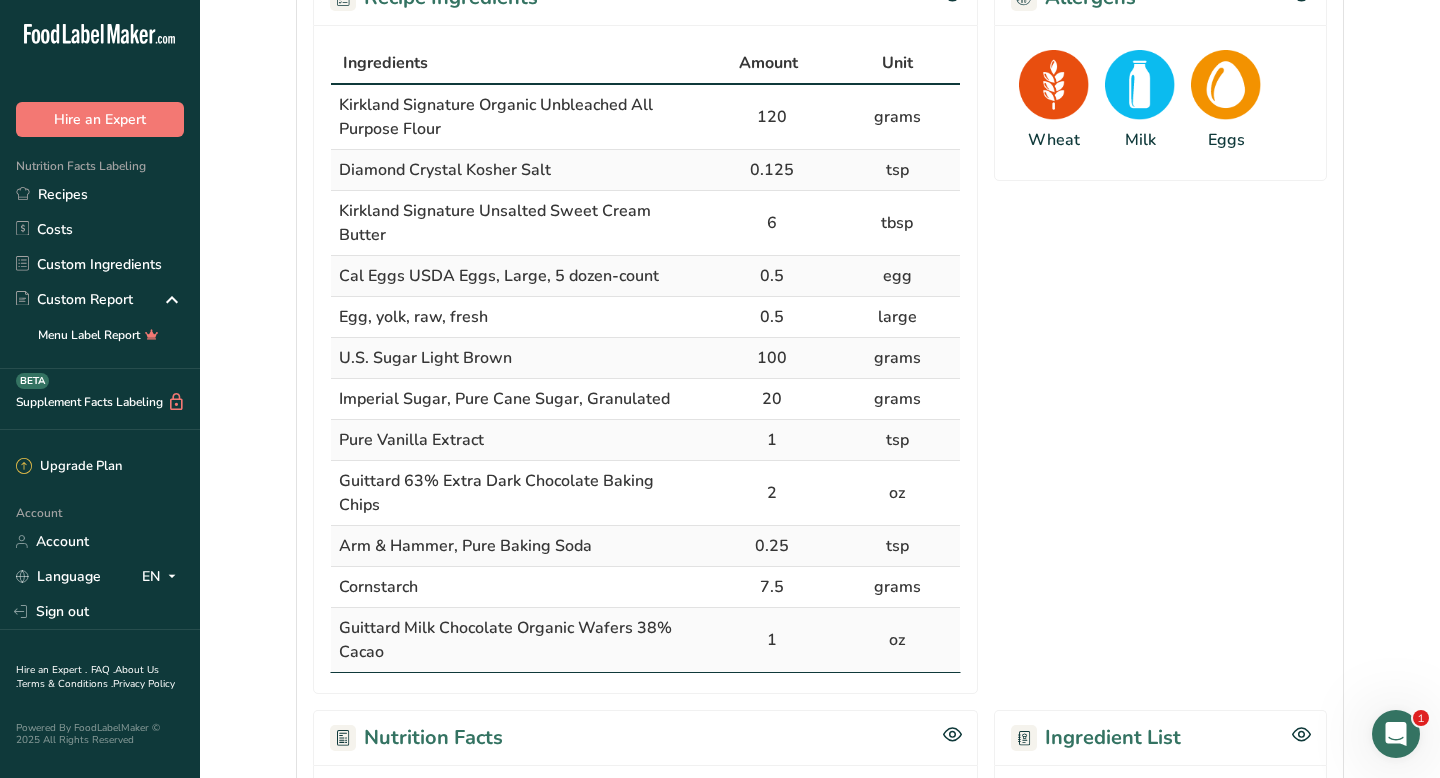 scroll, scrollTop: 0, scrollLeft: 0, axis: both 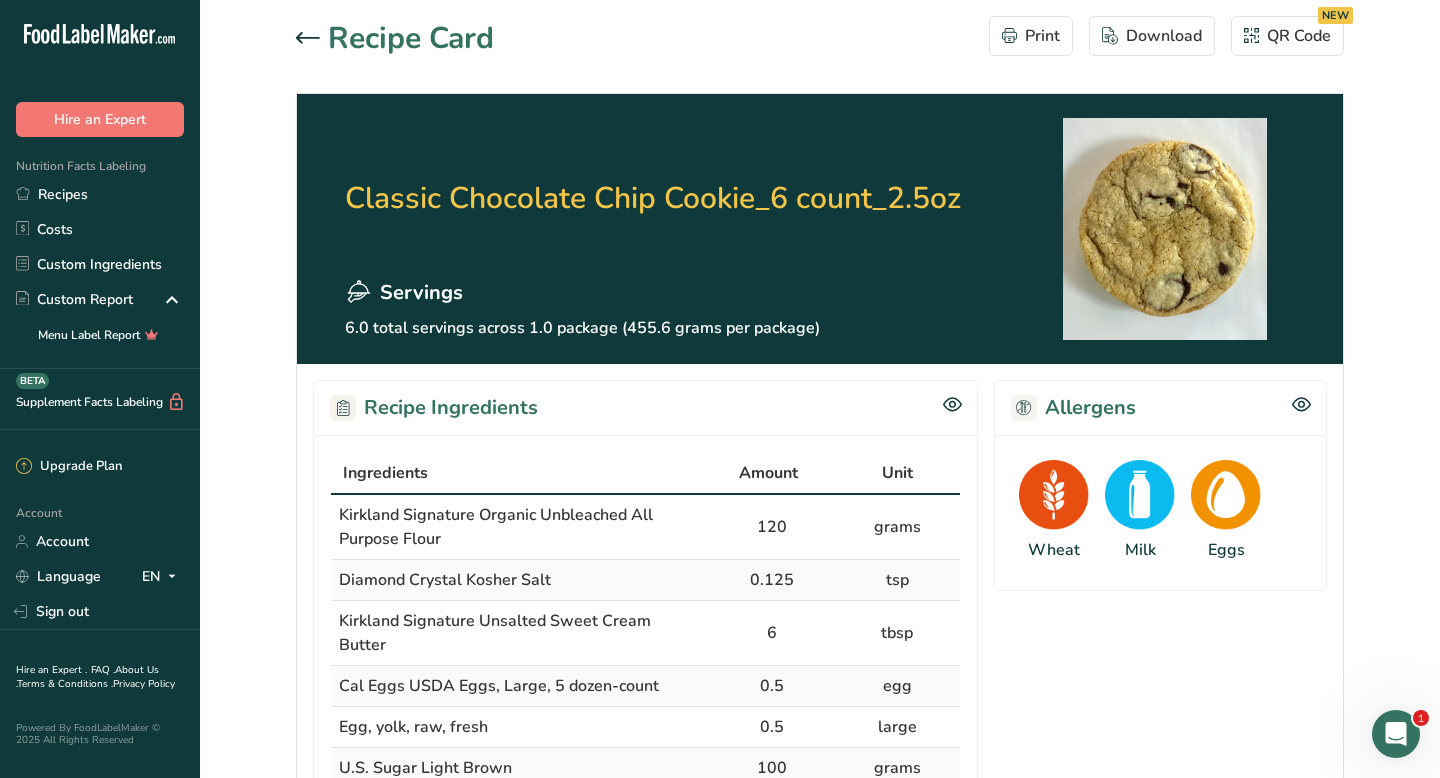 click 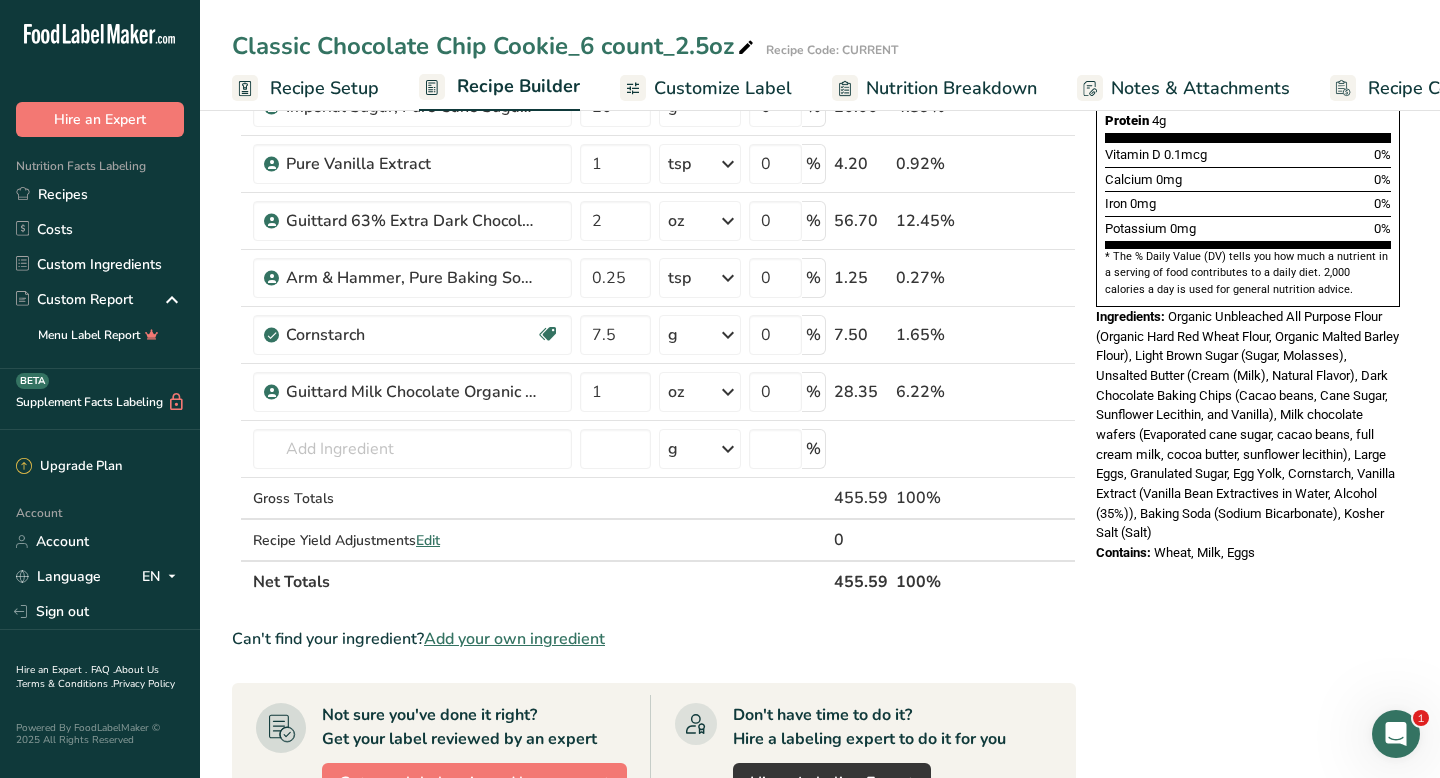 scroll, scrollTop: 928, scrollLeft: 0, axis: vertical 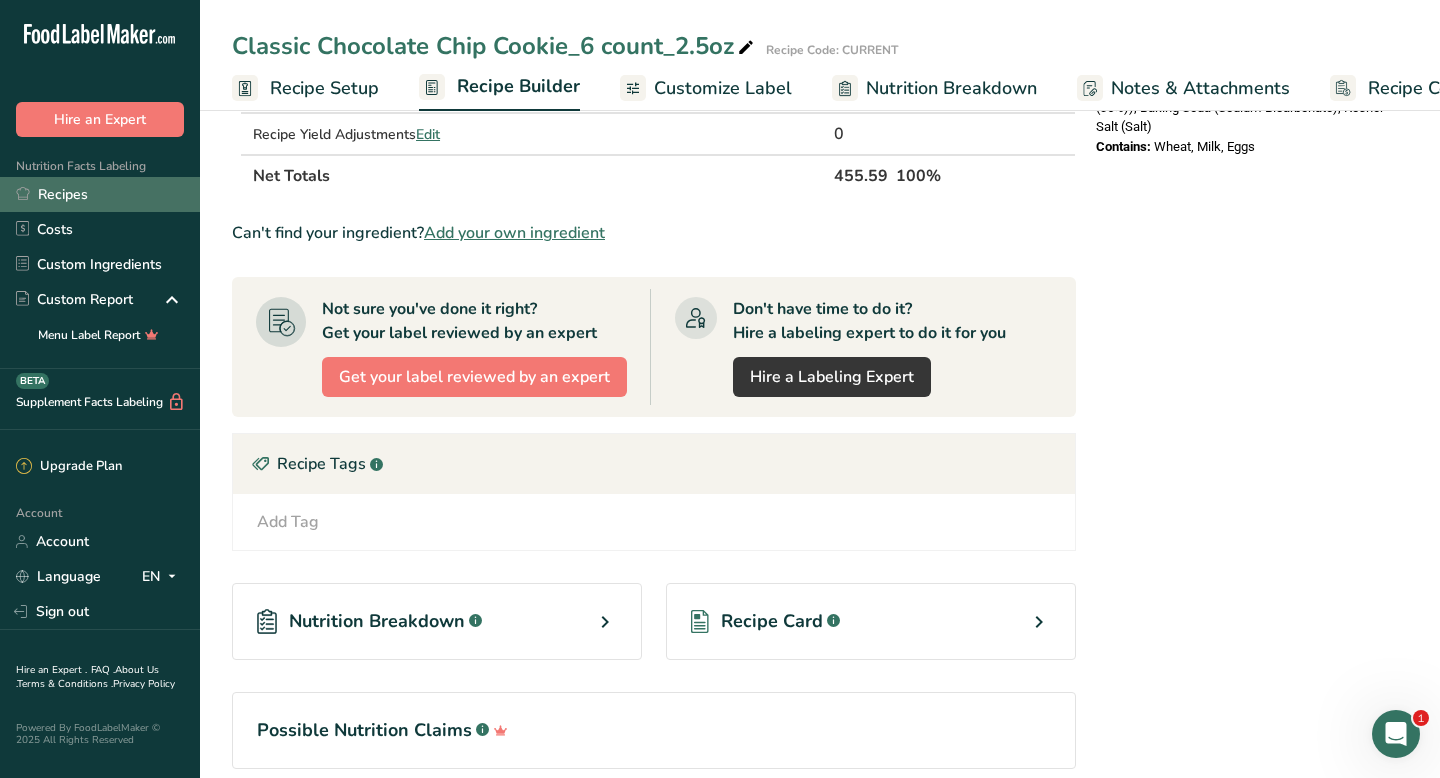 click on "Recipes" at bounding box center (100, 194) 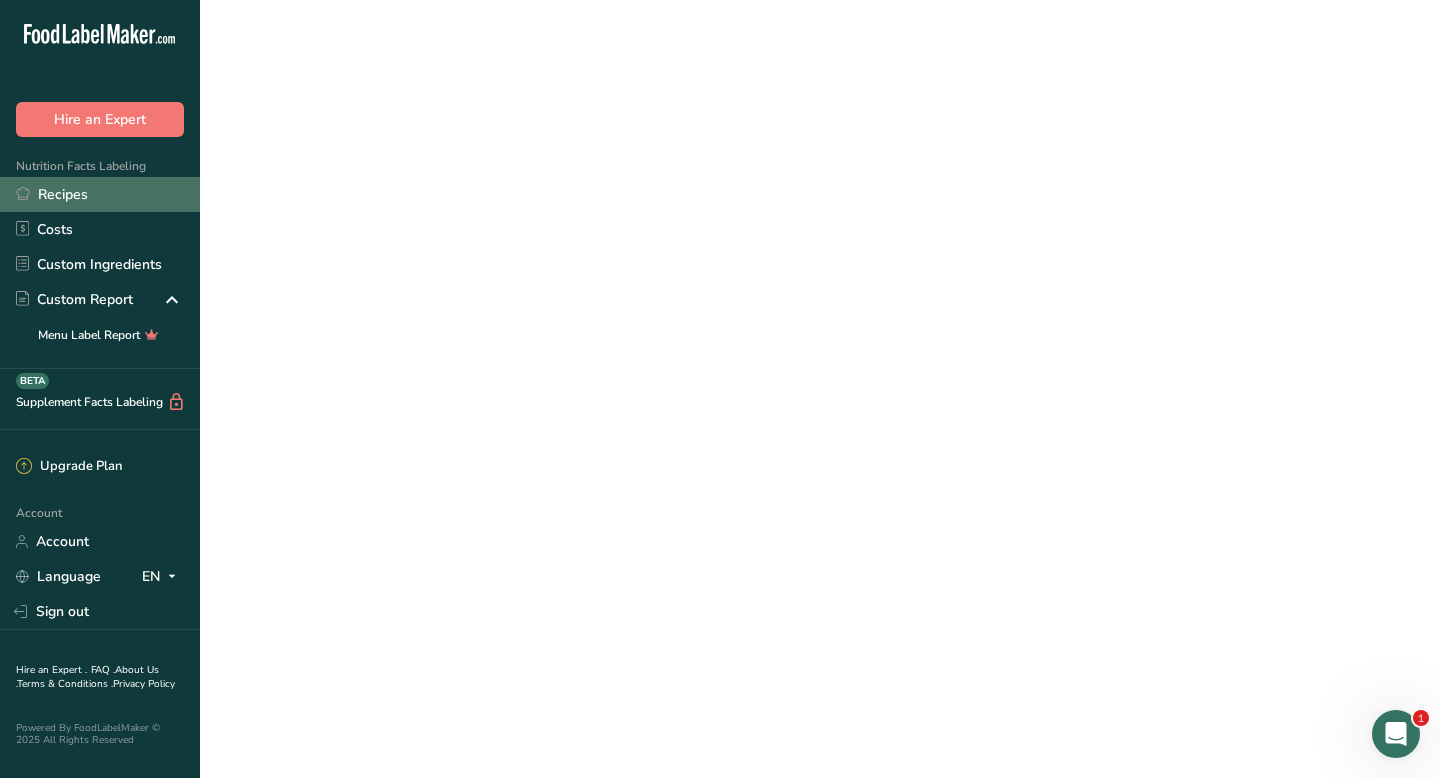 scroll, scrollTop: 0, scrollLeft: 0, axis: both 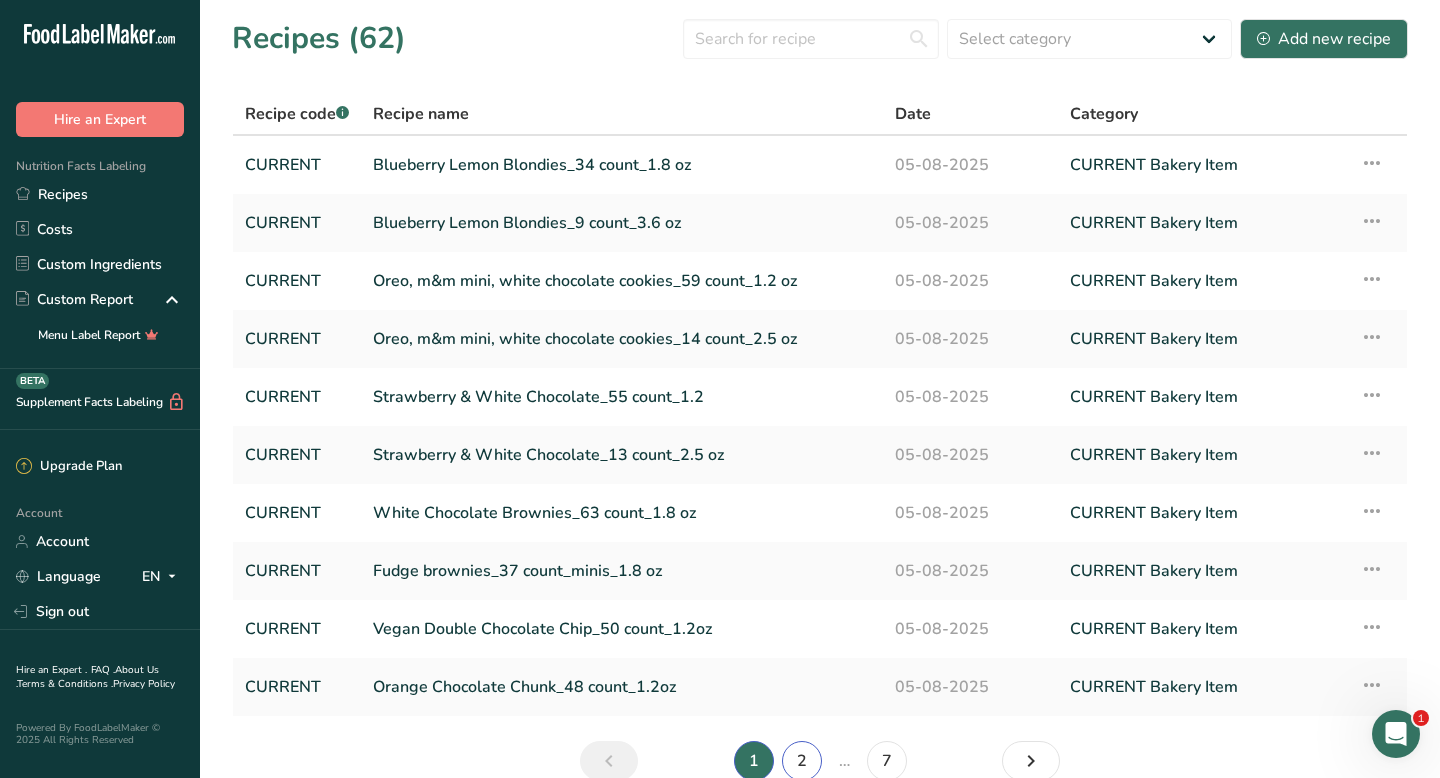 click on "2" at bounding box center [802, 761] 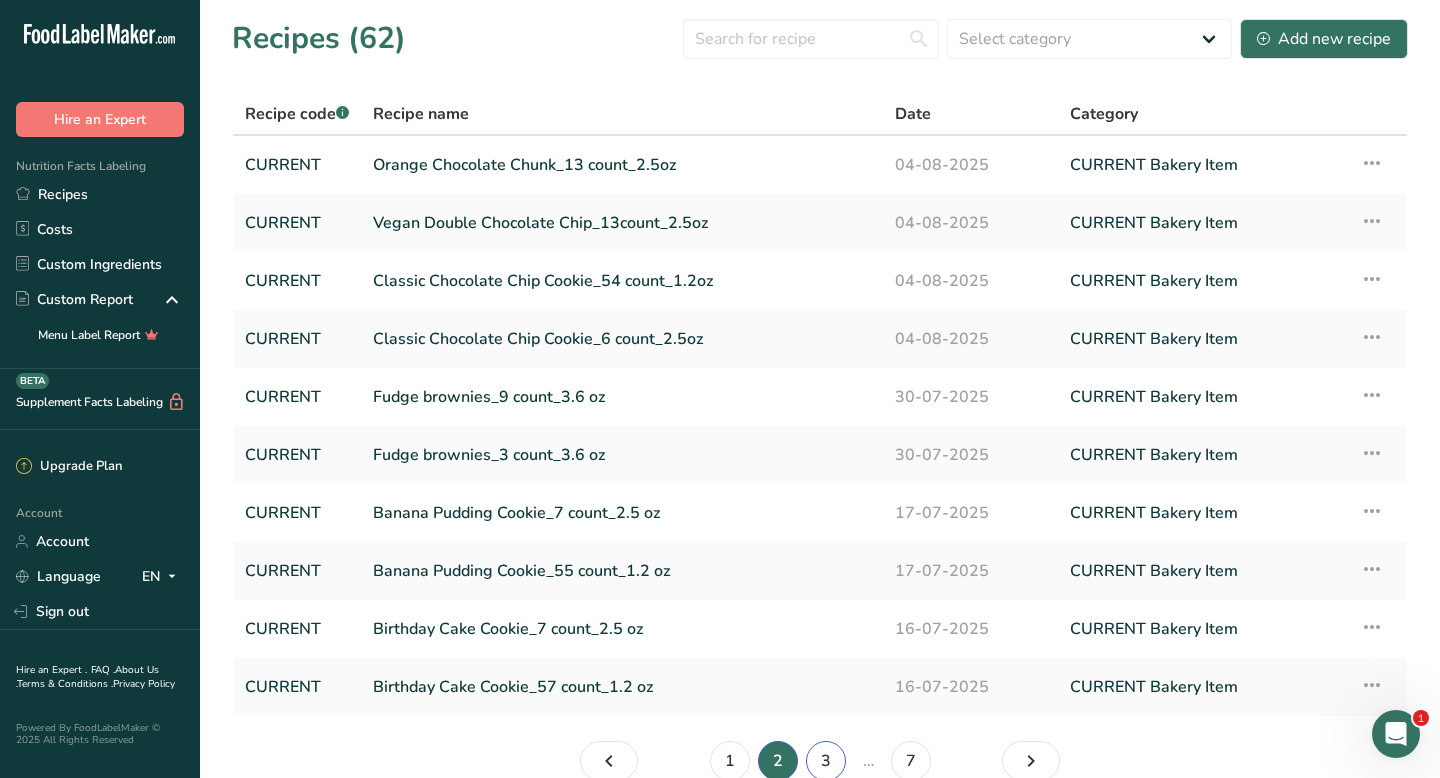click on "3" at bounding box center (826, 761) 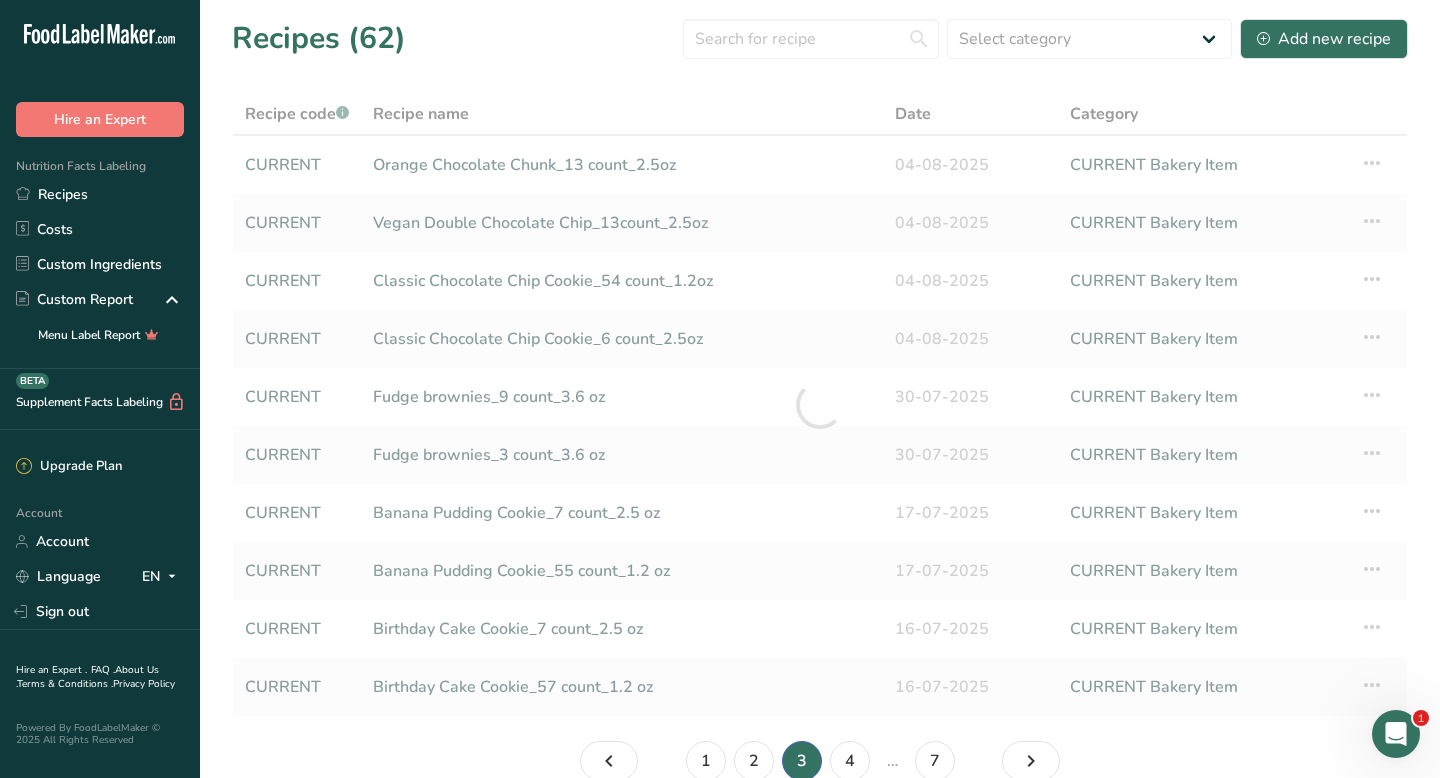 scroll, scrollTop: 3, scrollLeft: 0, axis: vertical 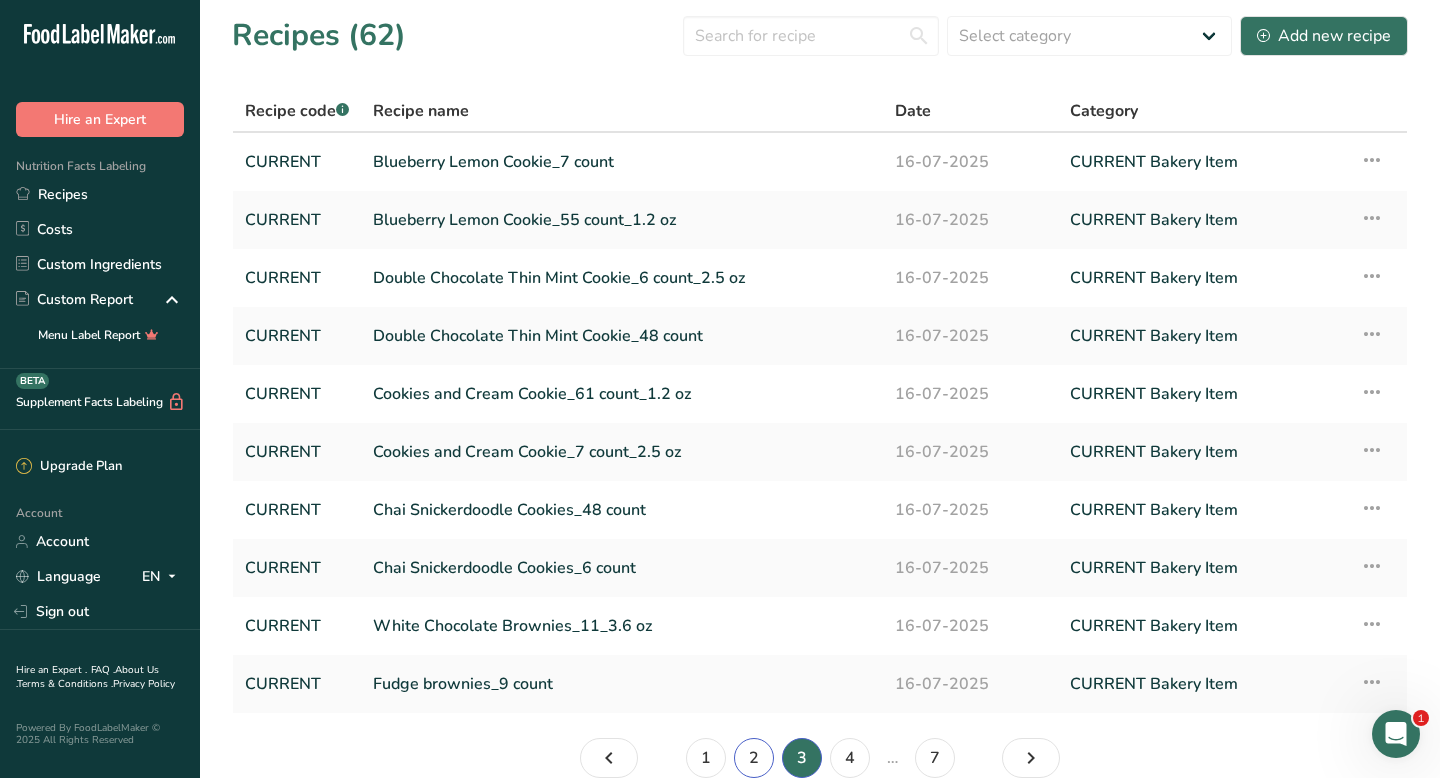 click on "2" at bounding box center (754, 758) 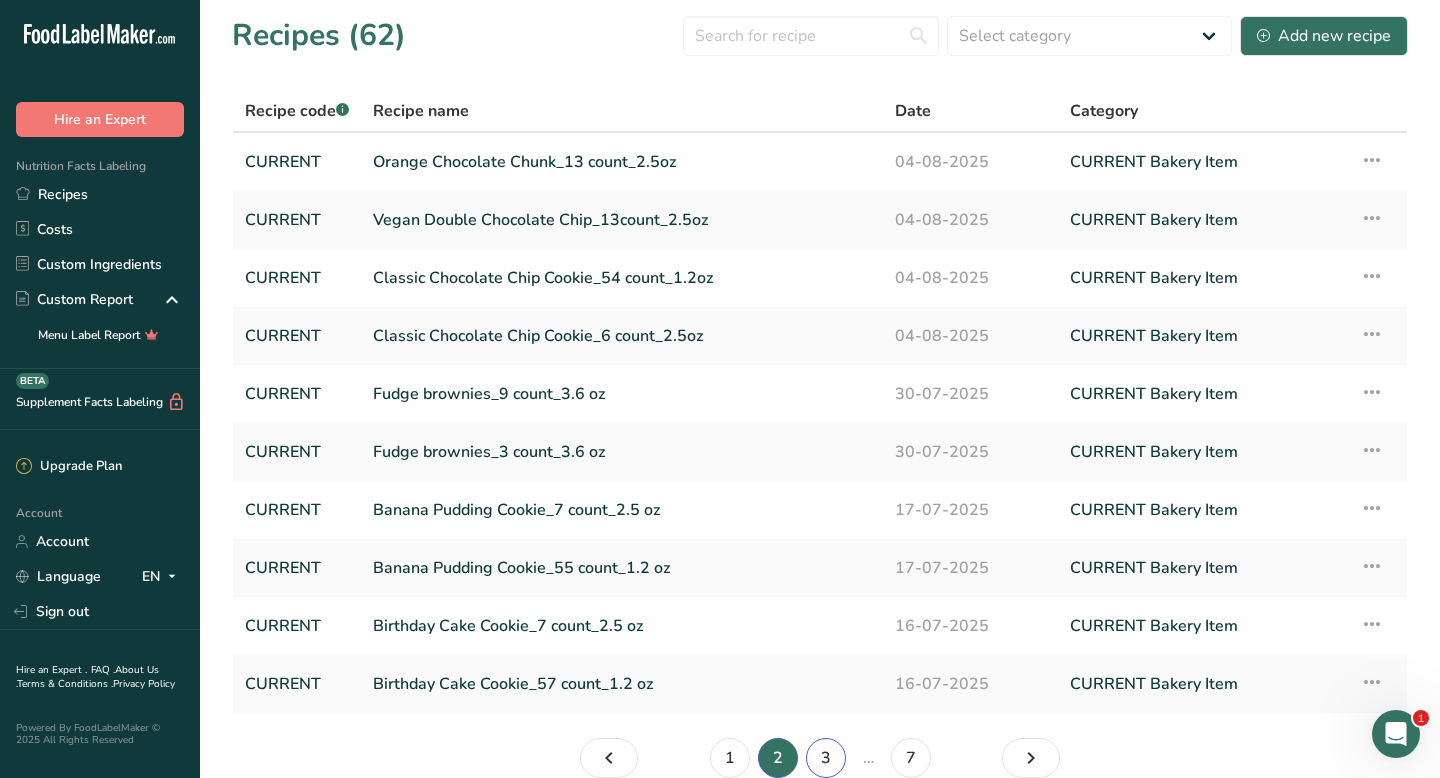 click on "3" at bounding box center [826, 758] 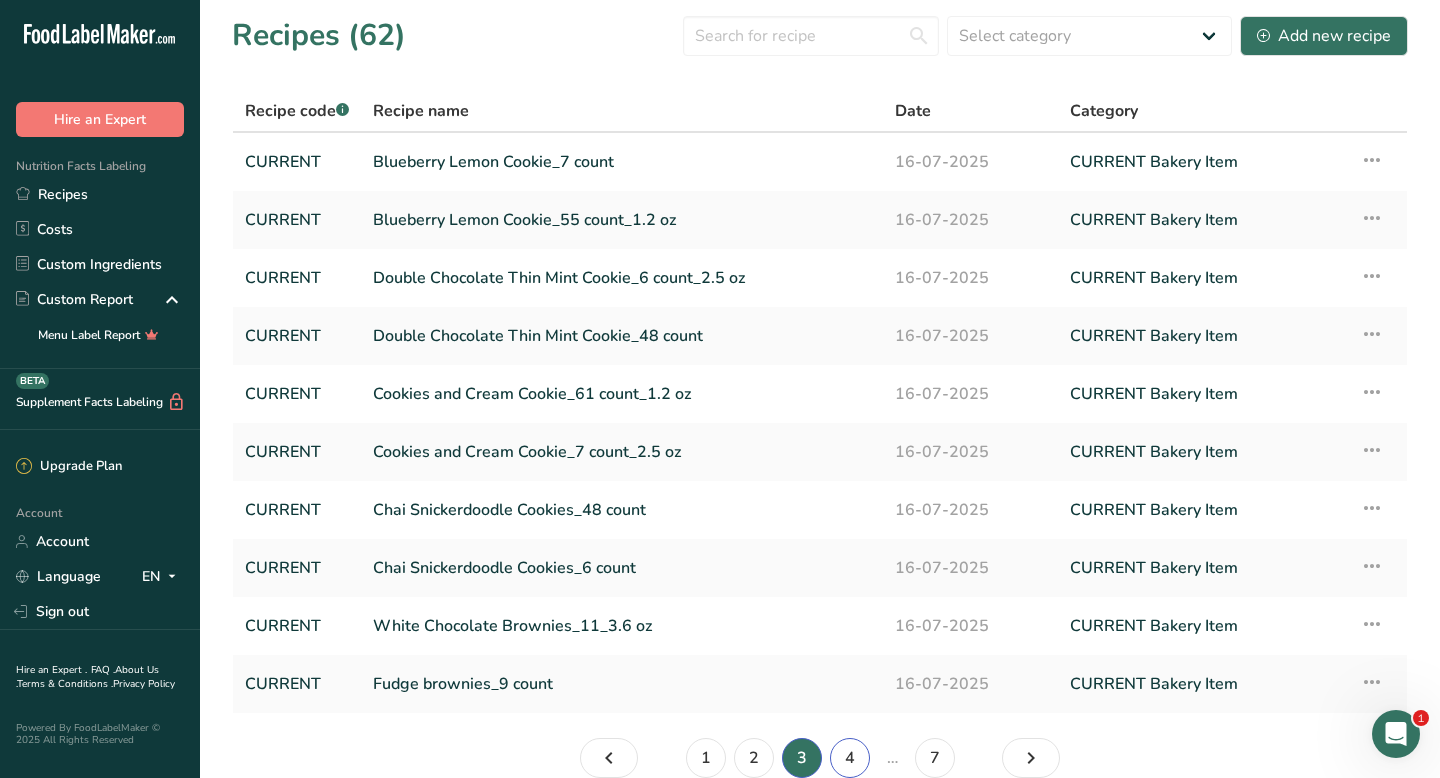 click on "4" at bounding box center (850, 758) 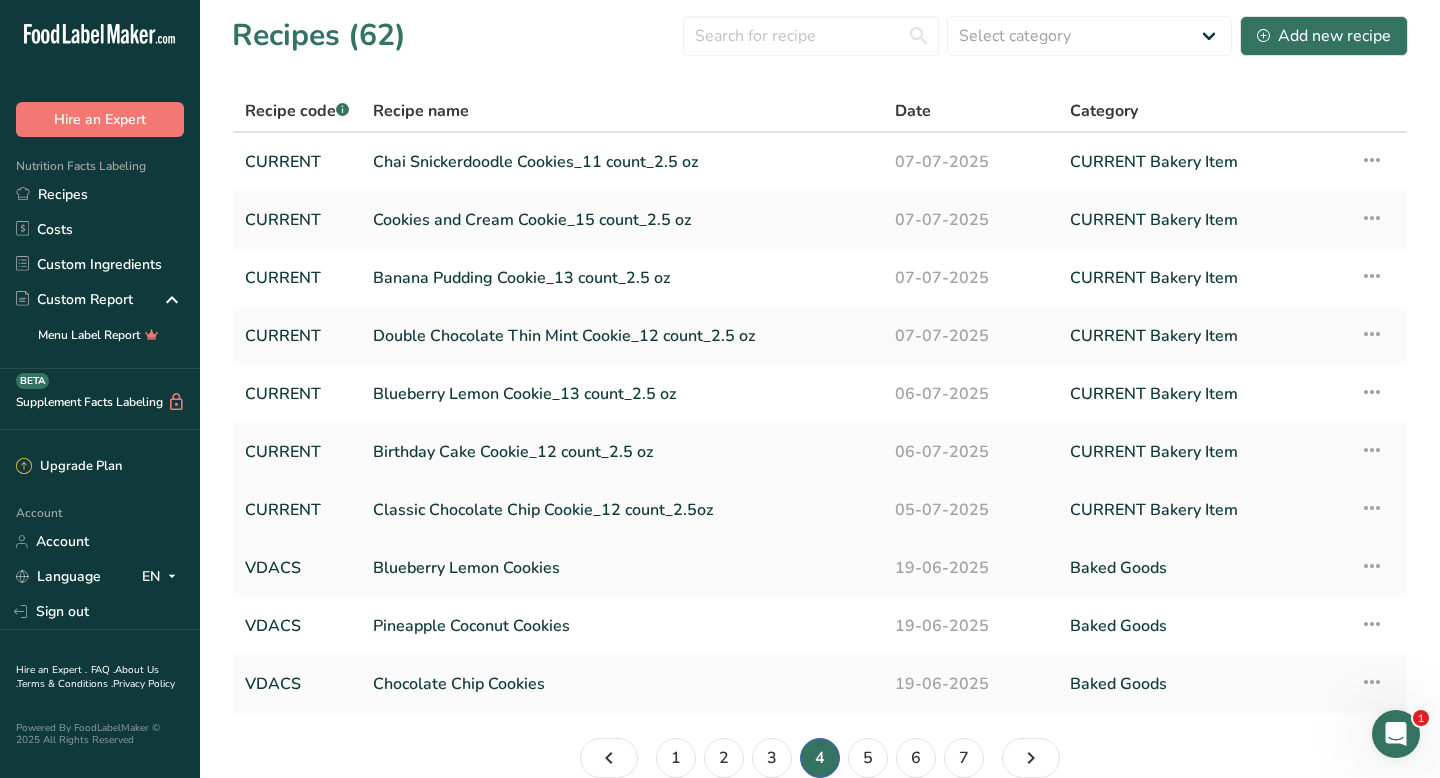 click on "Classic Chocolate Chip Cookie_12 count_2.5oz" at bounding box center (622, 510) 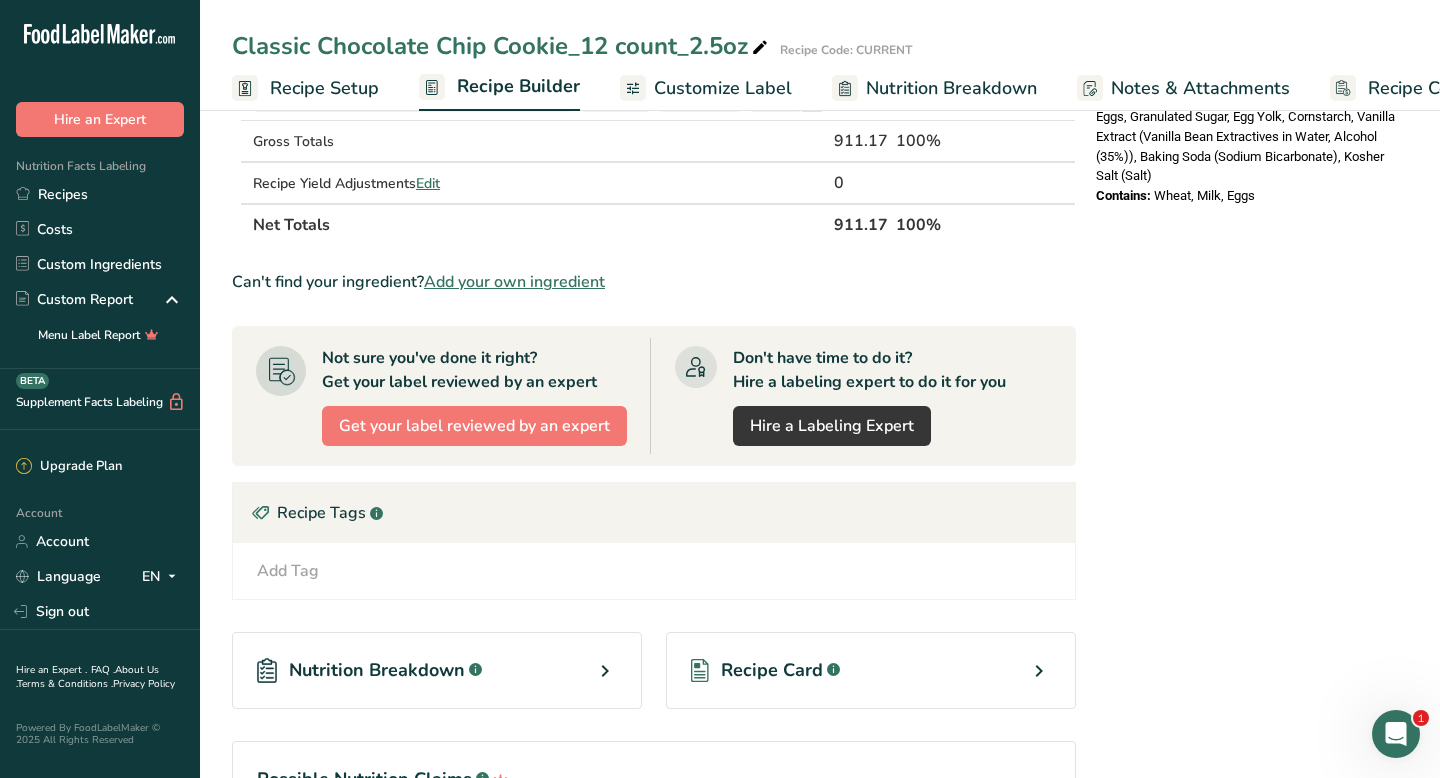 scroll, scrollTop: 1015, scrollLeft: 0, axis: vertical 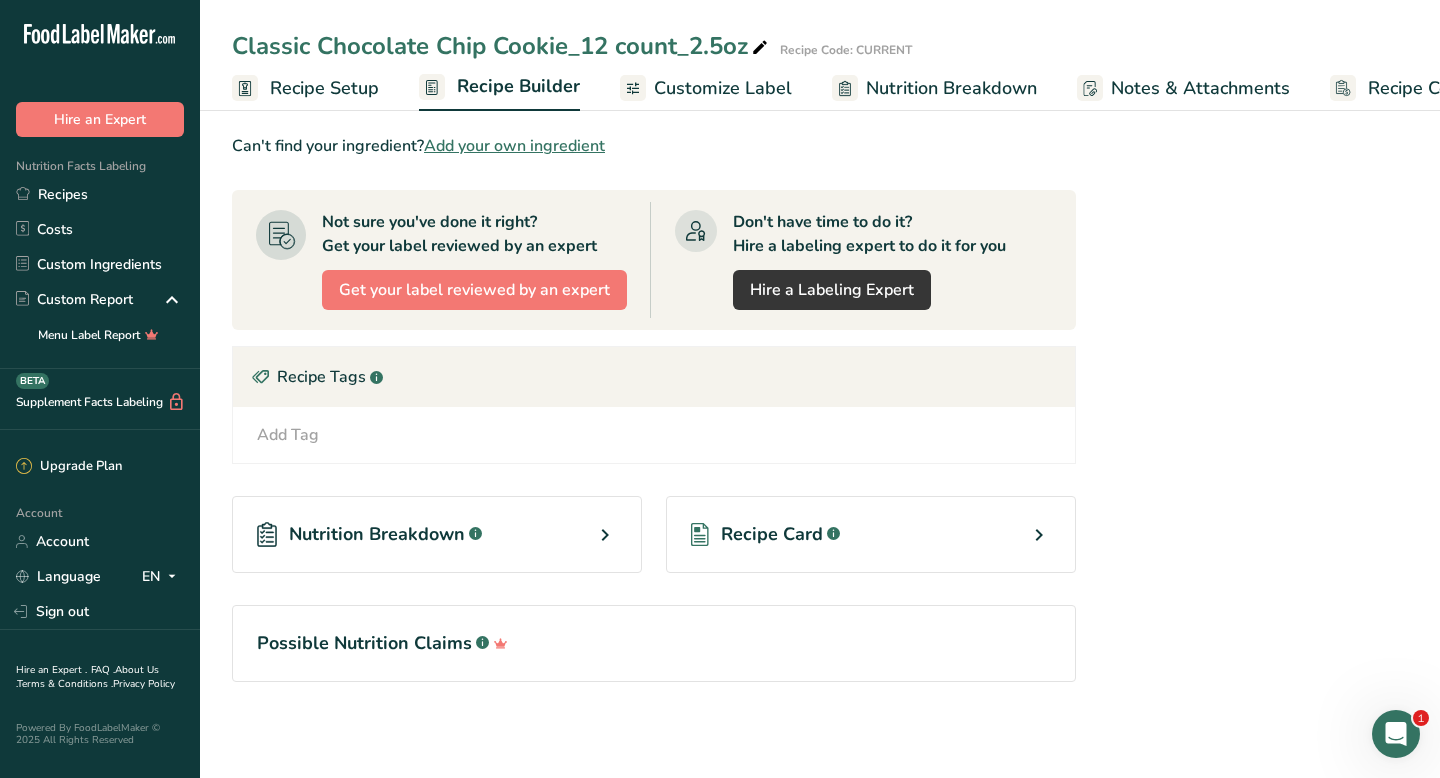 click on "Recipe Card
.a-a{fill:#347362;}.b-a{fill:#fff;}" at bounding box center (871, 534) 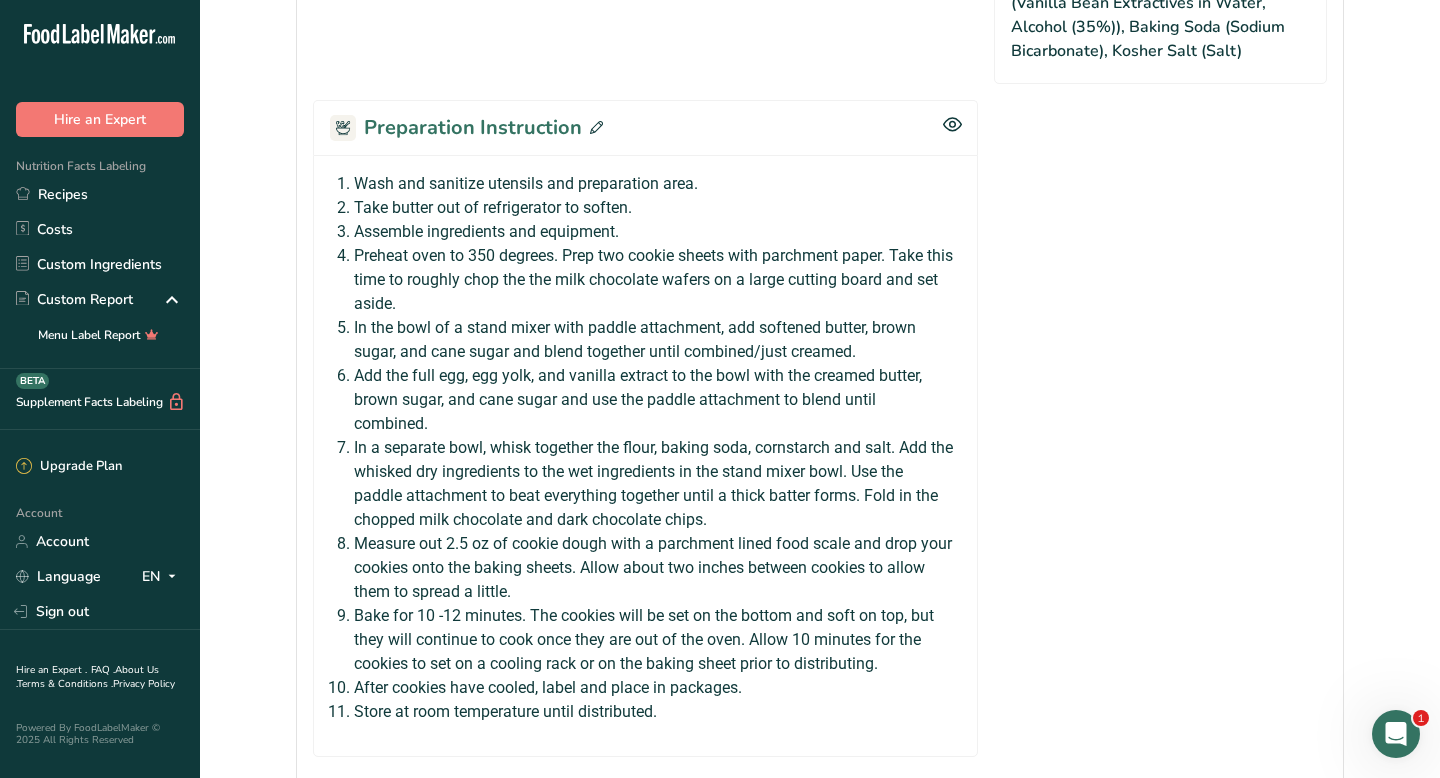 scroll, scrollTop: 1662, scrollLeft: 0, axis: vertical 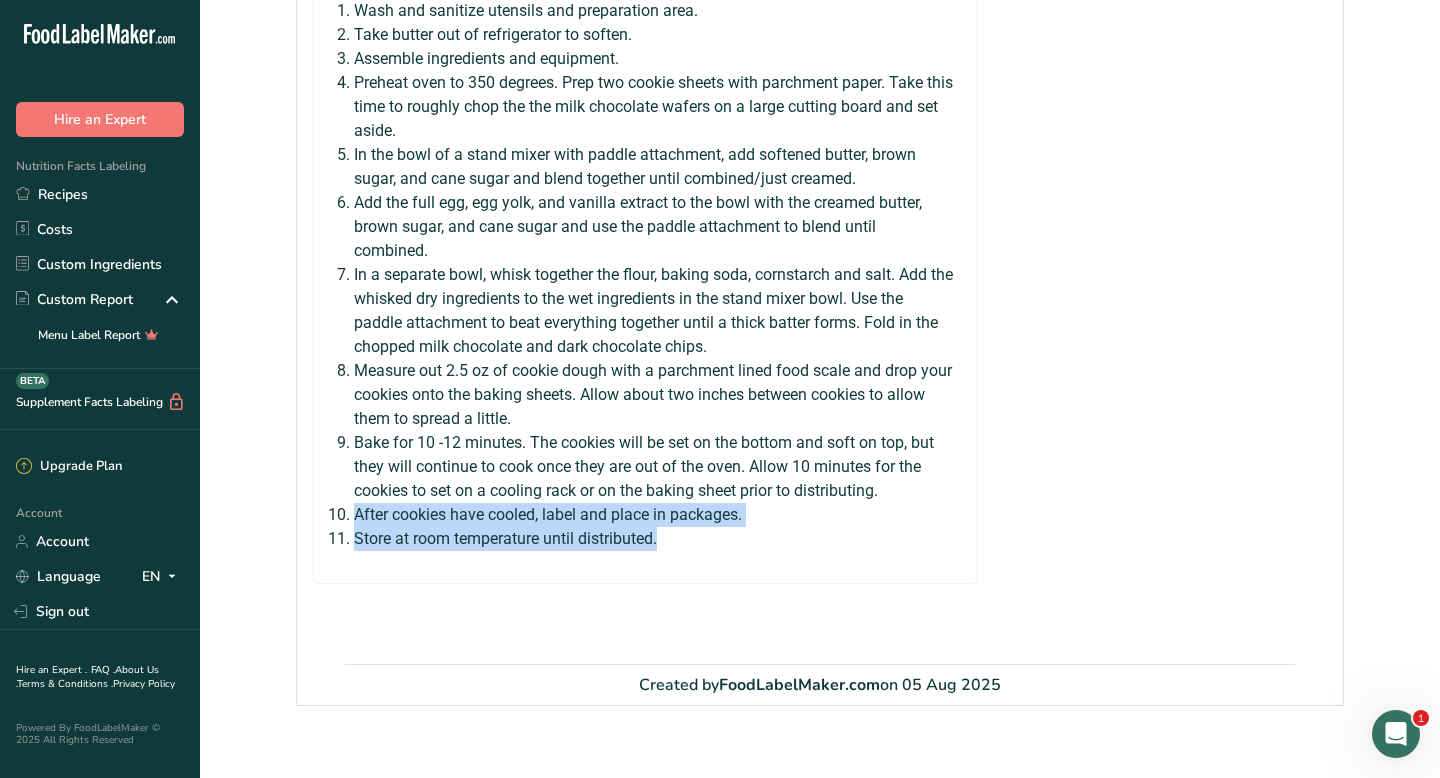 drag, startPoint x: 667, startPoint y: 511, endPoint x: 353, endPoint y: 492, distance: 314.5743 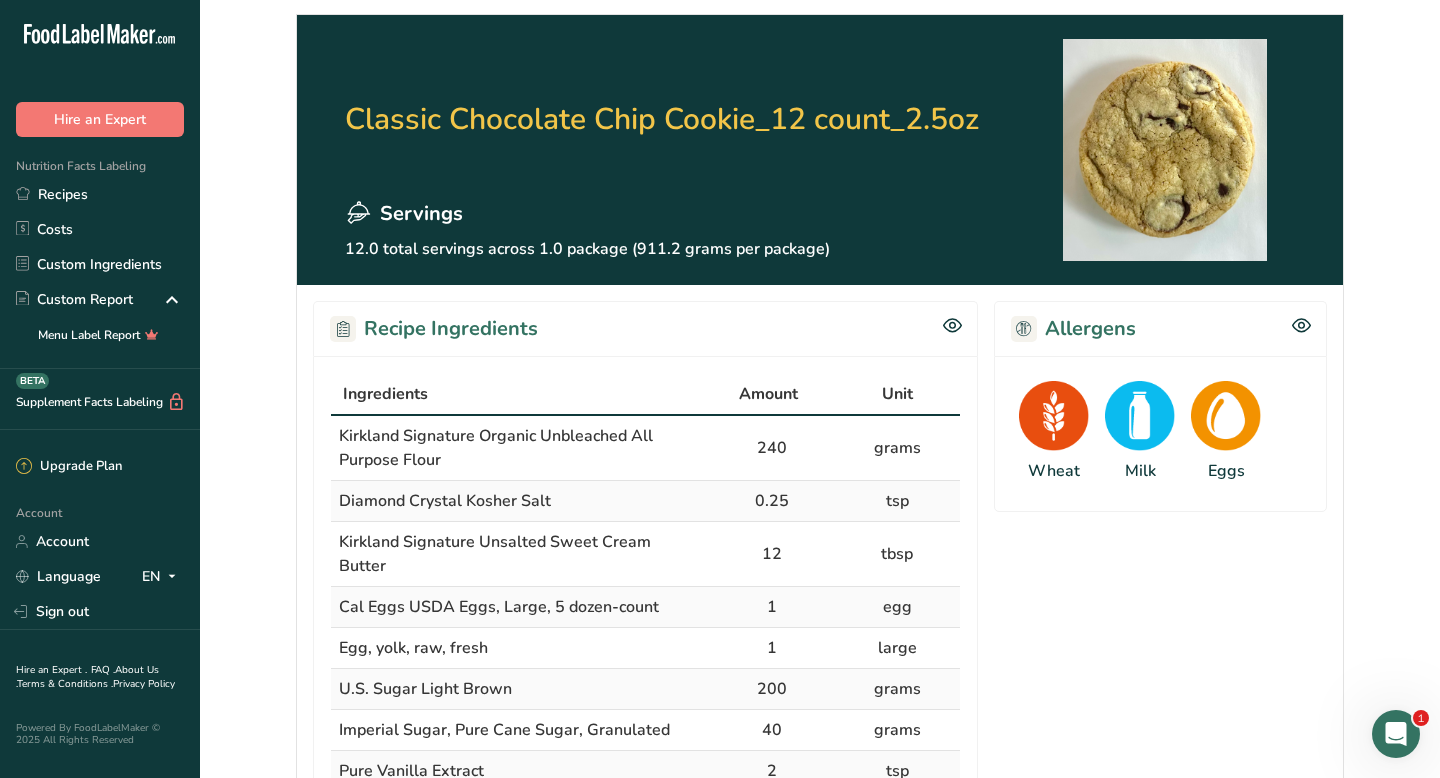 scroll, scrollTop: 0, scrollLeft: 0, axis: both 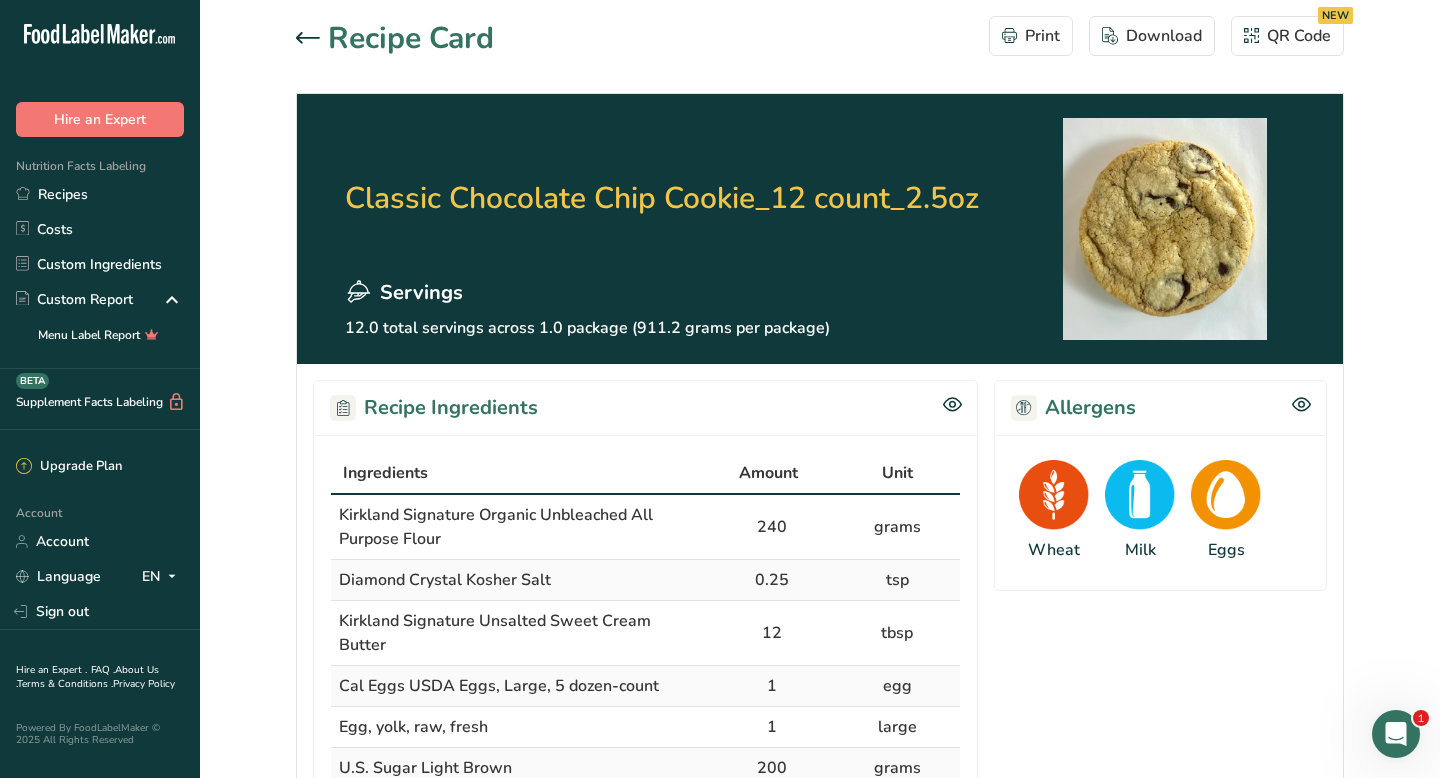 click 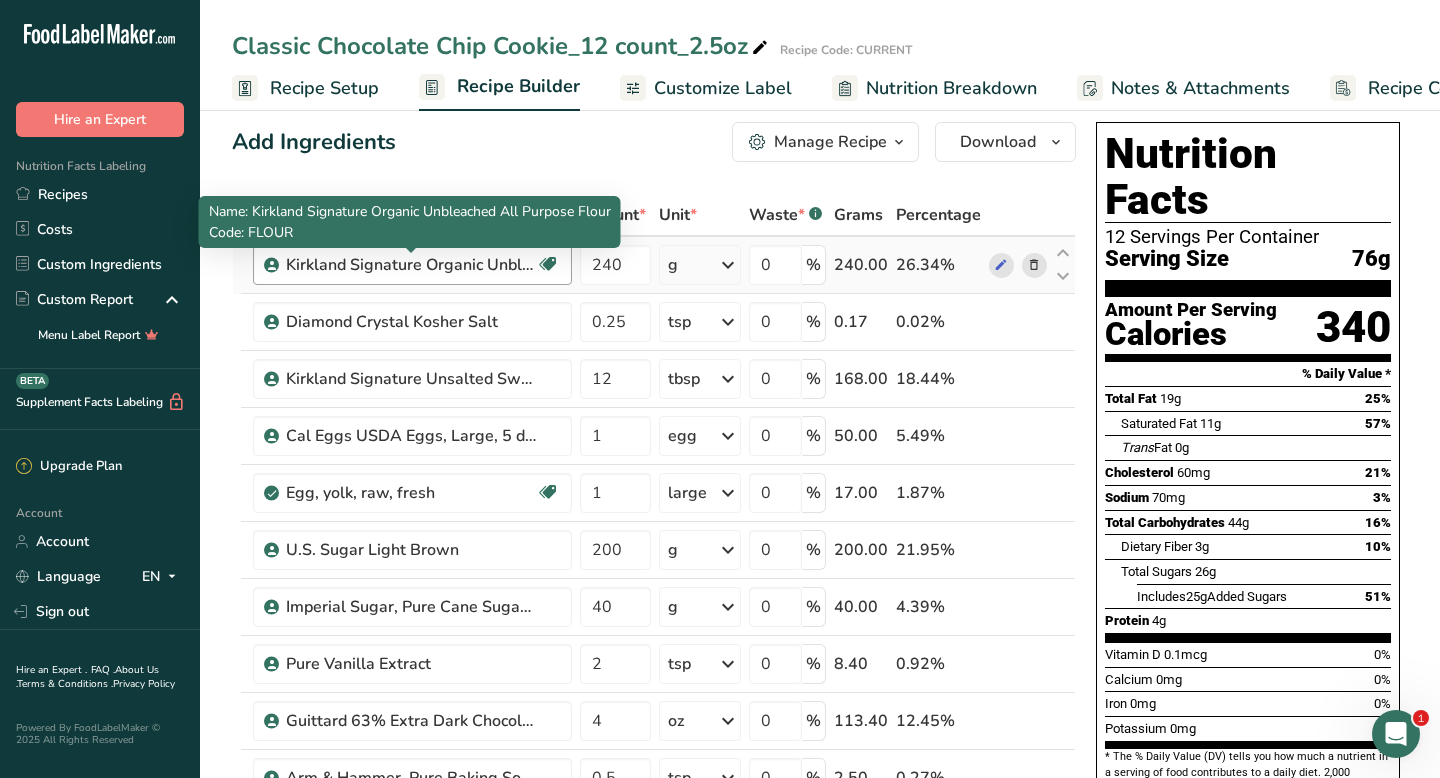 scroll, scrollTop: 28, scrollLeft: 0, axis: vertical 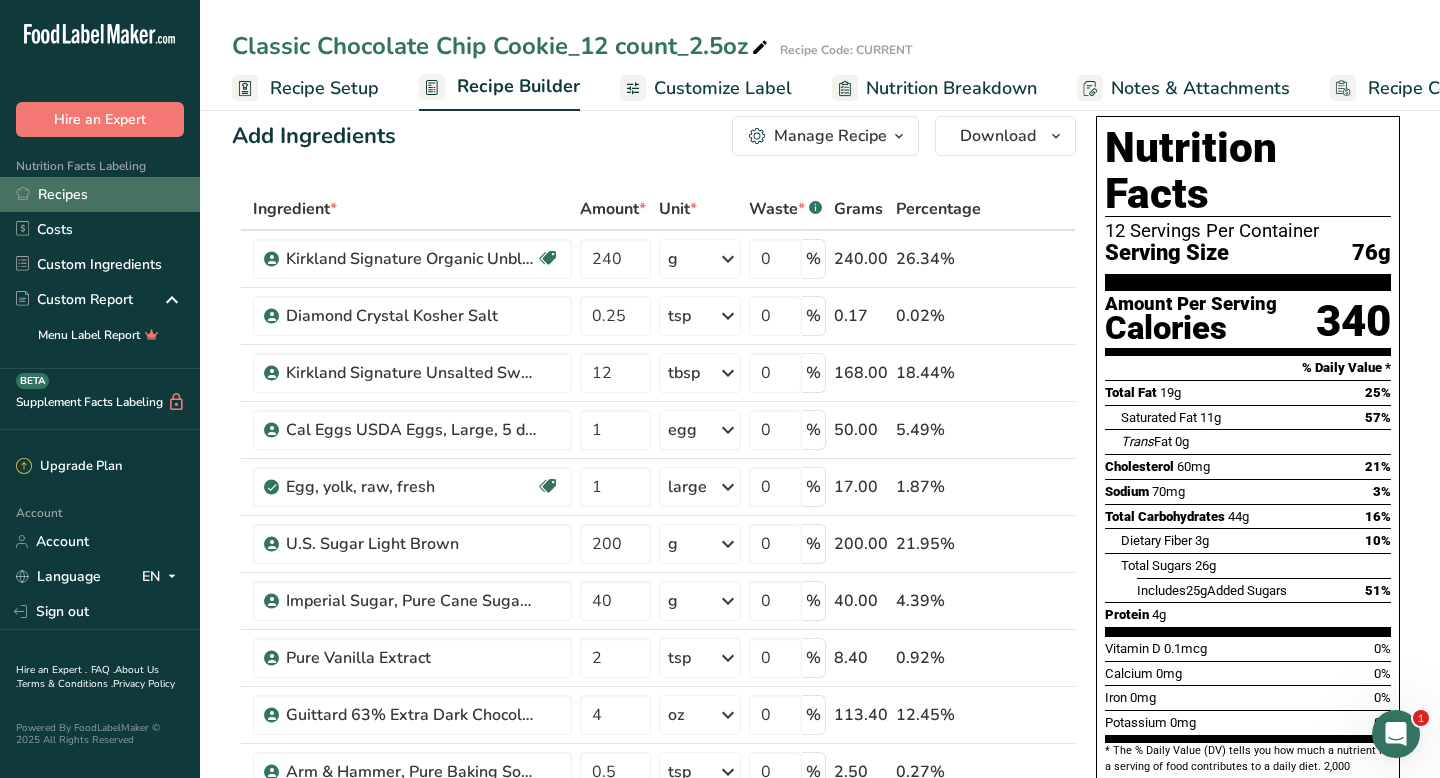 click on "Recipes" at bounding box center (100, 194) 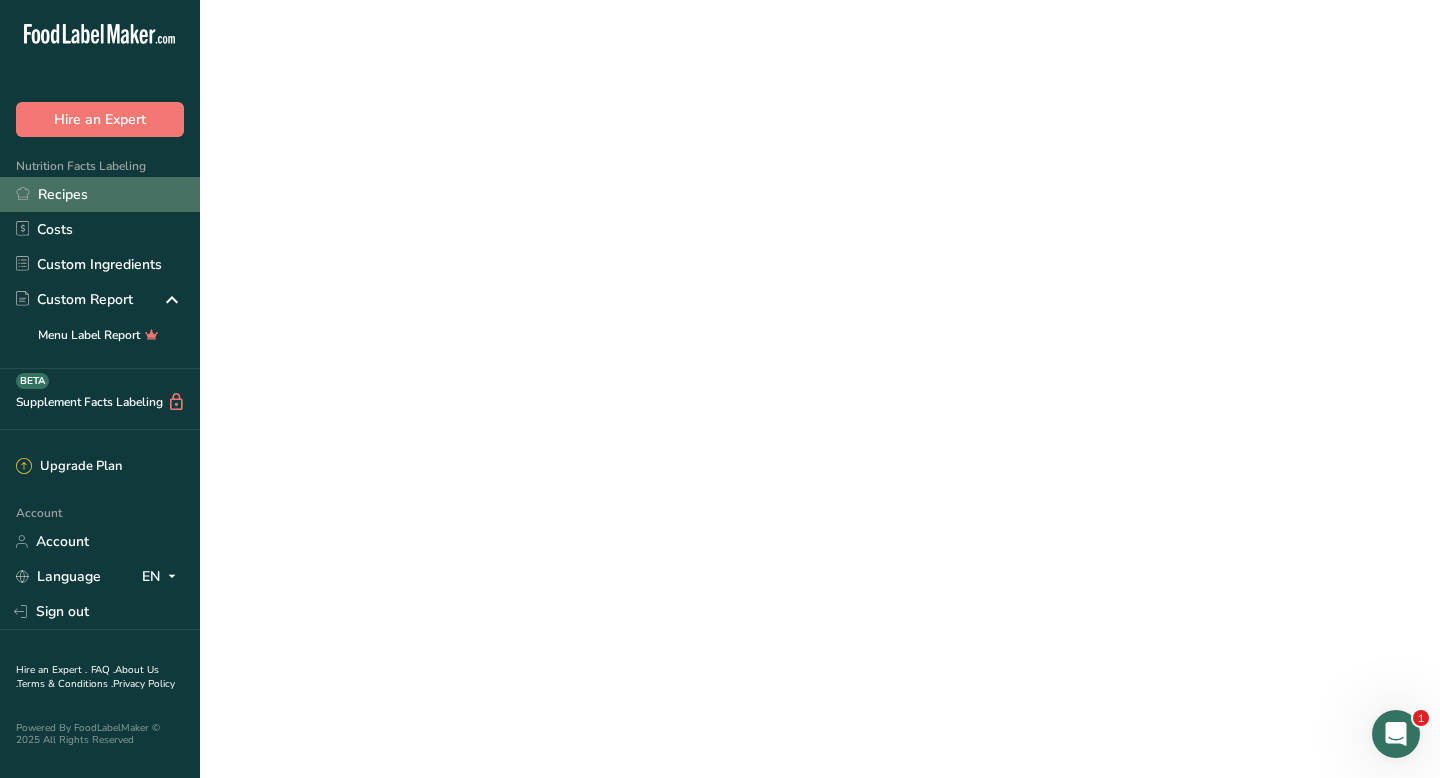 scroll, scrollTop: 0, scrollLeft: 0, axis: both 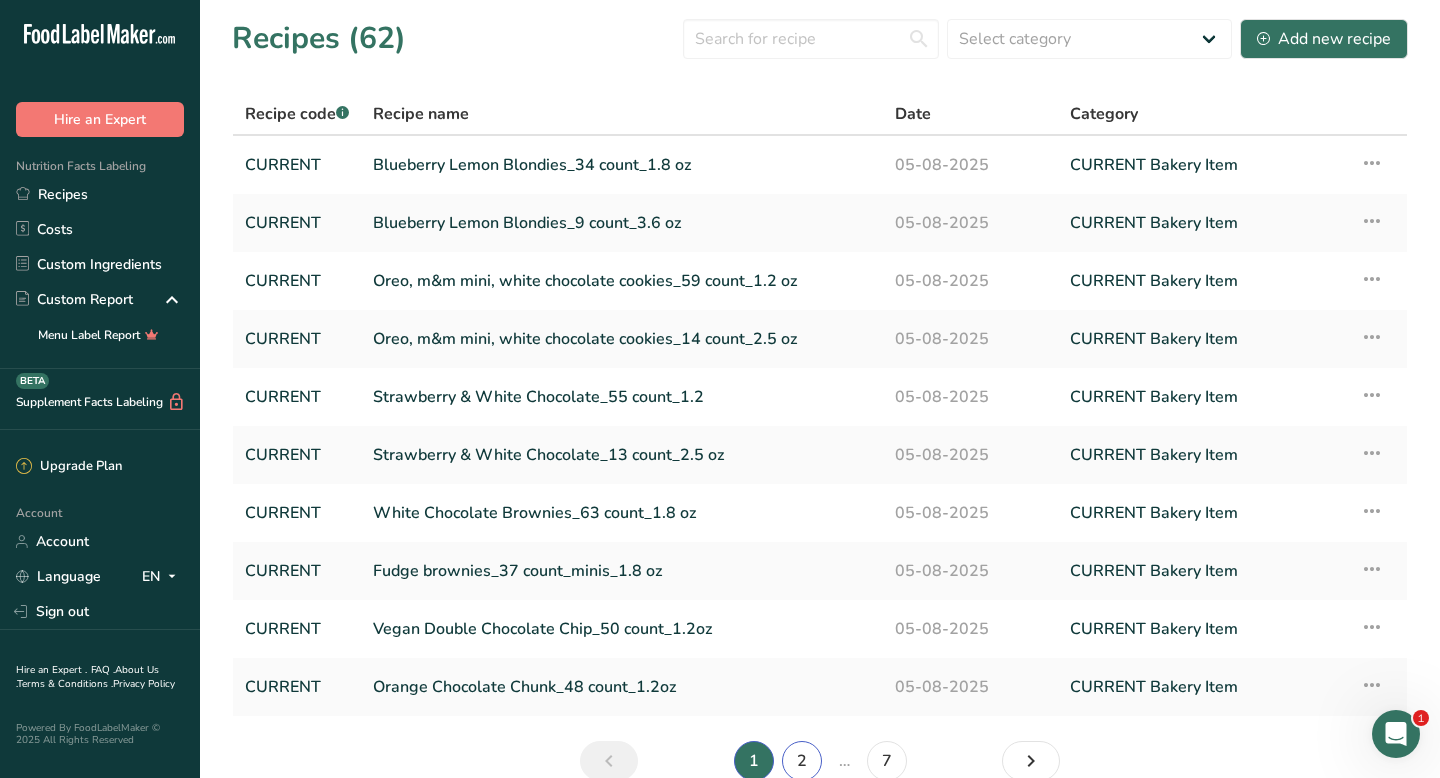 click on "2" at bounding box center (802, 761) 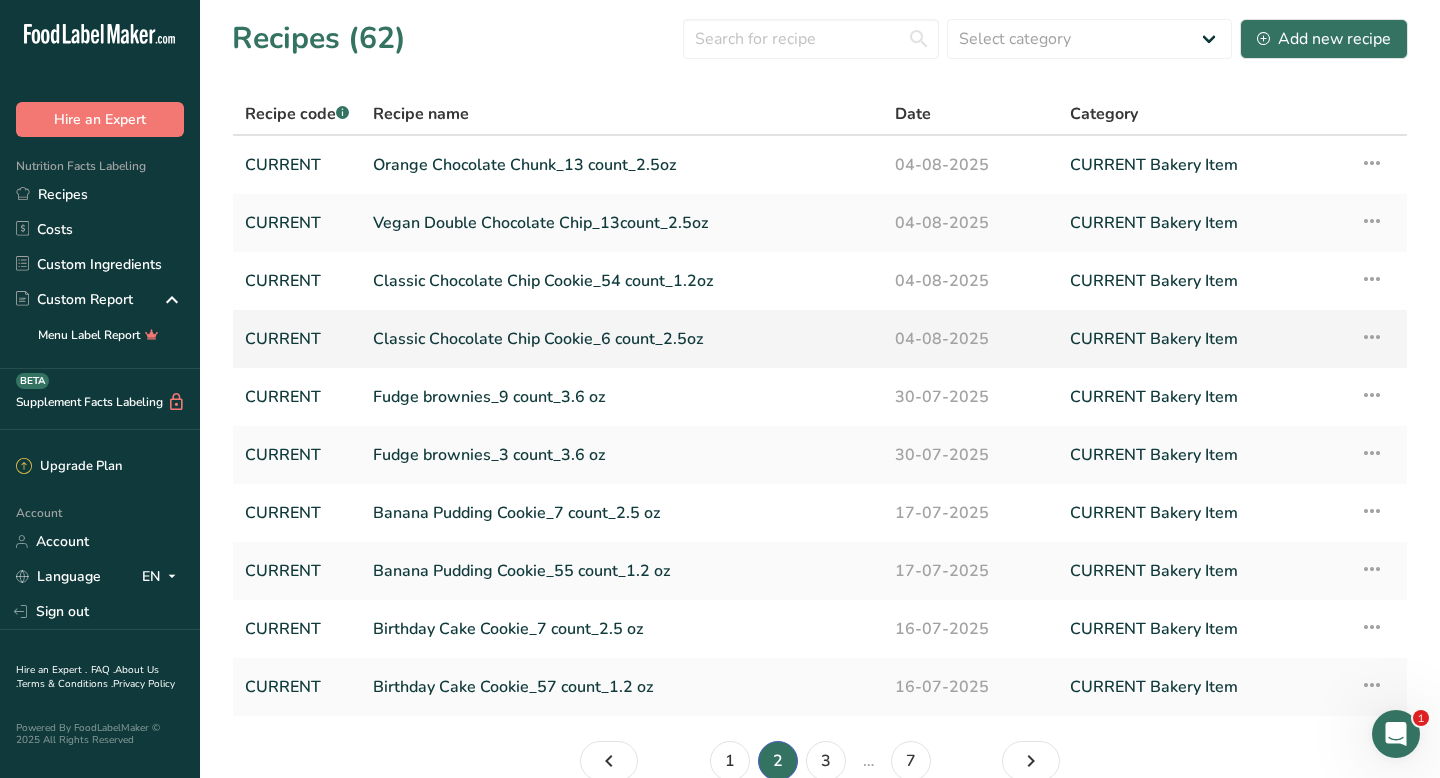 click on "Classic Chocolate Chip Cookie_6 count_2.5oz" at bounding box center (622, 339) 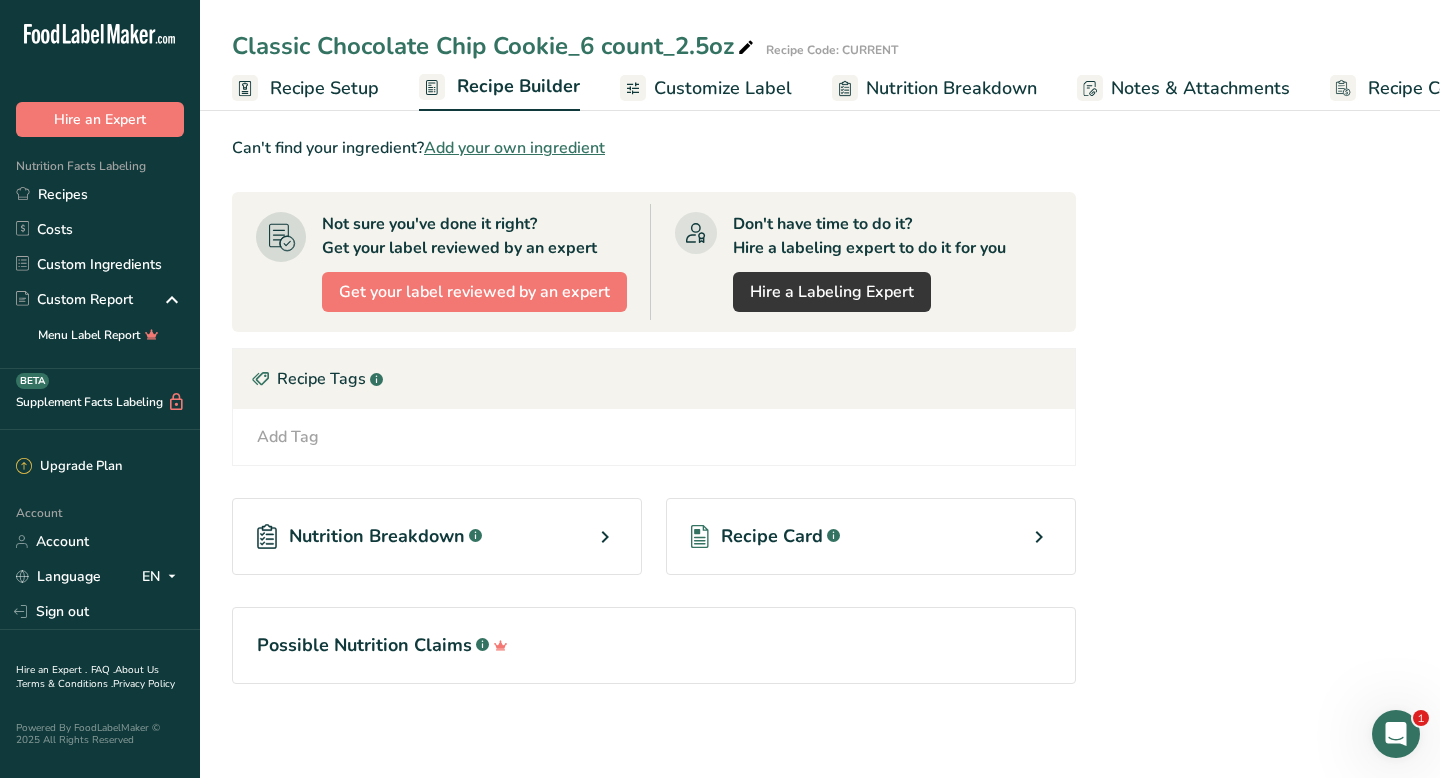 scroll, scrollTop: 1015, scrollLeft: 0, axis: vertical 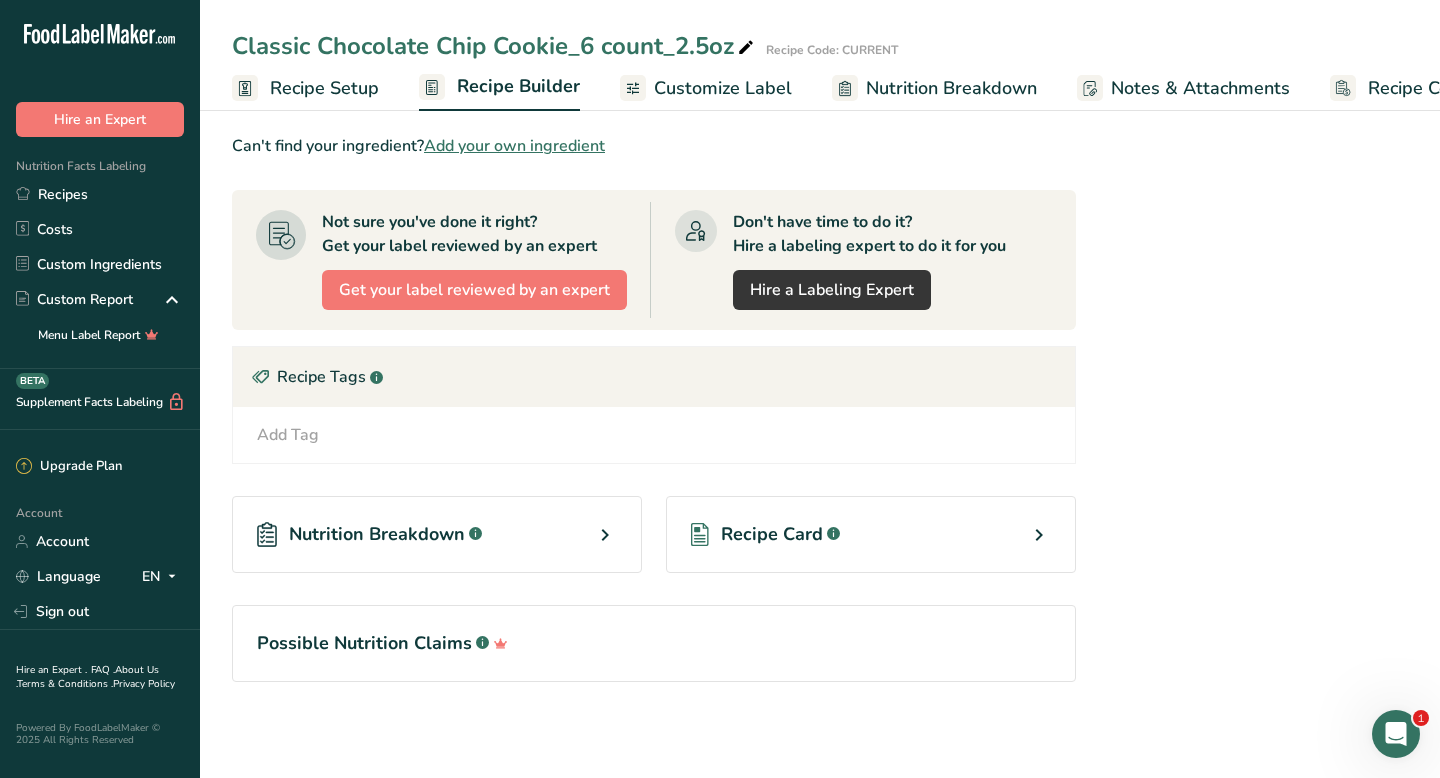 click on "Recipe Card
.a-a{fill:#347362;}.b-a{fill:#fff;}" at bounding box center [765, 534] 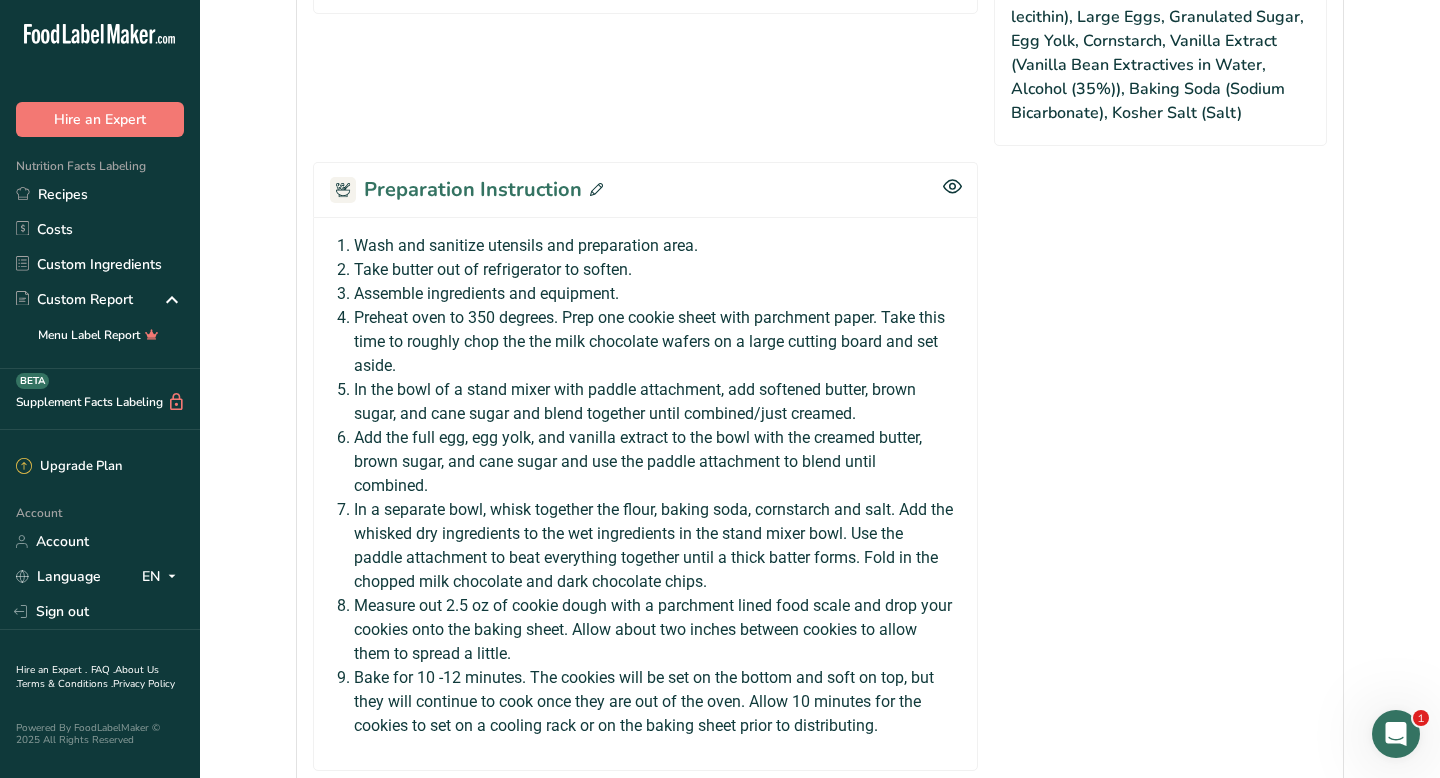 scroll, scrollTop: 1063, scrollLeft: 0, axis: vertical 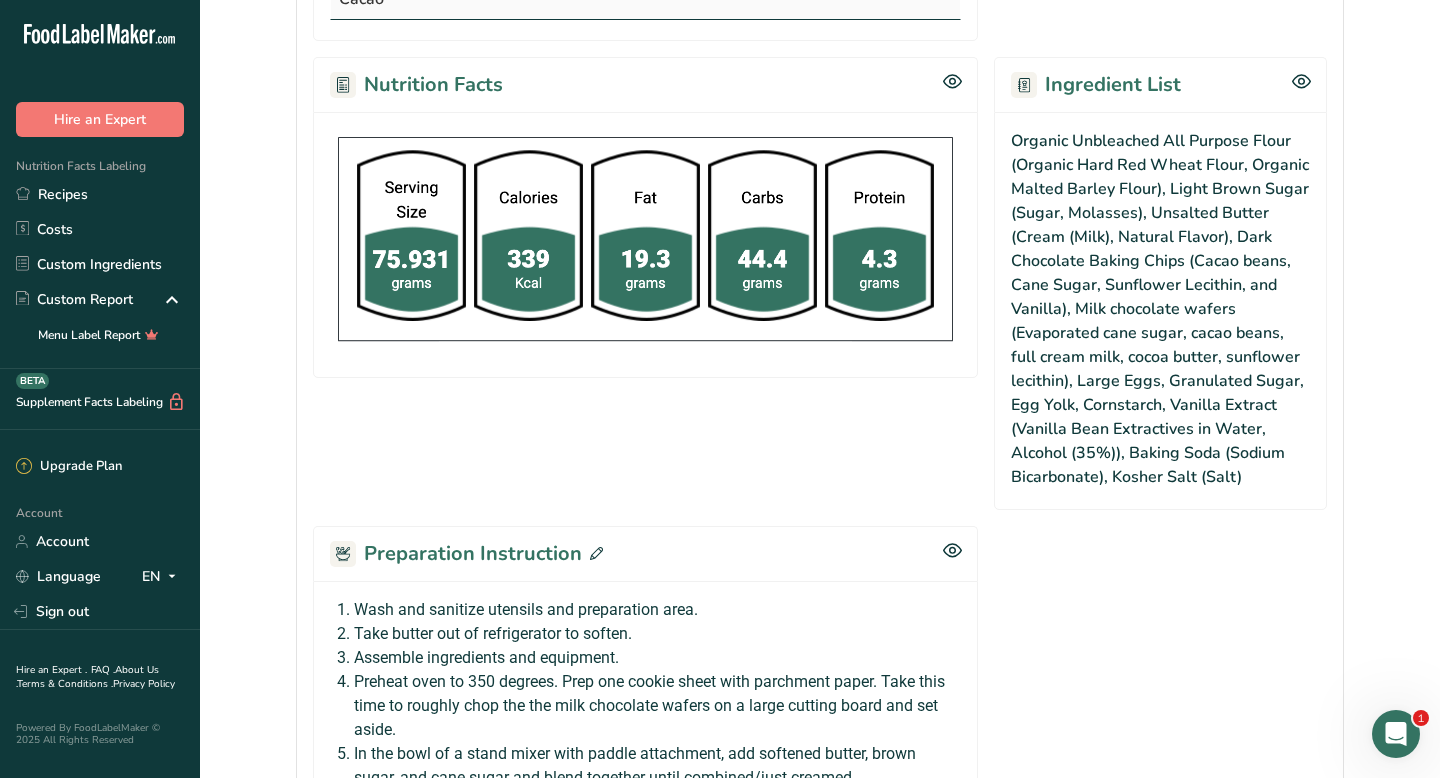 click 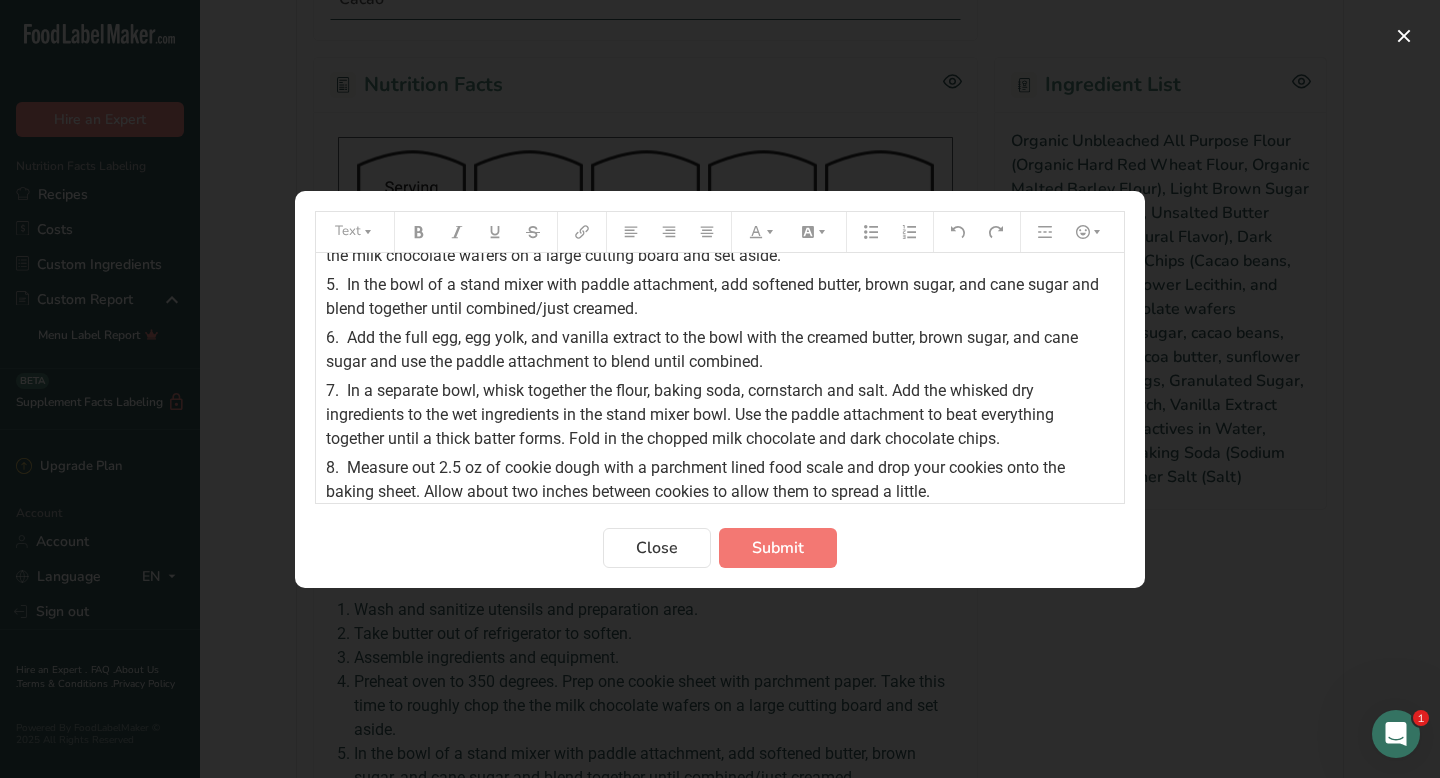 scroll, scrollTop: 209, scrollLeft: 0, axis: vertical 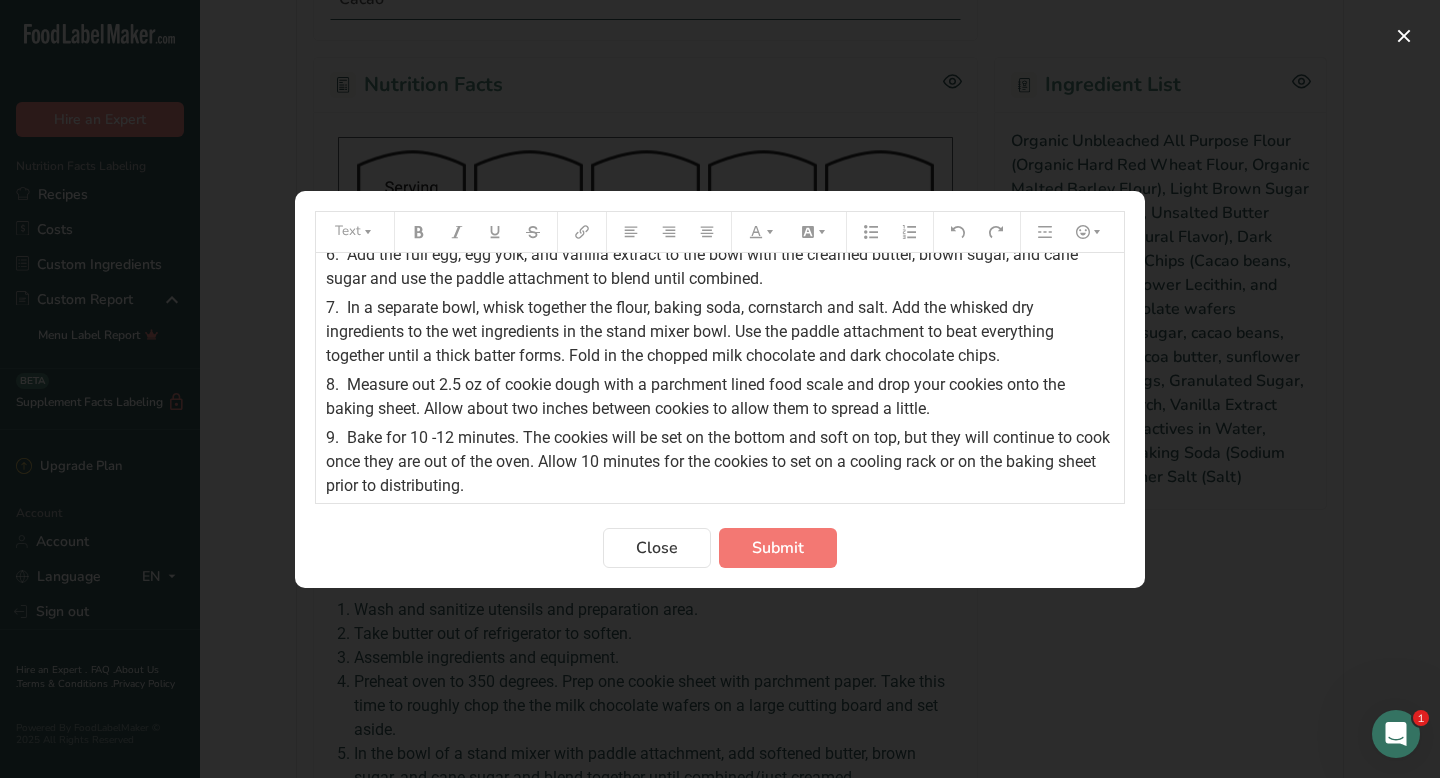 click on "9. Bake for 10 -12 minutes. The cookies will be set on the bottom and soft on top, but they will continue to cook once they are out of the oven. Allow 10 minutes for the cookies to set on a cooling rack or on the baking sheet prior to distributing." at bounding box center (720, 462) 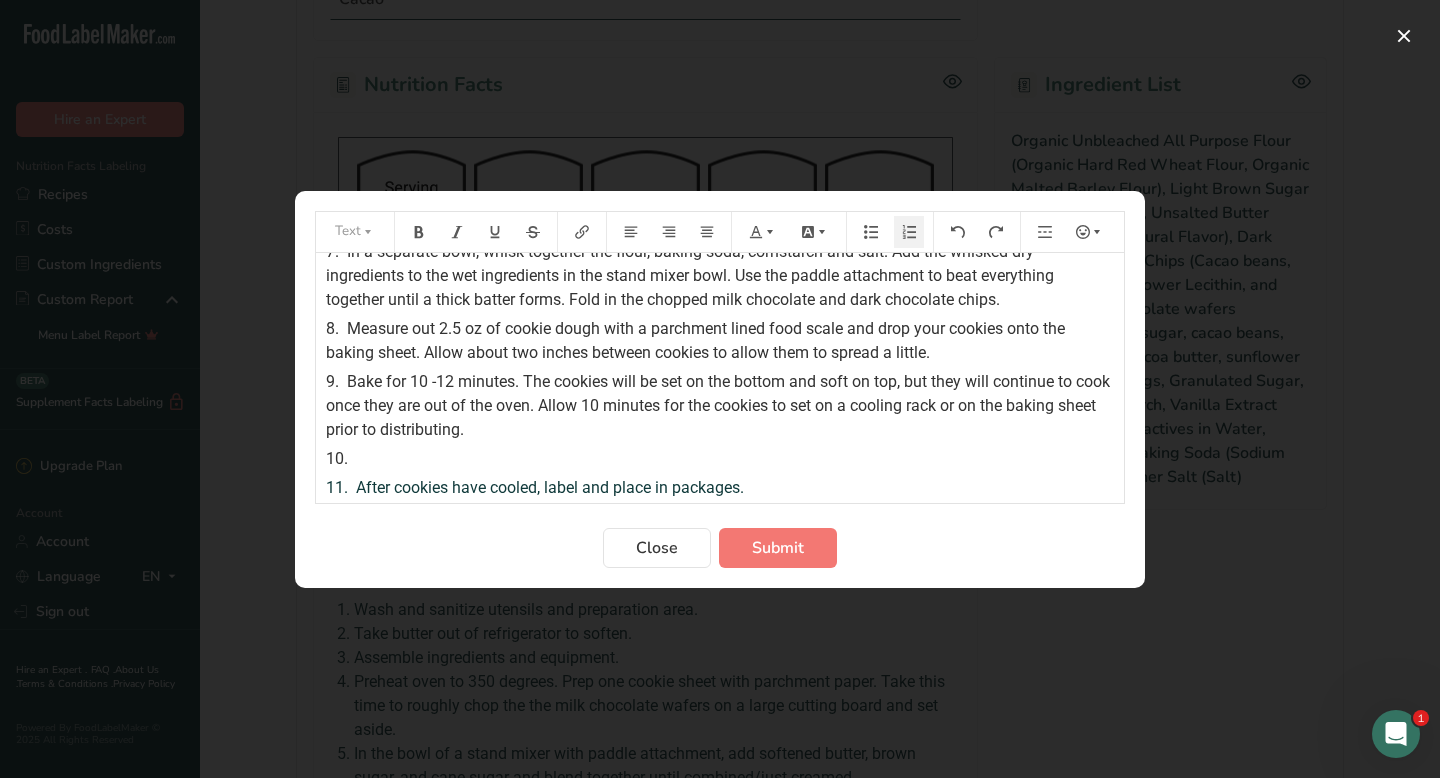 scroll, scrollTop: 288, scrollLeft: 0, axis: vertical 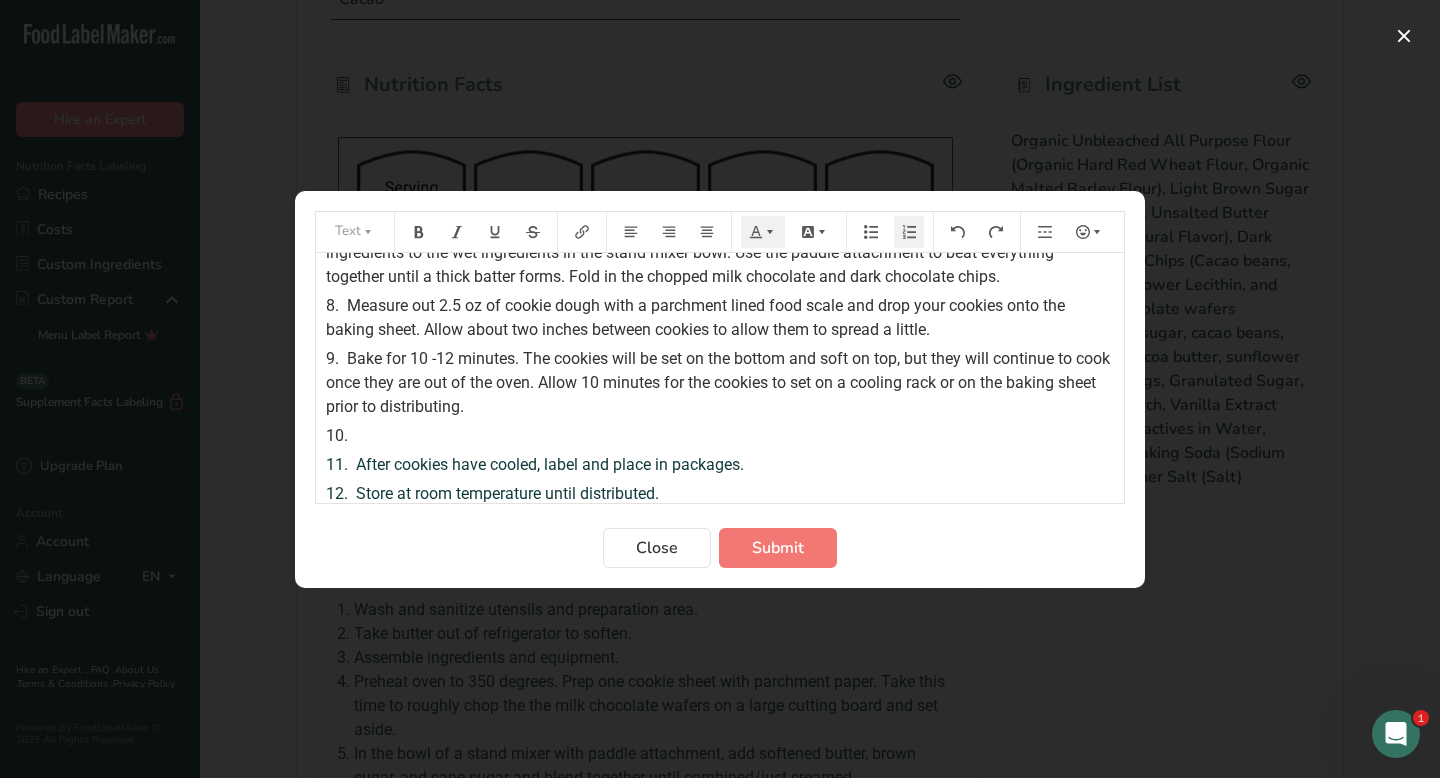 click on "10. ﻿" at bounding box center (720, 436) 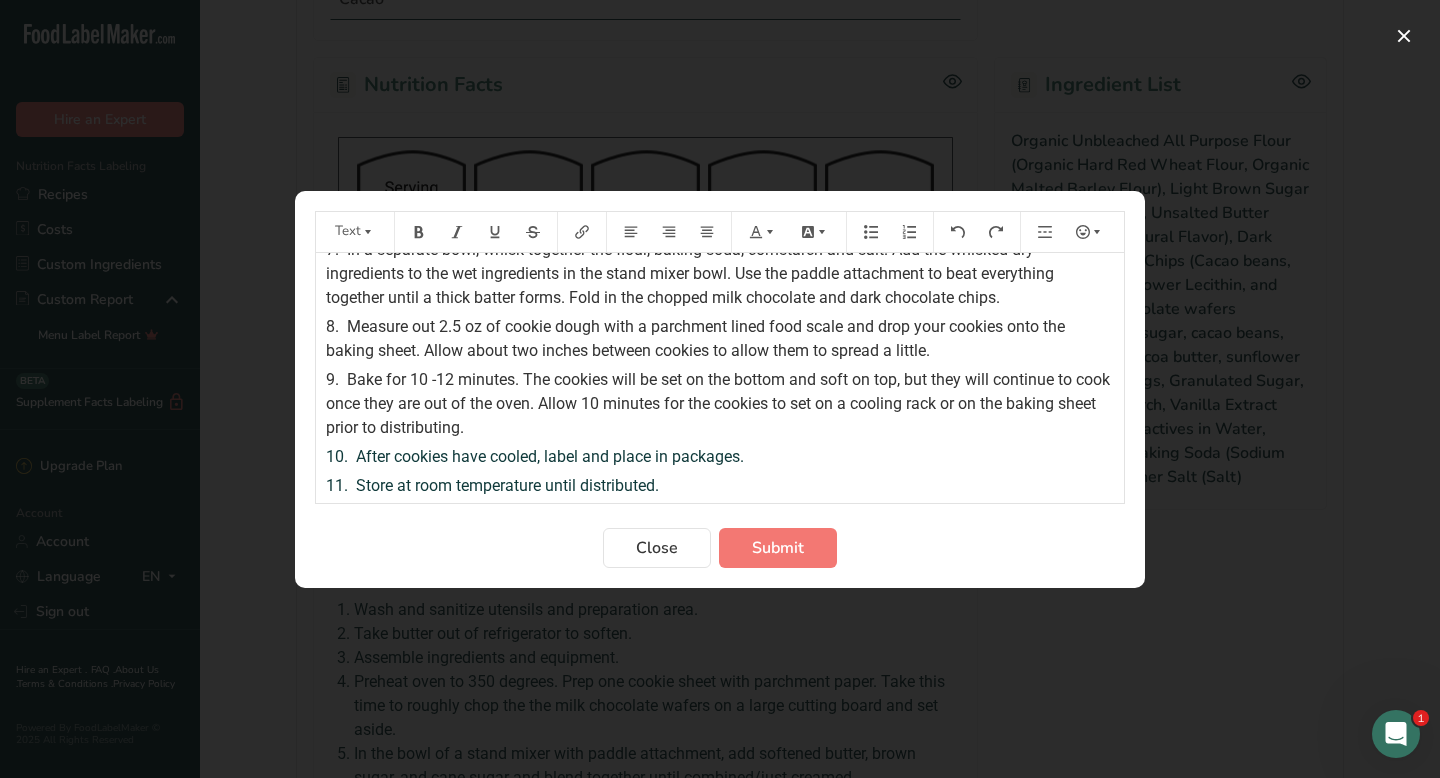 scroll, scrollTop: 267, scrollLeft: 0, axis: vertical 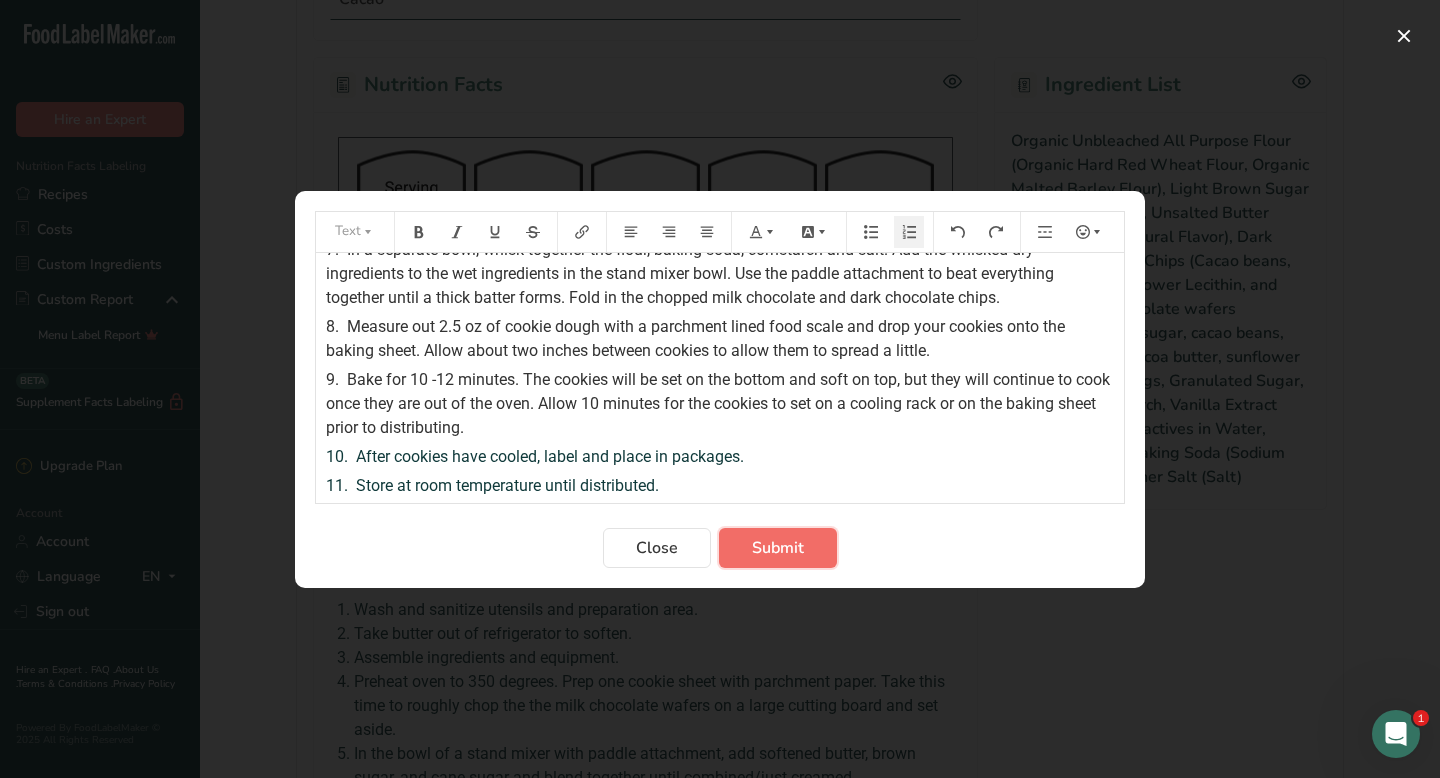 click on "Submit" at bounding box center [778, 548] 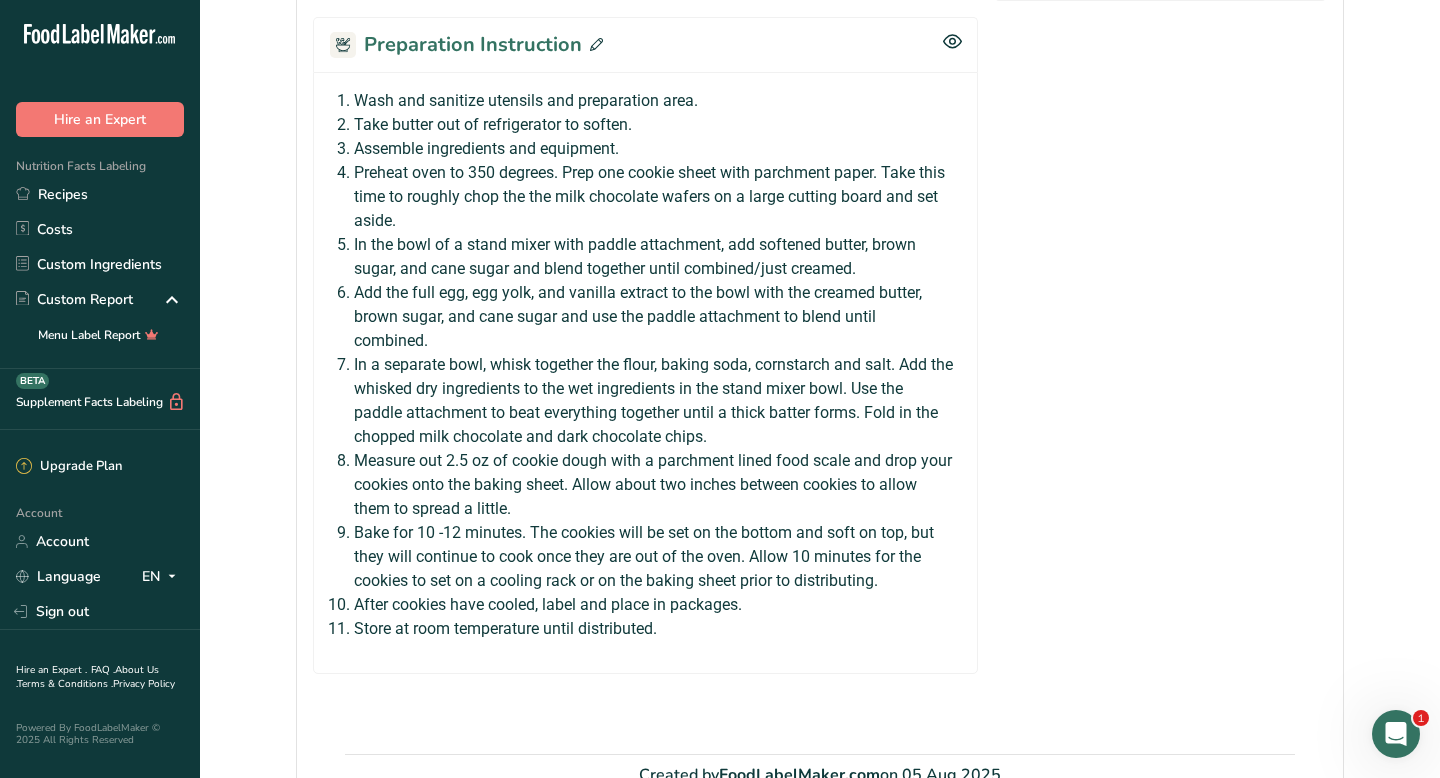 scroll, scrollTop: 1576, scrollLeft: 0, axis: vertical 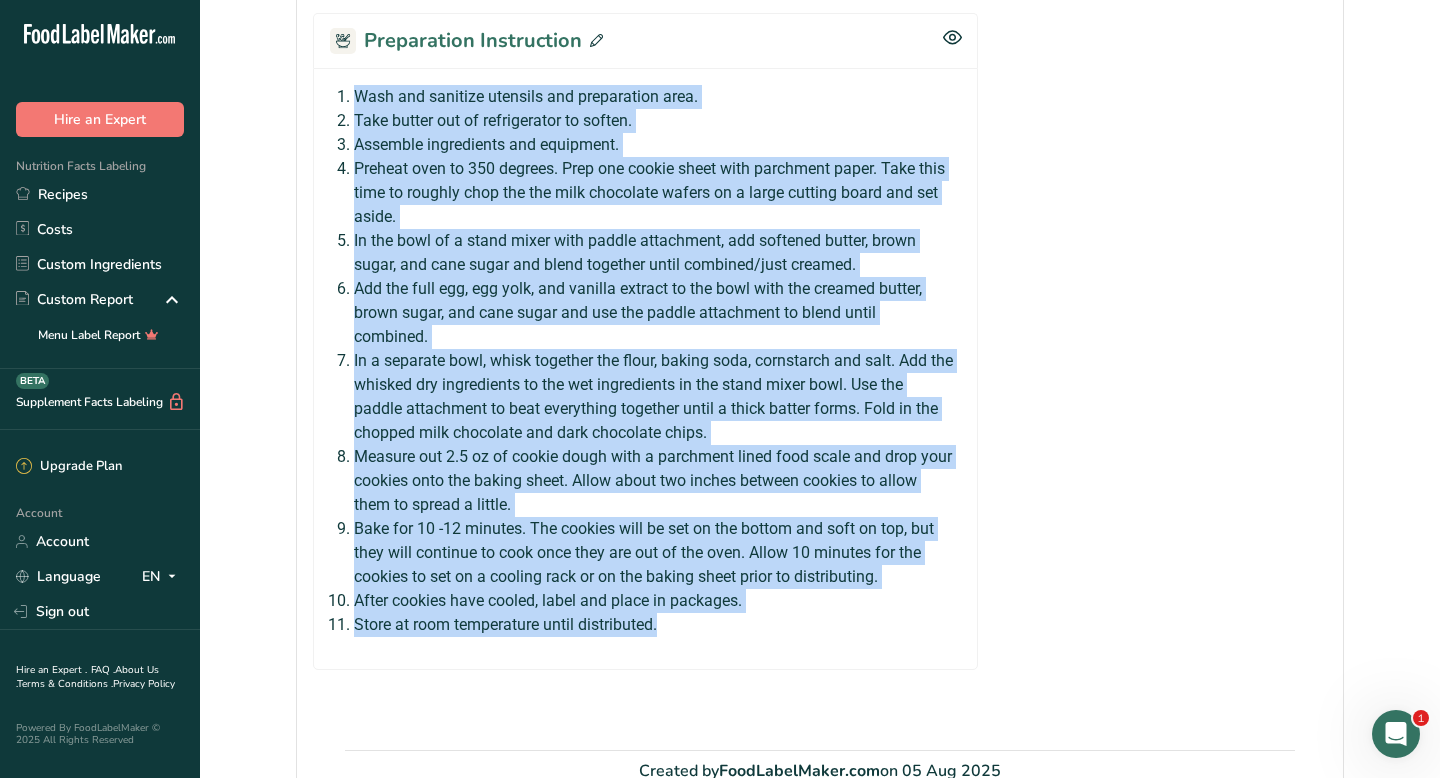 drag, startPoint x: 676, startPoint y: 610, endPoint x: 310, endPoint y: 72, distance: 650.69196 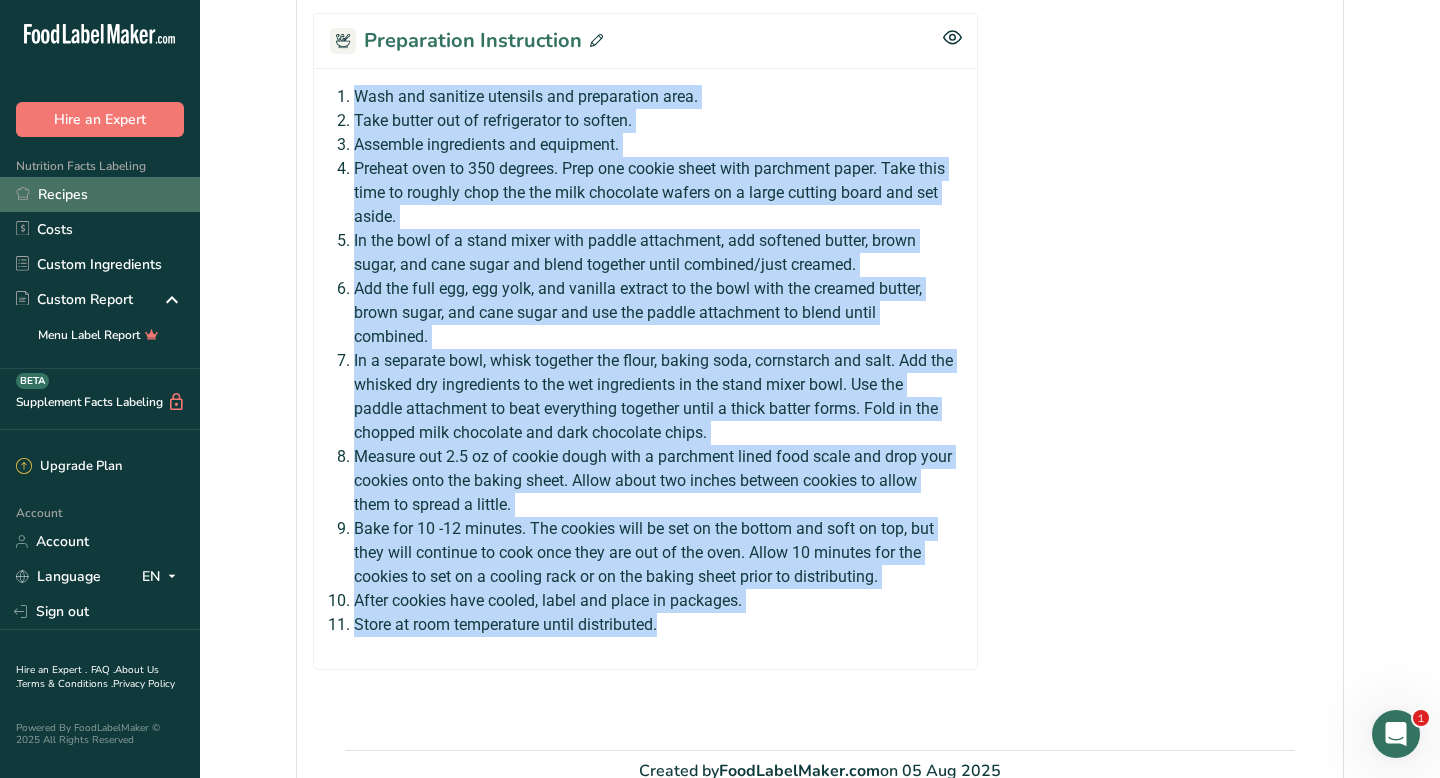 click on "Recipes" at bounding box center [100, 194] 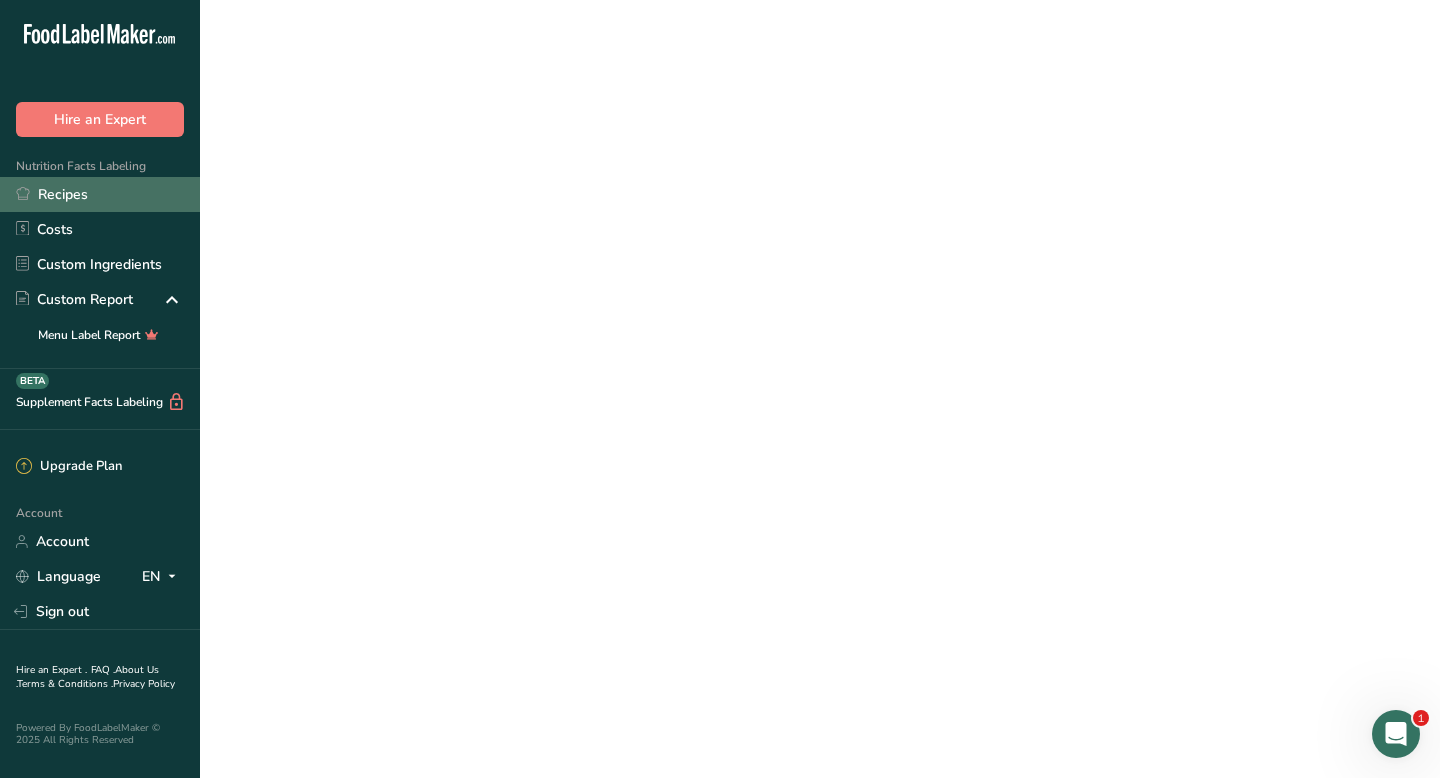 scroll, scrollTop: 0, scrollLeft: 0, axis: both 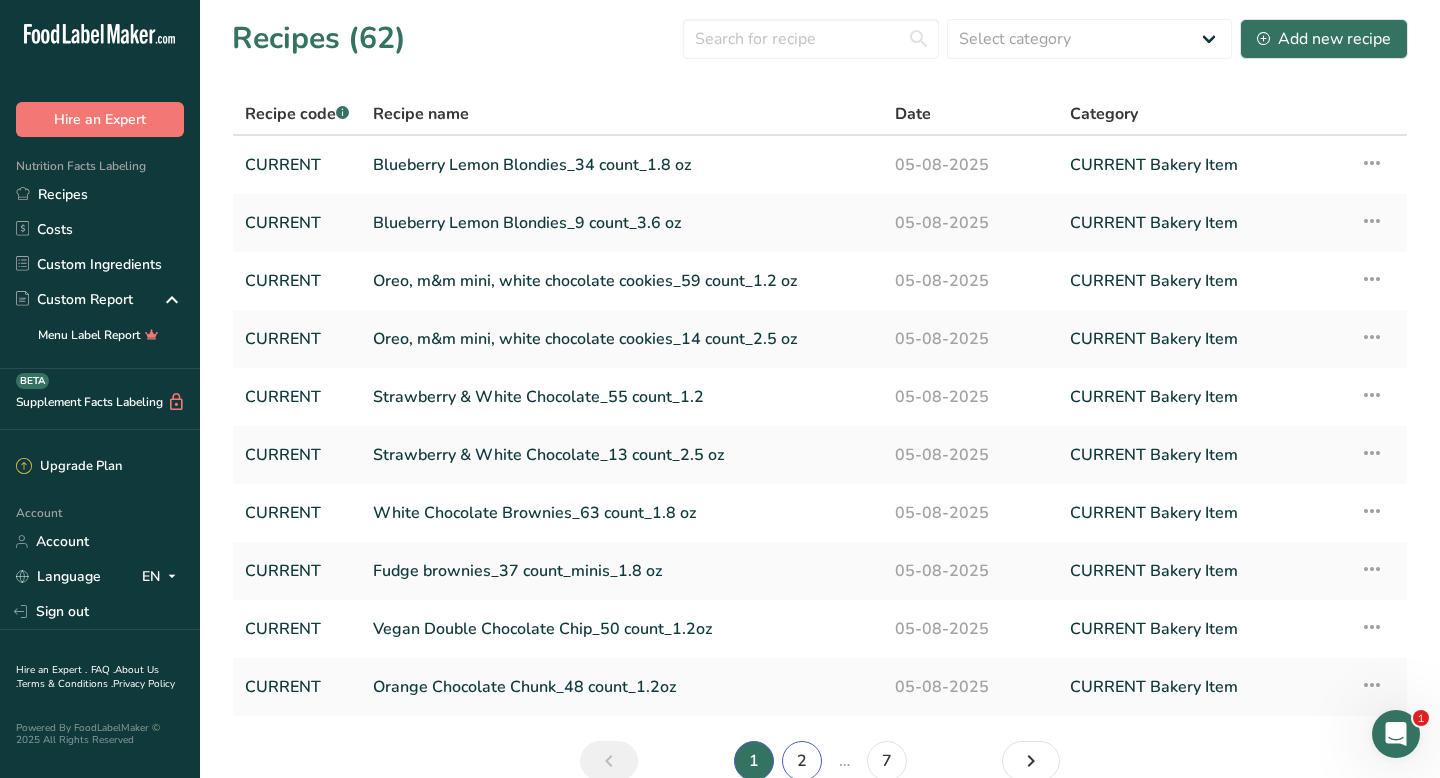 click on "2" at bounding box center [802, 761] 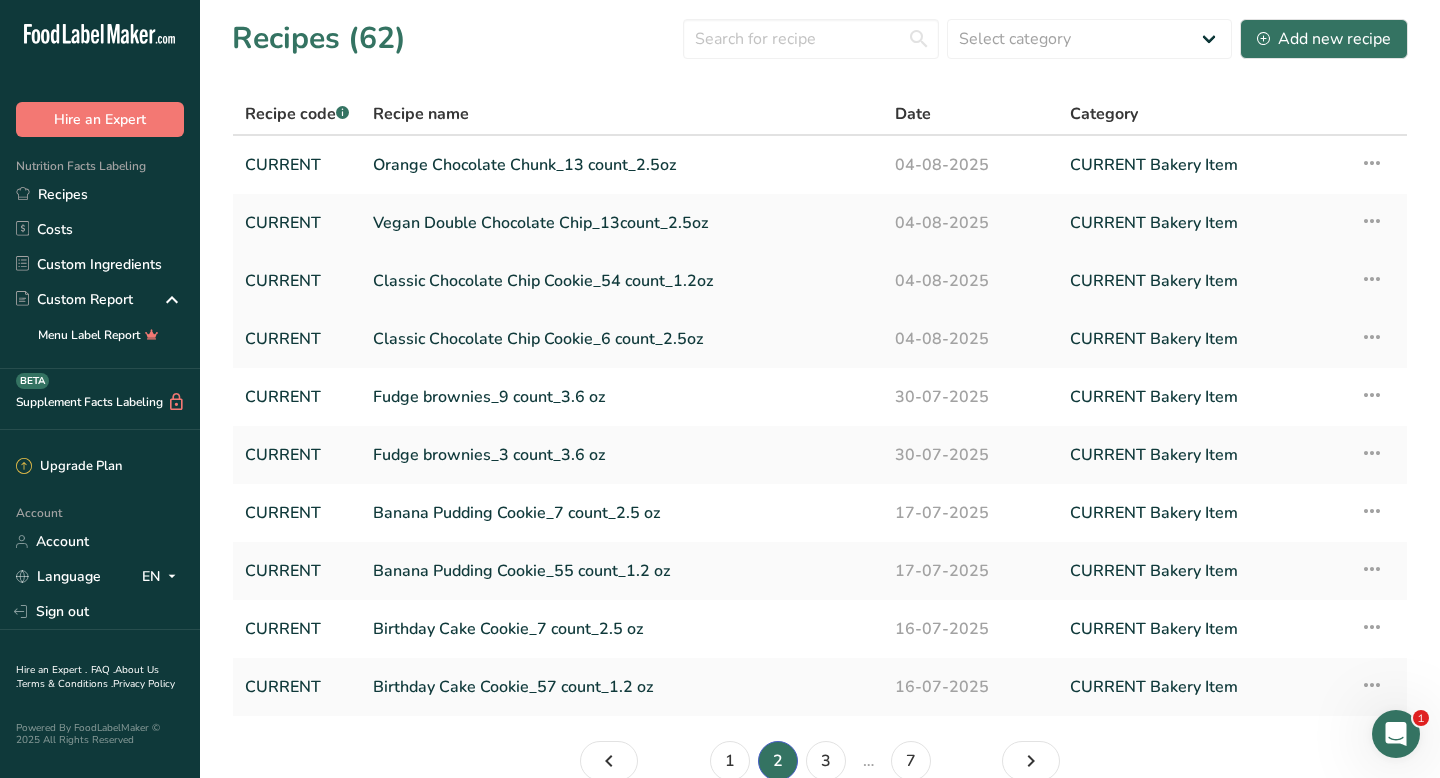 click on "Classic Chocolate Chip Cookie_54 count_1.2oz" at bounding box center [622, 281] 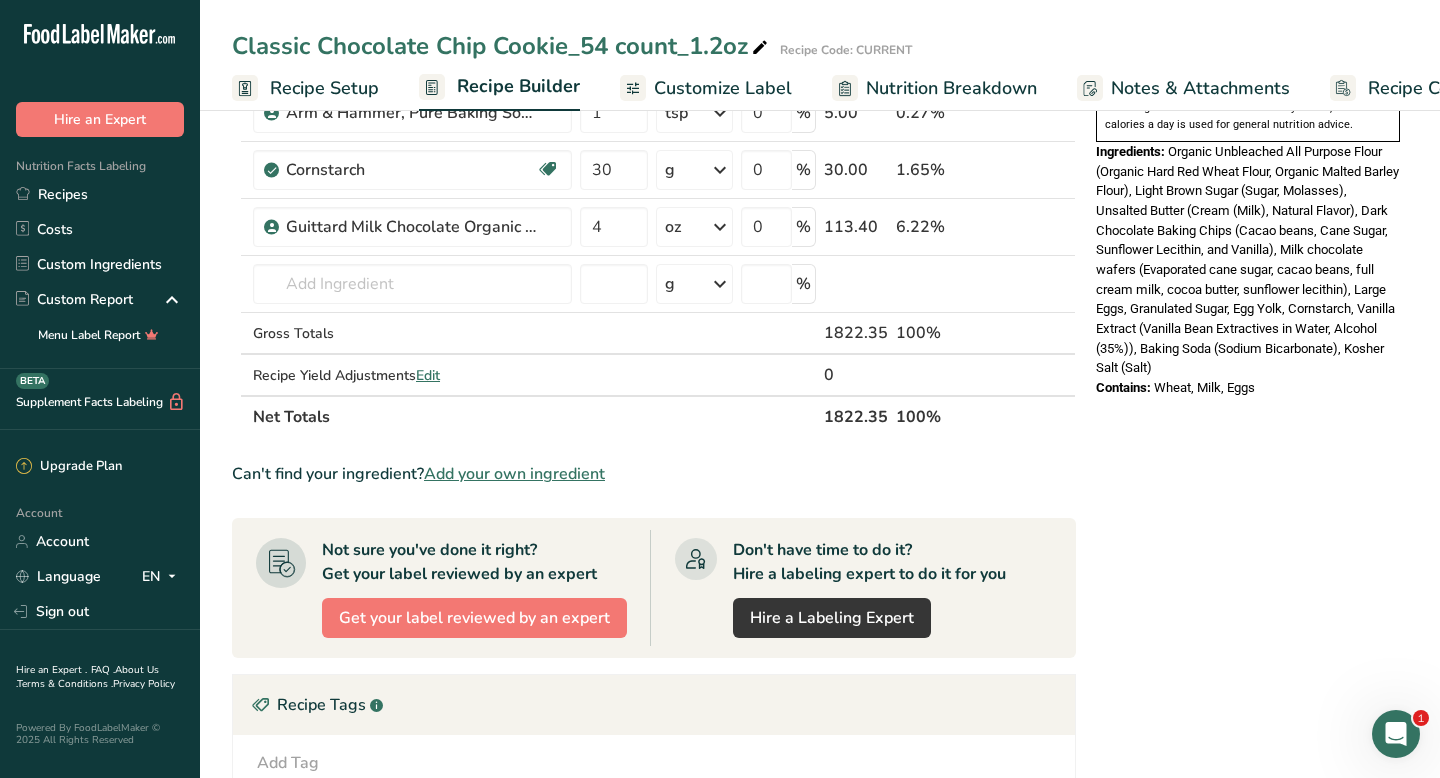 scroll, scrollTop: 1015, scrollLeft: 0, axis: vertical 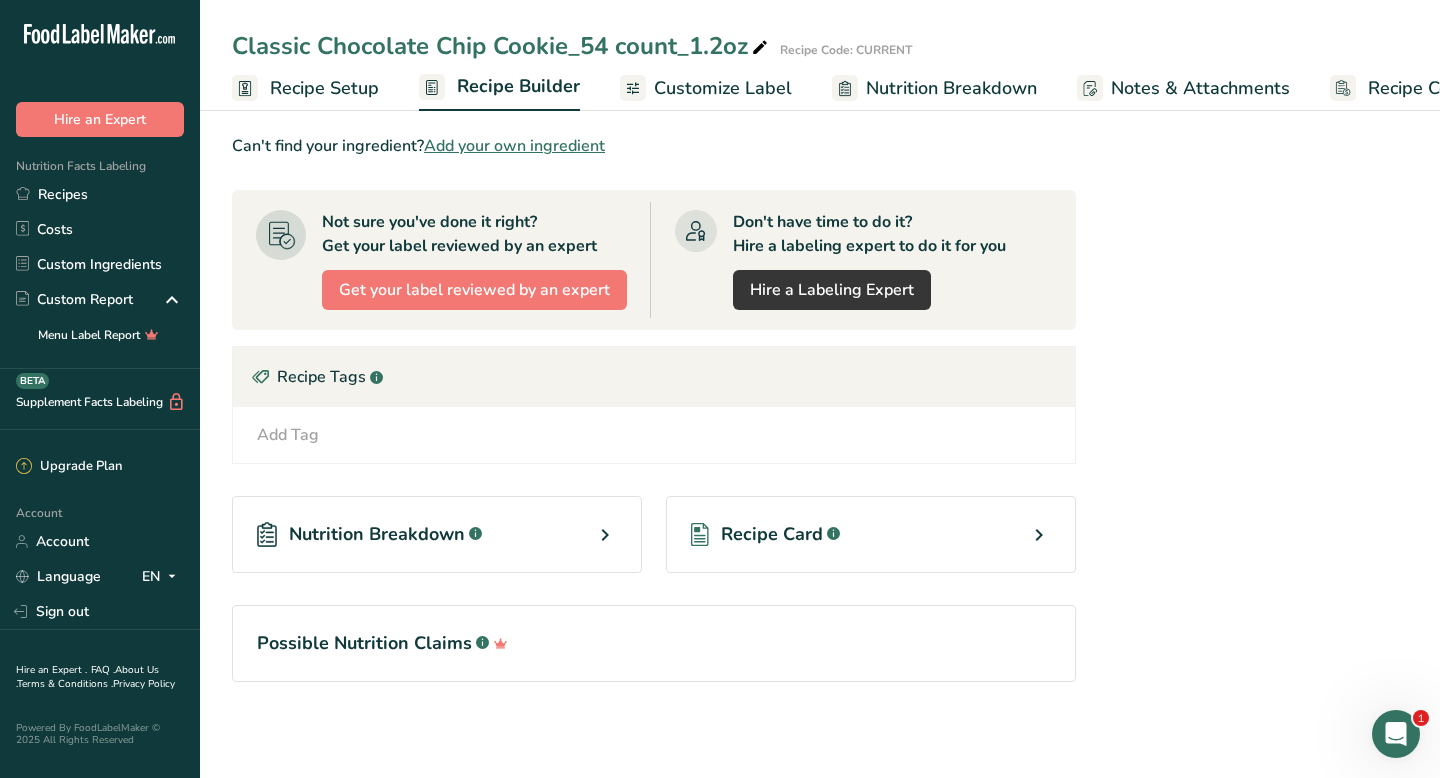click on "Recipe Card" at bounding box center [772, 534] 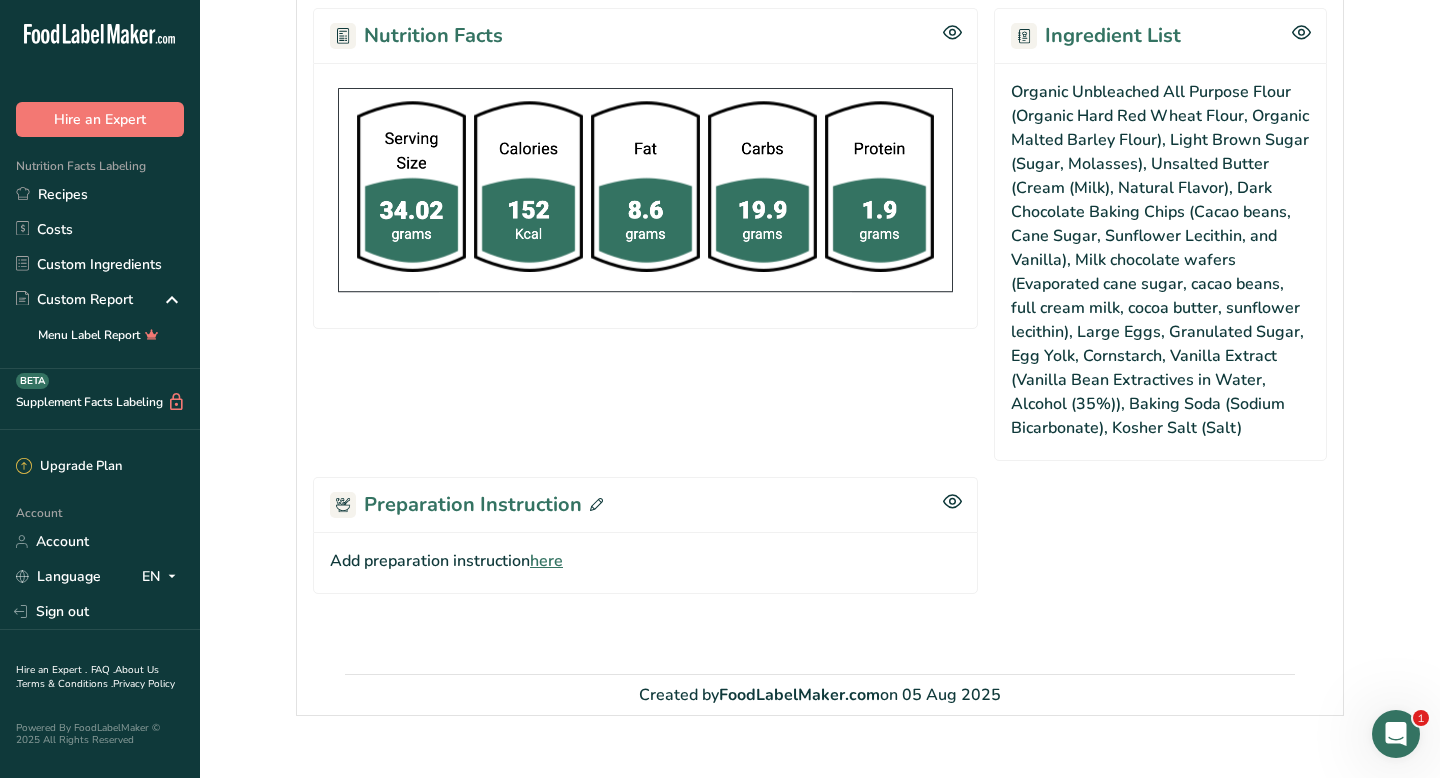 scroll, scrollTop: 1122, scrollLeft: 0, axis: vertical 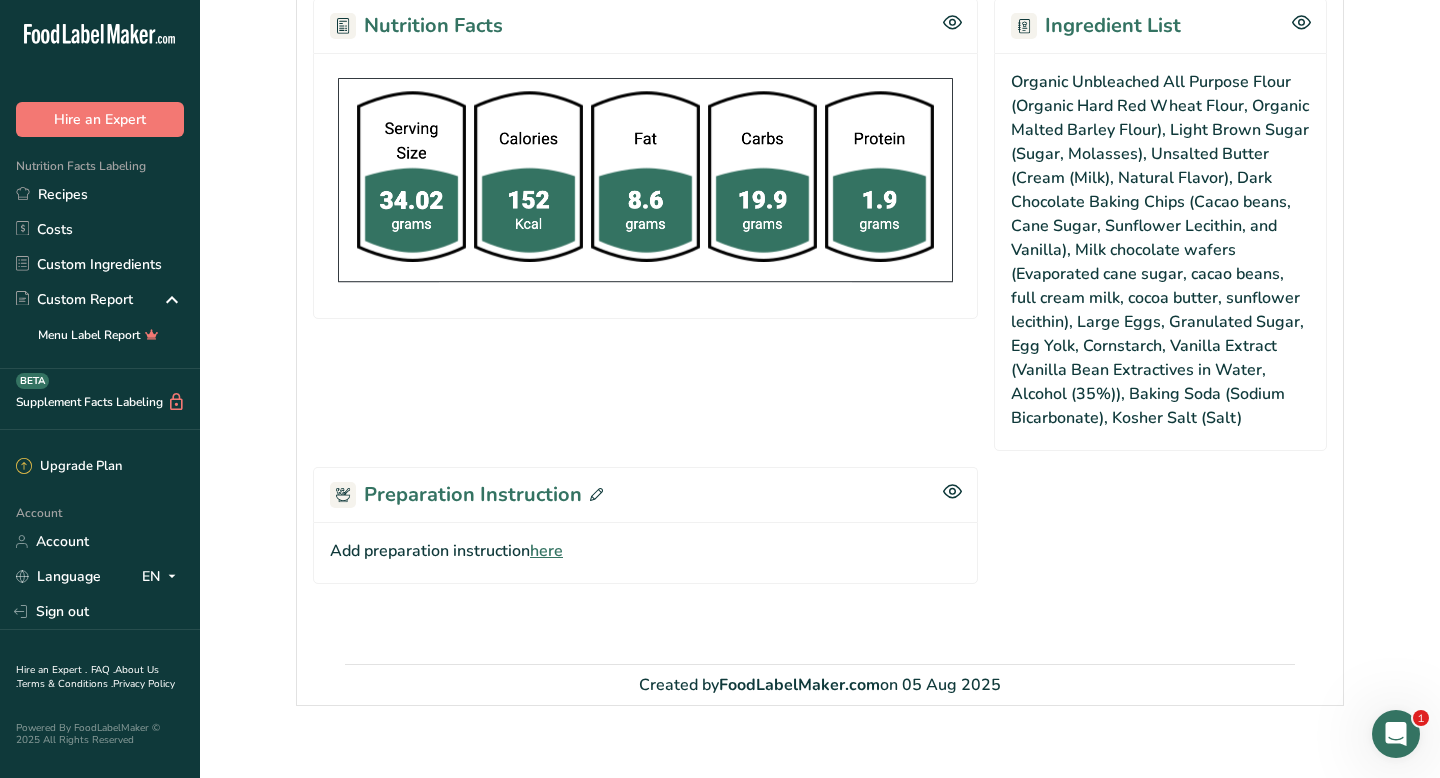 click on "here" at bounding box center [546, 551] 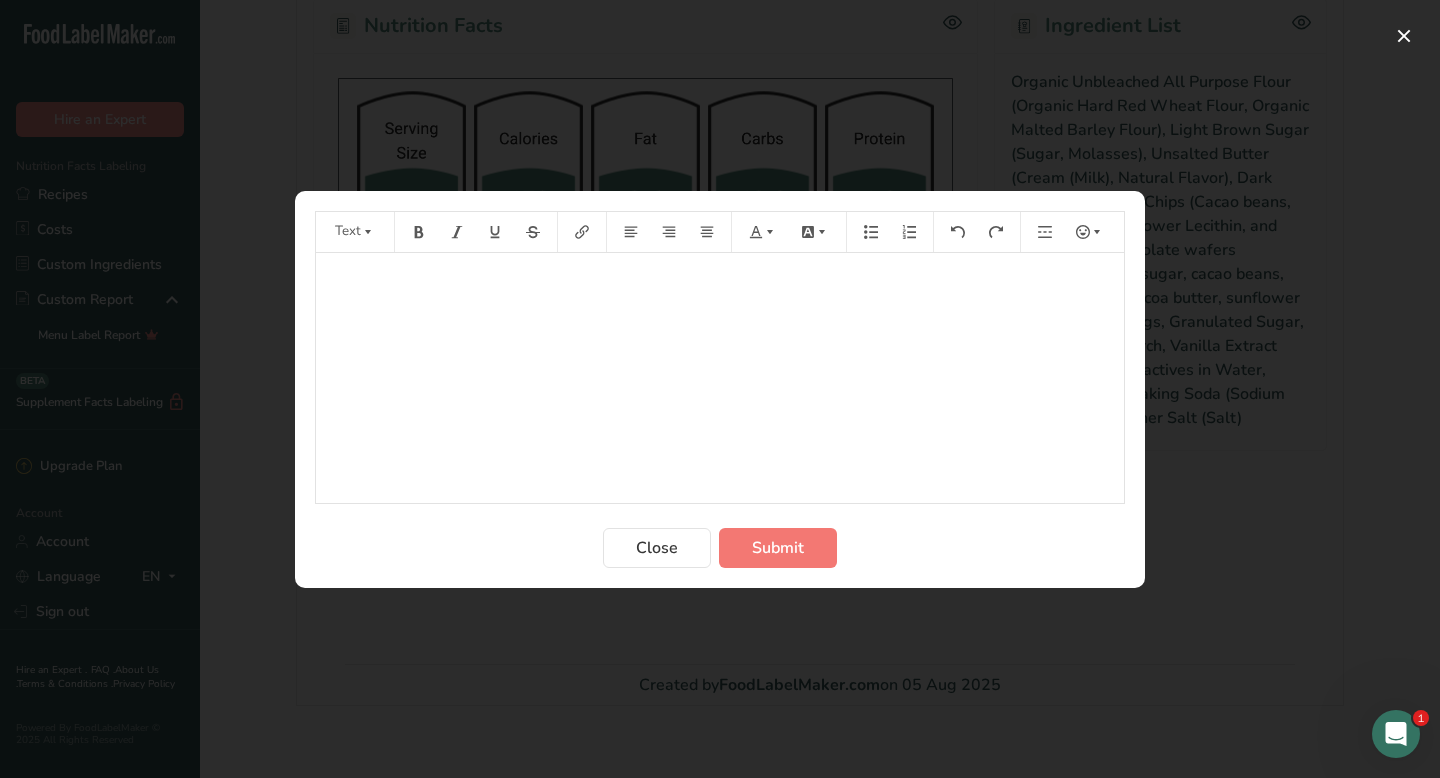 click on "﻿" at bounding box center [720, 281] 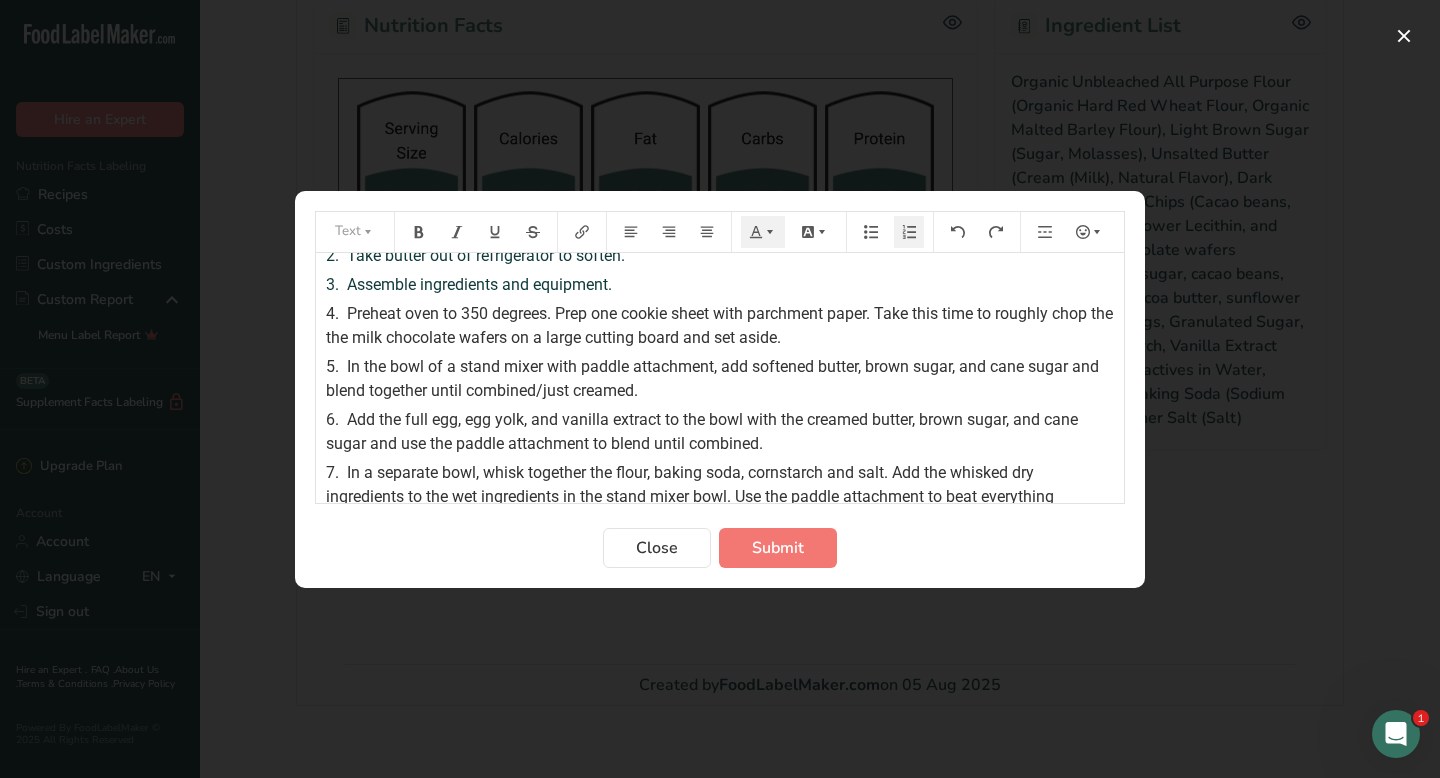 scroll, scrollTop: 0, scrollLeft: 0, axis: both 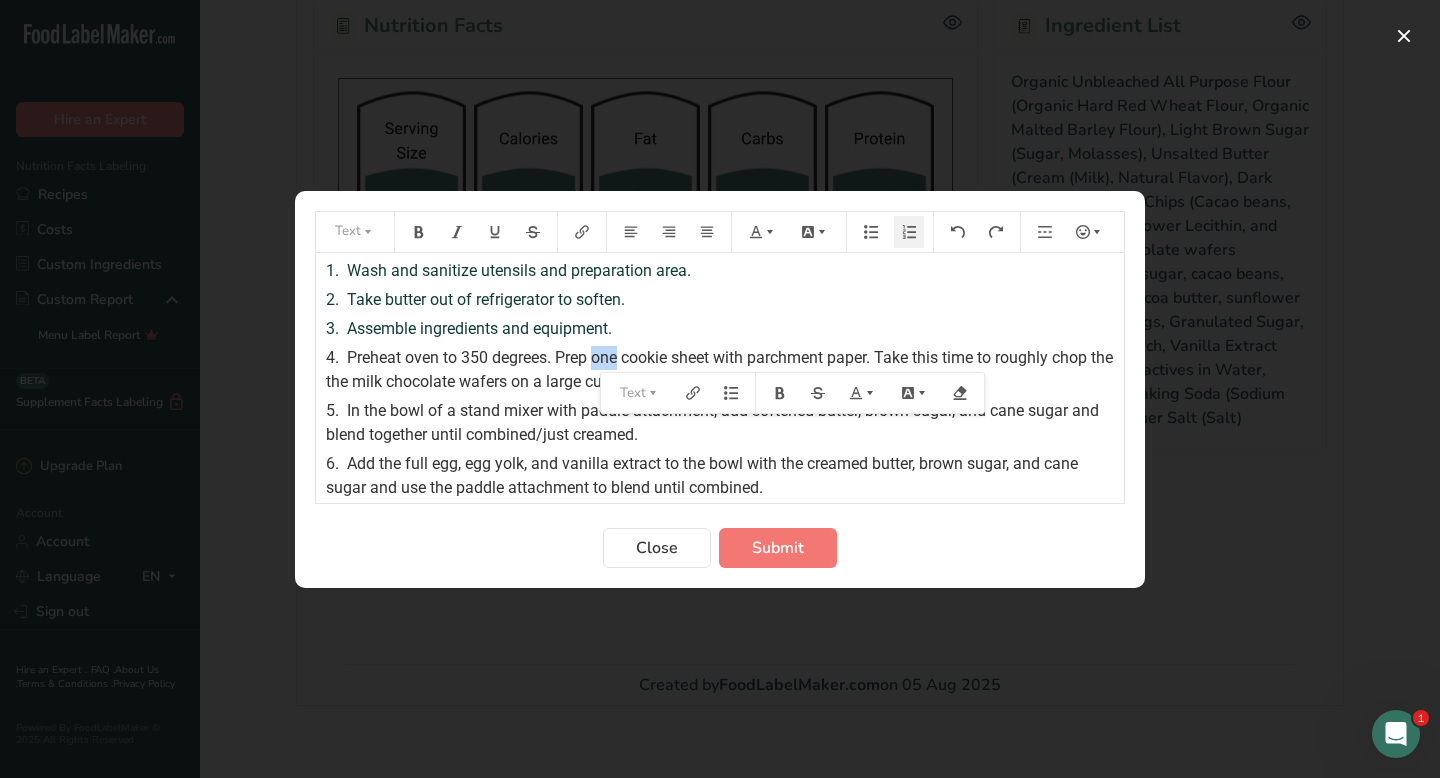 drag, startPoint x: 596, startPoint y: 358, endPoint x: 622, endPoint y: 357, distance: 26.019224 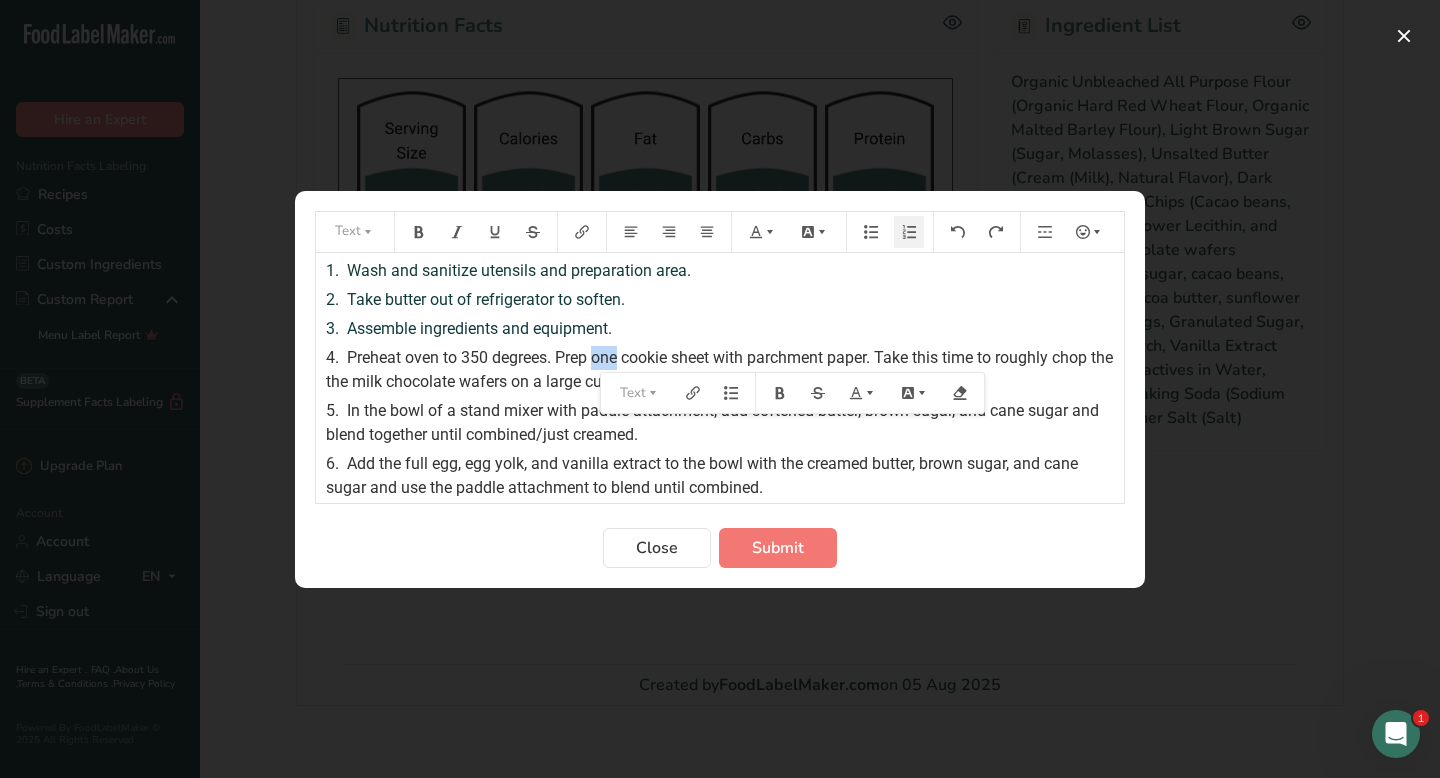 click on "Preheat oven to 350 degrees. Prep one cookie sheet with parchment paper. Take this time to roughly chop the the milk chocolate wafers on a large cutting board and set aside." at bounding box center [721, 369] 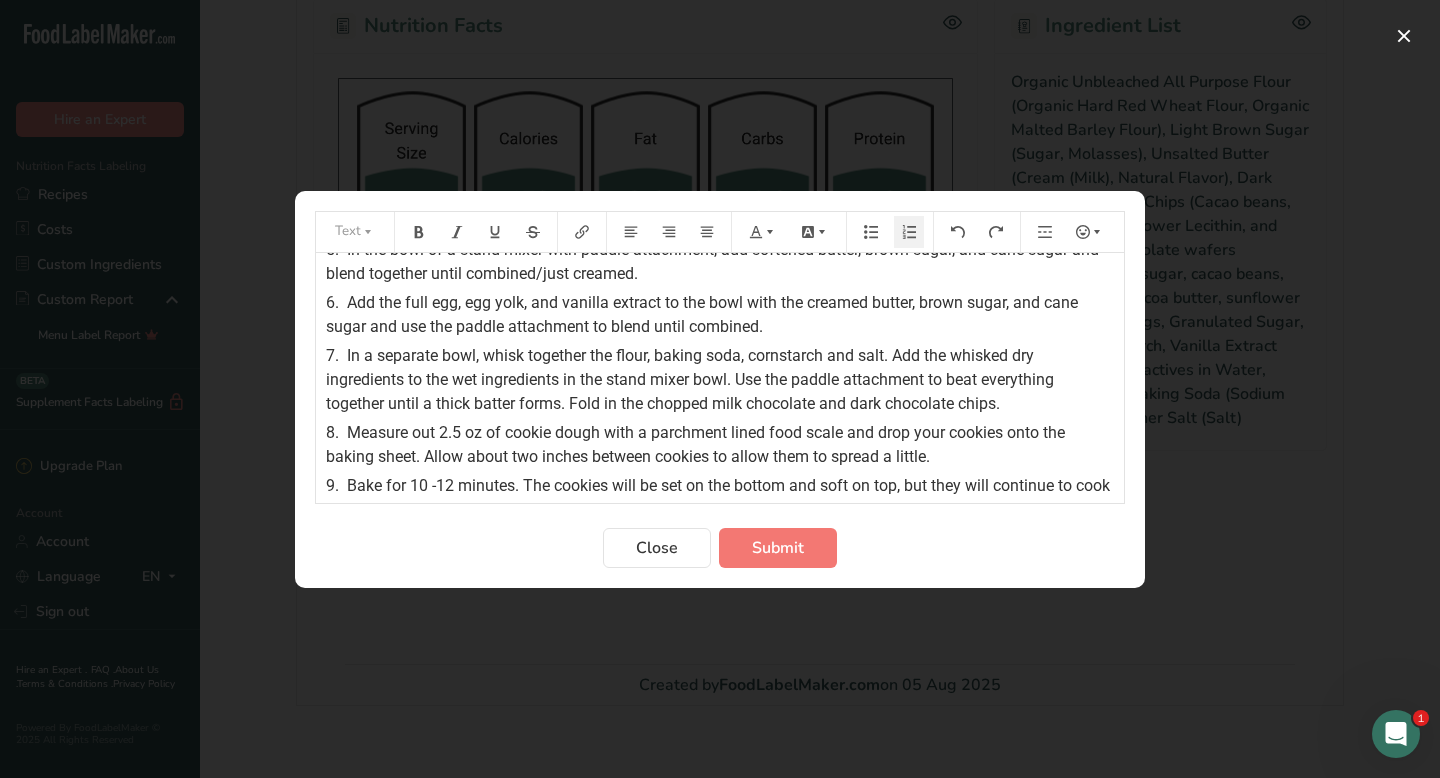 scroll, scrollTop: 267, scrollLeft: 0, axis: vertical 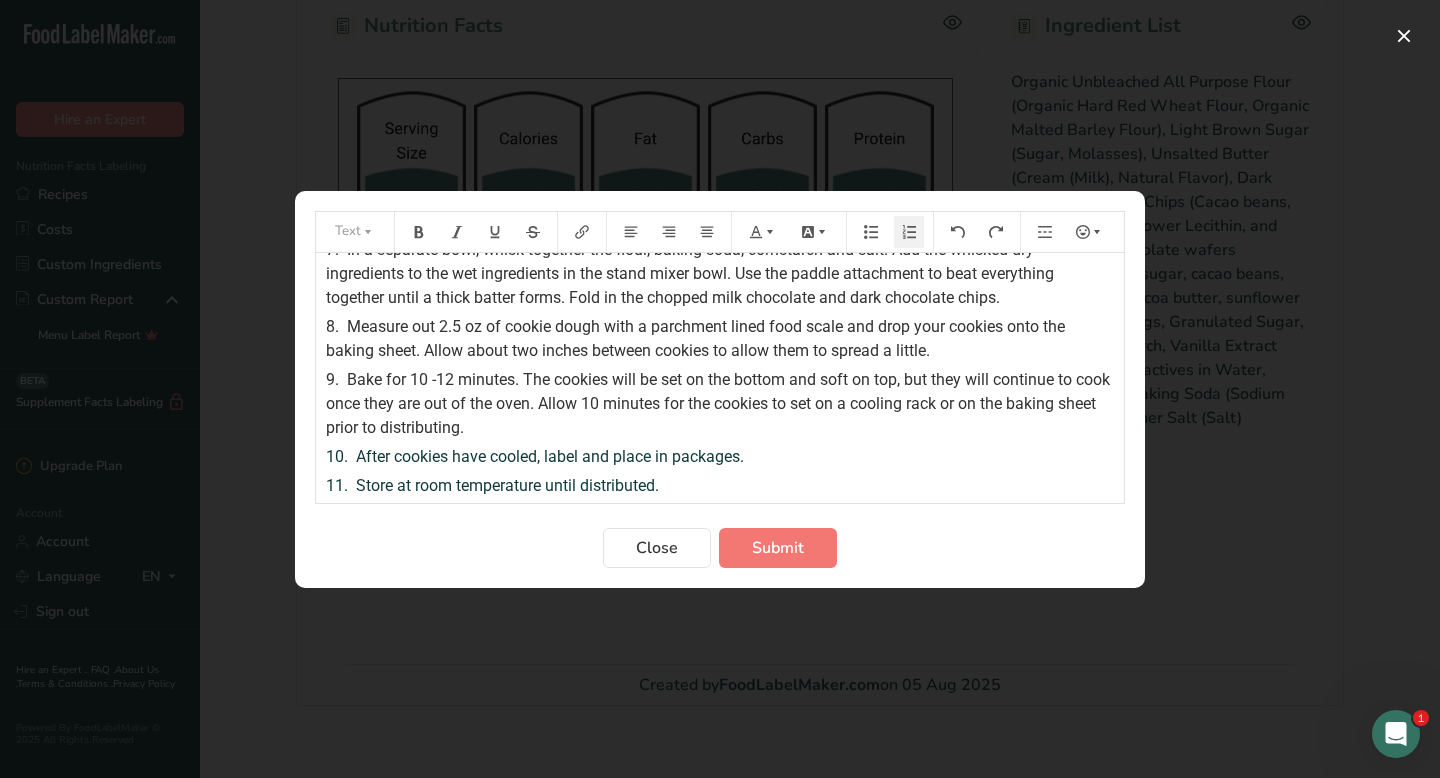 click on "Measure out 2.5 oz of cookie dough with a parchment lined food scale and drop your cookies onto the baking sheet. Allow about two inches between cookies to allow them to spread a little." at bounding box center [697, 338] 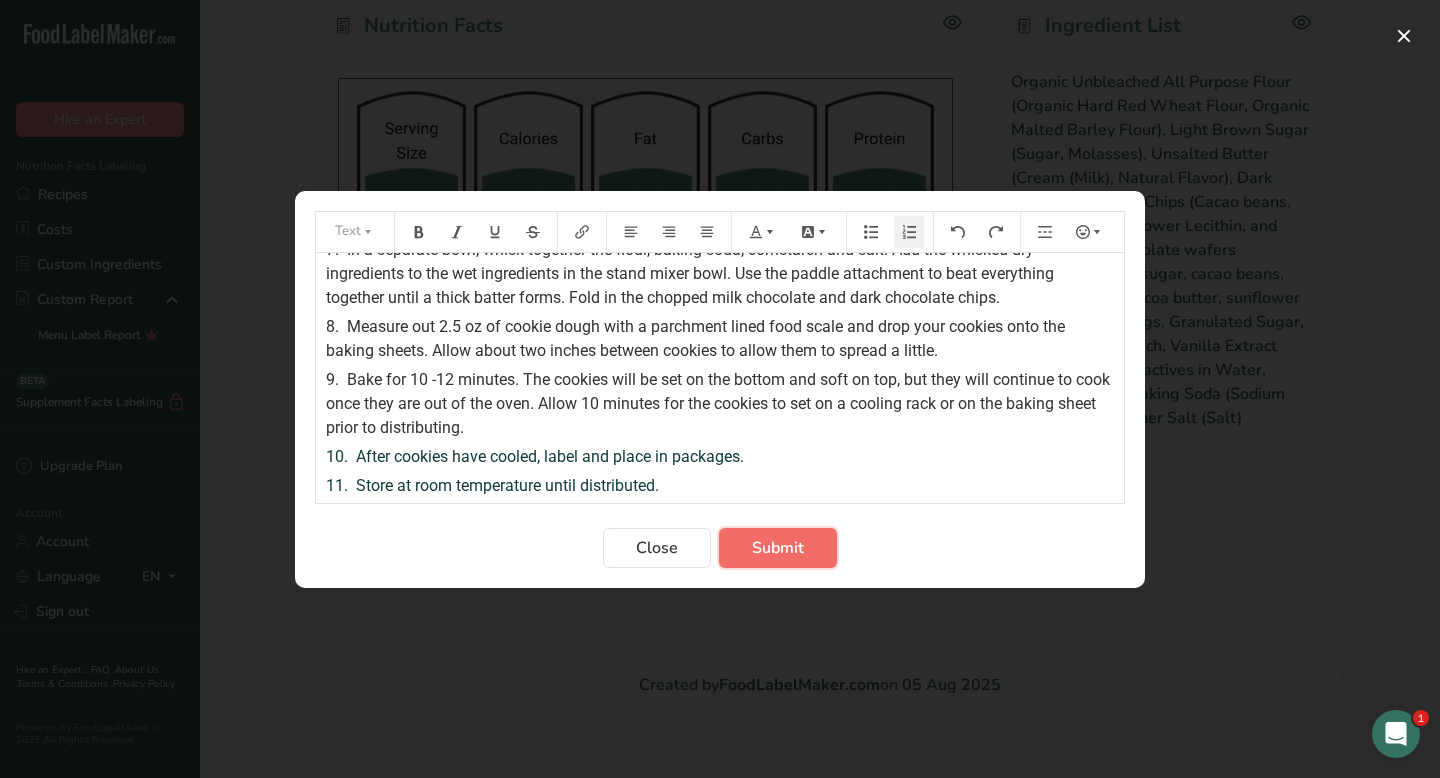 click on "Submit" at bounding box center [778, 548] 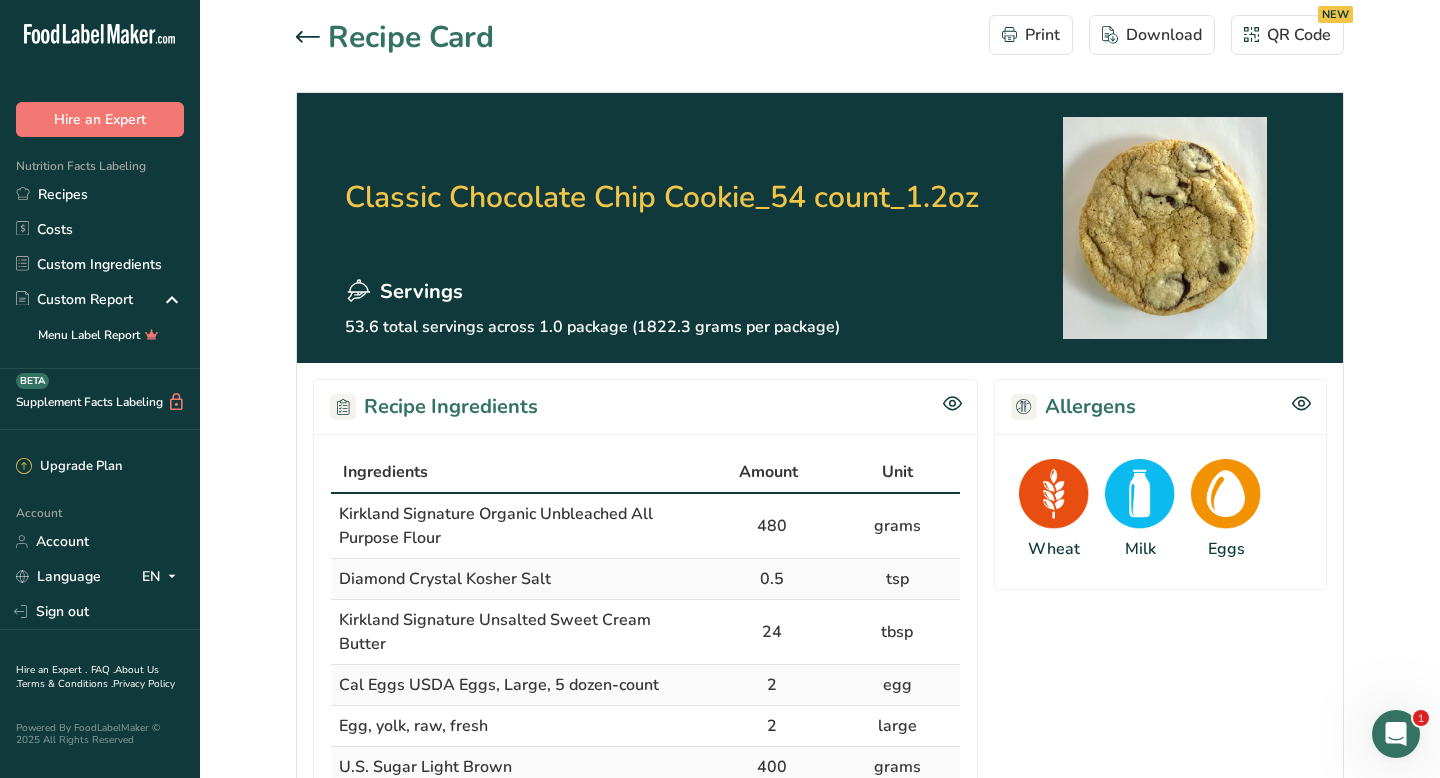 scroll, scrollTop: 0, scrollLeft: 0, axis: both 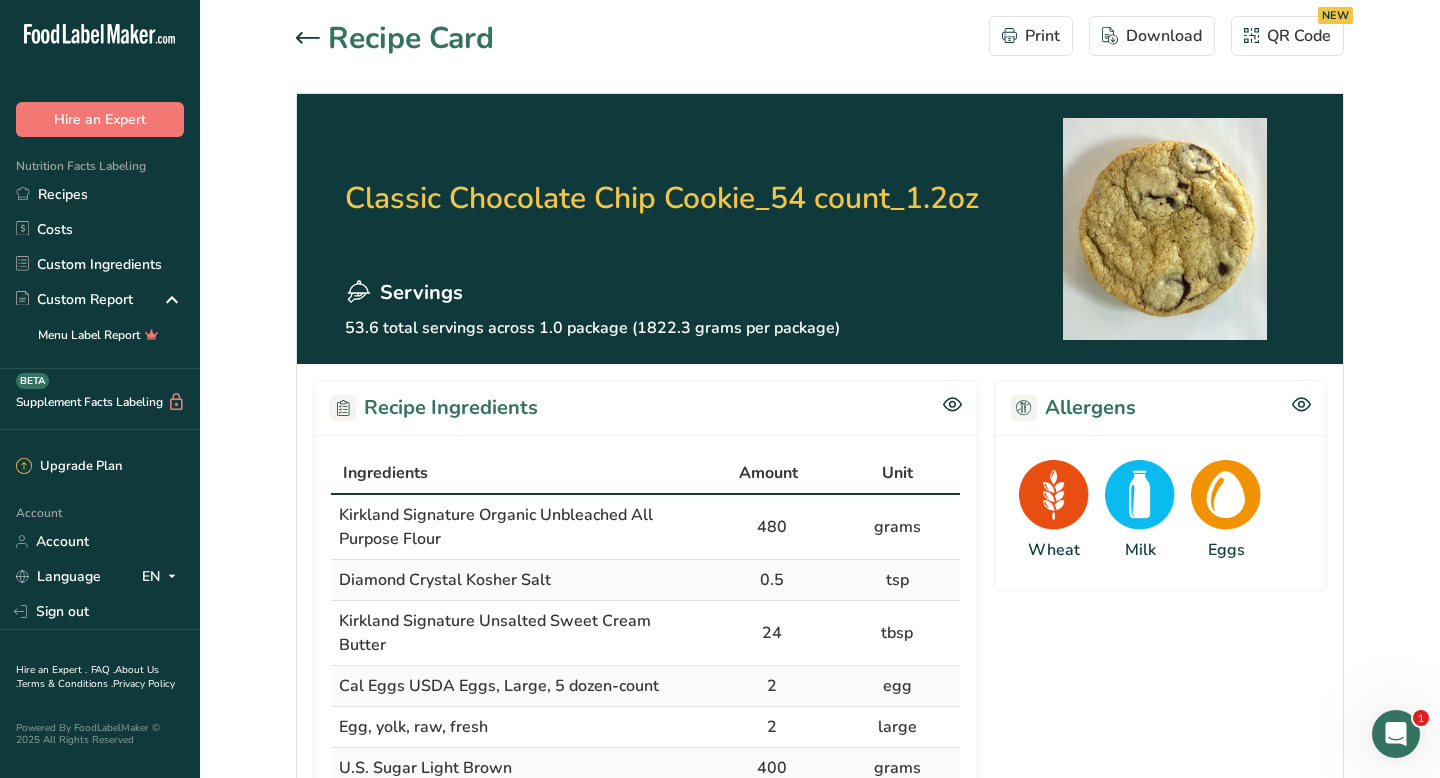 click at bounding box center (312, 39) 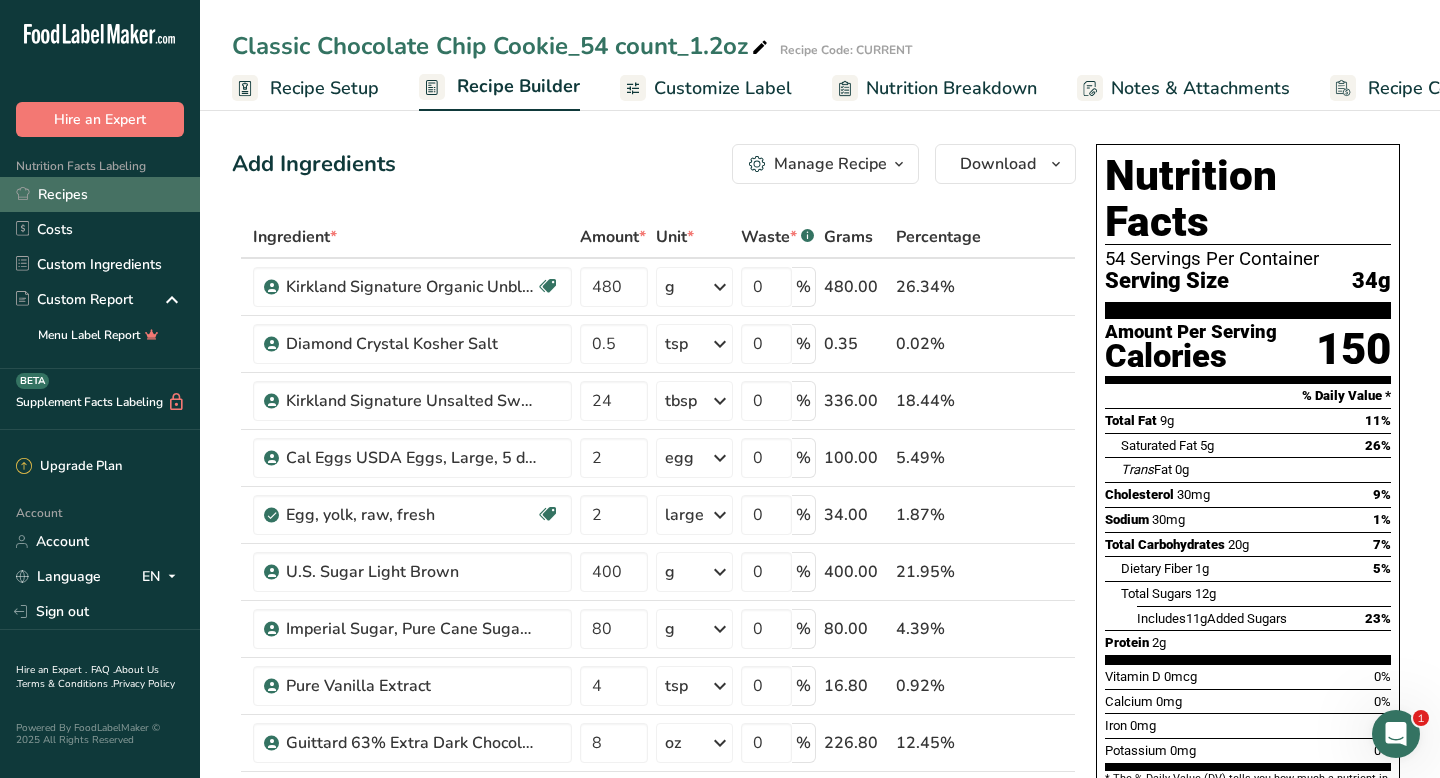click on "Recipes" at bounding box center (100, 194) 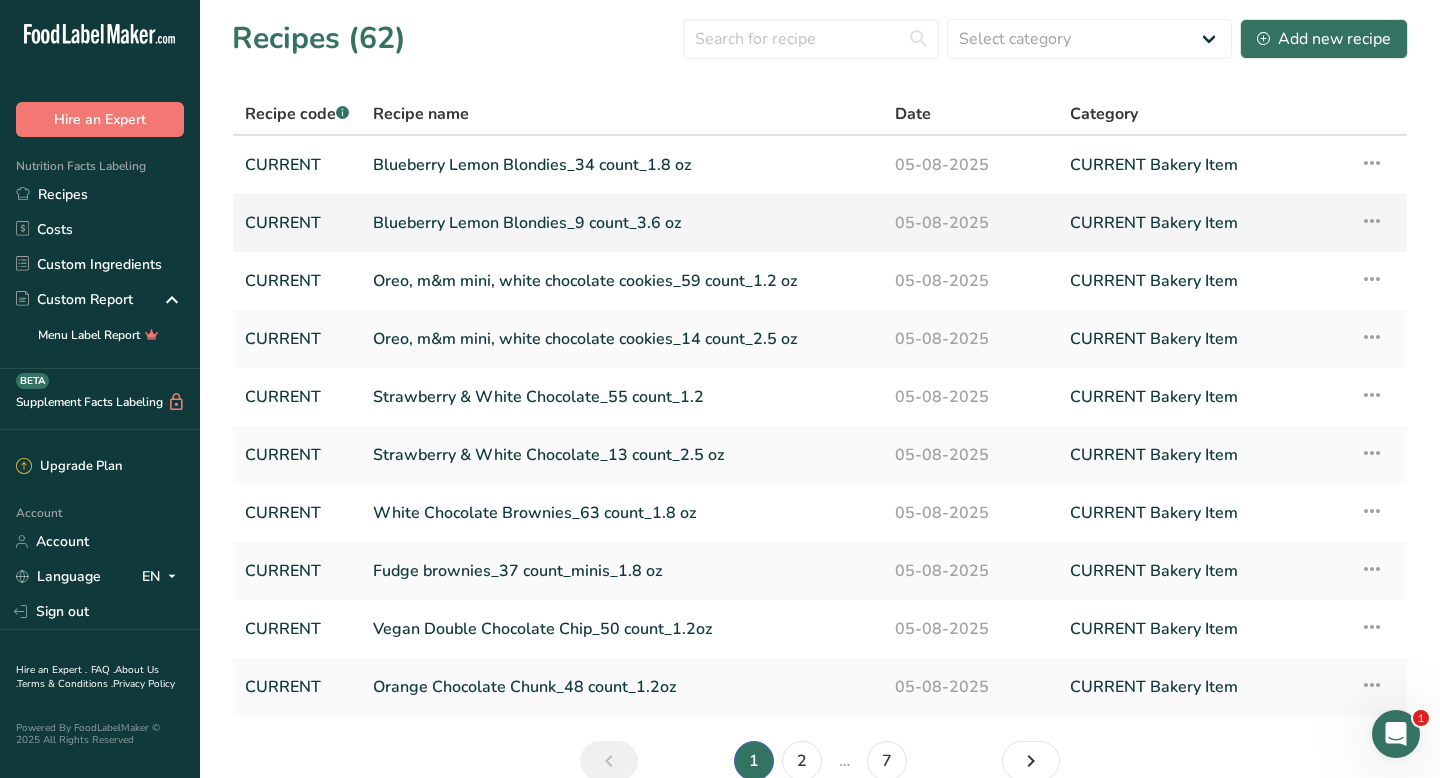 click on "Blueberry Lemon Blondies_9 count_3.6 oz" at bounding box center [622, 223] 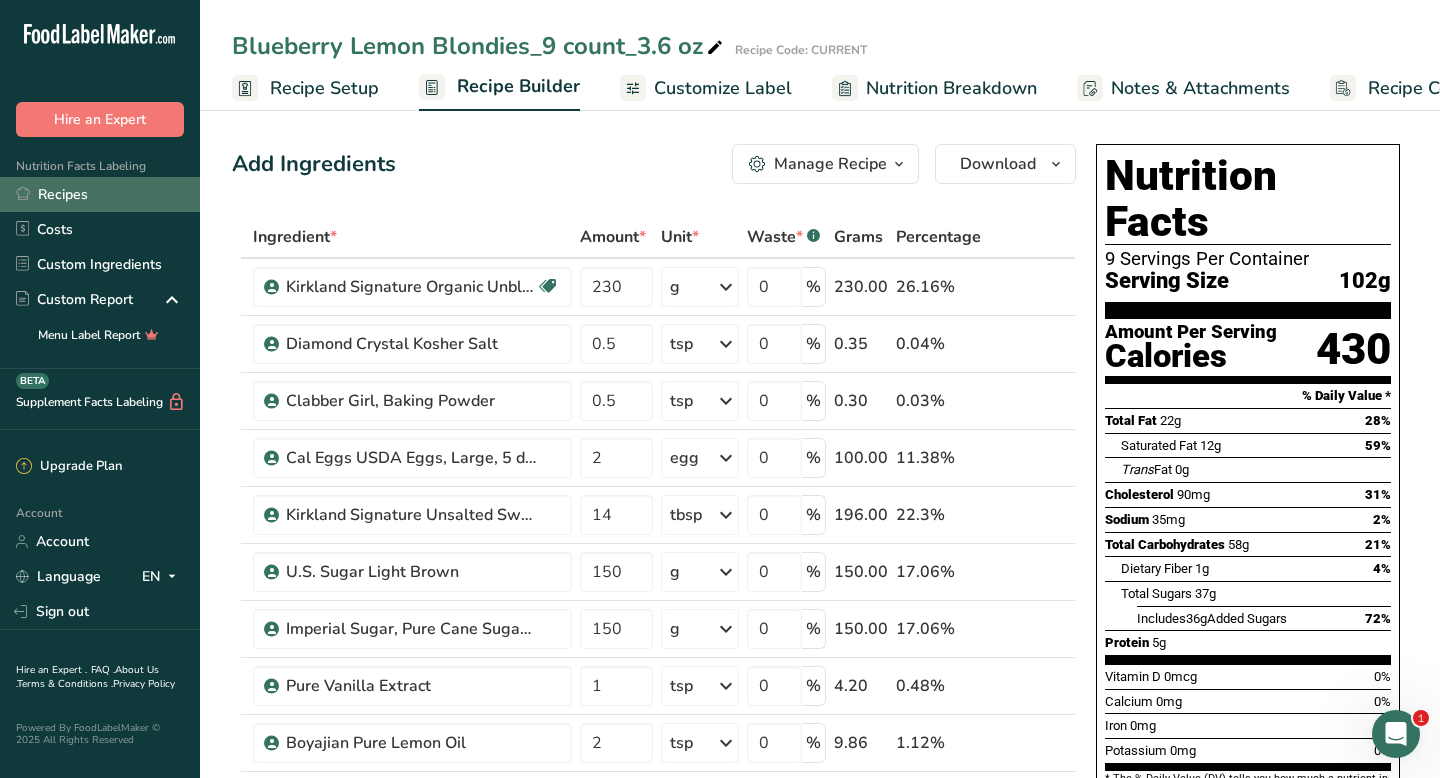 click on "Recipes" at bounding box center [100, 194] 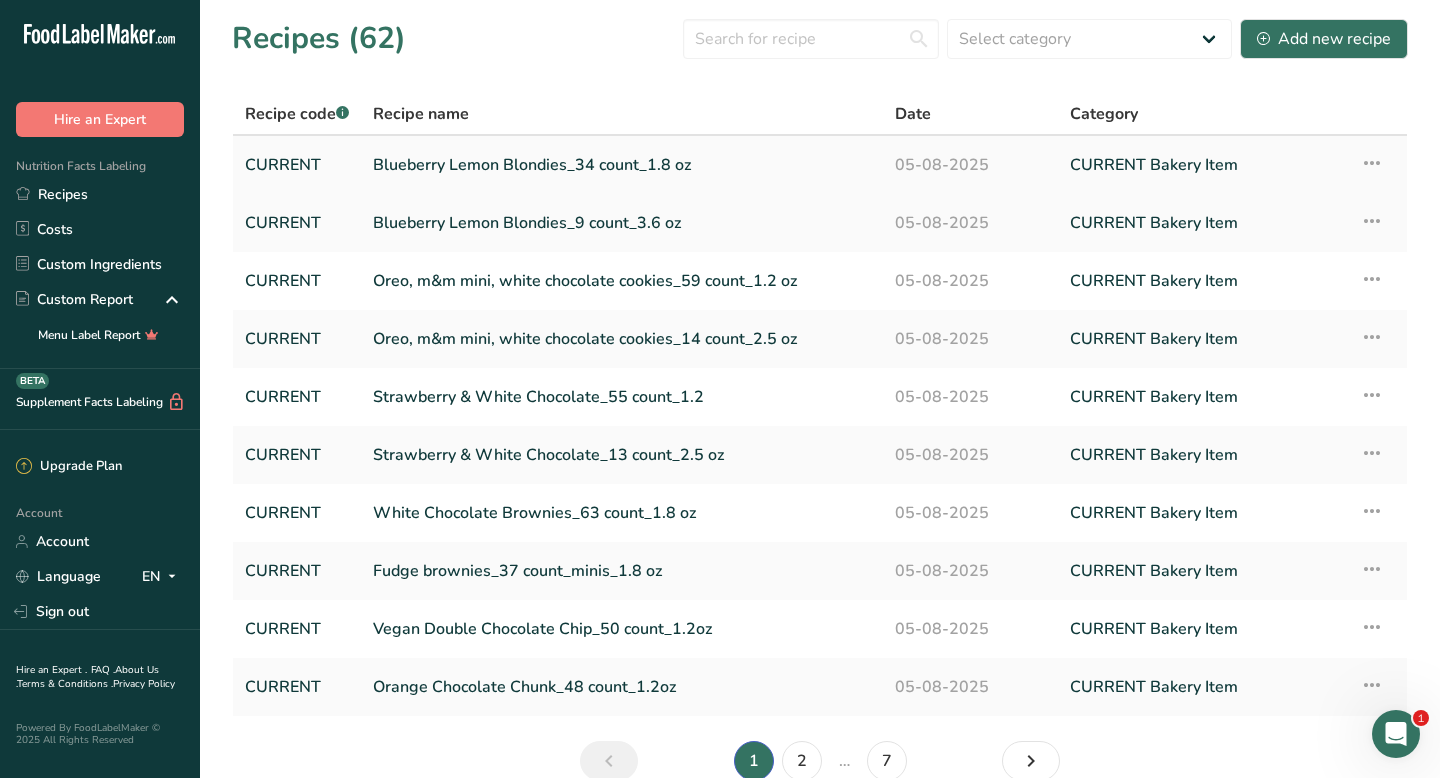 click on "Blueberry Lemon Blondies_34 count_1.8 oz" at bounding box center [622, 165] 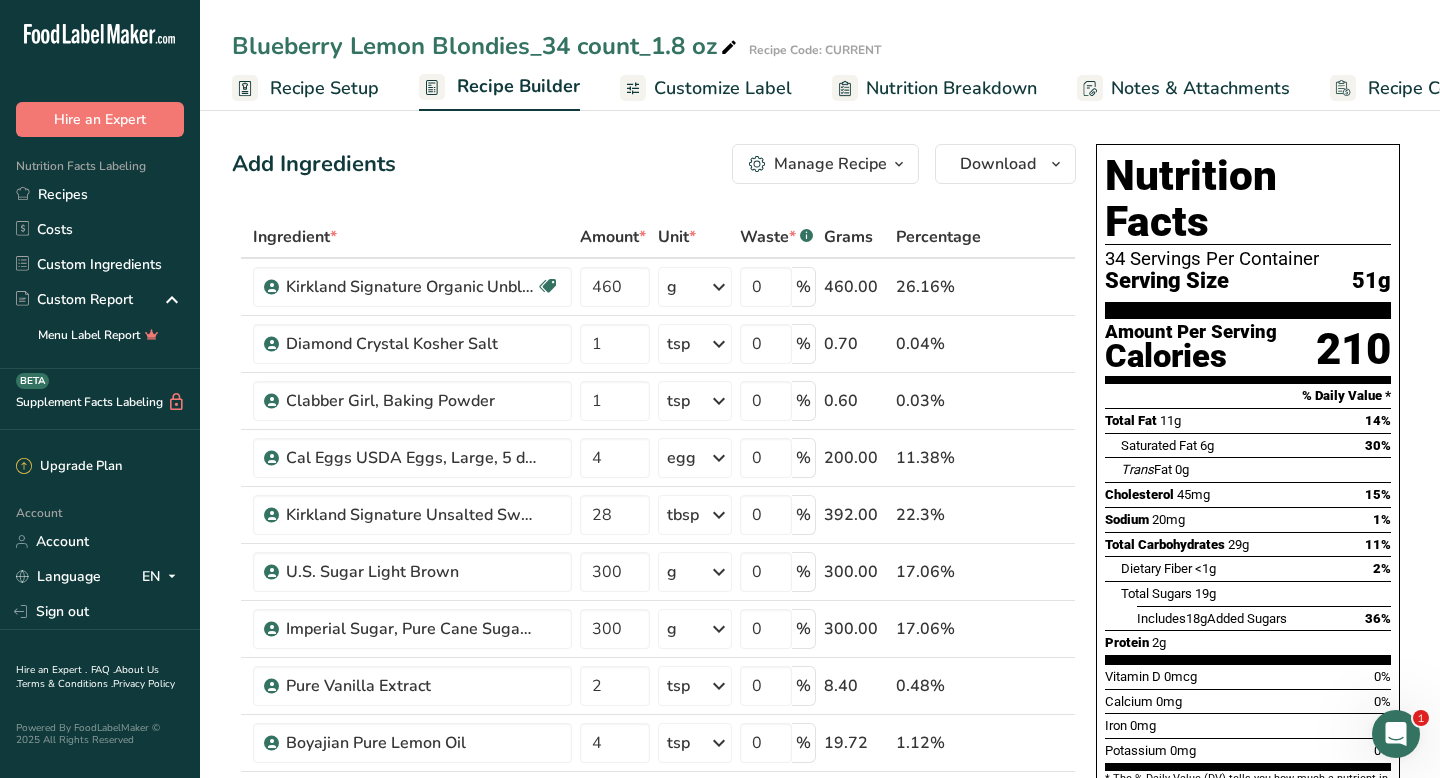 click on "Blueberry Lemon Blondies_34 count_1.8 oz" at bounding box center [486, 46] 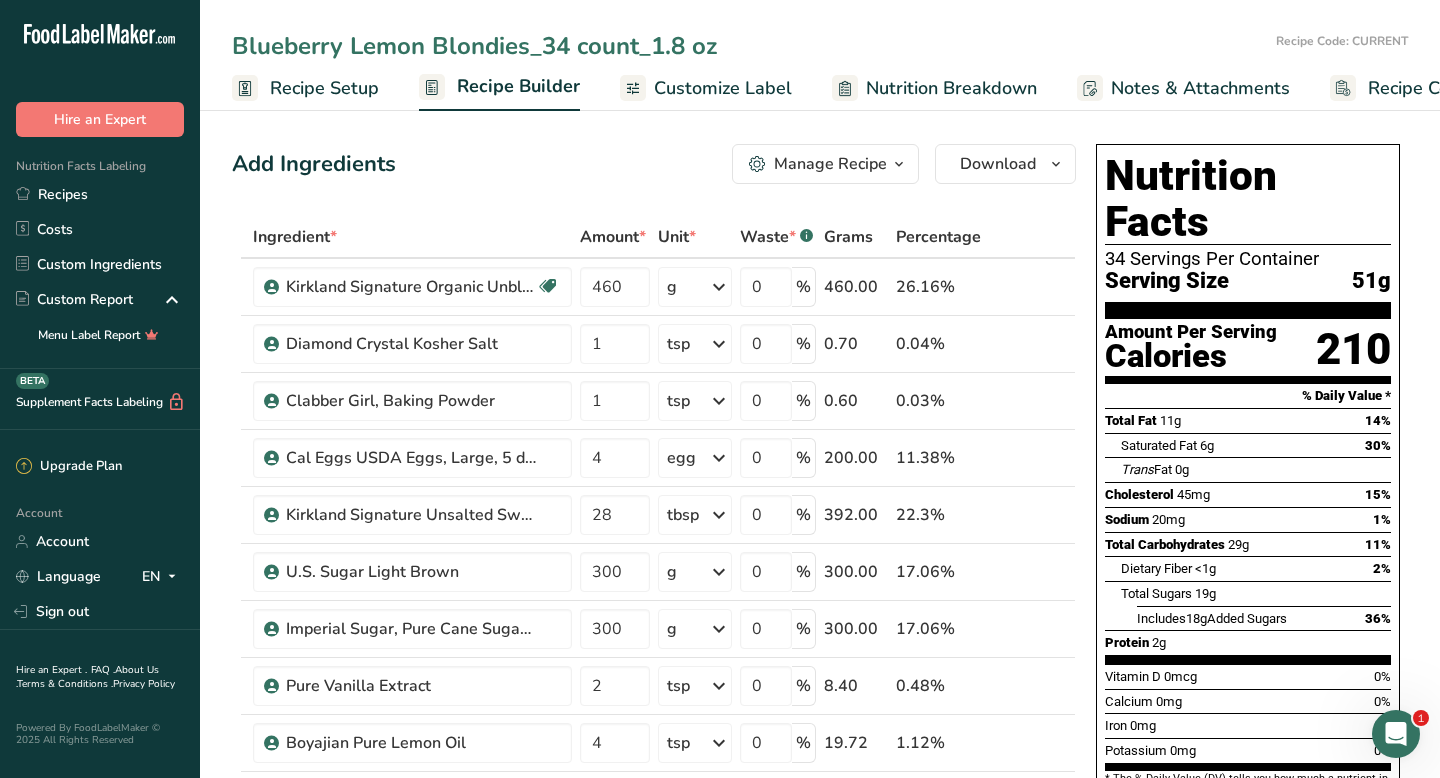 click on "Blueberry Lemon Blondies_34 count_1.8 oz" at bounding box center [750, 46] 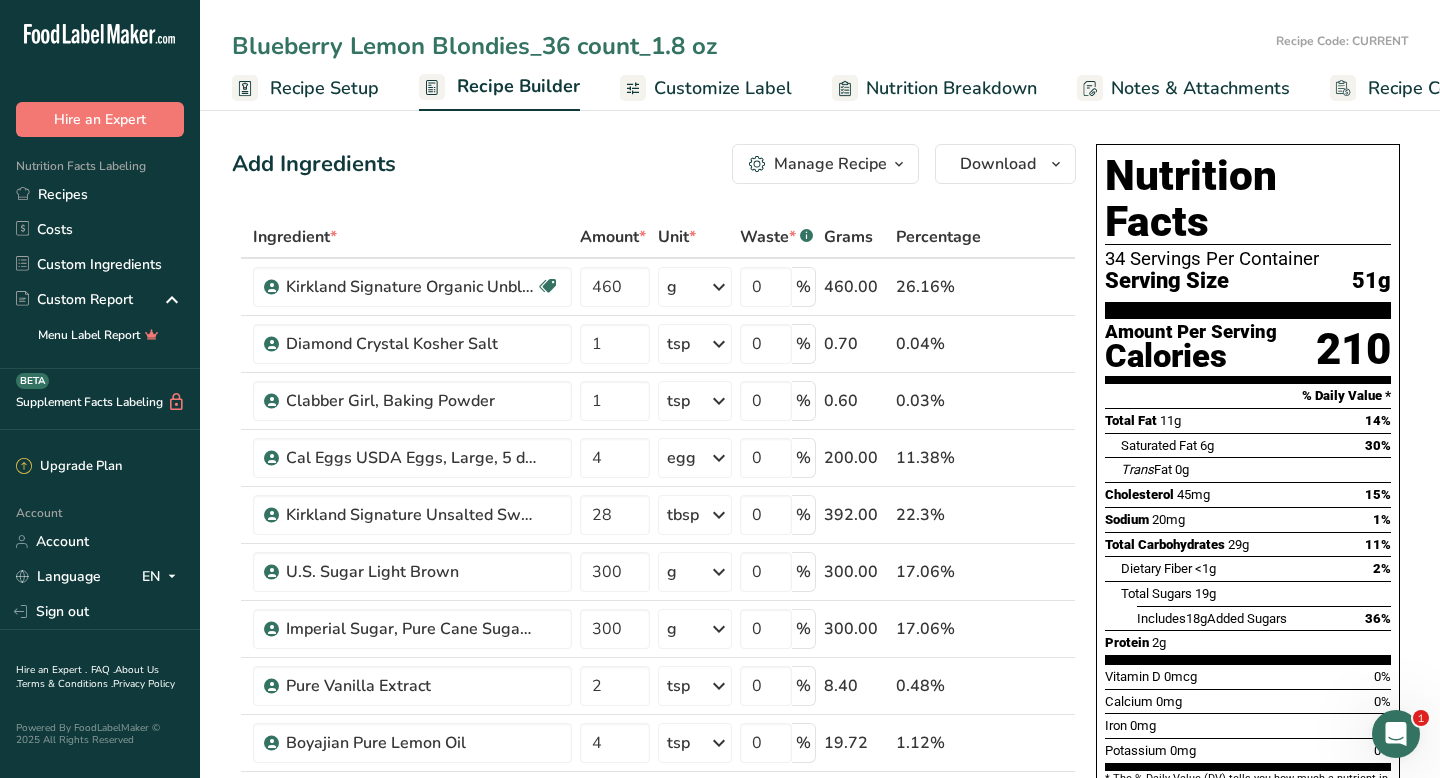 click on "Blueberry Lemon Blondies_36 count_1.8 oz" at bounding box center [750, 46] 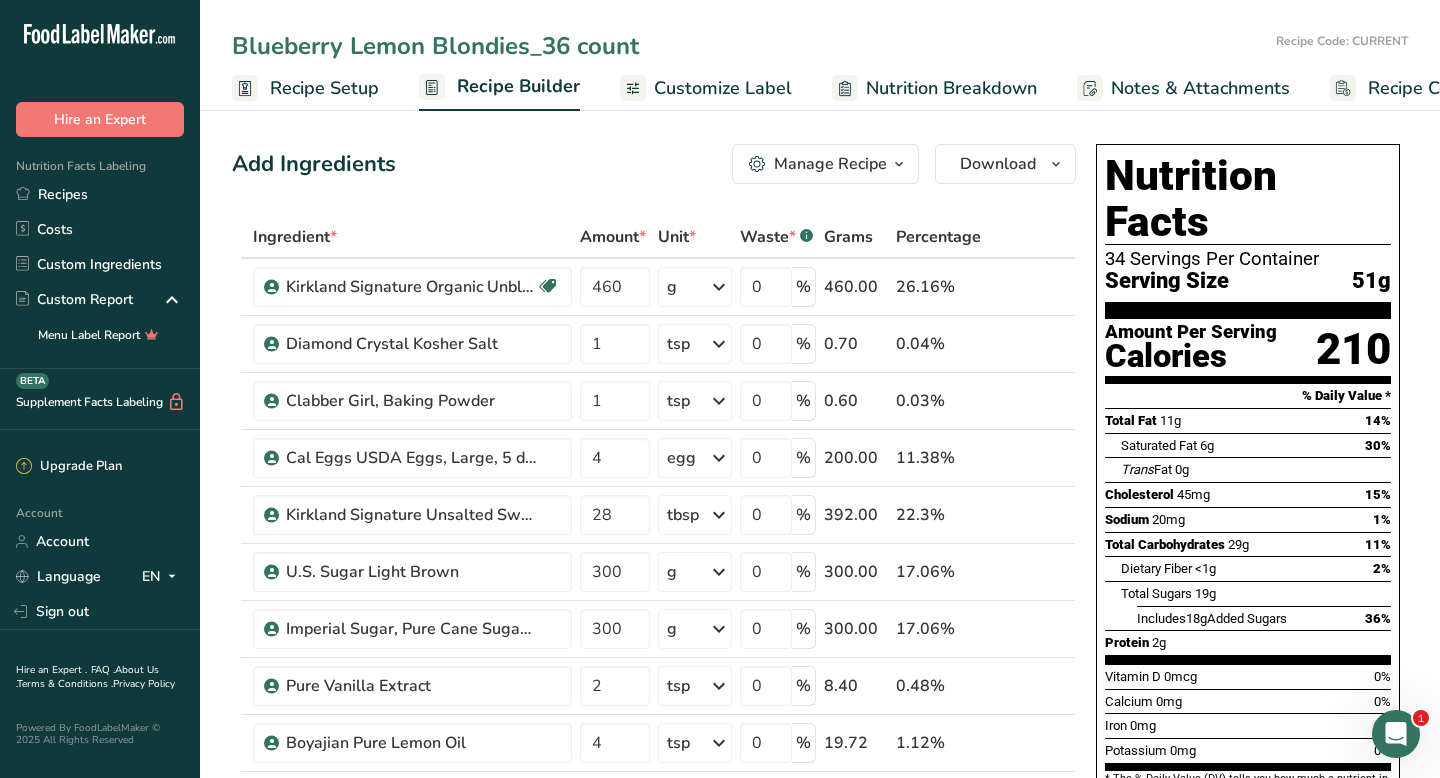 type on "Blueberry Lemon Blondies_36 count" 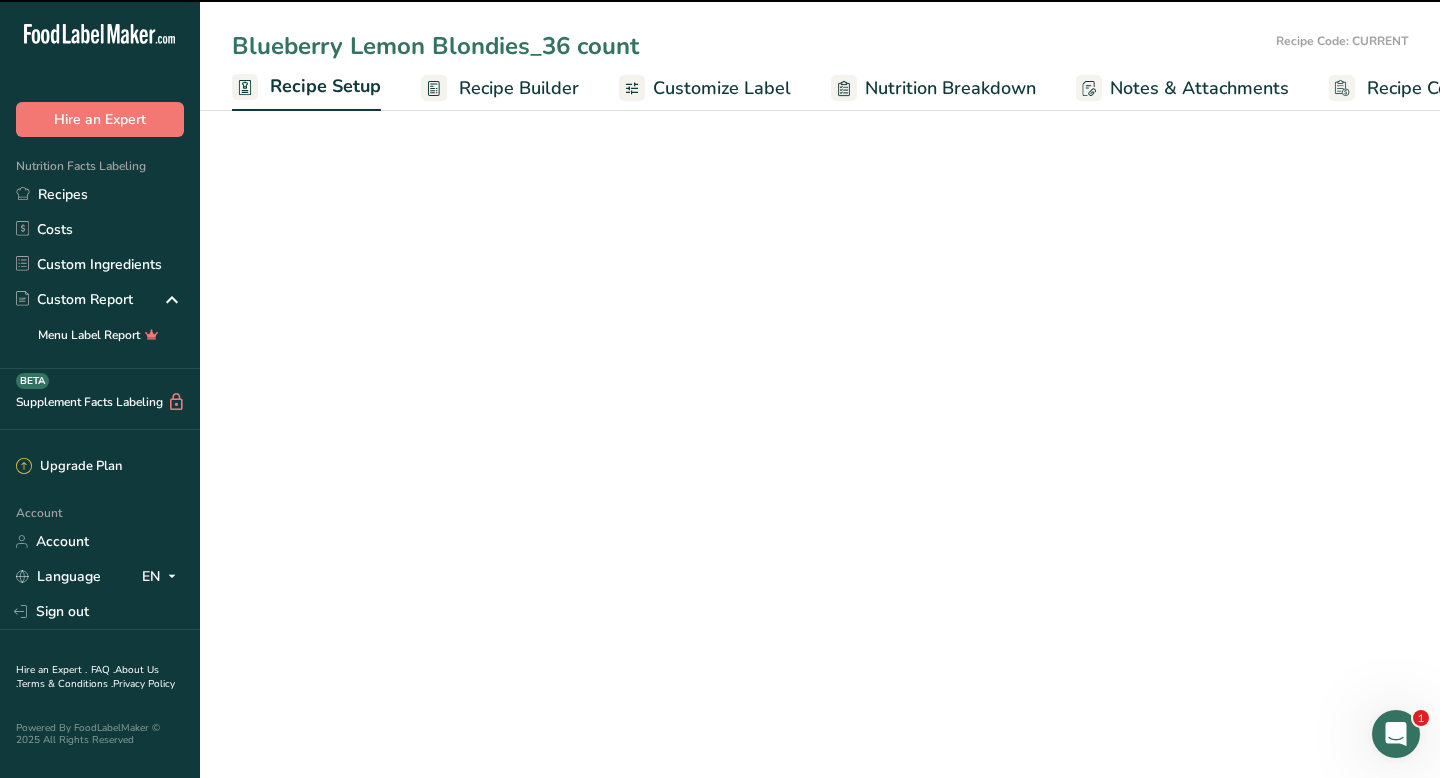 scroll, scrollTop: 0, scrollLeft: 7, axis: horizontal 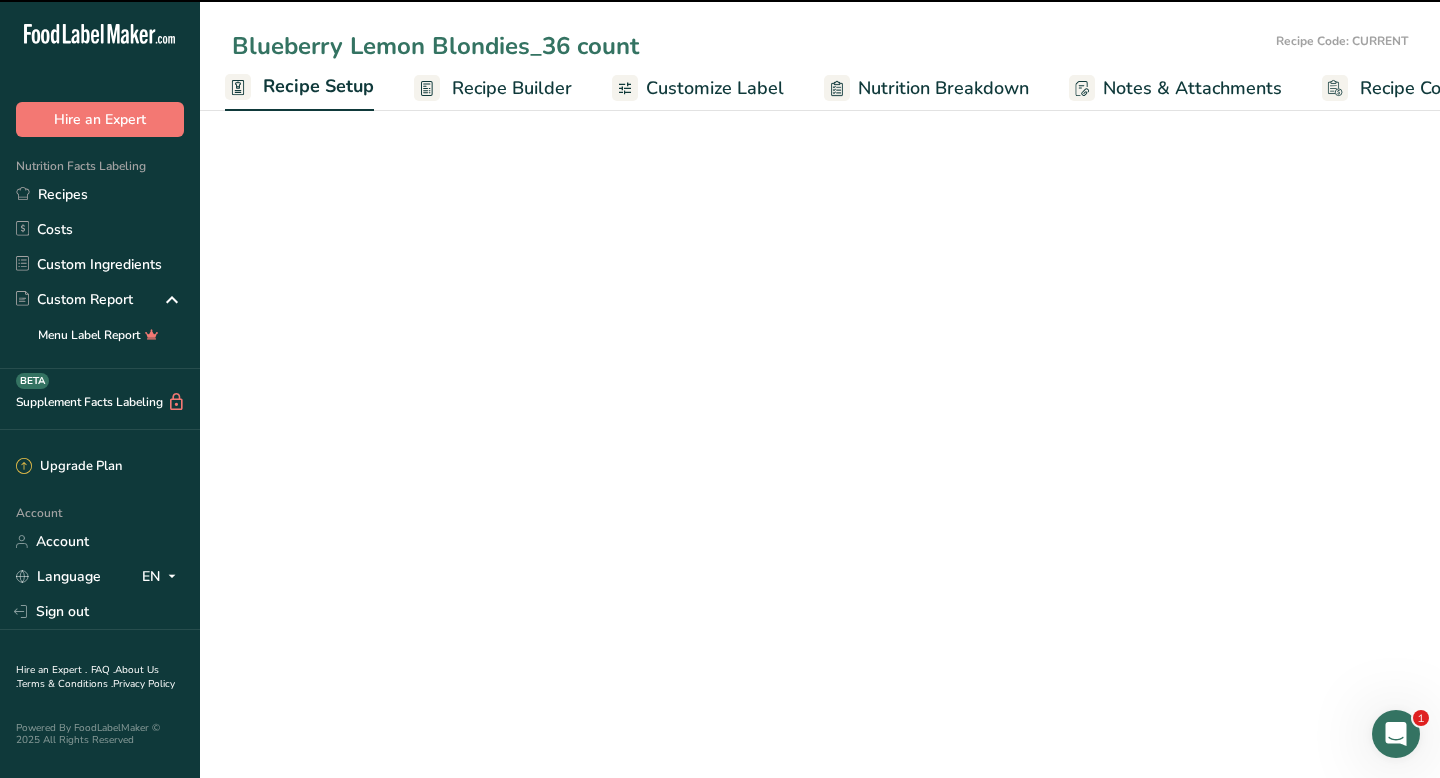 select on "5" 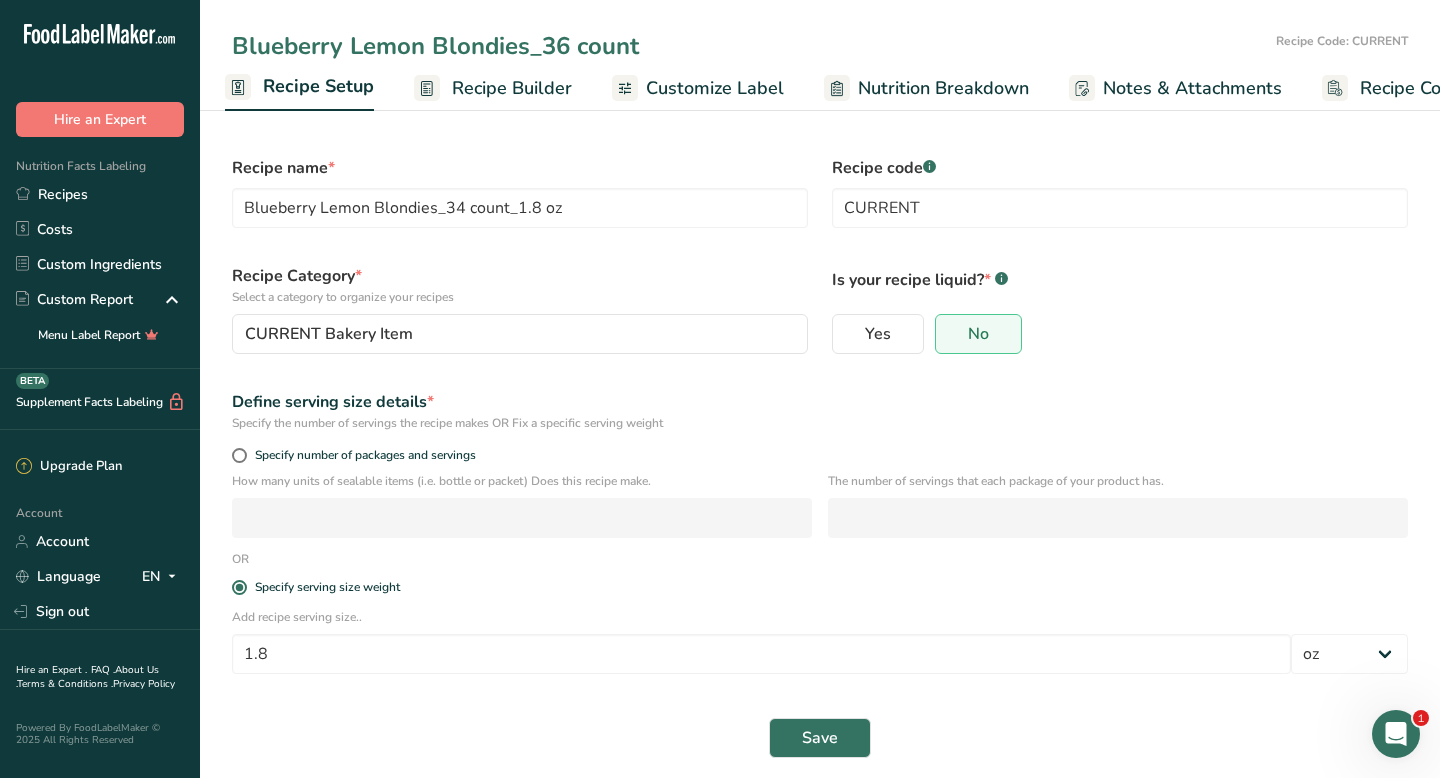 type on "Blueberry Lemon Blondies_36 count" 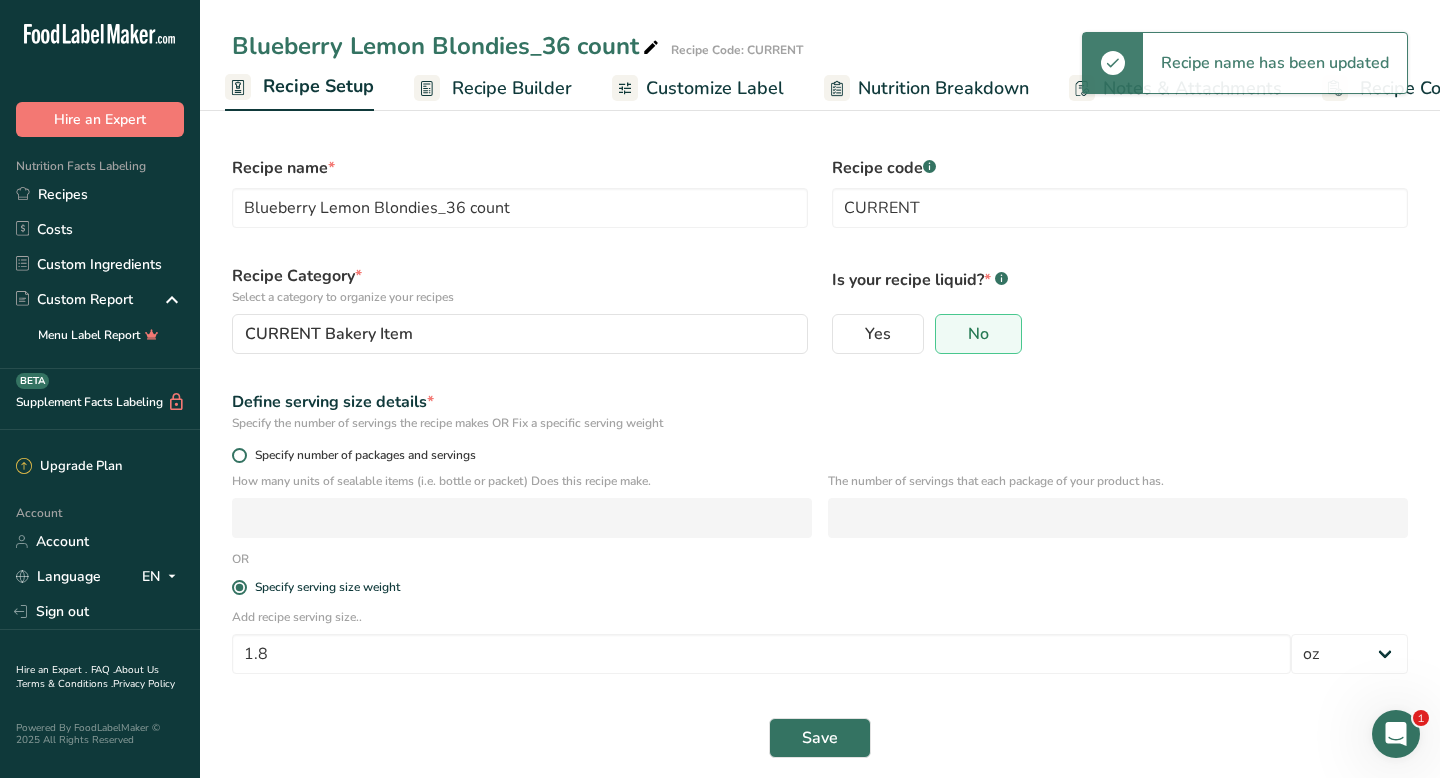 click at bounding box center (239, 455) 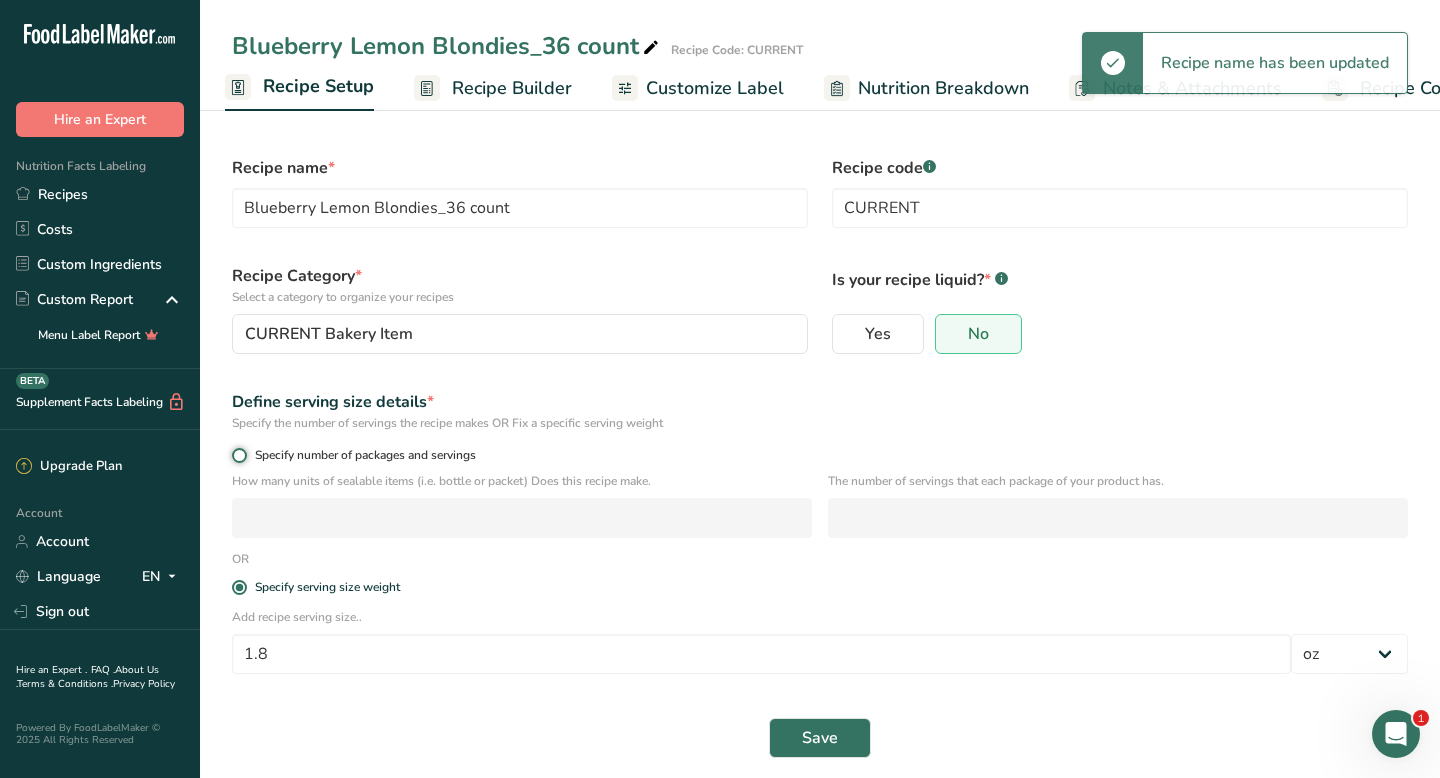 click on "Specify number of packages and servings" at bounding box center [238, 455] 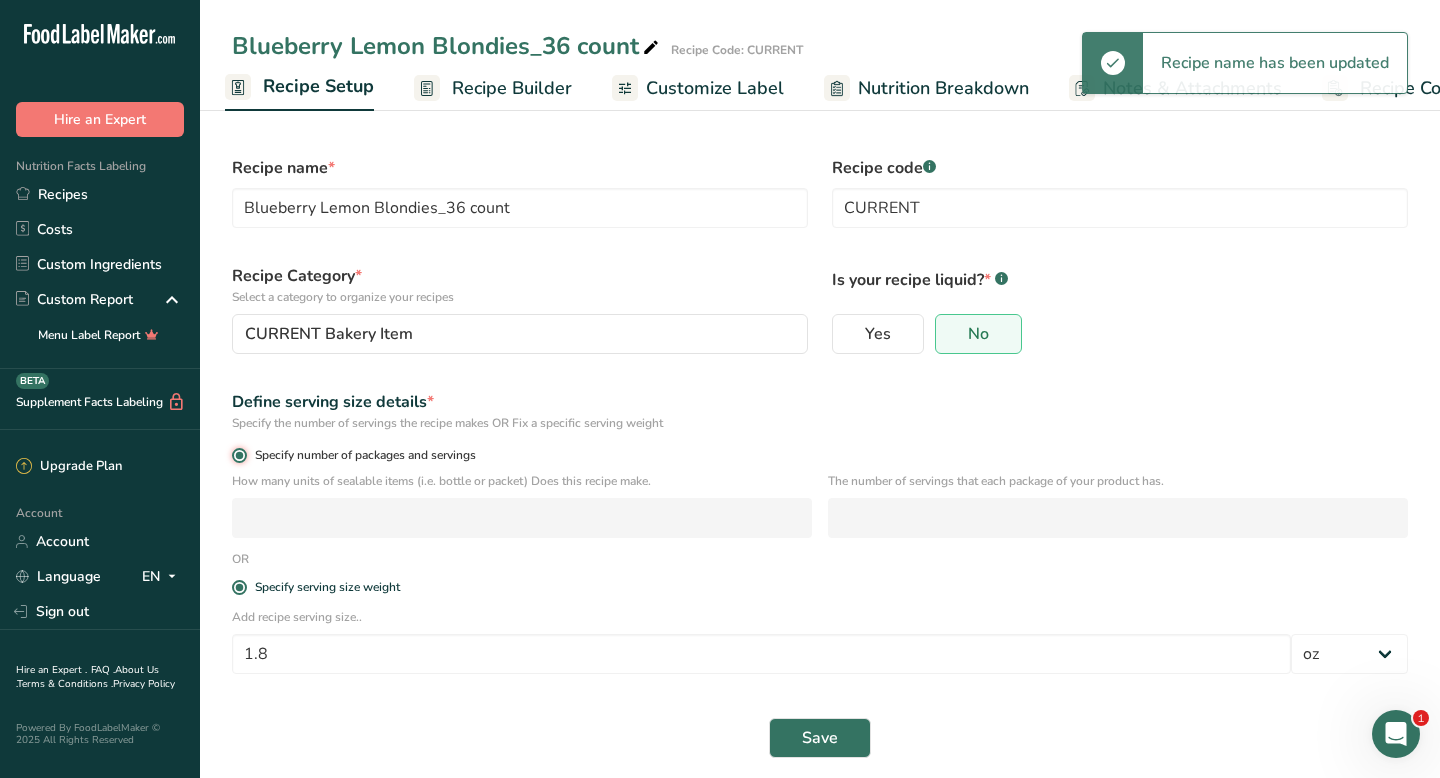 radio on "false" 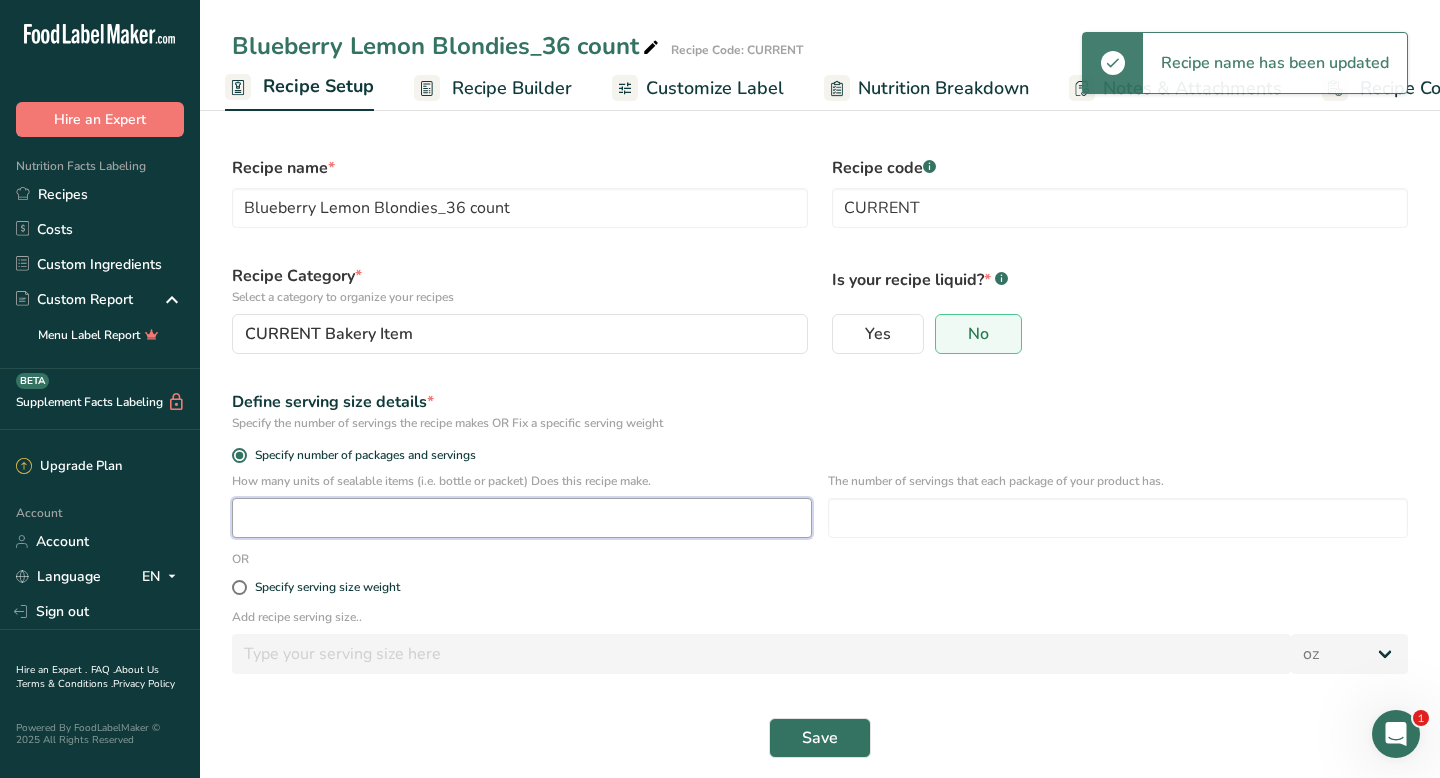 click at bounding box center [522, 518] 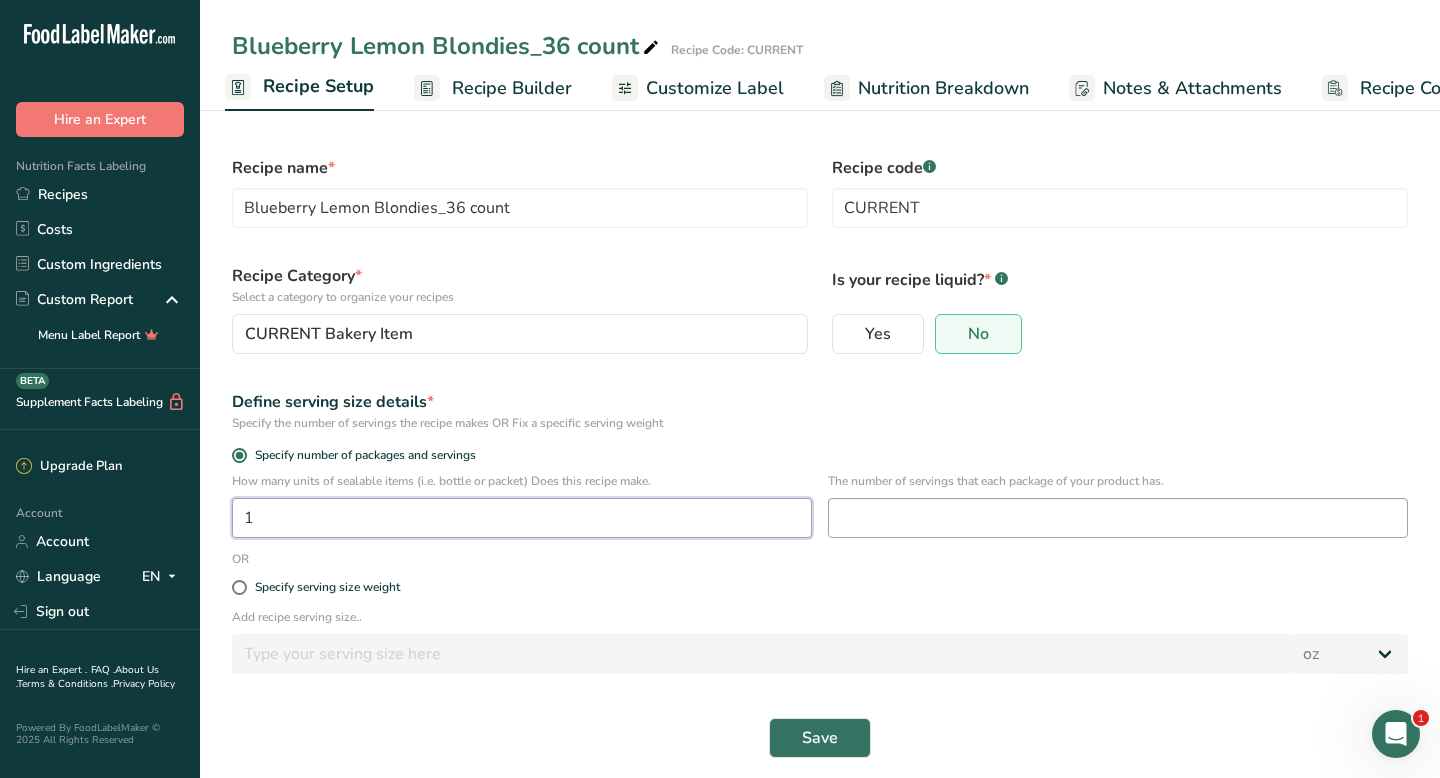 type on "1" 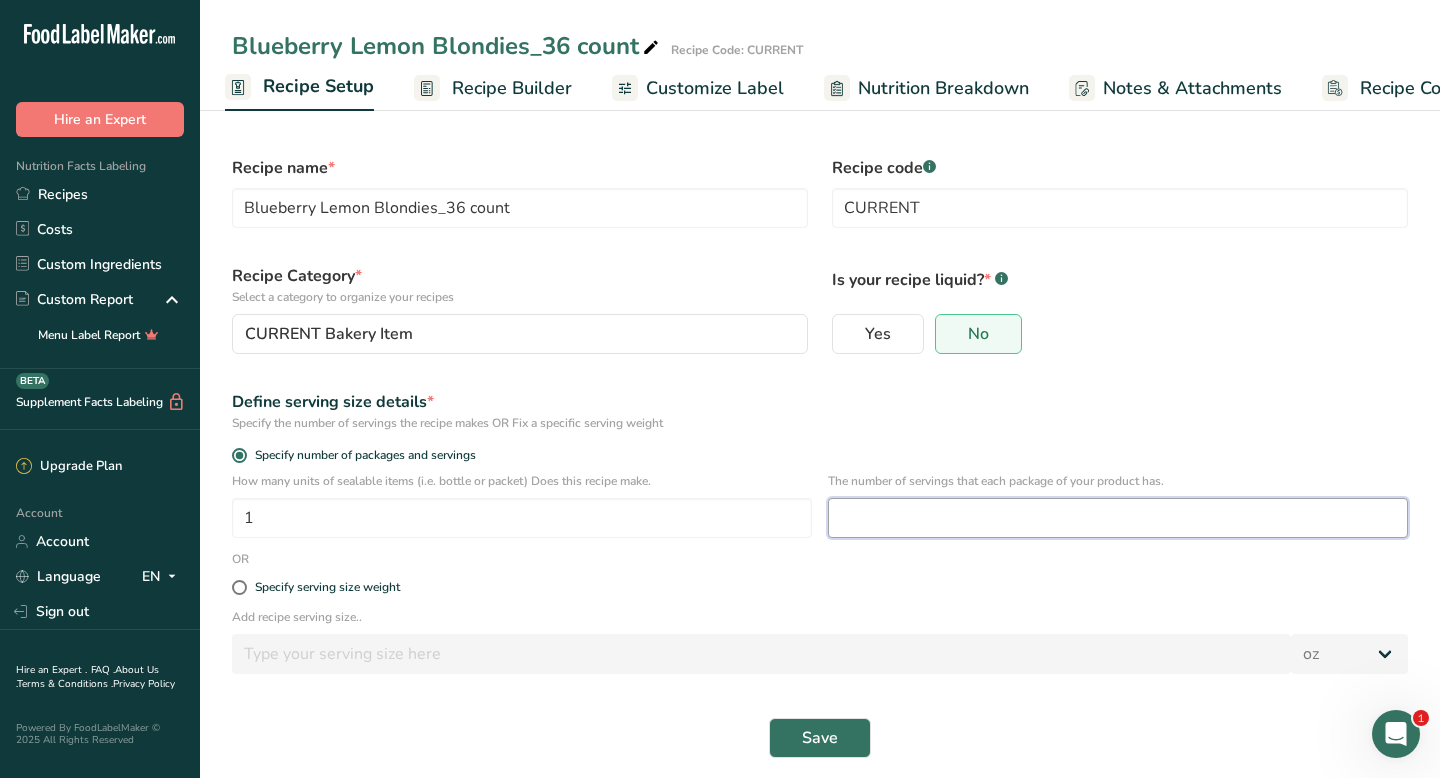click at bounding box center (1118, 518) 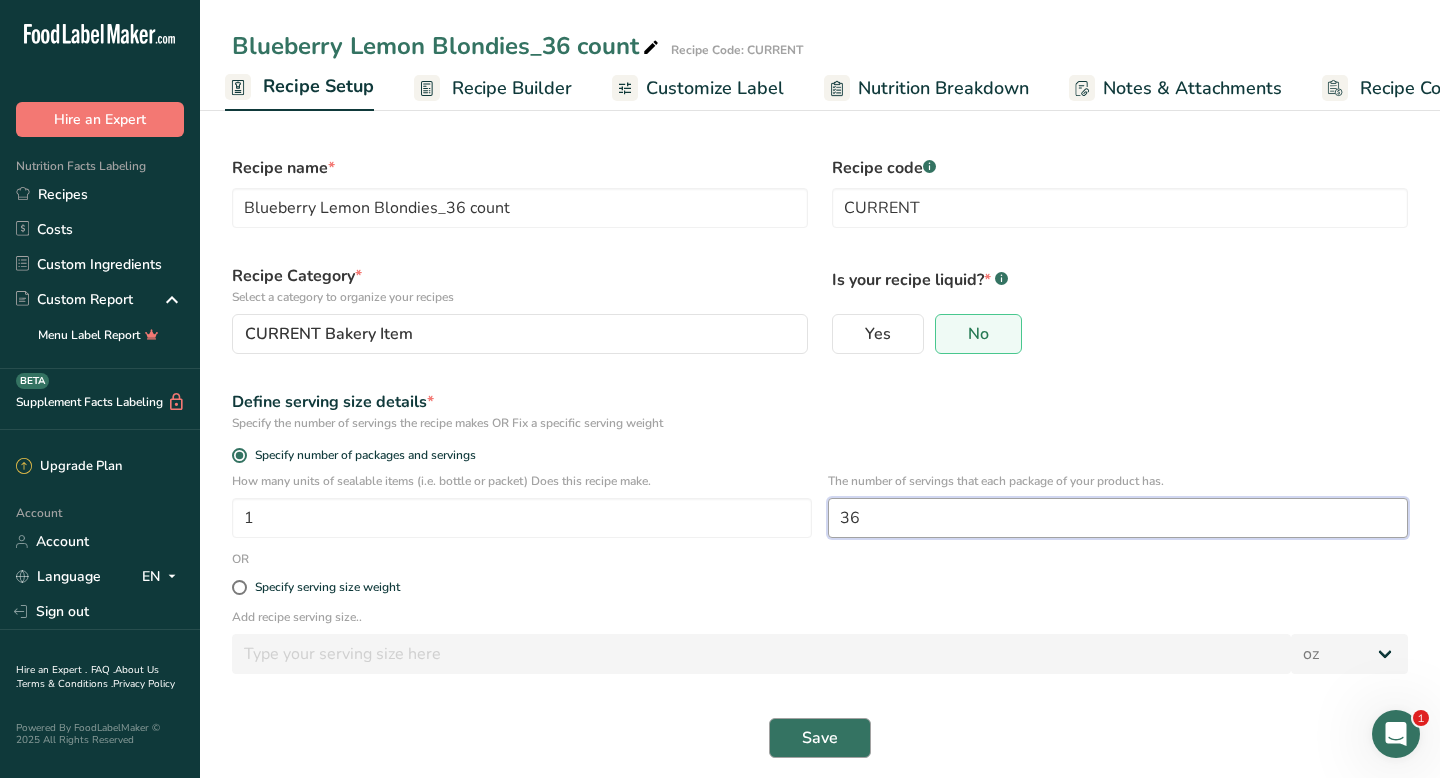 type on "36" 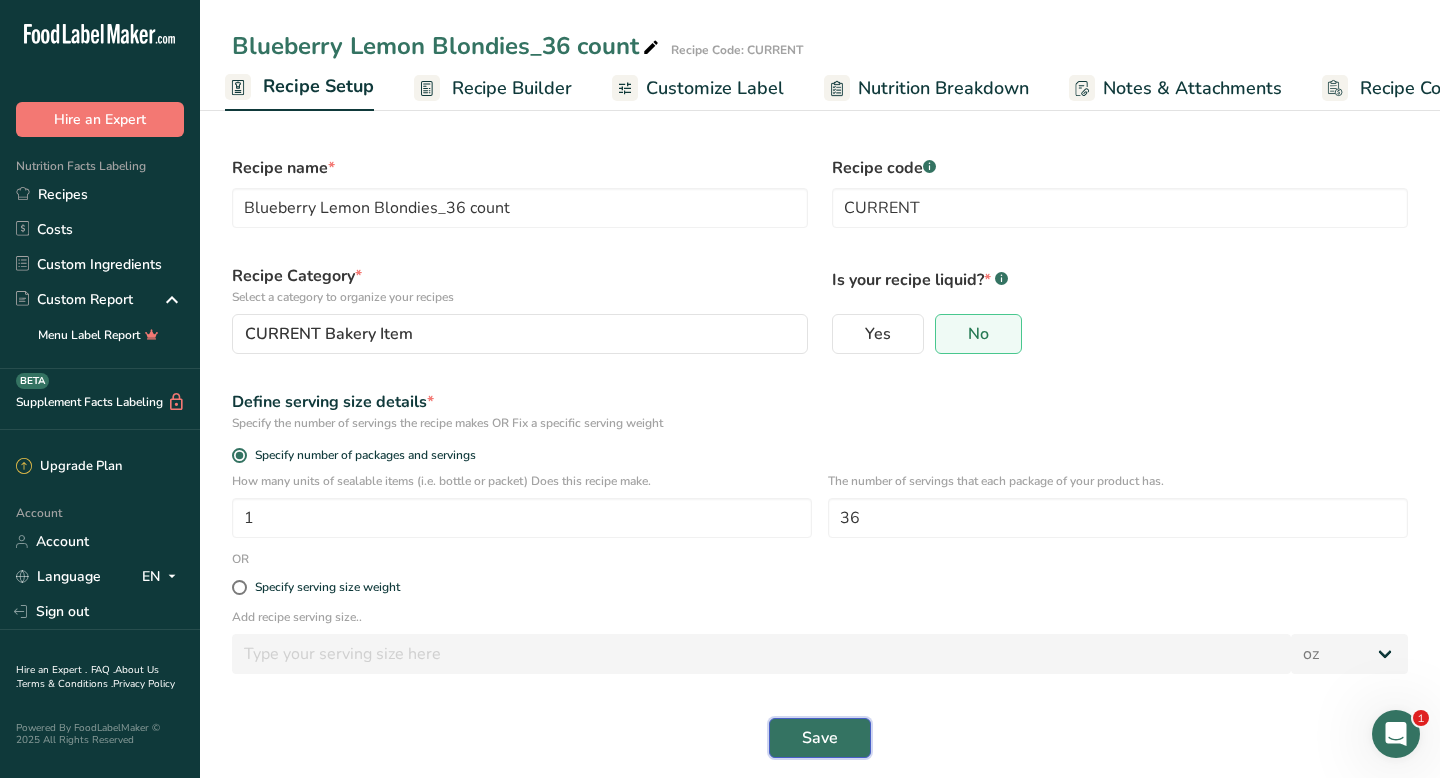click on "Save" at bounding box center [820, 738] 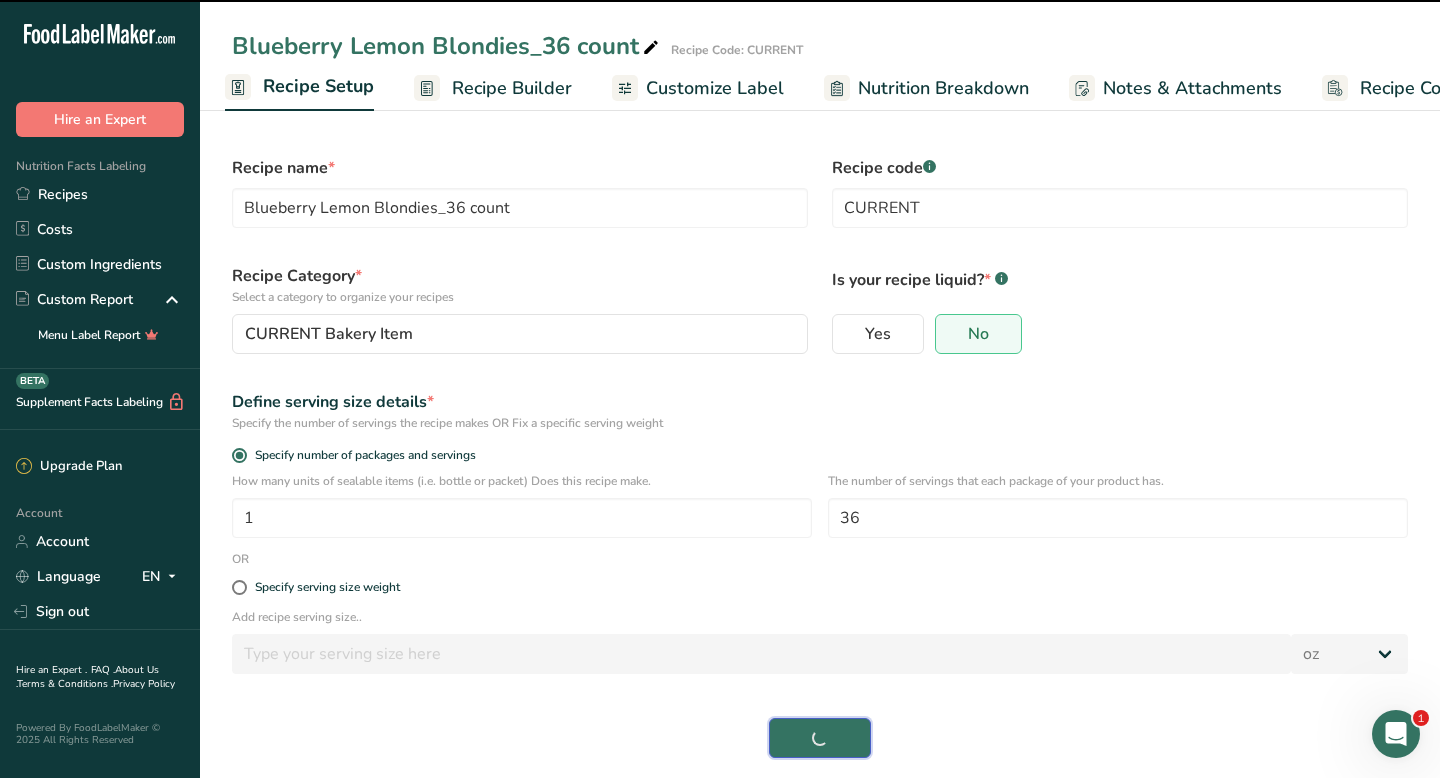 select on "0" 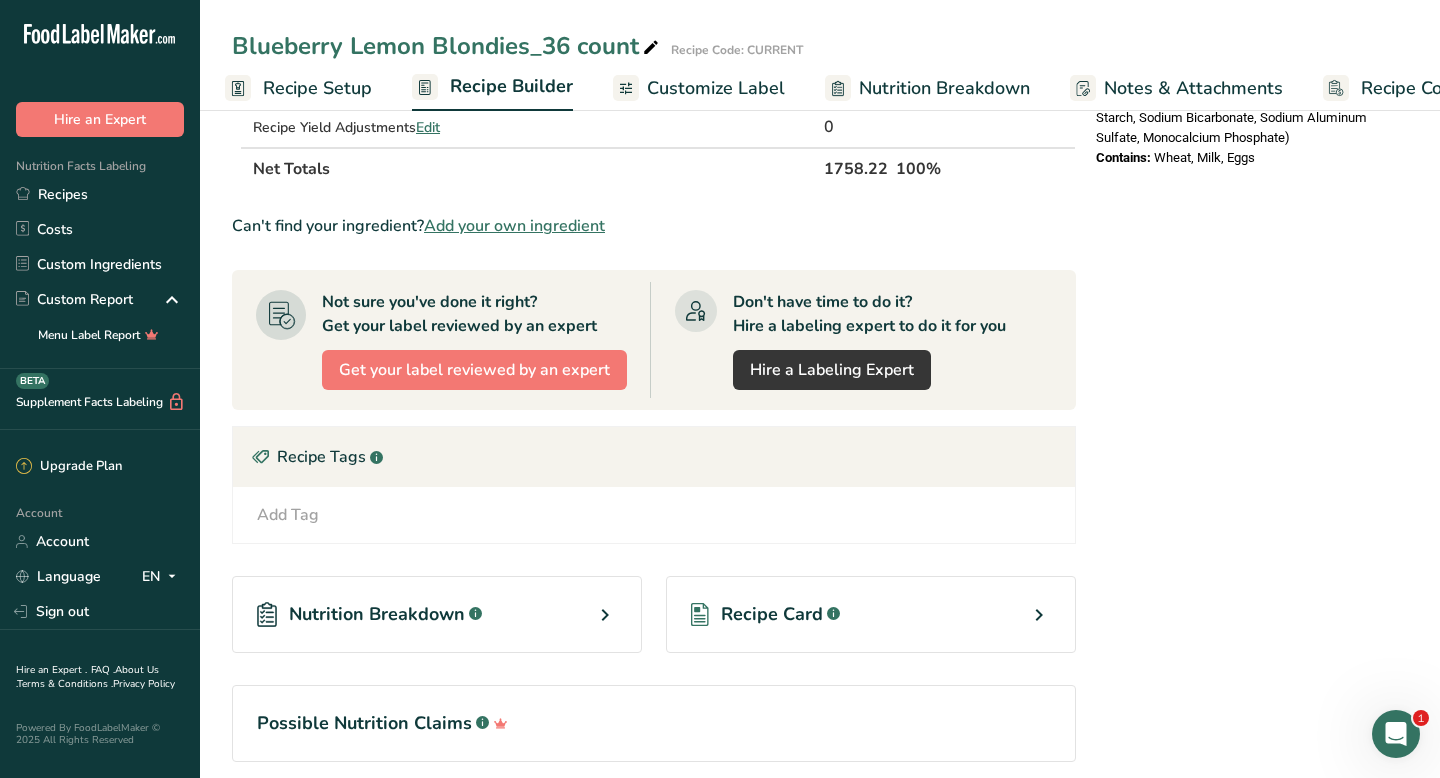 scroll, scrollTop: 958, scrollLeft: 0, axis: vertical 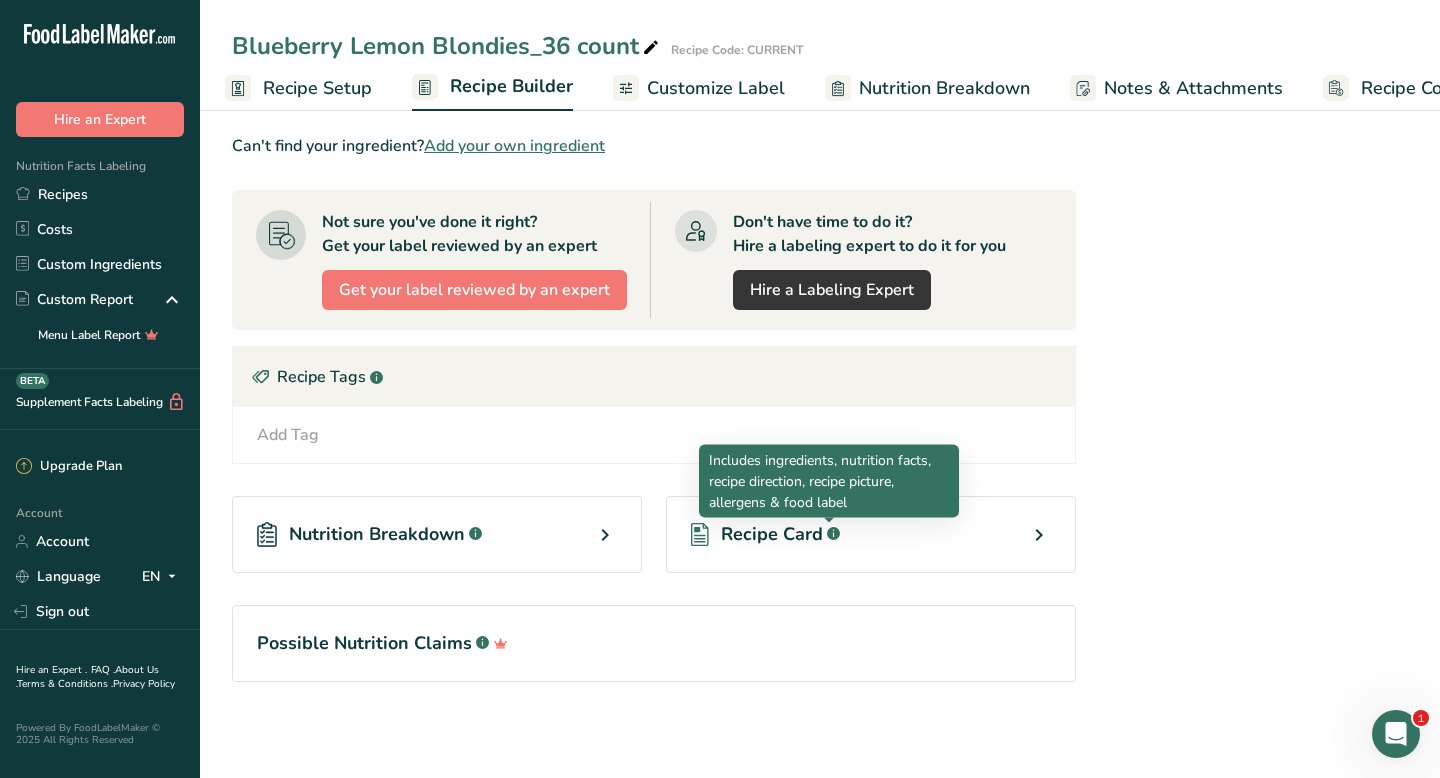 click 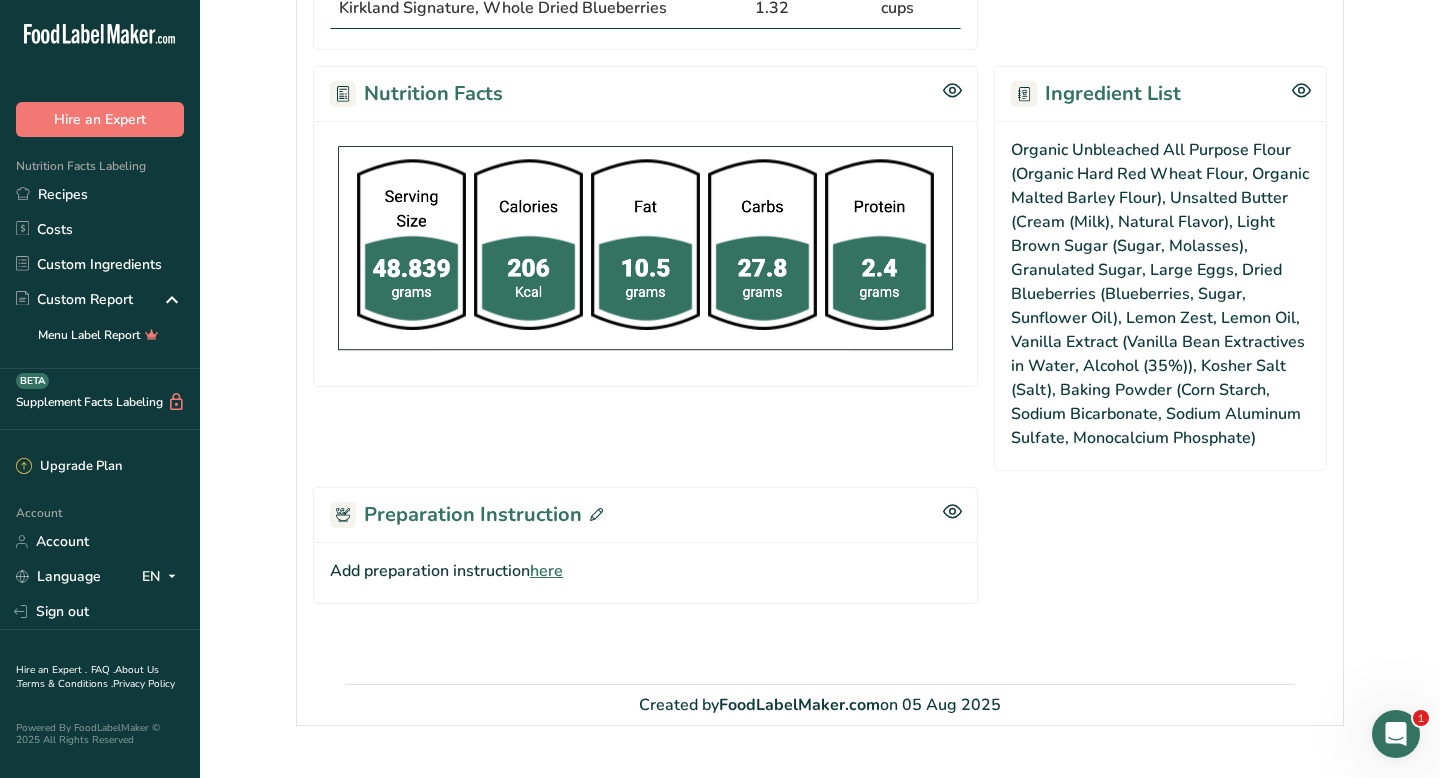 scroll, scrollTop: 1009, scrollLeft: 0, axis: vertical 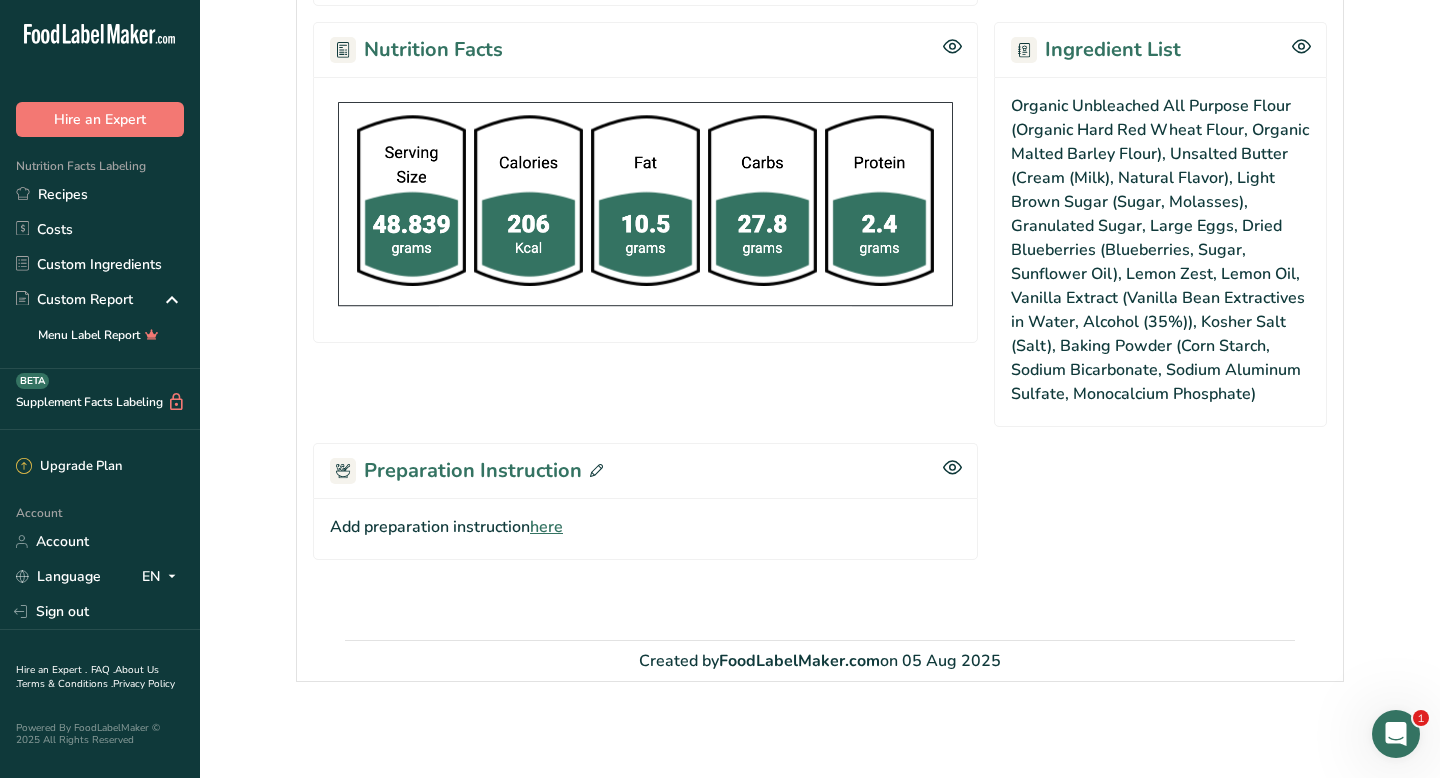 click on "here" at bounding box center [546, 527] 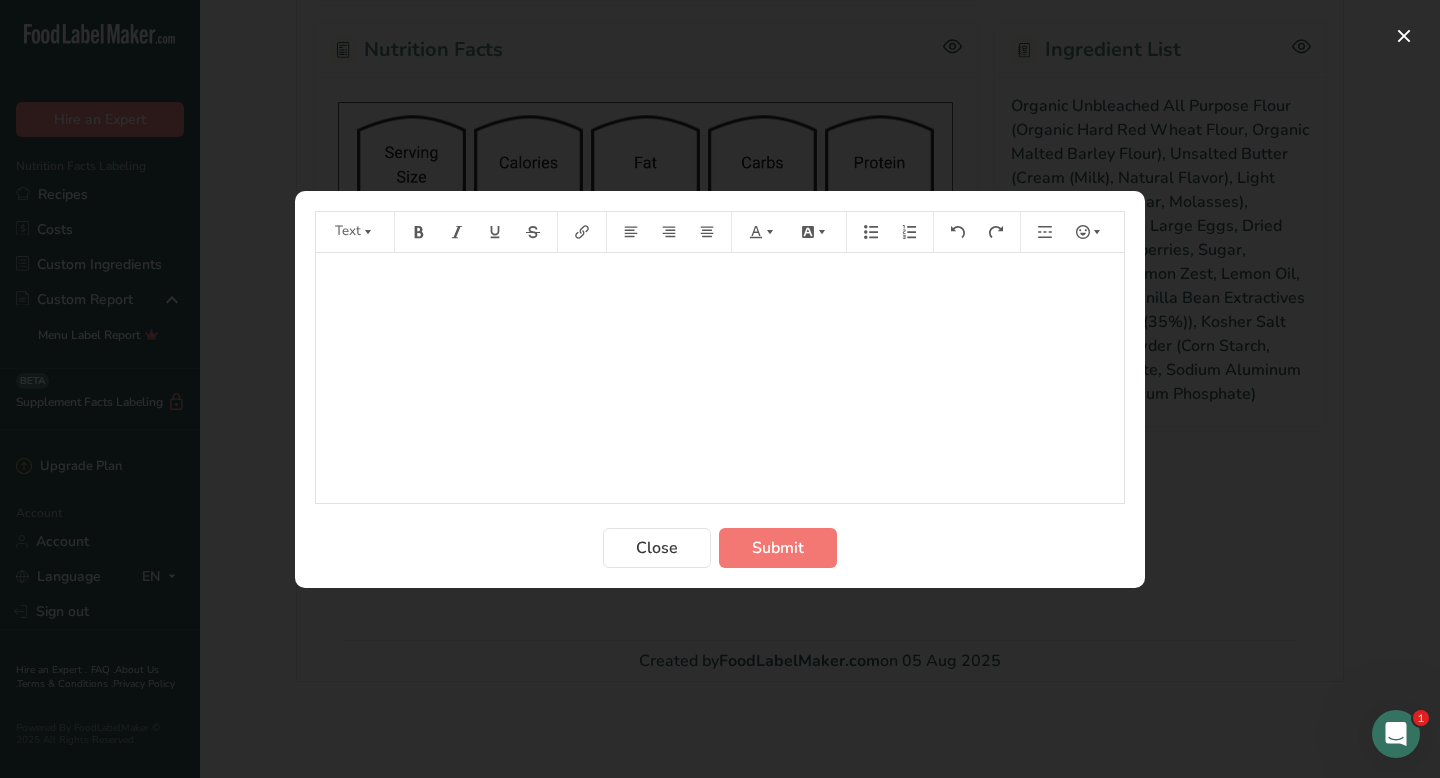 click on "﻿" at bounding box center (720, 378) 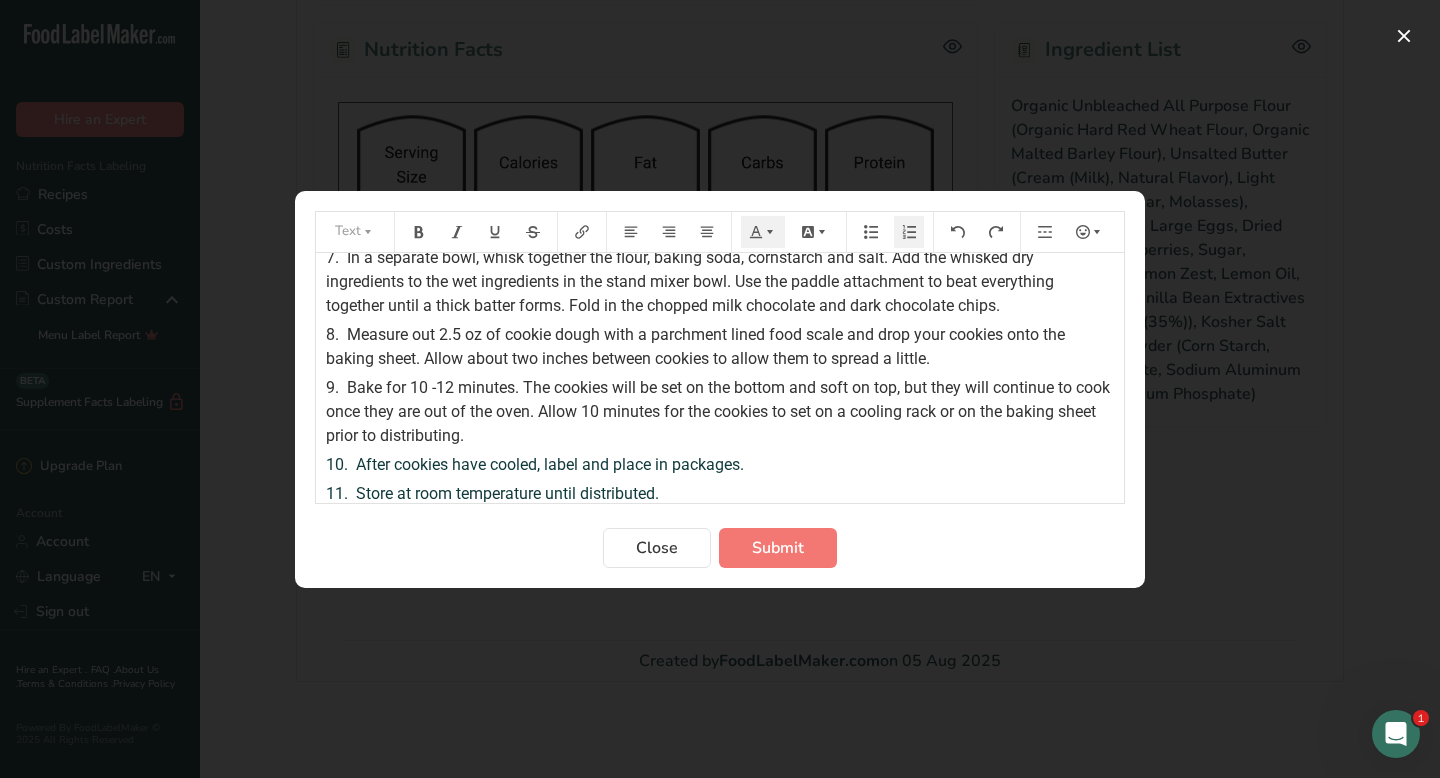 scroll, scrollTop: 0, scrollLeft: 0, axis: both 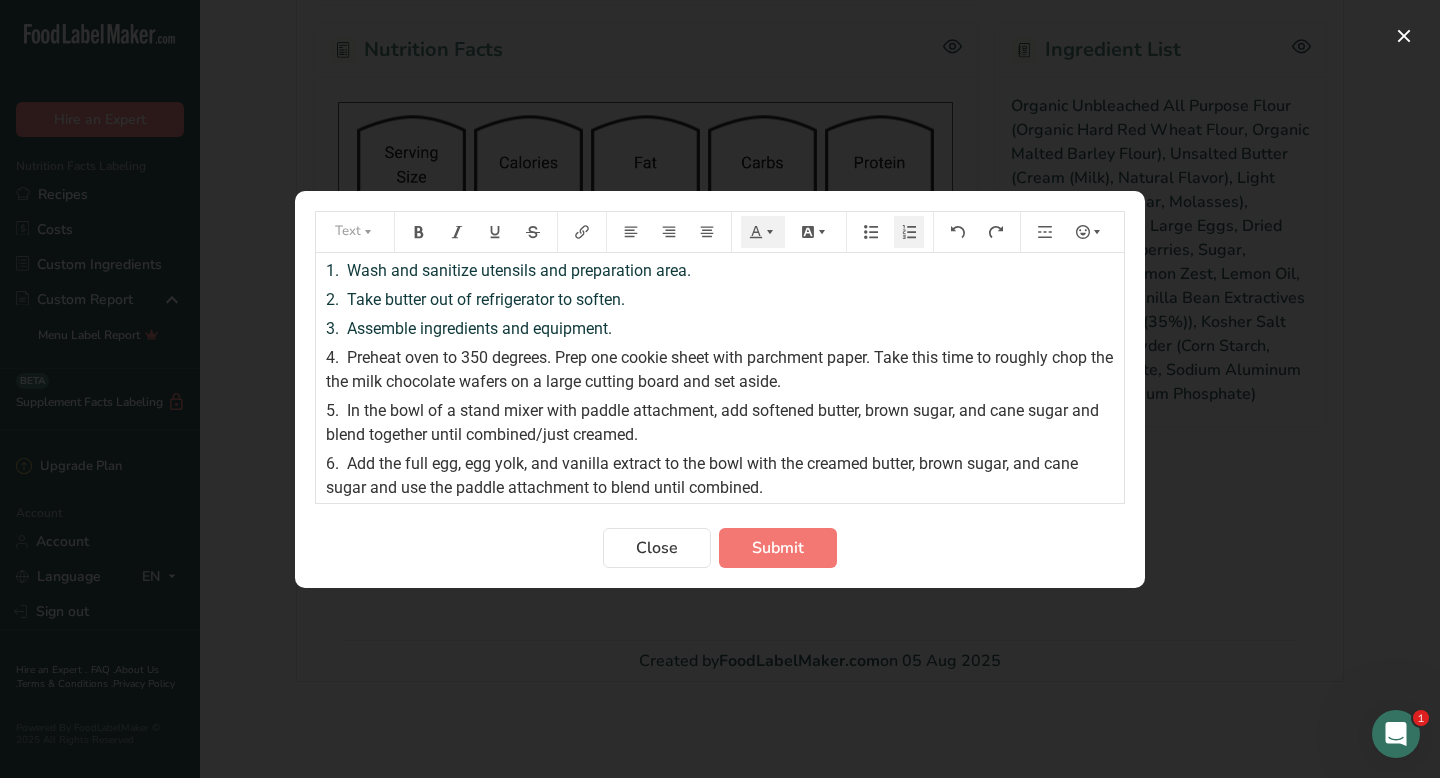 click on "Take butter out of refrigerator to soften." at bounding box center (486, 299) 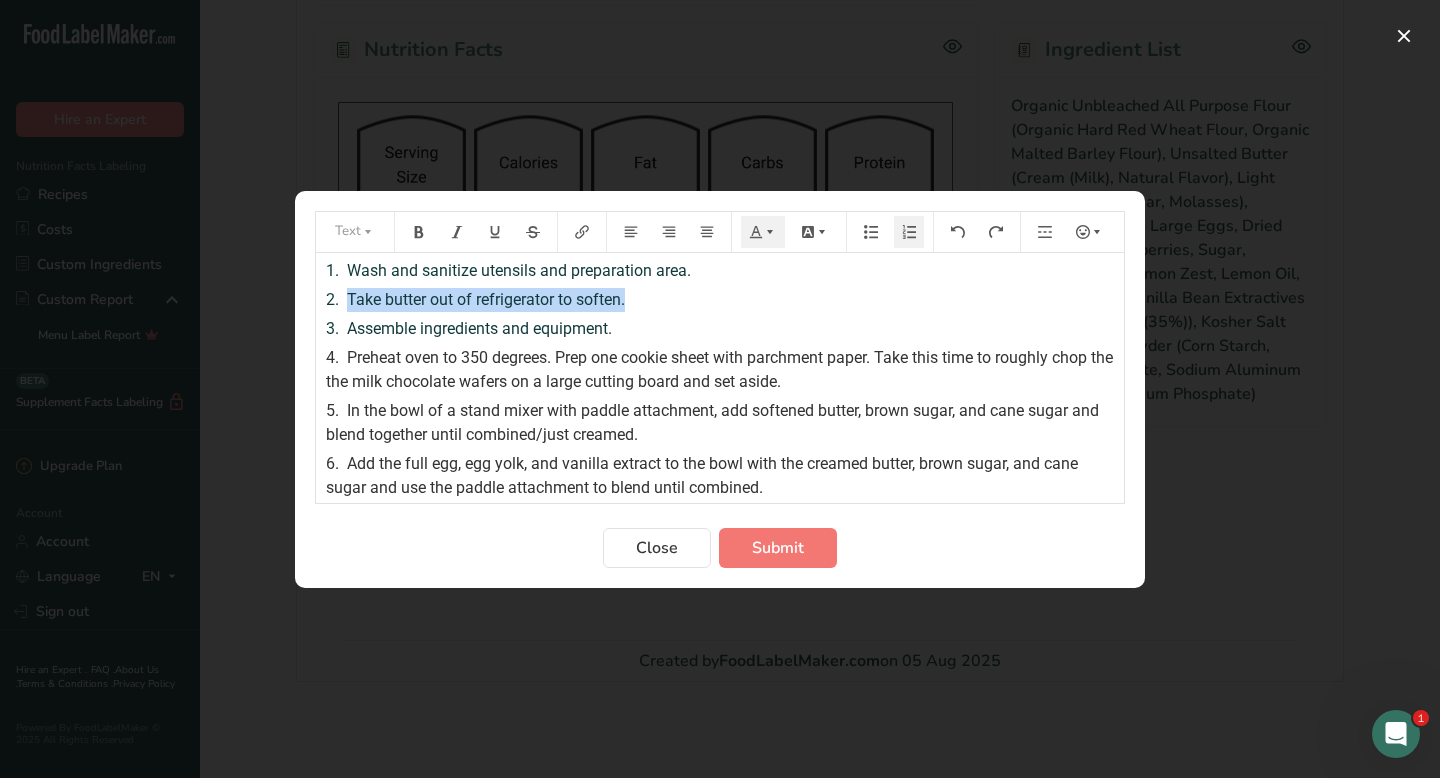 drag, startPoint x: 347, startPoint y: 299, endPoint x: 629, endPoint y: 302, distance: 282.01596 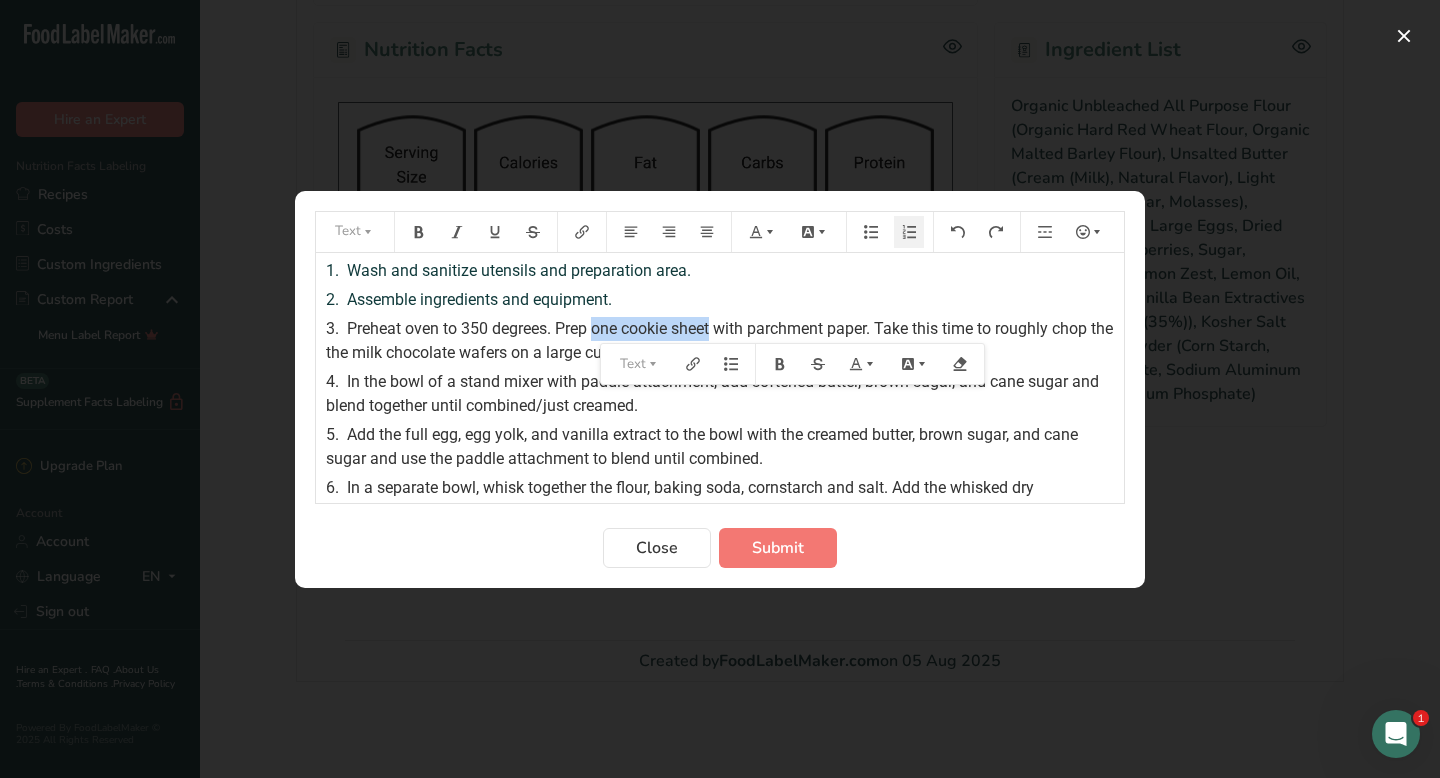 drag, startPoint x: 595, startPoint y: 325, endPoint x: 717, endPoint y: 324, distance: 122.0041 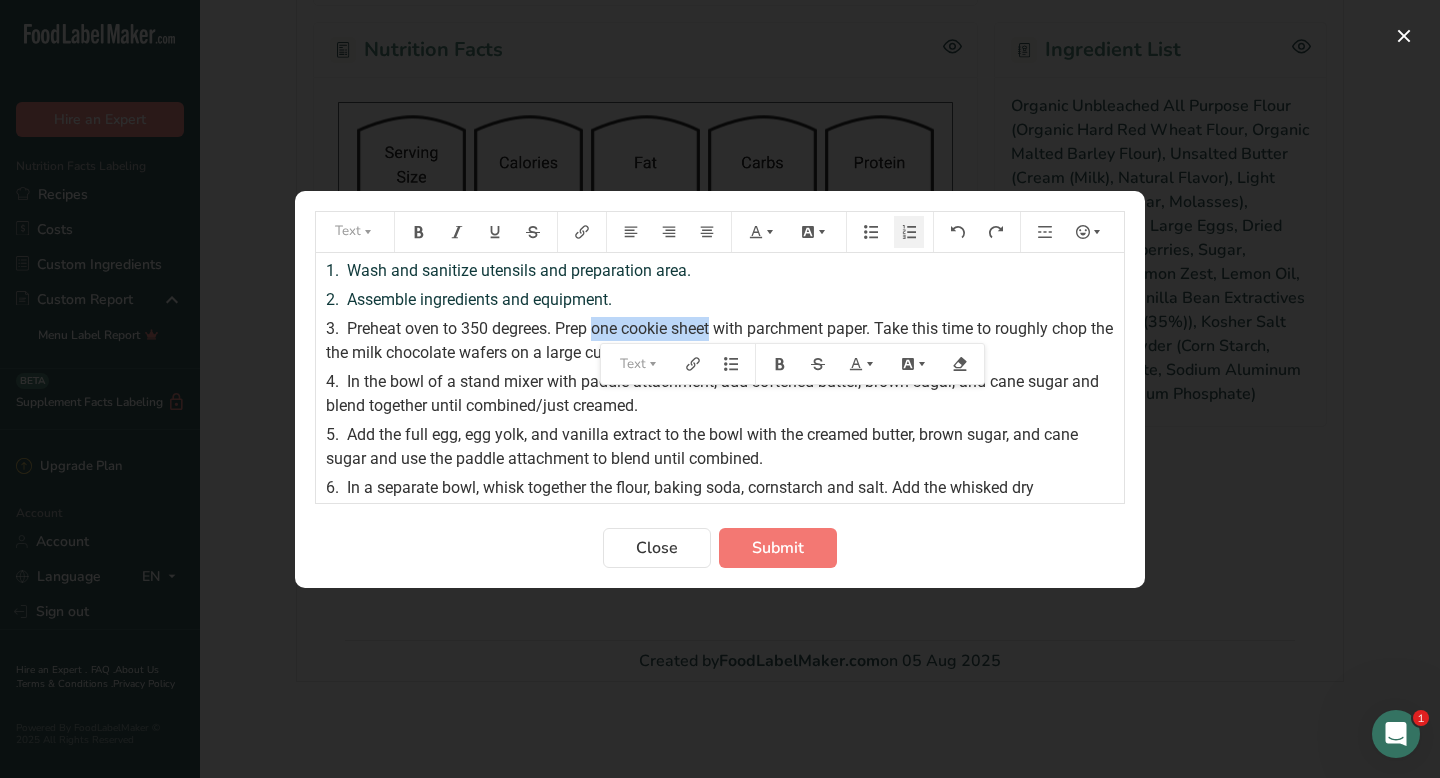 click on "Preheat oven to 350 degrees. Prep one cookie sheet with parchment paper. Take this time to roughly chop the the milk chocolate wafers on a large cutting board and set aside." at bounding box center [721, 340] 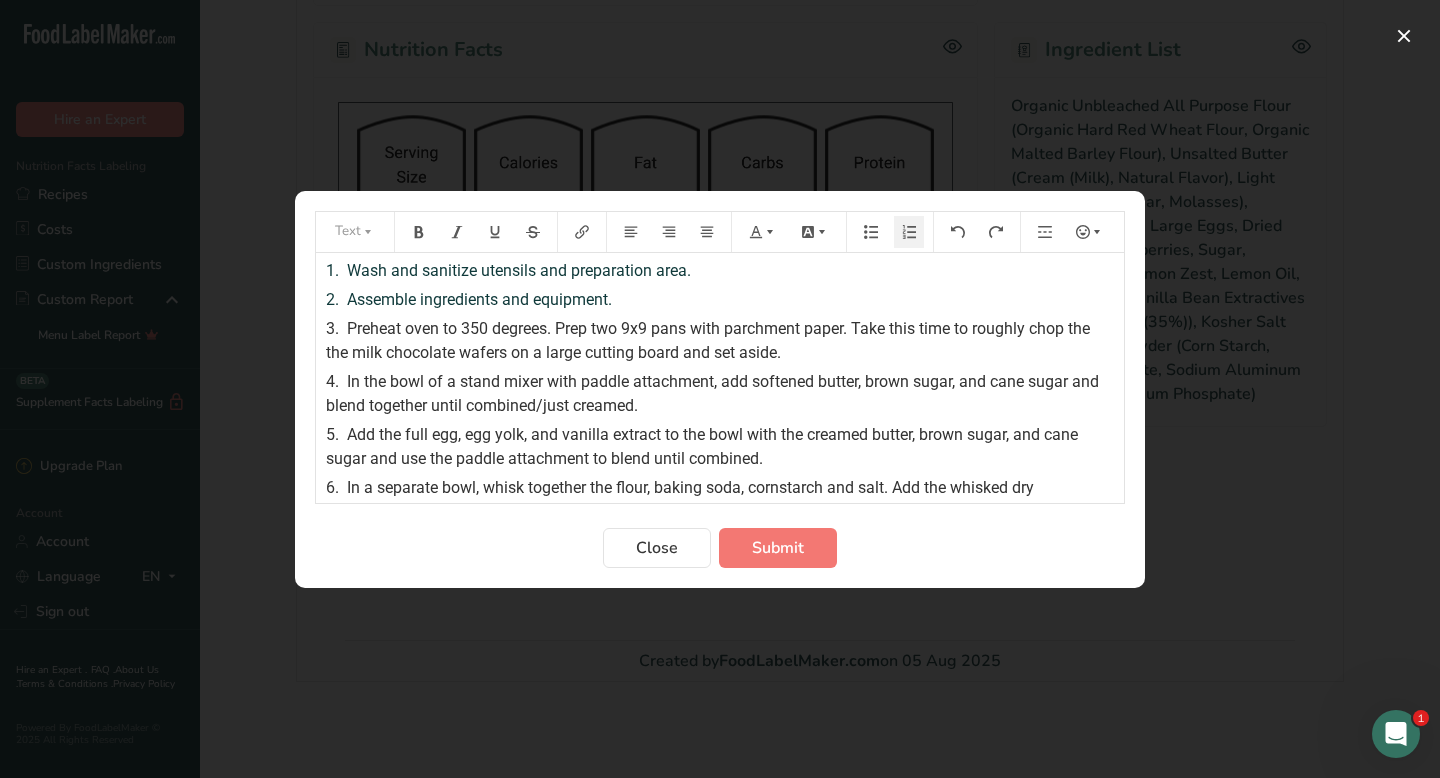 click on "Preheat oven to 350 degrees. Prep two 9x9 pans with parchment paper. Take this time to roughly chop the the milk chocolate wafers on a large cutting board and set aside." at bounding box center [710, 340] 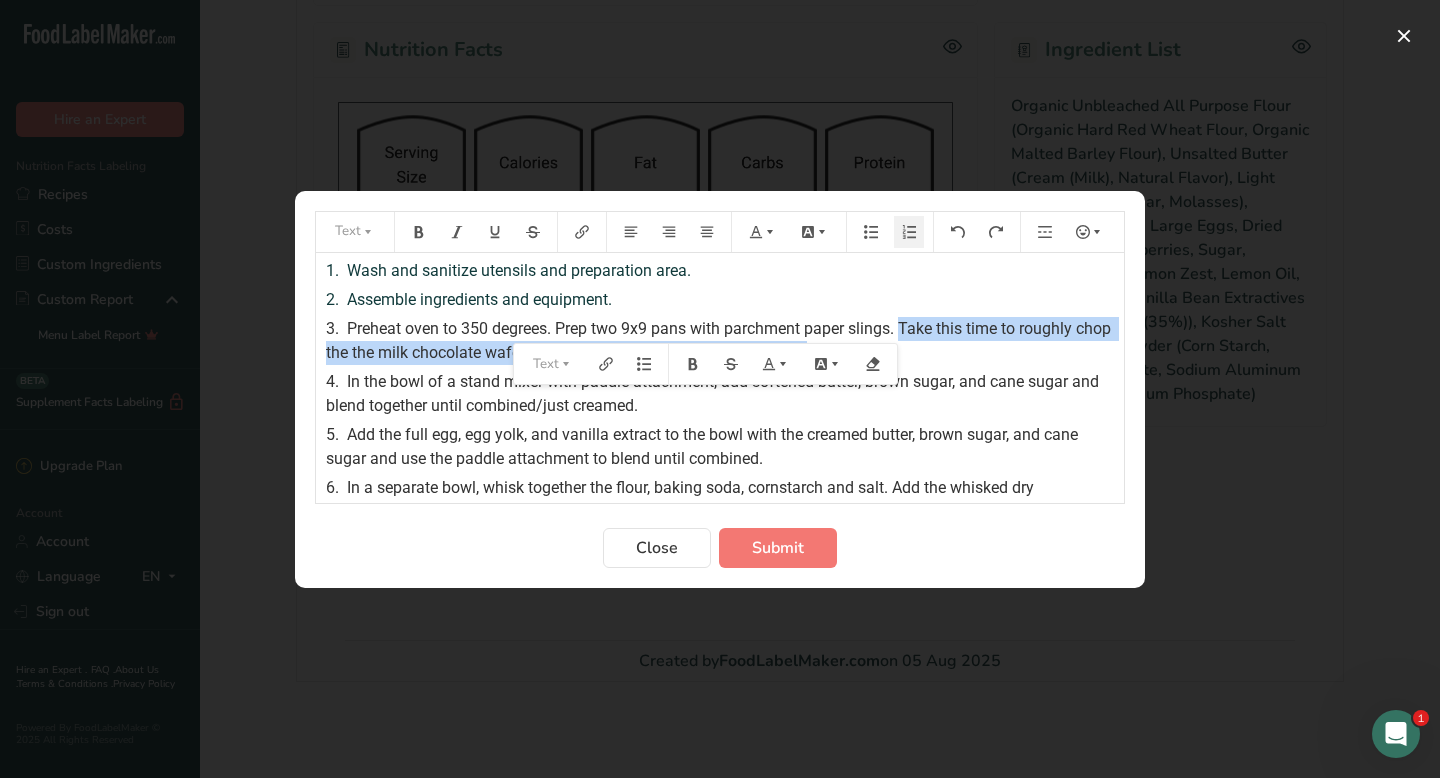 drag, startPoint x: 905, startPoint y: 325, endPoint x: 913, endPoint y: 343, distance: 19.697716 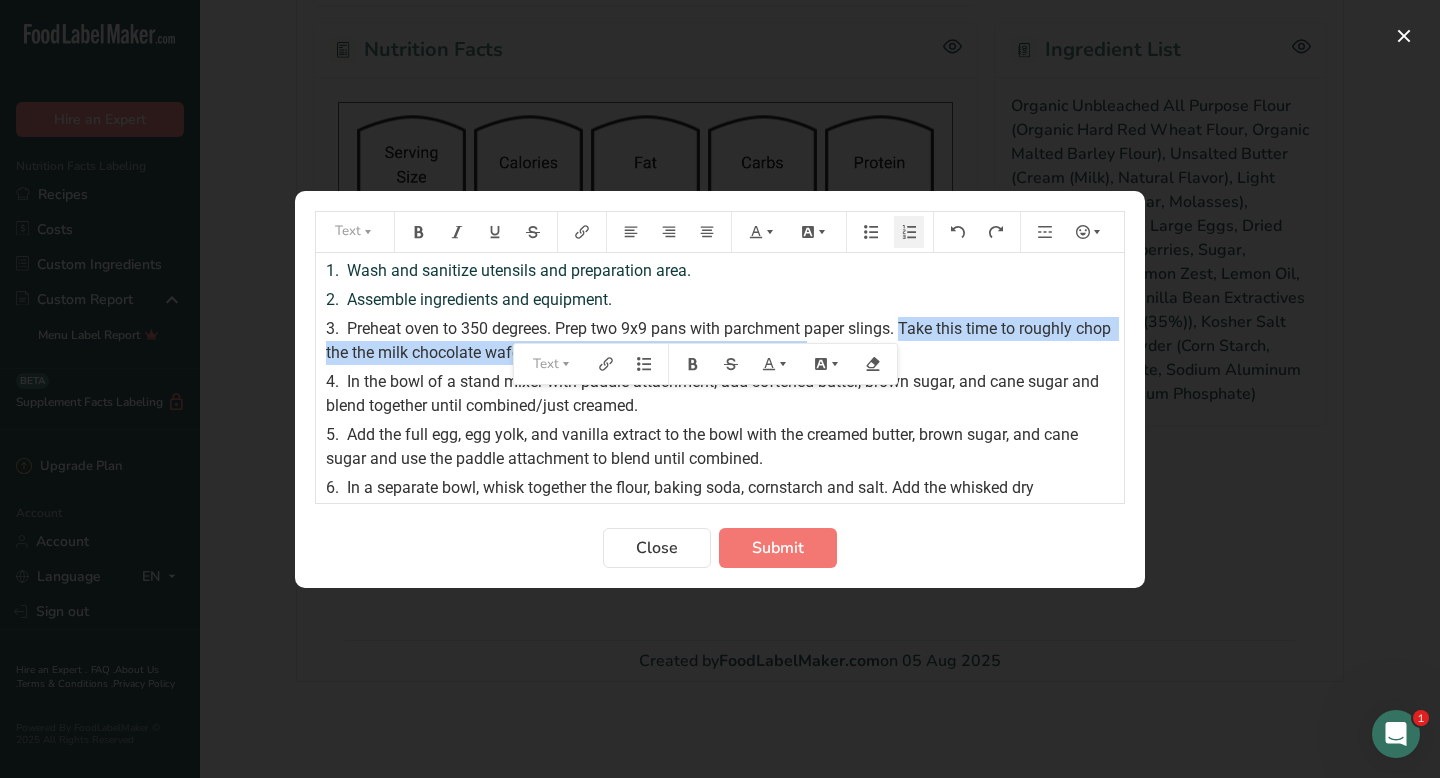 click on "3. Preheat oven to 350 degrees. Prep two 9x9 pans with parchment paper slings. Take this time to roughly chop the the milk chocolate wafers on a large cutting board and set aside." at bounding box center (720, 341) 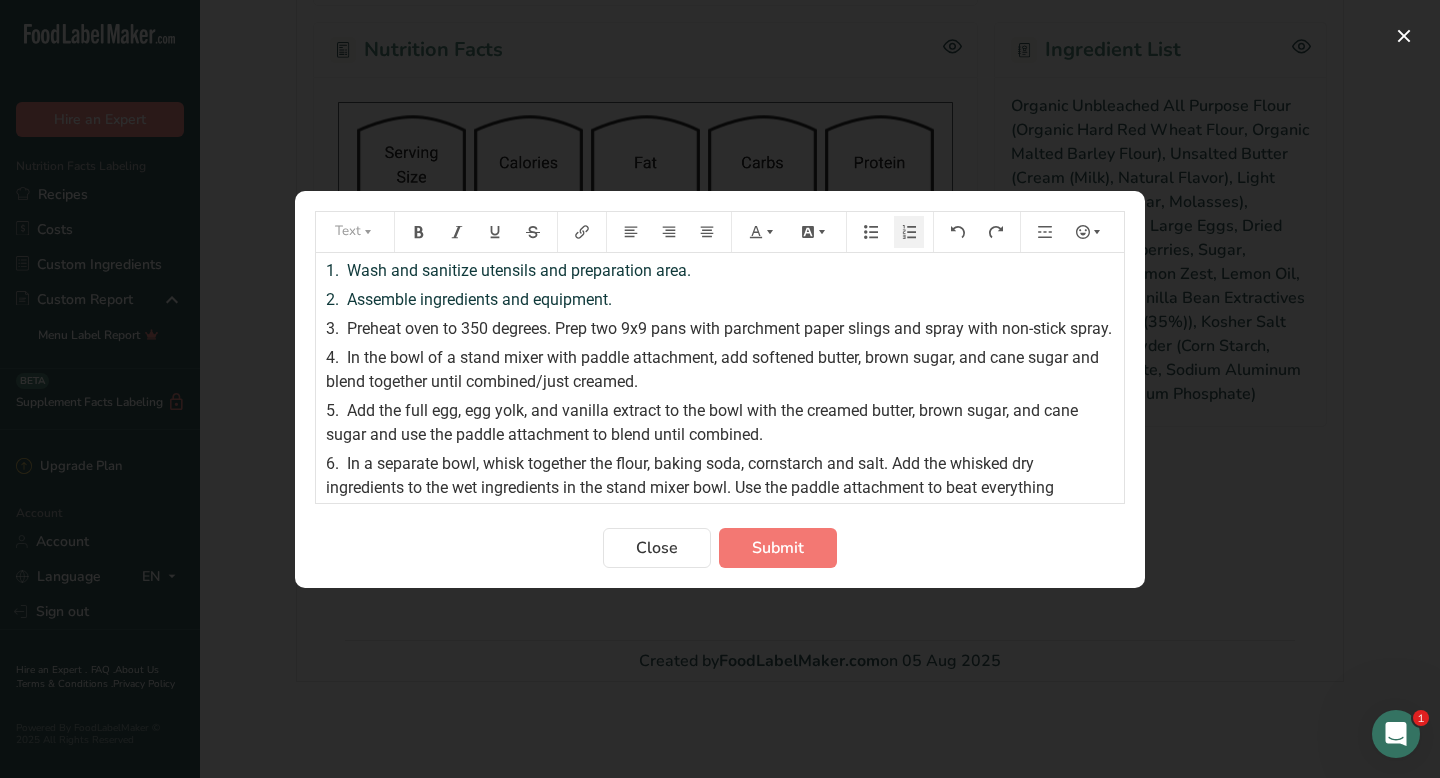 click on "Preheat oven to 350 degrees. Prep two 9x9 pans with parchment paper slings and spray with non-stick spray." at bounding box center (729, 328) 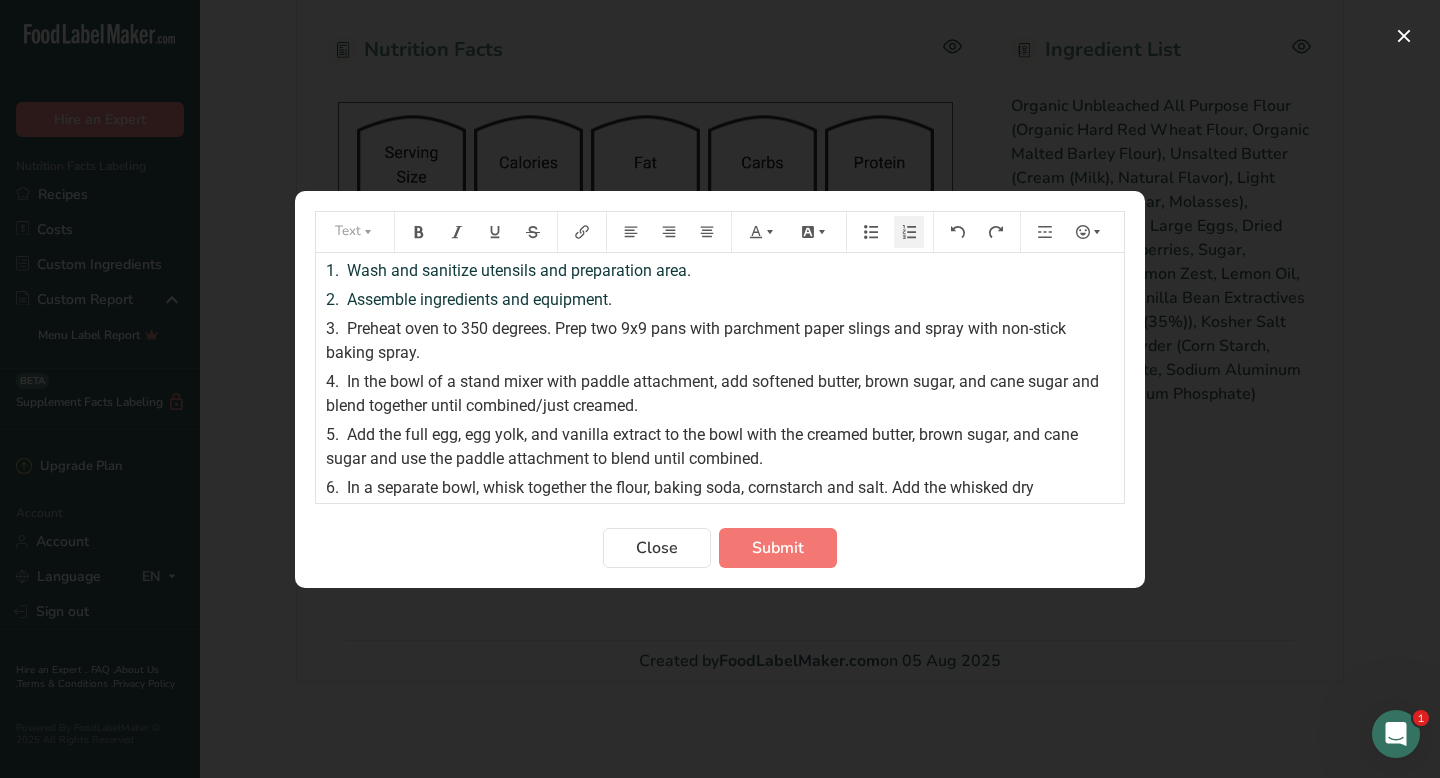 click on "3. Preheat oven to 350 degrees. Prep two 9x9 pans with parchment paper slings and spray with non-stick baking spray." at bounding box center [720, 341] 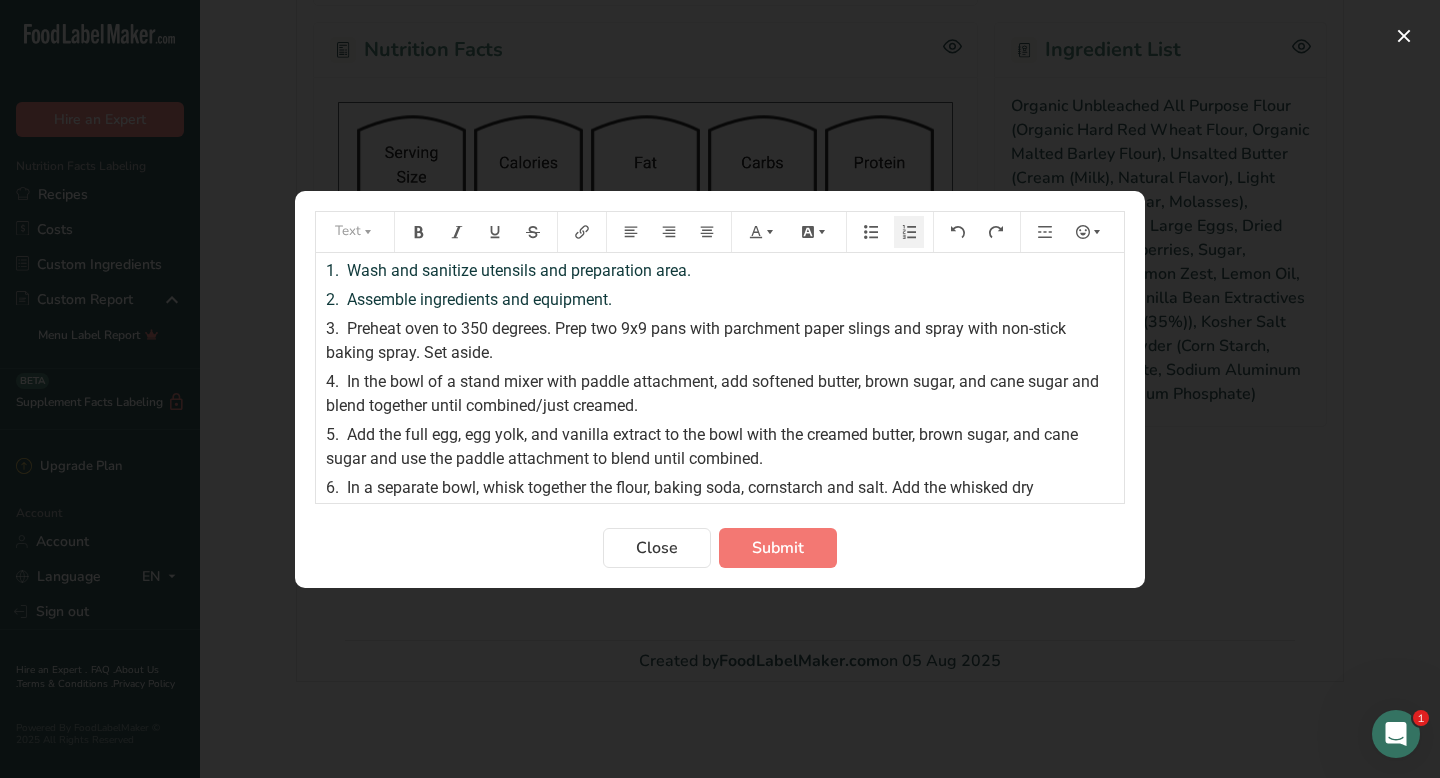 click on "4. In the bowl of a stand mixer with paddle attachment, add softened butter, brown sugar, and cane sugar and blend together until combined/just creamed." at bounding box center [720, 394] 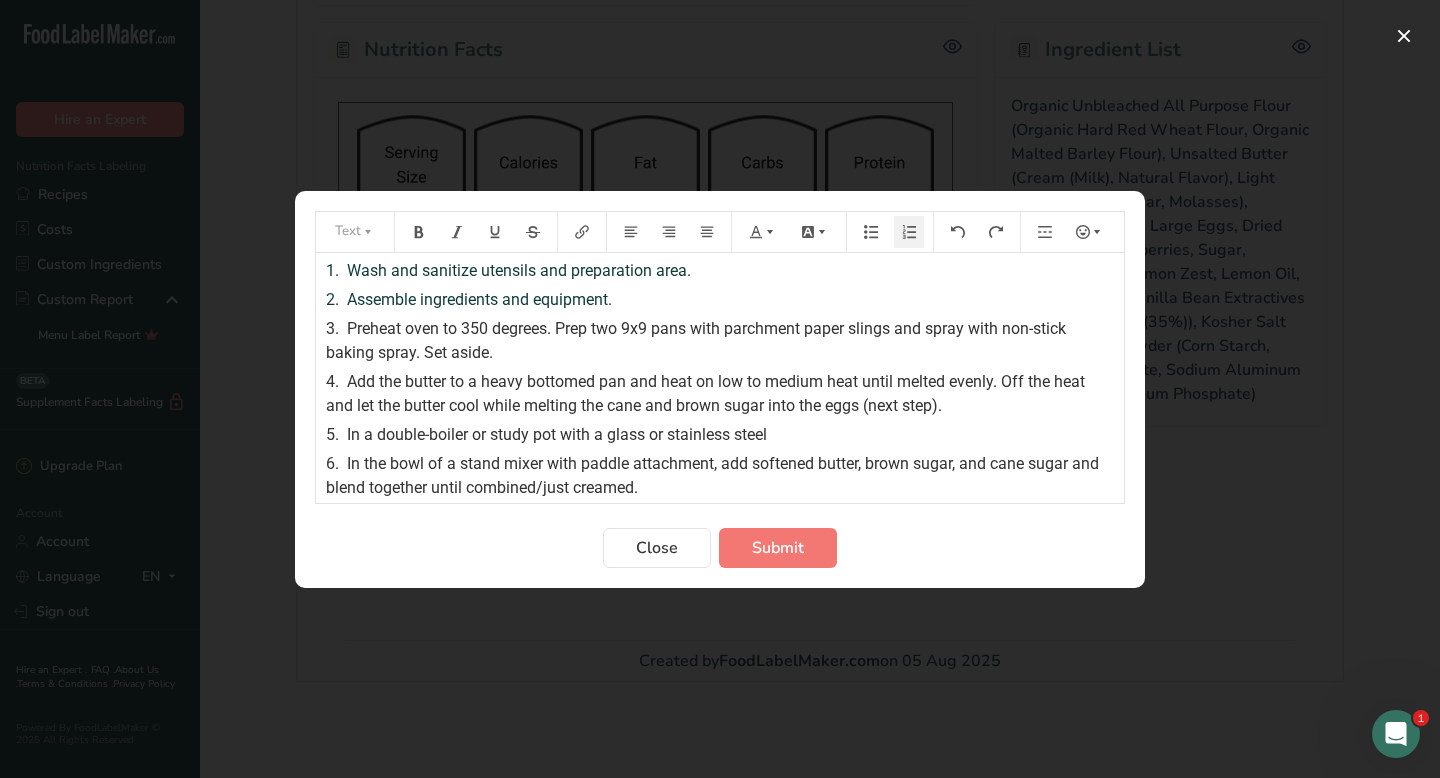 click on "In a double-boiler or study pot with a glass or stainless steel" at bounding box center [557, 434] 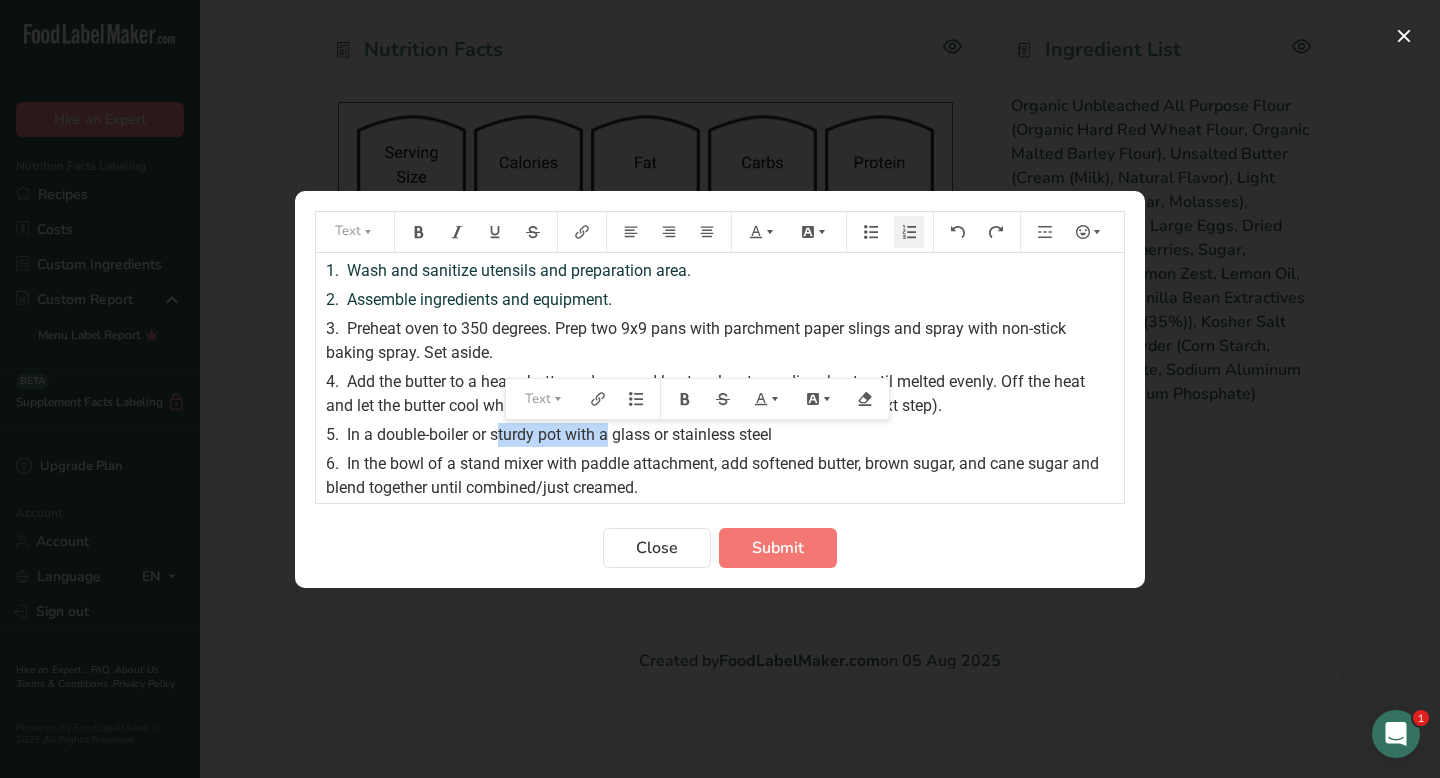 drag, startPoint x: 497, startPoint y: 436, endPoint x: 607, endPoint y: 430, distance: 110.16351 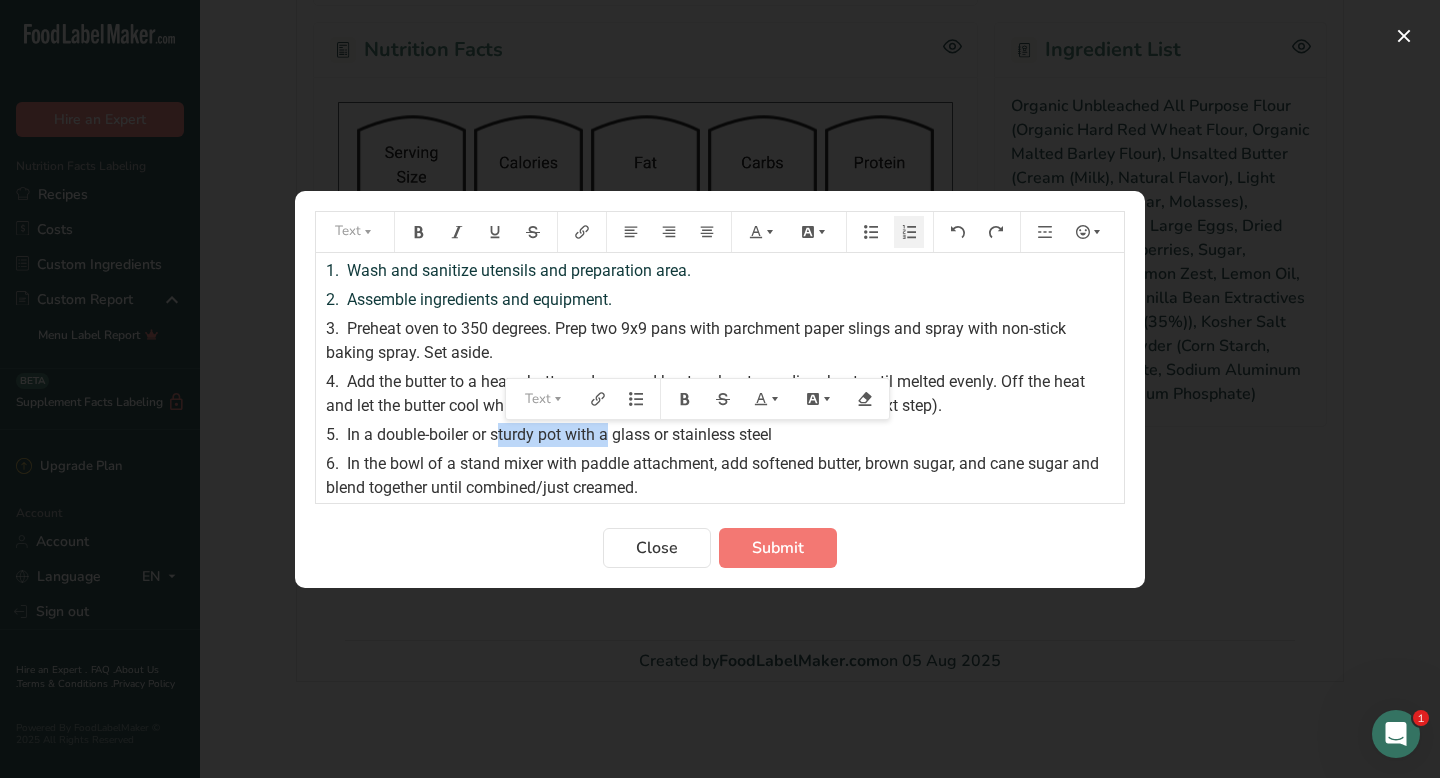 click on "In a double-boiler or sturdy pot with a glass or stainless steel" at bounding box center (559, 434) 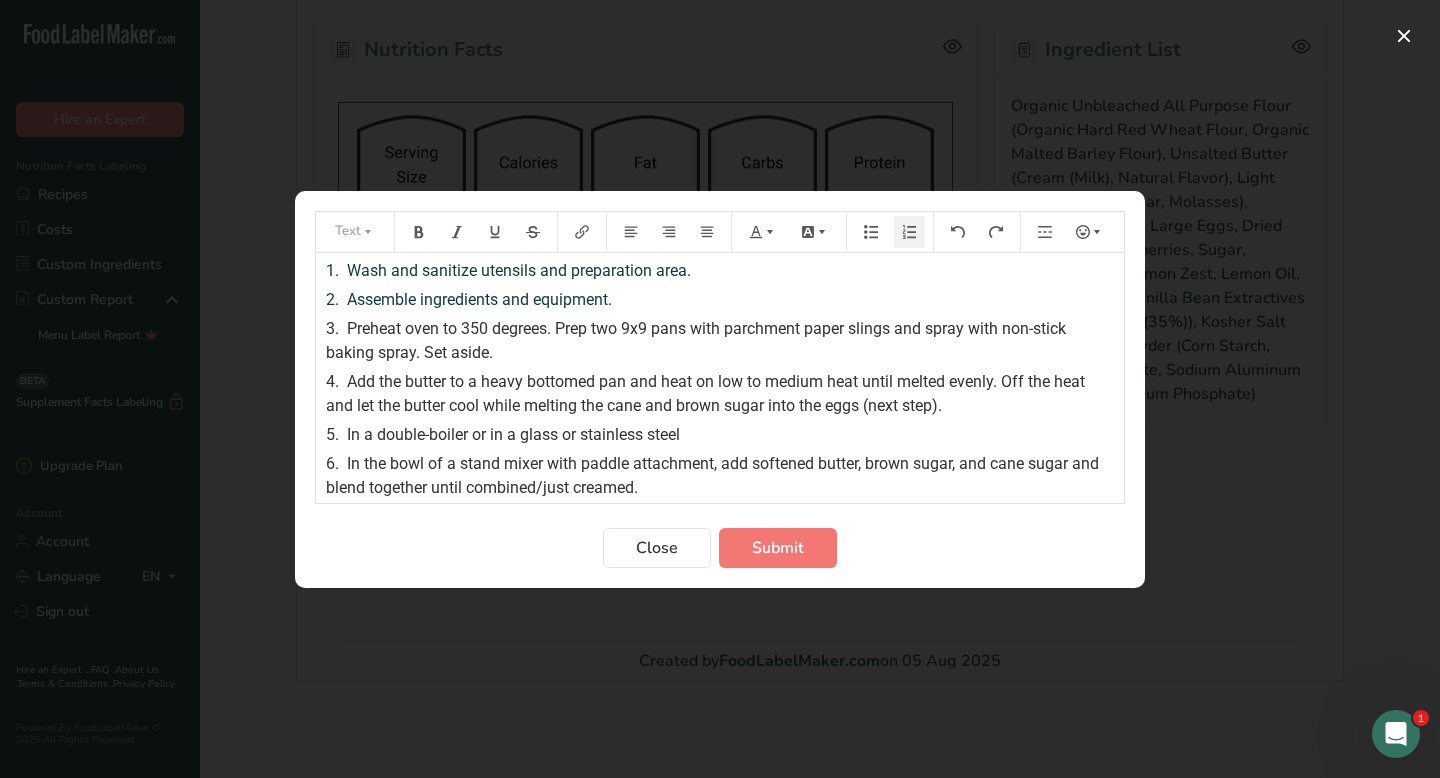 click on "5. In a double-boiler or in a glass or stainless steel" at bounding box center (720, 435) 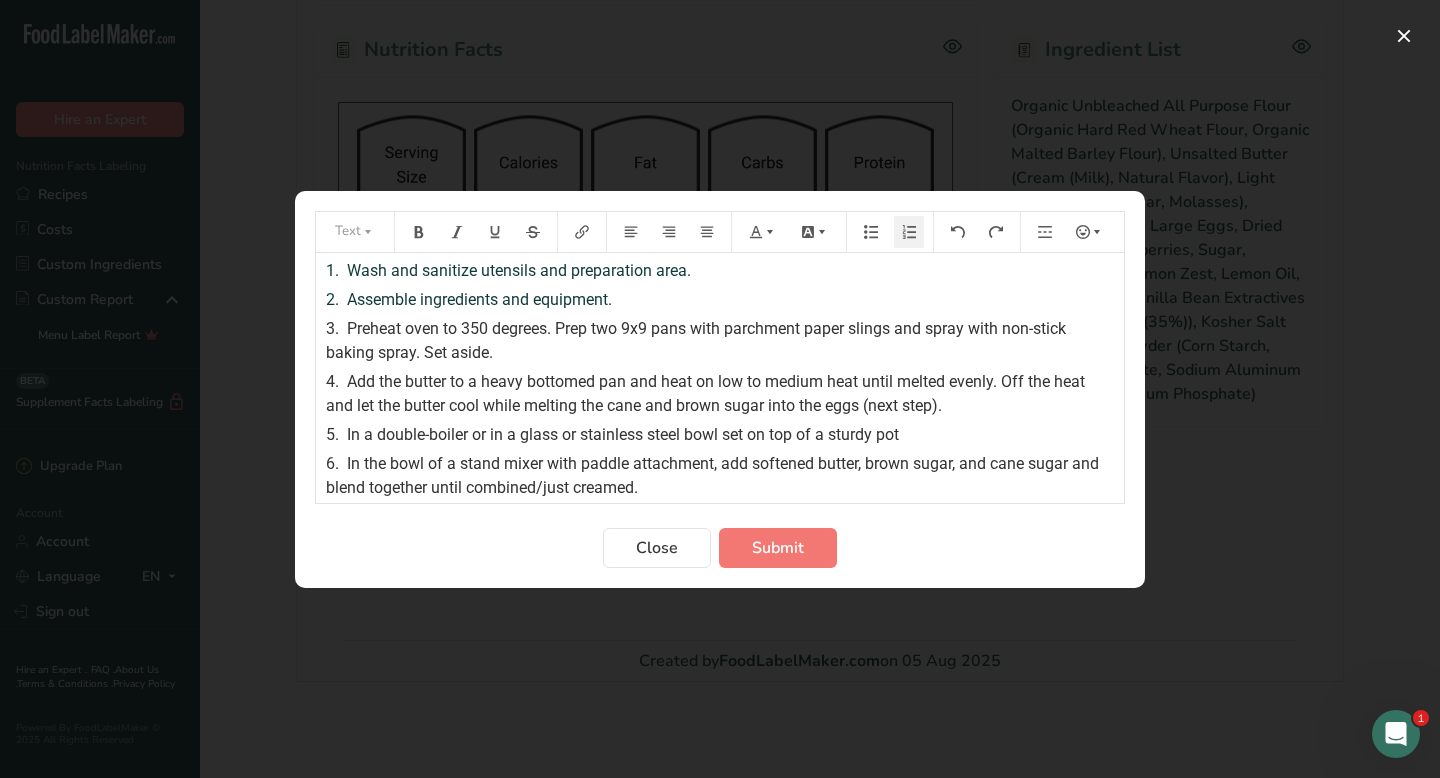 click on "5. In a double-boiler or in a glass or stainless steel bowl set on top of a sturdy pot" at bounding box center [720, 435] 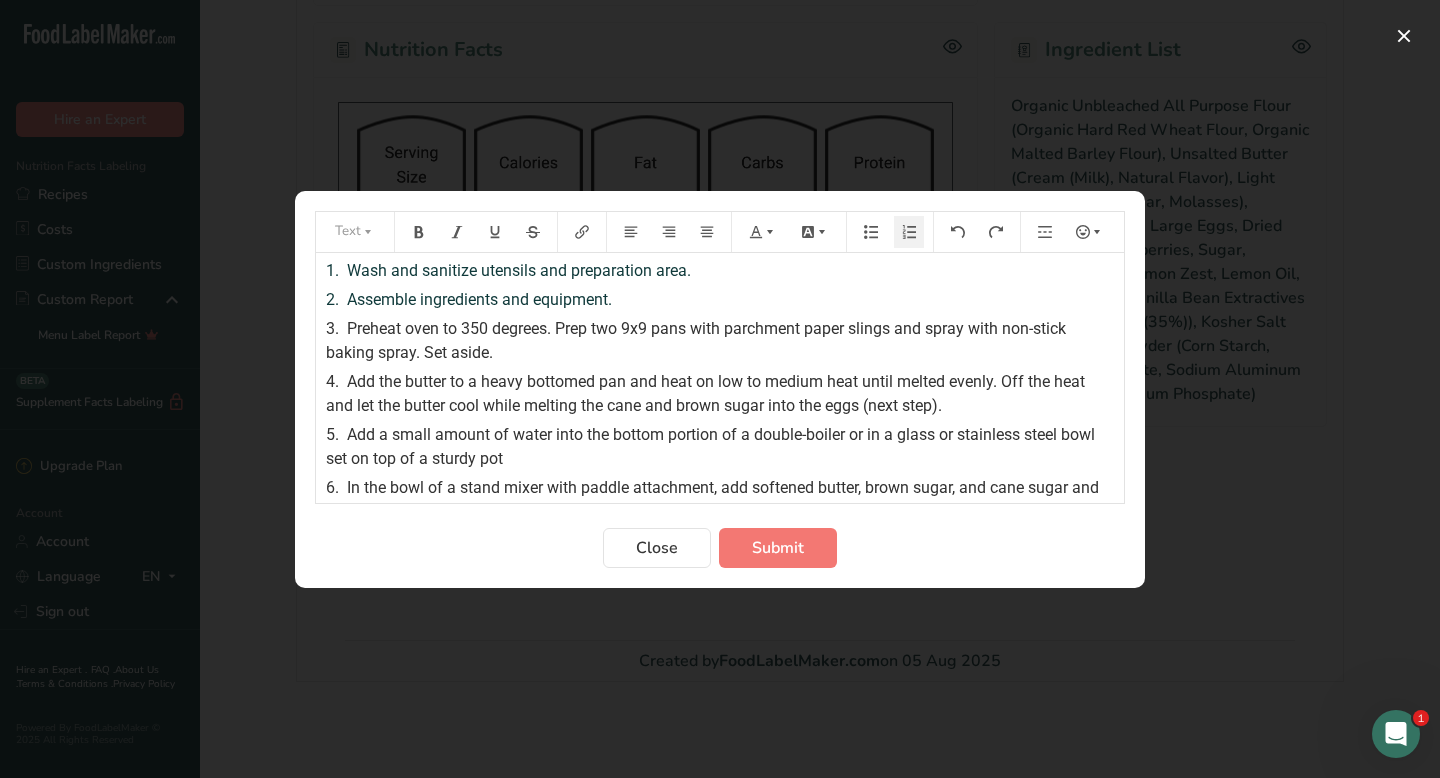 click on "Add a small amount of water into the bottom portion of a double-boiler or in a glass or stainless steel bowl set on top of a sturdy pot" at bounding box center [712, 446] 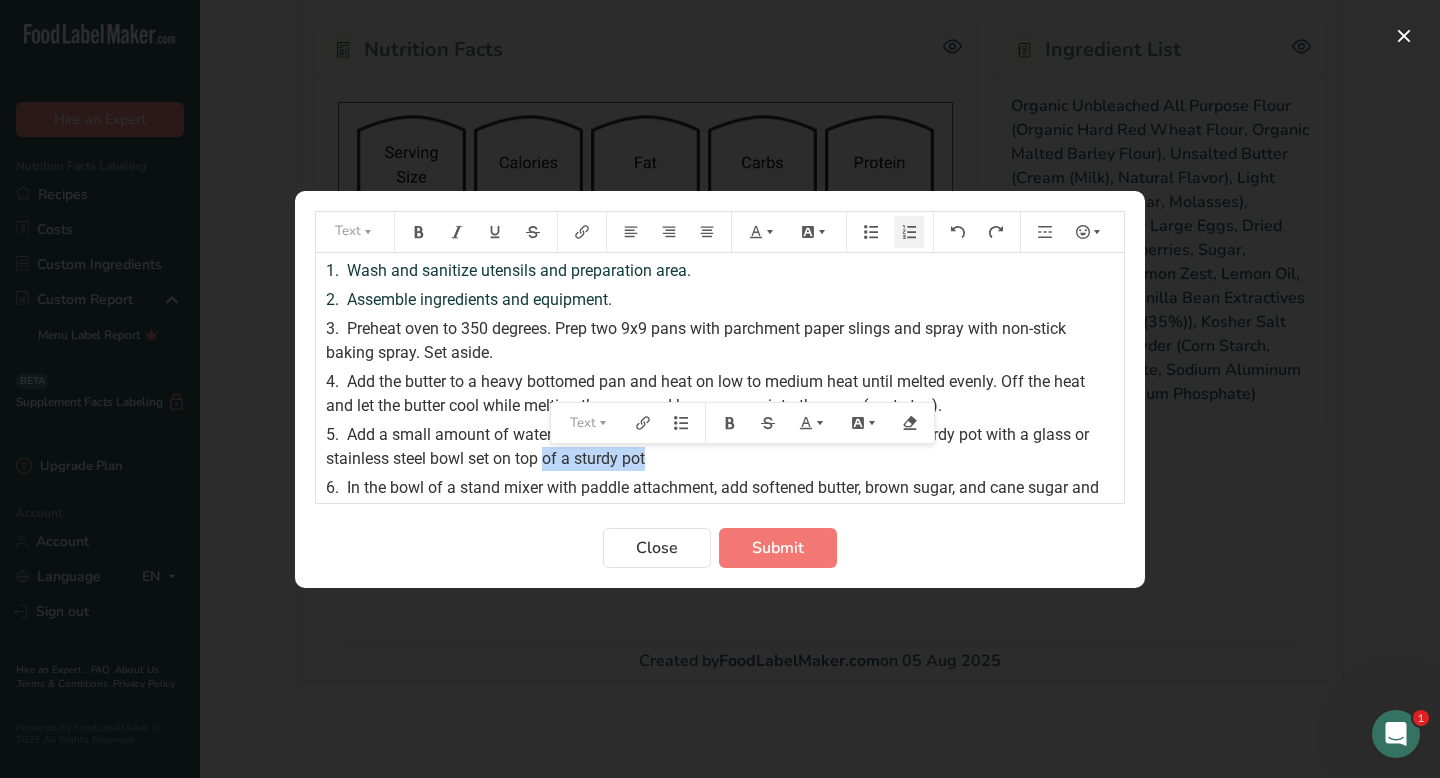 drag, startPoint x: 549, startPoint y: 459, endPoint x: 654, endPoint y: 455, distance: 105.076164 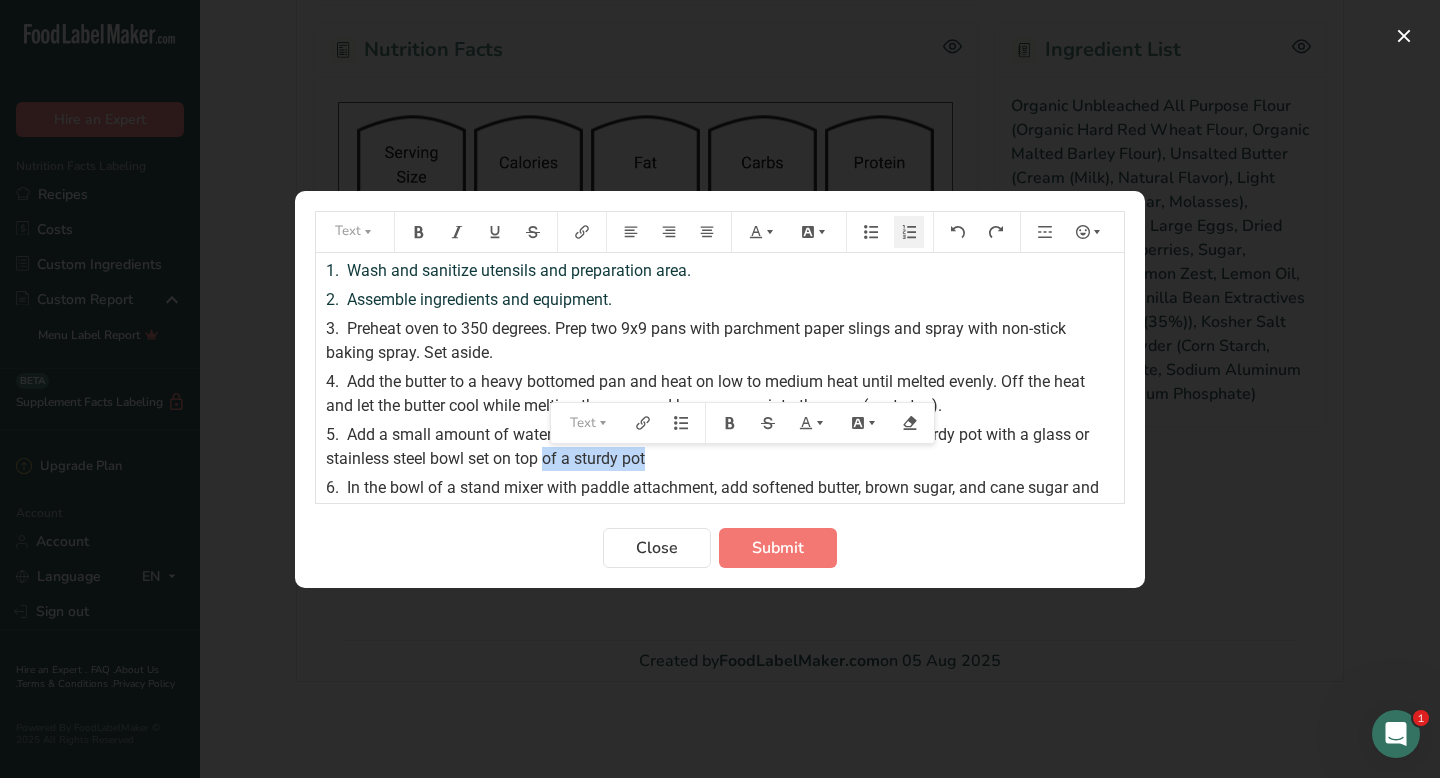 click on "5. Add a small amount of water into the bottom portion of a double-boiler or into a sturdy pot with a glass or stainless steel bowl set on top of a sturdy pot" at bounding box center (720, 447) 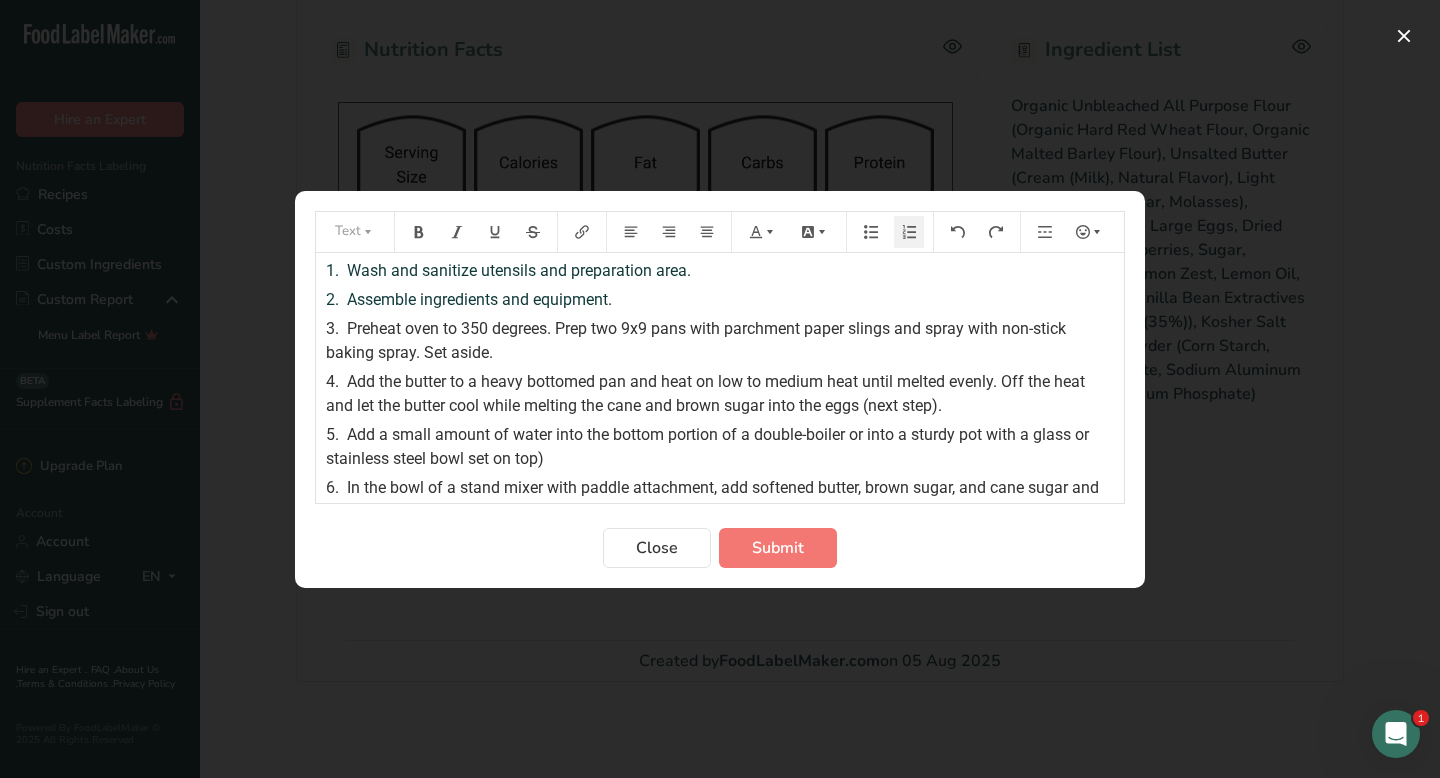 click on "Add a small amount of water into the bottom portion of a double-boiler or into a sturdy pot with a glass or stainless steel bowl set on top)" at bounding box center [709, 446] 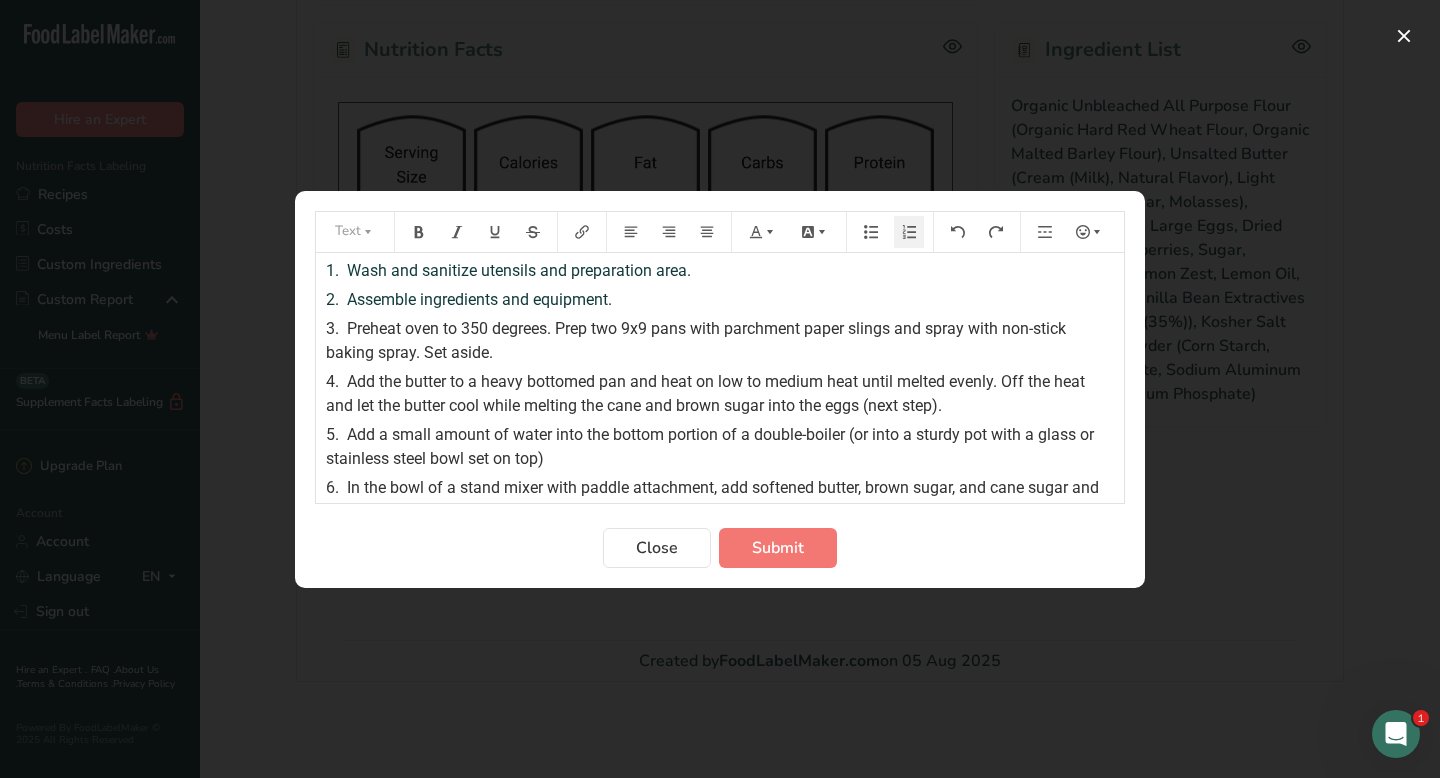 click on "5. Add a small amount of water into the bottom portion of a double-boiler (or into a sturdy pot with a glass or stainless steel bowl set on top)" at bounding box center (720, 447) 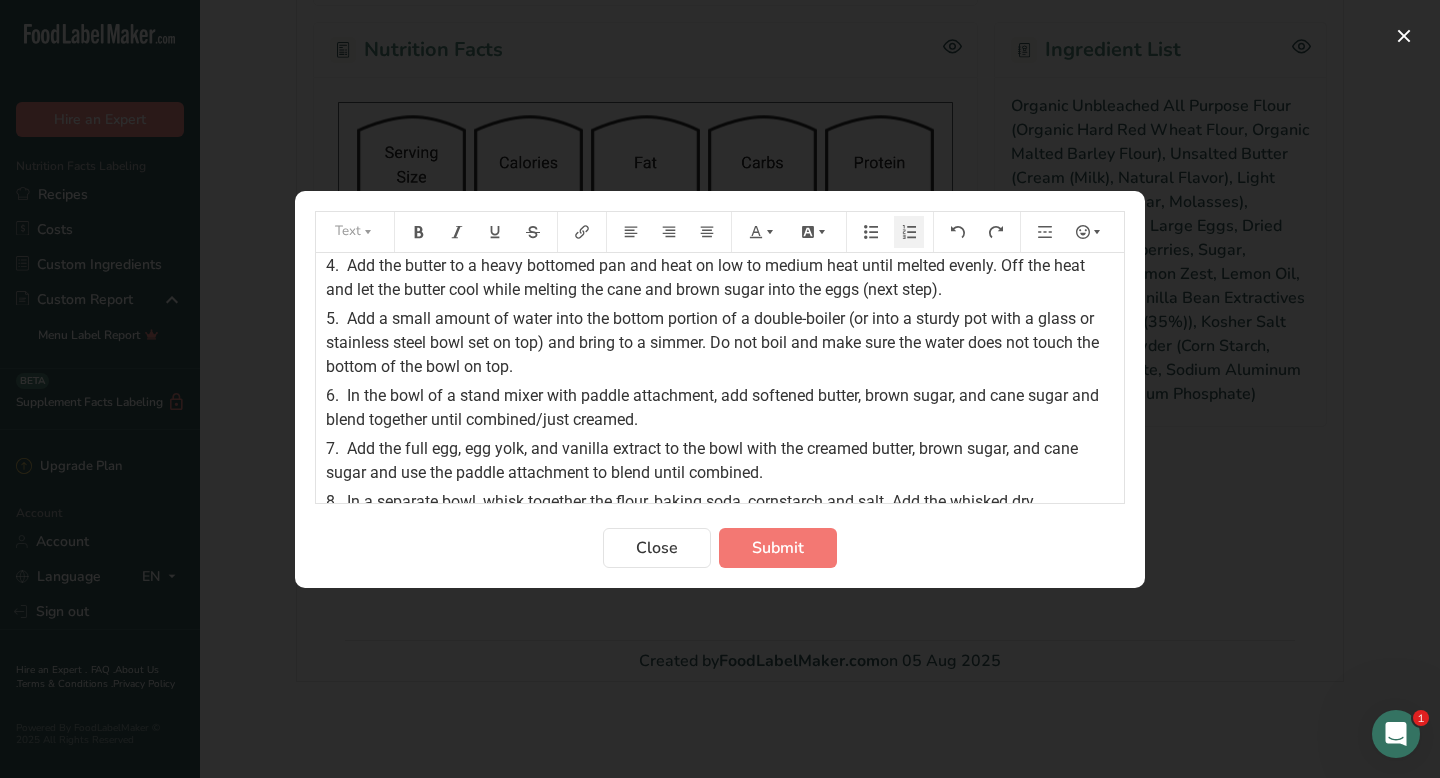 scroll, scrollTop: 110, scrollLeft: 0, axis: vertical 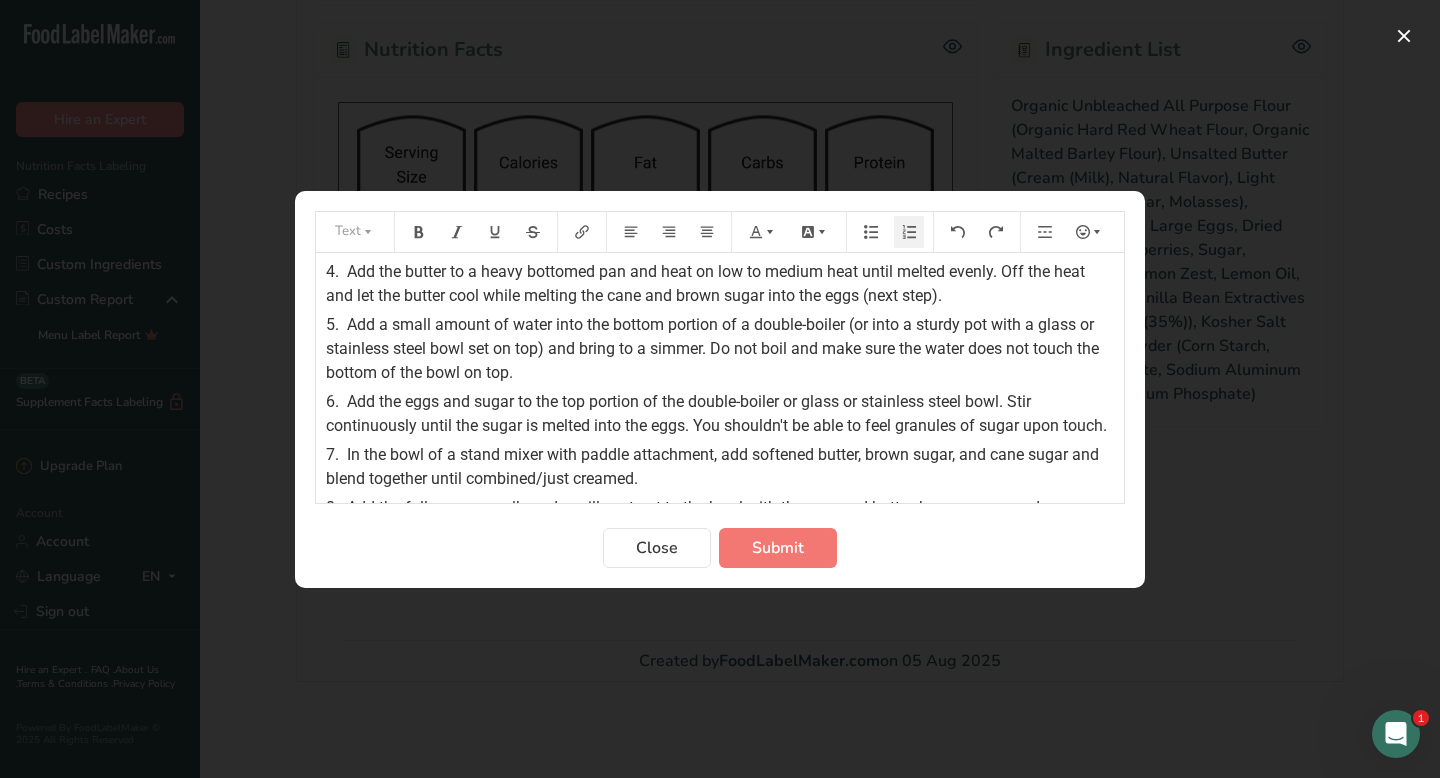 click on "Add the eggs and sugar to the top portion of the double-boiler or glass or stainless steel bowl. Stir continuously until the sugar is melted into the eggs. You shouldn't be able to feel granules of sugar upon touch." at bounding box center (716, 413) 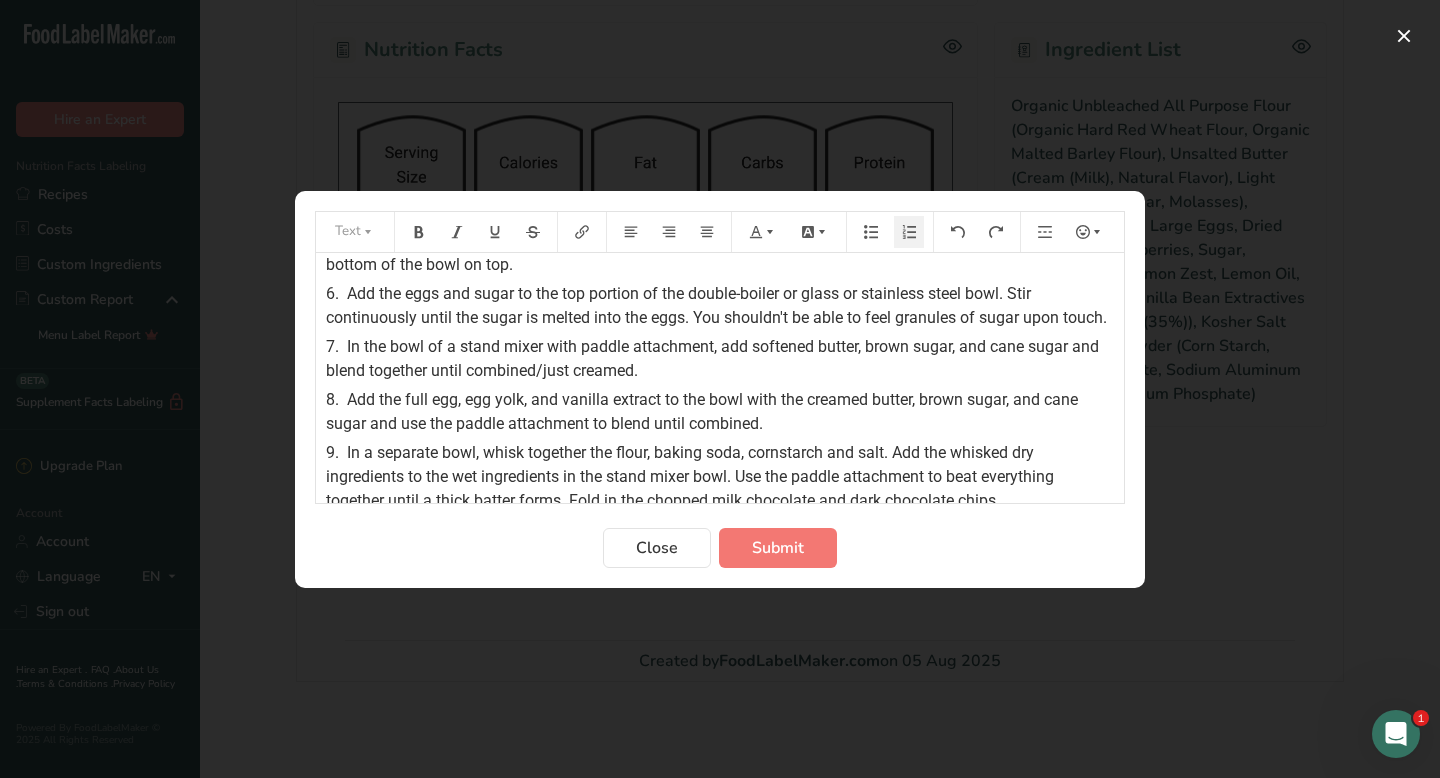 scroll, scrollTop: 220, scrollLeft: 0, axis: vertical 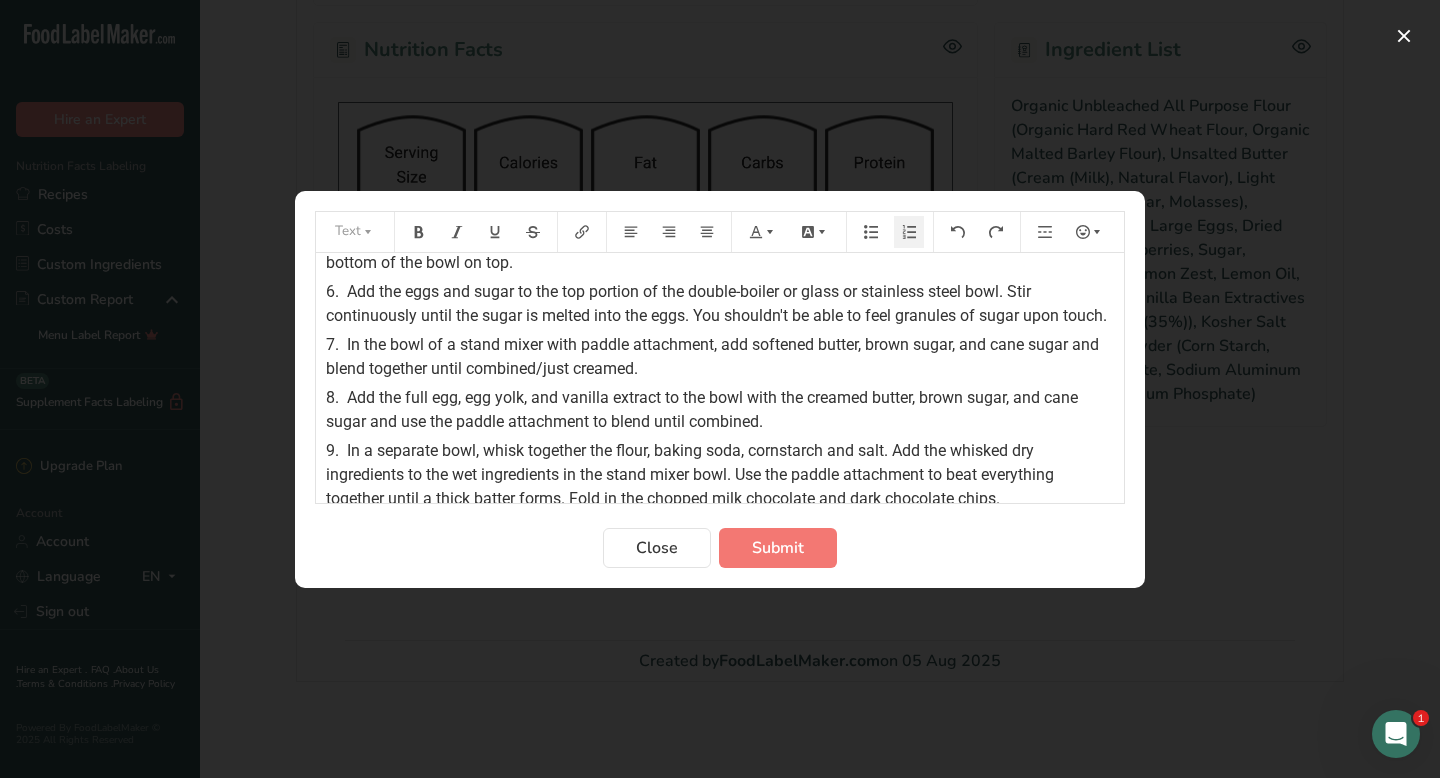 click on "Add the eggs and sugar to the top portion of the double-boiler or glass or stainless steel bowl. Stir continuously until the sugar is melted into the eggs. You shouldn't be able to feel granules of sugar upon touch." at bounding box center (716, 303) 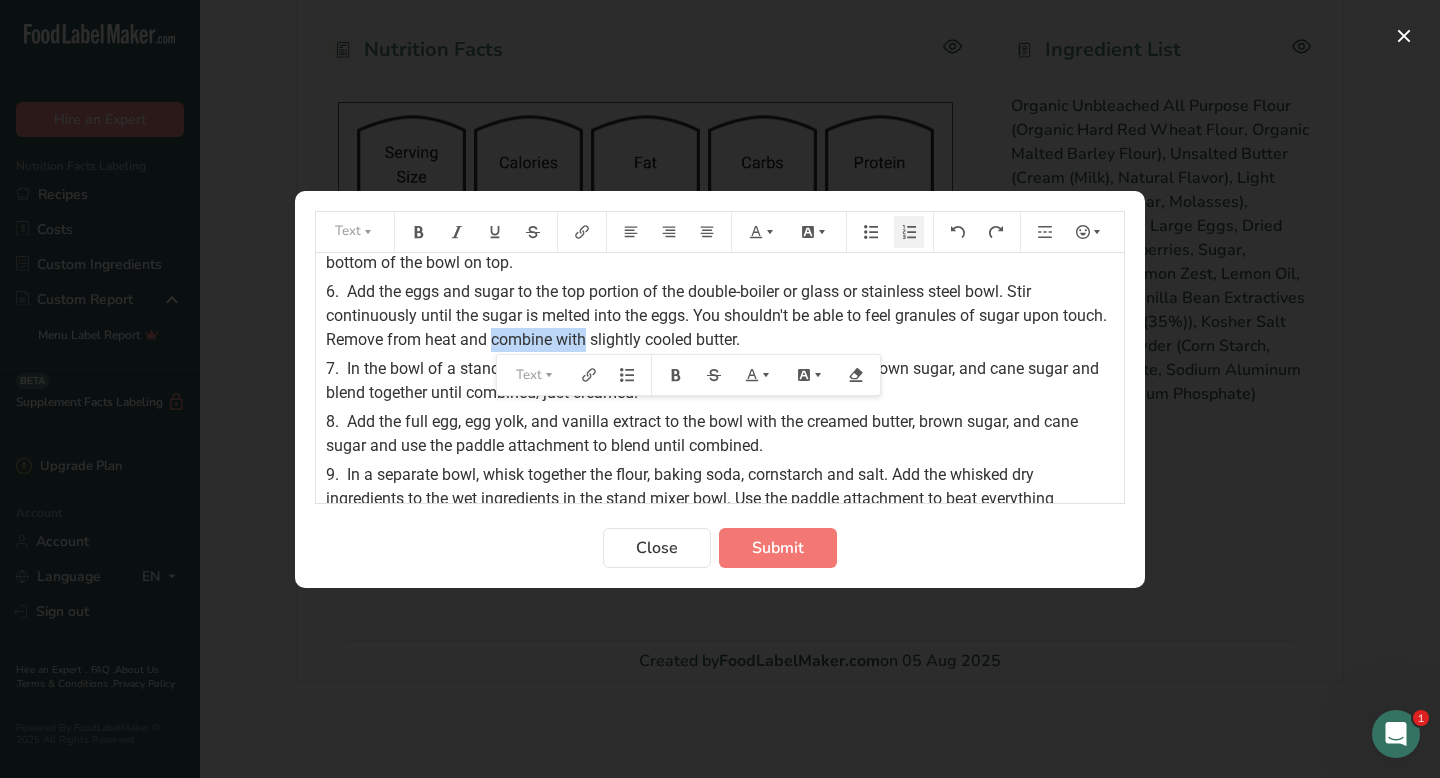 drag, startPoint x: 492, startPoint y: 338, endPoint x: 583, endPoint y: 342, distance: 91.08787 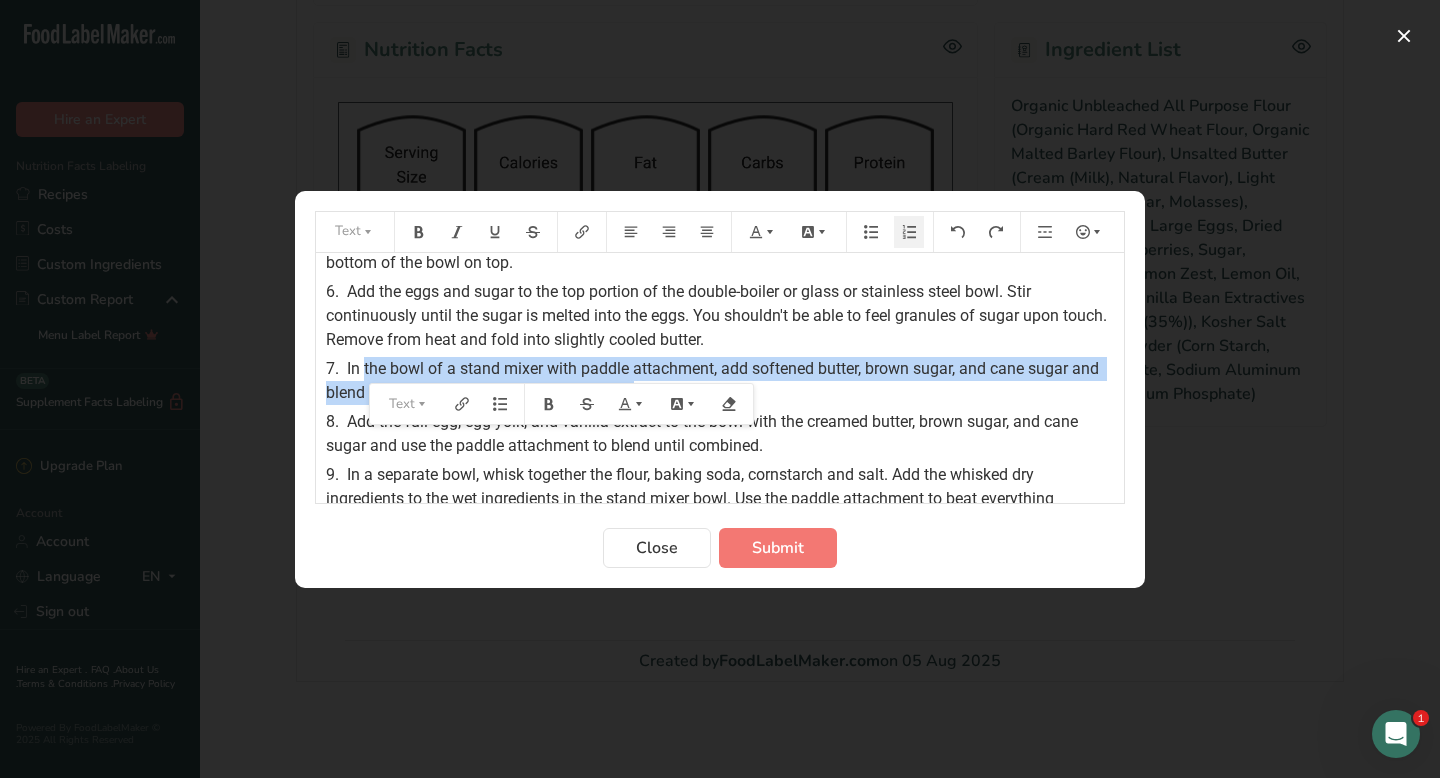 drag, startPoint x: 366, startPoint y: 365, endPoint x: 639, endPoint y: 390, distance: 274.1423 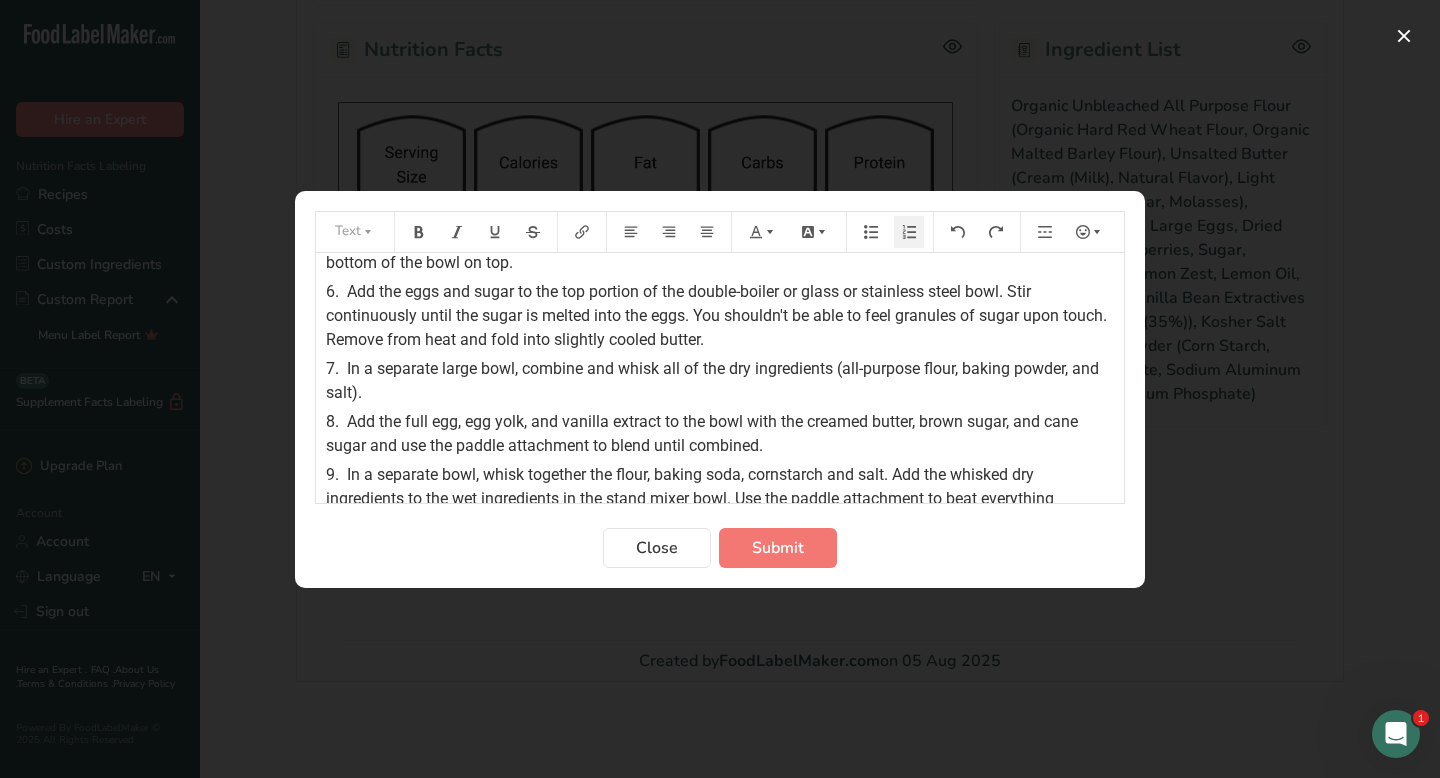 click on "In a separate large bowl, combine and whisk all of the dry ingredients (all-purpose flour, baking powder, and salt)." at bounding box center (714, 380) 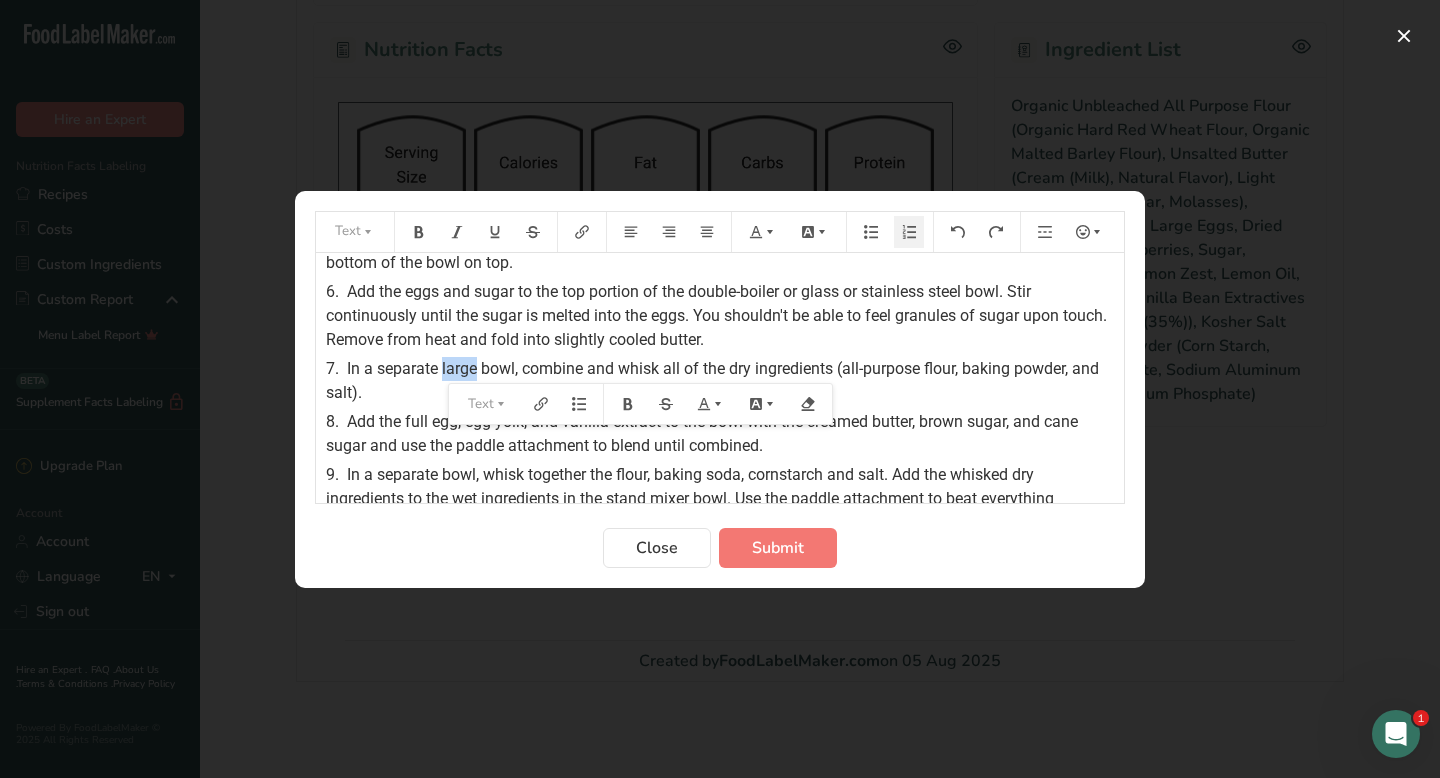drag, startPoint x: 444, startPoint y: 367, endPoint x: 478, endPoint y: 367, distance: 34 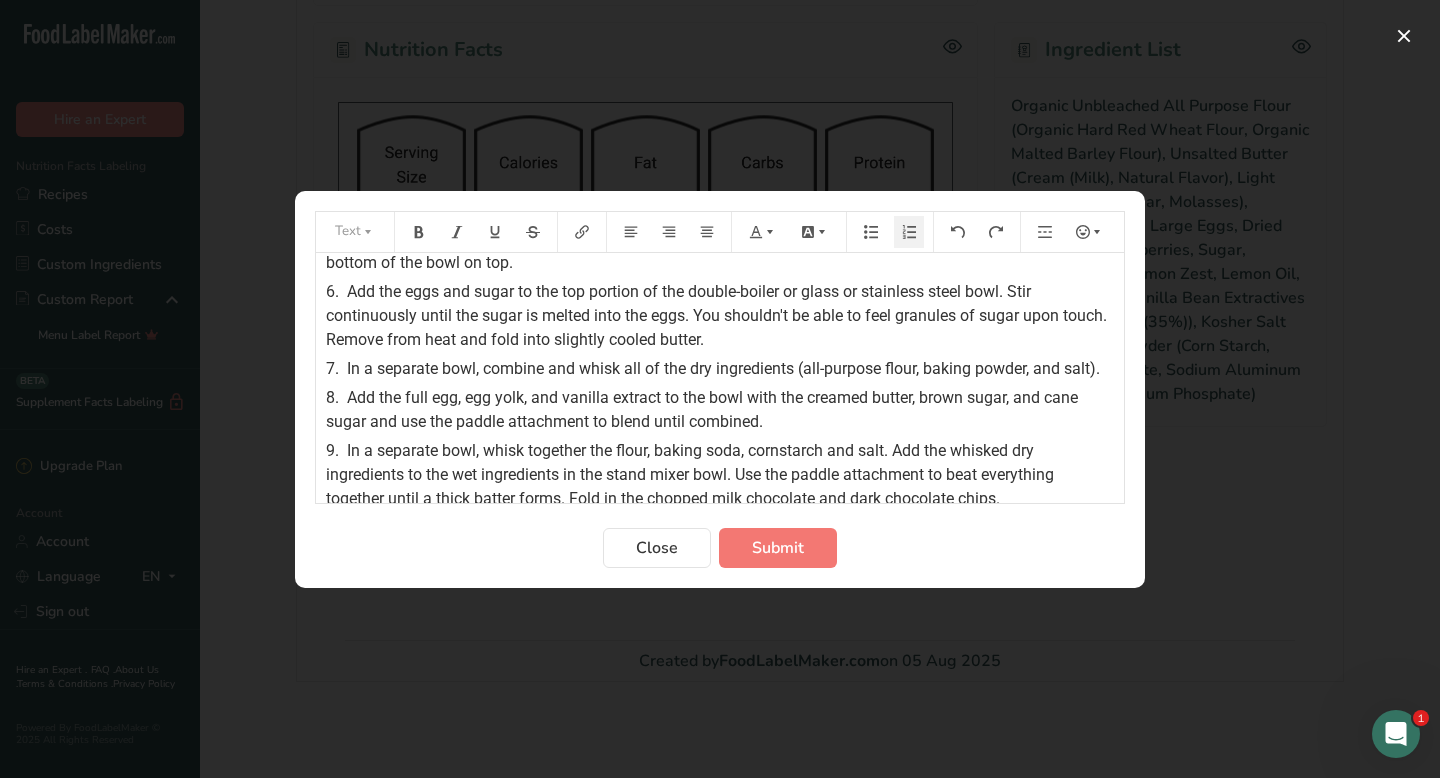 click on "8. Add the full egg, egg yolk, and vanilla extract to the bowl with the creamed butter, brown sugar, and cane sugar and use the paddle attachment to blend until combined." at bounding box center (720, 410) 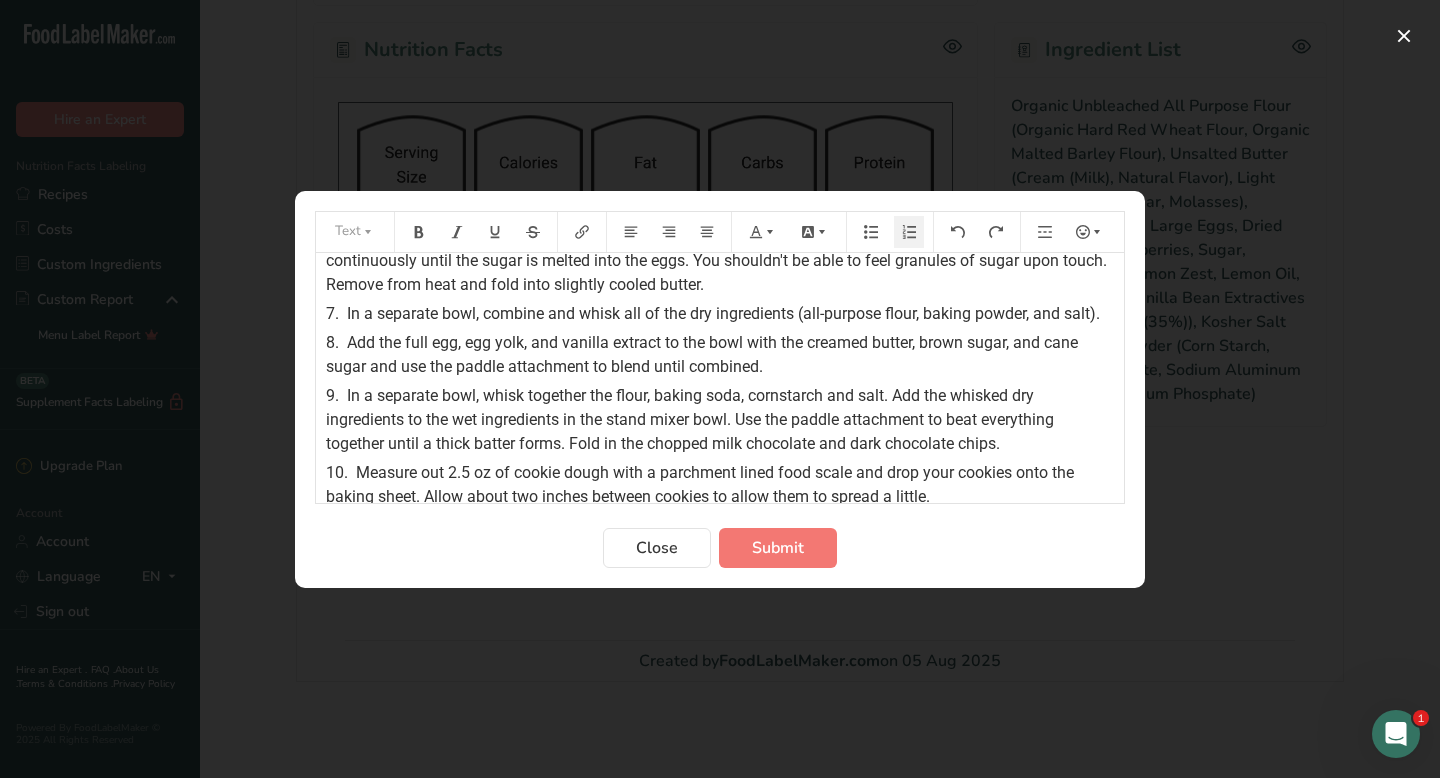 scroll, scrollTop: 269, scrollLeft: 0, axis: vertical 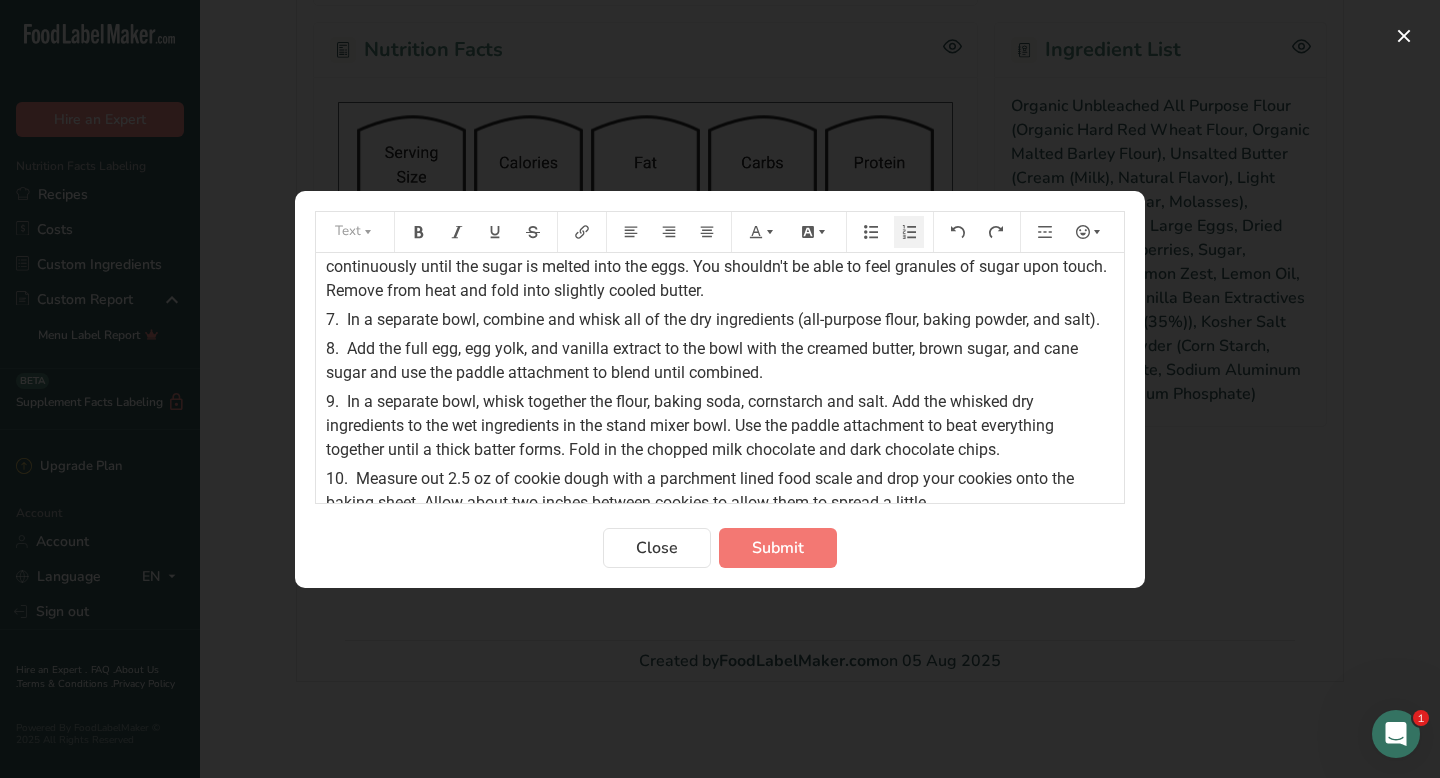 click on "7. In a separate bowl, combine and whisk all of the dry ingredients (all-purpose flour, baking powder, and salt)." at bounding box center (720, 320) 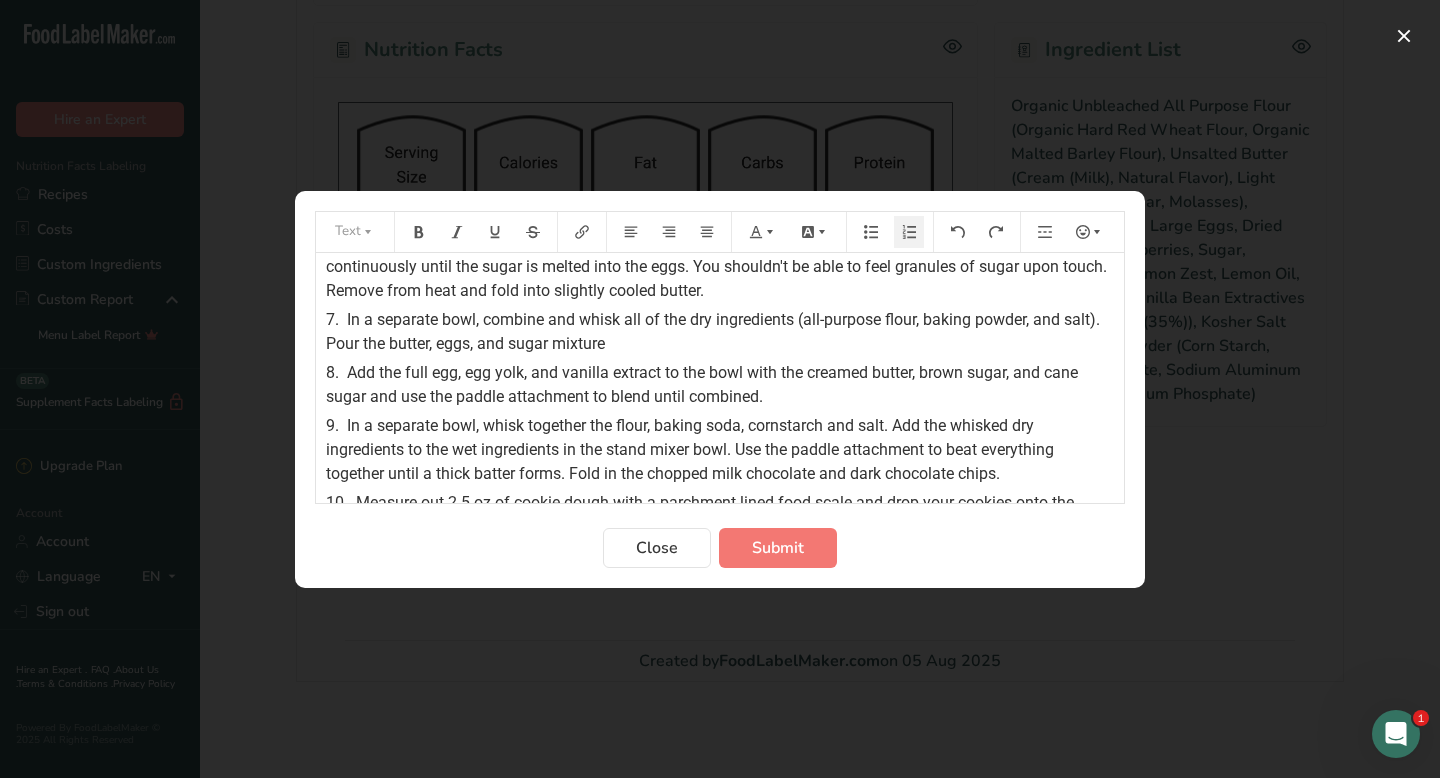 click on "6. Add the eggs and sugar to the top portion of the double-boiler or glass or stainless steel bowl. Stir continuously until the sugar is melted into the eggs. You shouldn't be able to feel granules of sugar upon touch. Remove from heat and fold into slightly cooled butter." at bounding box center (720, 267) 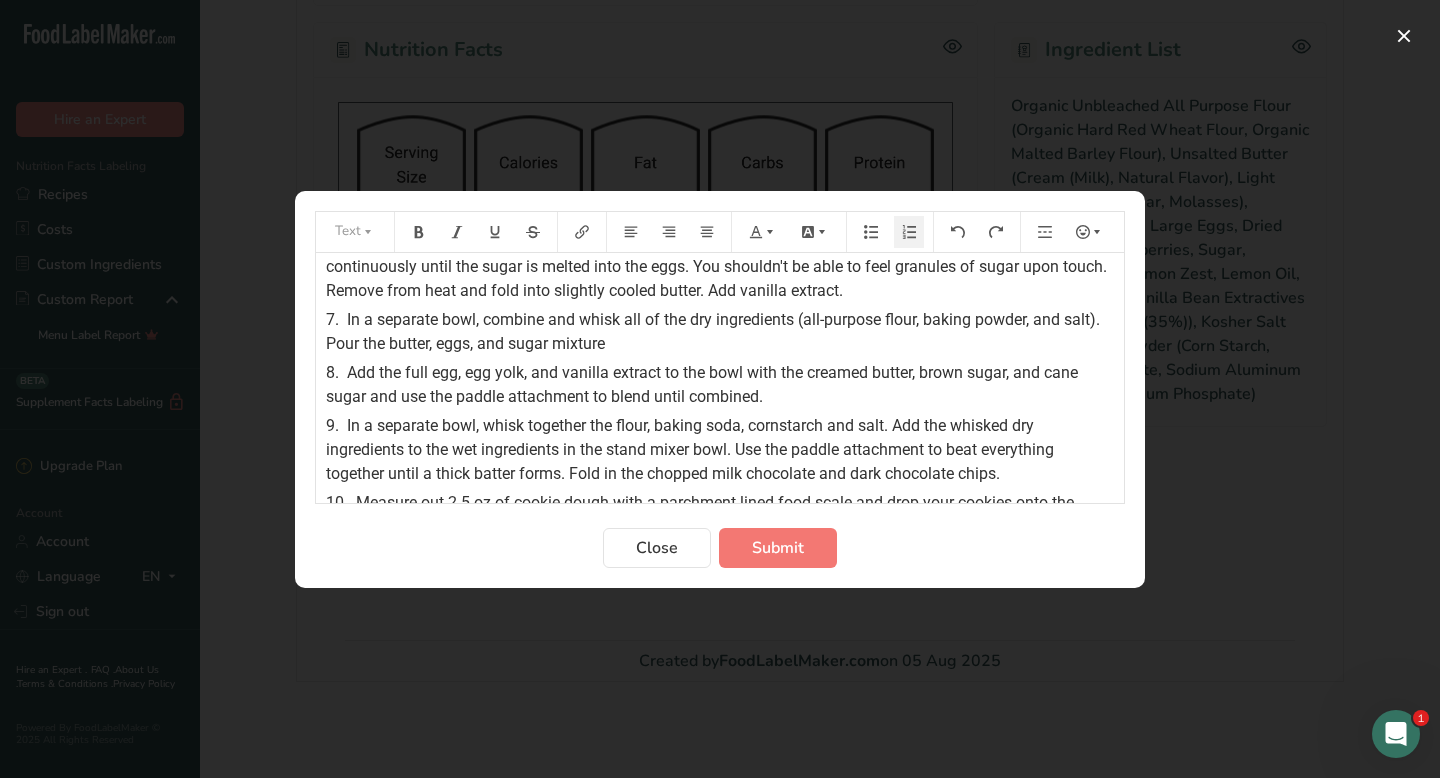 click on "Add the eggs and sugar to the top portion of the double-boiler or glass or stainless steel bowl. Stir continuously until the sugar is melted into the eggs. You shouldn't be able to feel granules of sugar upon touch. Remove from heat and fold into slightly cooled butter. Add vanilla extract." at bounding box center (718, 266) 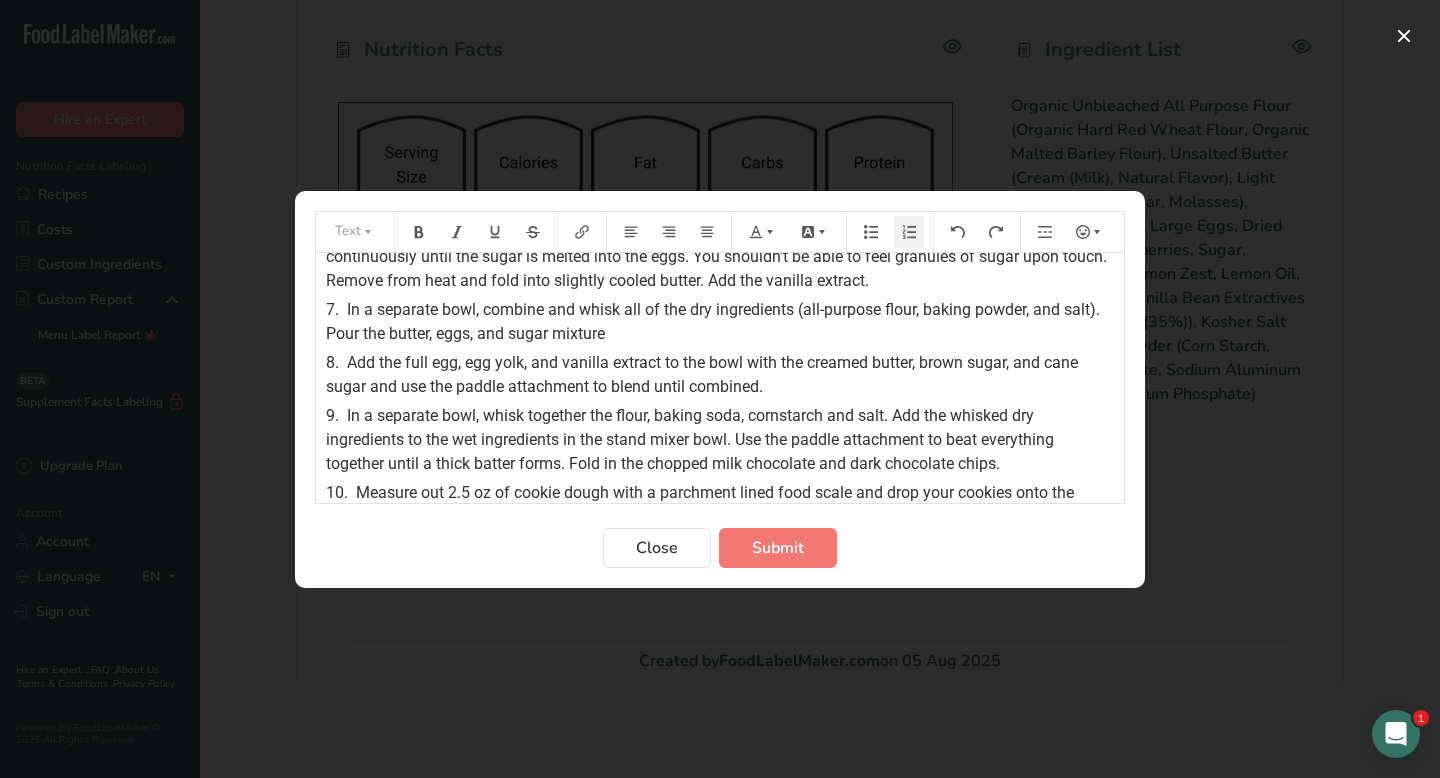 scroll, scrollTop: 277, scrollLeft: 0, axis: vertical 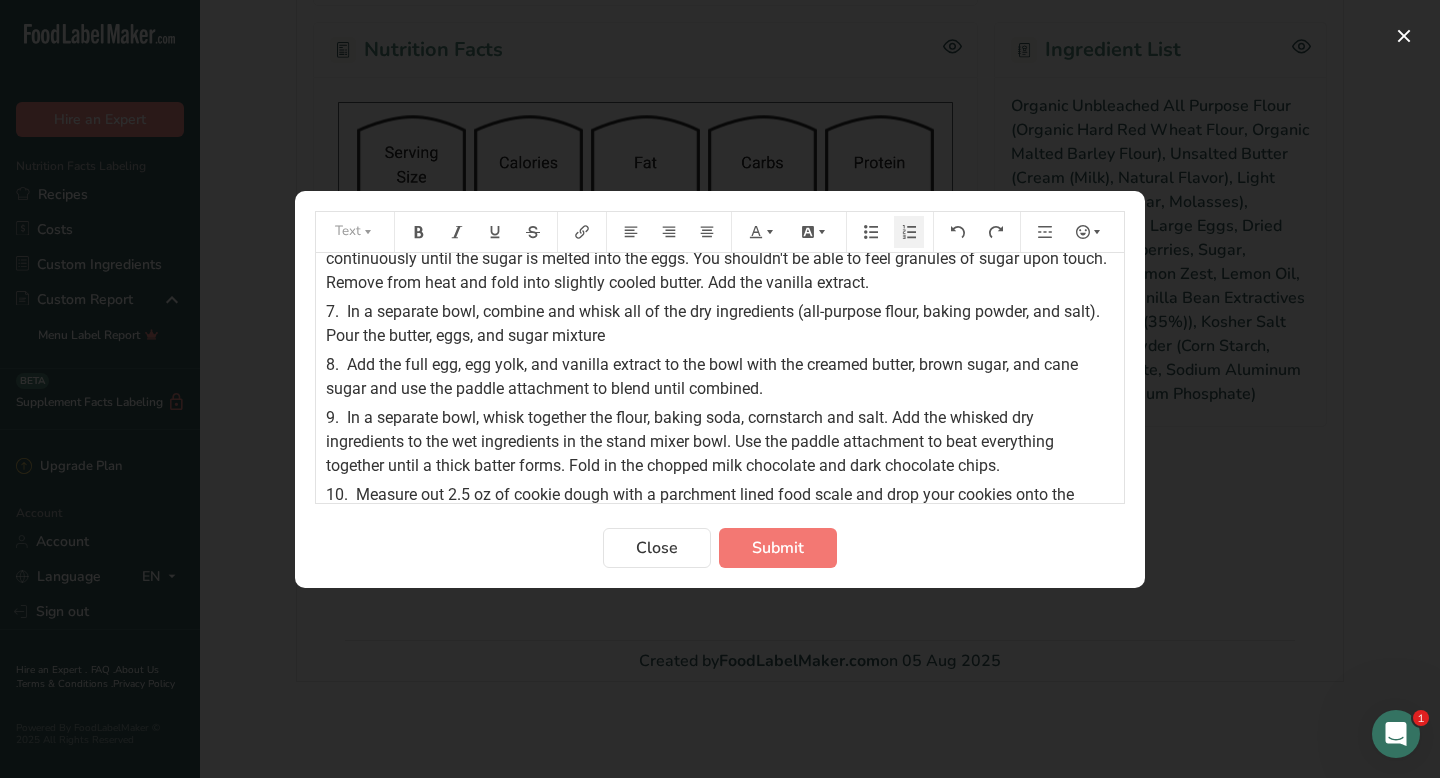 click on "In a separate bowl, combine and whisk all of the dry ingredients (all-purpose flour, baking powder, and salt). Pour the butter, eggs, and sugar mixture" at bounding box center [715, 323] 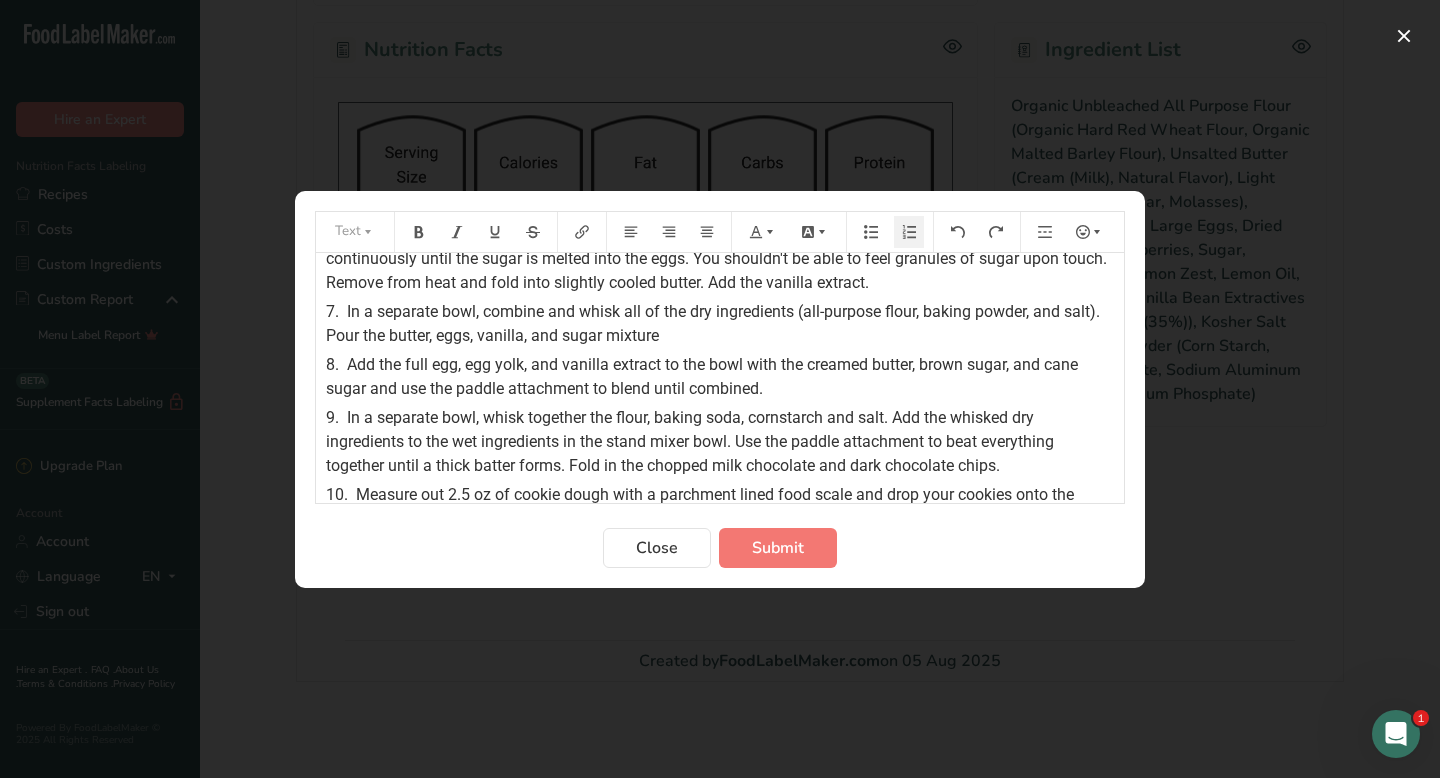 click on "7. In a separate bowl, combine and whisk all of the dry ingredients (all-purpose flour, baking powder, and salt). Pour the butter, eggs, vanilla, and sugar mixture" at bounding box center (720, 324) 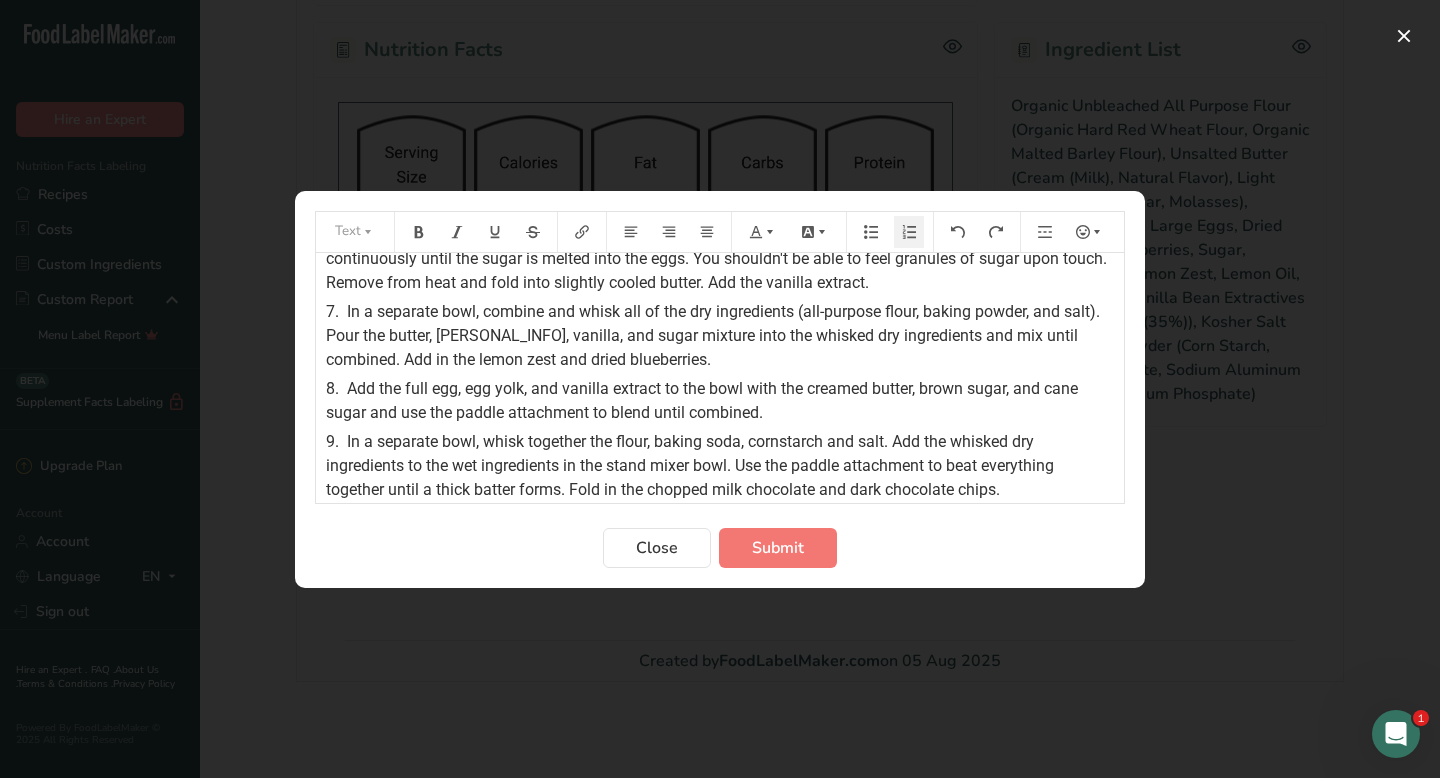 click on "In a separate bowl, combine and whisk all of the dry ingredients (all-purpose flour, baking powder, and salt). Pour the butter, eggs, vanilla, and sugar mixture into the whisked dry ingredients and mix until combined. Add in the lemon zest and dried blueberries." at bounding box center (715, 335) 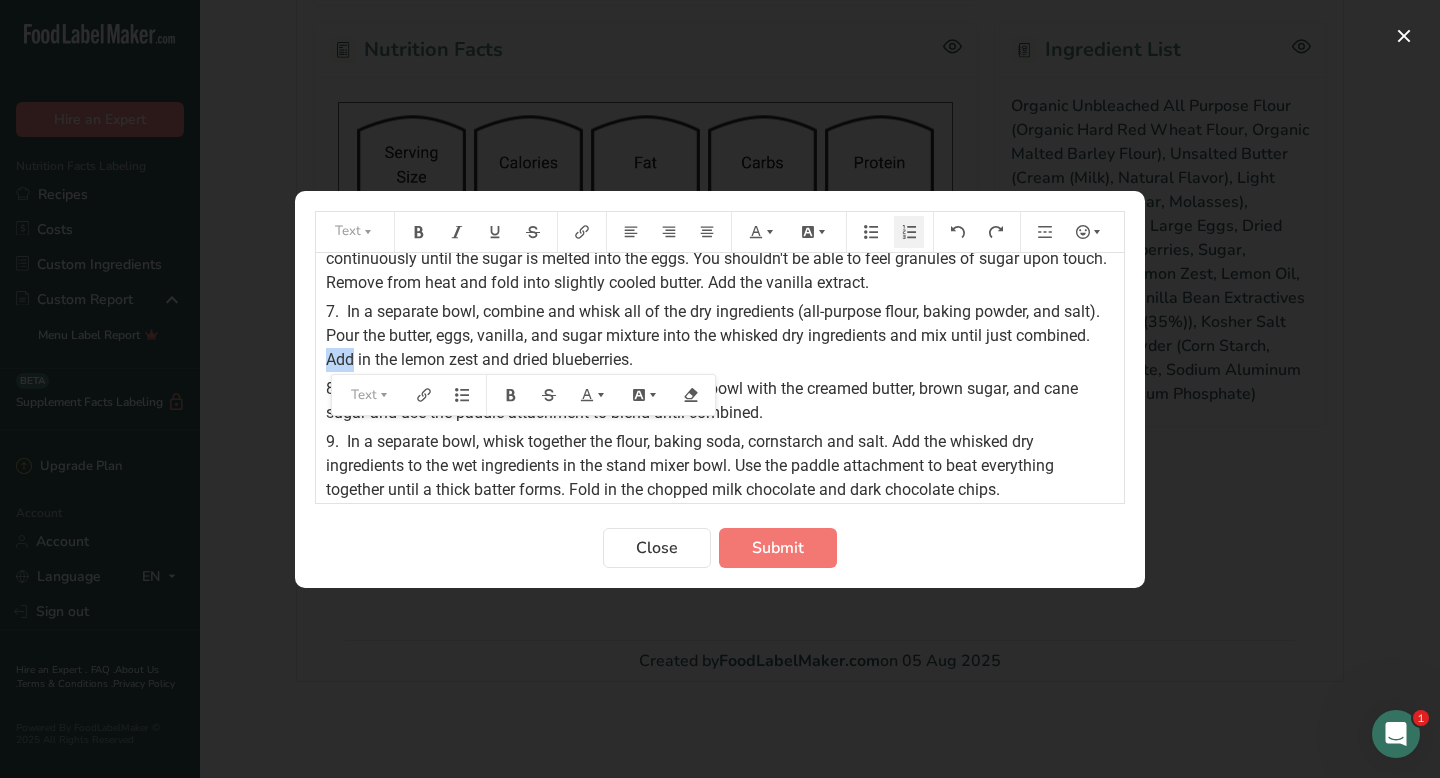 drag, startPoint x: 325, startPoint y: 360, endPoint x: 354, endPoint y: 358, distance: 29.068884 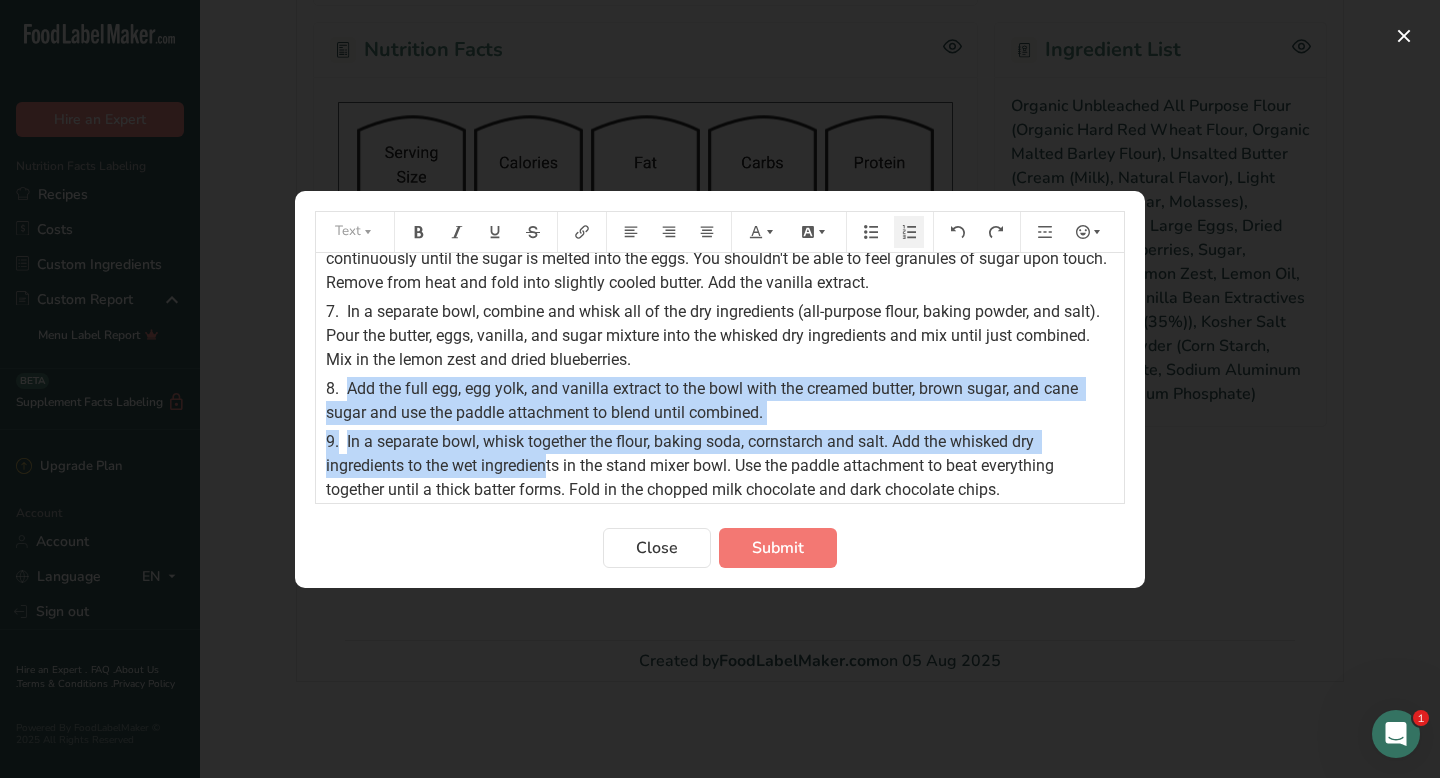 drag, startPoint x: 347, startPoint y: 384, endPoint x: 548, endPoint y: 455, distance: 213.1713 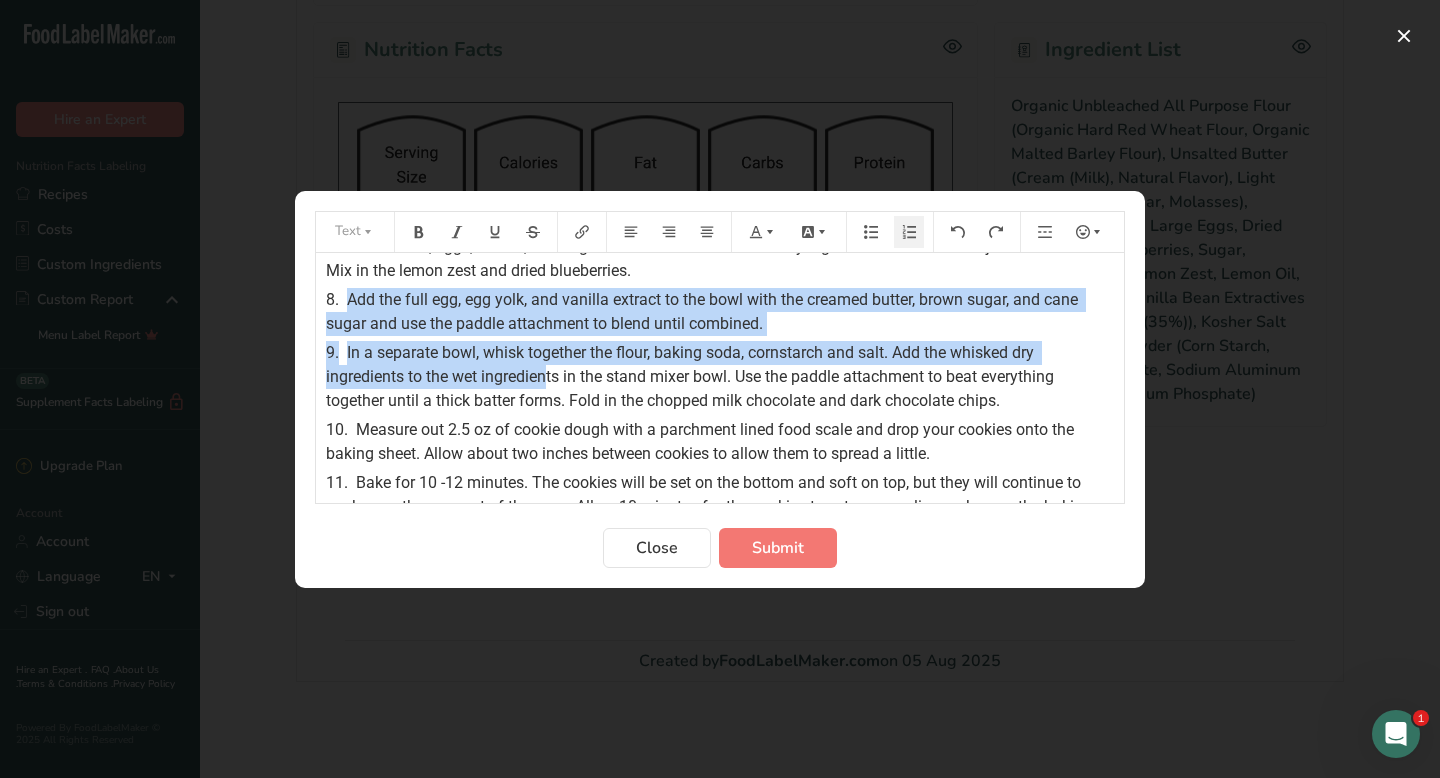 scroll, scrollTop: 368, scrollLeft: 0, axis: vertical 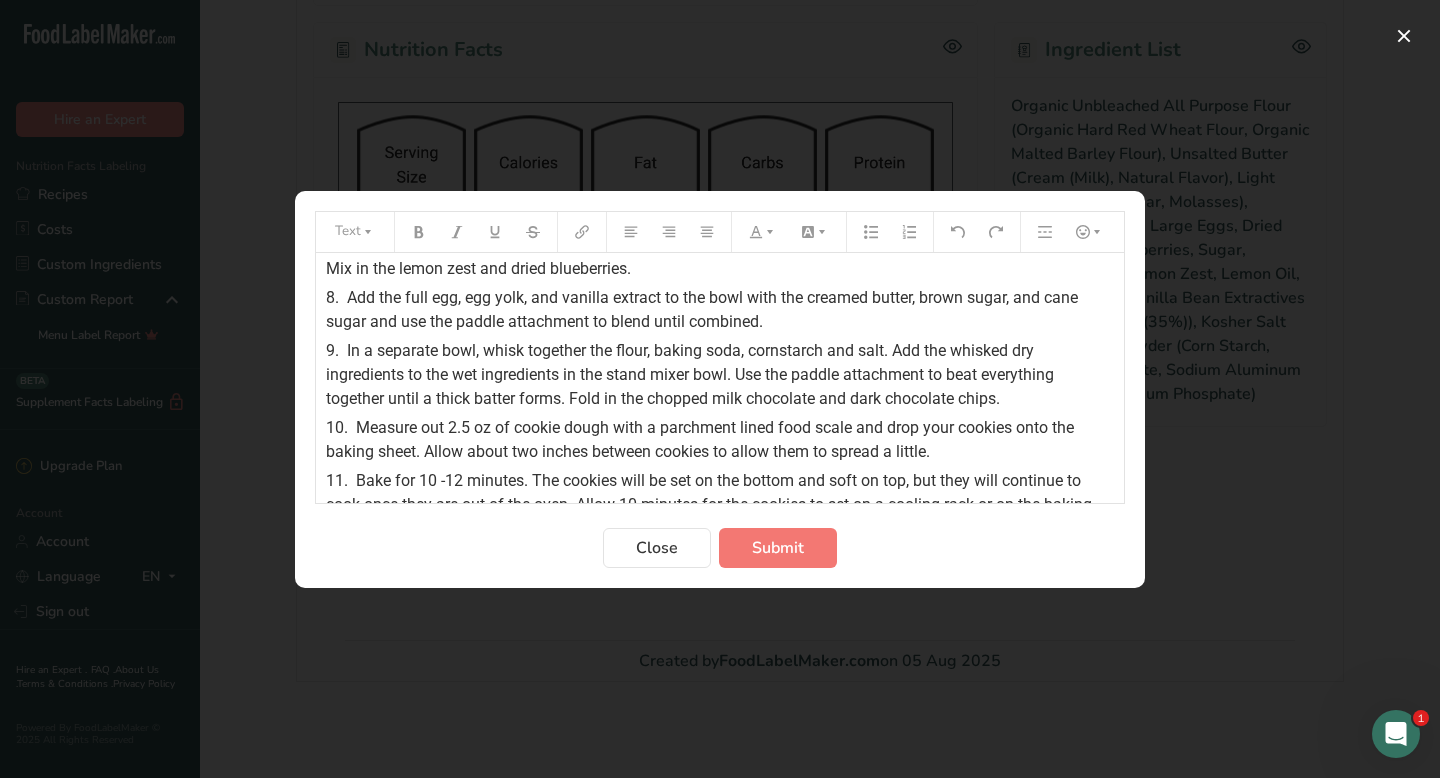 drag, startPoint x: 945, startPoint y: 455, endPoint x: 363, endPoint y: 298, distance: 602.80426 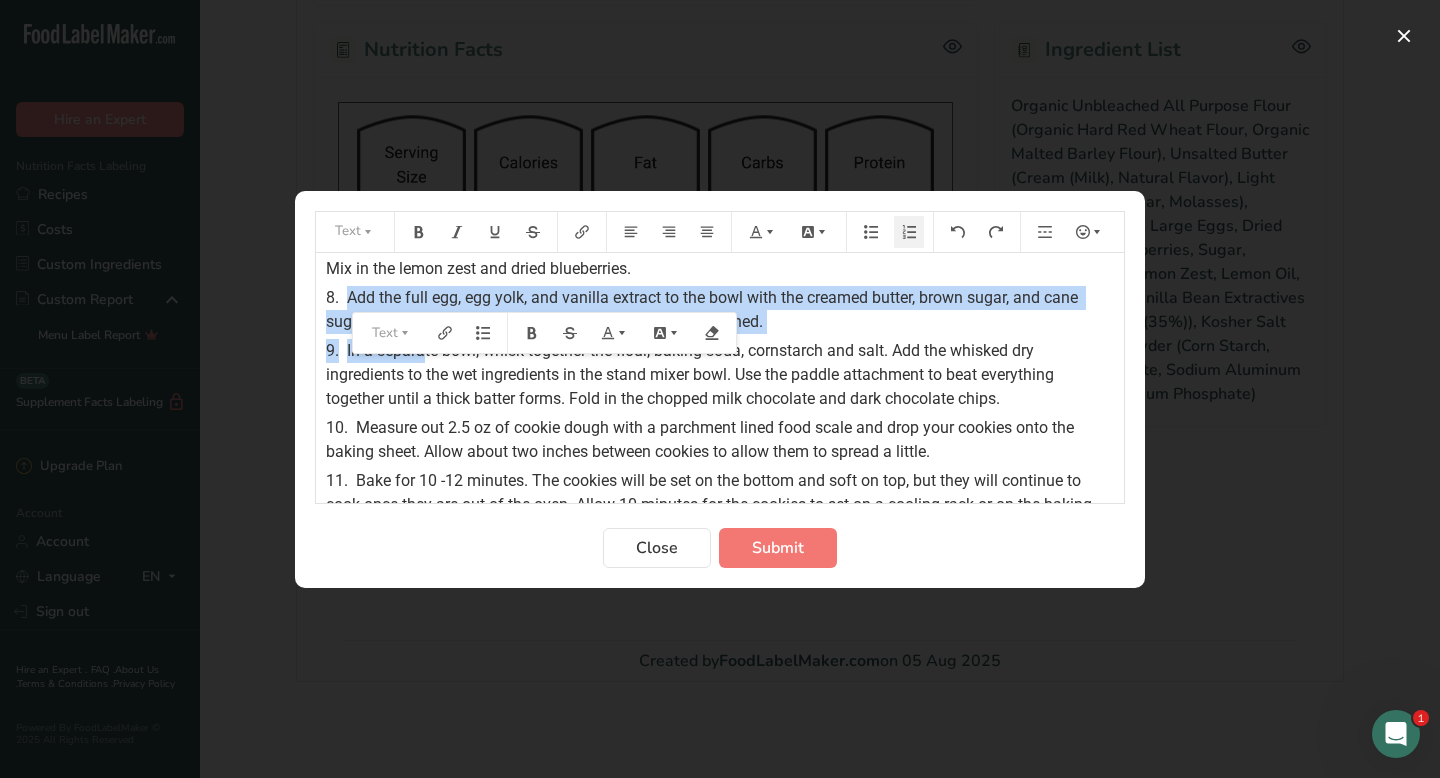 drag, startPoint x: 348, startPoint y: 296, endPoint x: 423, endPoint y: 354, distance: 94.81033 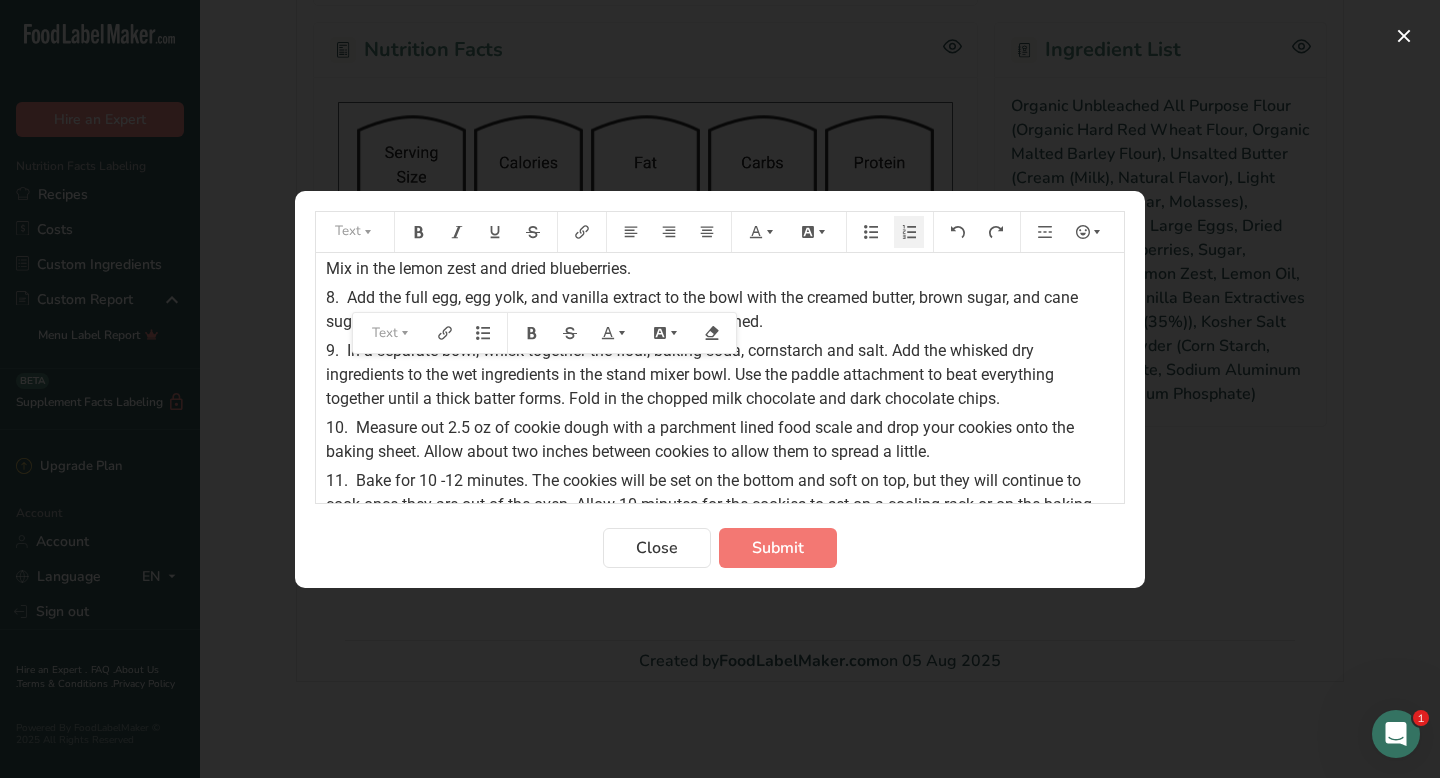 click on "9. In a separate bowl, whisk together the flour, baking soda, cornstarch and salt. Add the whisked dry ingredients to the wet ingredients in the stand mixer bowl. Use the paddle attachment to beat everything together until a thick batter forms. Fold in the chopped milk chocolate and dark chocolate chips." at bounding box center (720, 375) 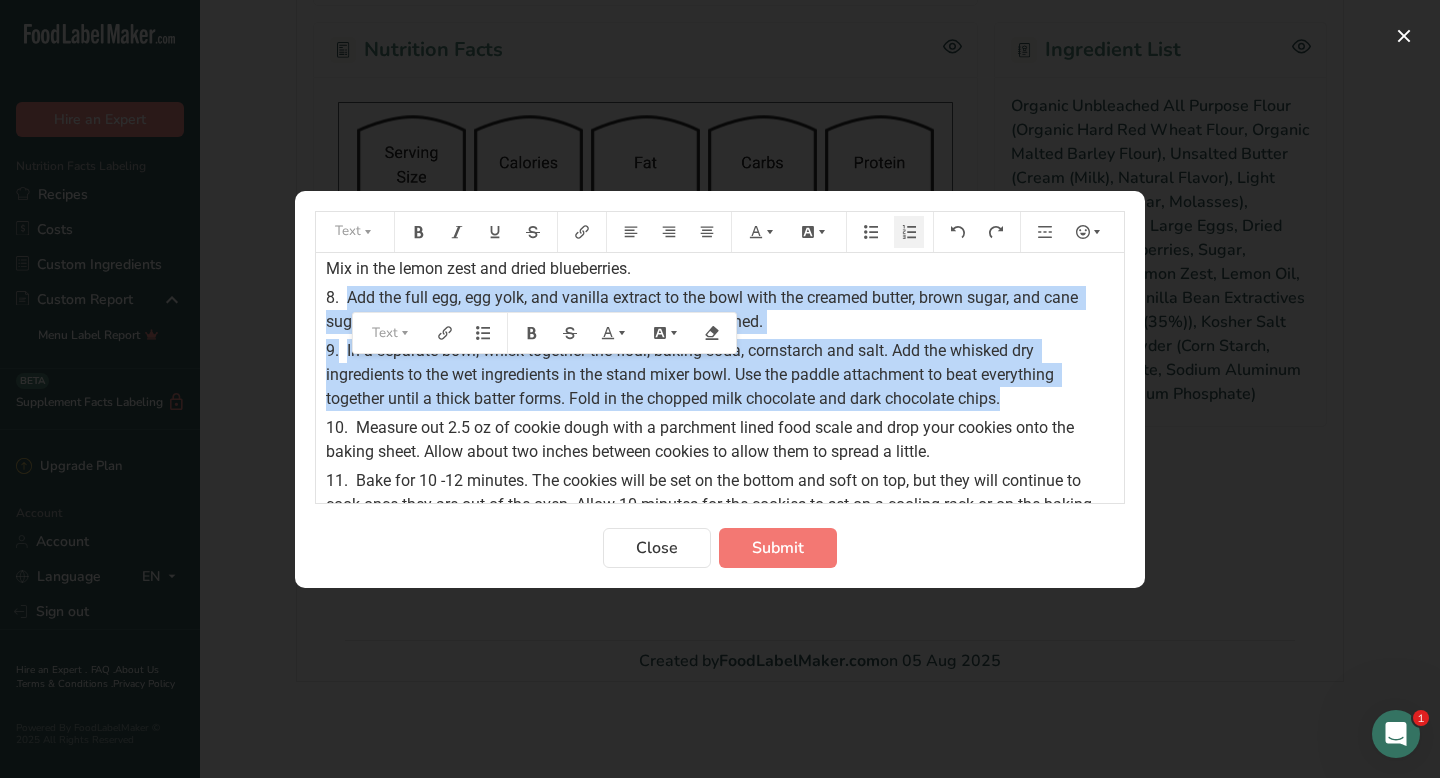 drag, startPoint x: 1025, startPoint y: 402, endPoint x: 349, endPoint y: 301, distance: 683.5035 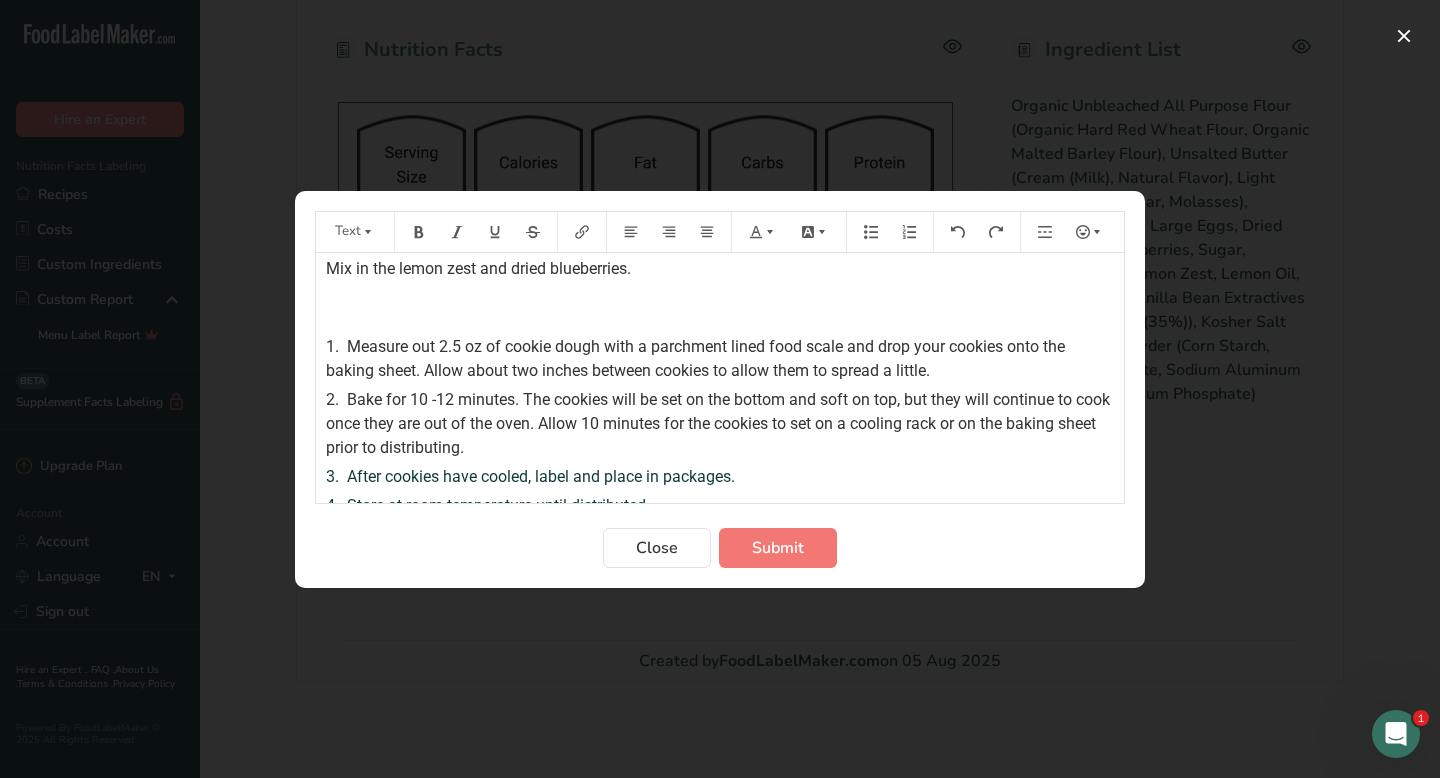 scroll, scrollTop: 339, scrollLeft: 0, axis: vertical 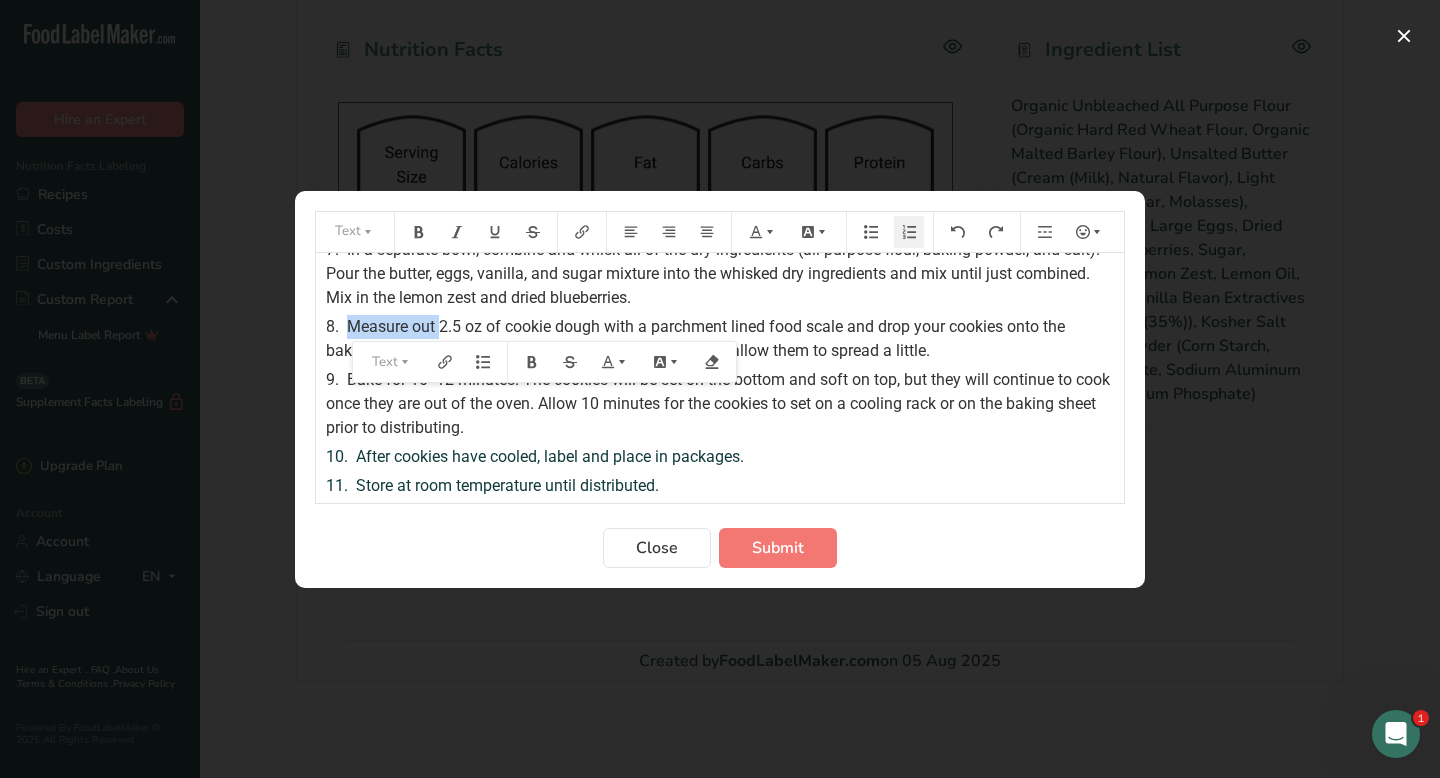 drag, startPoint x: 349, startPoint y: 327, endPoint x: 441, endPoint y: 328, distance: 92.00543 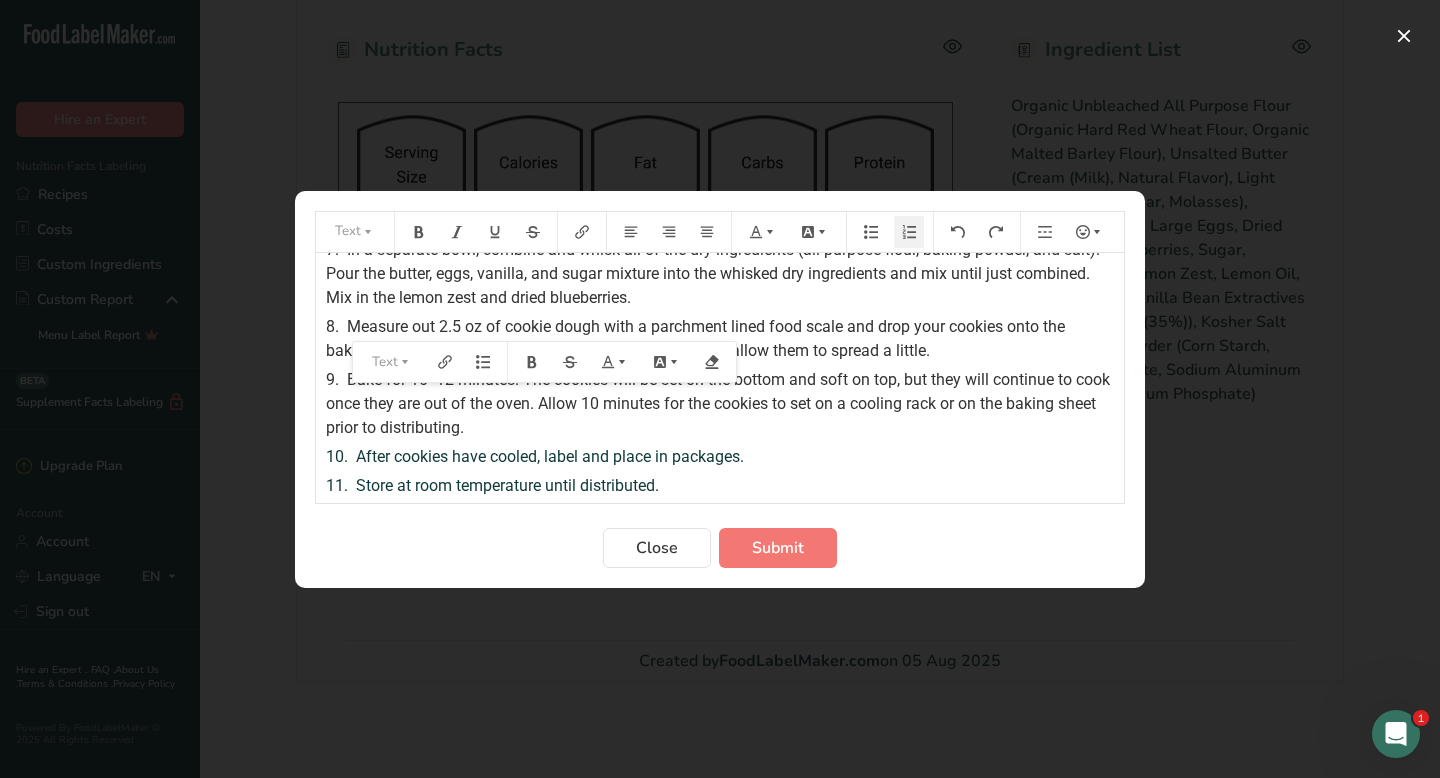 click on "Measure out 2.5 oz of cookie dough with a parchment lined food scale and drop your cookies onto the baking sheet. Allow about two inches between cookies to allow them to spread a little." at bounding box center (697, 338) 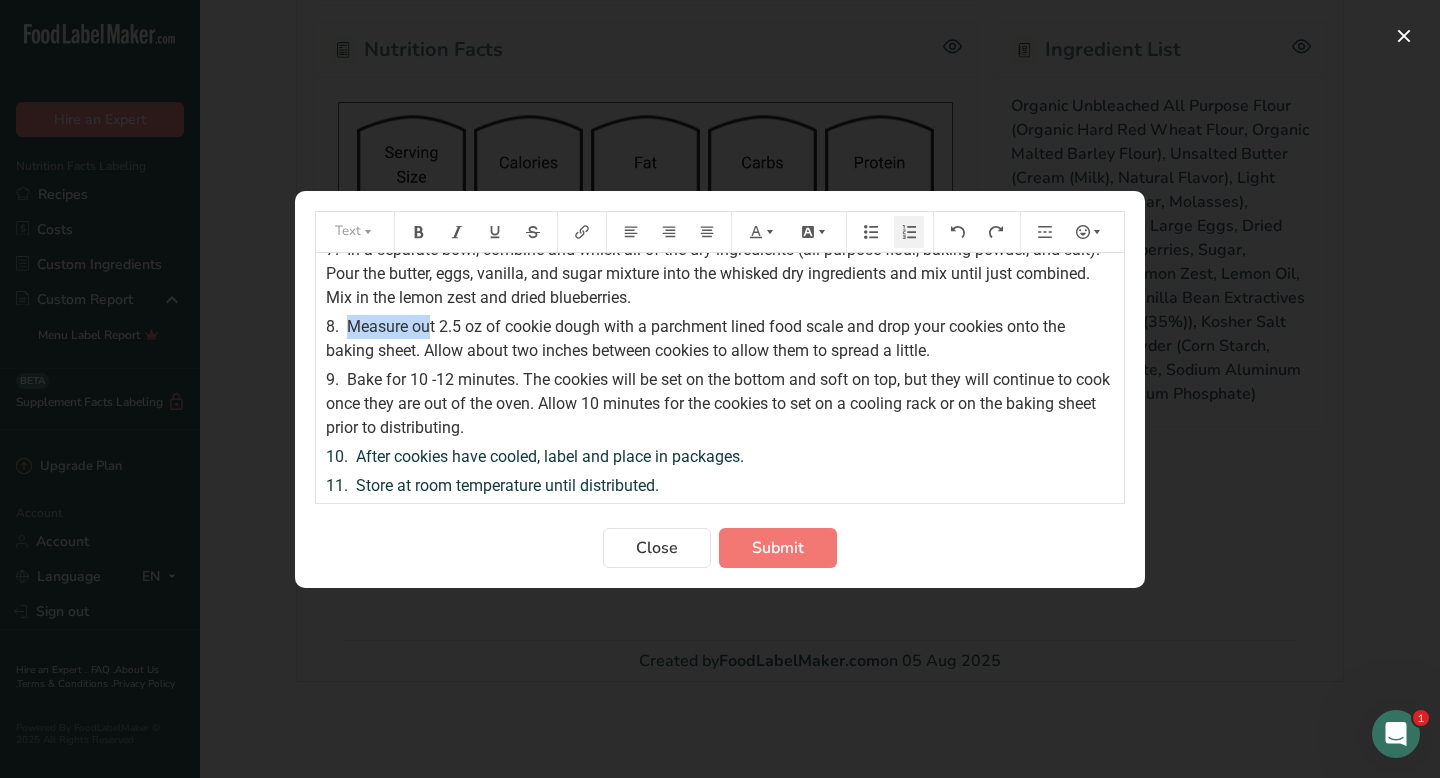 drag, startPoint x: 349, startPoint y: 326, endPoint x: 422, endPoint y: 331, distance: 73.171036 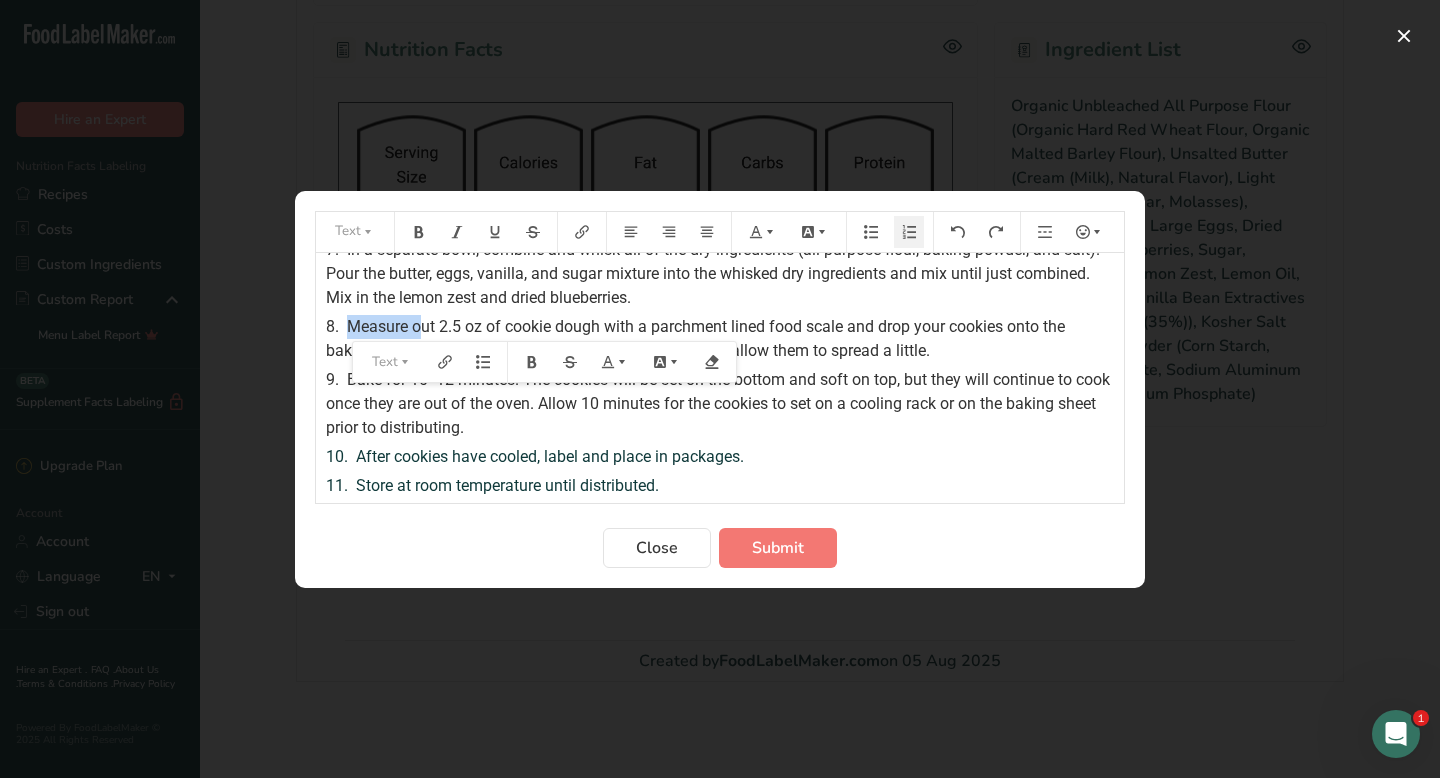 click on "Measure out 2.5 oz of cookie dough with a parchment lined food scale and drop your cookies onto the baking sheet. Allow about two inches between cookies to allow them to spread a little." at bounding box center [697, 338] 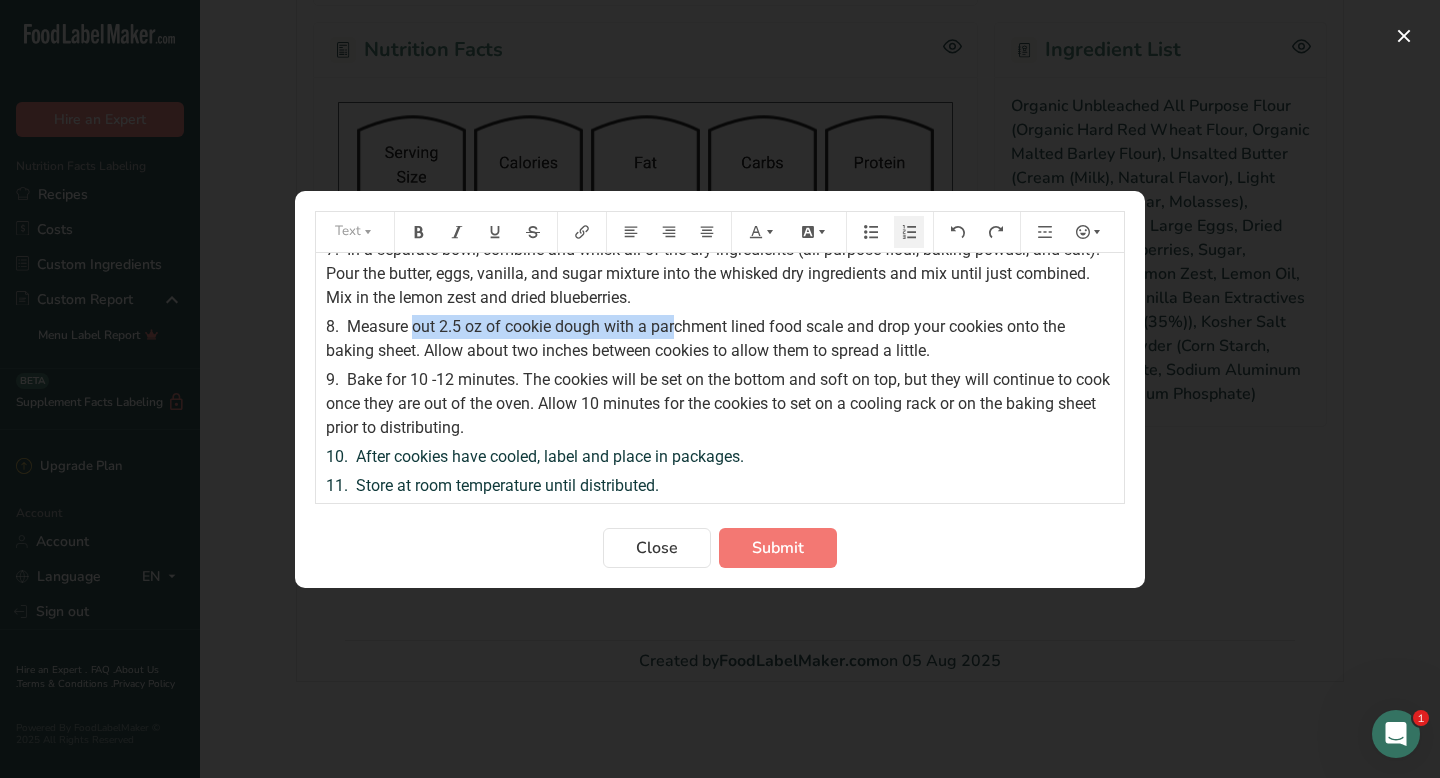 drag, startPoint x: 417, startPoint y: 328, endPoint x: 677, endPoint y: 329, distance: 260.00192 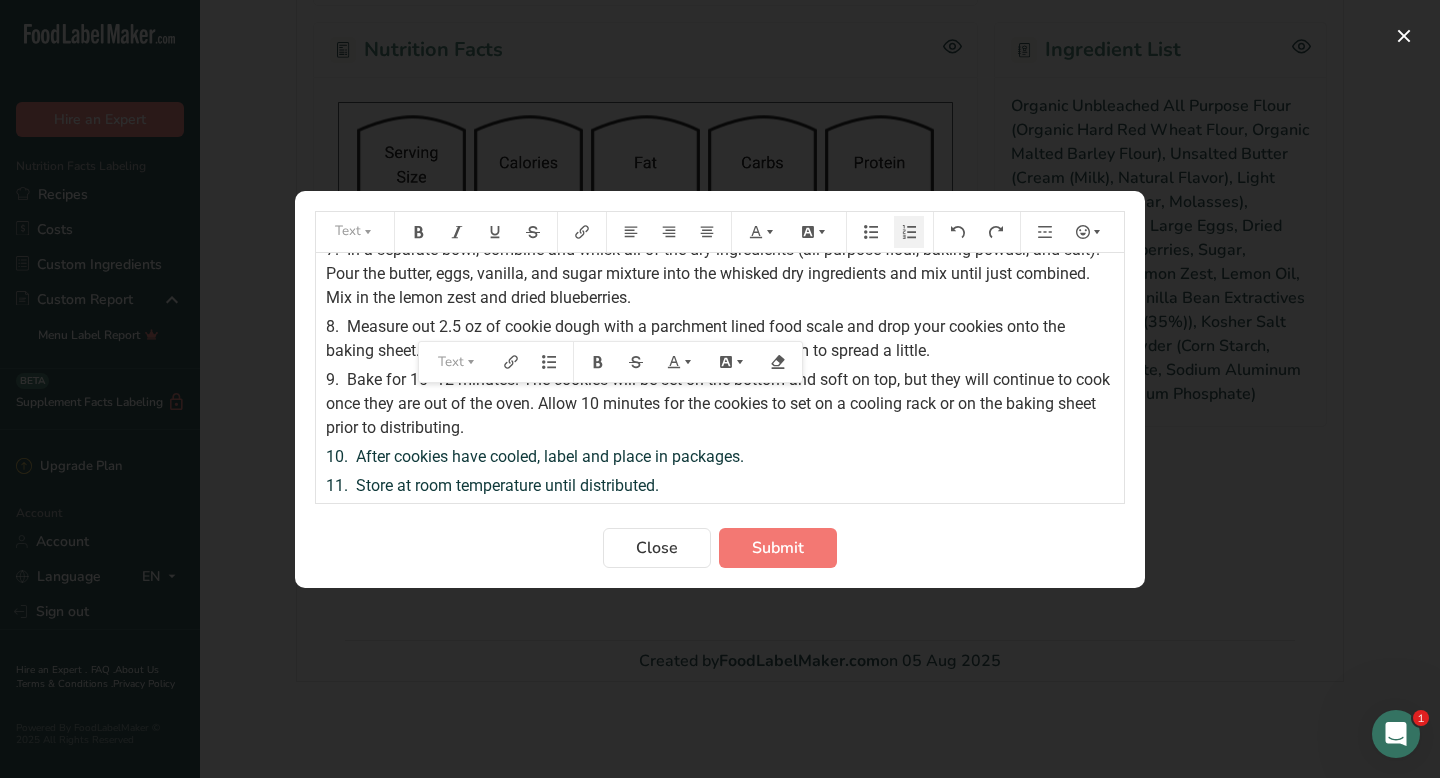 click on "8. Measure out 2.5 oz of cookie dough with a parchment lined food scale and drop your cookies onto the baking sheet. Allow about two inches between cookies to allow them to spread a little." at bounding box center (720, 339) 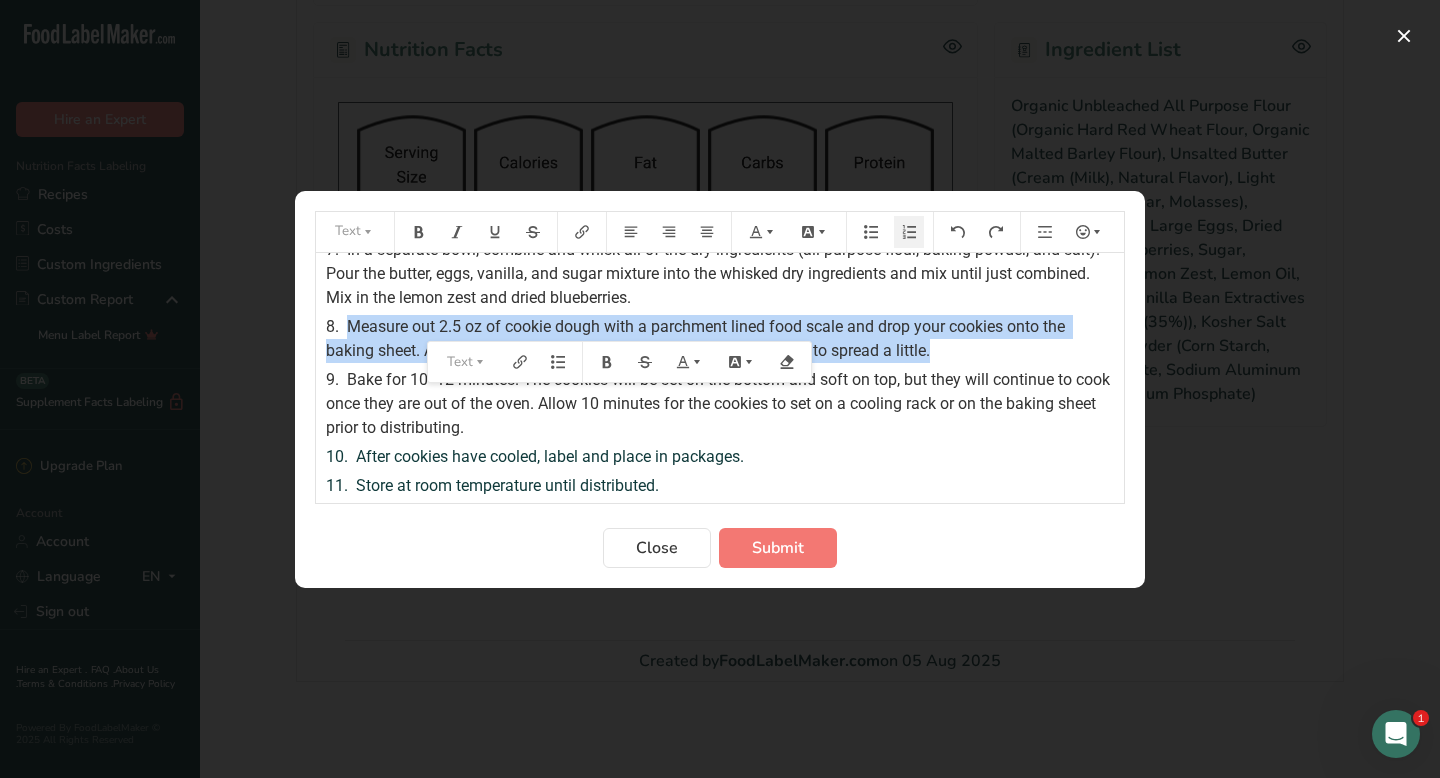 drag, startPoint x: 957, startPoint y: 356, endPoint x: 348, endPoint y: 326, distance: 609.73846 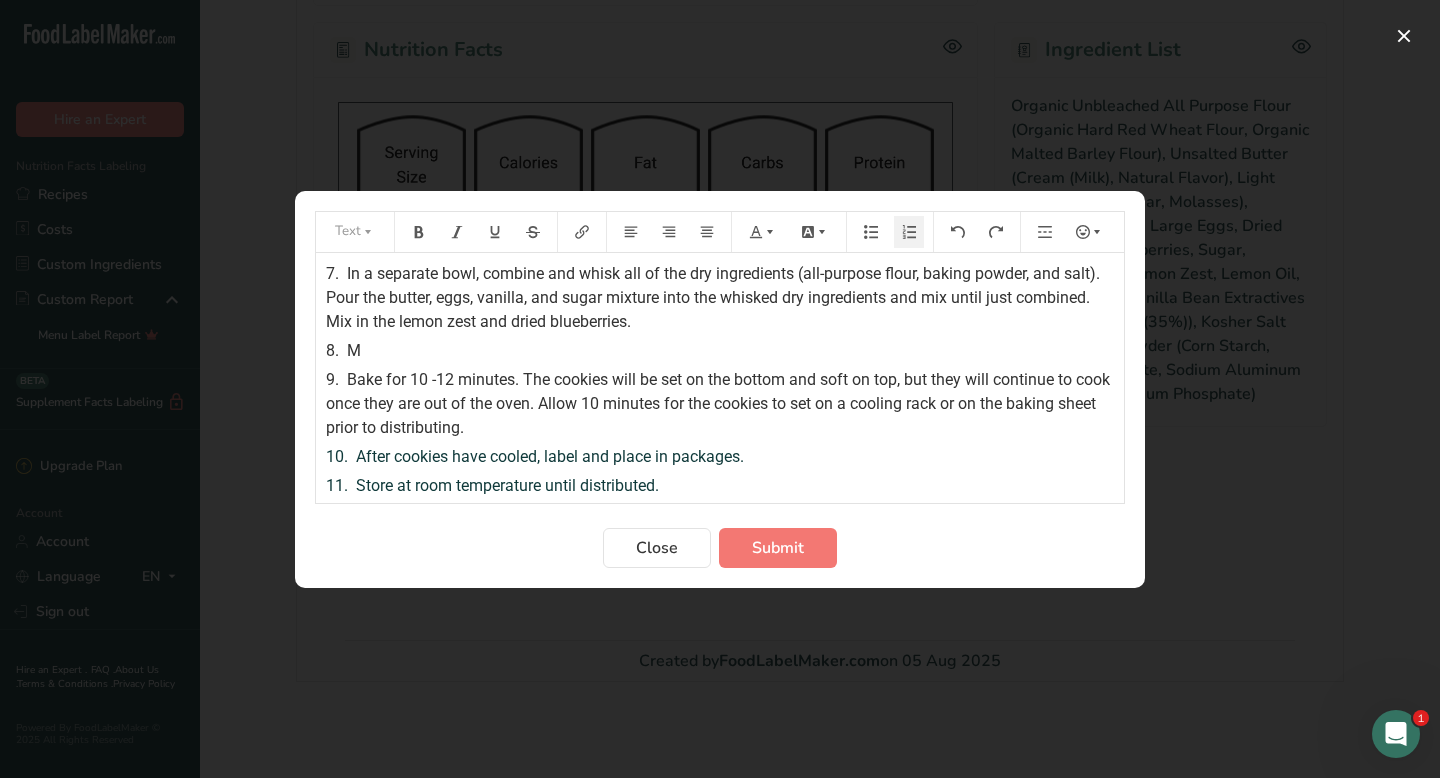 scroll, scrollTop: 315, scrollLeft: 0, axis: vertical 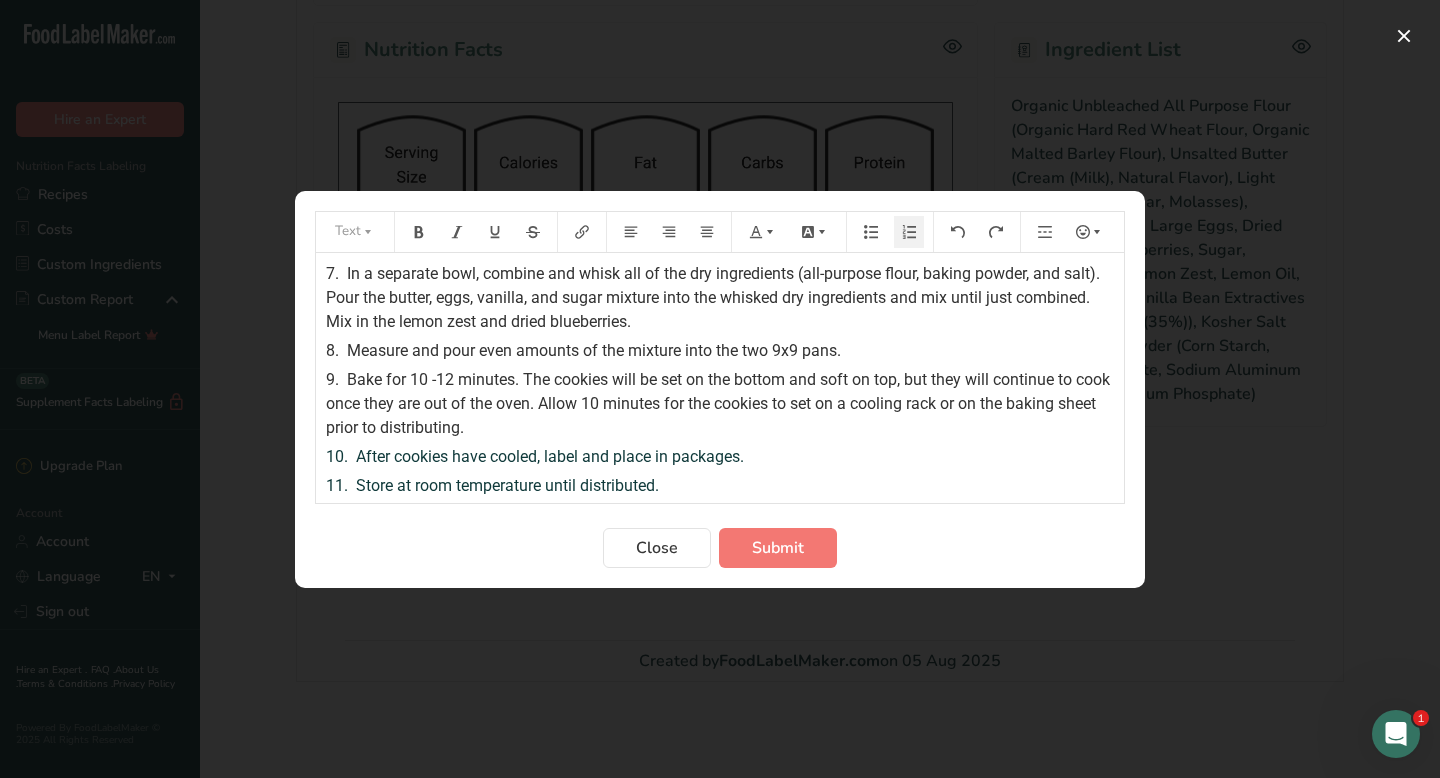 click on "Measure and pour even amounts of the mixture into the two 9x9 pans." at bounding box center (594, 350) 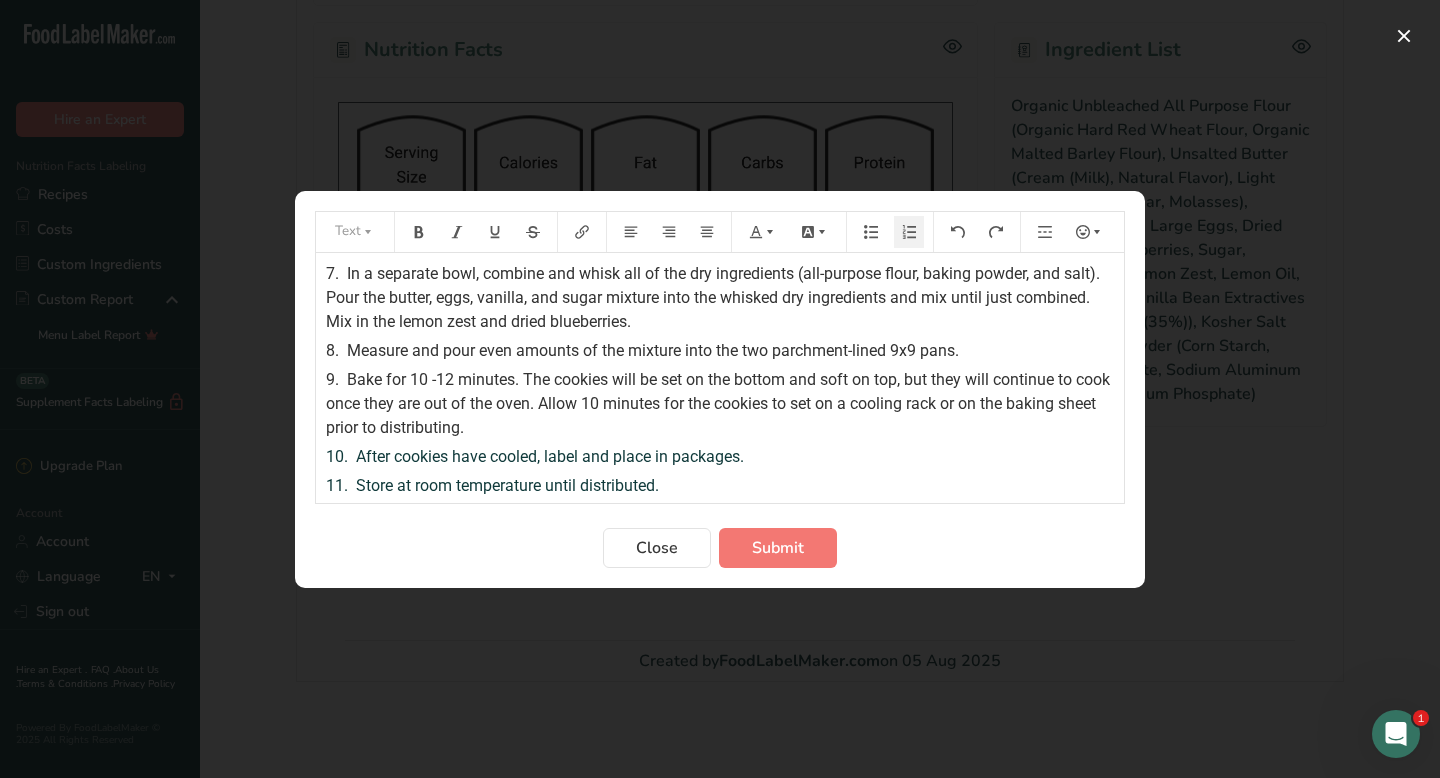 click on "Bake for 10 -12 minutes. The cookies will be set on the bottom and soft on top, but they will continue to cook once they are out of the oven. Allow 10 minutes for the cookies to set on a cooling rack or on the baking sheet prior to distributing." at bounding box center (720, 403) 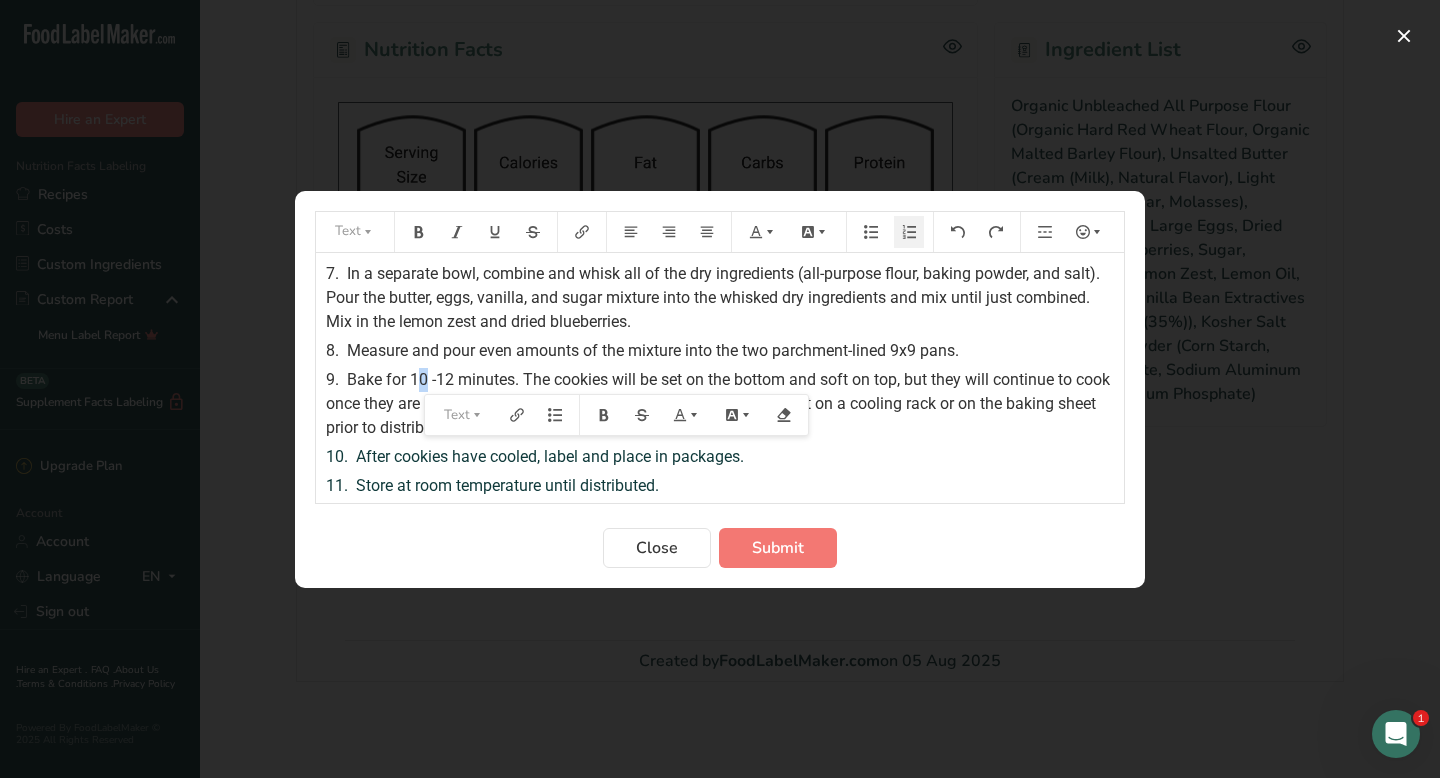 click on "Bake for 10 -12 minutes. The cookies will be set on the bottom and soft on top, but they will continue to cook once they are out of the oven. Allow 10 minutes for the cookies to set on a cooling rack or on the baking sheet prior to distributing." at bounding box center (720, 403) 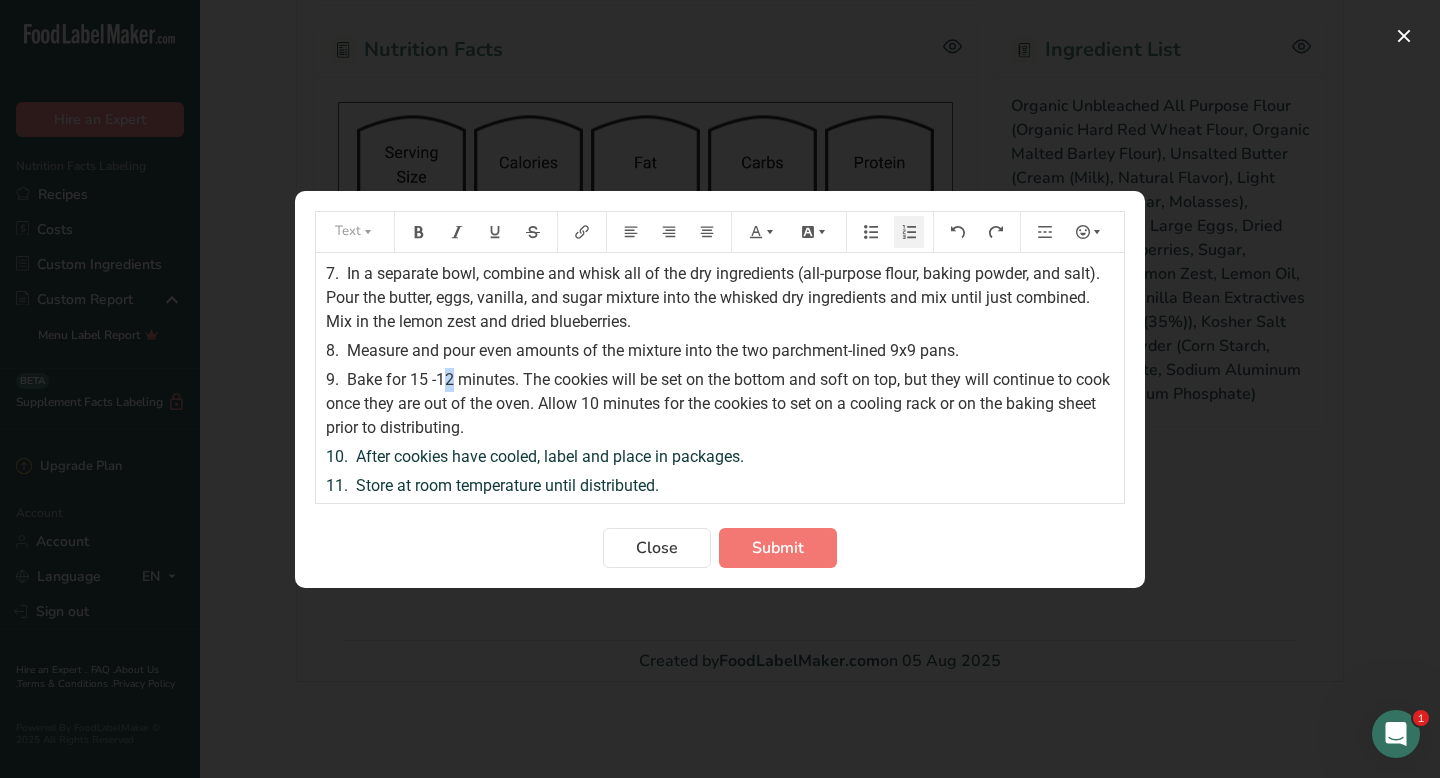 click on "Bake for 15 -12 minutes. The cookies will be set on the bottom and soft on top, but they will continue to cook once they are out of the oven. Allow 10 minutes for the cookies to set on a cooling rack or on the baking sheet prior to distributing." at bounding box center [720, 403] 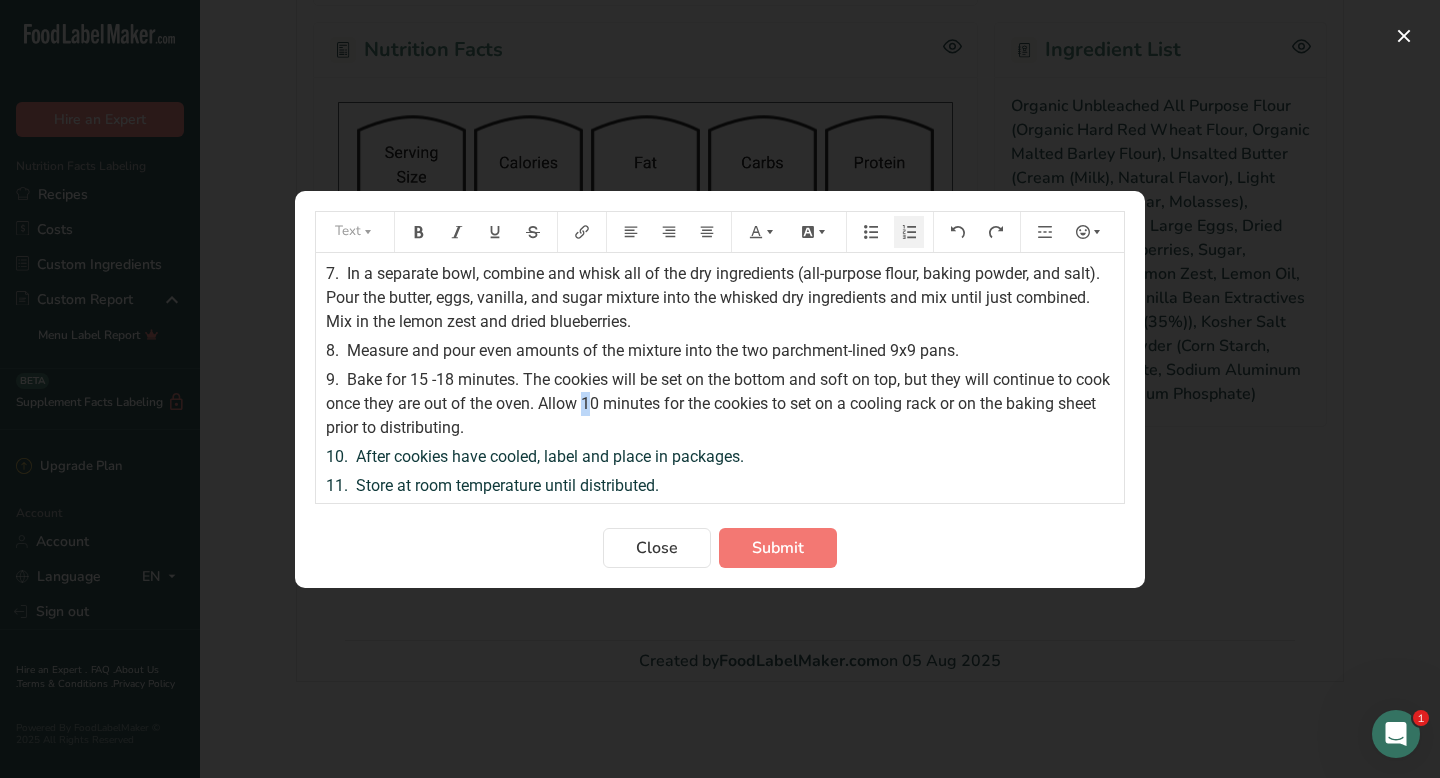 click on "Bake for 15 -18 minutes. The cookies will be set on the bottom and soft on top, but they will continue to cook once they are out of the oven. Allow 10 minutes for the cookies to set on a cooling rack or on the baking sheet prior to distributing." at bounding box center [720, 403] 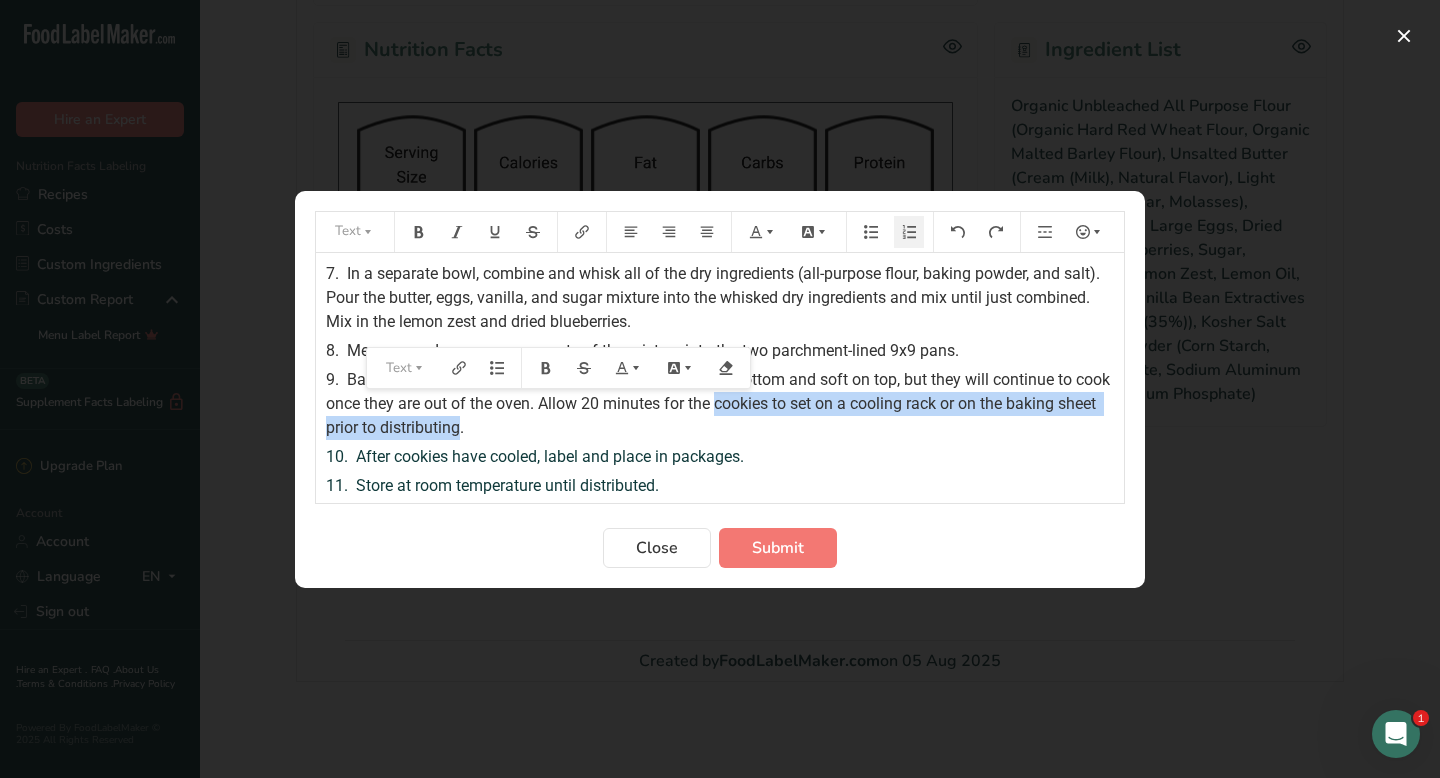 drag, startPoint x: 758, startPoint y: 404, endPoint x: 503, endPoint y: 422, distance: 255.6345 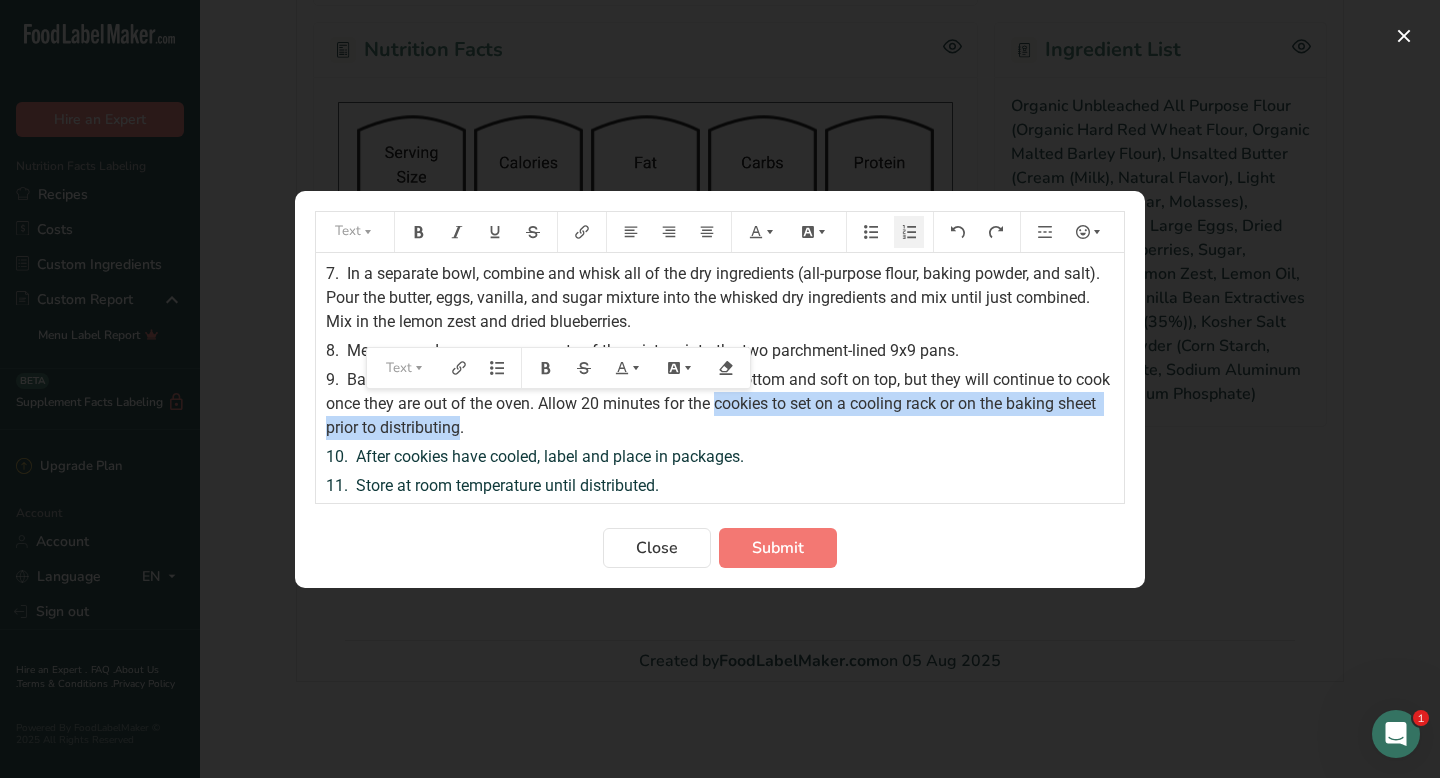 click on "Bake for 15 -18 minutes. The cookies will be set on the bottom and soft on top, but they will continue to cook once they are out of the oven. Allow 20 minutes for the cookies to set on a cooling rack or on the baking sheet prior to distributing." at bounding box center (720, 403) 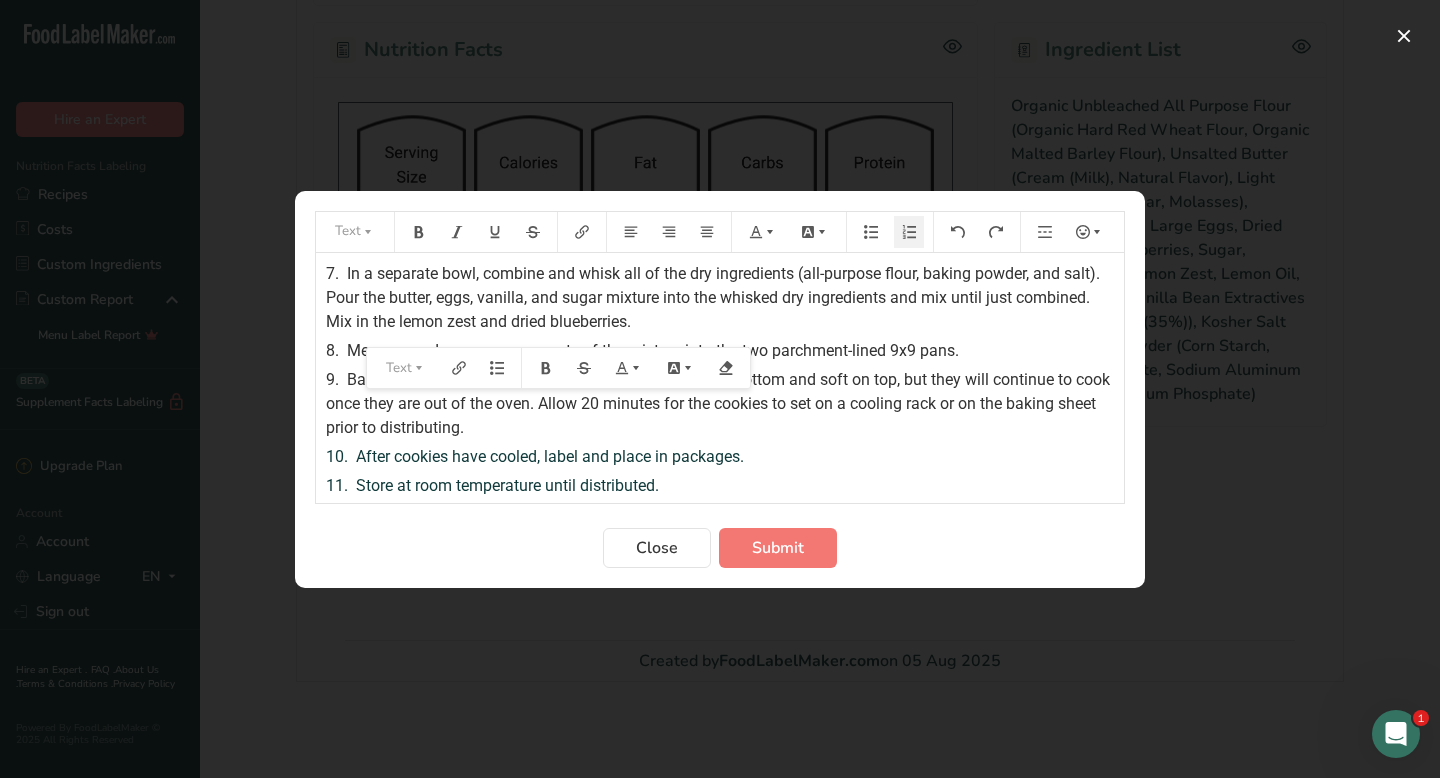 scroll, scrollTop: 291, scrollLeft: 0, axis: vertical 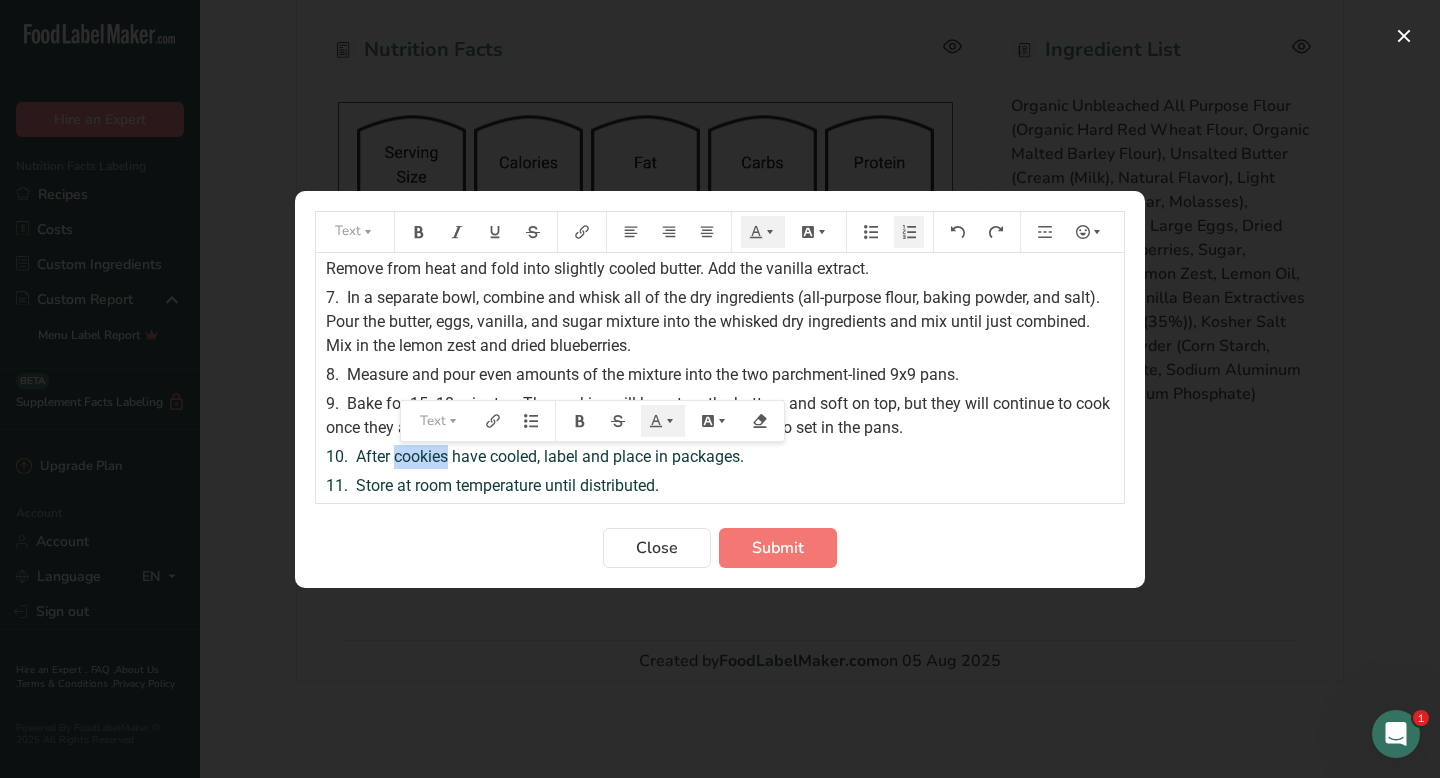 drag, startPoint x: 398, startPoint y: 452, endPoint x: 451, endPoint y: 448, distance: 53.15073 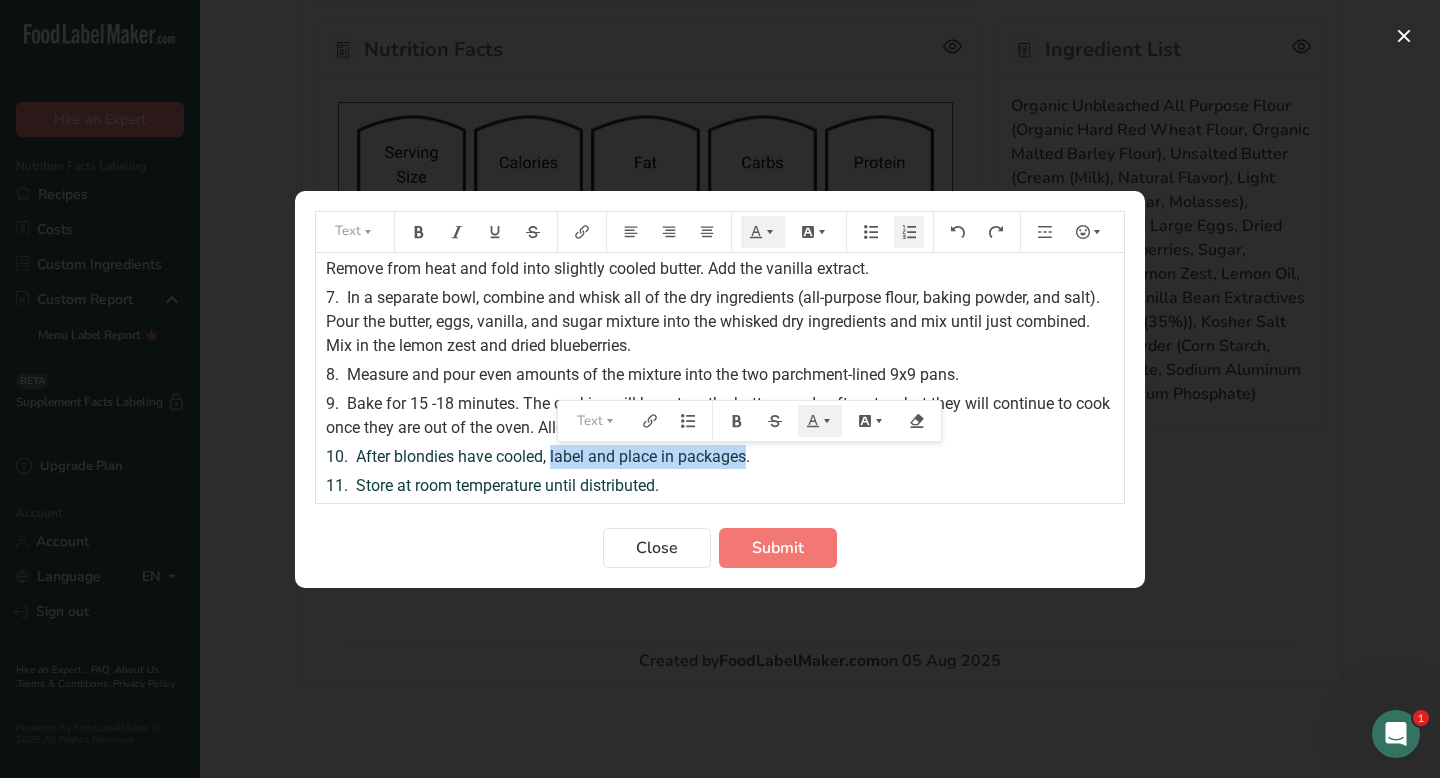 drag, startPoint x: 553, startPoint y: 457, endPoint x: 746, endPoint y: 458, distance: 193.0026 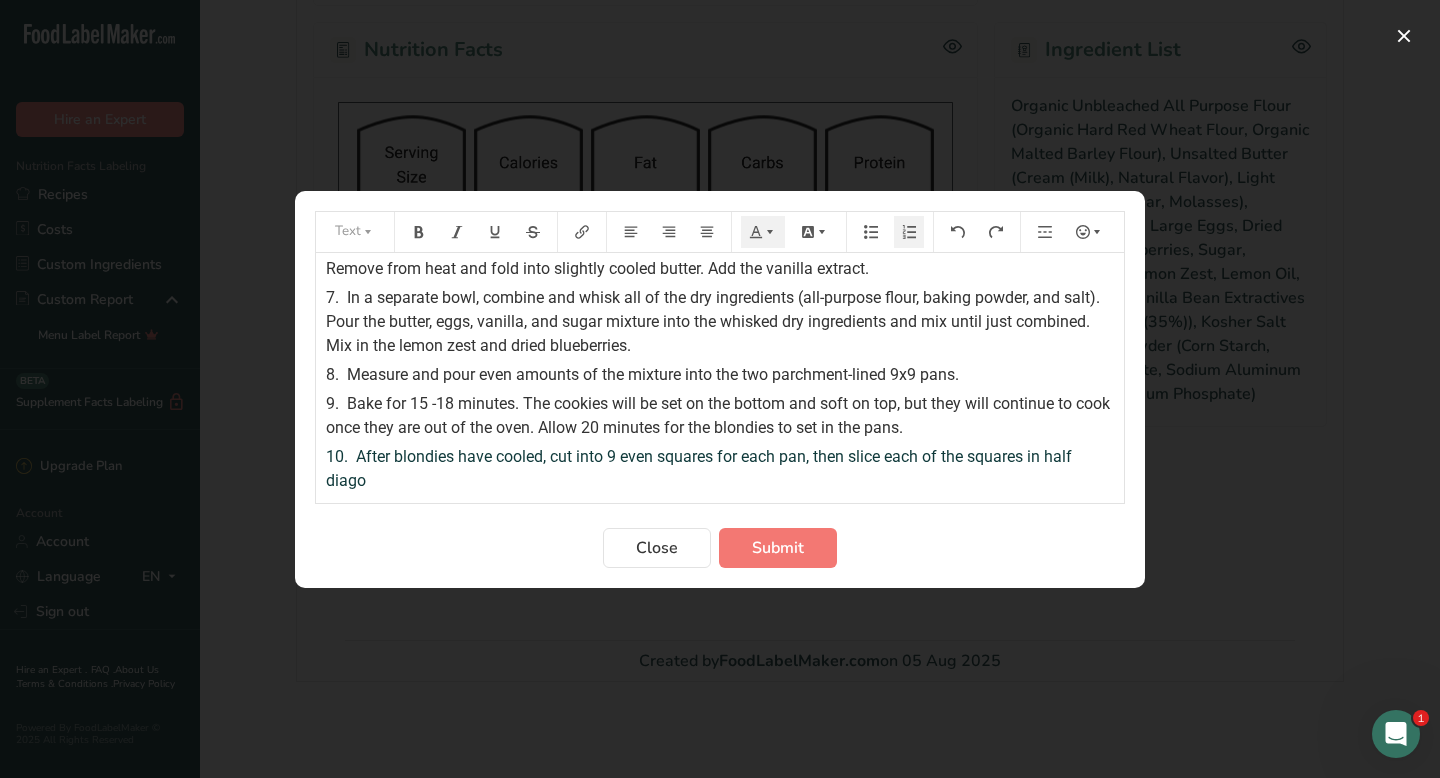 scroll, scrollTop: 315, scrollLeft: 0, axis: vertical 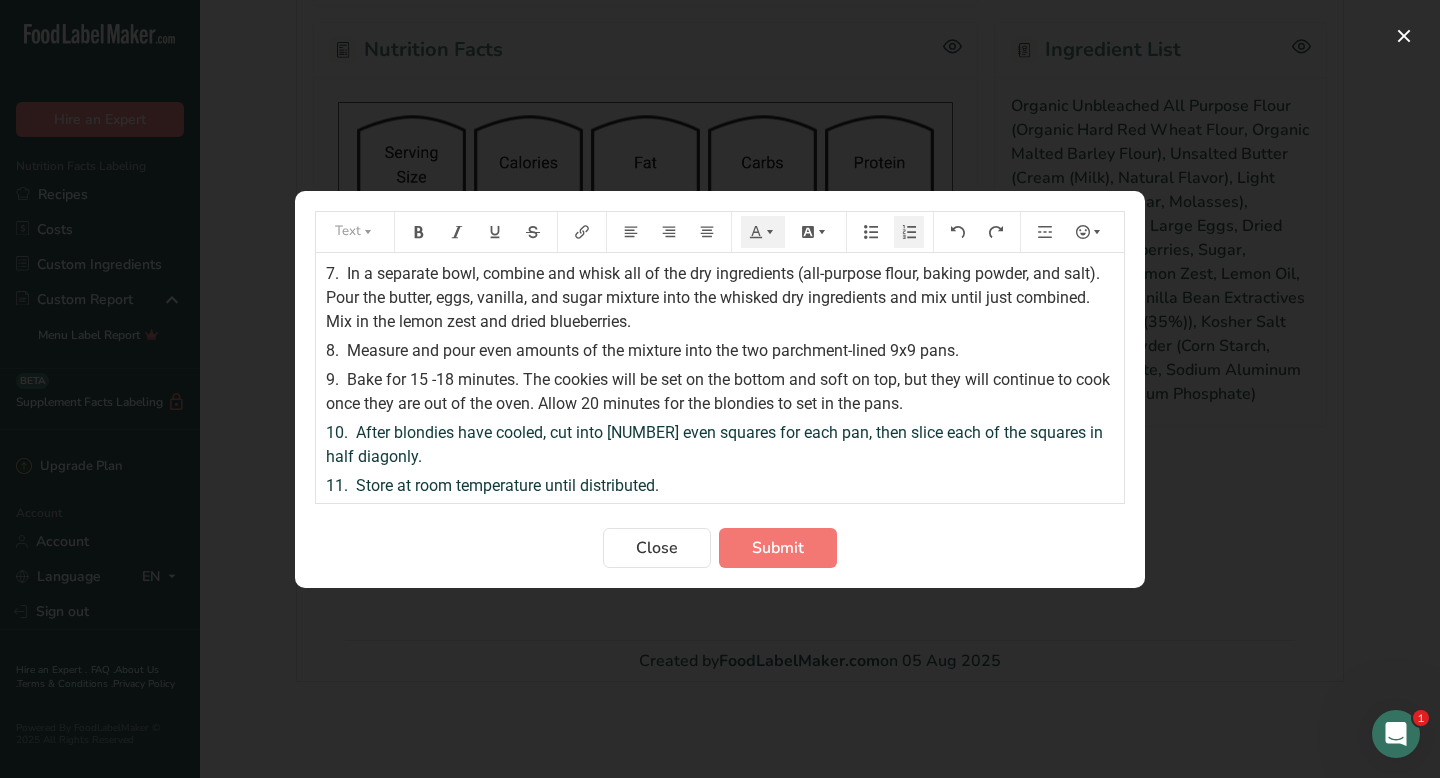 click on "After blondies have cooled, cut into 9 even squares for each pan, then slice each of the squares in half diagonly." at bounding box center (716, 444) 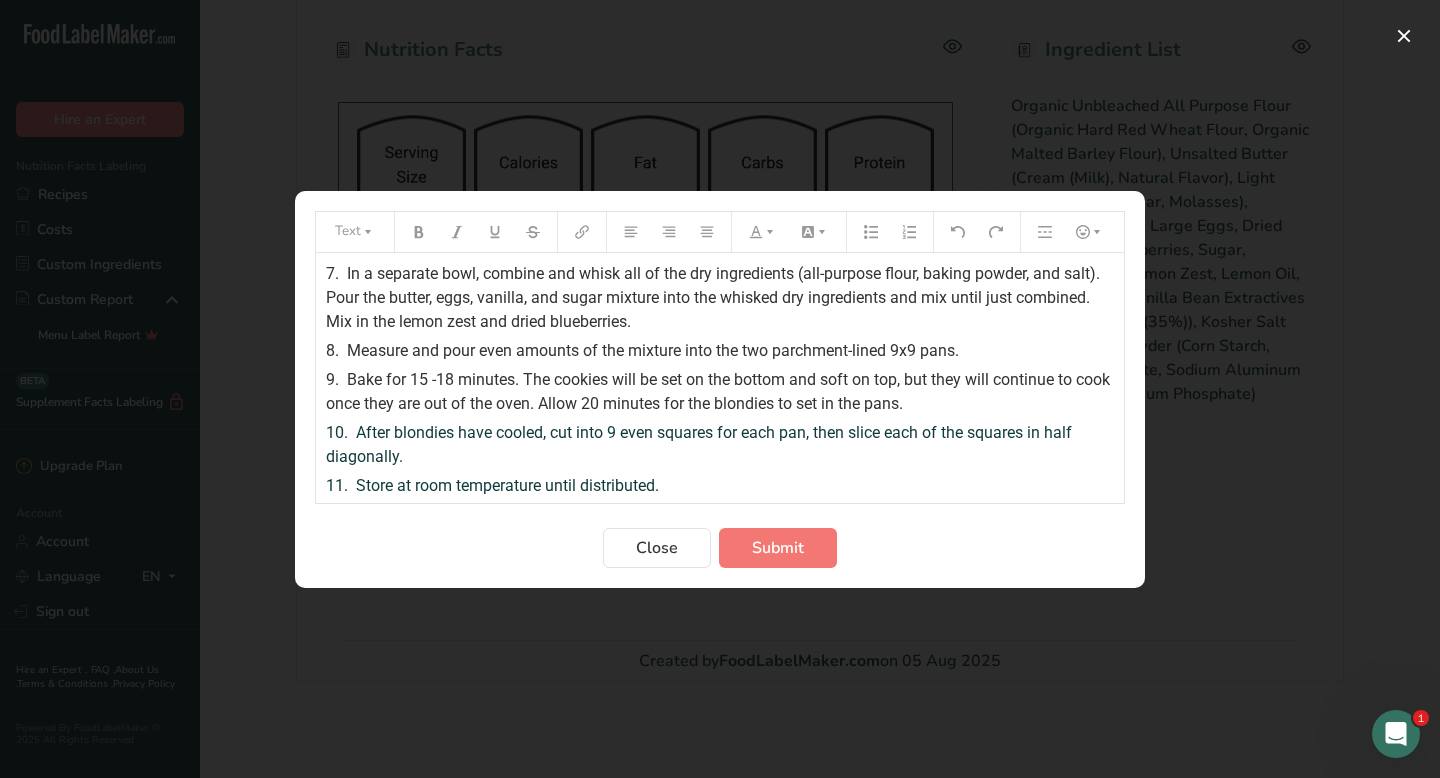 drag, startPoint x: 358, startPoint y: 488, endPoint x: 657, endPoint y: 480, distance: 299.107 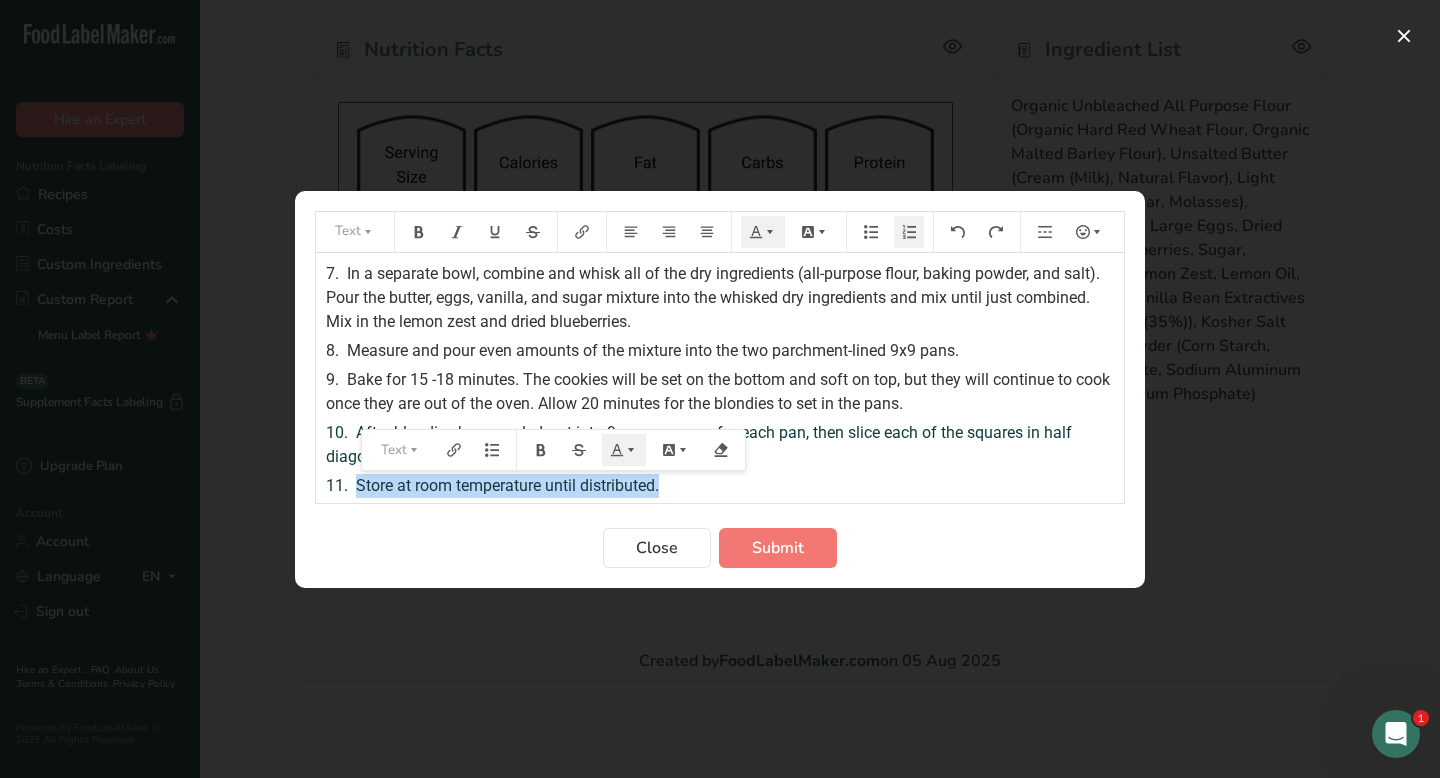drag, startPoint x: 676, startPoint y: 487, endPoint x: 352, endPoint y: 485, distance: 324.00616 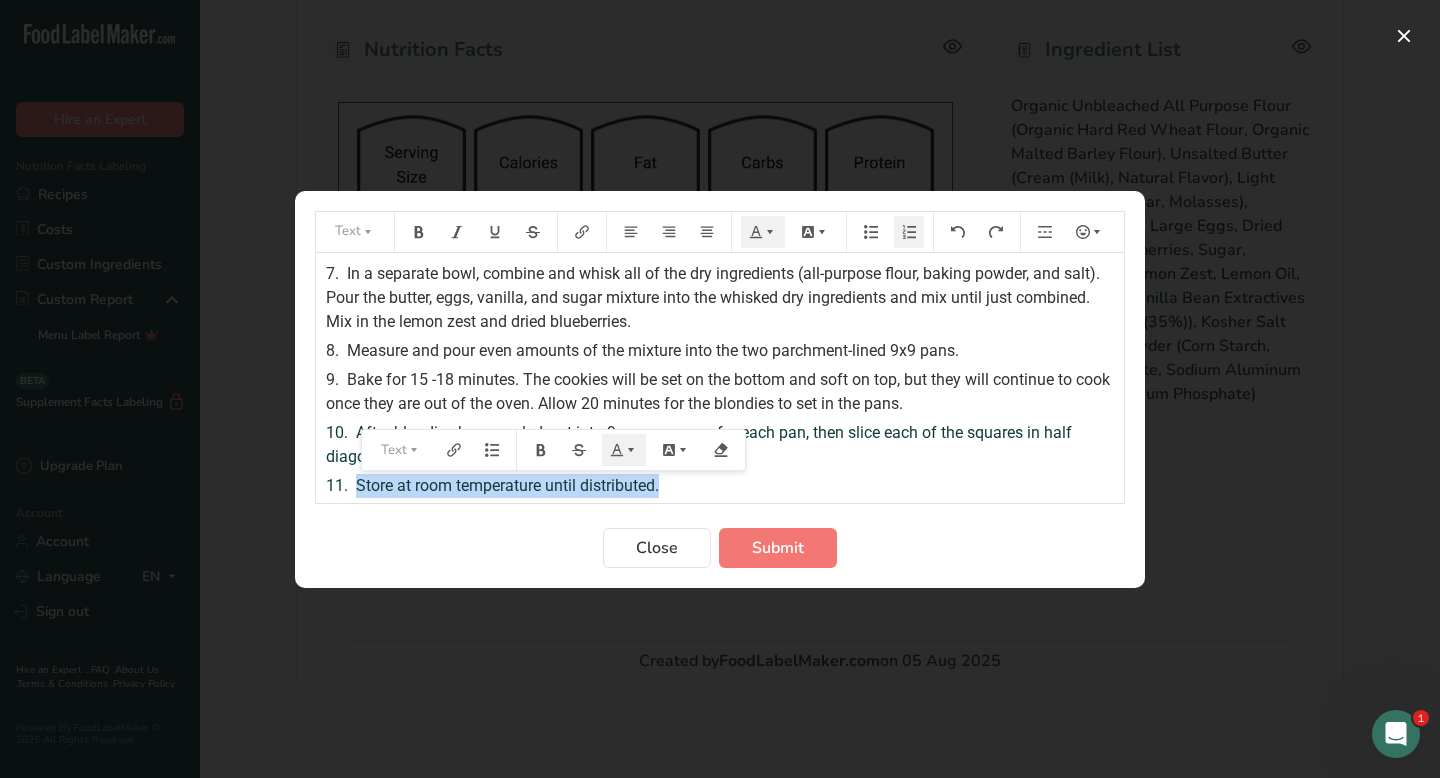click on "11. Store at room temperature until distributed." at bounding box center [720, 486] 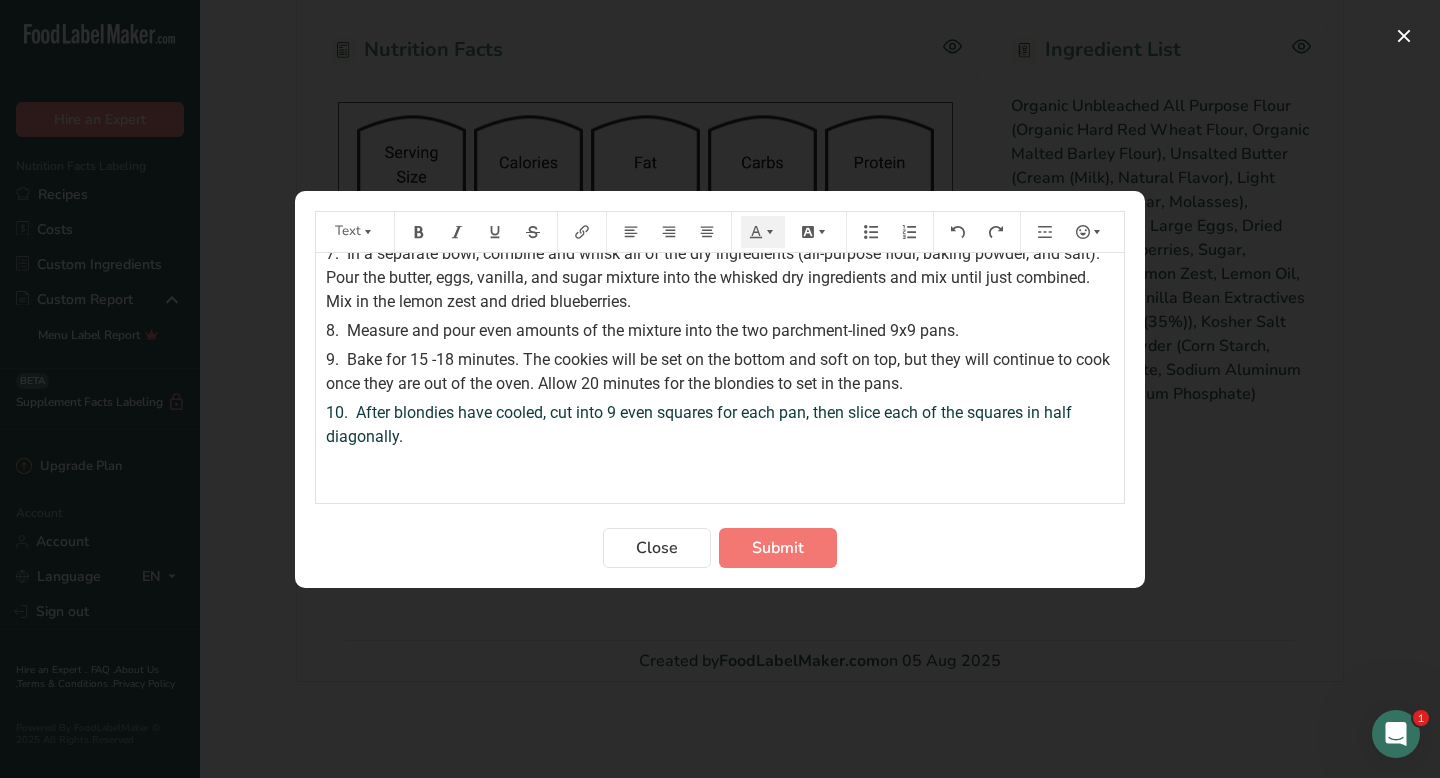 scroll, scrollTop: 286, scrollLeft: 0, axis: vertical 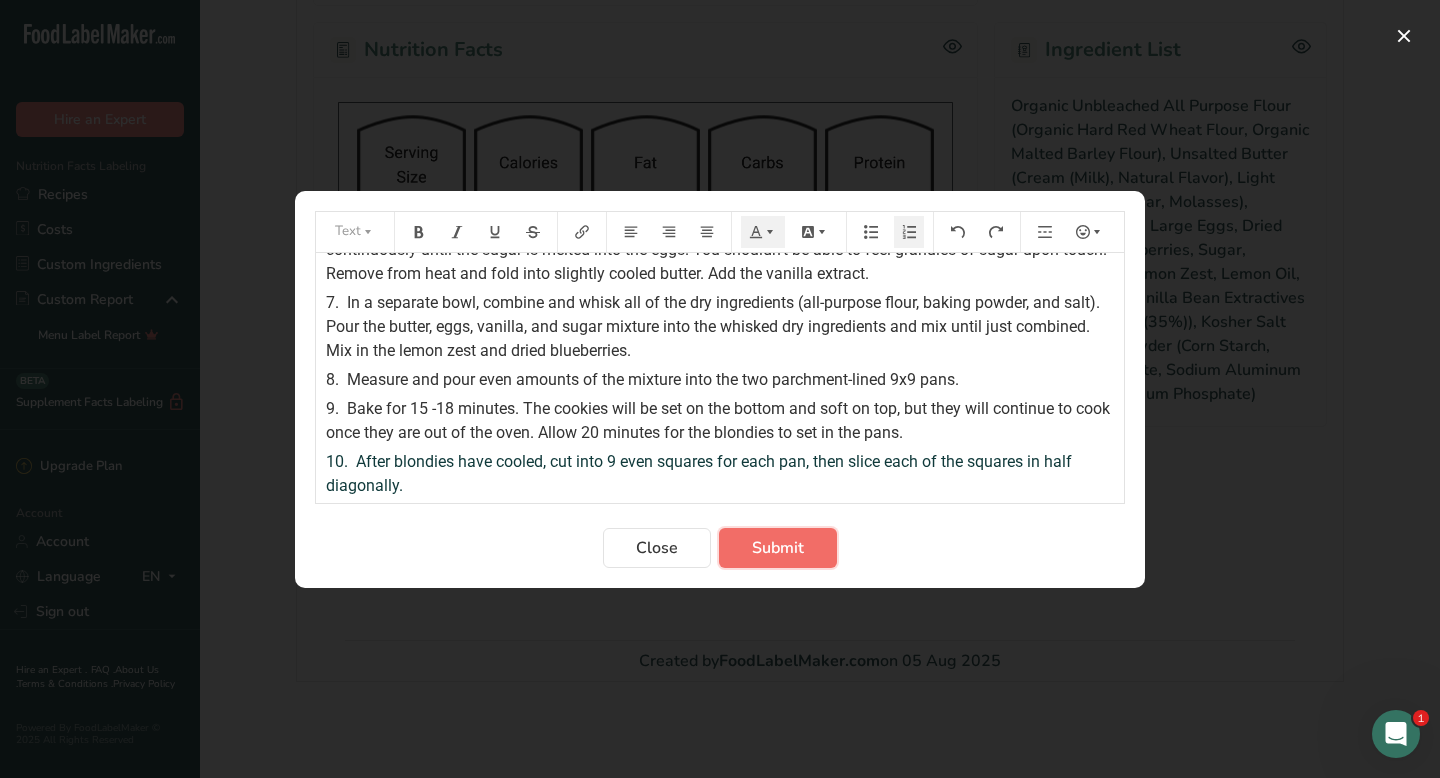 click on "Submit" at bounding box center [778, 548] 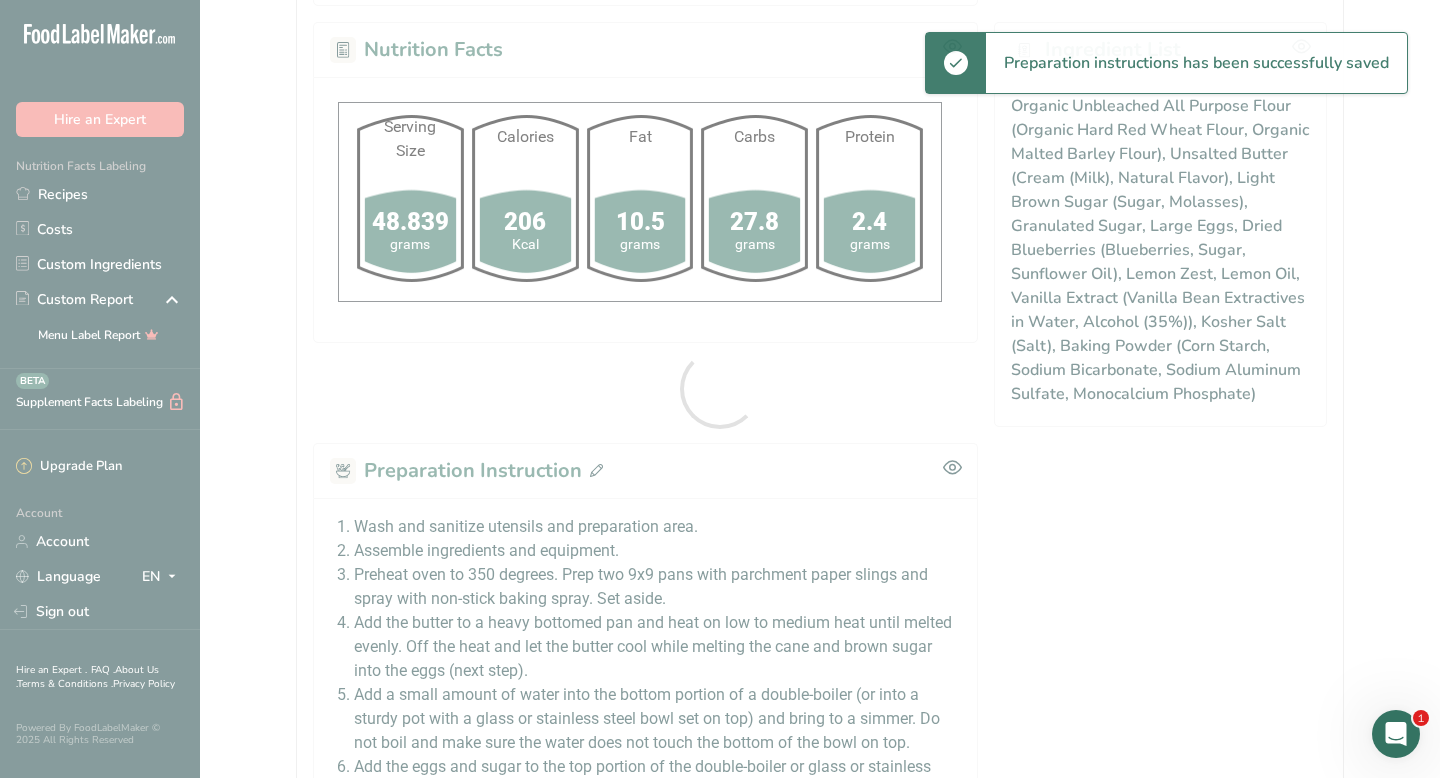 scroll, scrollTop: 0, scrollLeft: 0, axis: both 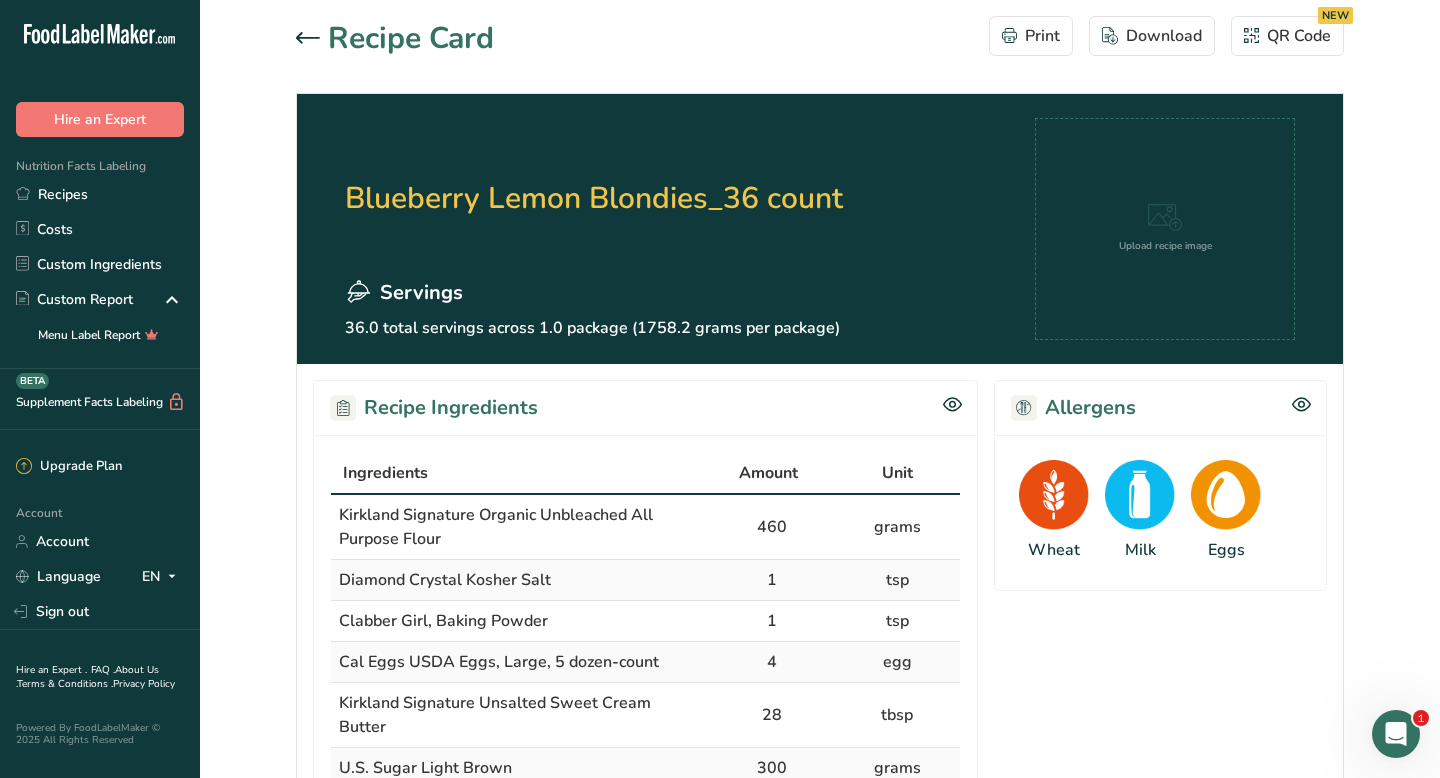 click on "Recipe Card" at bounding box center [411, 38] 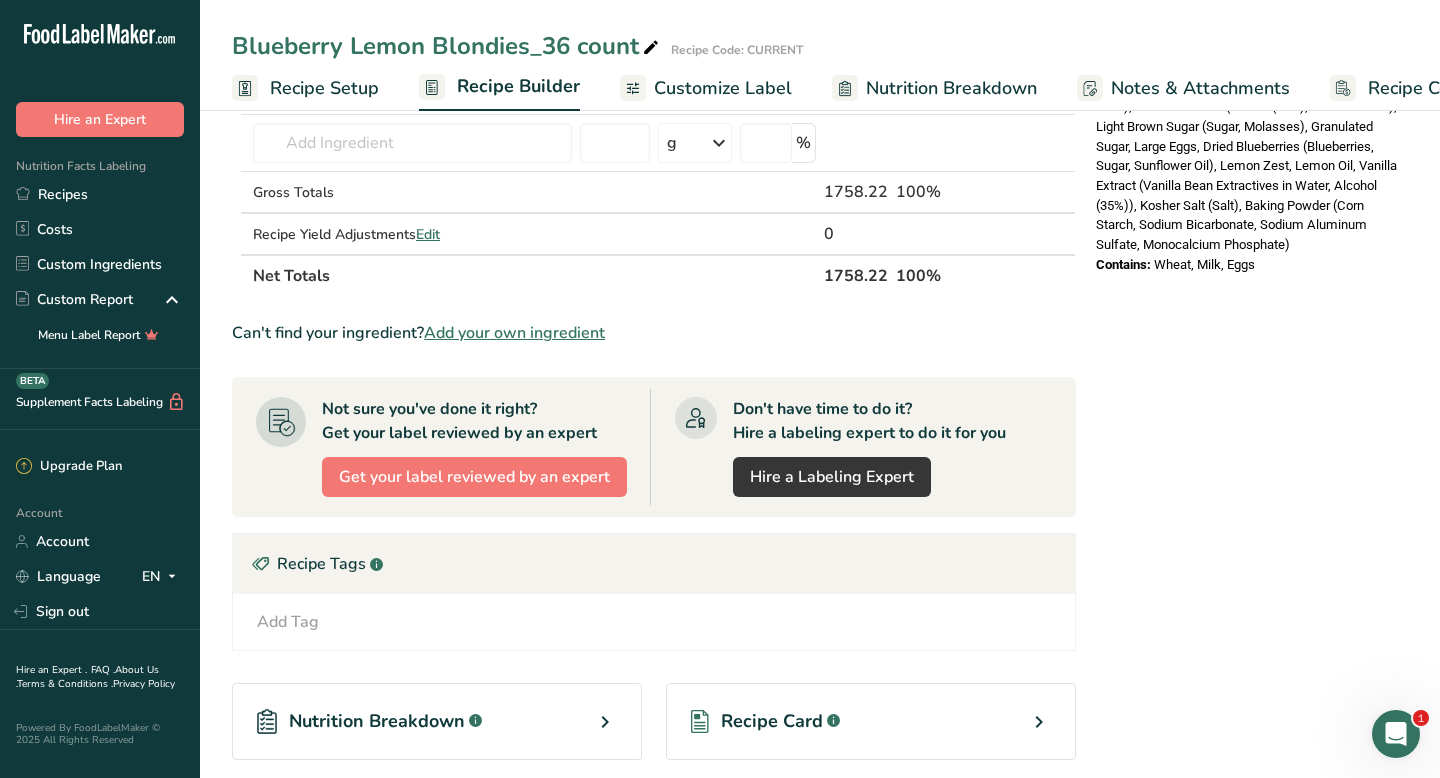scroll, scrollTop: 958, scrollLeft: 0, axis: vertical 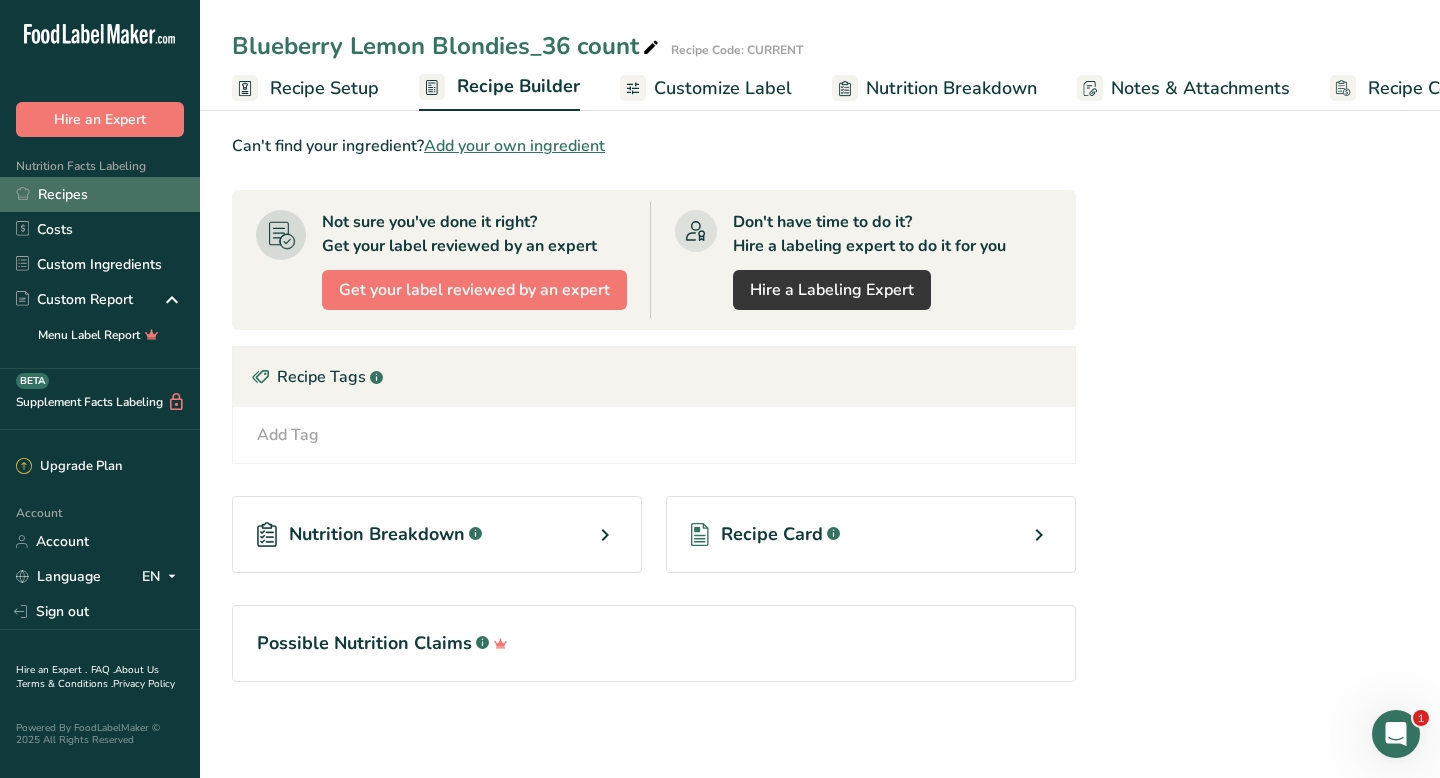 click on "Recipes" at bounding box center [100, 194] 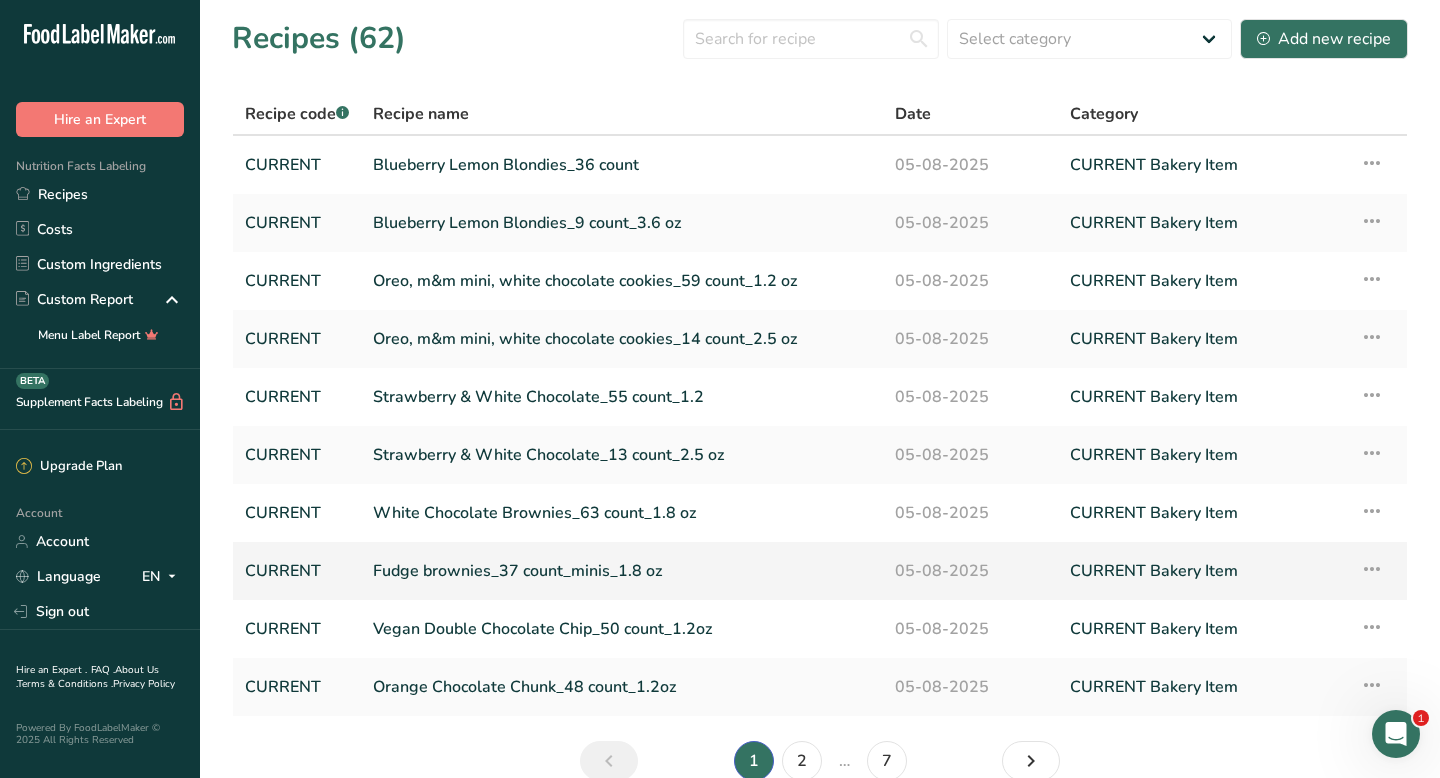 scroll, scrollTop: 99, scrollLeft: 0, axis: vertical 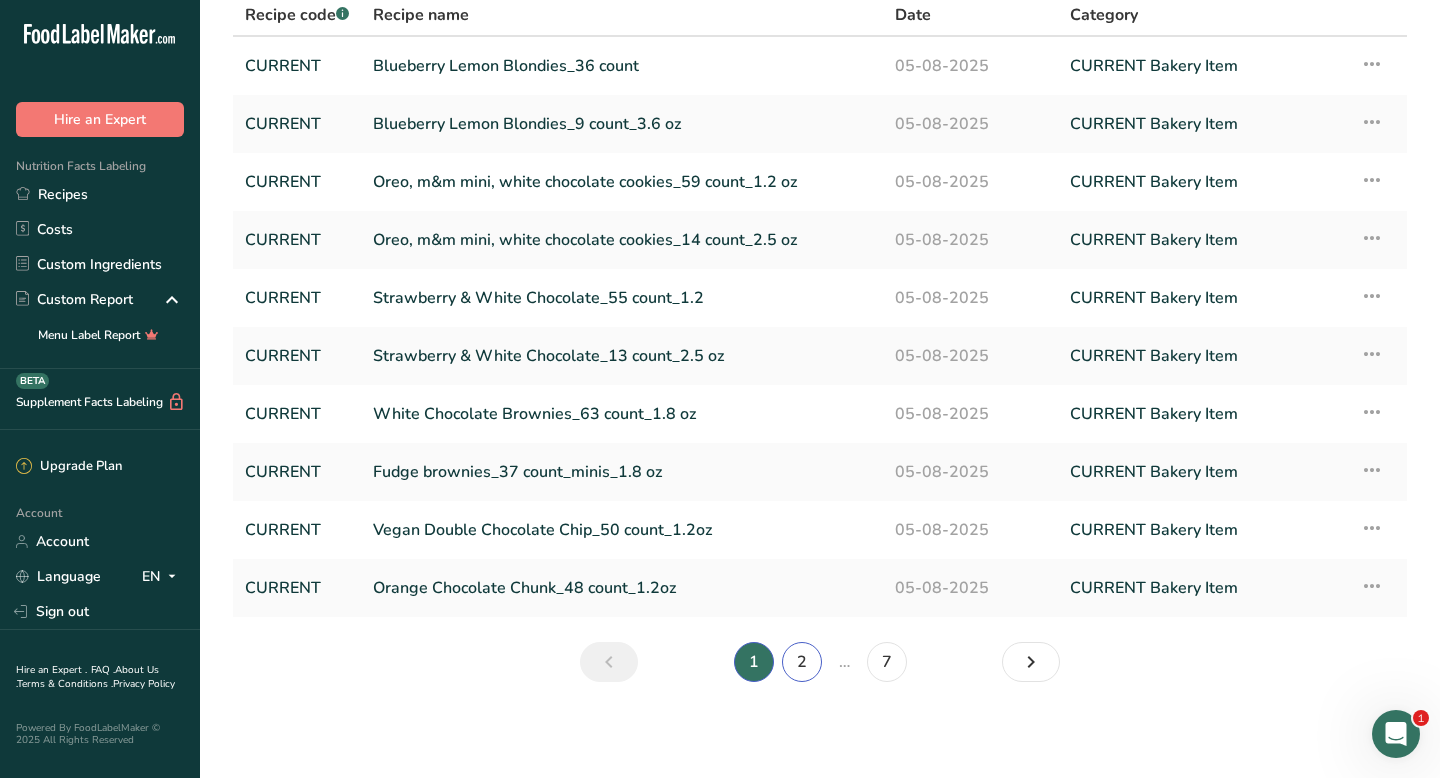 click on "2" at bounding box center [802, 662] 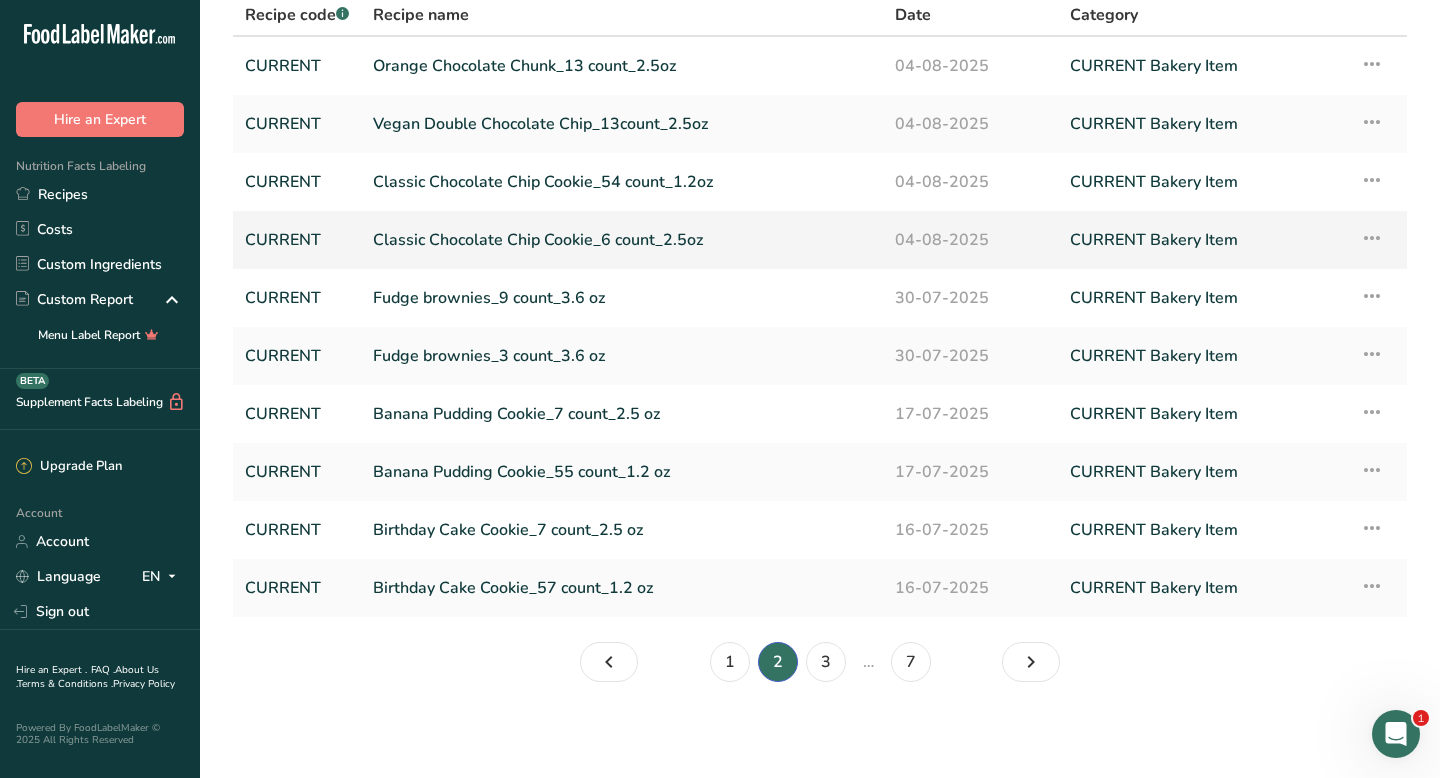 click on "Classic Chocolate Chip Cookie_6 count_2.5oz" at bounding box center (622, 240) 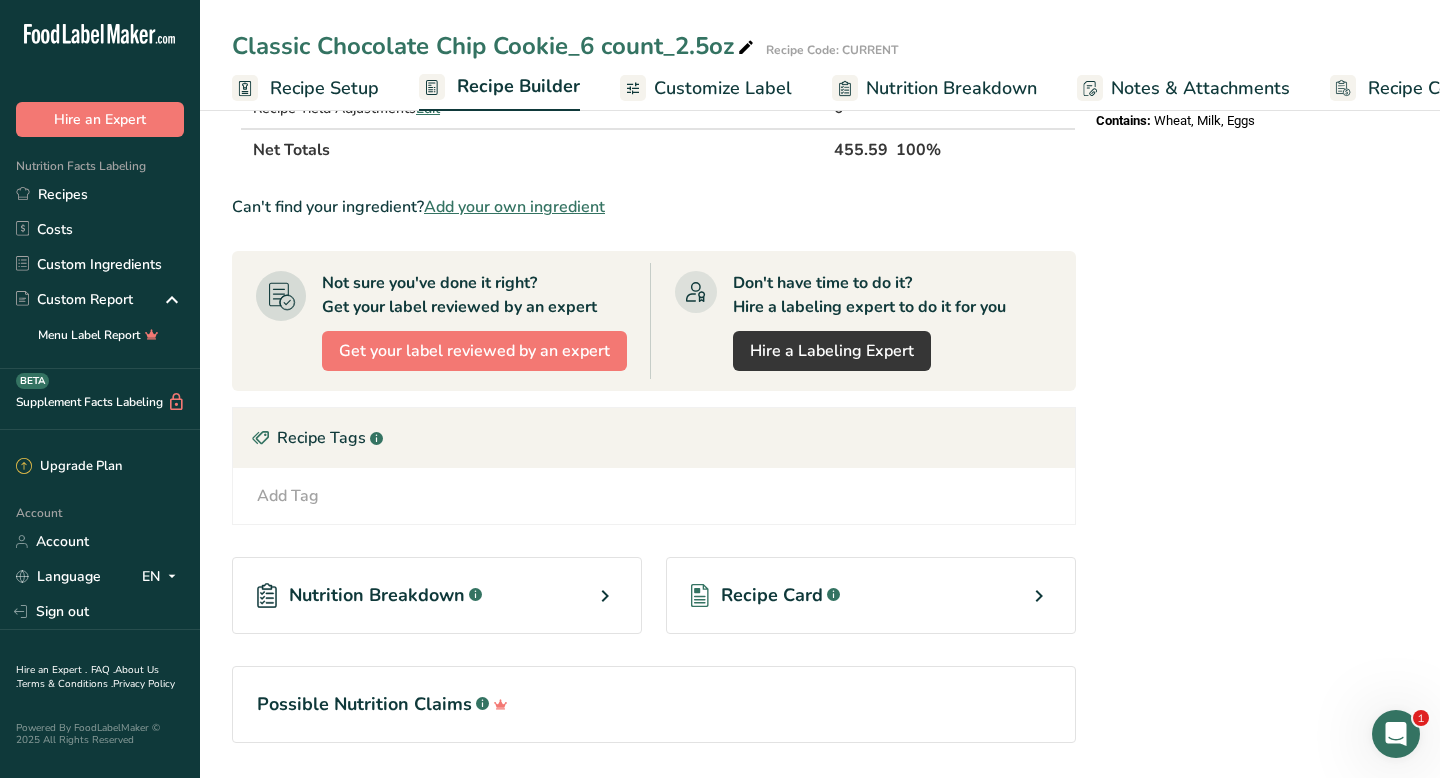 scroll, scrollTop: 1015, scrollLeft: 0, axis: vertical 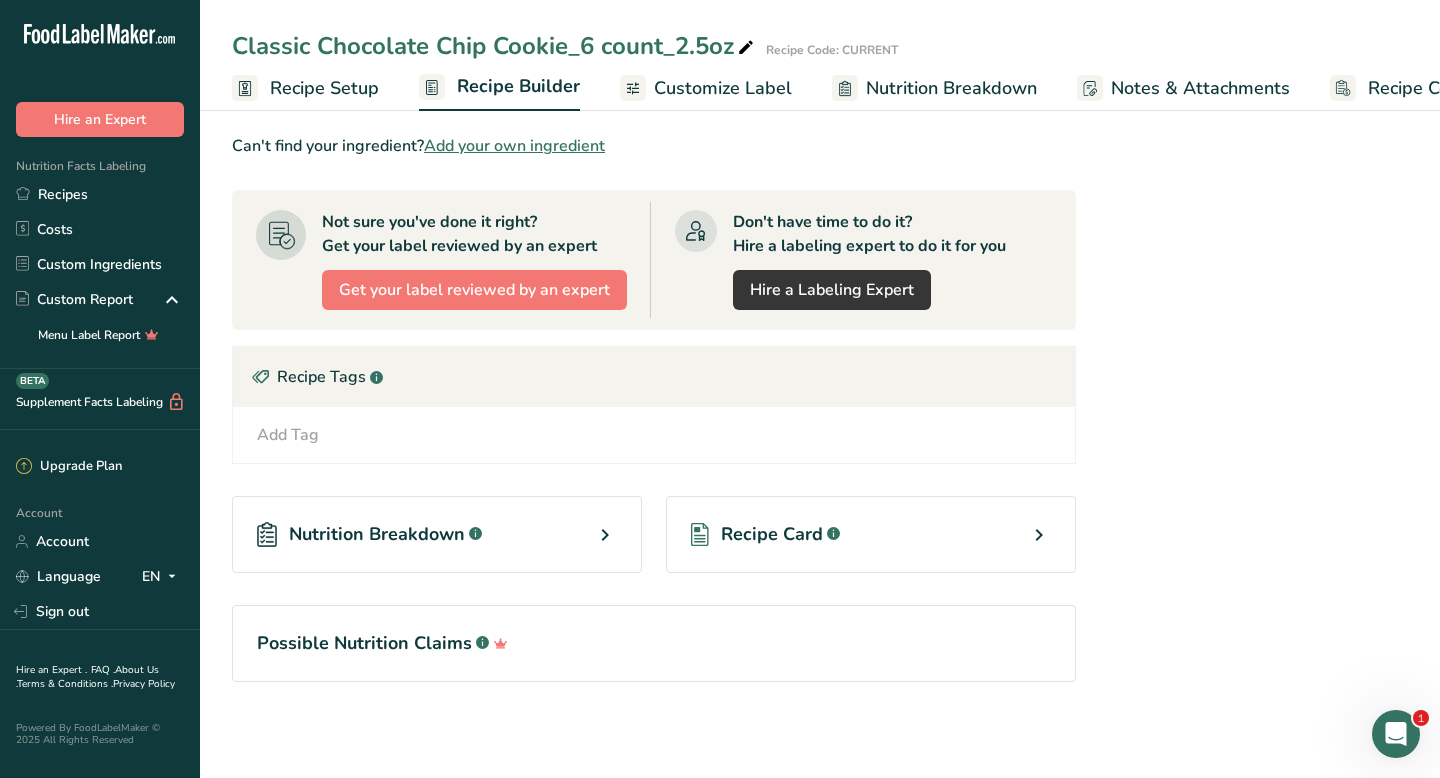 click on "Recipe Card" at bounding box center (772, 534) 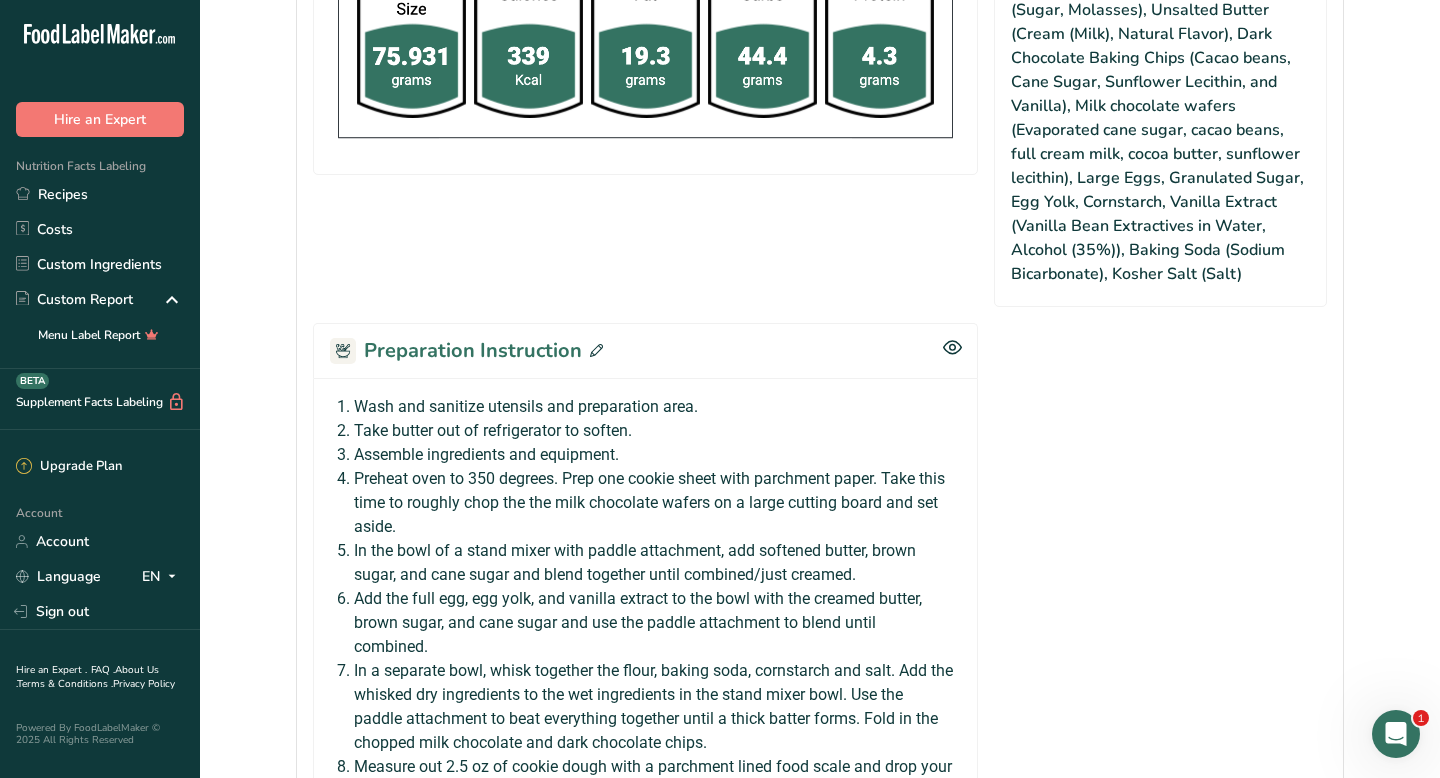 scroll, scrollTop: 1662, scrollLeft: 0, axis: vertical 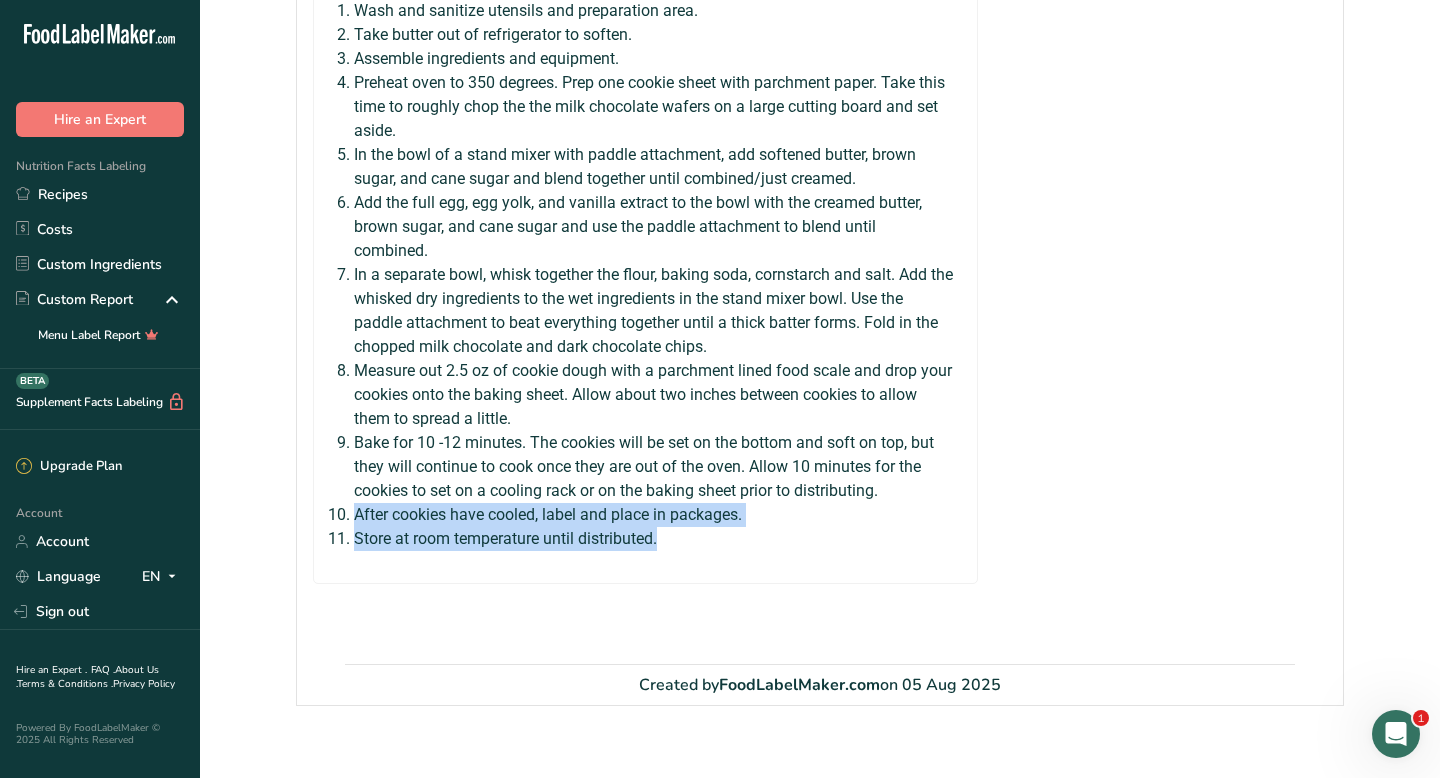 drag, startPoint x: 353, startPoint y: 487, endPoint x: 676, endPoint y: 530, distance: 325.84967 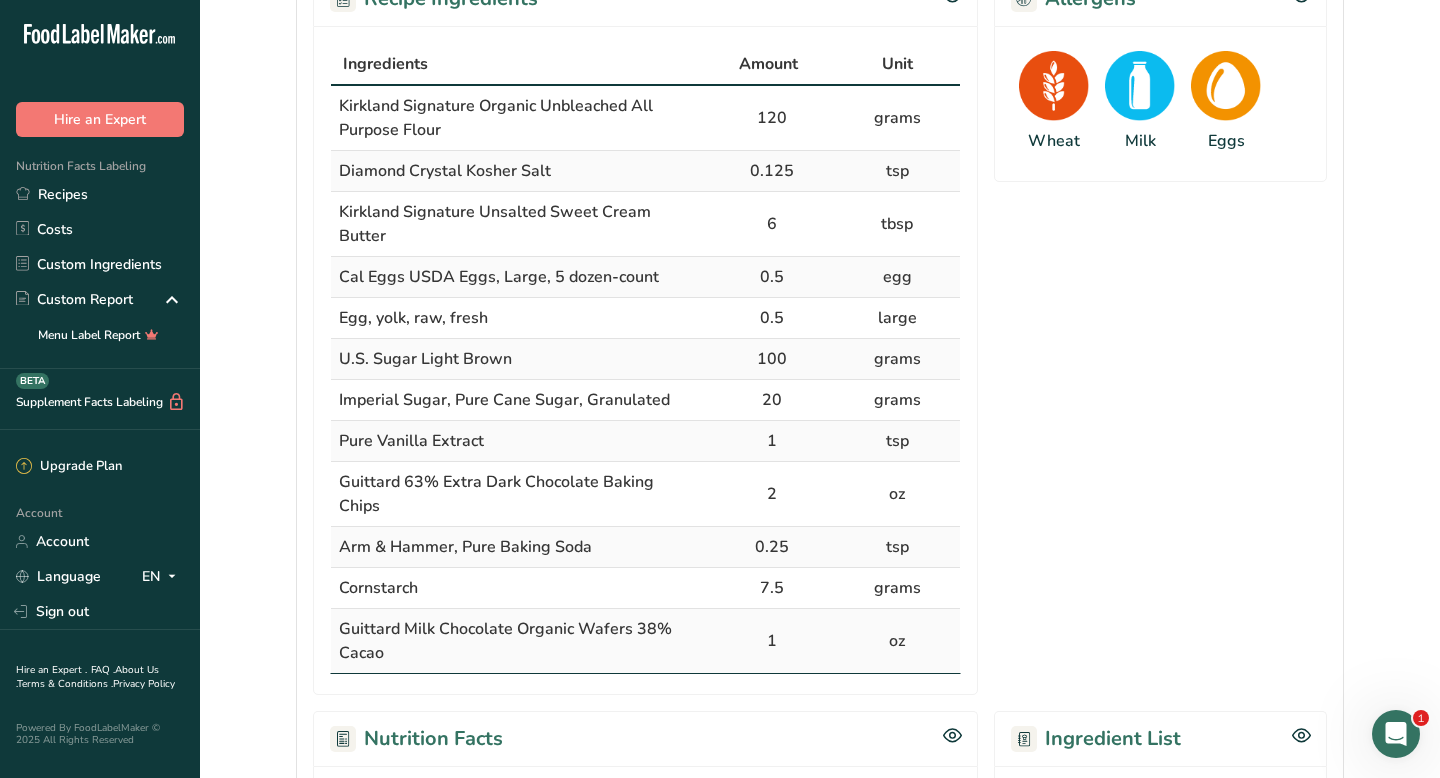 scroll, scrollTop: 0, scrollLeft: 0, axis: both 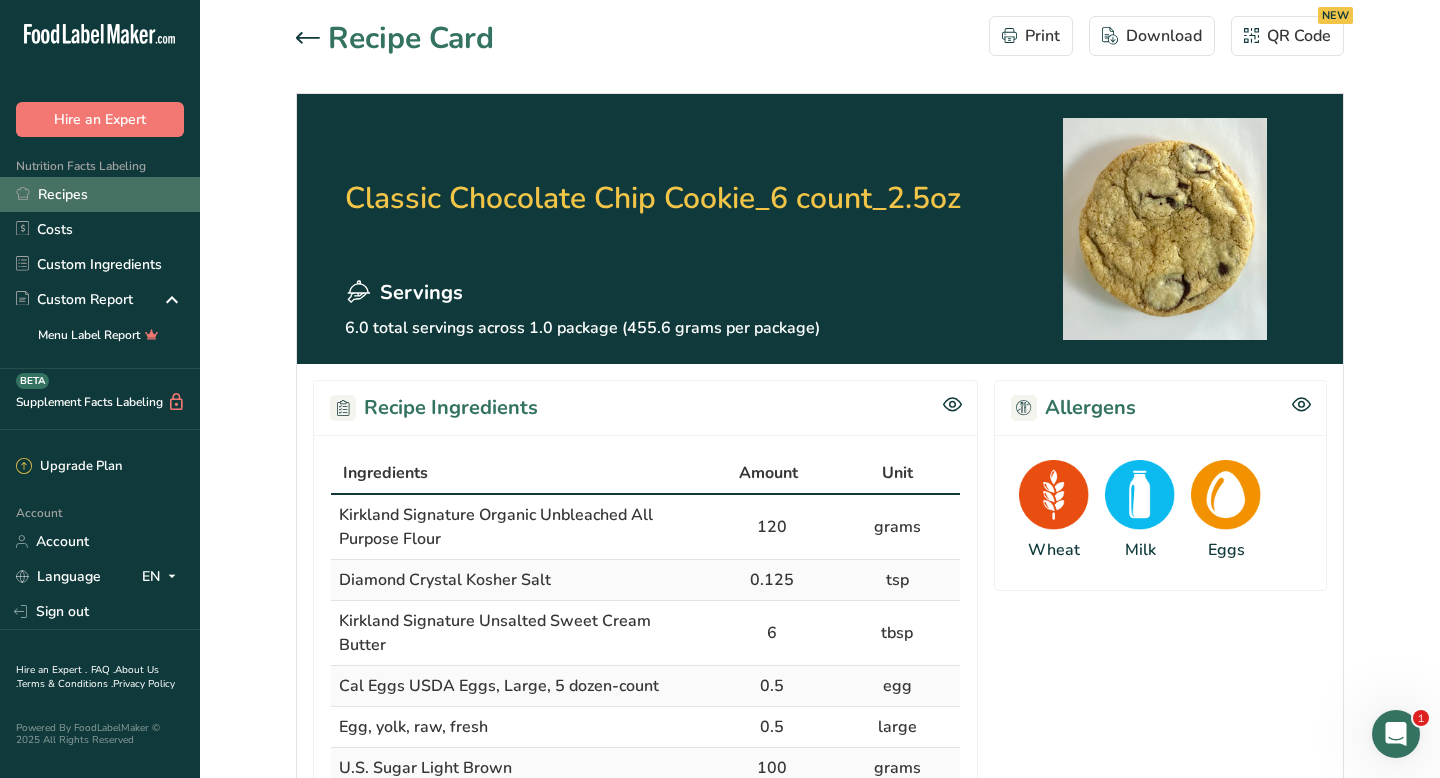 click on "Recipes" at bounding box center [100, 194] 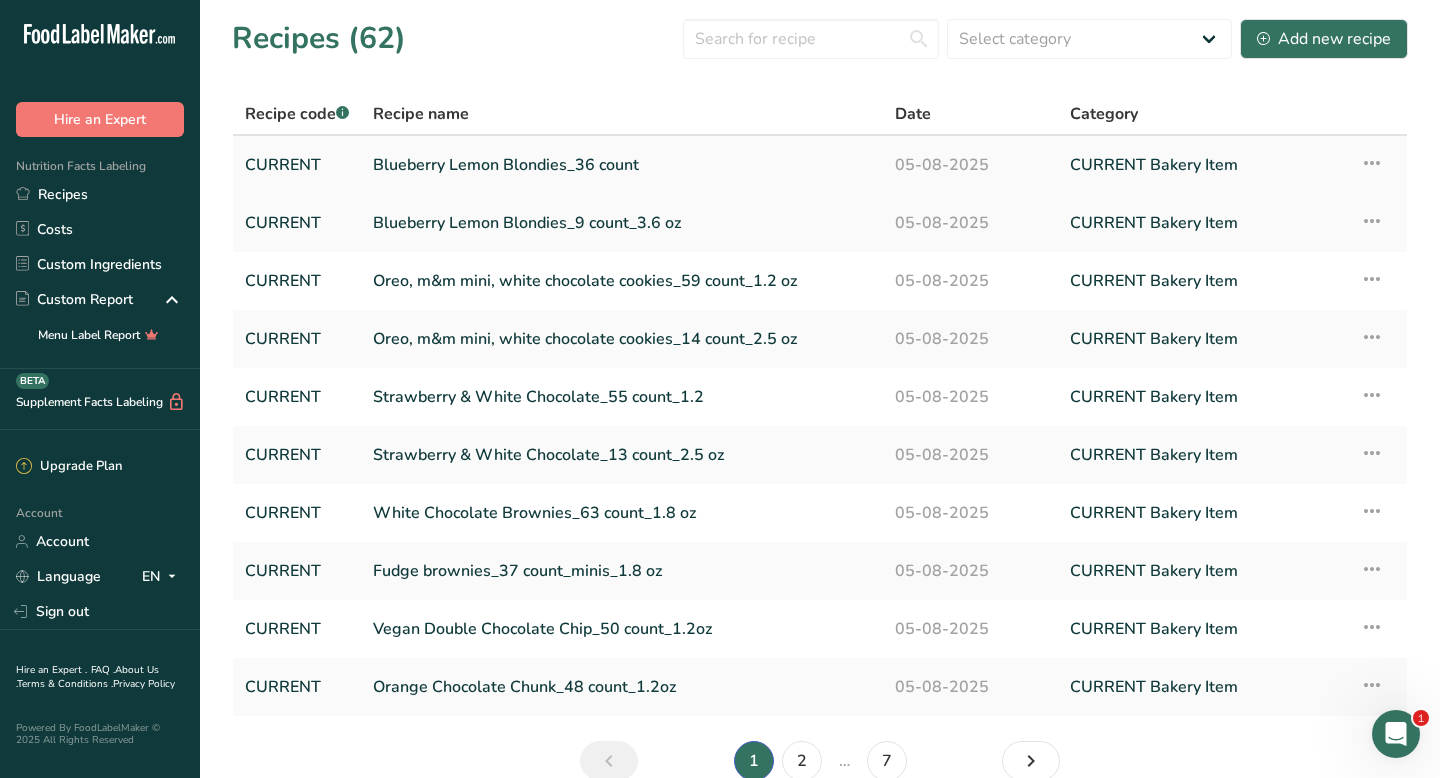click on "Blueberry Lemon Blondies_36 count" at bounding box center (622, 165) 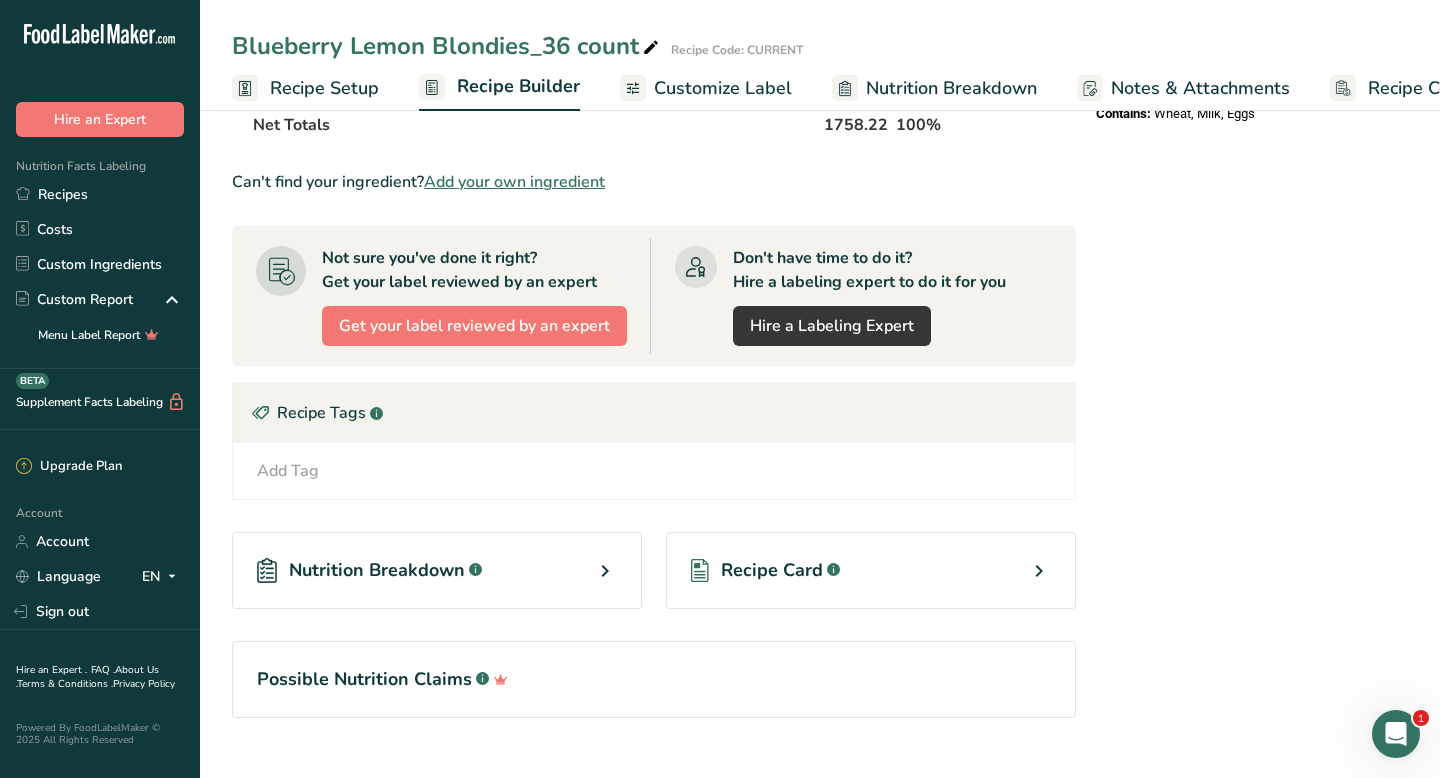 scroll, scrollTop: 958, scrollLeft: 0, axis: vertical 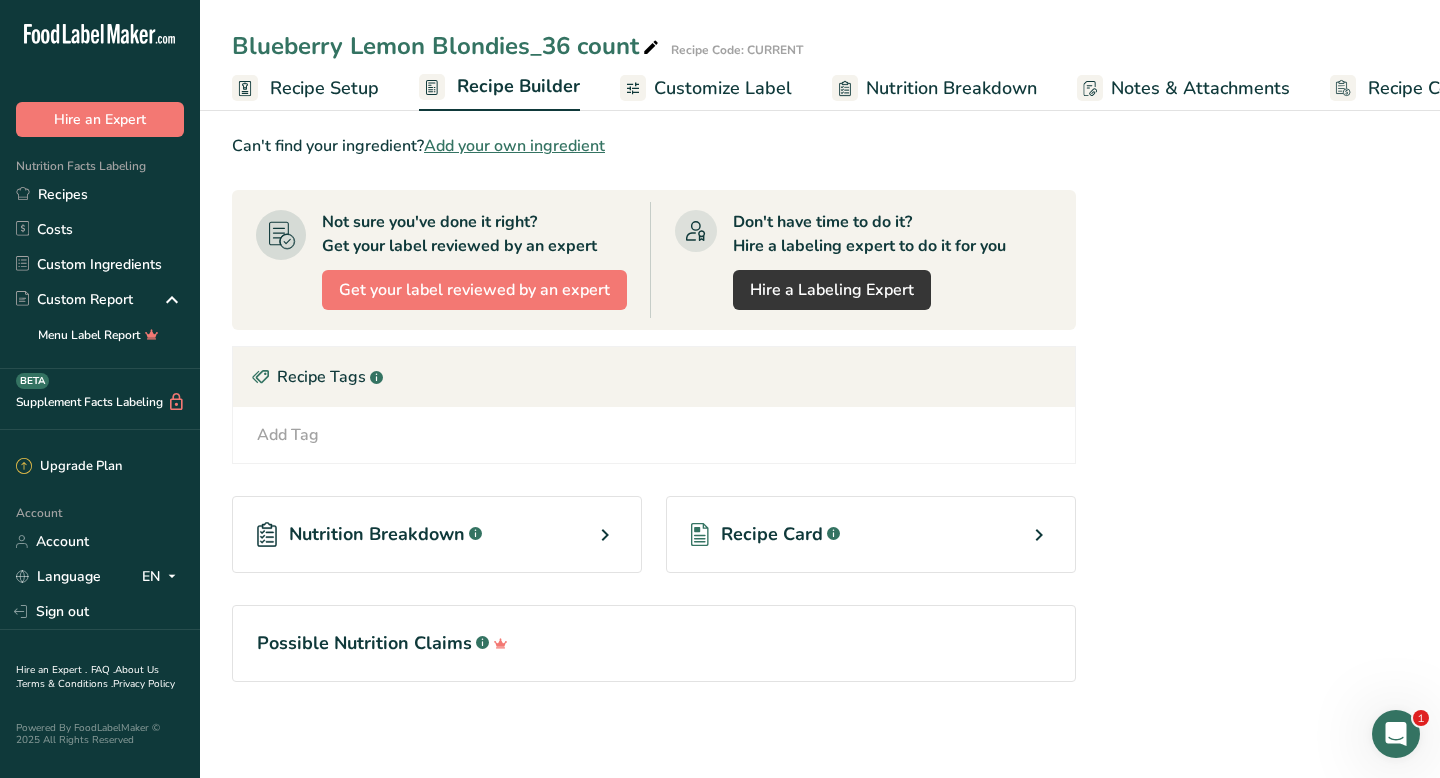 click 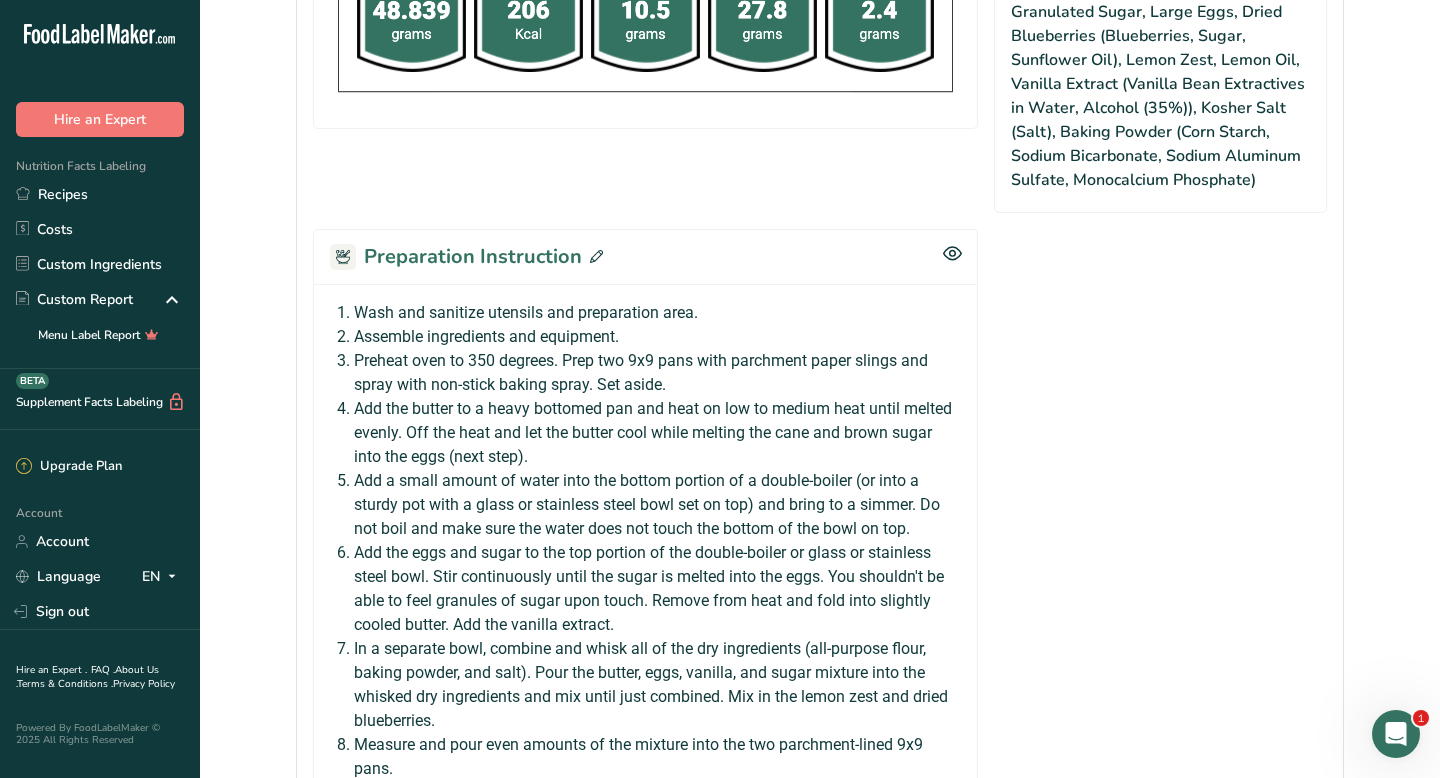 scroll, scrollTop: 1230, scrollLeft: 0, axis: vertical 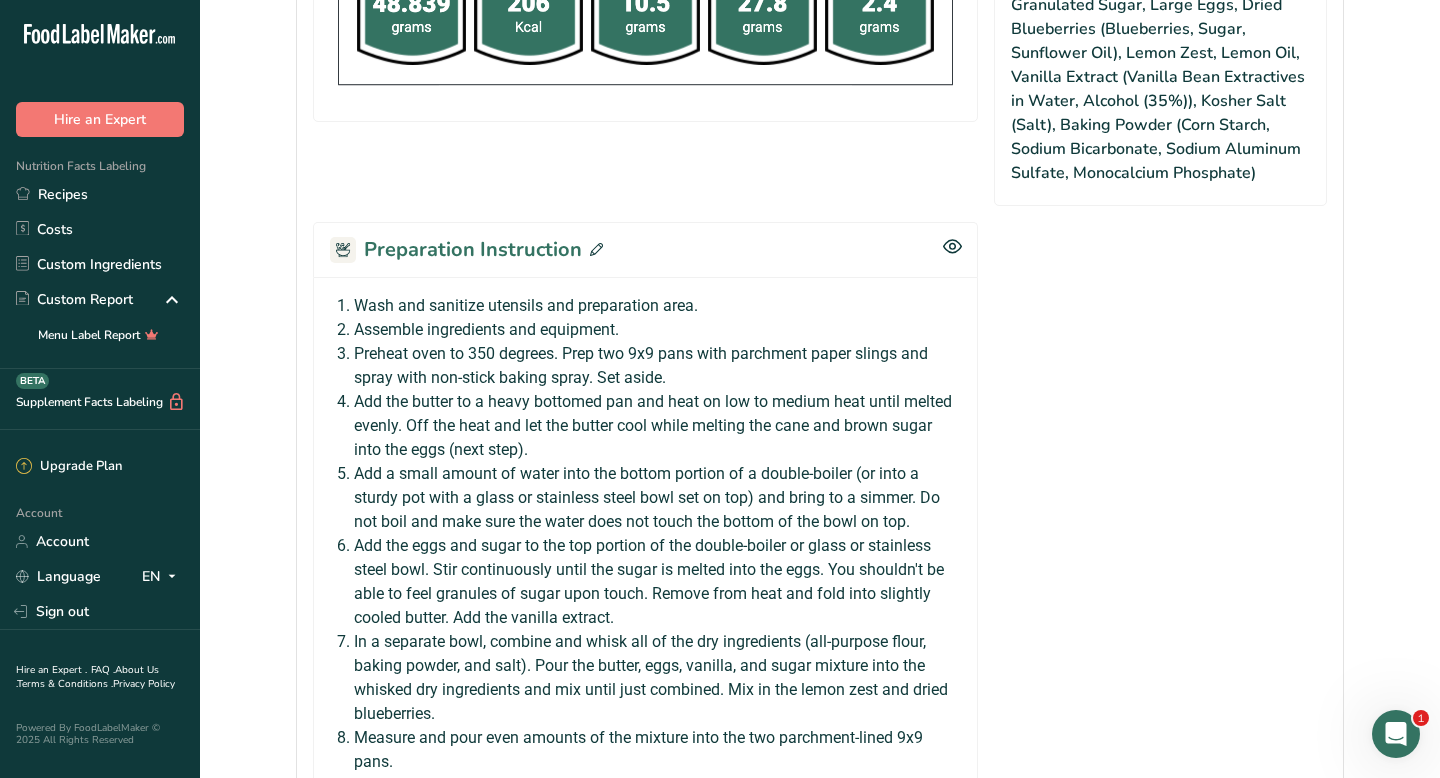 click 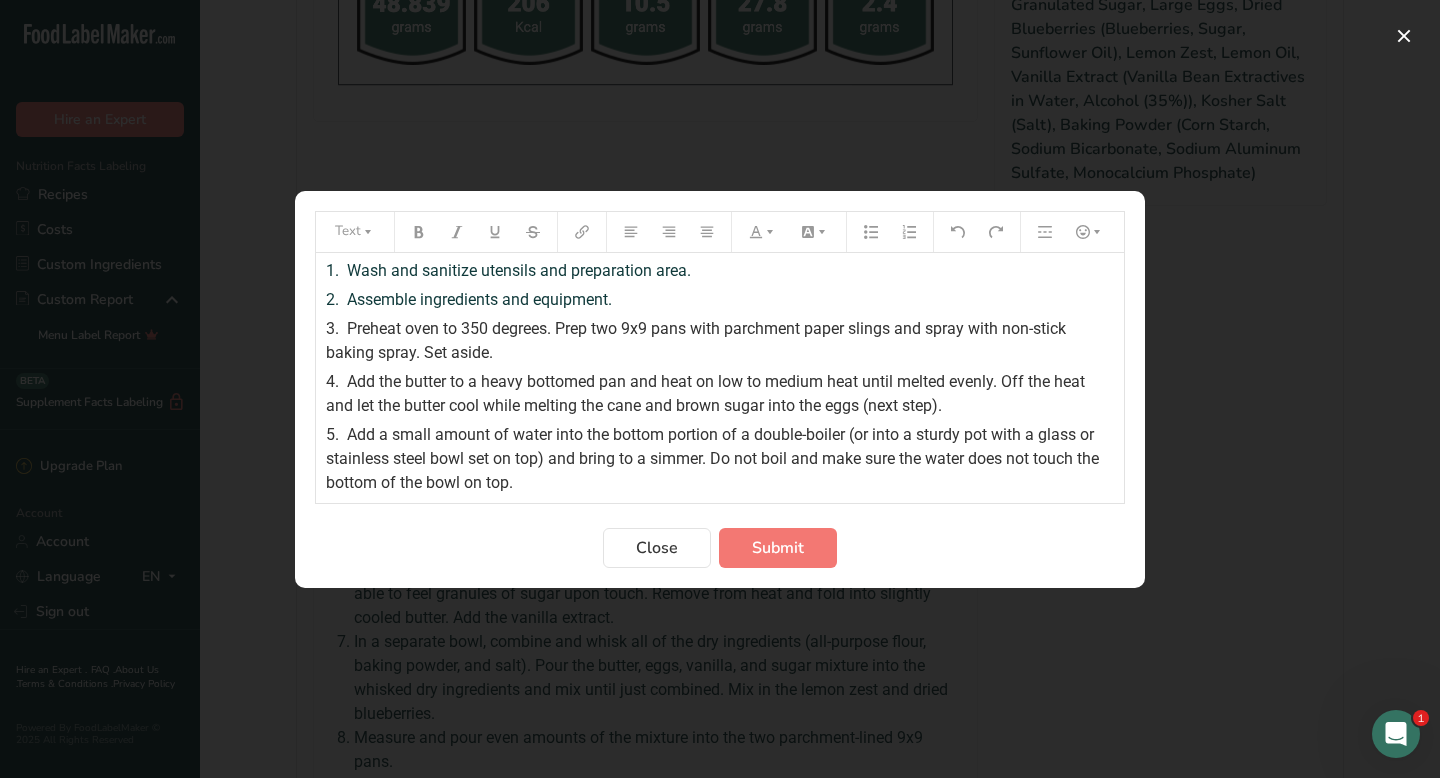 click on "5. Add a small amount of water into the bottom portion of a double-boiler (or into a sturdy pot with a glass or stainless steel bowl set on top) and bring to a simmer. Do not boil and make sure the water does not touch the bottom of the bowl on top." at bounding box center (720, 459) 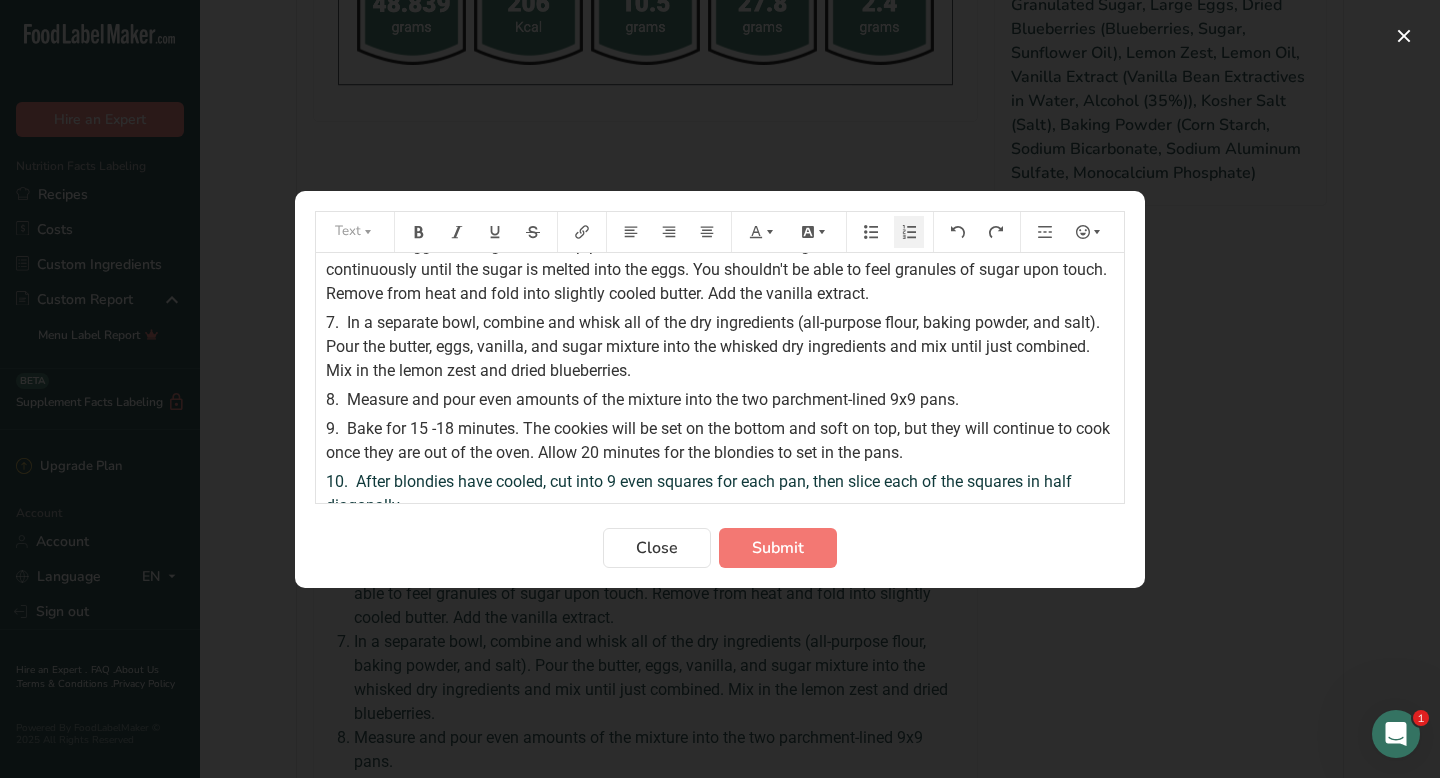 scroll, scrollTop: 286, scrollLeft: 0, axis: vertical 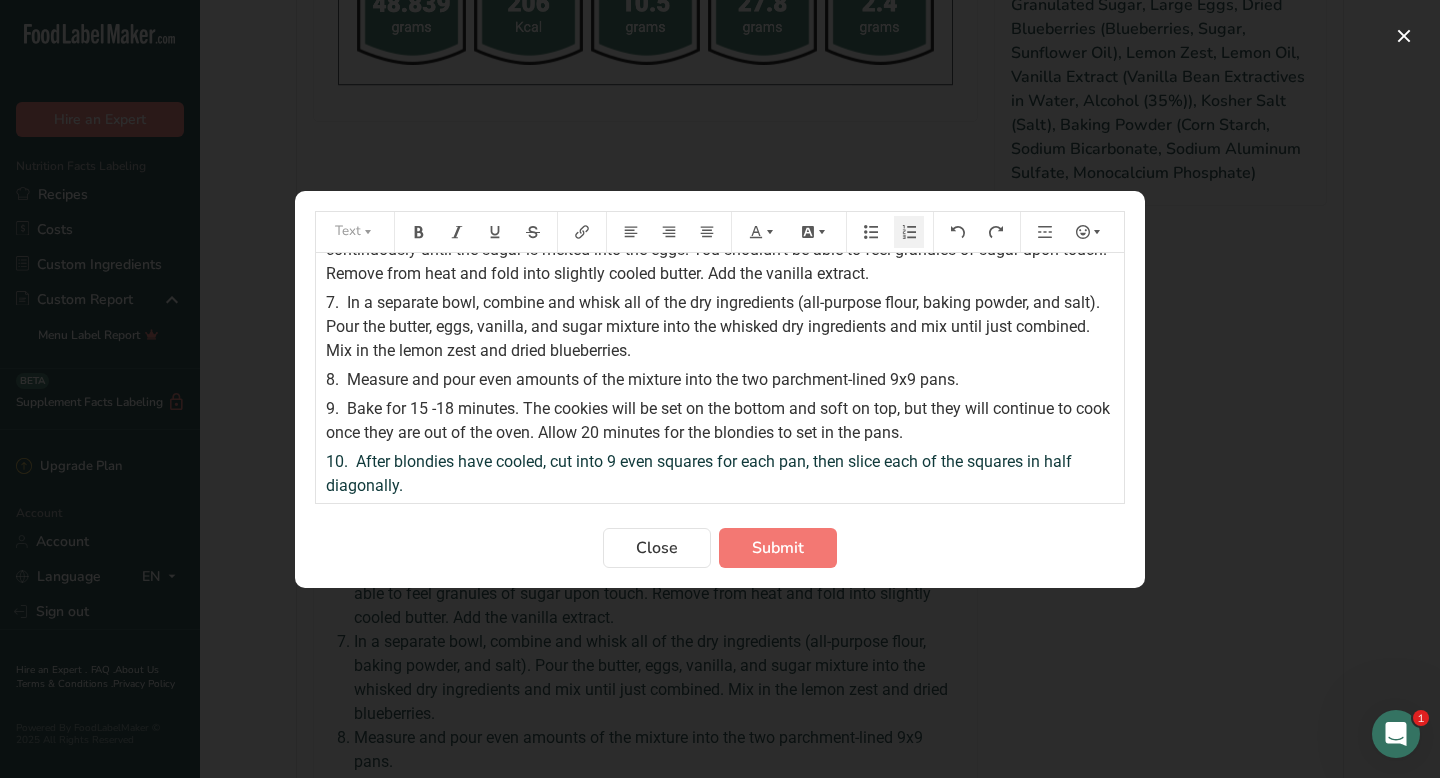 click on "10. After blondies have cooled, cut into 9 even squares for each pan, then slice each of the squares in half diagonally." at bounding box center [720, 474] 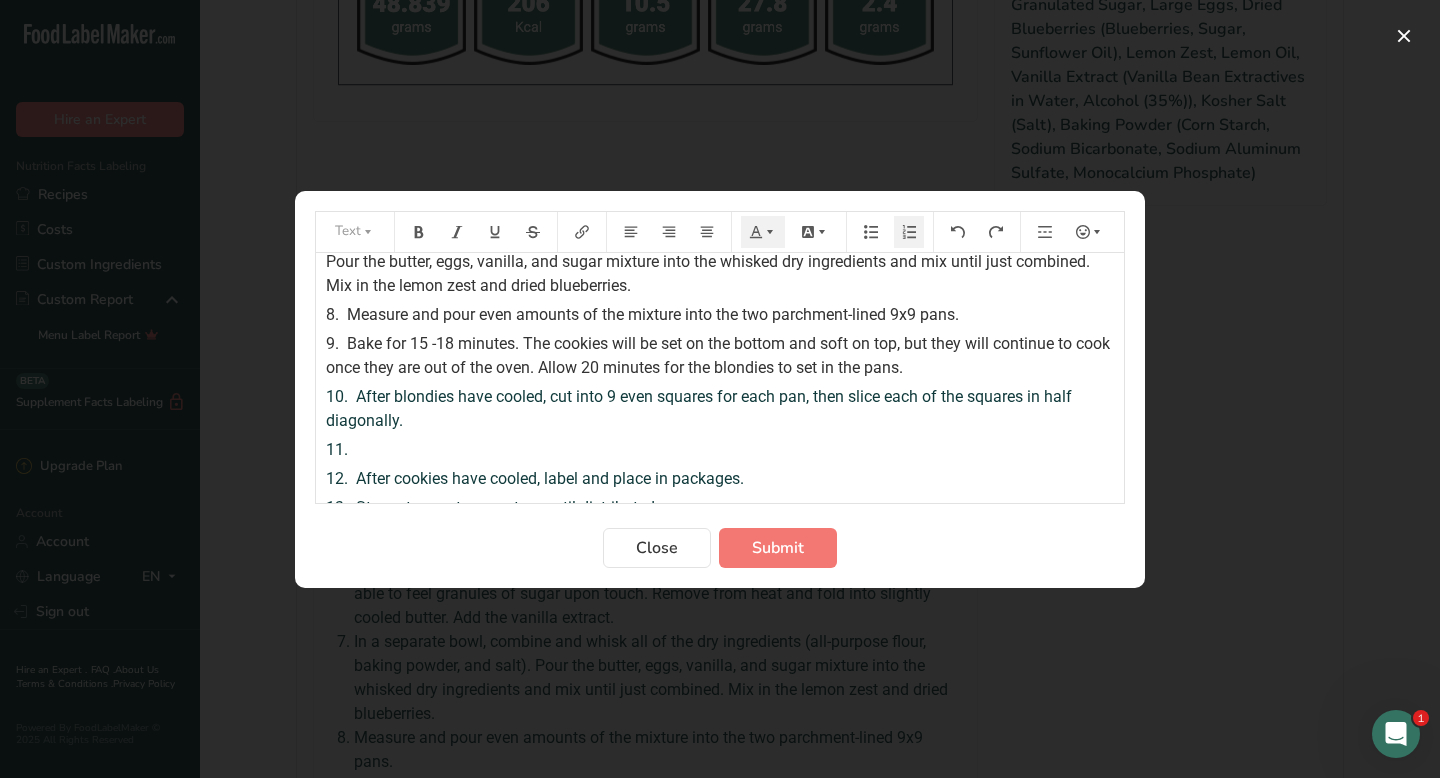 scroll, scrollTop: 365, scrollLeft: 0, axis: vertical 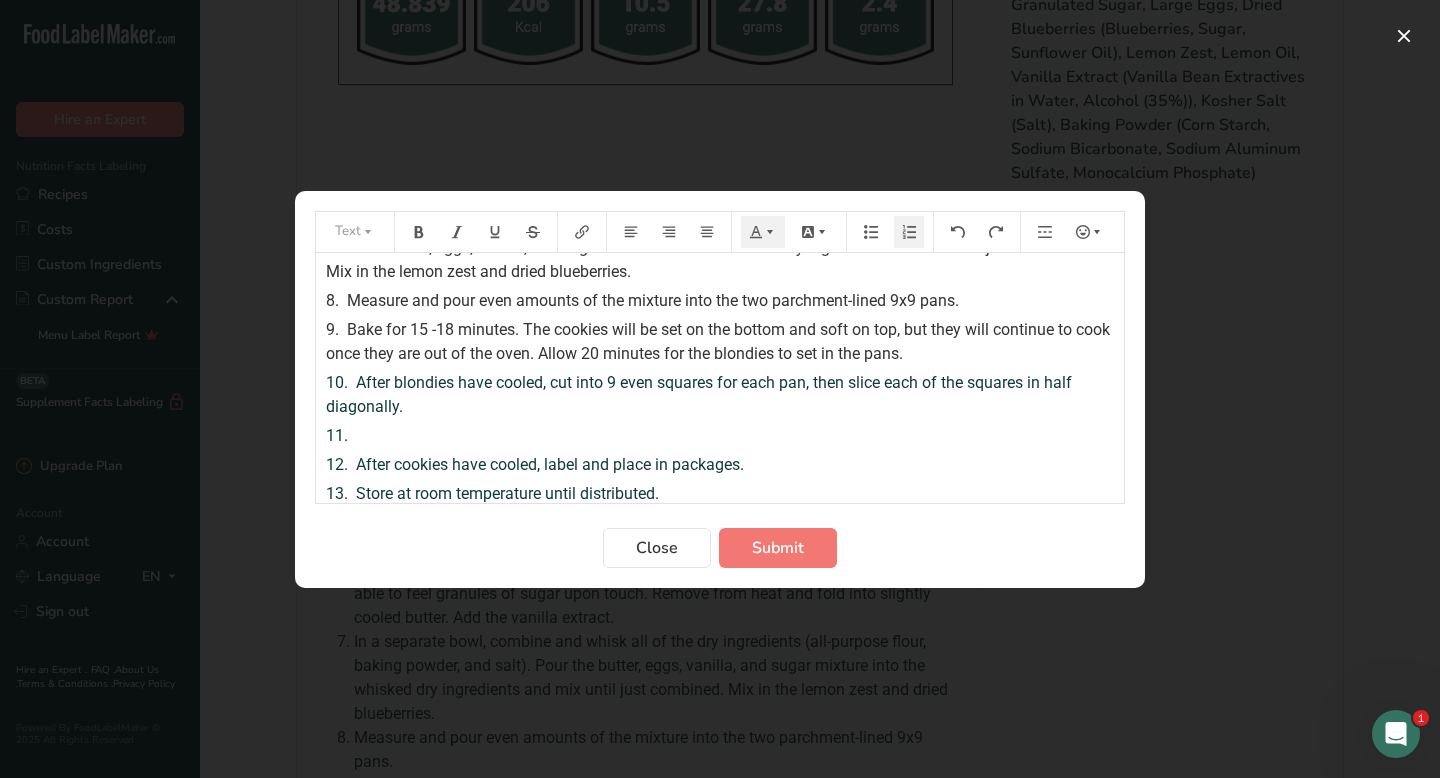 click on "11. ﻿" at bounding box center (720, 436) 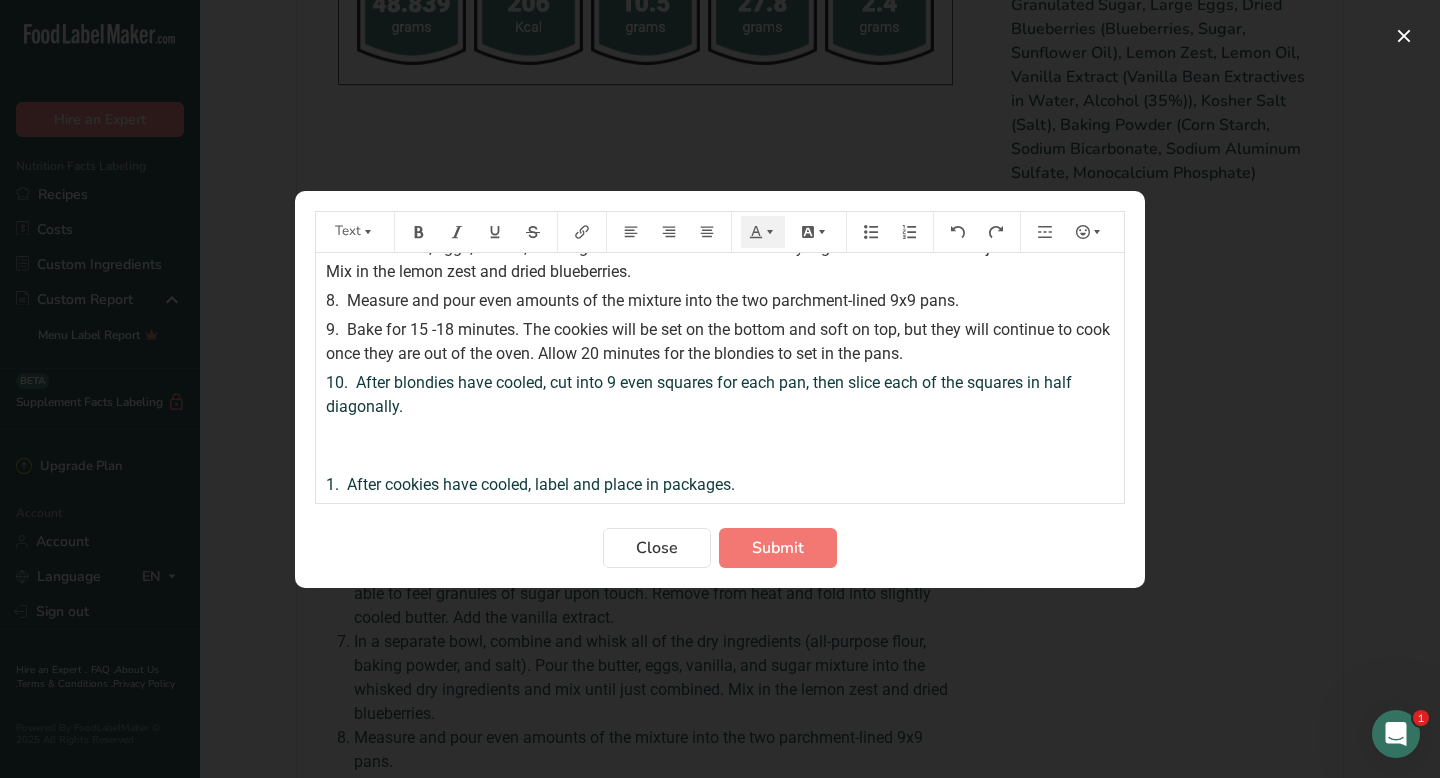 scroll, scrollTop: 344, scrollLeft: 0, axis: vertical 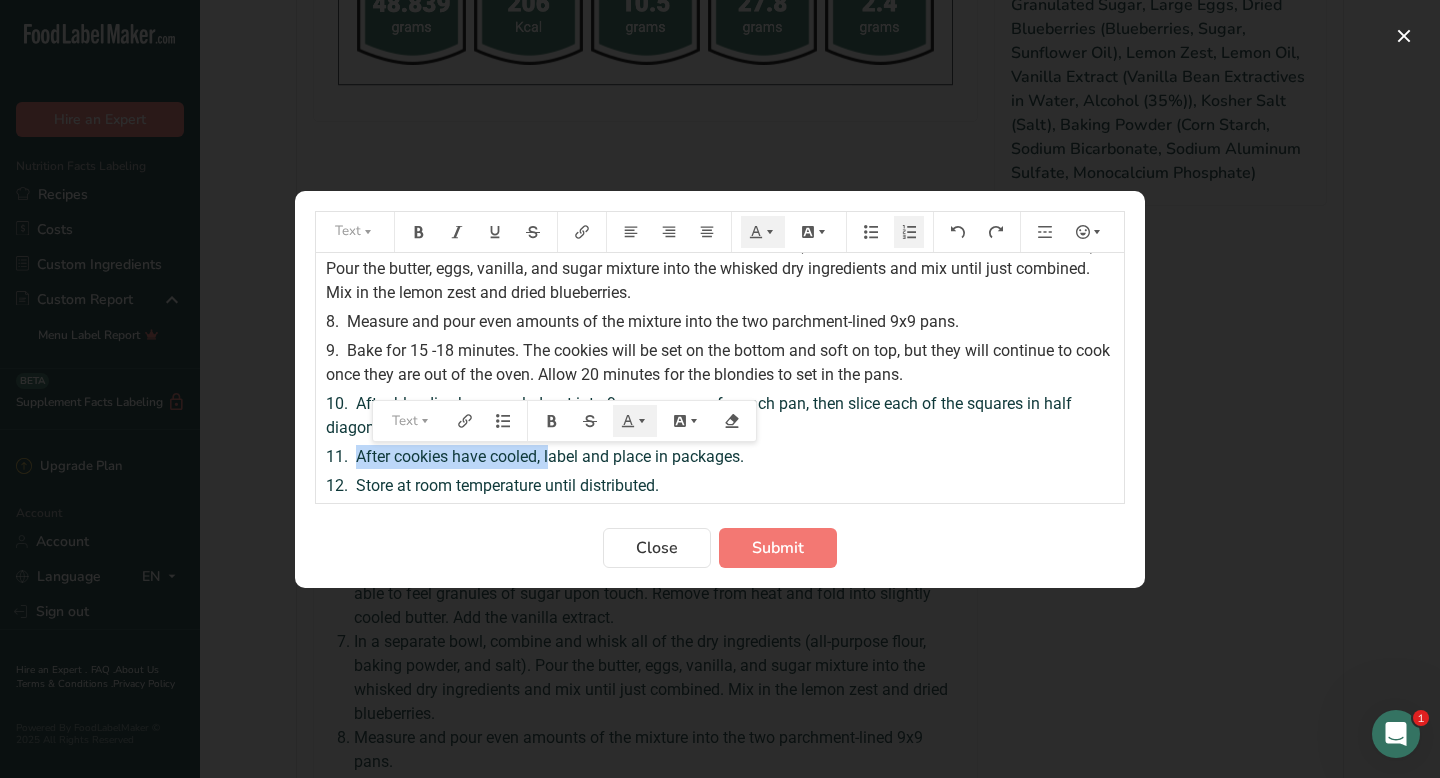 drag, startPoint x: 551, startPoint y: 454, endPoint x: 359, endPoint y: 452, distance: 192.01042 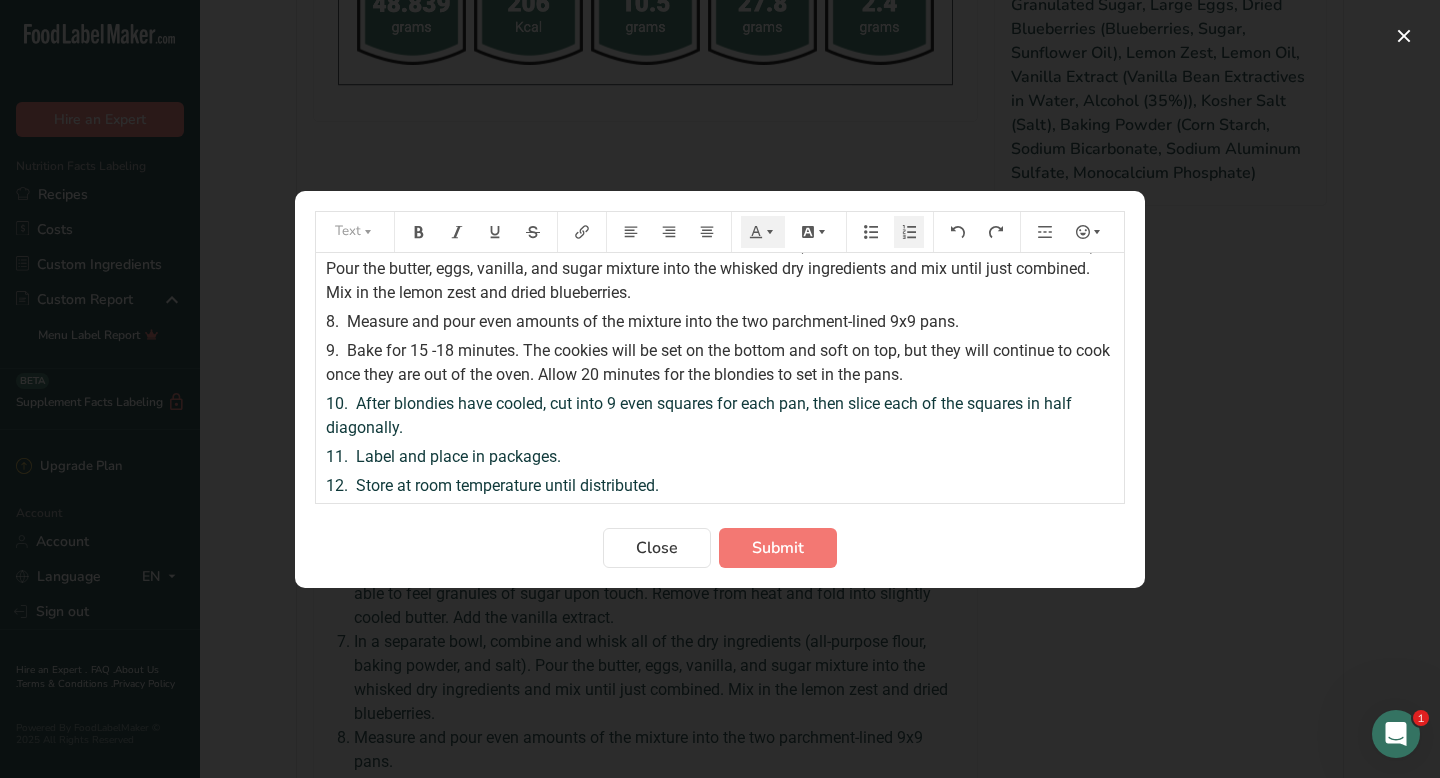 click on "11. Label and place in packages." at bounding box center [720, 457] 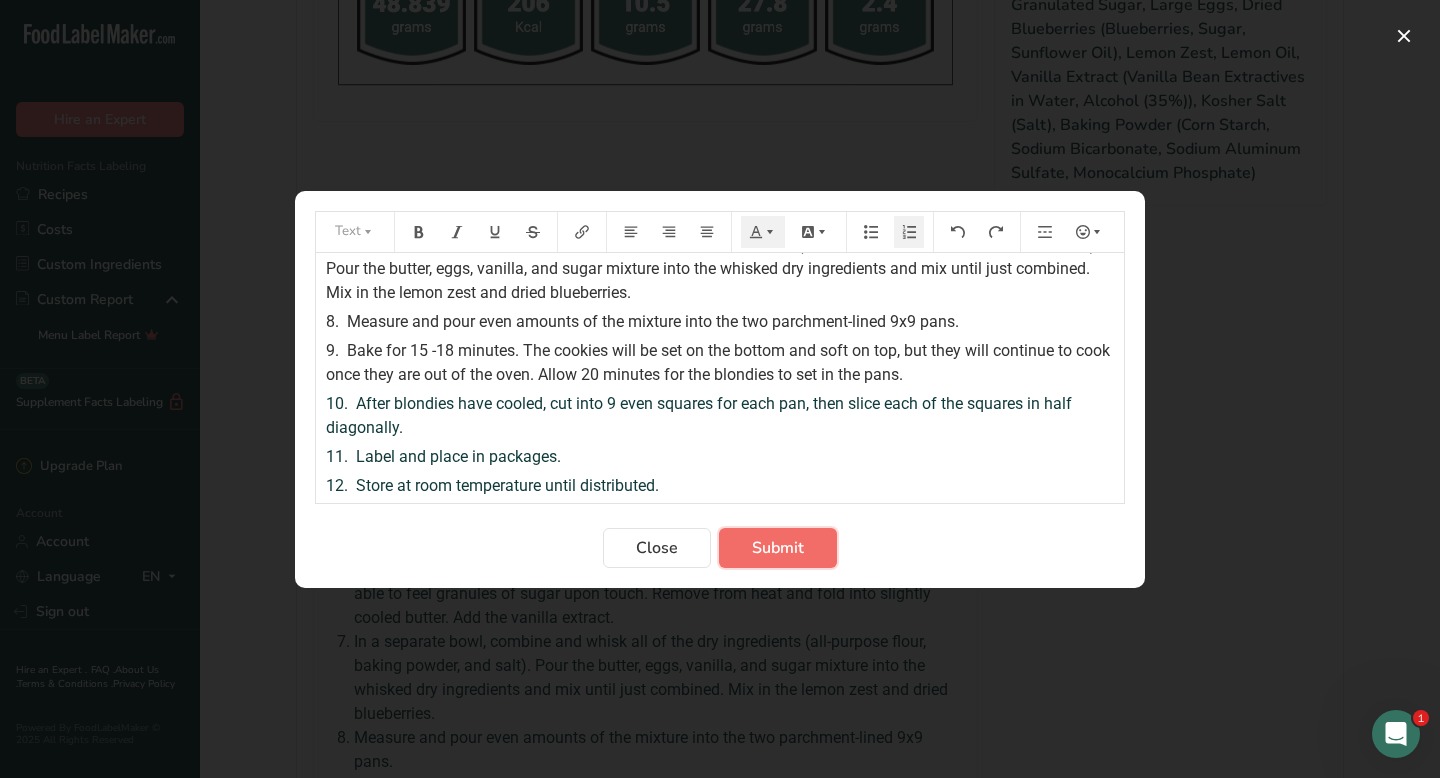 click on "Submit" at bounding box center (778, 548) 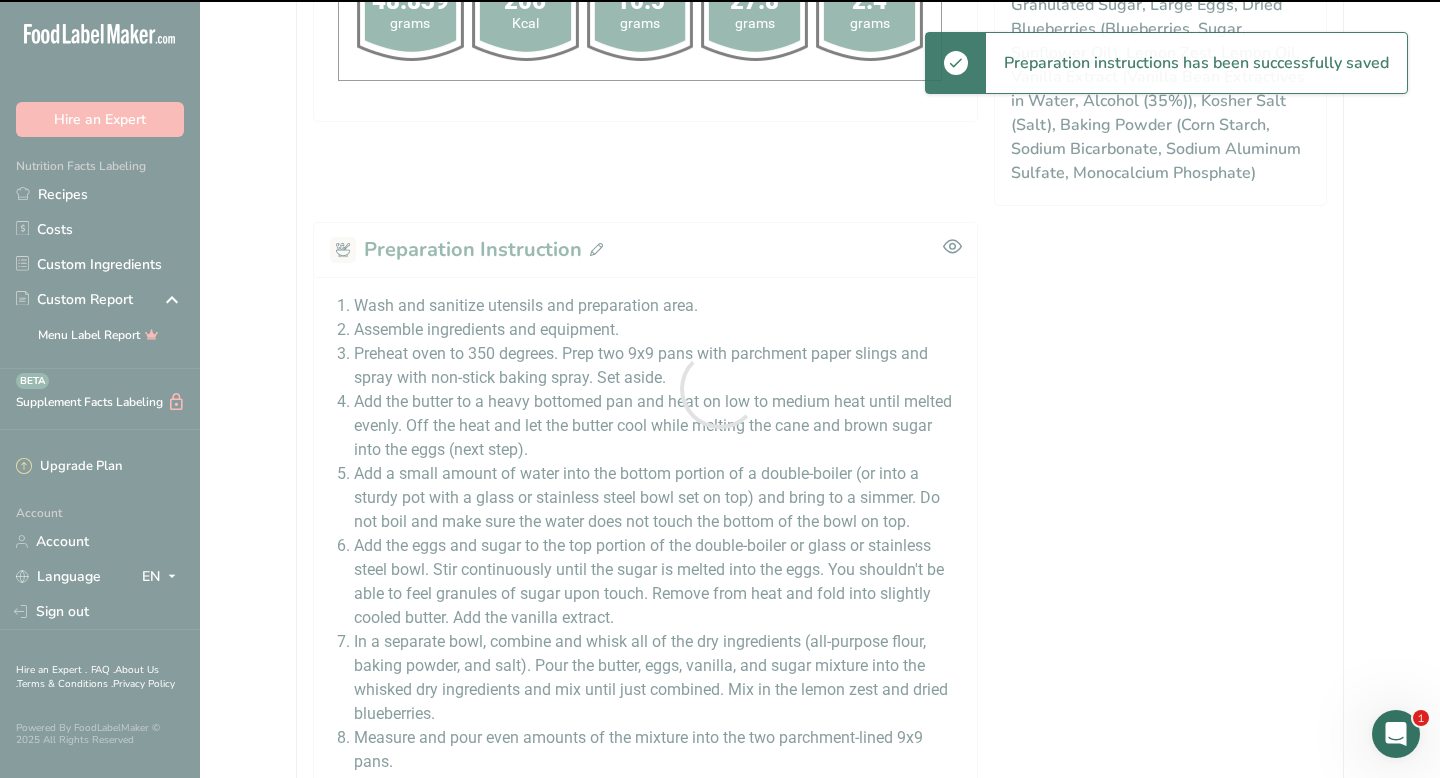 scroll, scrollTop: 1459, scrollLeft: 0, axis: vertical 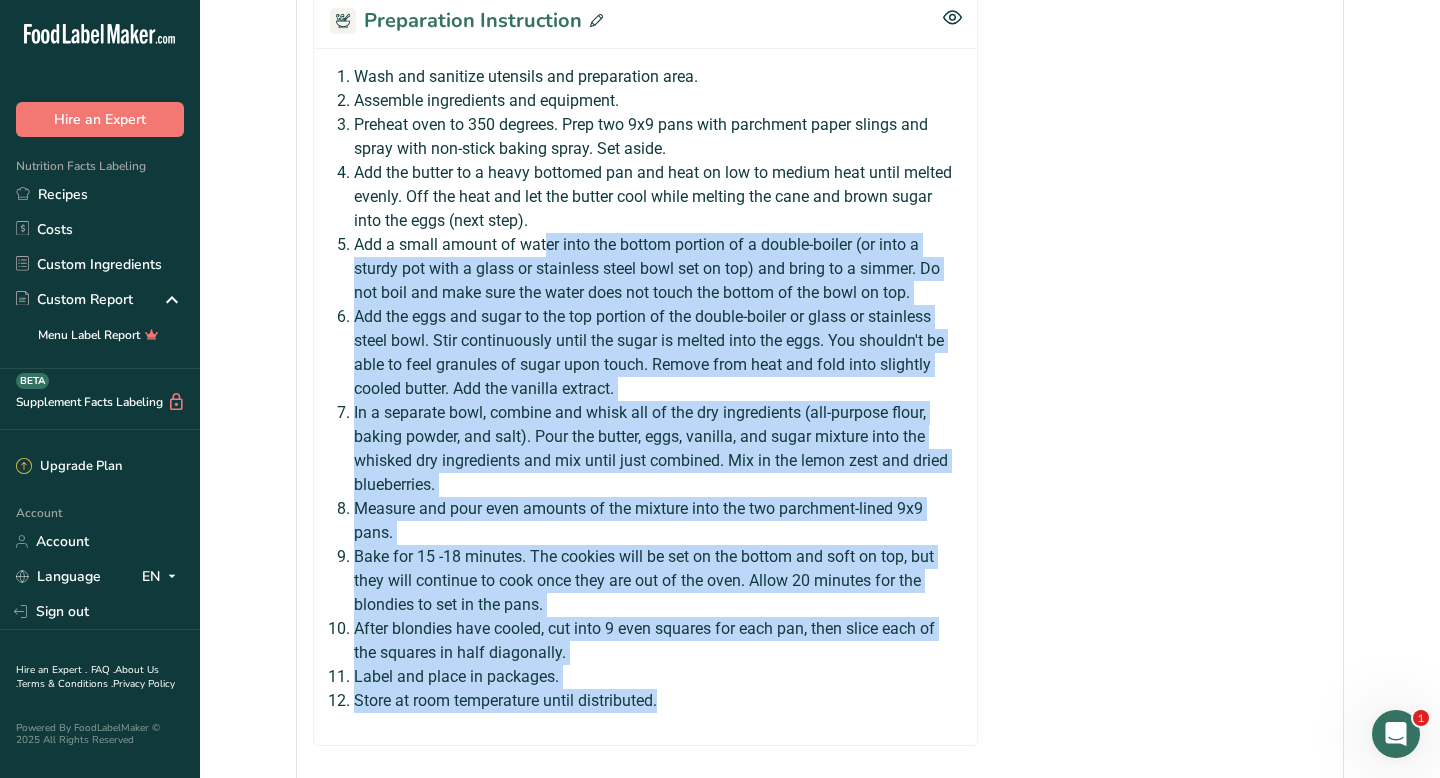 drag, startPoint x: 674, startPoint y: 715, endPoint x: 548, endPoint y: 252, distance: 479.8385 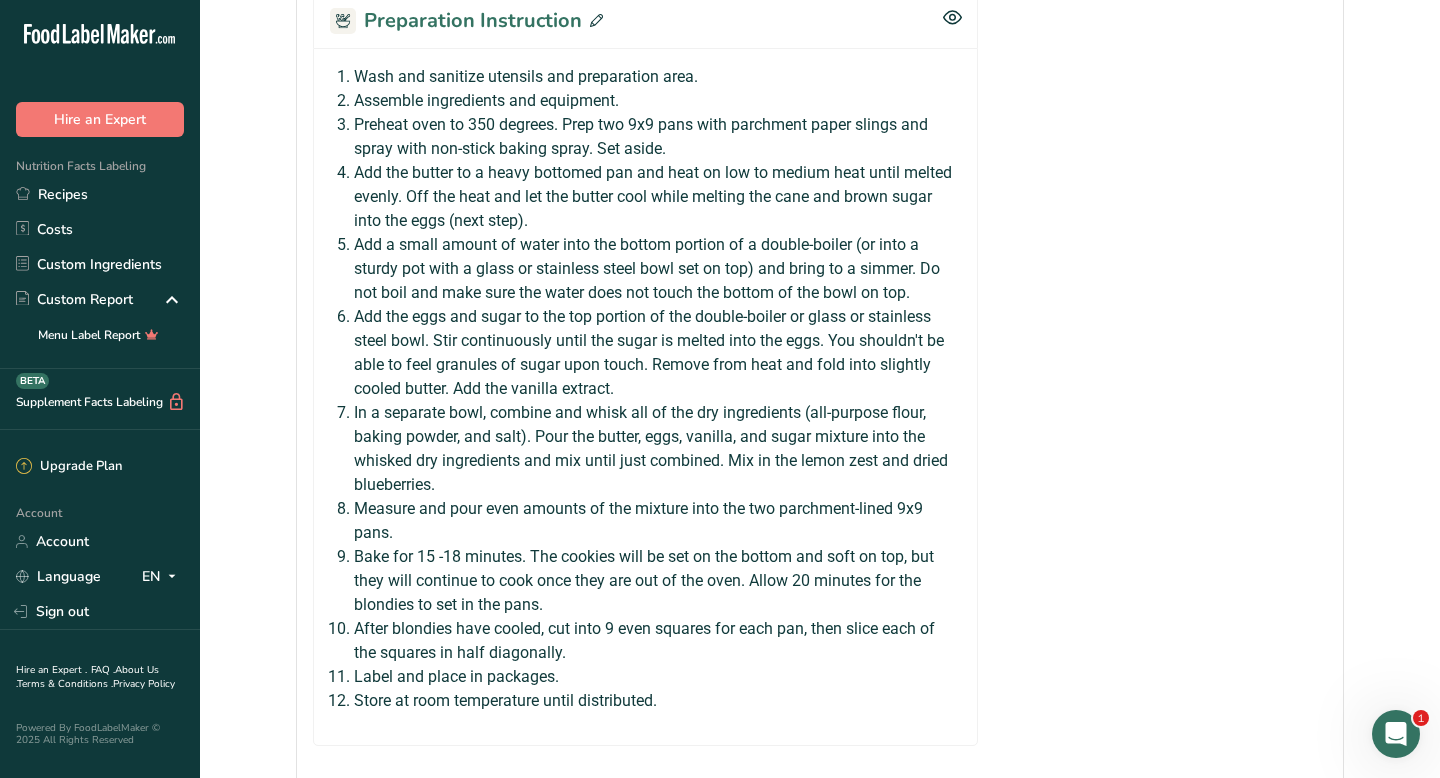 click on "Add the butter to a heavy bottomed pan and heat on low to medium heat until melted evenly. Off the heat and let the butter cool while melting the cane and brown sugar into the eggs (next step)." at bounding box center (653, 197) 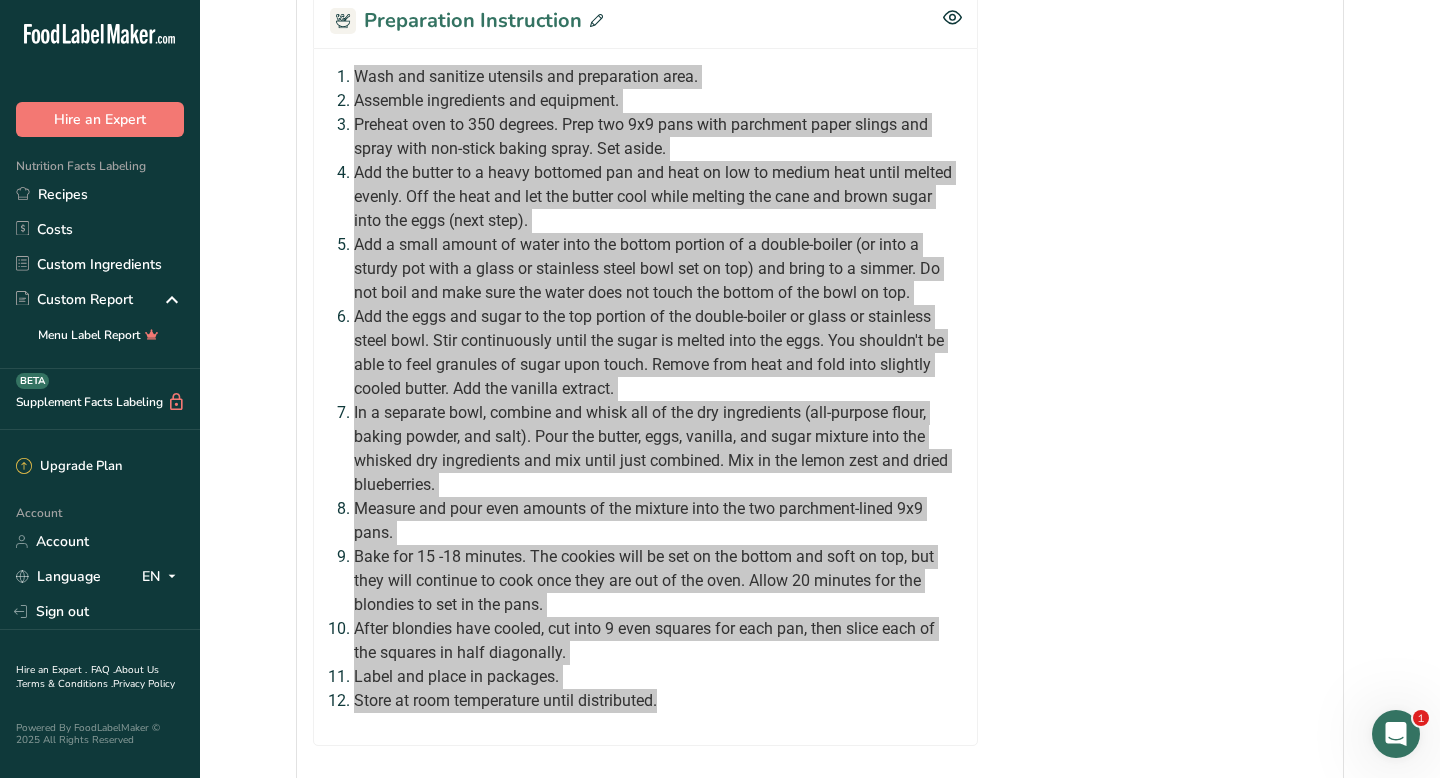 drag, startPoint x: 355, startPoint y: 72, endPoint x: 673, endPoint y: 700, distance: 703.9233 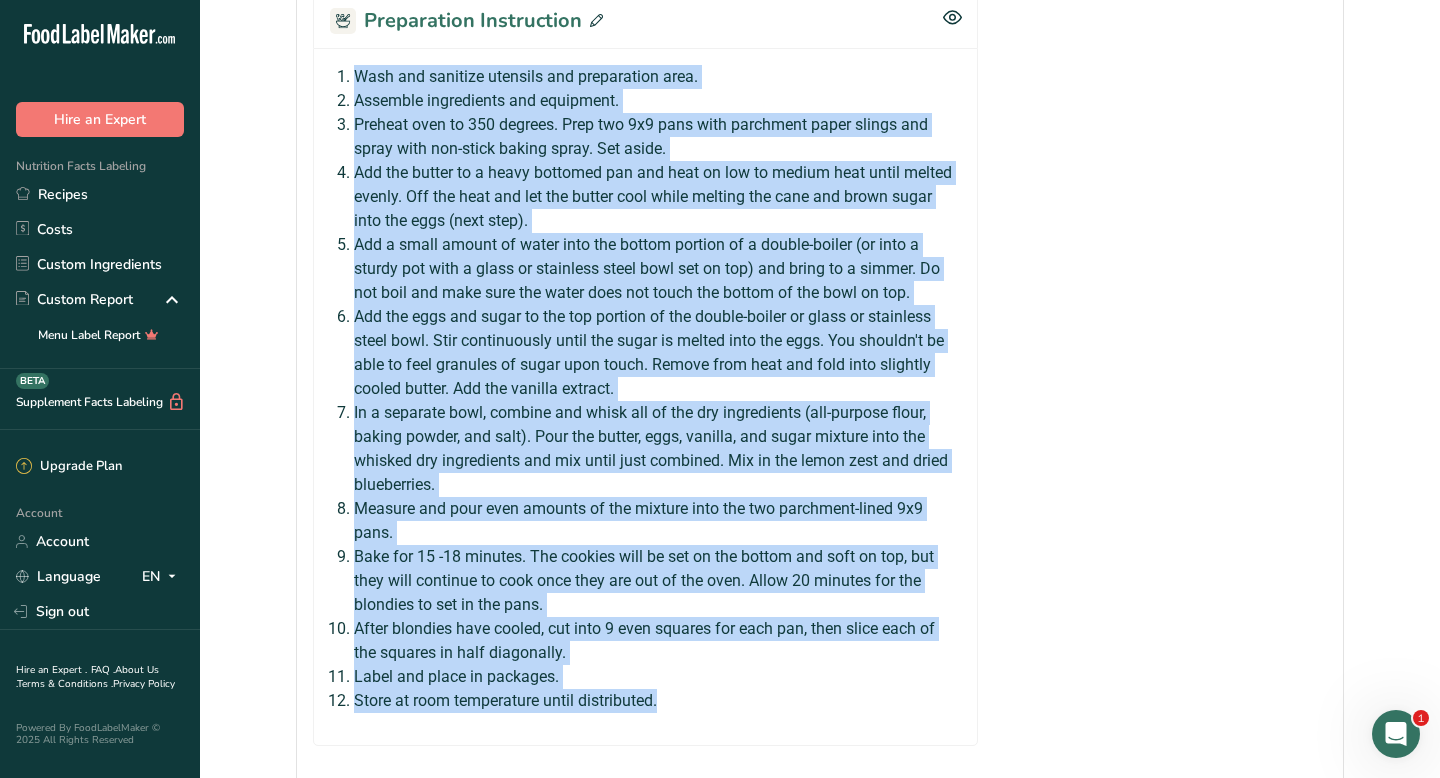 copy on "Wash and sanitize utensils and preparation area. Assemble ingredients and equipment. Preheat oven to 350 degrees. Prep two 9x9 pans with parchment paper slings and spray with non-stick baking spray. Set aside. Add the butter to a heavy bottomed pan and heat on low to medium heat until melted evenly. Off the heat and let the butter cool while melting the cane and brown sugar into the eggs (next step).  Add a small amount of water into the bottom portion of a double-boiler (or into a sturdy pot with a glass or stainless steel bowl set on top) and bring to a simmer. Do not boil and make sure the water does not touch the bottom of the bowl on top.  Add the eggs and sugar to the top portion of the double-boiler or glass or stainless steel bowl. Stir continuously until the sugar is melted into the eggs. You shouldn't be able to feel granules of sugar upon touch. Remove from heat and fold into slightly cooled butter. Add the vanilla extract. In a separate bowl, combine and whisk all of the dry ingredients (all-pu..." 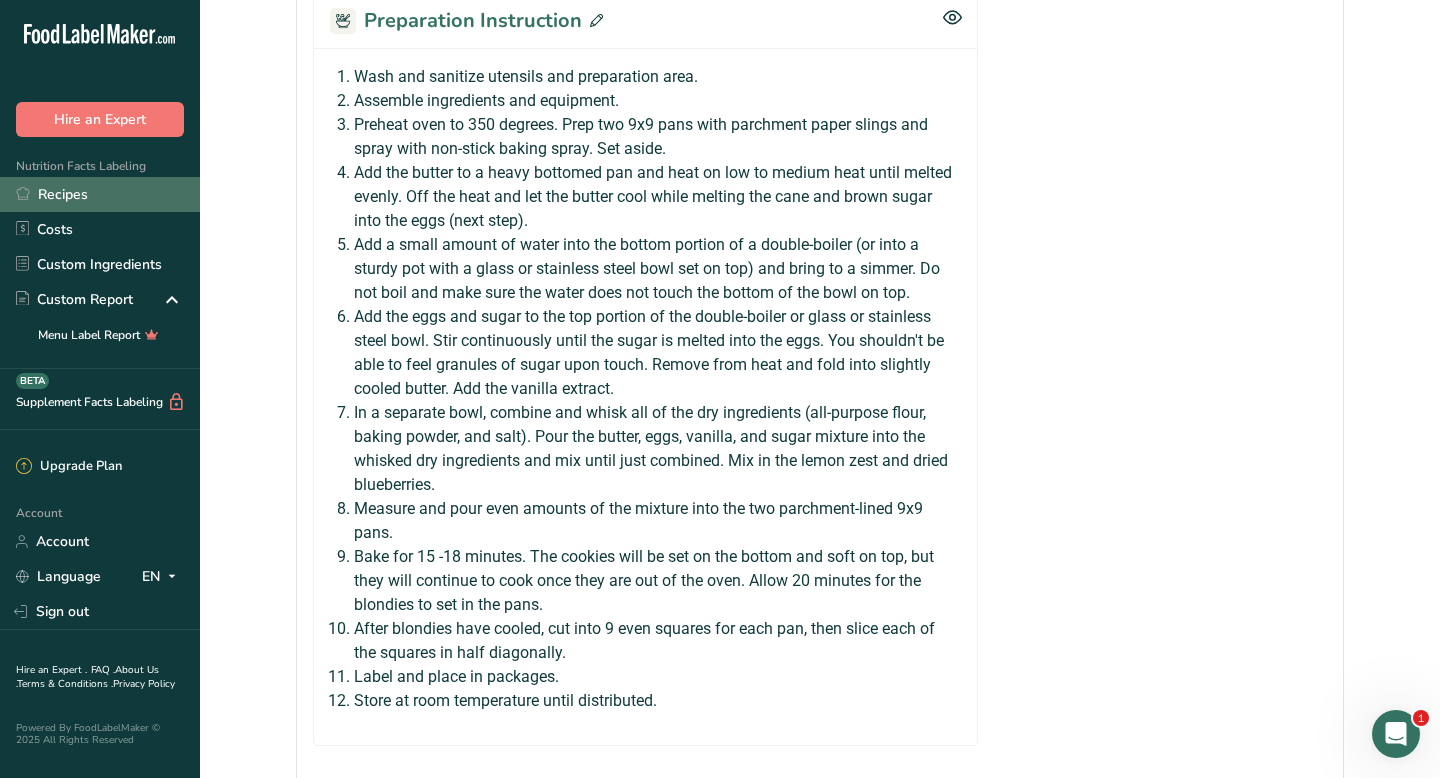 click on "Recipes" at bounding box center [100, 194] 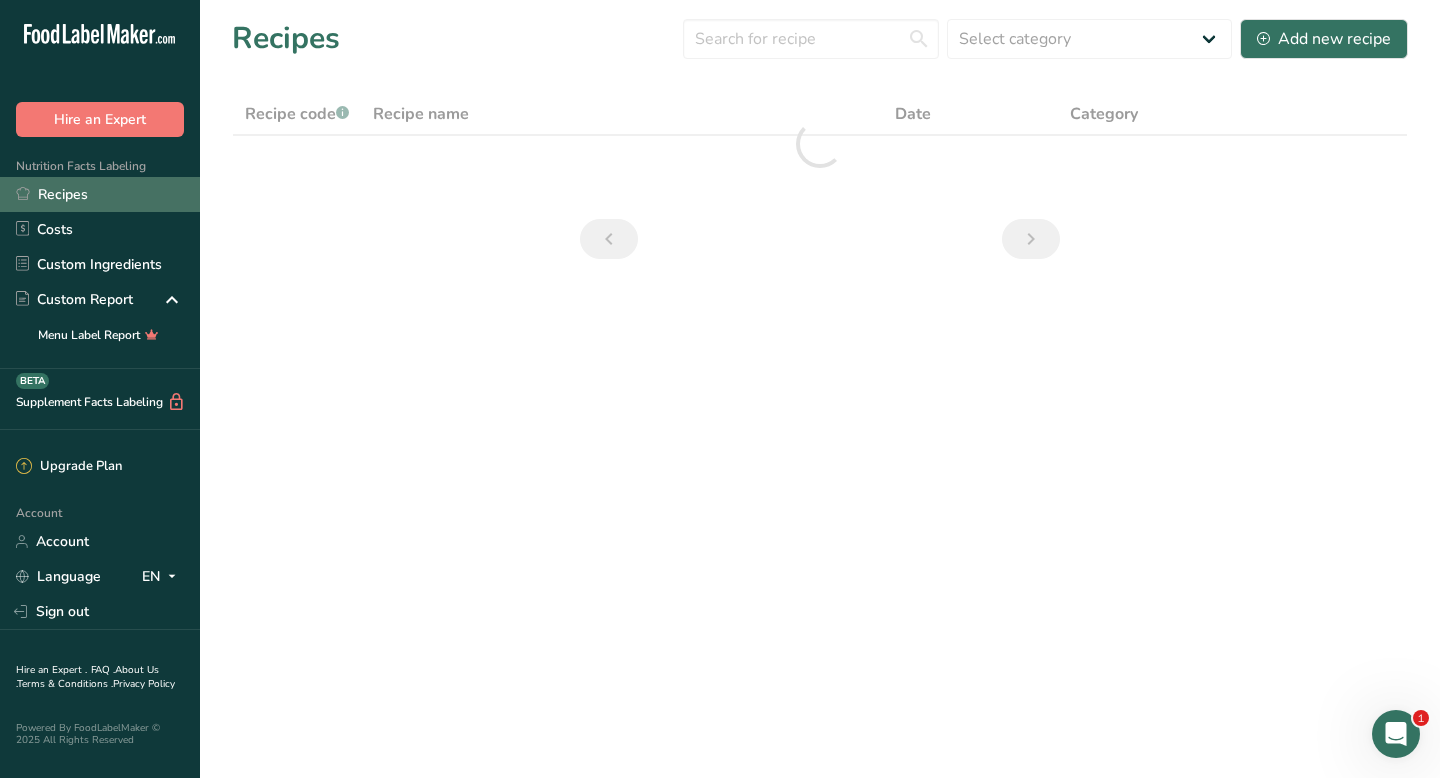 scroll, scrollTop: 0, scrollLeft: 0, axis: both 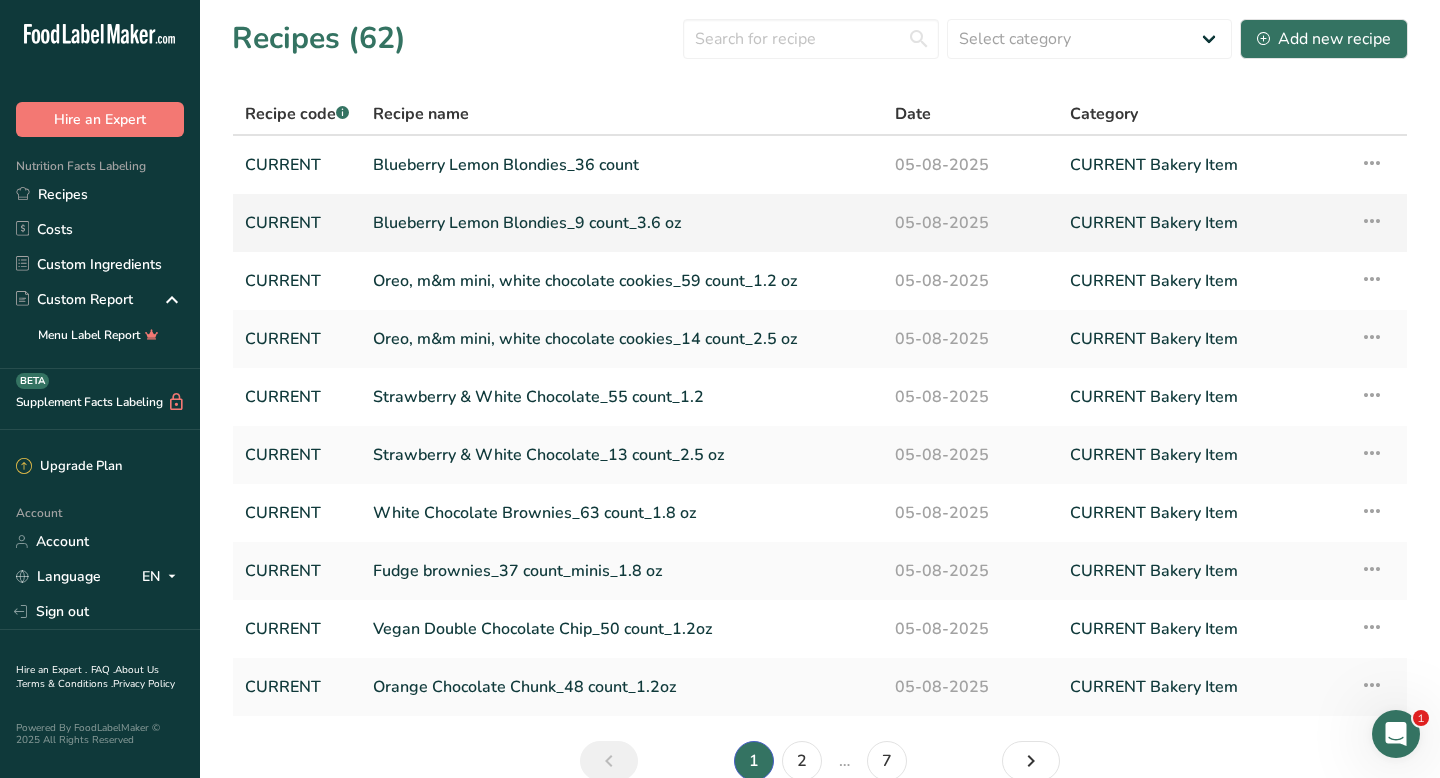 click on "Blueberry Lemon Blondies_9 count_3.6 oz" at bounding box center (622, 223) 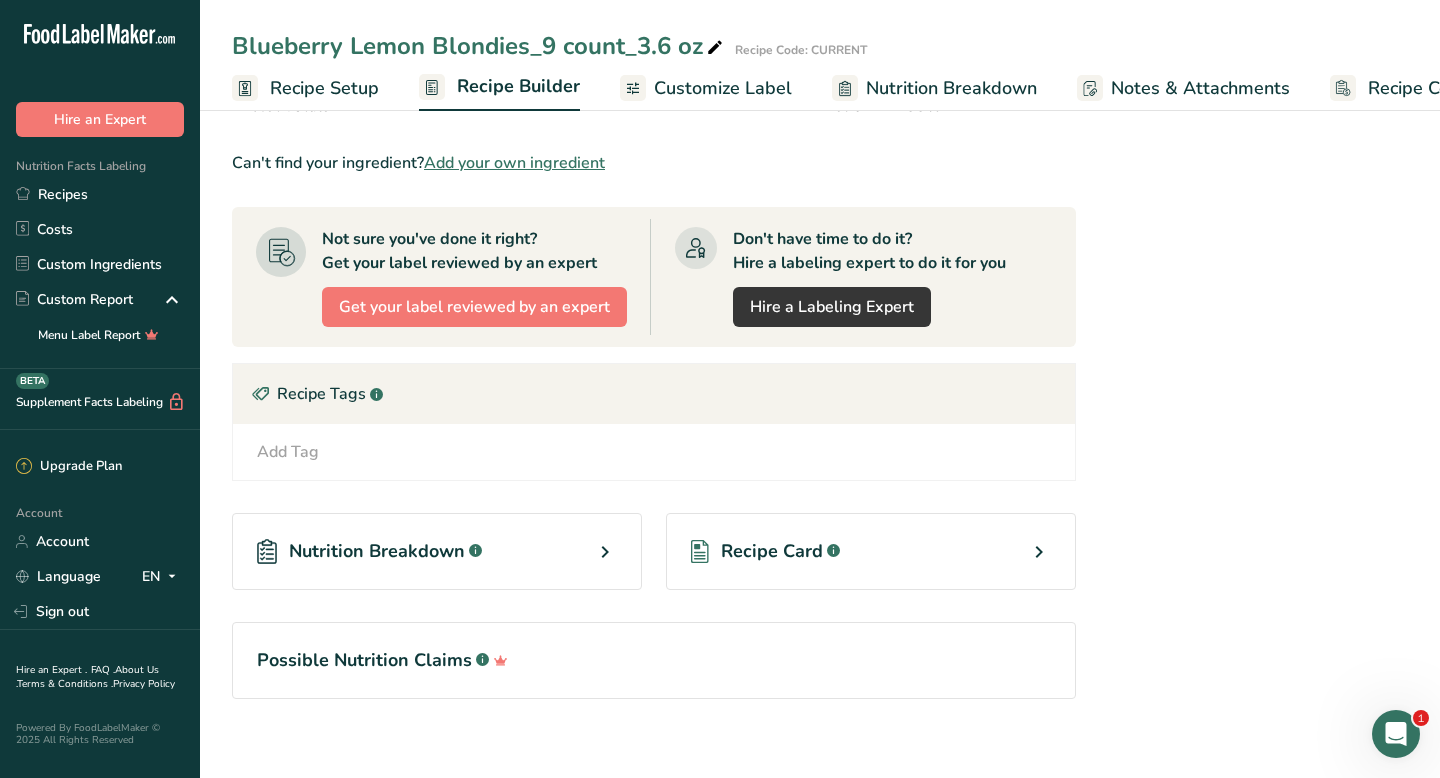 scroll, scrollTop: 958, scrollLeft: 0, axis: vertical 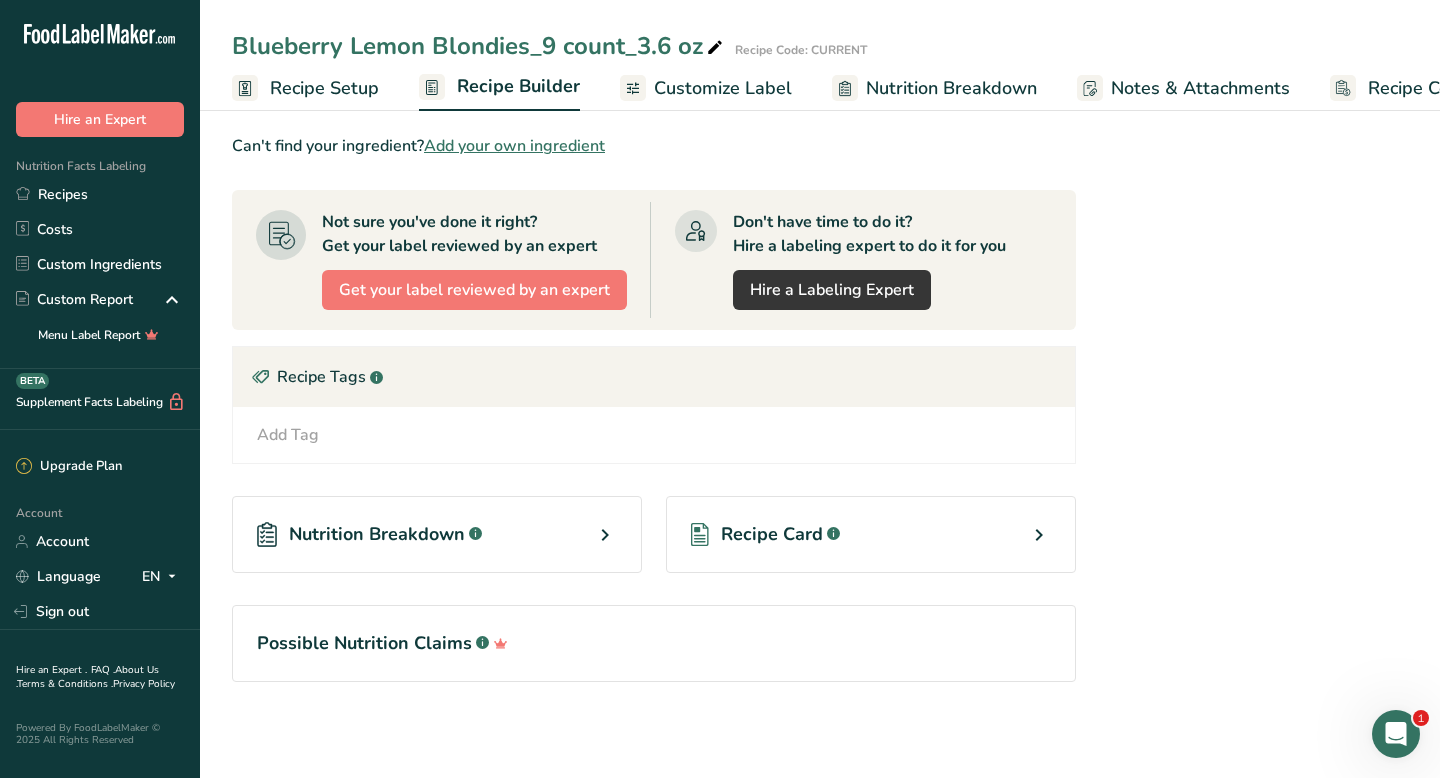 click on "Recipe Card
.a-a{fill:#347362;}.b-a{fill:#fff;}" at bounding box center (871, 534) 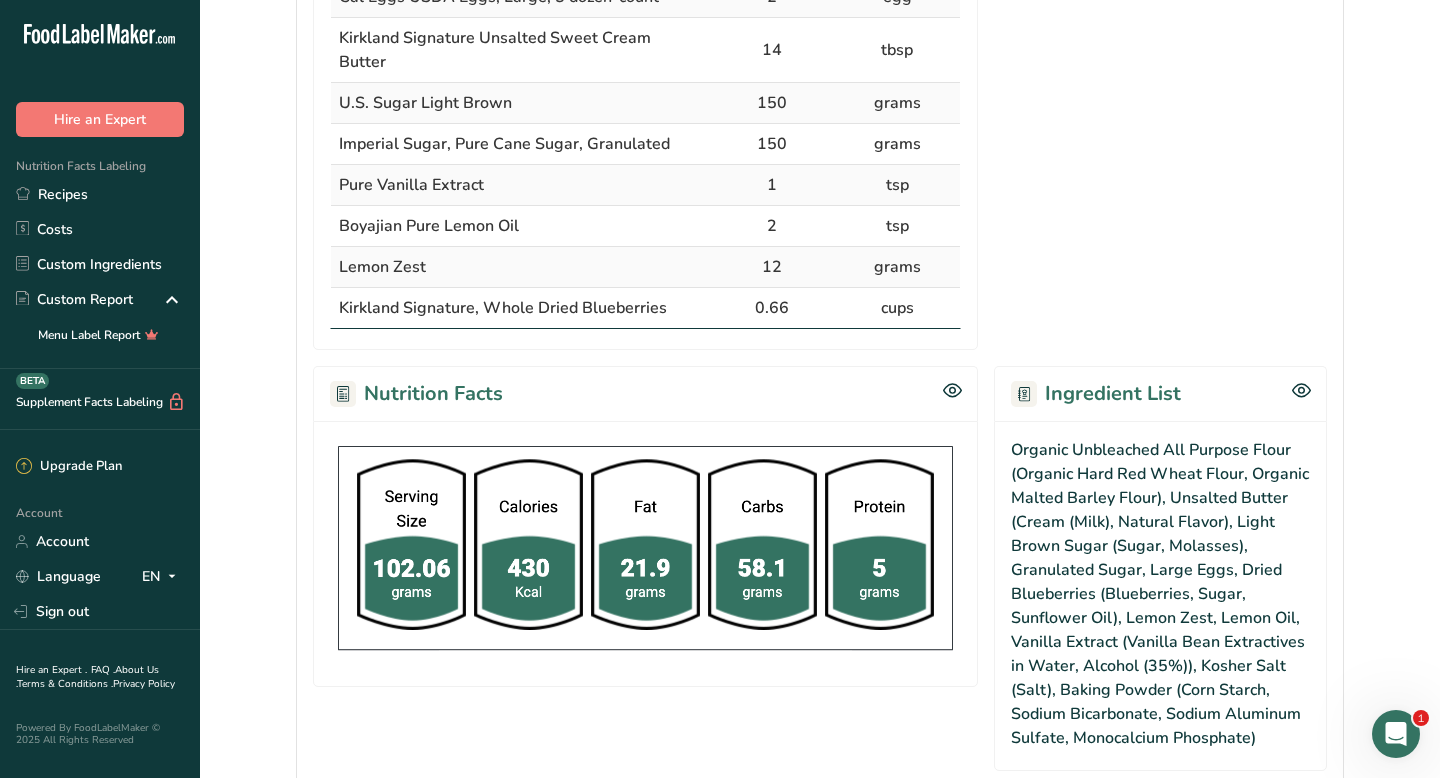 scroll, scrollTop: 1009, scrollLeft: 0, axis: vertical 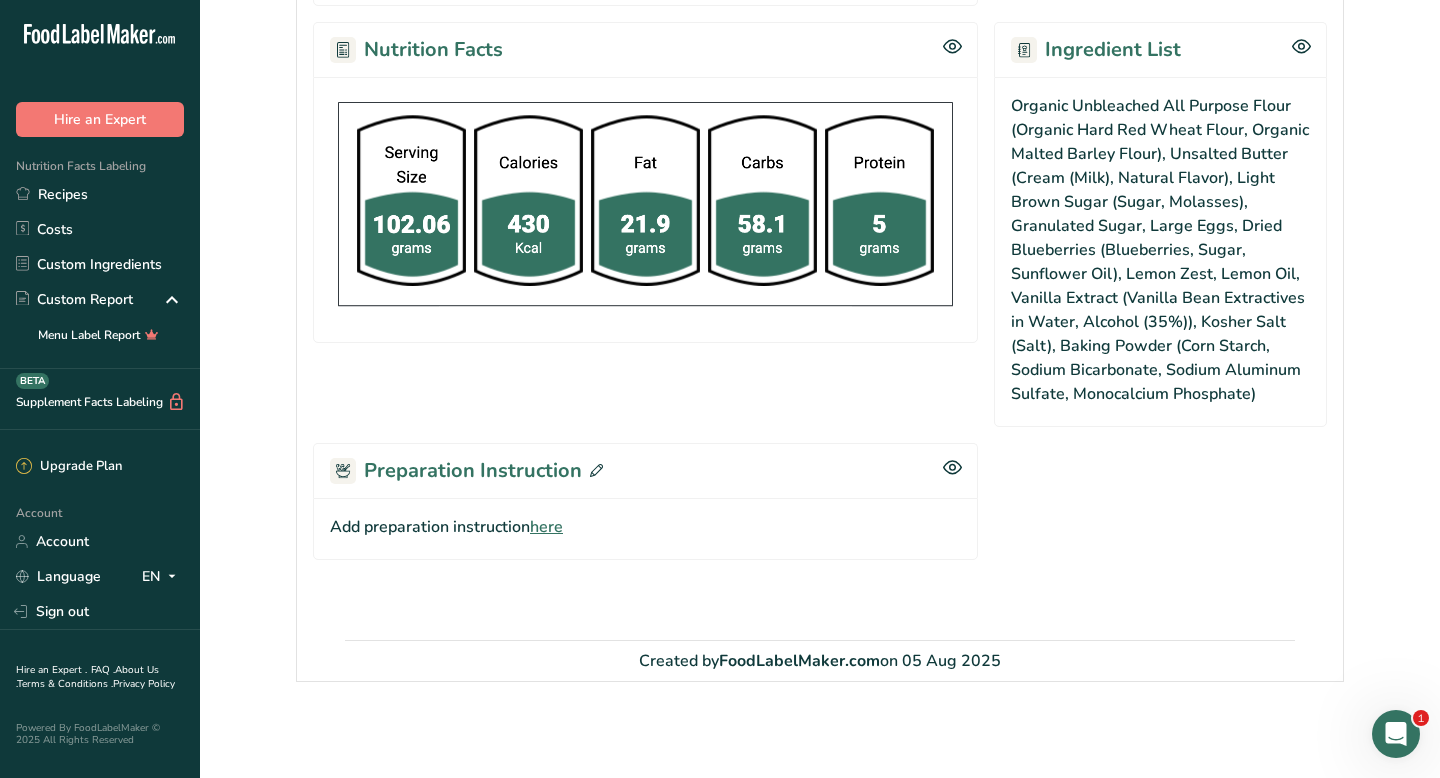 click on "here" at bounding box center [546, 527] 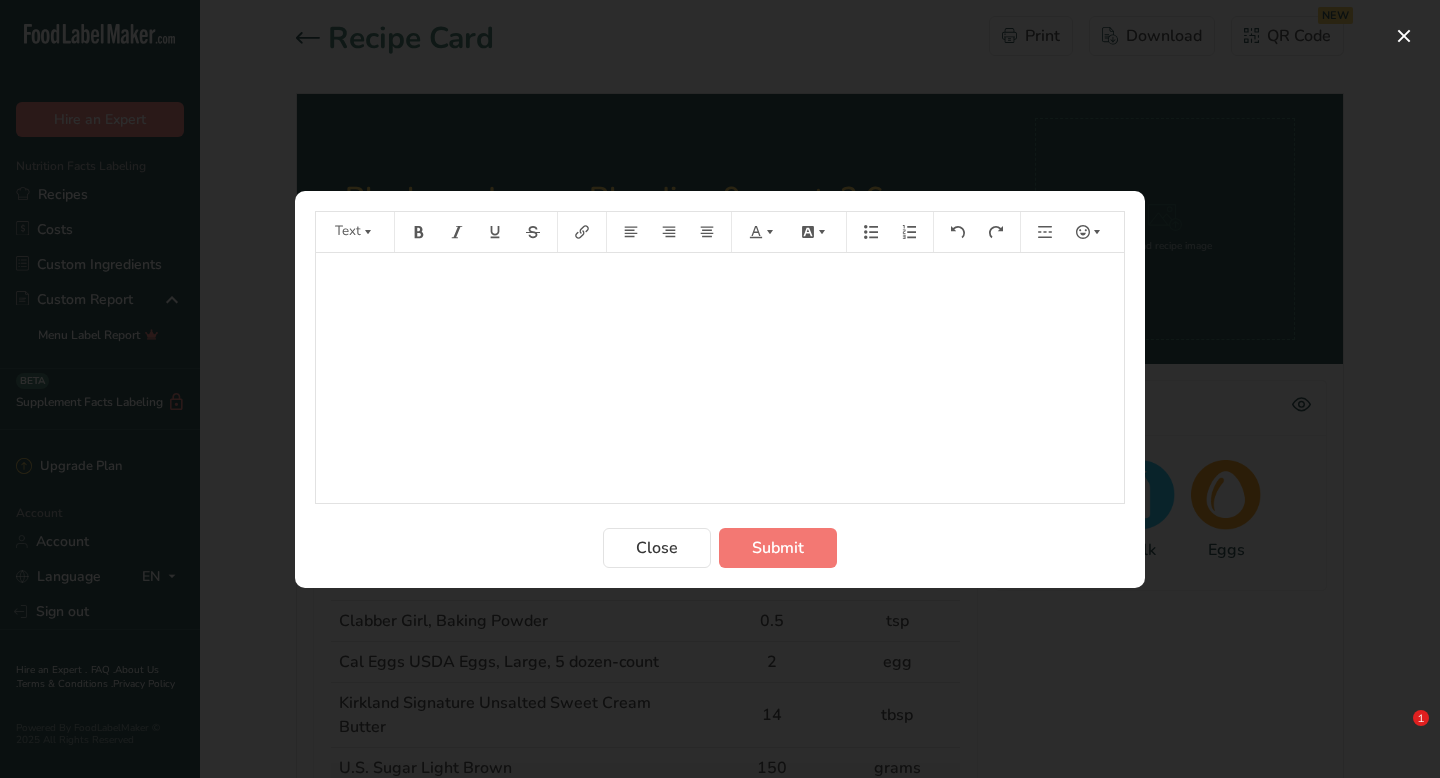 scroll, scrollTop: 1009, scrollLeft: 0, axis: vertical 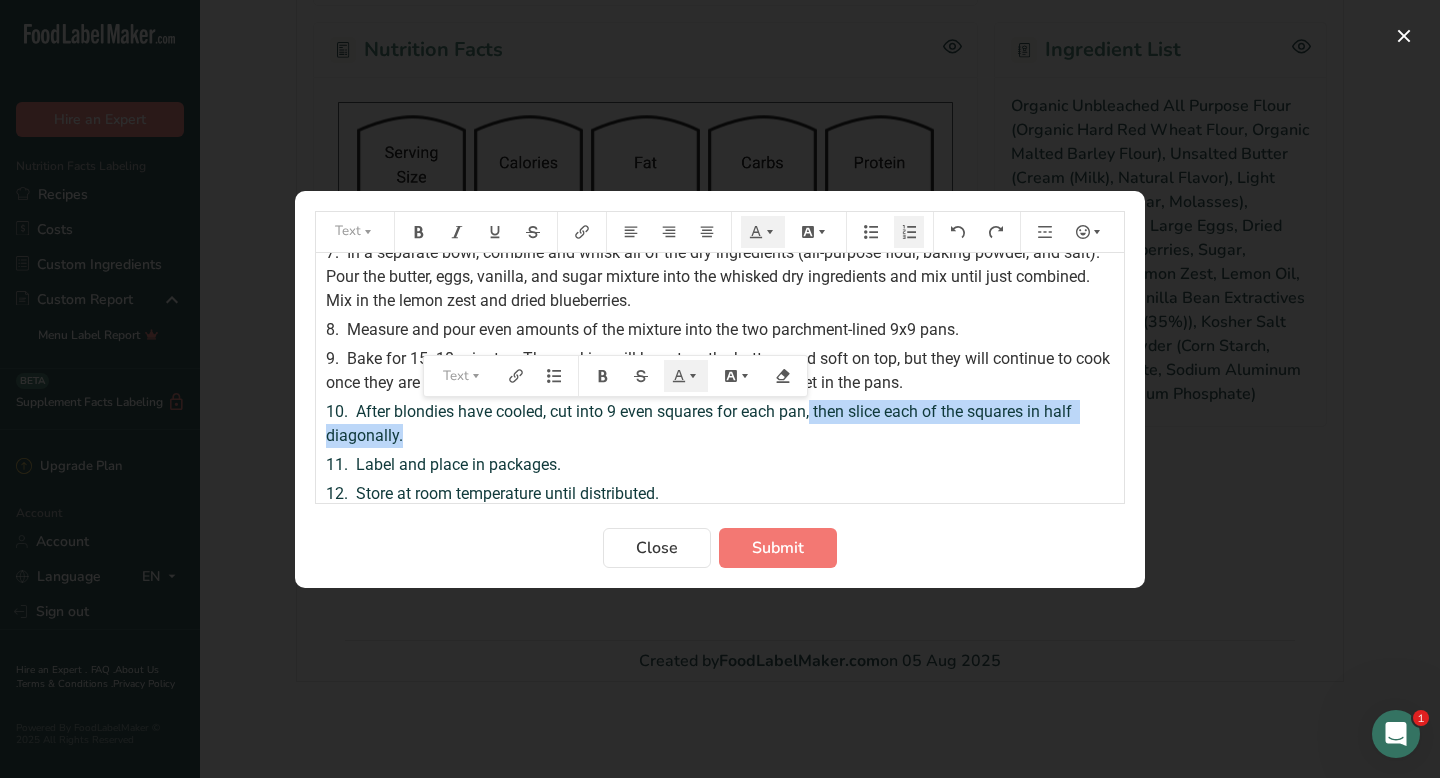 drag, startPoint x: 812, startPoint y: 413, endPoint x: 466, endPoint y: 428, distance: 346.32498 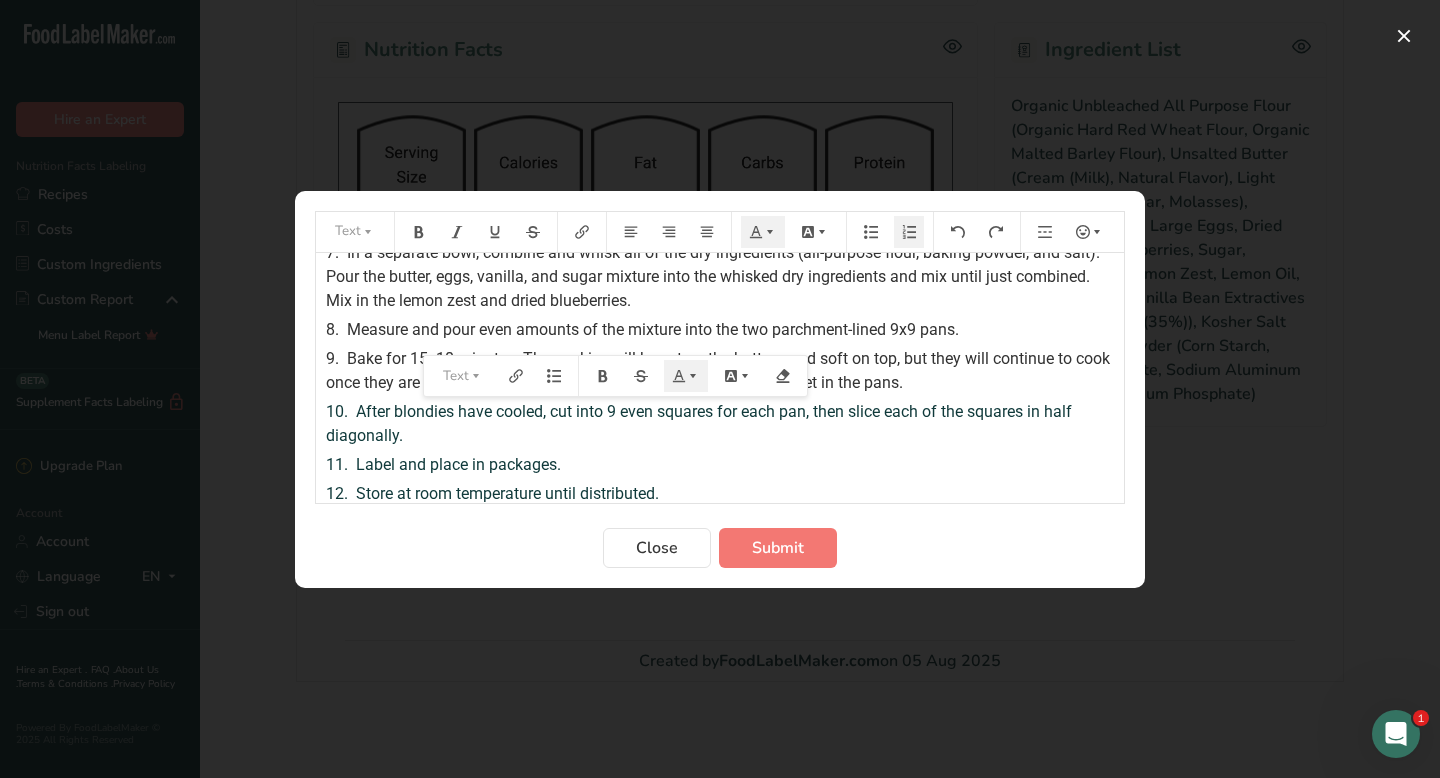 scroll, scrollTop: 320, scrollLeft: 0, axis: vertical 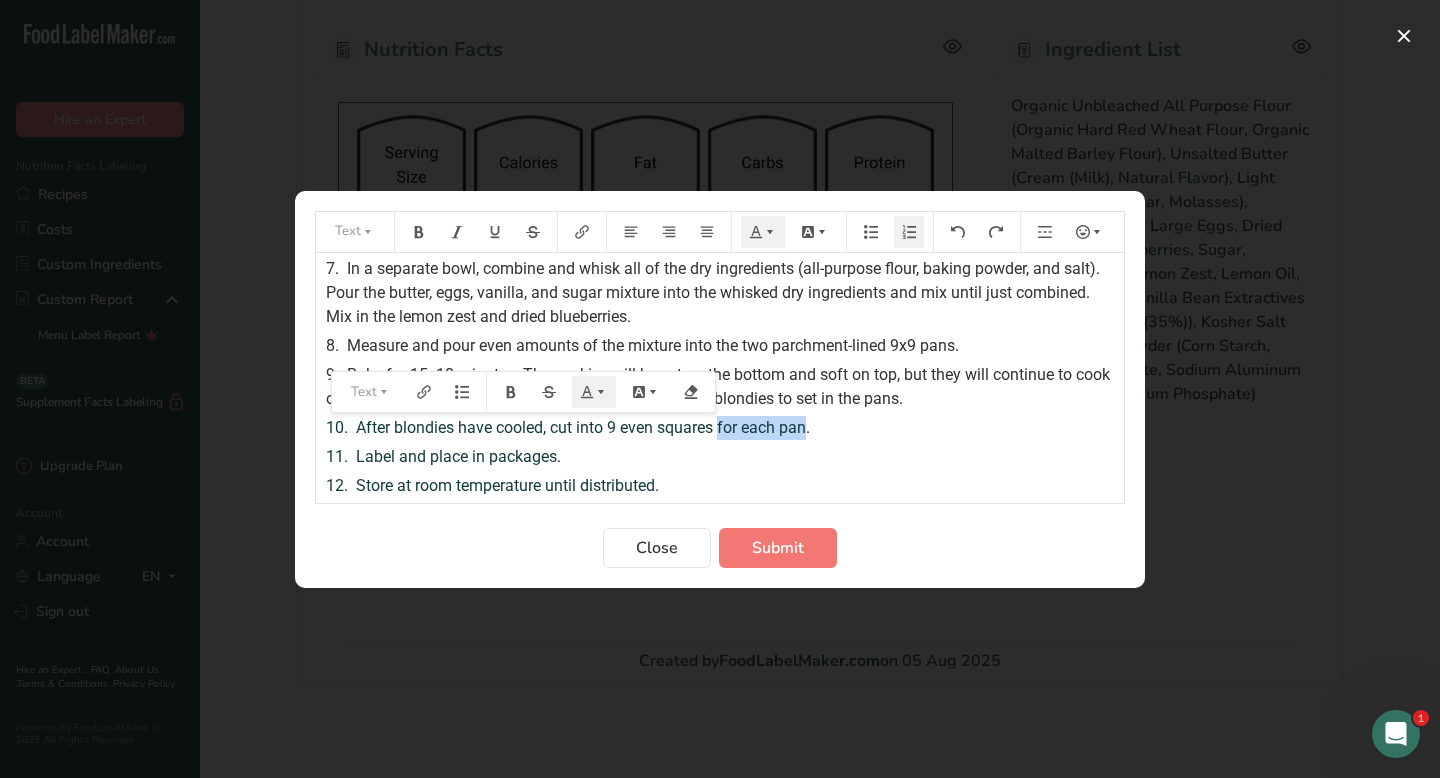 drag, startPoint x: 722, startPoint y: 426, endPoint x: 805, endPoint y: 420, distance: 83.21658 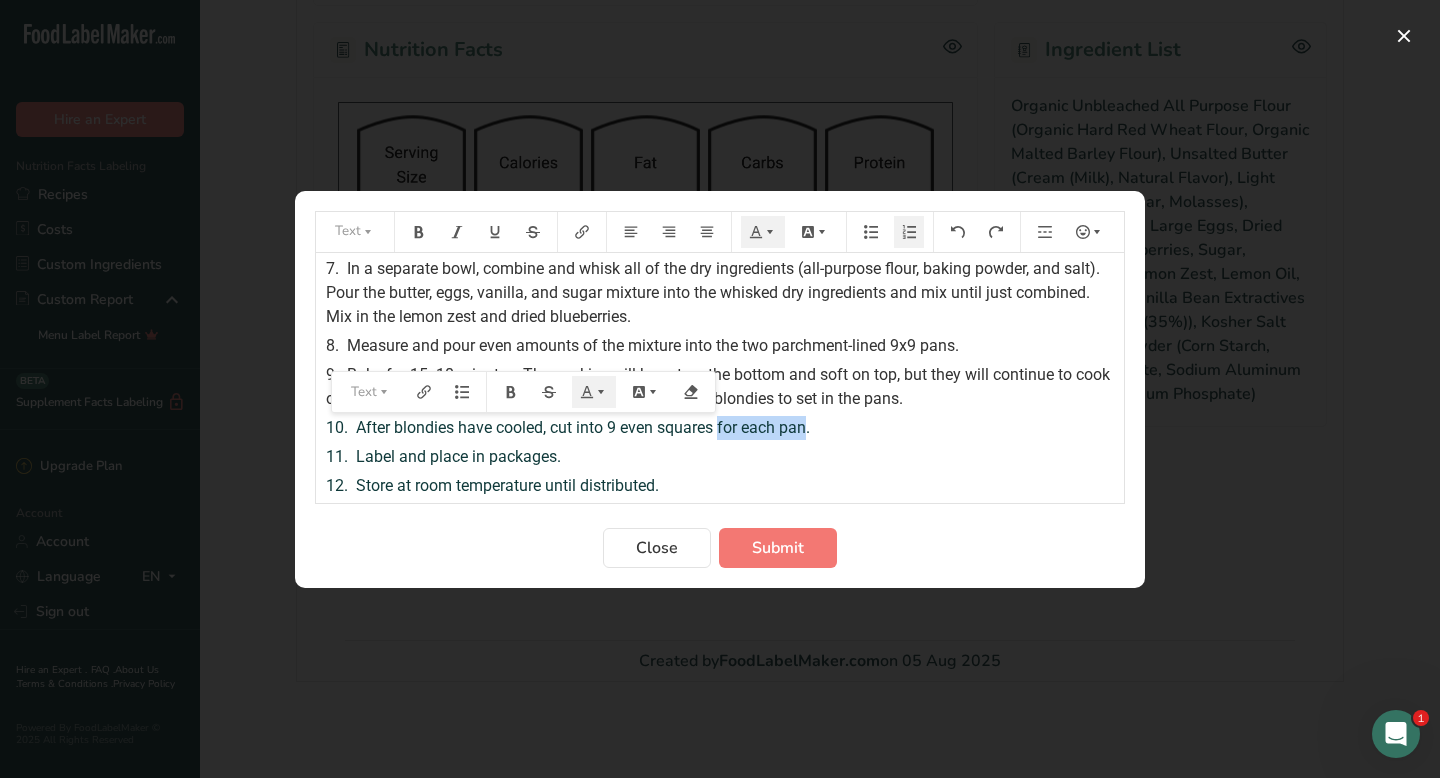 click on "After blondies have cooled, cut into 9 even squares for each pan." at bounding box center [583, 427] 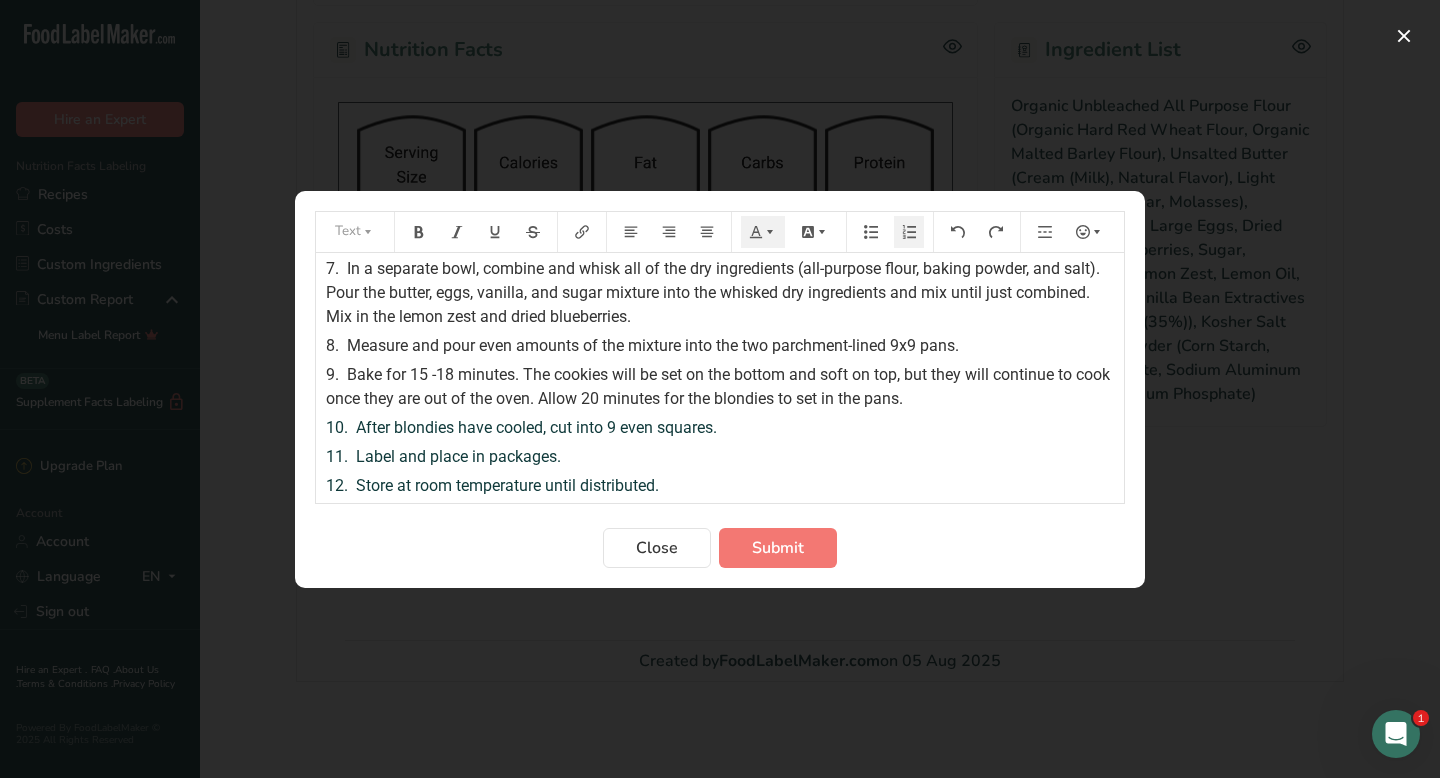 scroll, scrollTop: 0, scrollLeft: 0, axis: both 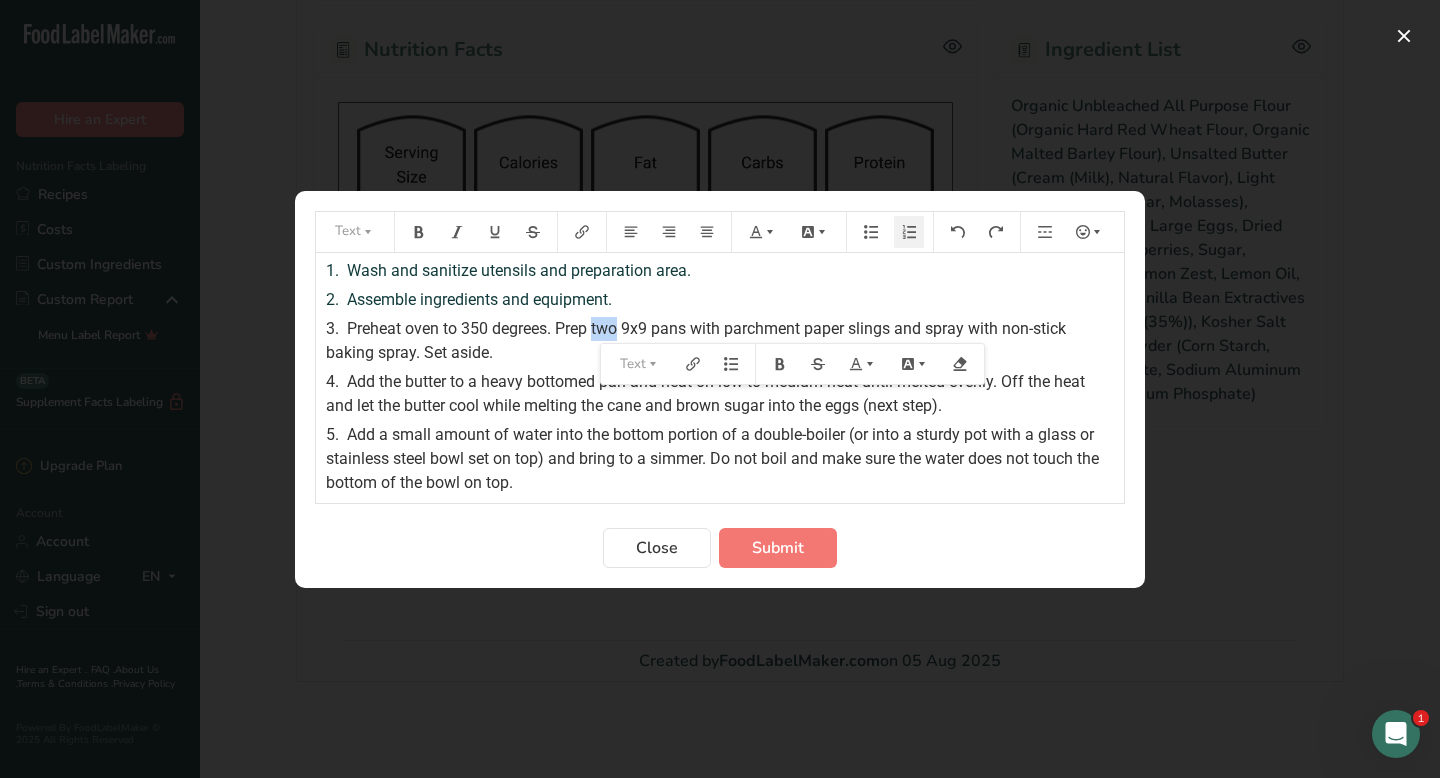 drag, startPoint x: 596, startPoint y: 327, endPoint x: 620, endPoint y: 327, distance: 24 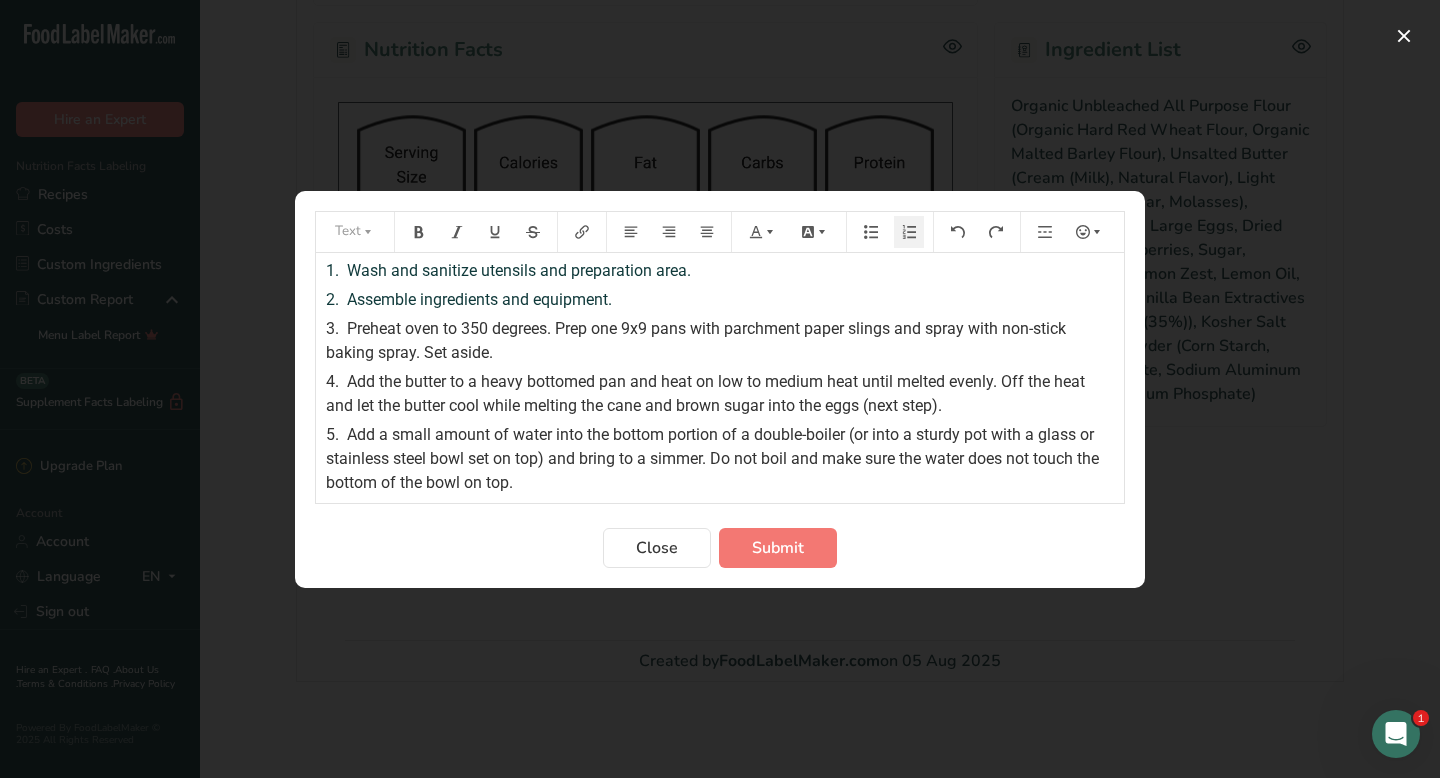 click on "Preheat oven to 350 degrees. Prep one 9x9 pans with parchment paper slings and spray with non-stick baking spray. Set aside." at bounding box center (698, 340) 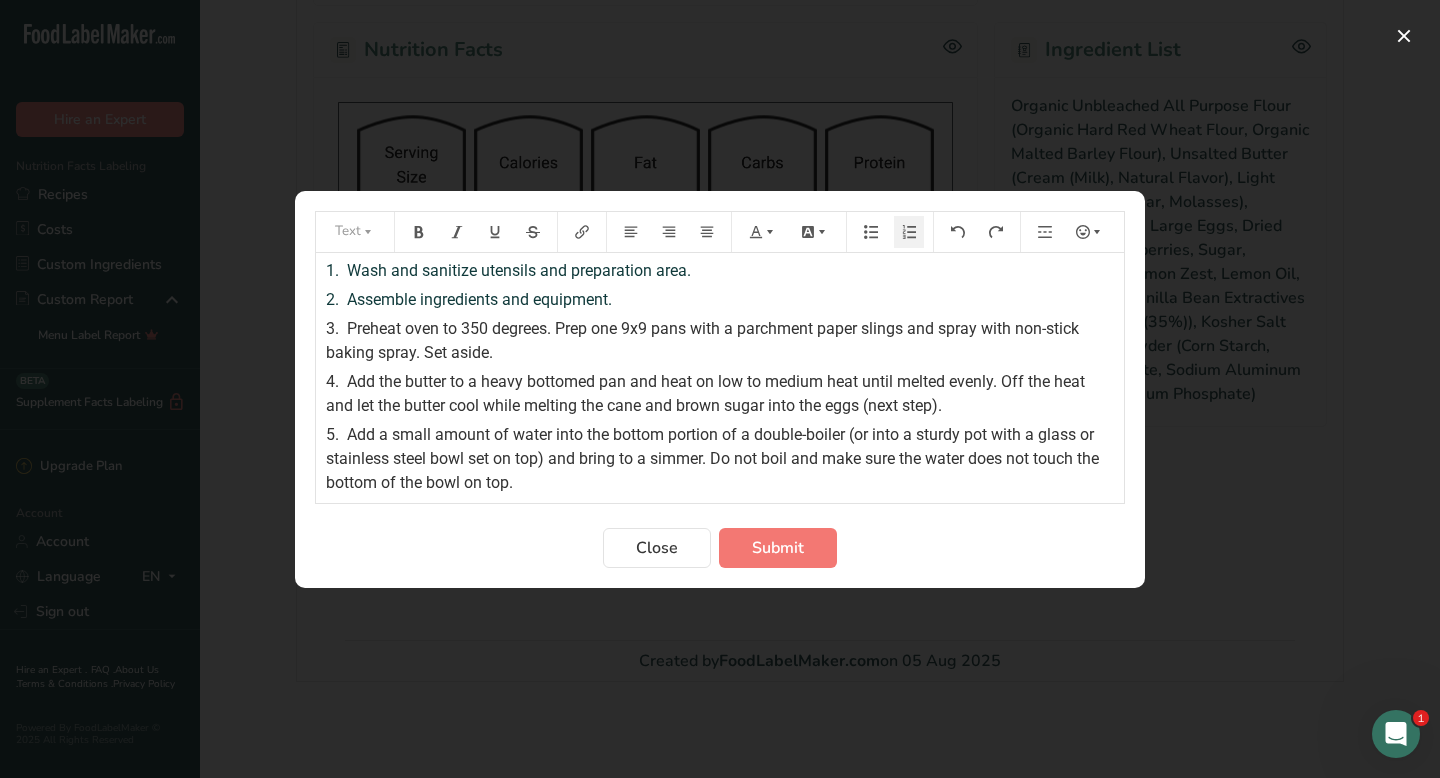 click on "Preheat oven to 350 degrees. Prep one 9x9 pans with a parchment paper slings and spray with non-stick baking spray. Set aside." at bounding box center (704, 340) 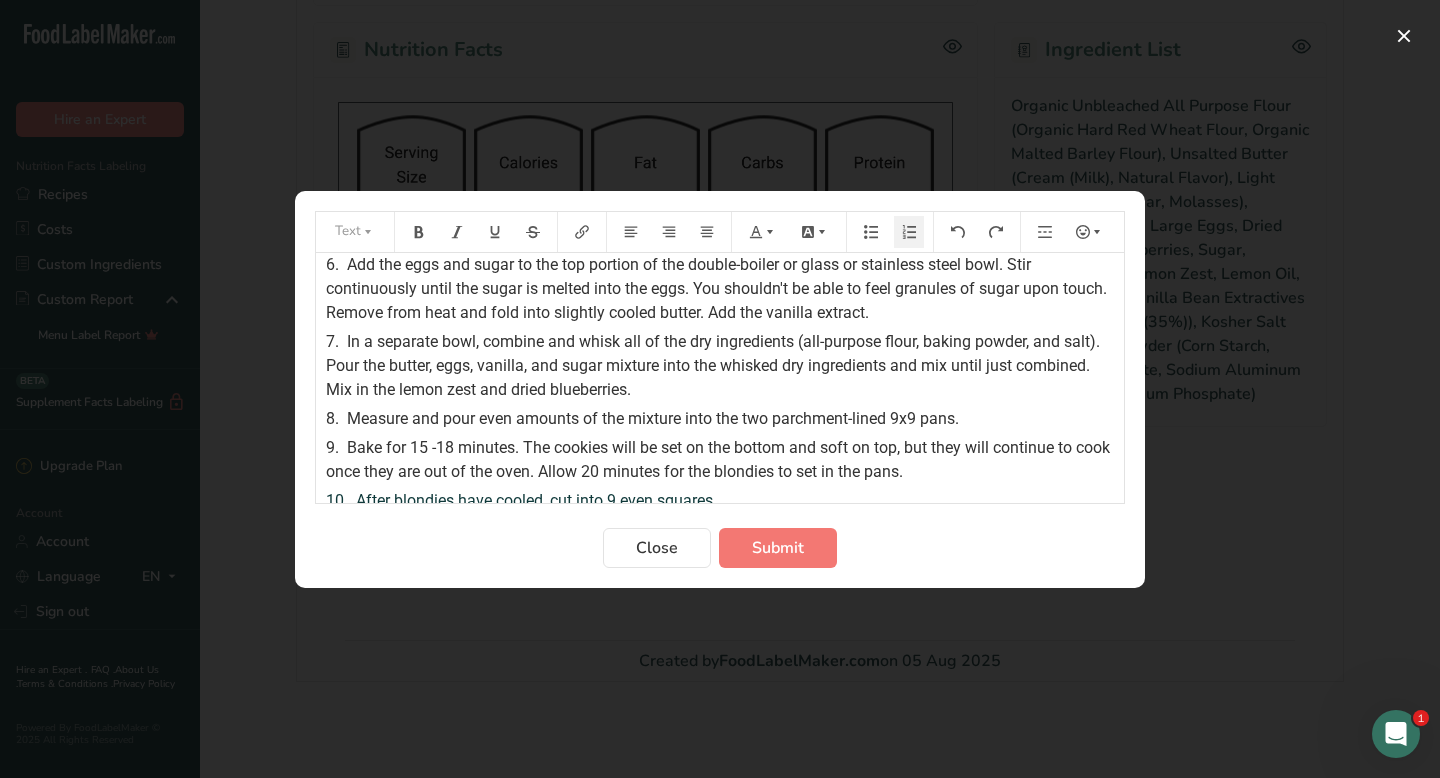 scroll, scrollTop: 256, scrollLeft: 0, axis: vertical 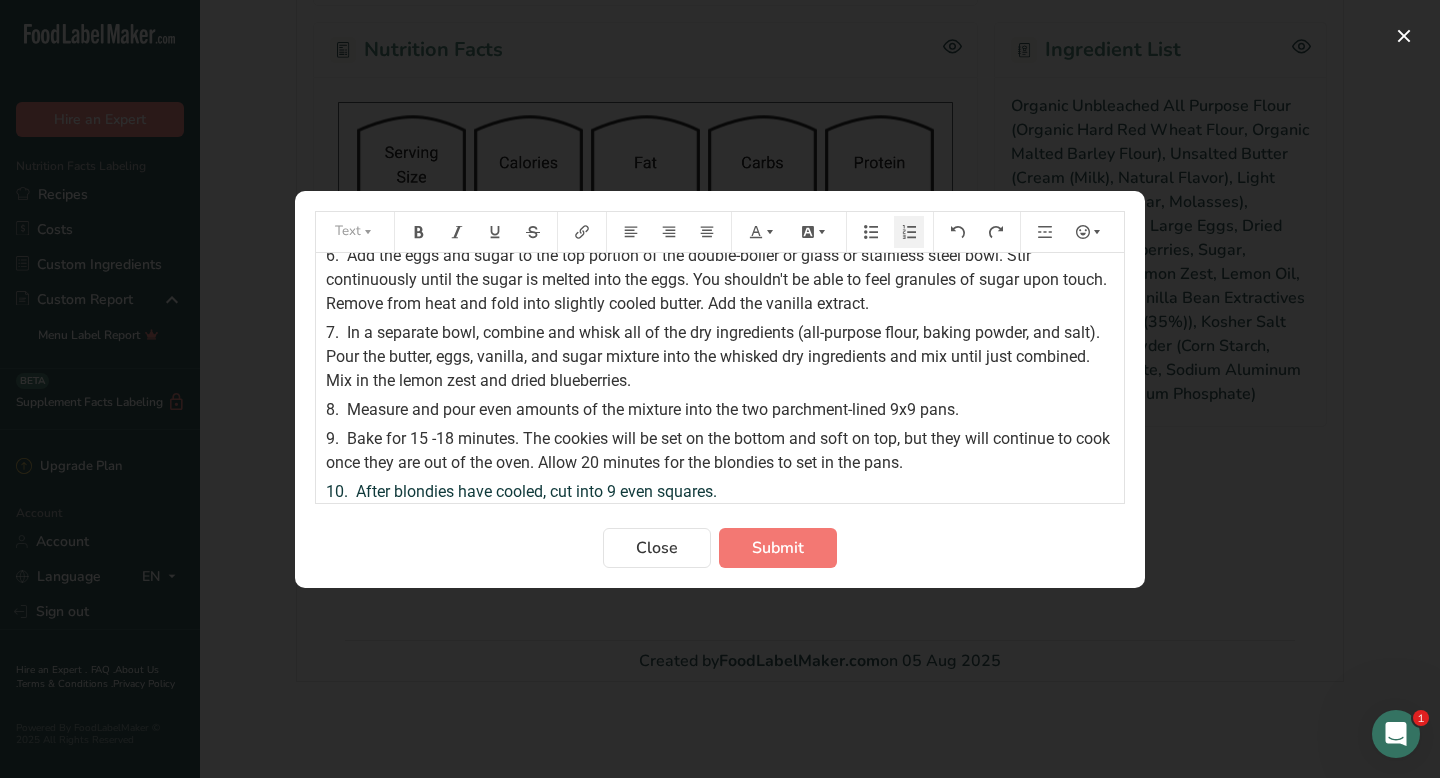 drag, startPoint x: 484, startPoint y: 412, endPoint x: 517, endPoint y: 409, distance: 33.13608 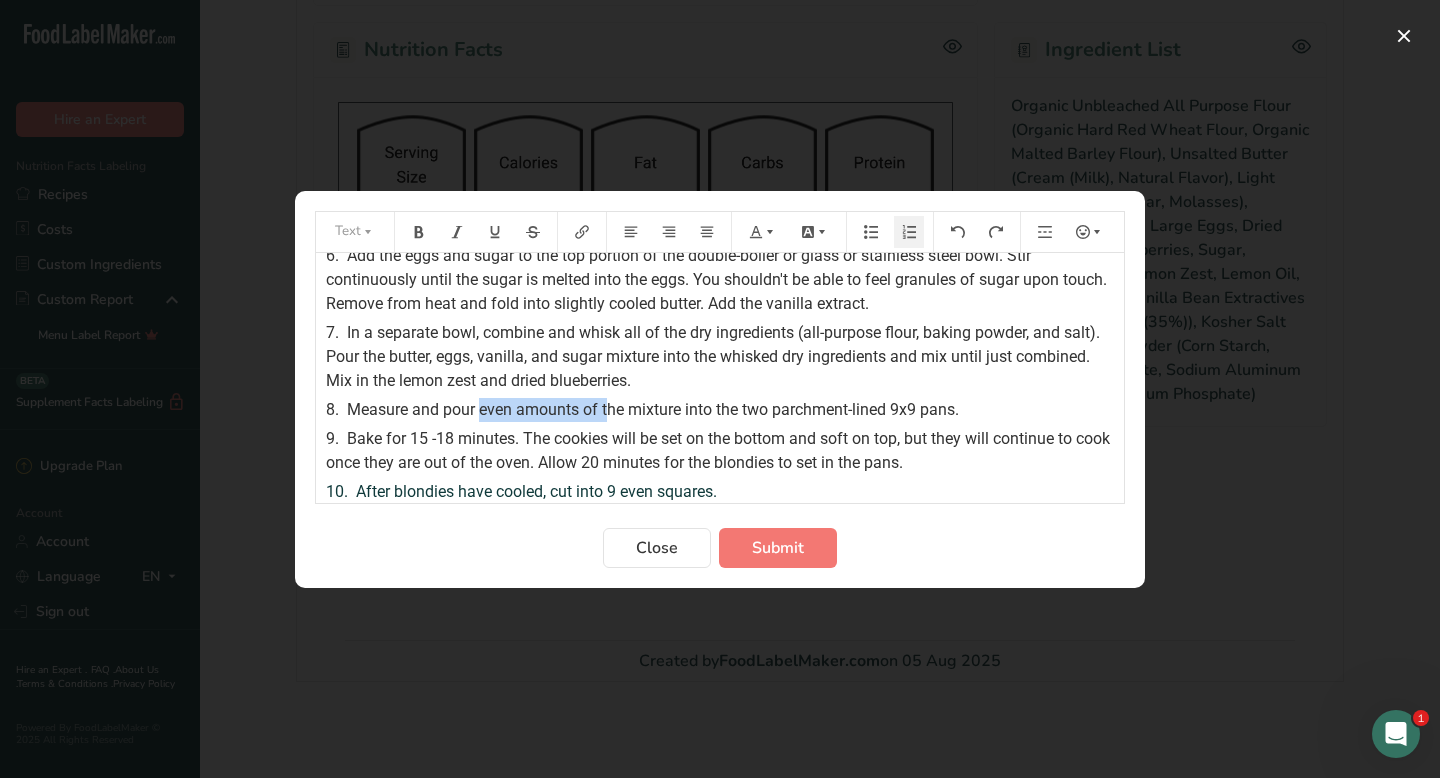 drag, startPoint x: 482, startPoint y: 408, endPoint x: 607, endPoint y: 412, distance: 125.06398 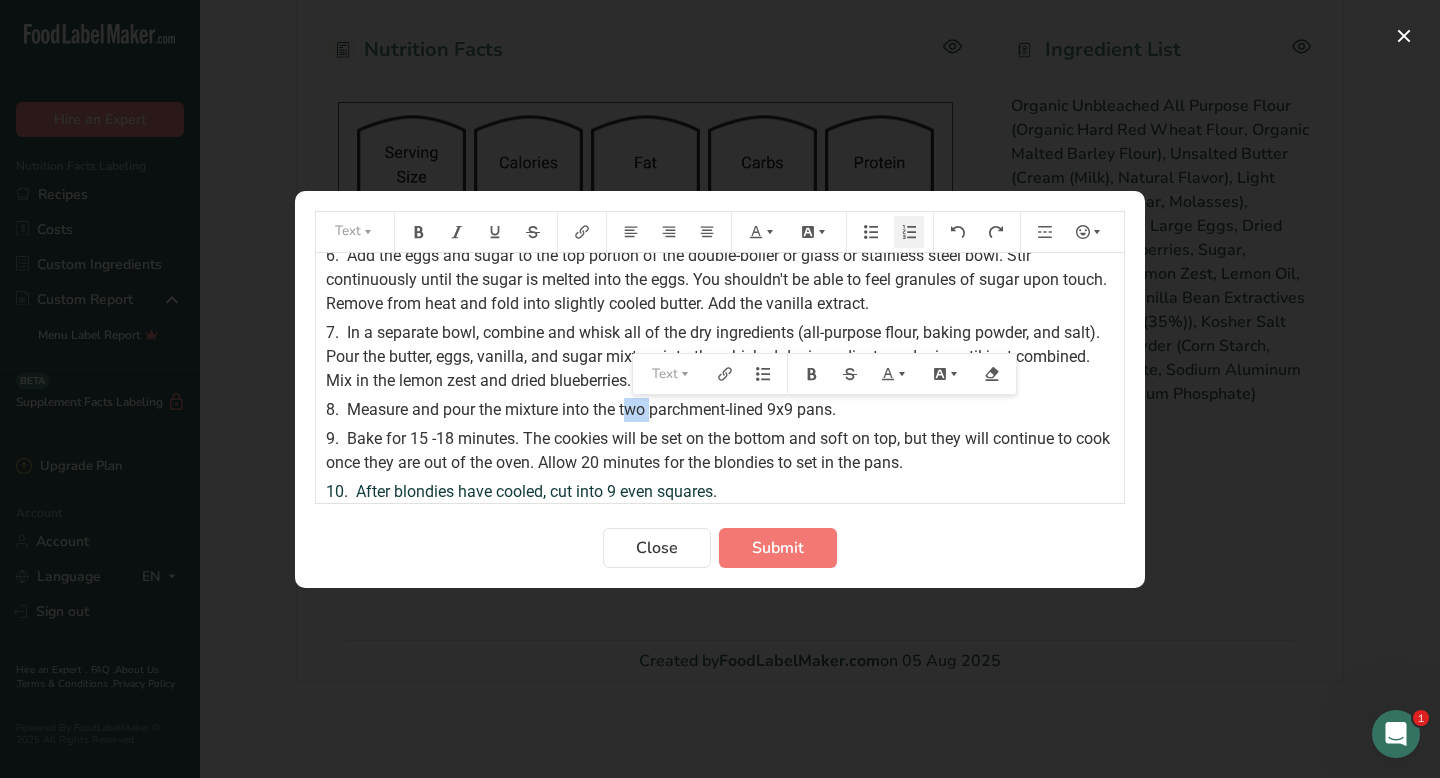drag, startPoint x: 624, startPoint y: 407, endPoint x: 653, endPoint y: 406, distance: 29.017237 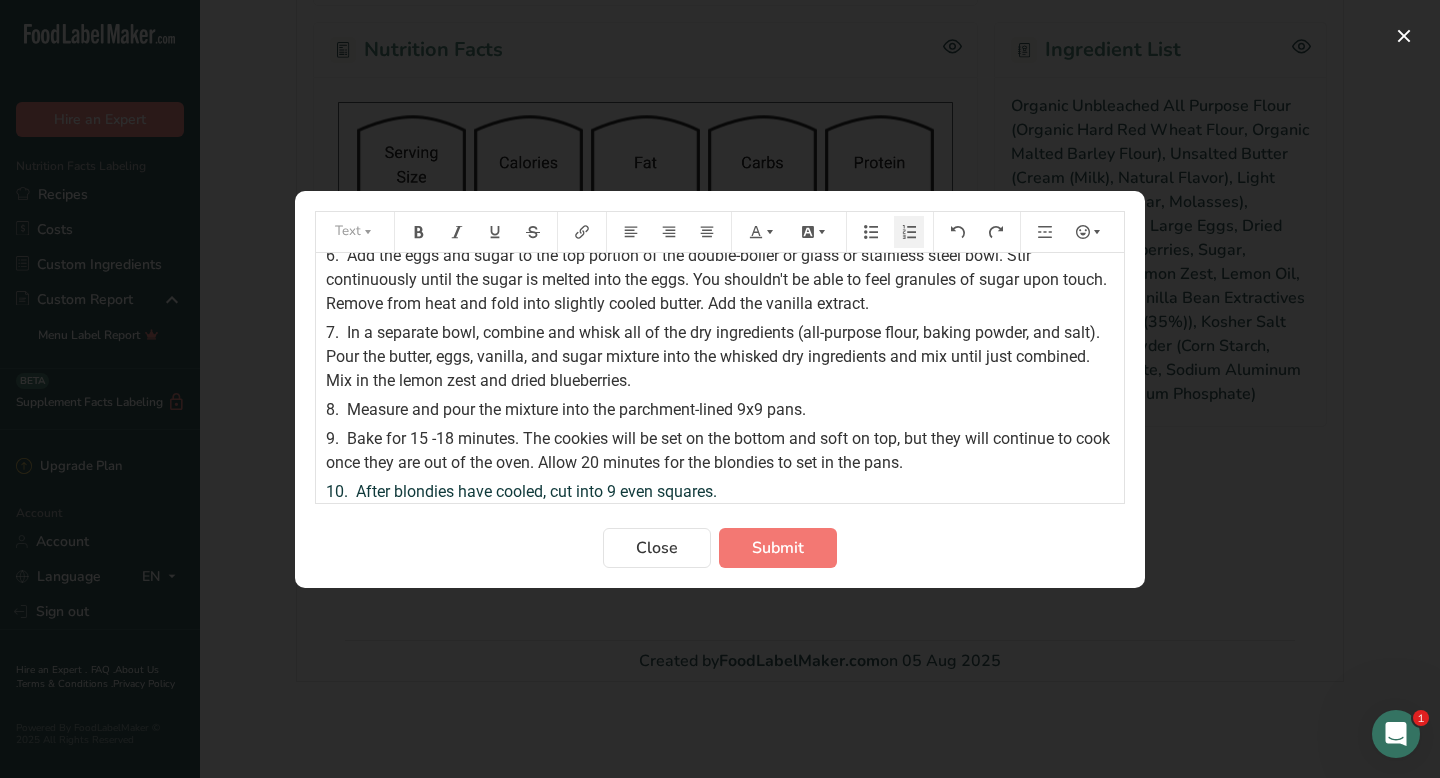 click on "Measure and pour the mixture into the parchment-lined 9x9 pans." at bounding box center [576, 409] 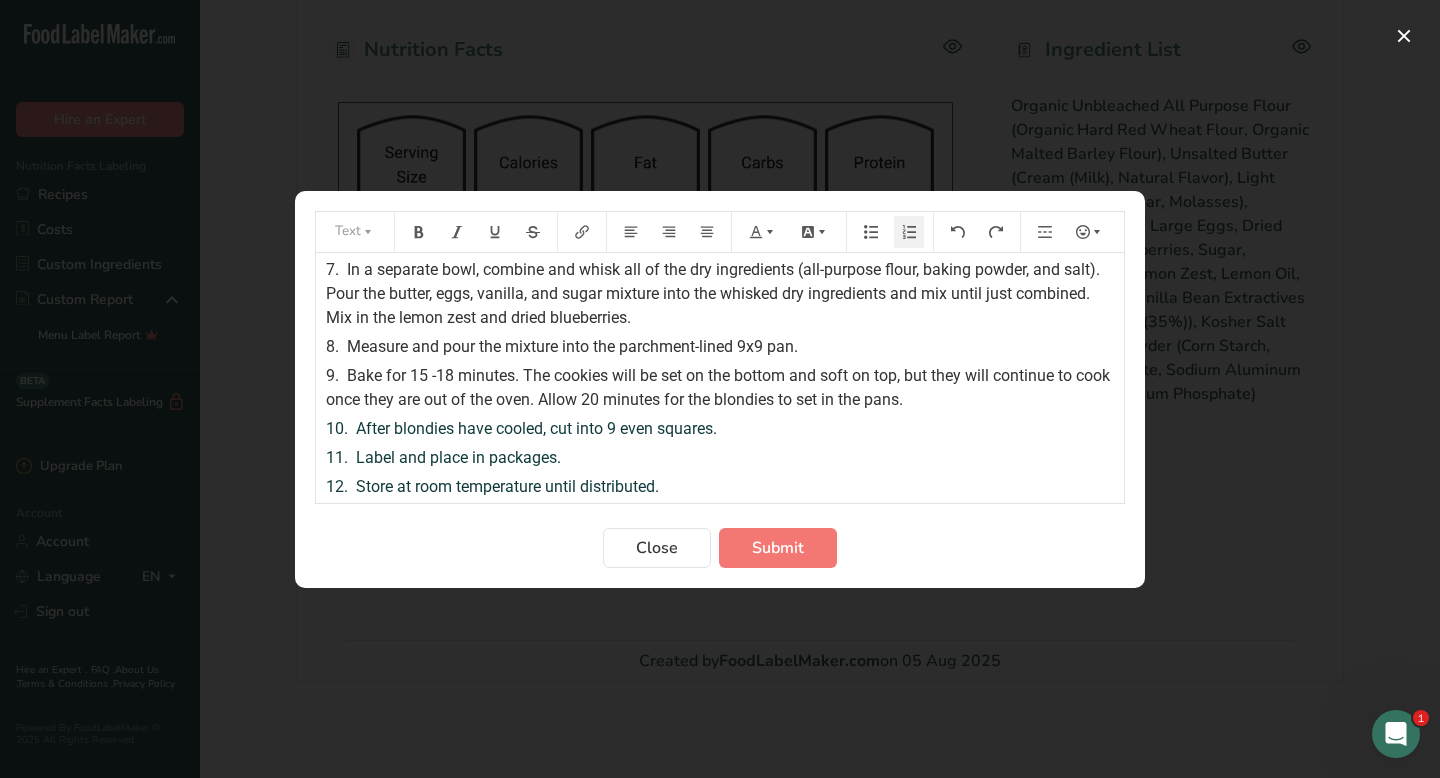 scroll, scrollTop: 320, scrollLeft: 0, axis: vertical 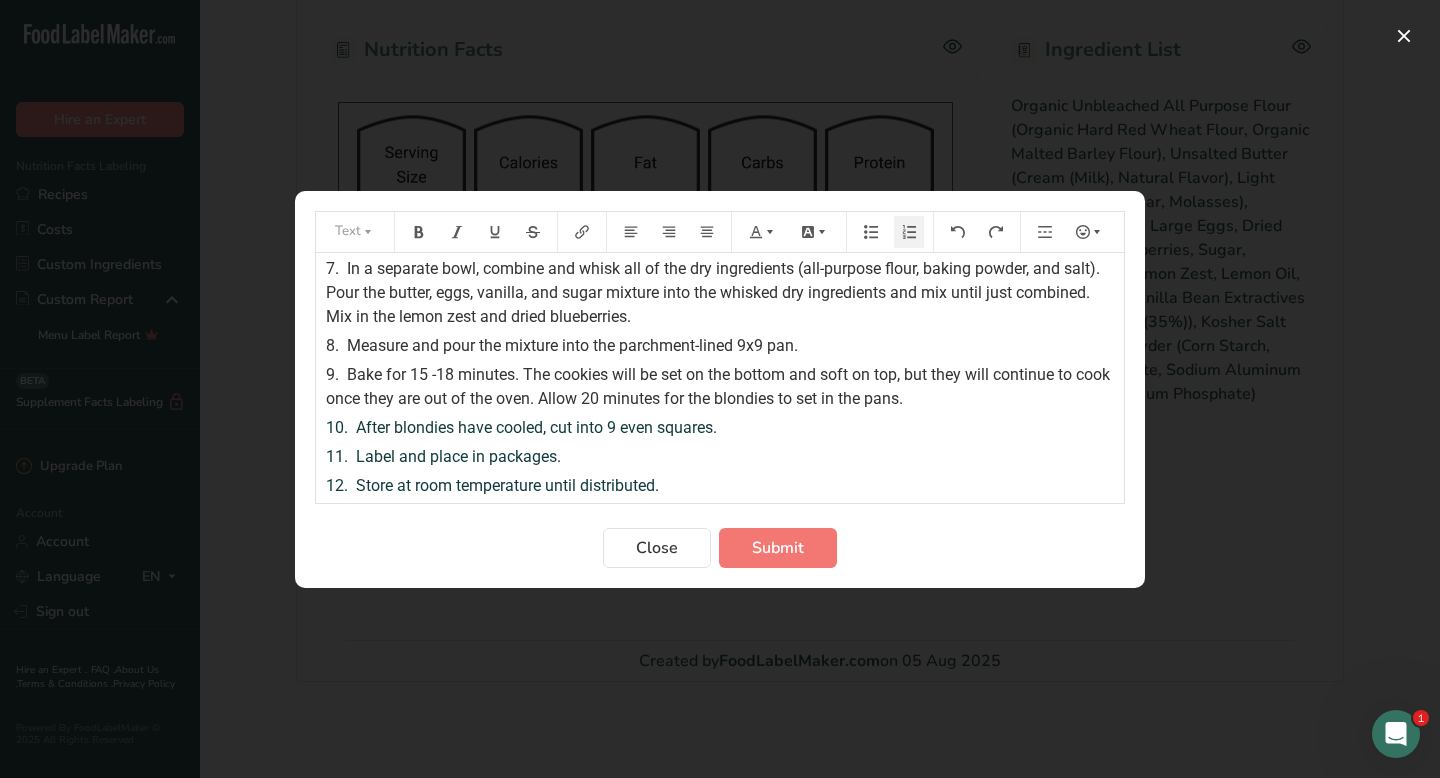 drag, startPoint x: 559, startPoint y: 375, endPoint x: 600, endPoint y: 375, distance: 41 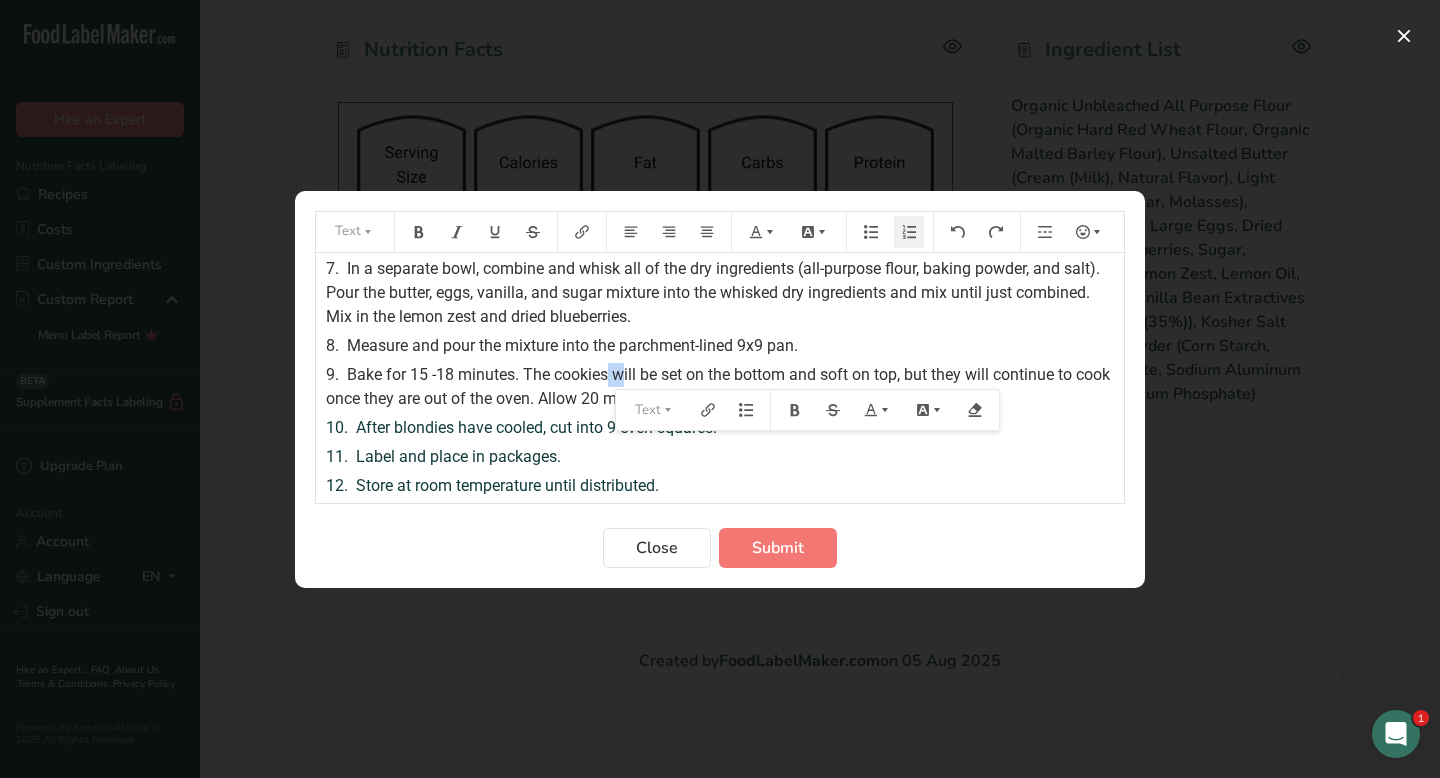 drag, startPoint x: 621, startPoint y: 375, endPoint x: 606, endPoint y: 375, distance: 15 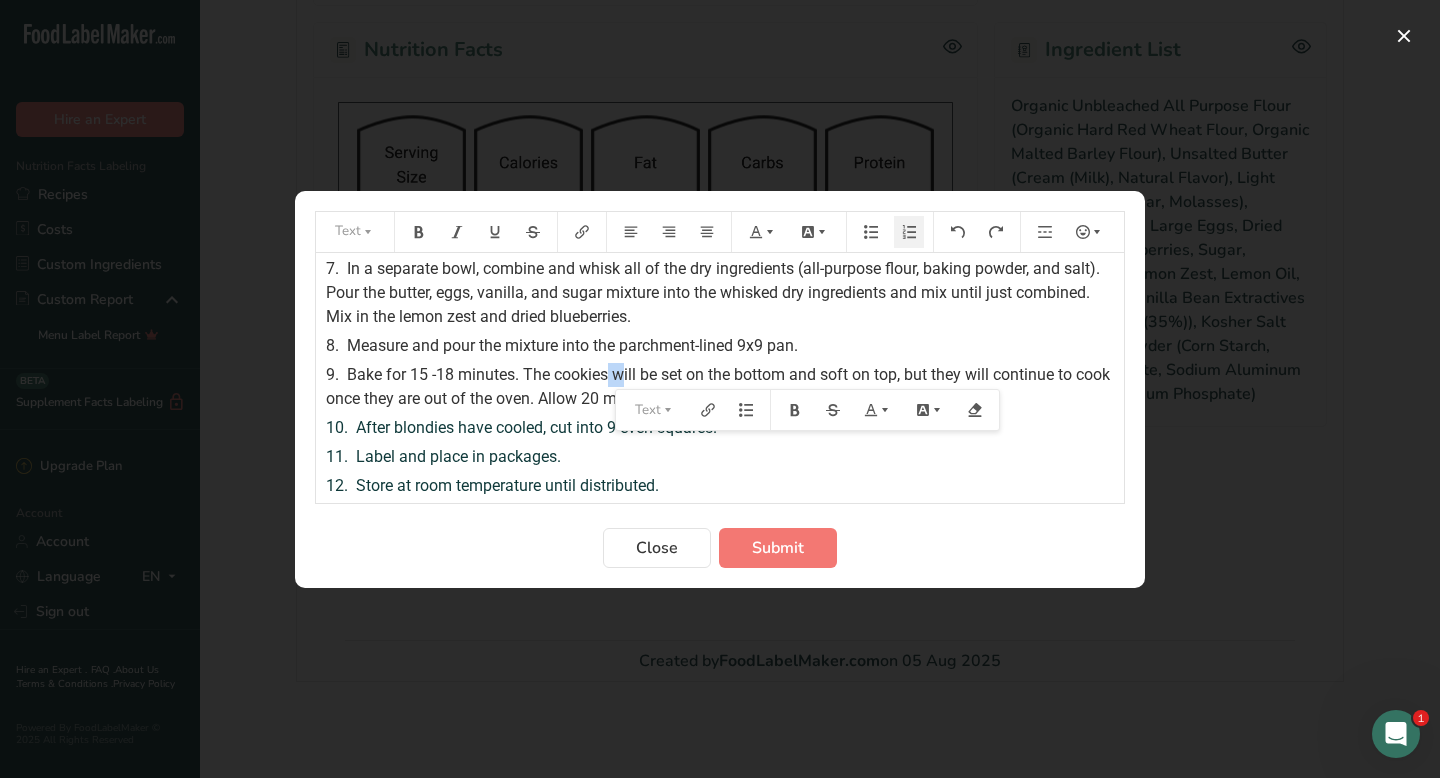 click on "Bake for 15 -18 minutes. The cookies will be set on the bottom and soft on top, but they will continue to cook once they are out of the oven. Allow 20 minutes for the blondies to set in the pans." at bounding box center (720, 386) 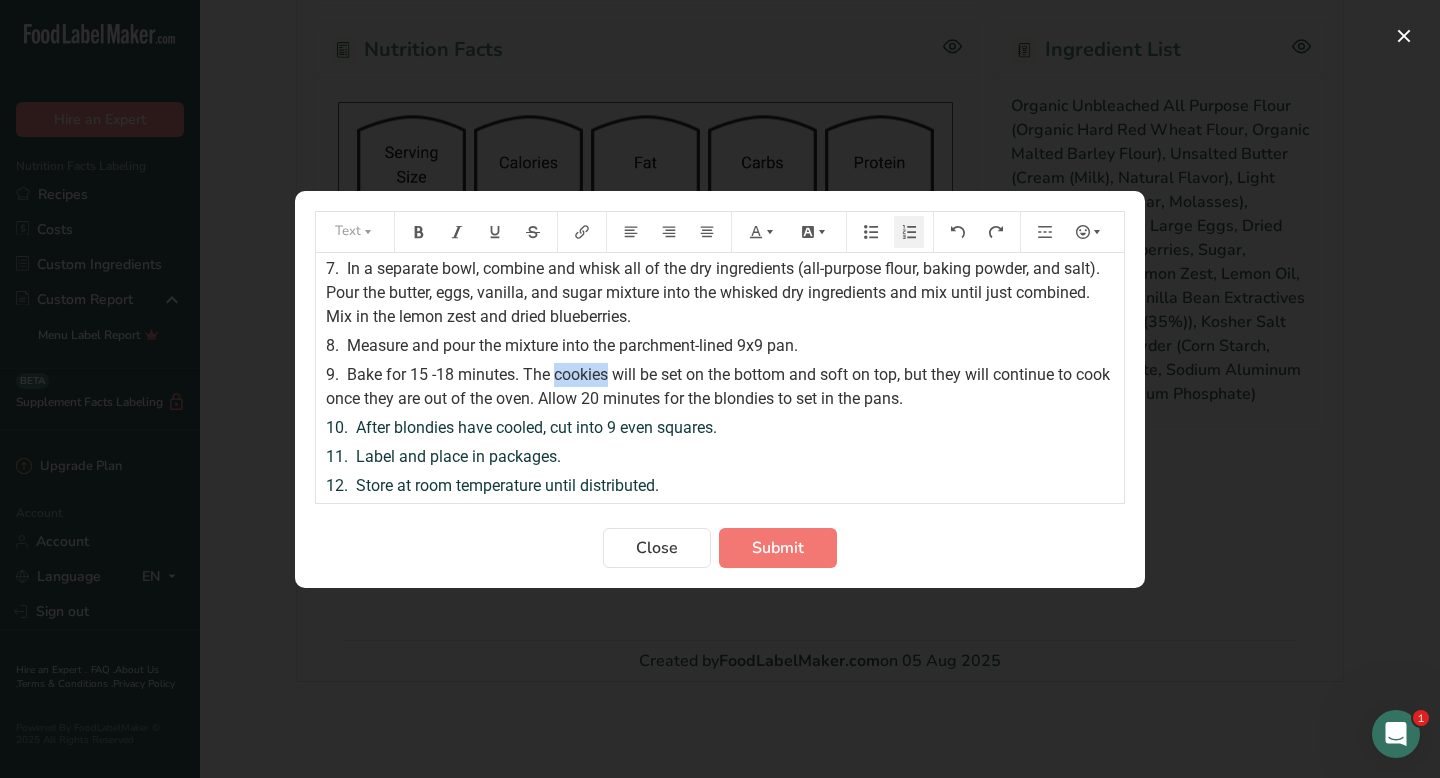 drag, startPoint x: 558, startPoint y: 374, endPoint x: 611, endPoint y: 374, distance: 53 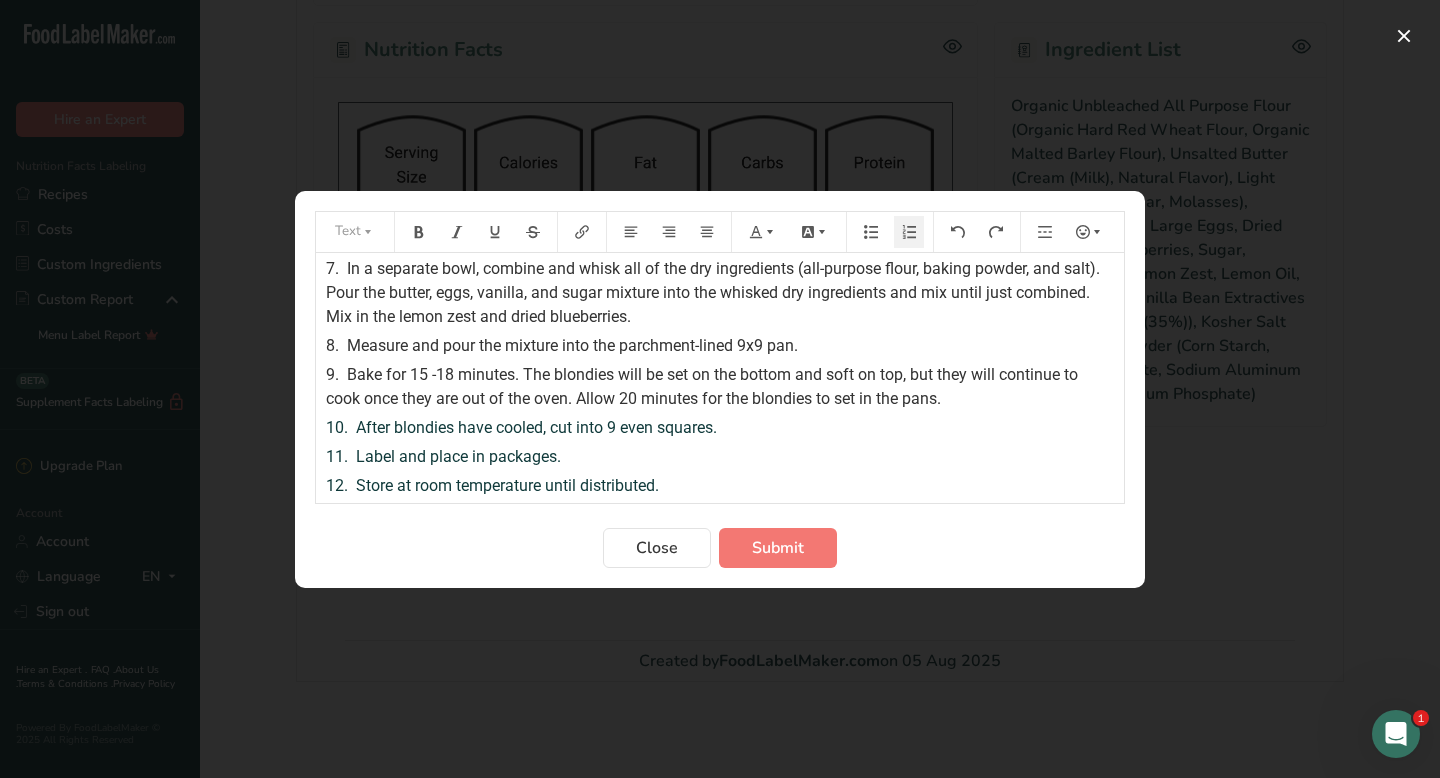 click on "Bake for 15 -18 minutes. The blondies will be set on the bottom and soft on top, but they will continue to cook once they are out of the oven. Allow 20 minutes for the blondies to set in the pans." at bounding box center (704, 386) 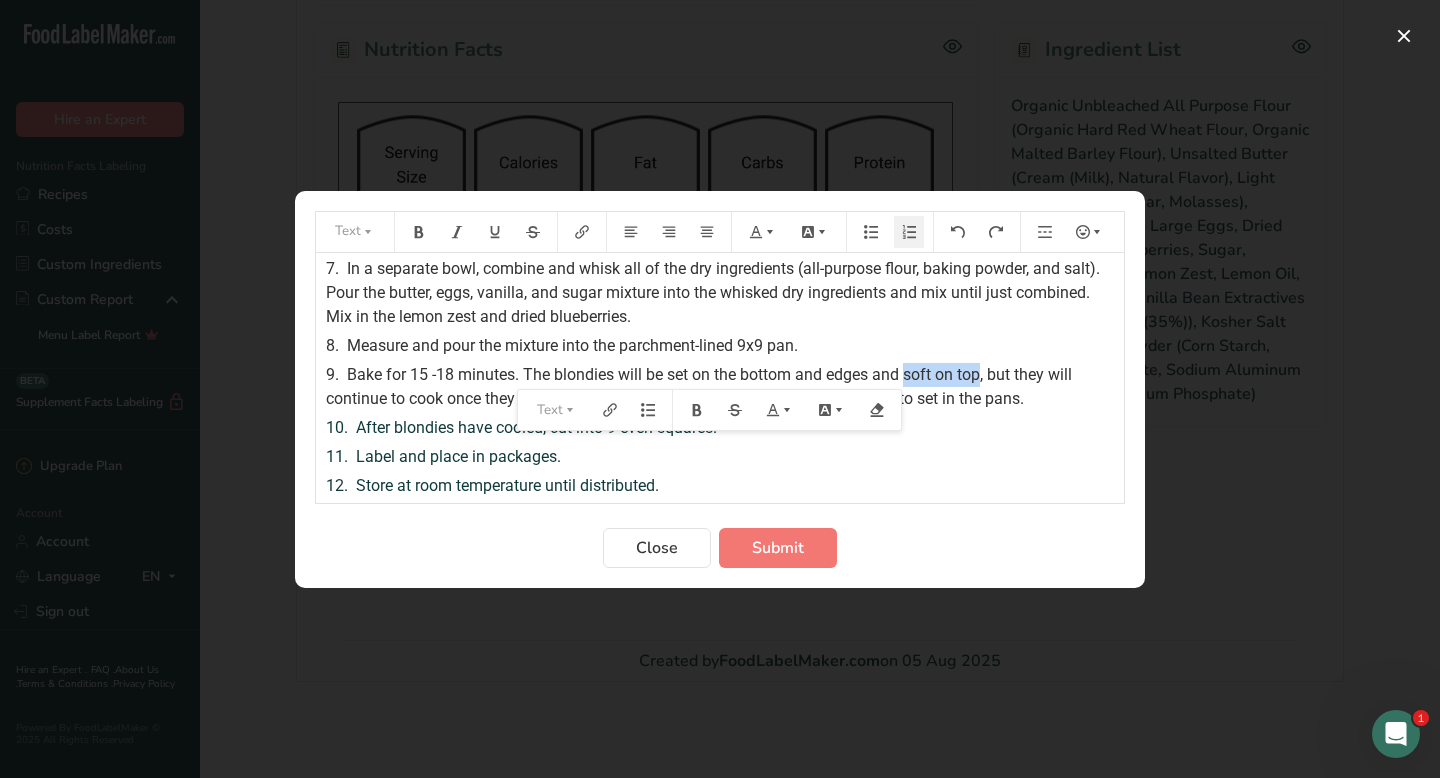 drag, startPoint x: 909, startPoint y: 376, endPoint x: 982, endPoint y: 376, distance: 73 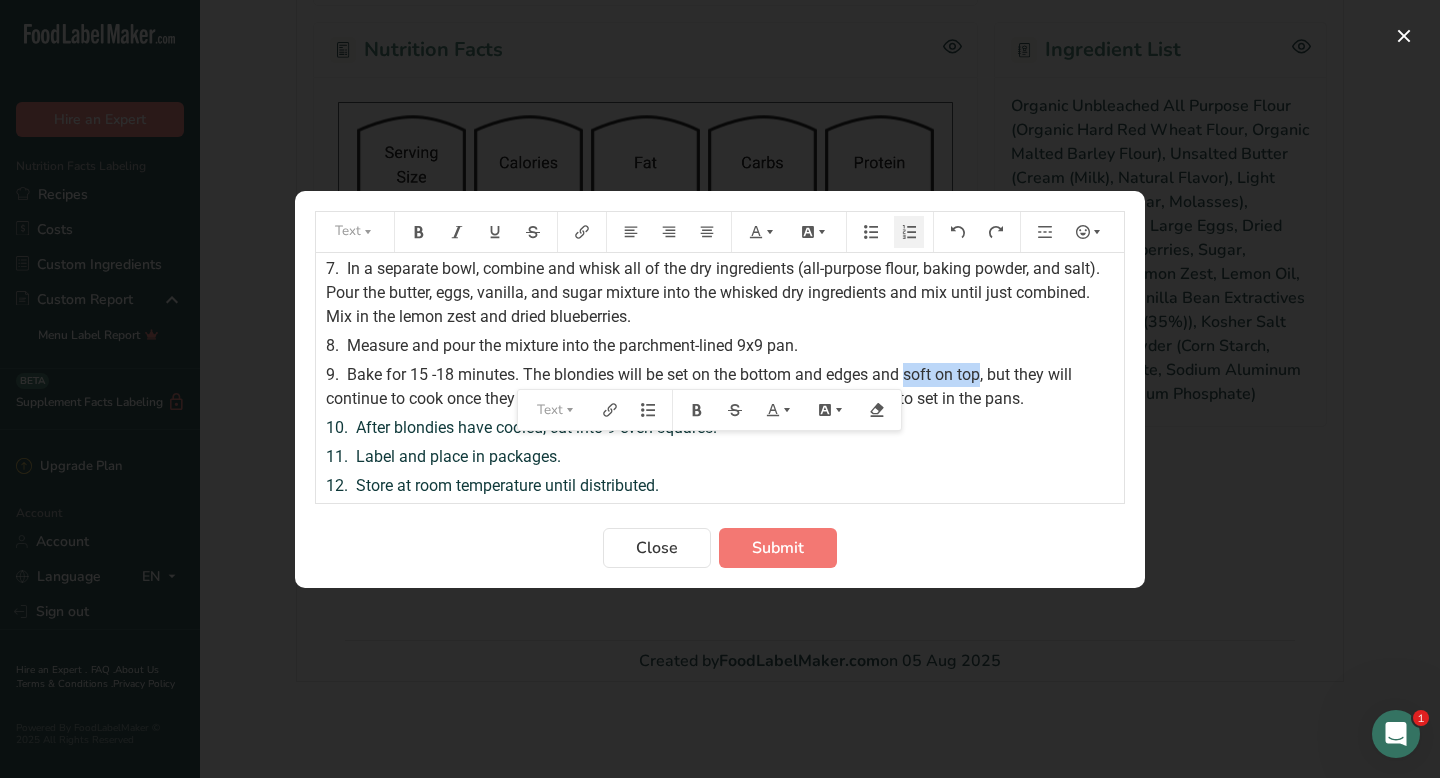 click on "Bake for 15 -18 minutes. The blondies will be set on the bottom and edges and soft on top, but they will continue to cook once they are out of the oven. Allow 20 minutes for the blondies to set in the pans." at bounding box center [701, 386] 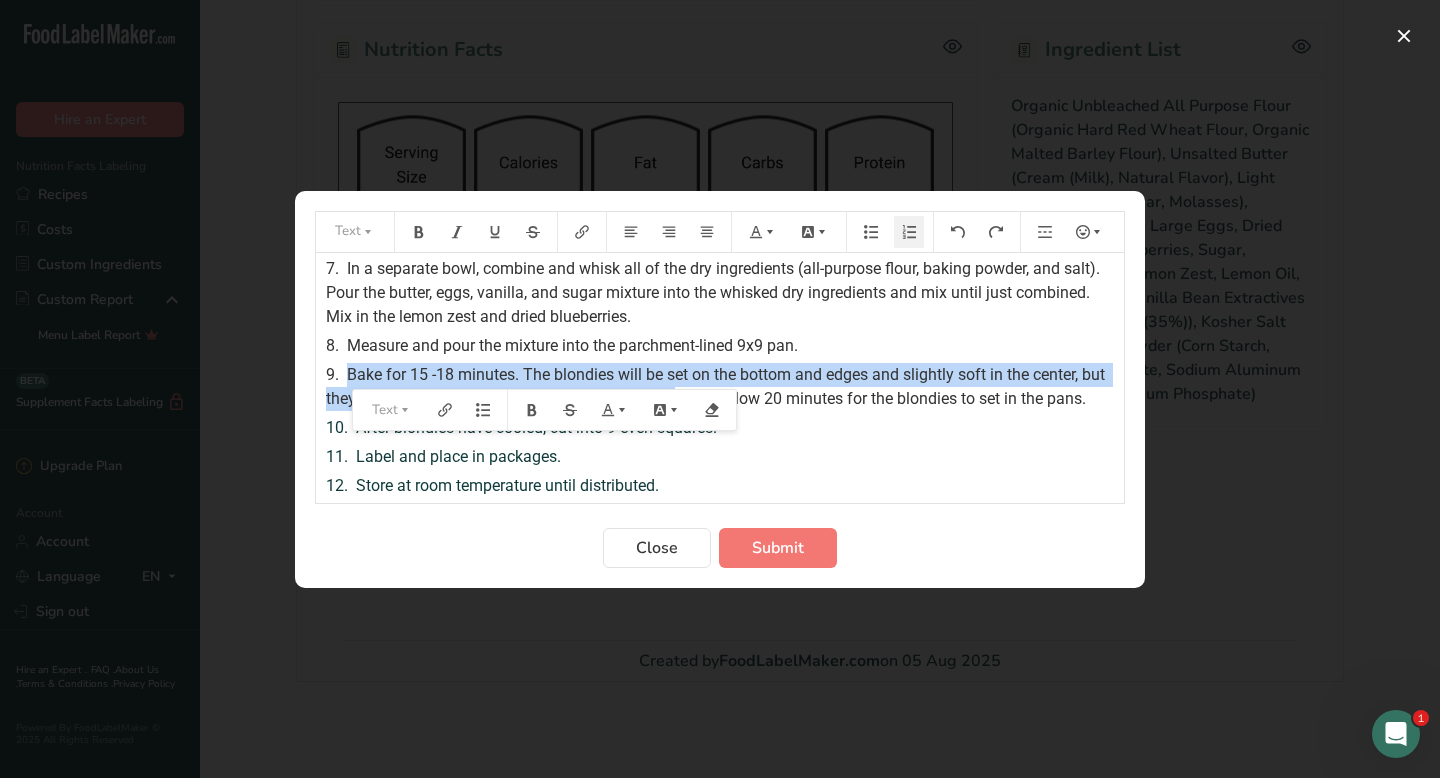 drag, startPoint x: 348, startPoint y: 375, endPoint x: 675, endPoint y: 408, distance: 328.66092 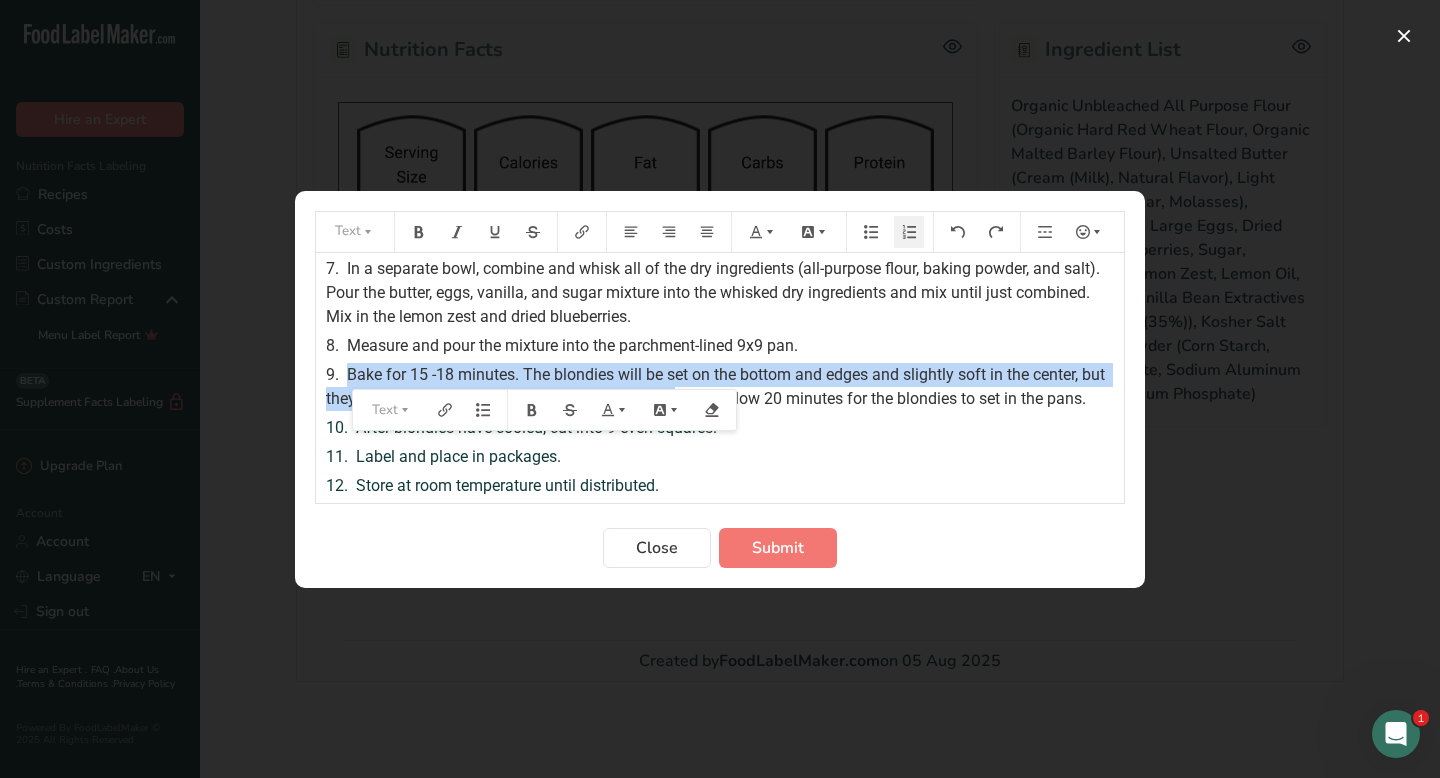 click on "1. Wash and sanitize utensils and preparation area. 2. Assemble ingredients and equipment. 3. Preheat oven to 350 degrees. Prep one 9x9 pans with a parchment paper sling and spray with non-stick baking spray. Set aside. 4. Add the butter to a heavy bottomed pan and heat on low to medium heat until melted evenly. Off the heat and let the butter cool while melting the cane and brown sugar into the eggs (next step). 5. Add a small amount of water into the bottom portion of a double-boiler (or into a sturdy pot with a glass or stainless steel bowl set on top) and bring to a simmer. Do not boil and make sure the water does not touch the bottom of the bowl on top. 6. Add the eggs and sugar to the top portion of the double-boiler or glass or stainless steel bowl. Stir continuously until the sugar is melted into the eggs. You shouldn't be able to feel granules of sugar upon touch. Remove from heat and fold into slightly cooled butter. Add the vanilla extract. 7. 8. 9. 10. 11. Label and place in packages. 12. Text" at bounding box center [720, 378] 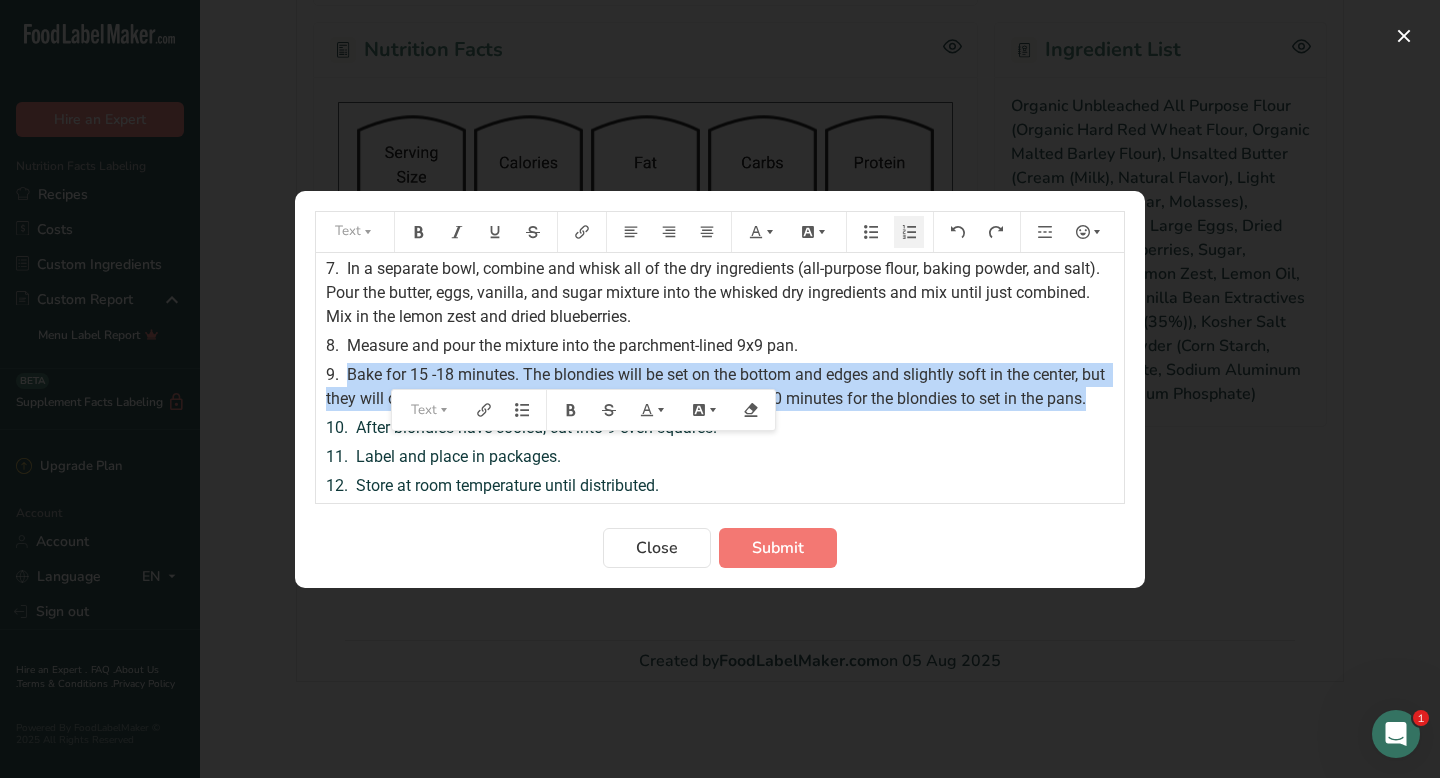drag, startPoint x: 1094, startPoint y: 405, endPoint x: 347, endPoint y: 375, distance: 747.6022 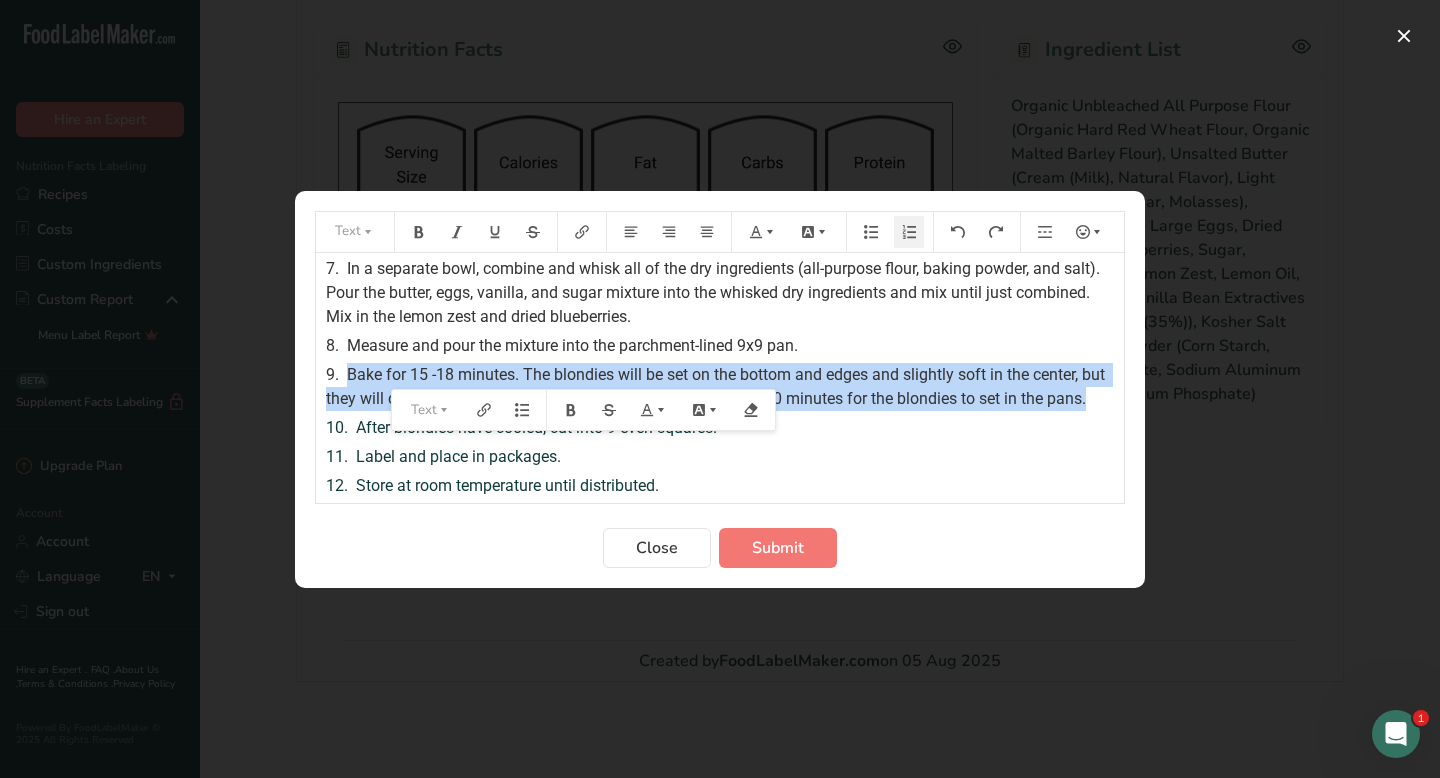 click on "9. Bake for 15 -18 minutes. The blondies will be set on the bottom and edges and slightly soft in the center, but they will continue to cook once they are out of the oven. Allow 20 minutes for the blondies to set in the pans." at bounding box center (720, 387) 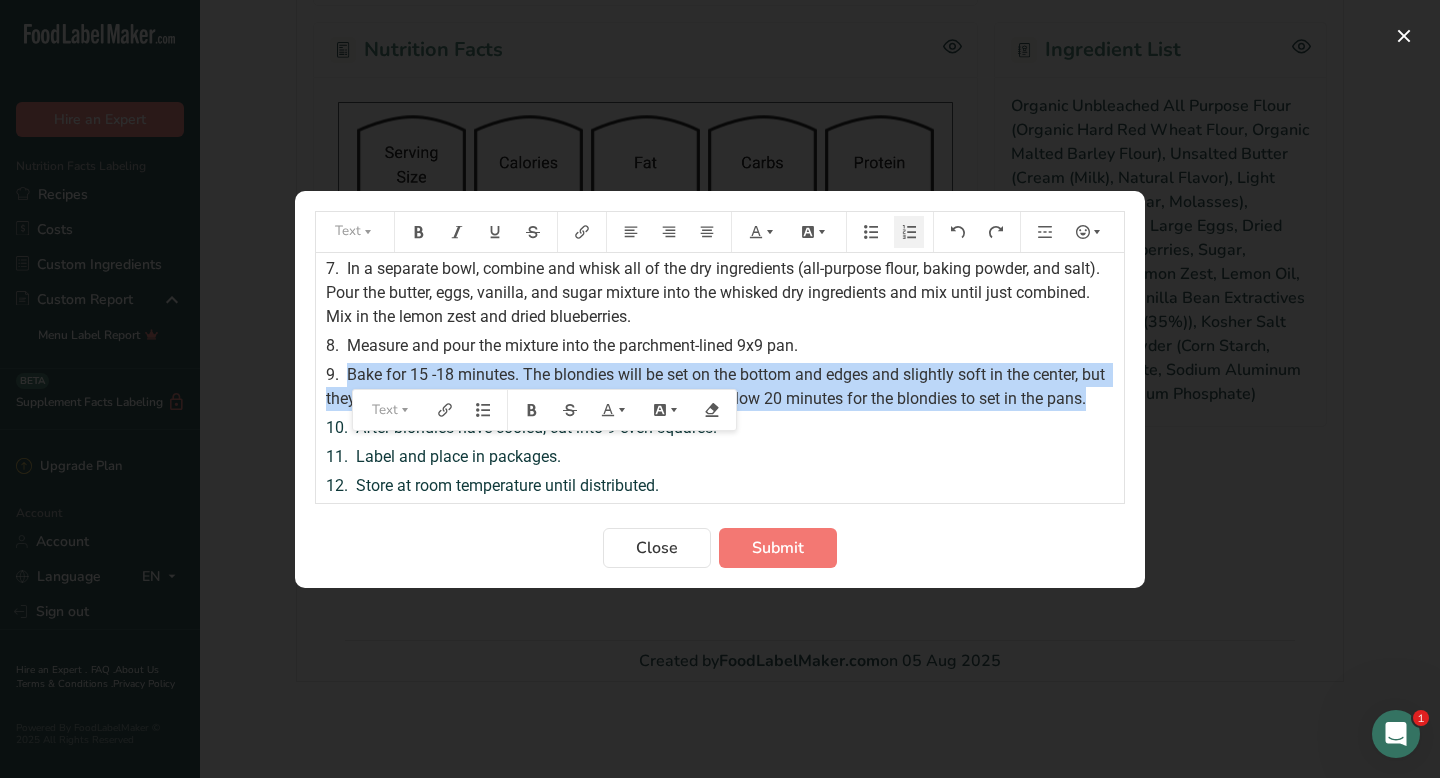 copy on "Bake for 15 -18 minutes. The blondies will be set on the bottom and edges and slightly soft in the center, but they will continue to cook once they are out of the oven. Allow 20 minutes for the blondies to set in the pans." 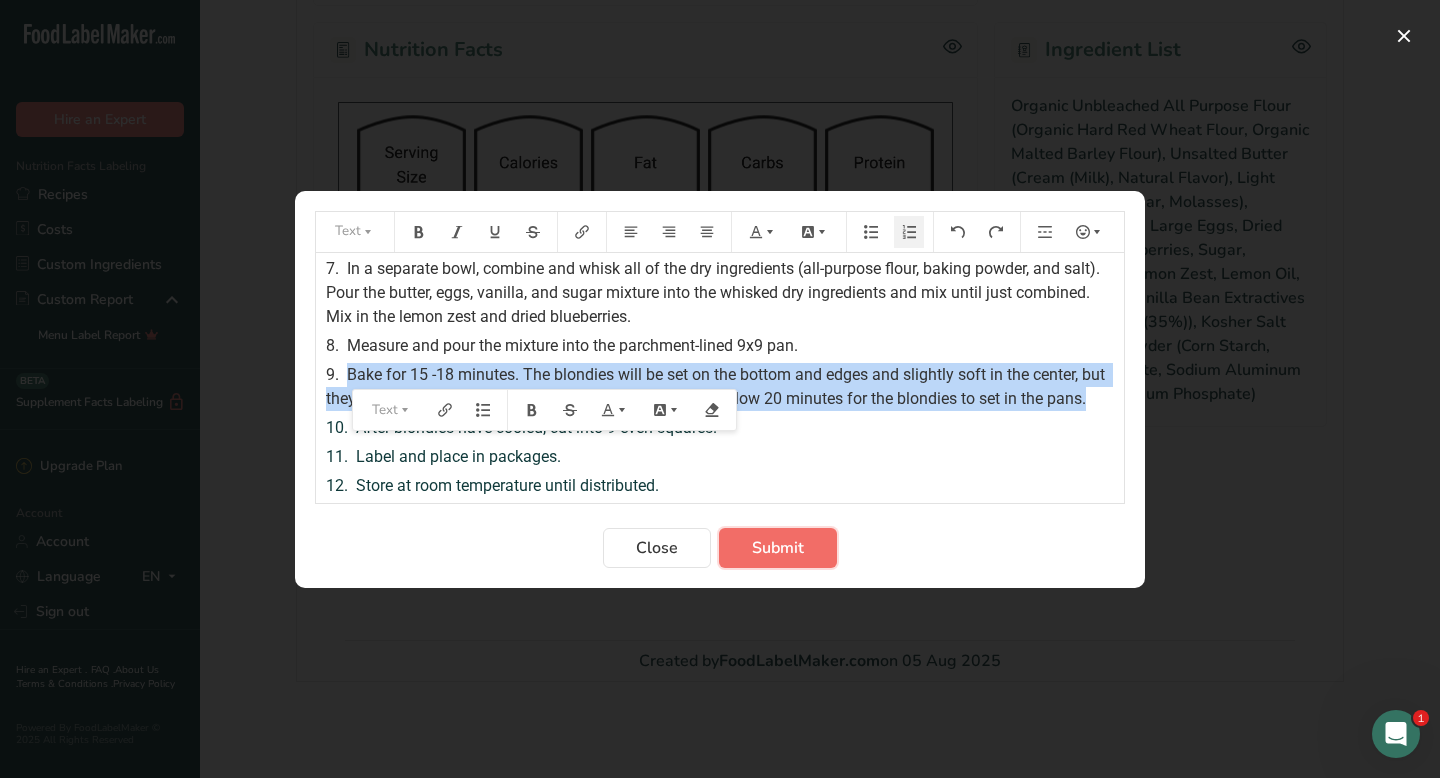 click on "Submit" at bounding box center (778, 548) 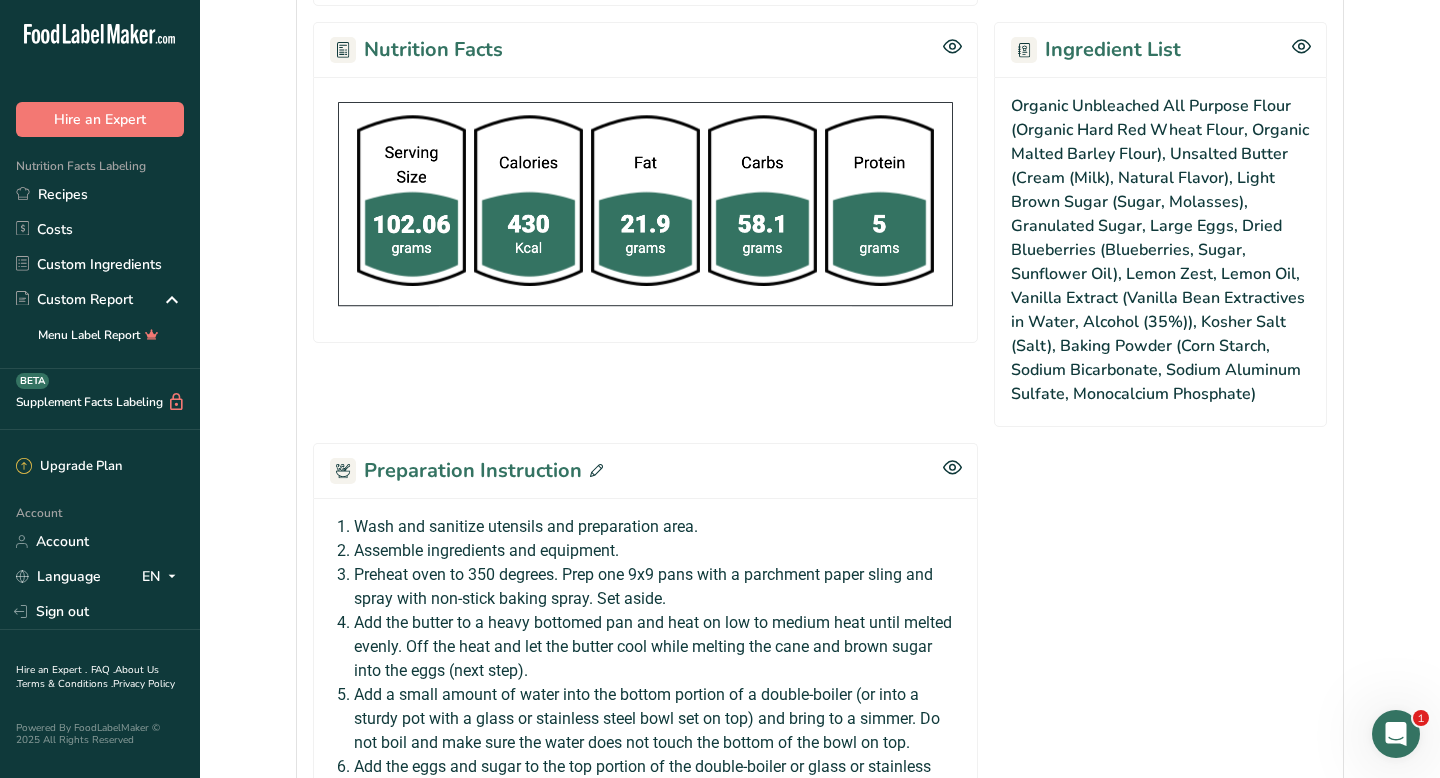 click on "Recipes" at bounding box center (100, 194) 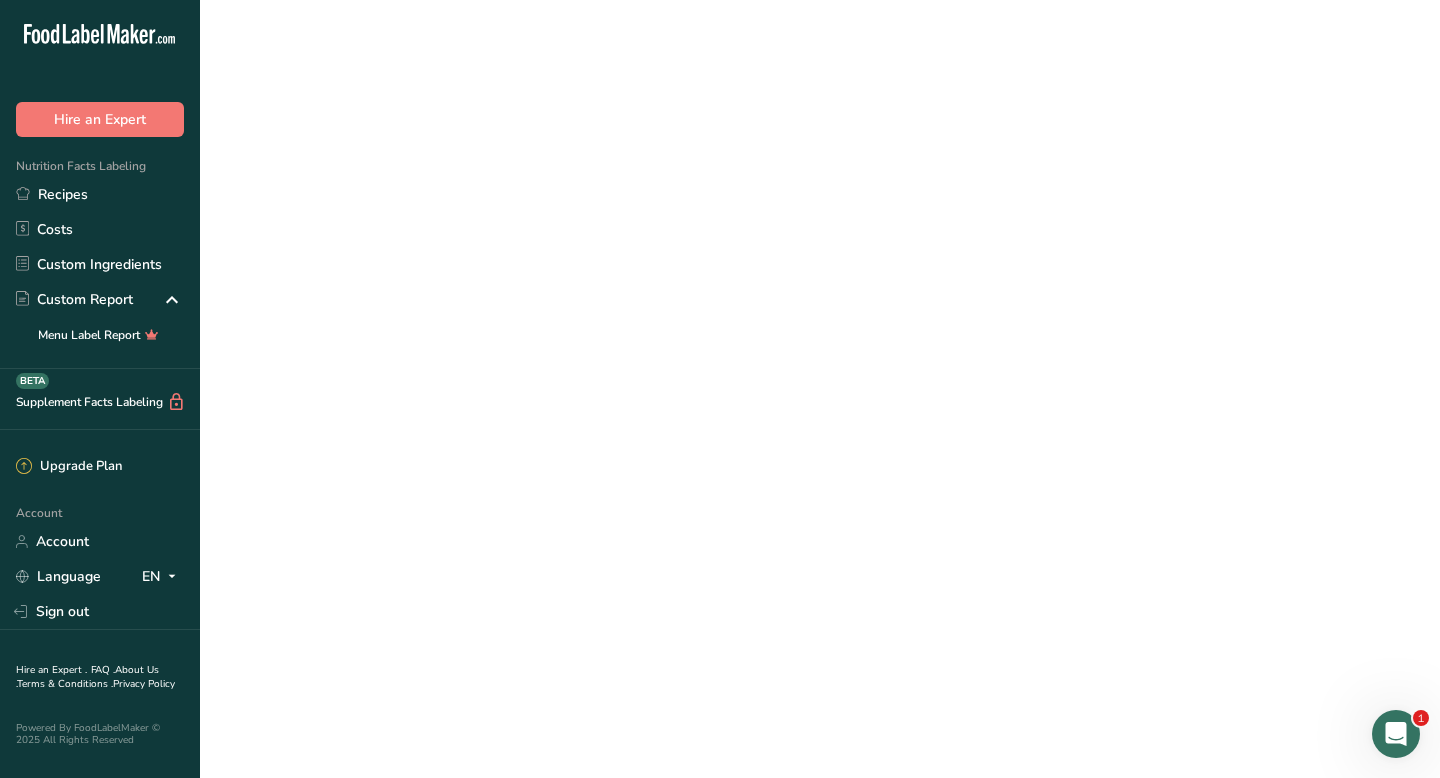 scroll, scrollTop: 0, scrollLeft: 0, axis: both 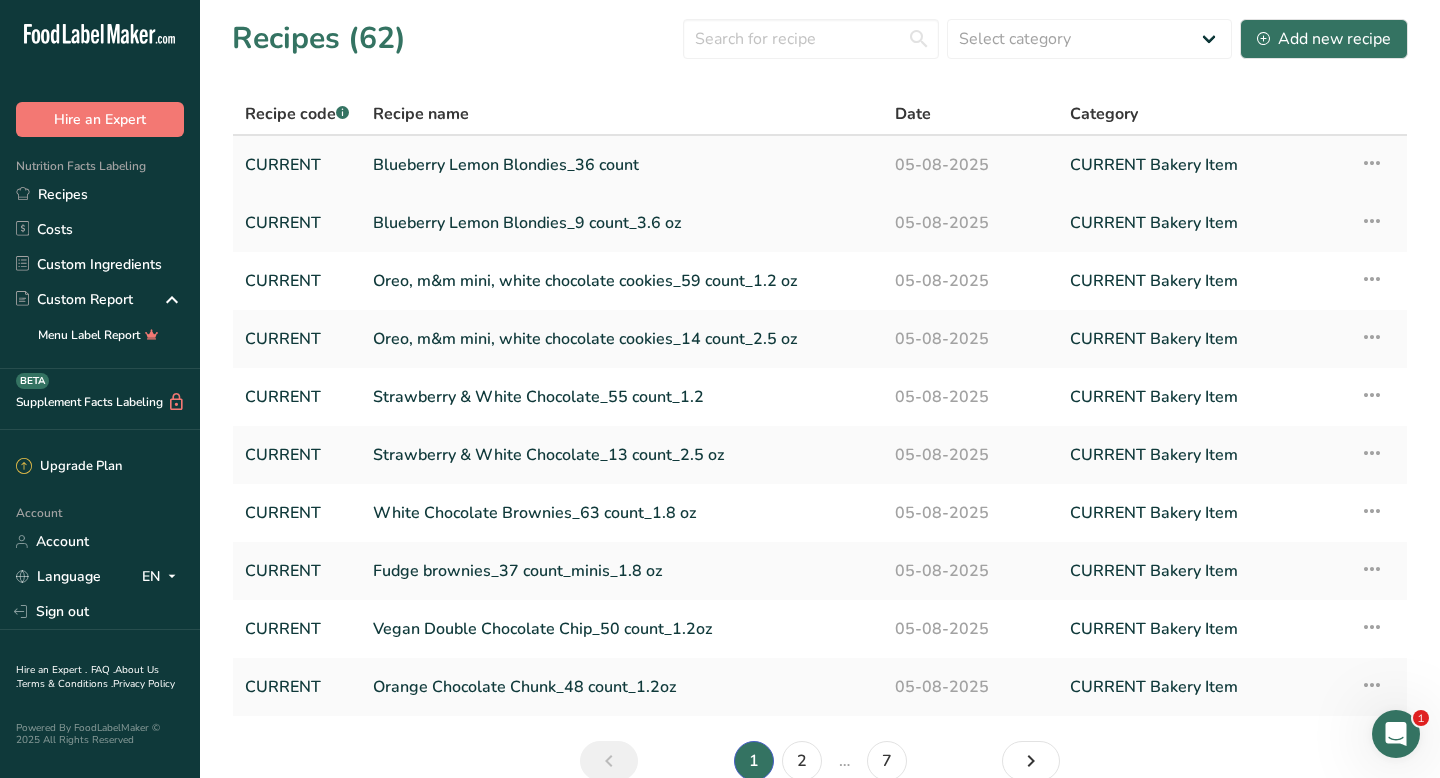 click on "Blueberry Lemon Blondies_36 count" at bounding box center [622, 165] 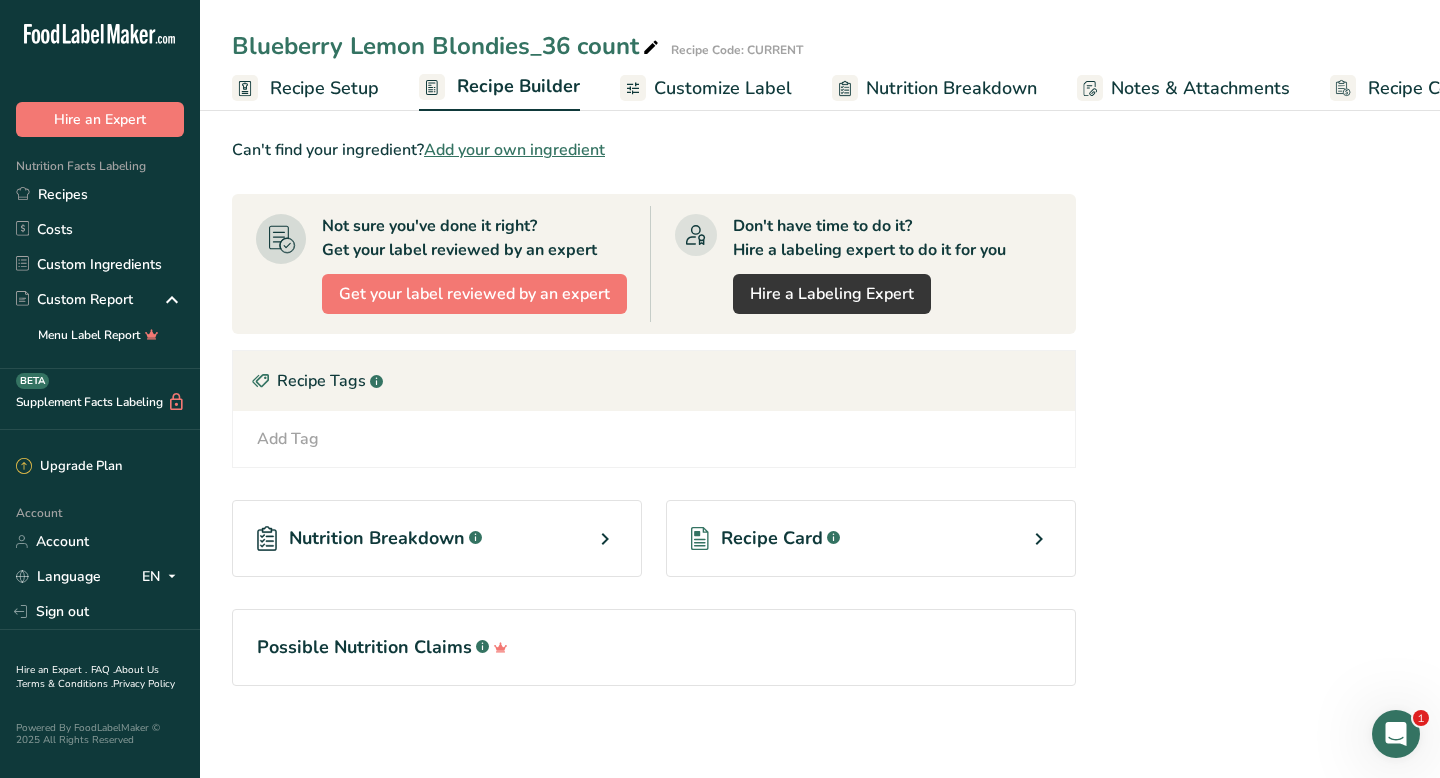 scroll, scrollTop: 958, scrollLeft: 0, axis: vertical 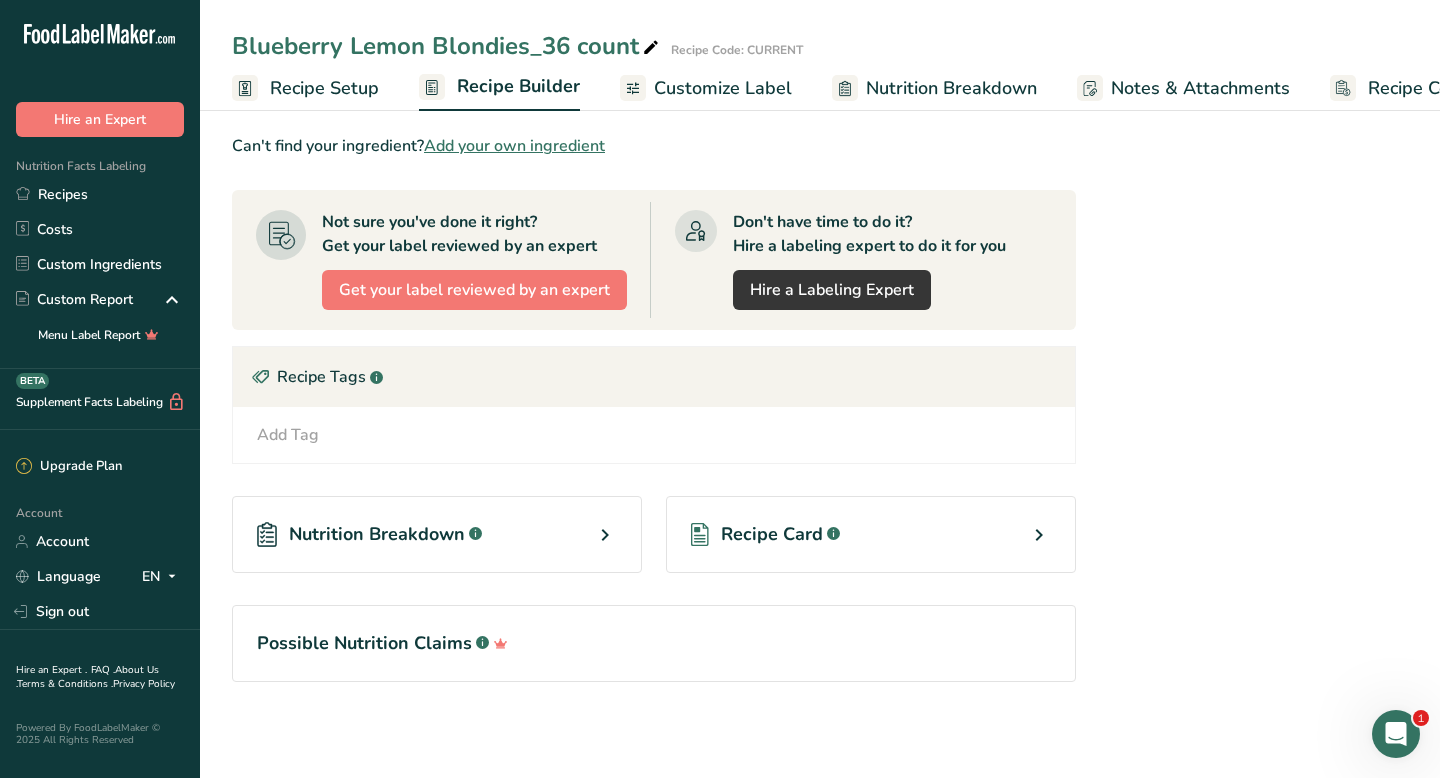 click on "Recipe Card" at bounding box center [772, 534] 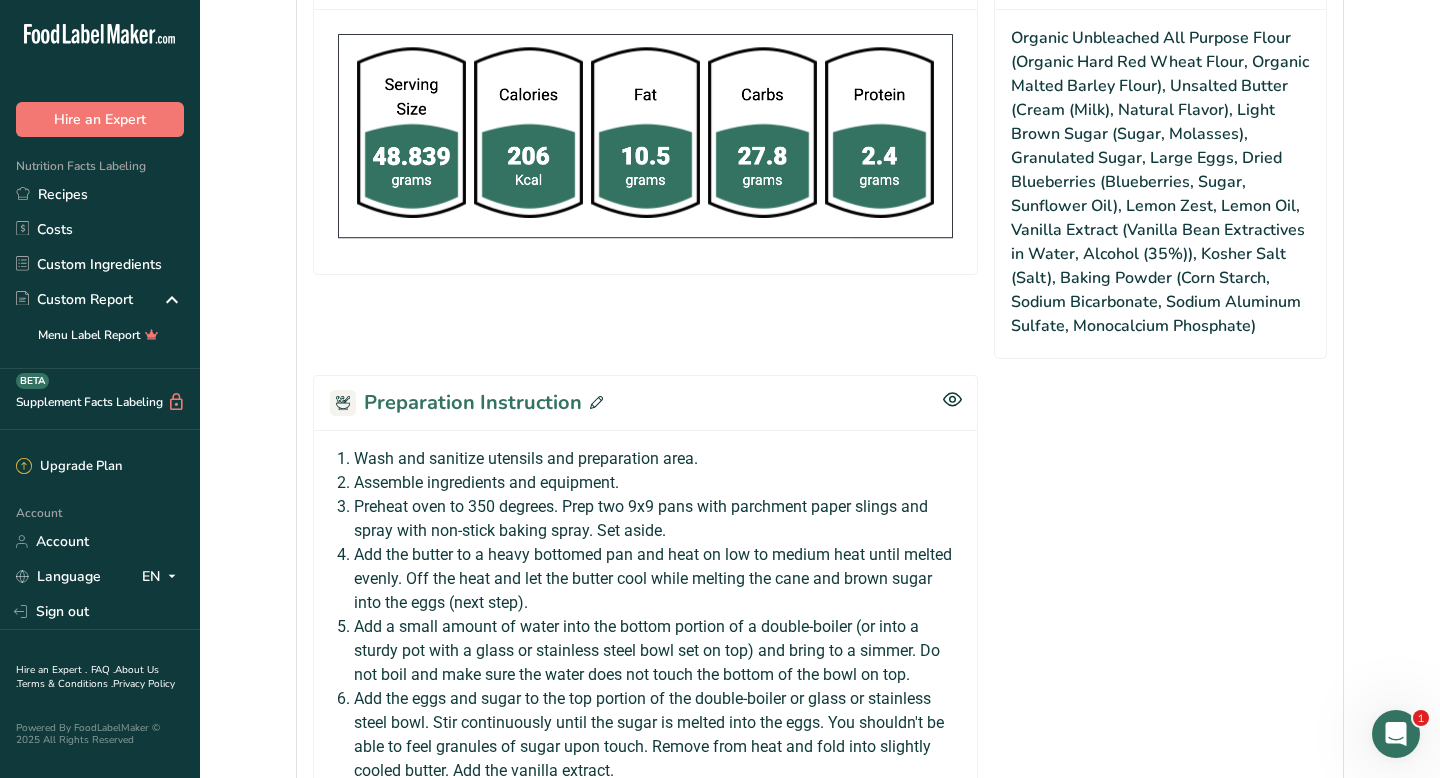 scroll, scrollTop: 1002, scrollLeft: 0, axis: vertical 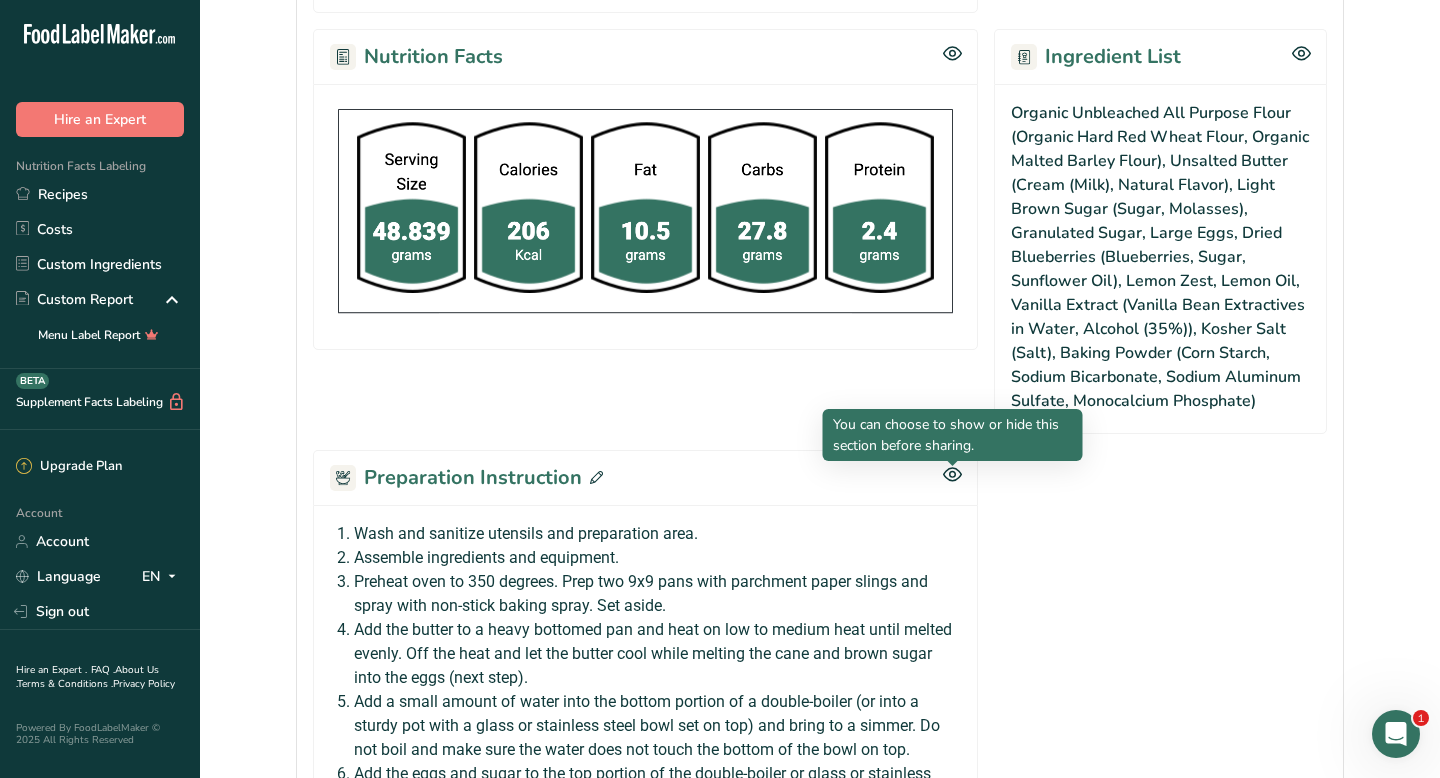 click 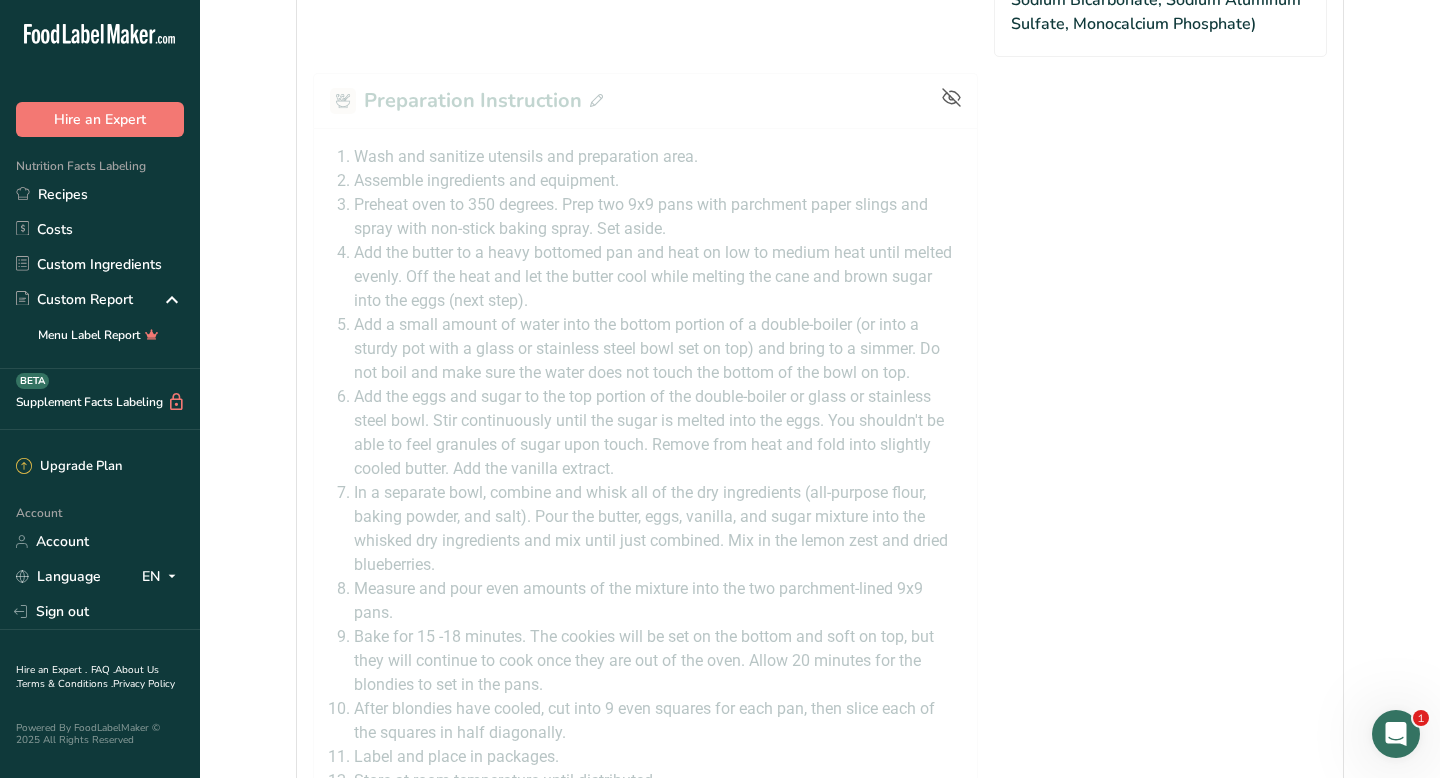 scroll, scrollTop: 1323, scrollLeft: 0, axis: vertical 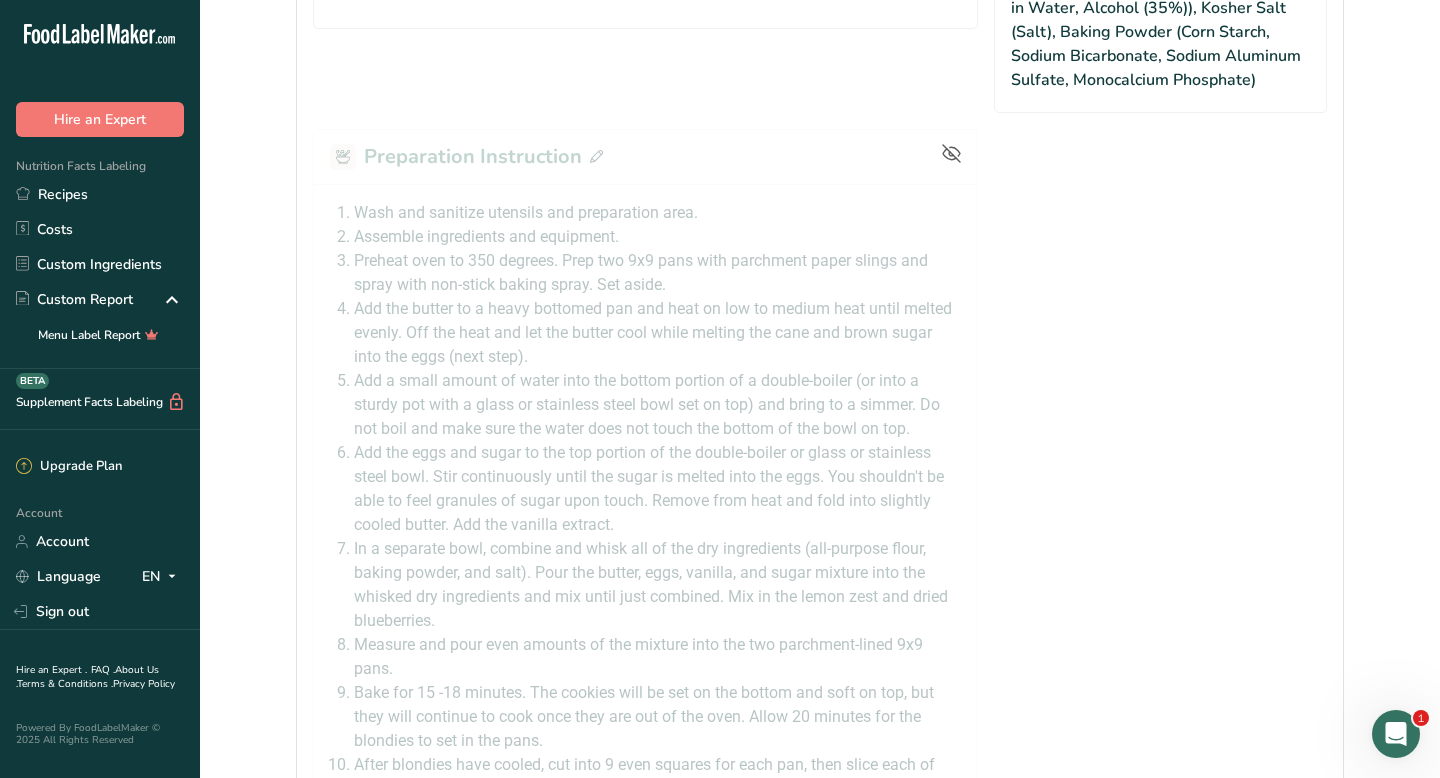 click at bounding box center [645, 505] 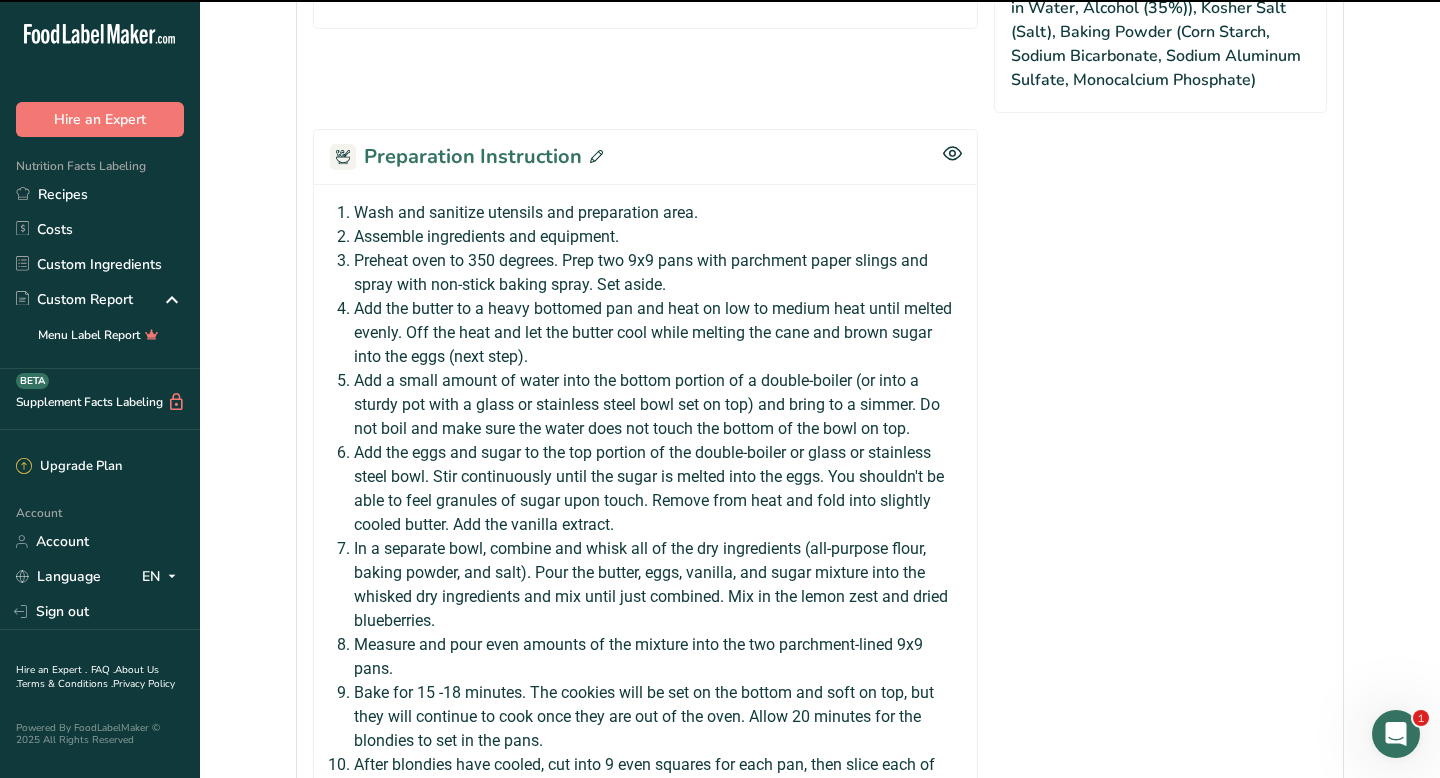 click 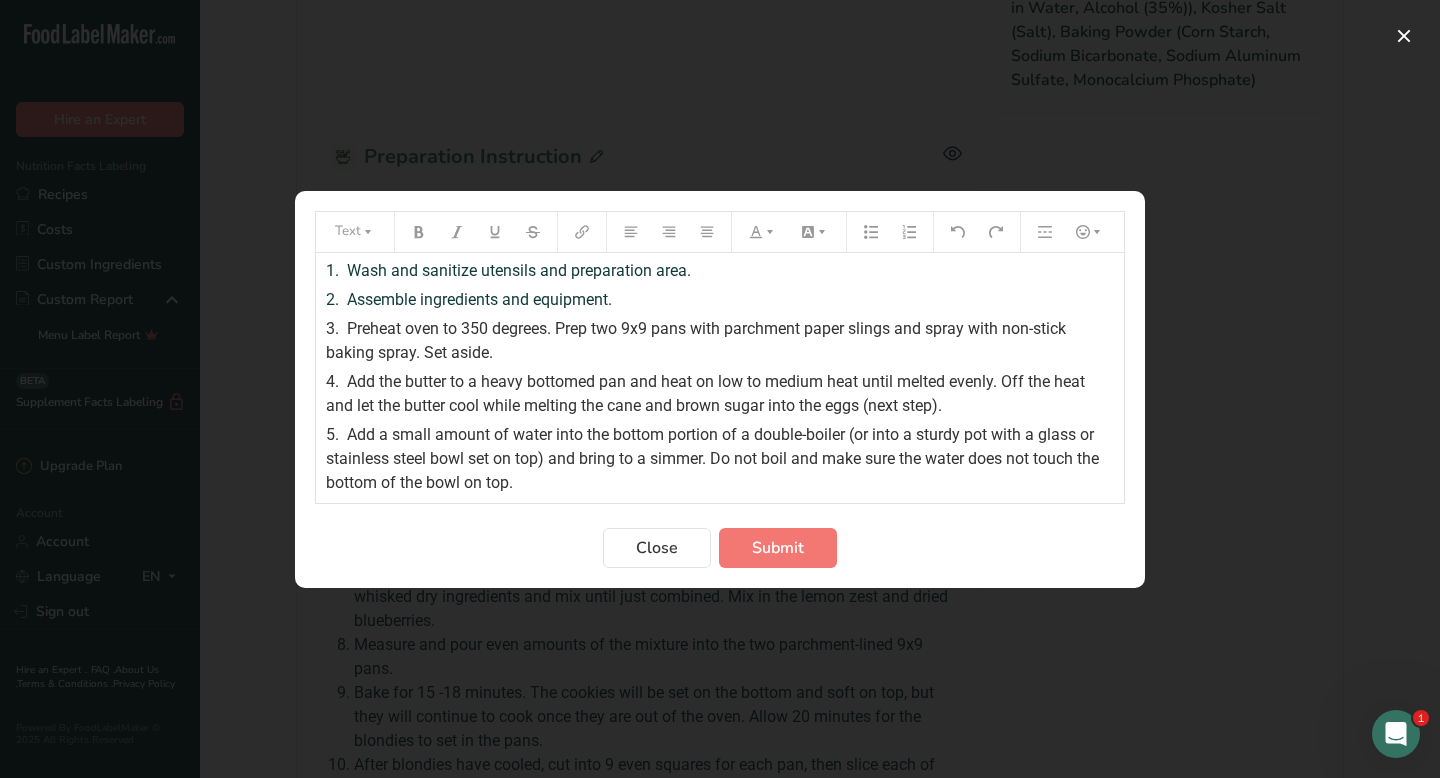 scroll, scrollTop: 344, scrollLeft: 0, axis: vertical 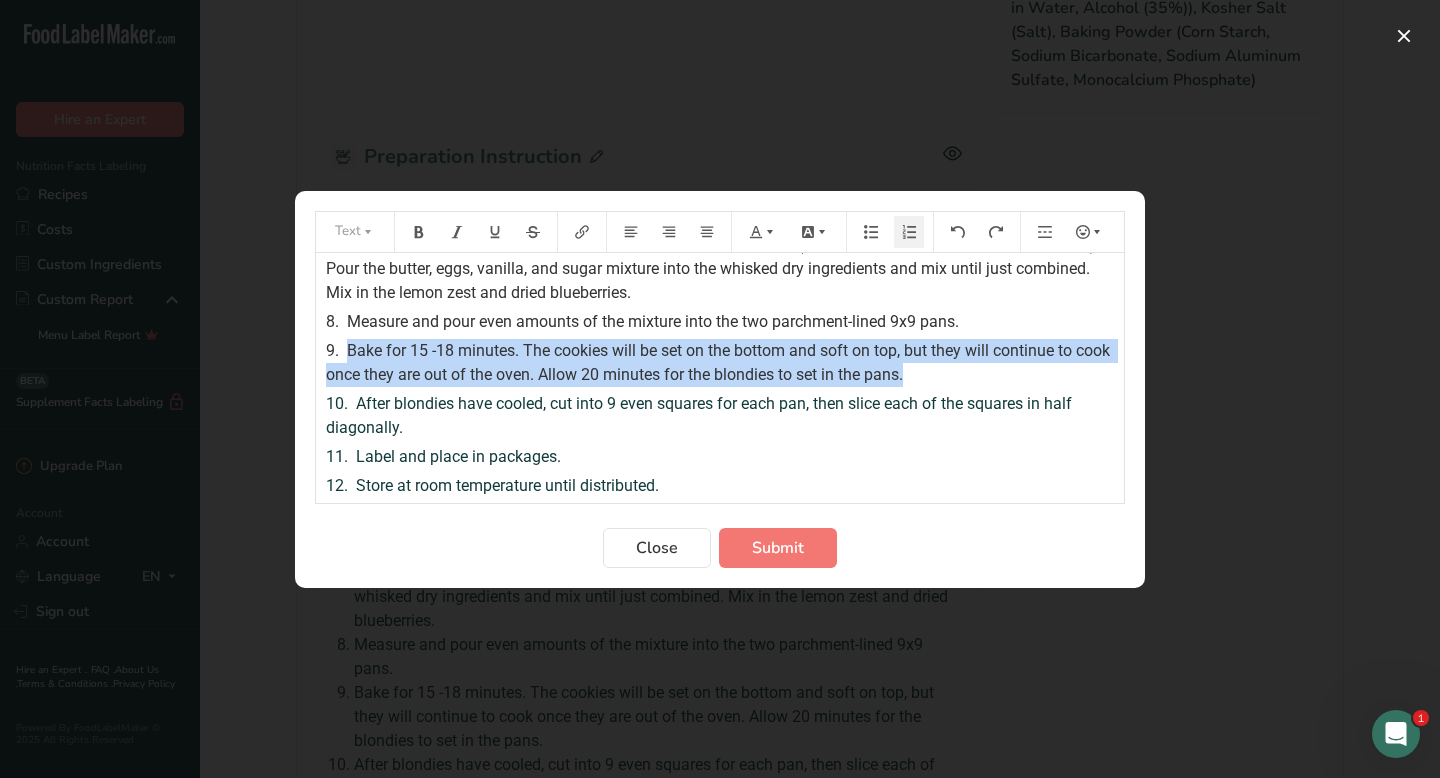 drag, startPoint x: 351, startPoint y: 349, endPoint x: 974, endPoint y: 377, distance: 623.6289 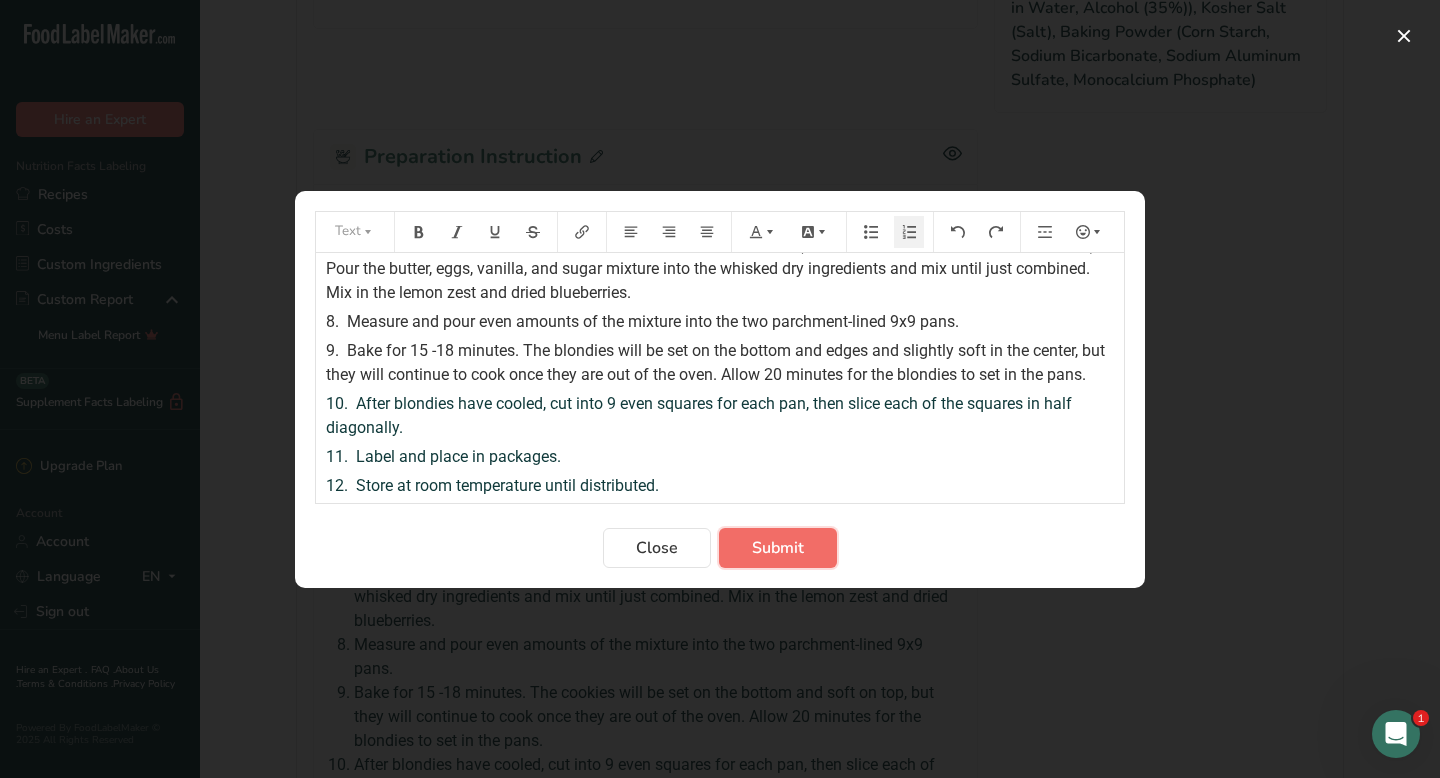 click on "Submit" at bounding box center [778, 548] 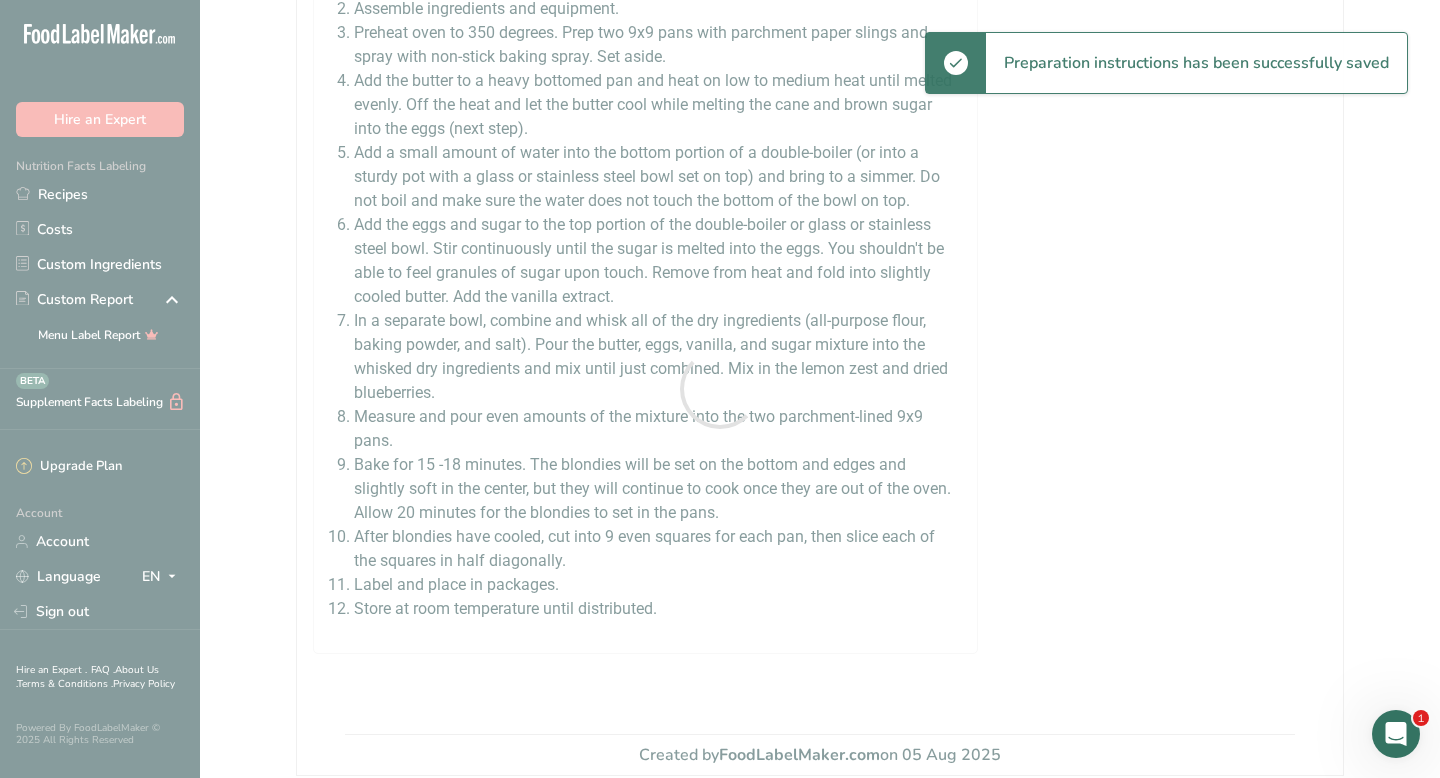 scroll, scrollTop: 0, scrollLeft: 0, axis: both 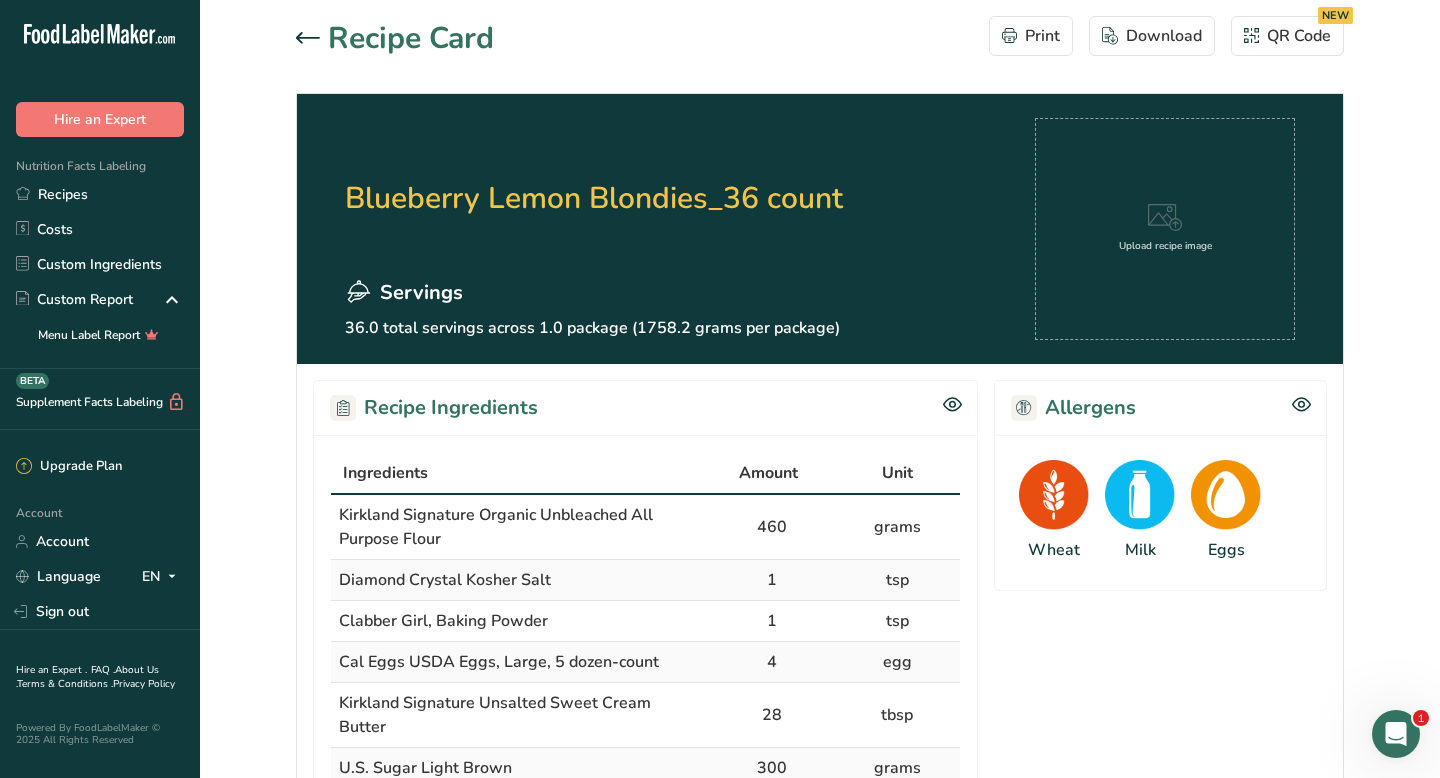 click 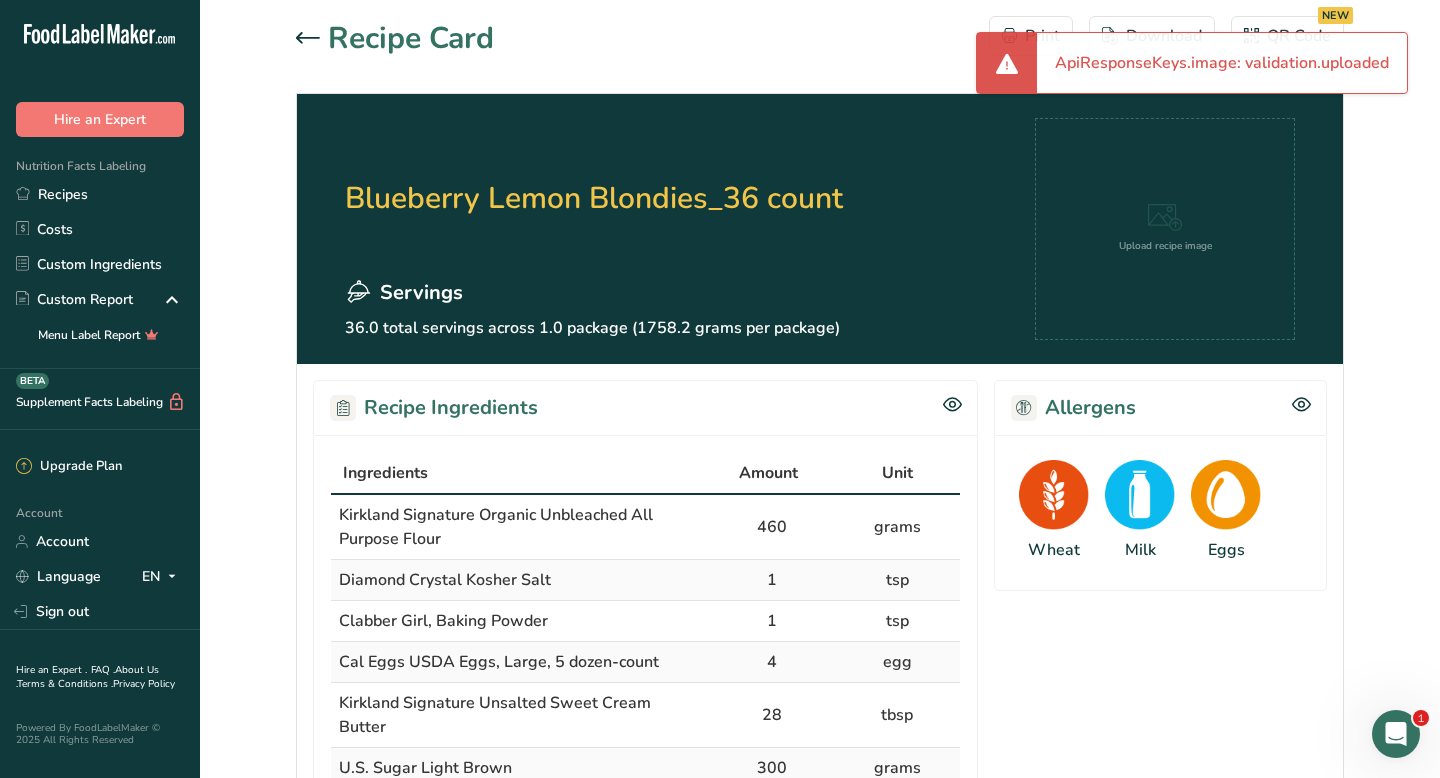 click on "Blueberry Lemon Blondies_36 count
Servings
36.0
total servings across
1.0 package
(1758.2 grams per package)
Upload recipe image" at bounding box center [820, 229] 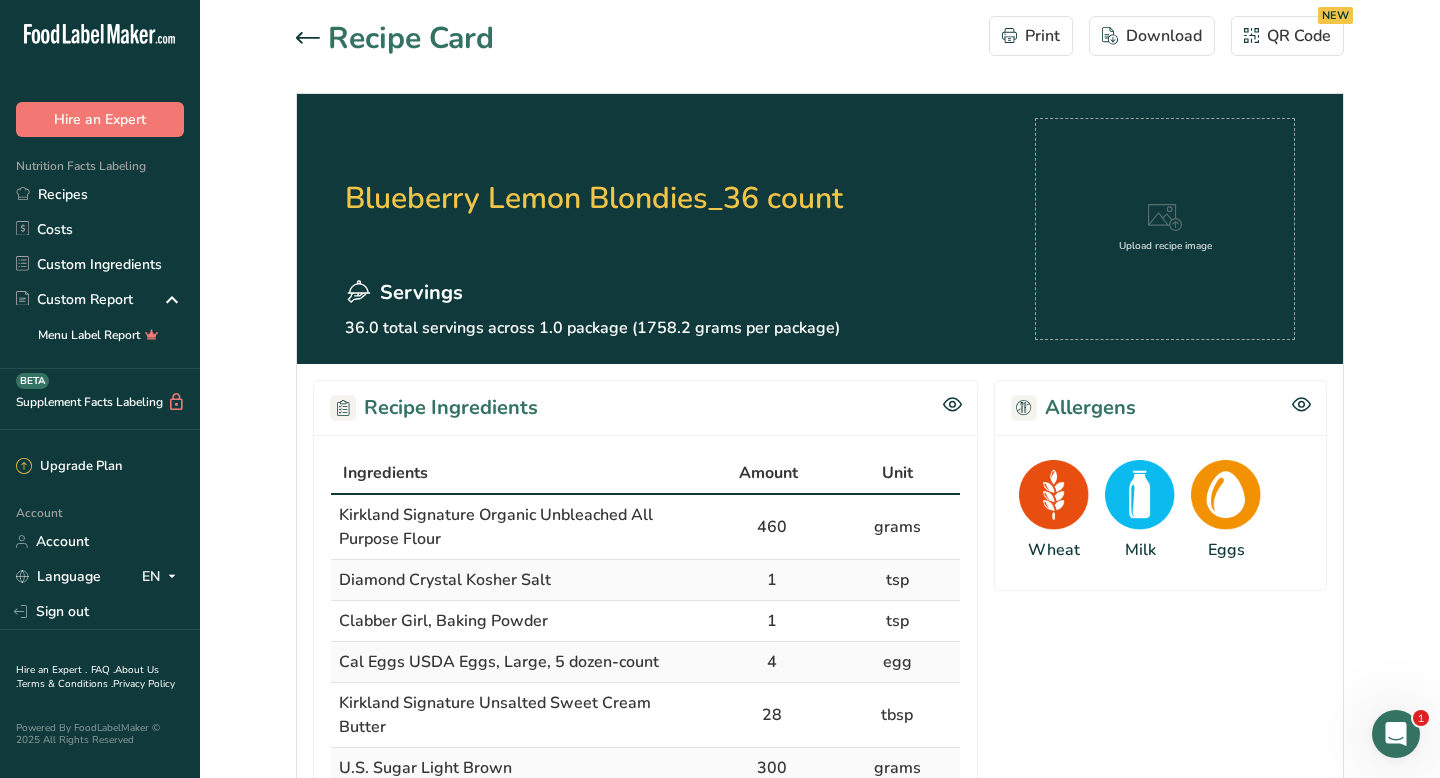 click 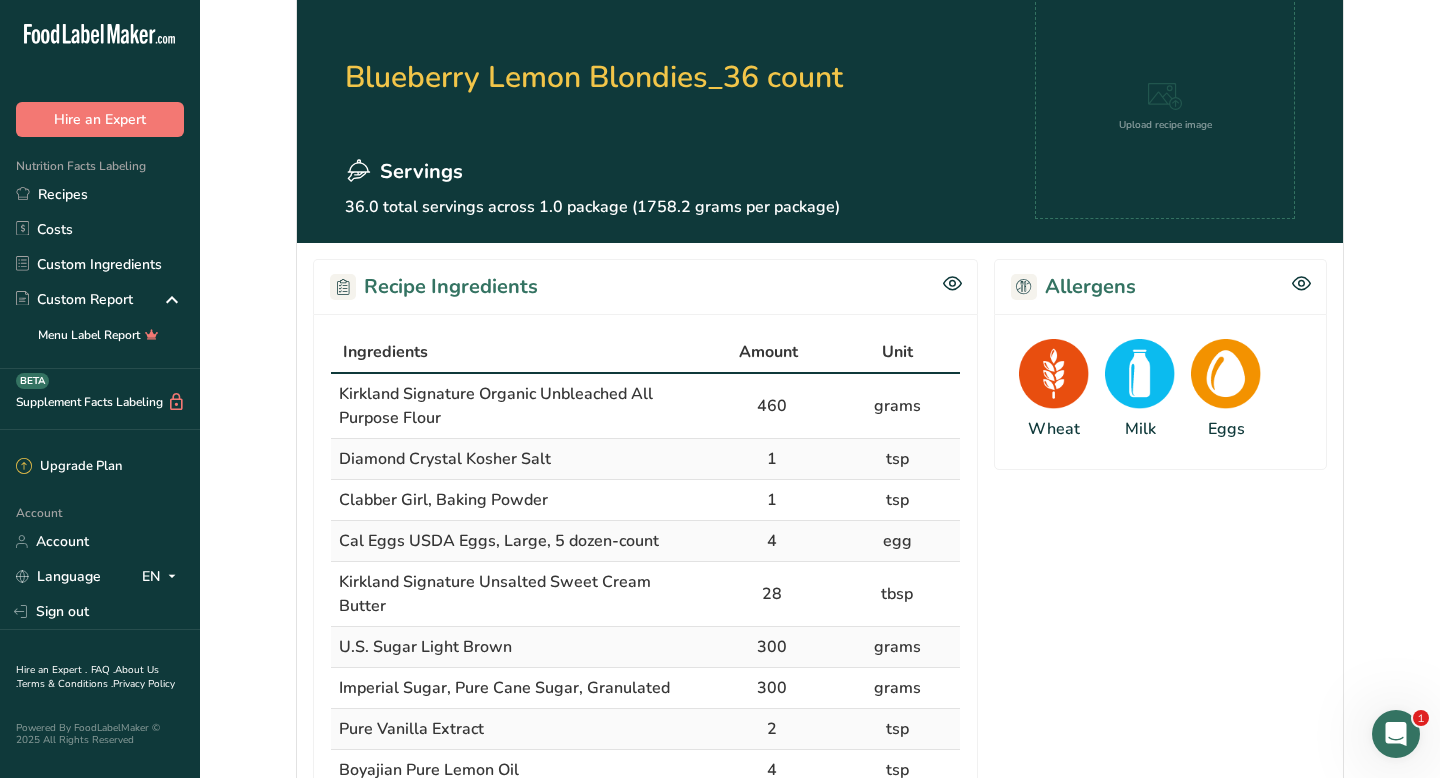 scroll, scrollTop: 0, scrollLeft: 0, axis: both 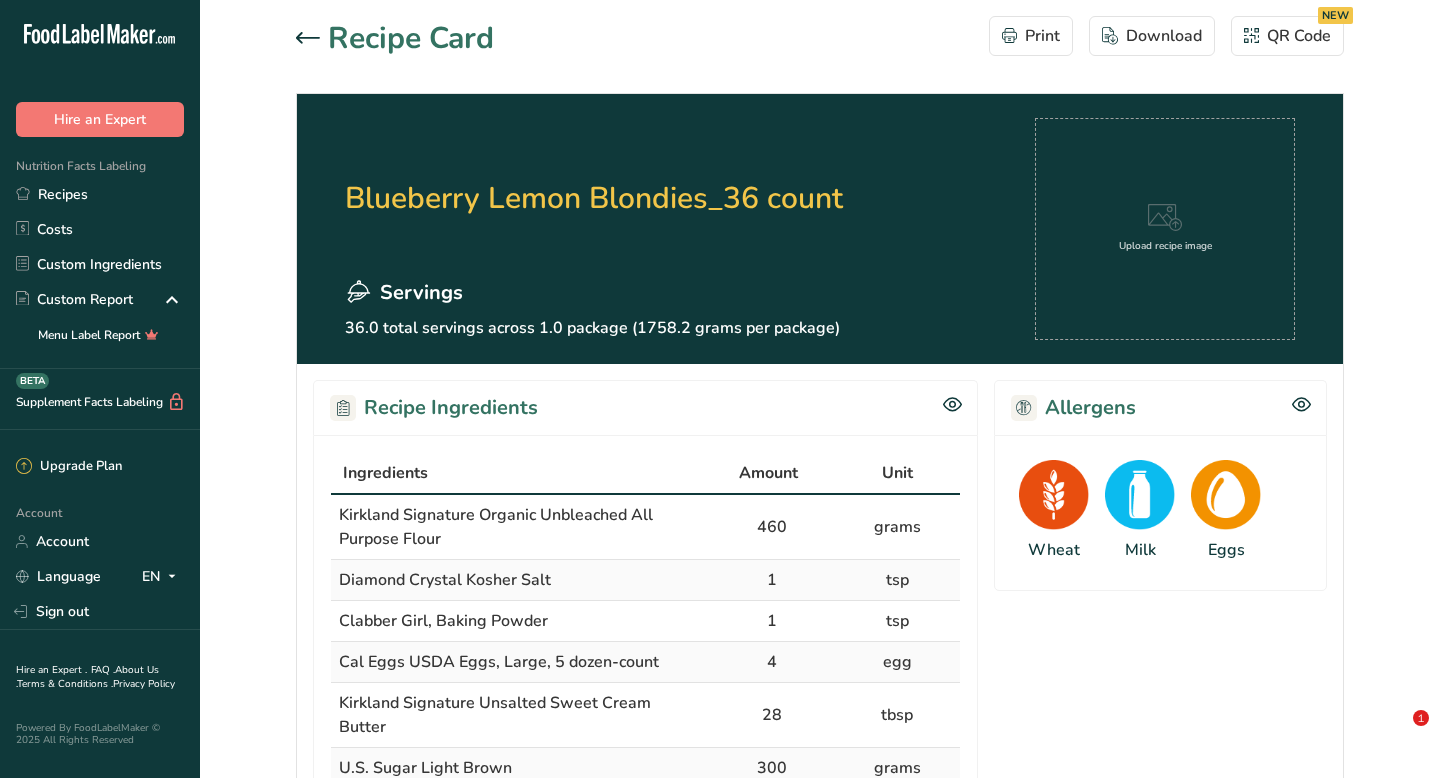 click 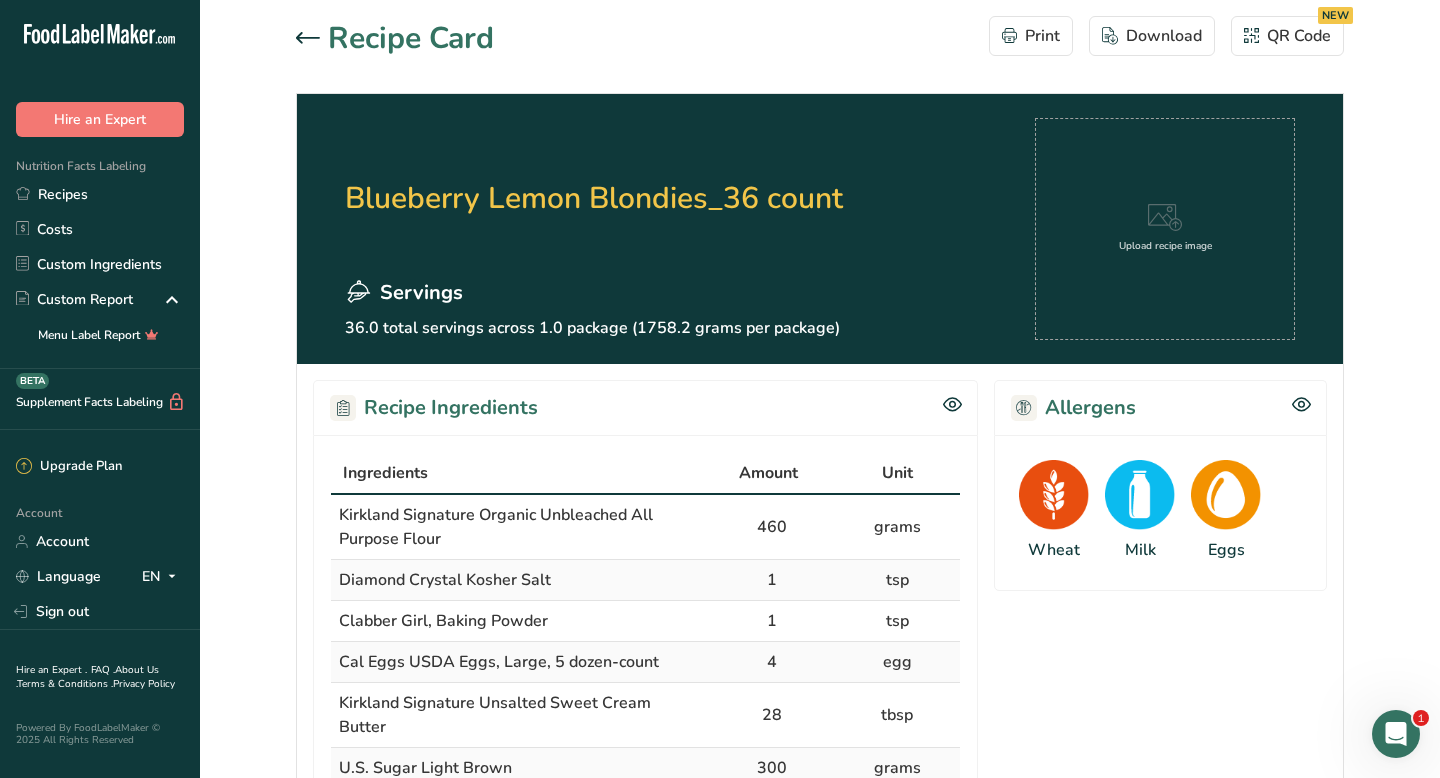 scroll, scrollTop: 0, scrollLeft: 0, axis: both 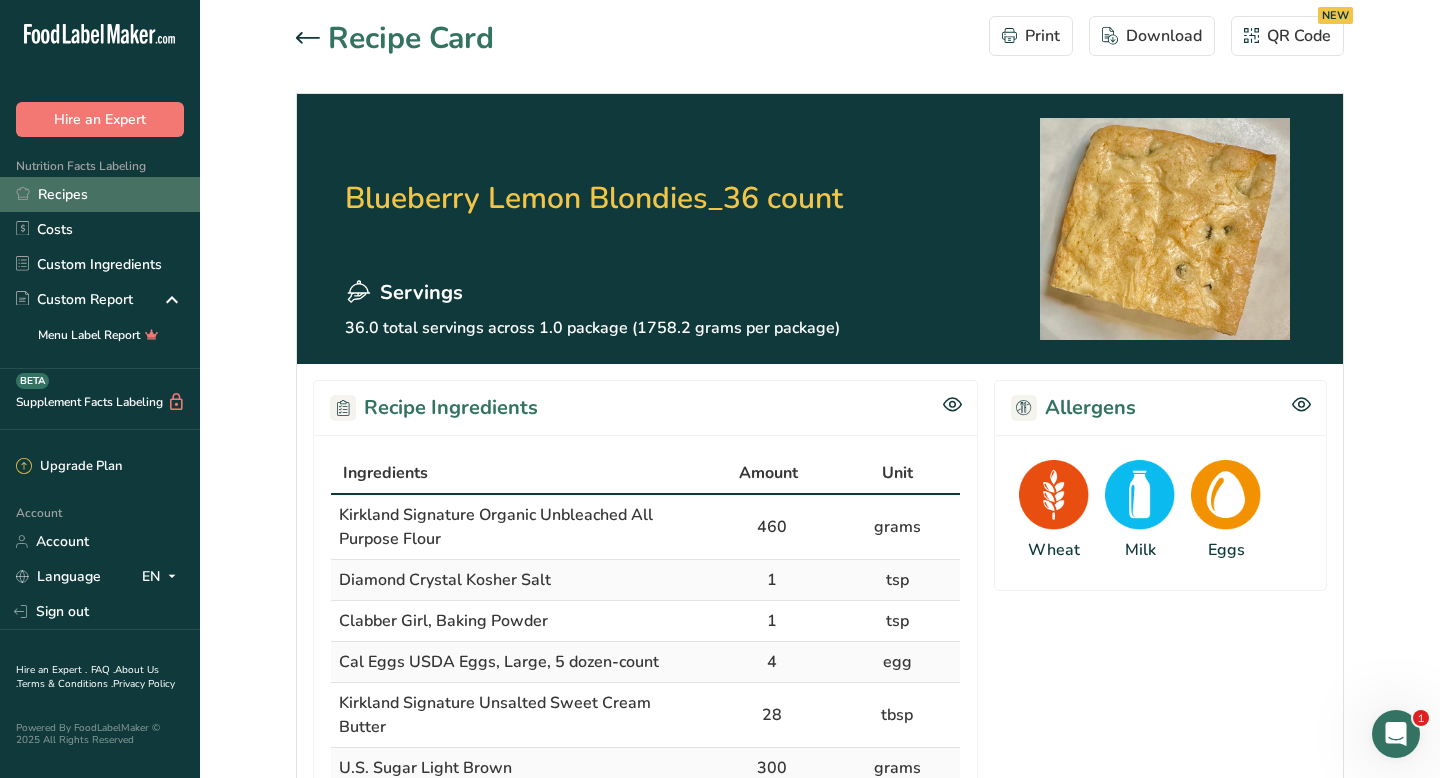click on "Recipes" at bounding box center [100, 194] 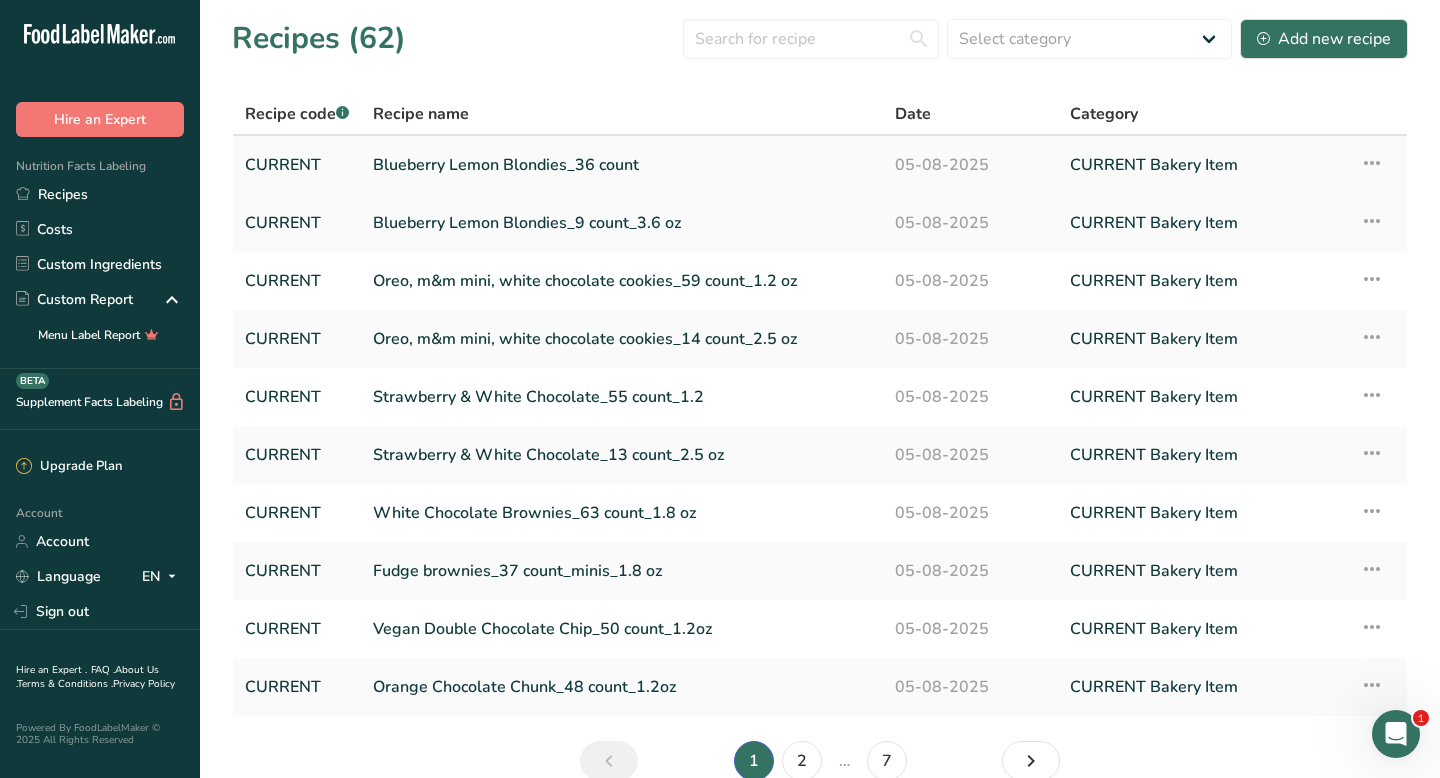 click on "Blueberry Lemon Blondies_36 count" at bounding box center (622, 165) 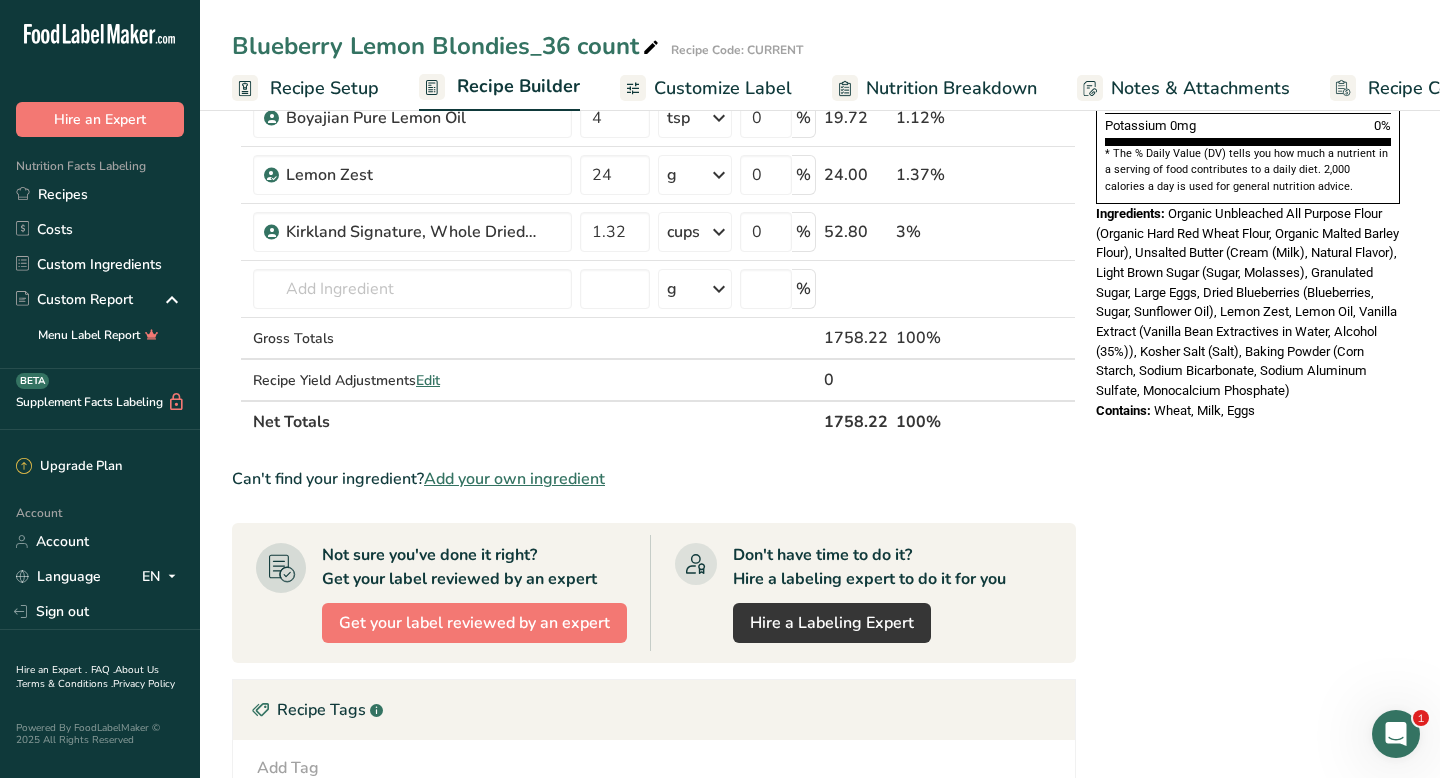 scroll, scrollTop: 958, scrollLeft: 0, axis: vertical 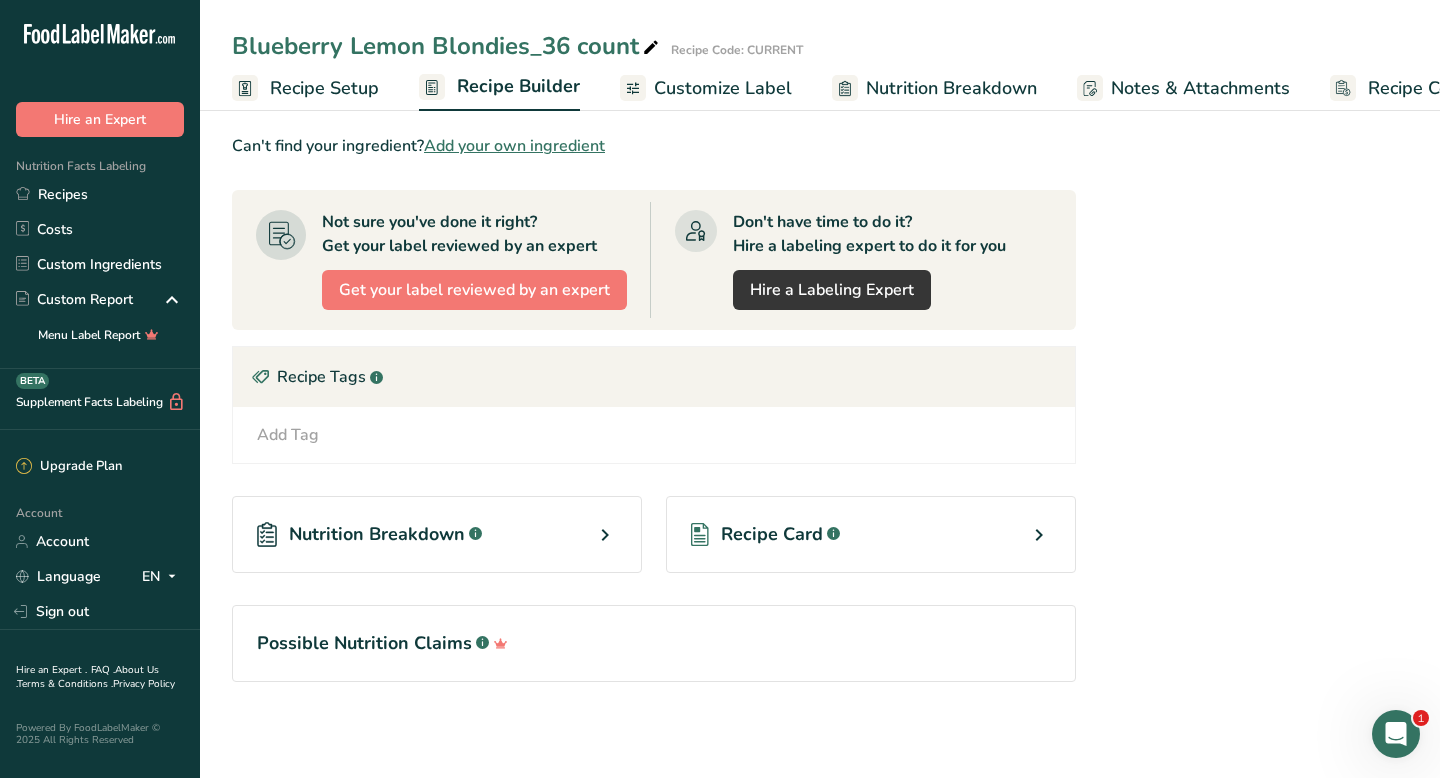 click on "Recipe Card
.a-a{fill:#347362;}.b-a{fill:#fff;}" at bounding box center (871, 534) 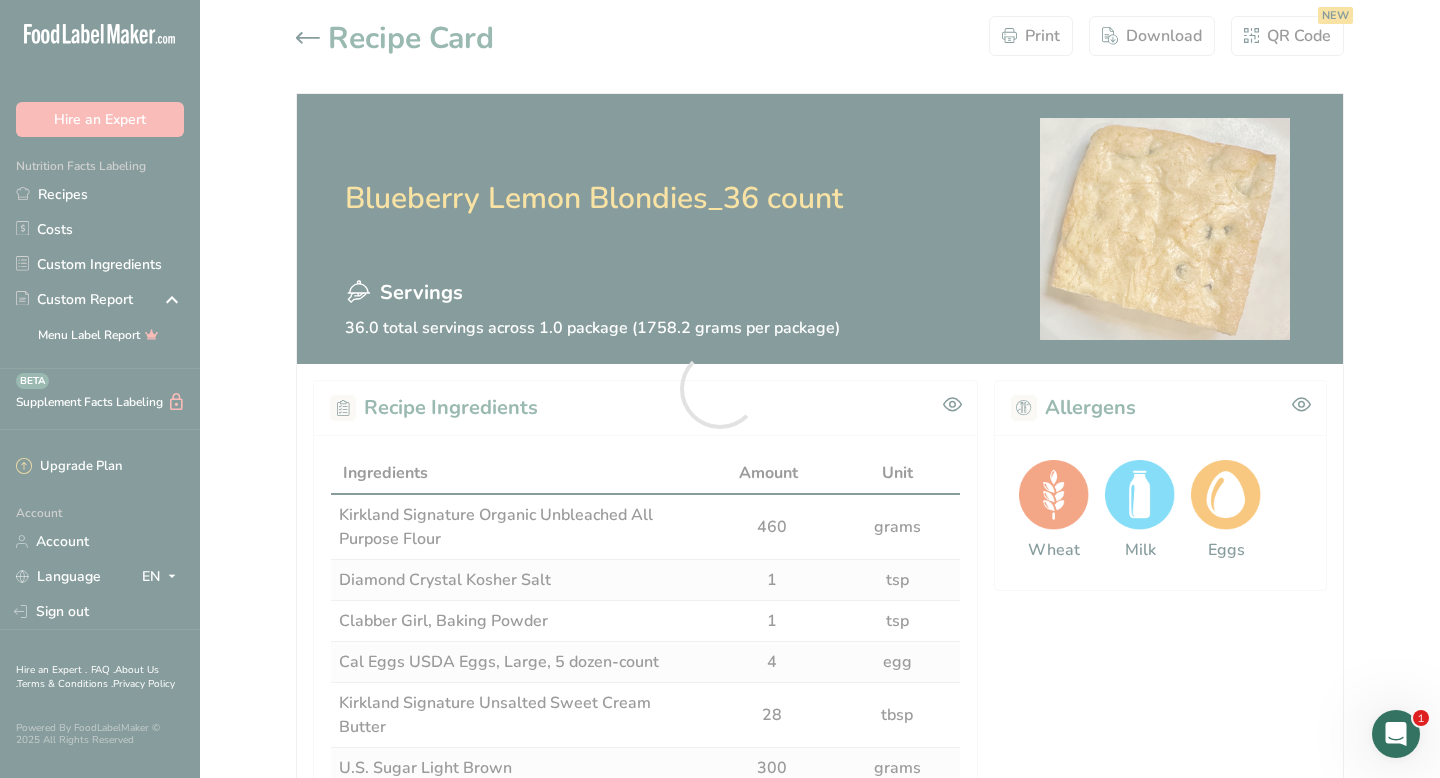 scroll, scrollTop: 0, scrollLeft: 0, axis: both 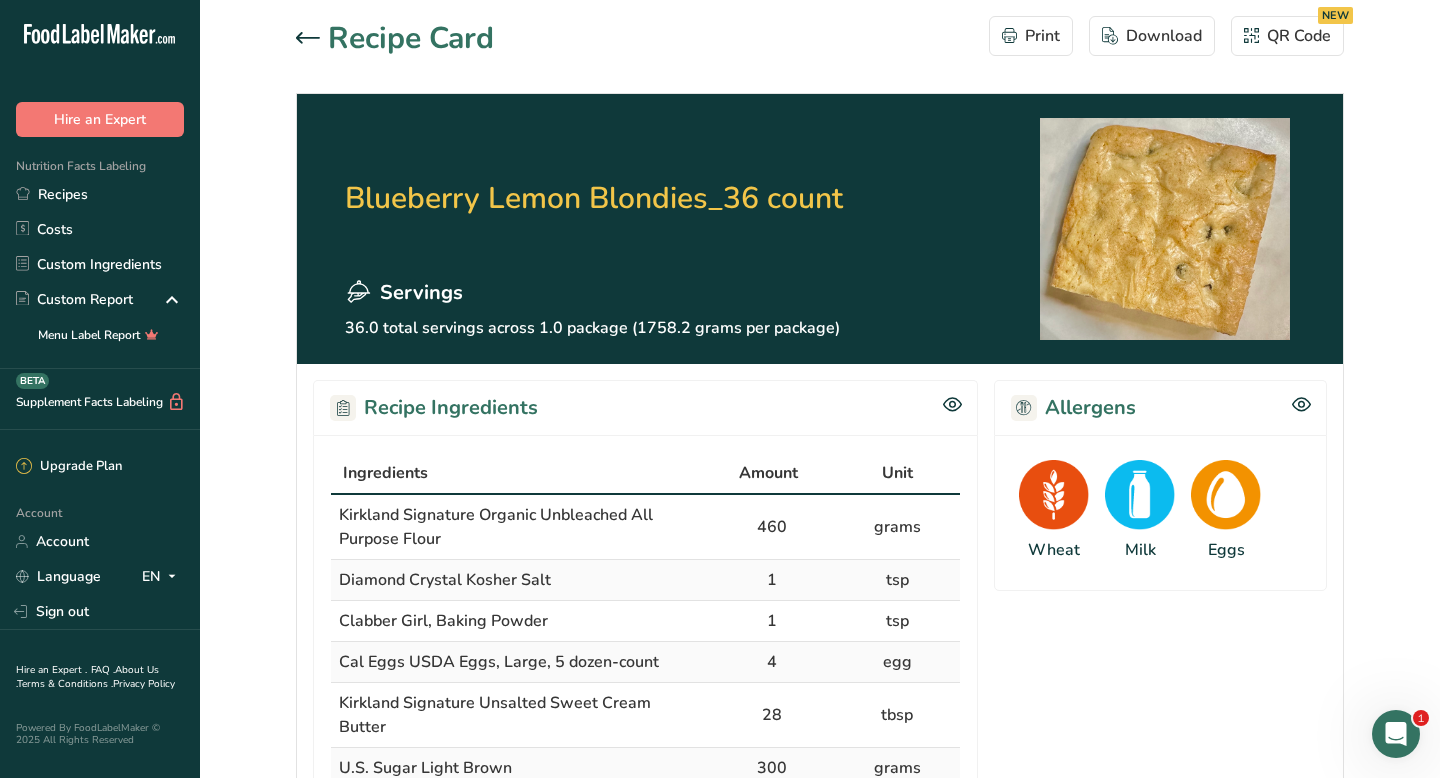 click on "Recipe Card" at bounding box center (411, 38) 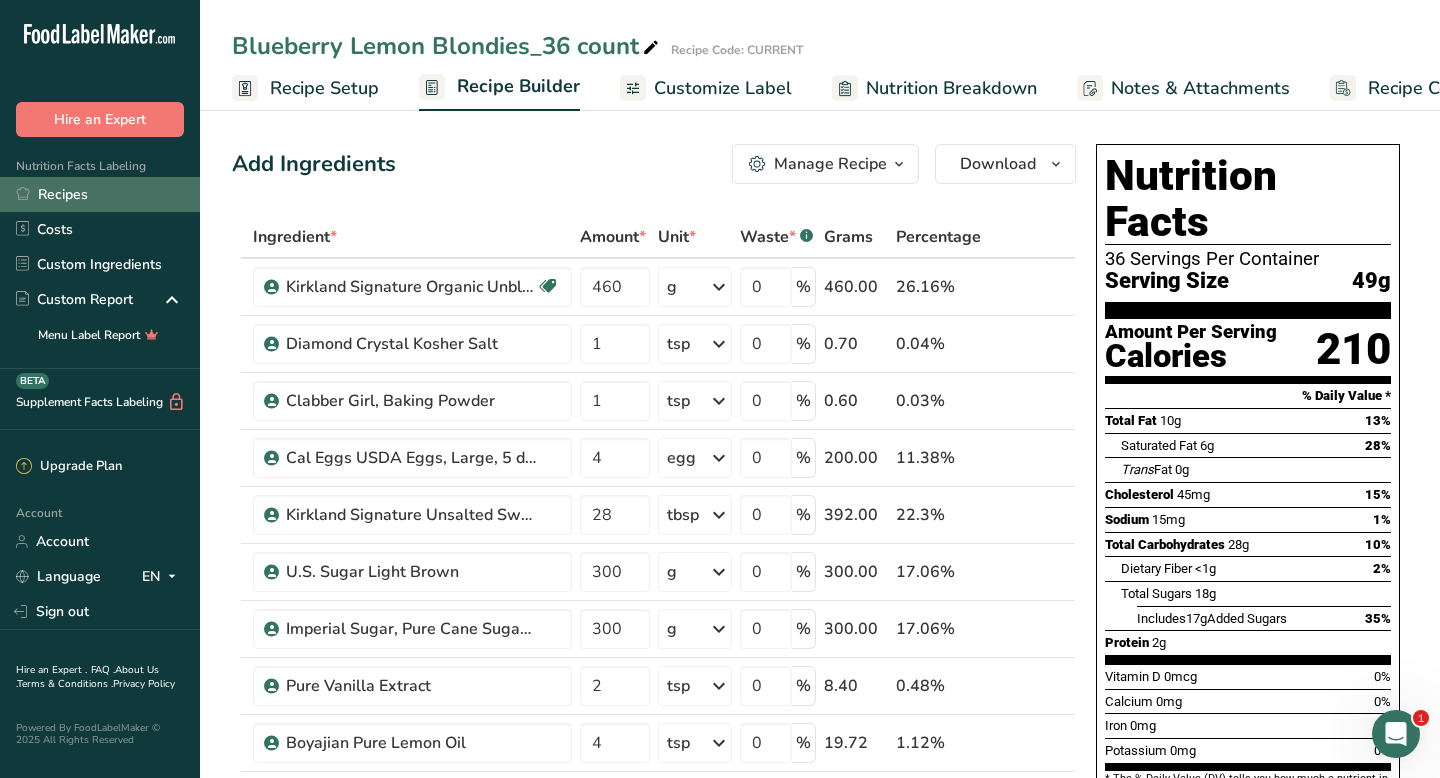 click on "Recipes" at bounding box center (100, 194) 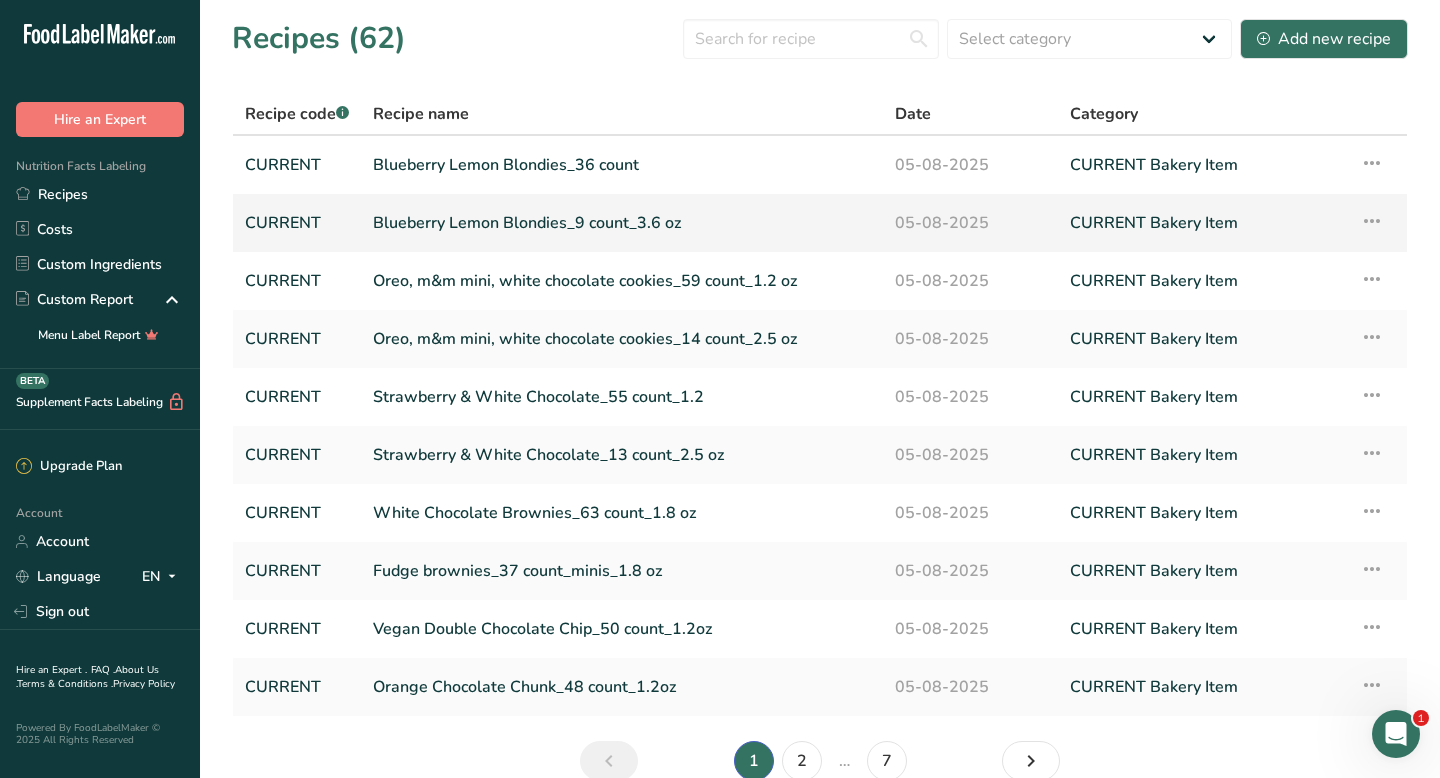 click on "Blueberry Lemon Blondies_9 count_3.6 oz" at bounding box center (622, 223) 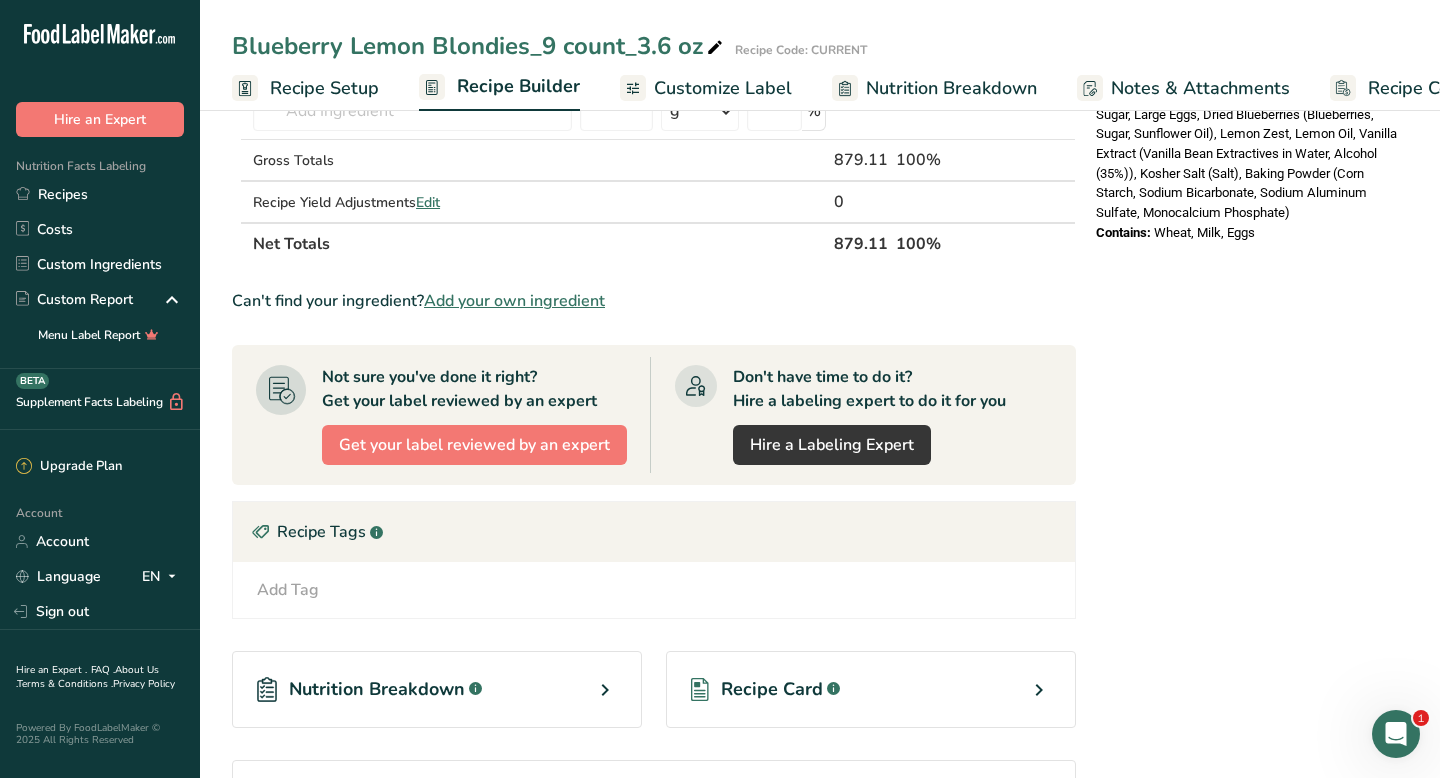 scroll, scrollTop: 958, scrollLeft: 0, axis: vertical 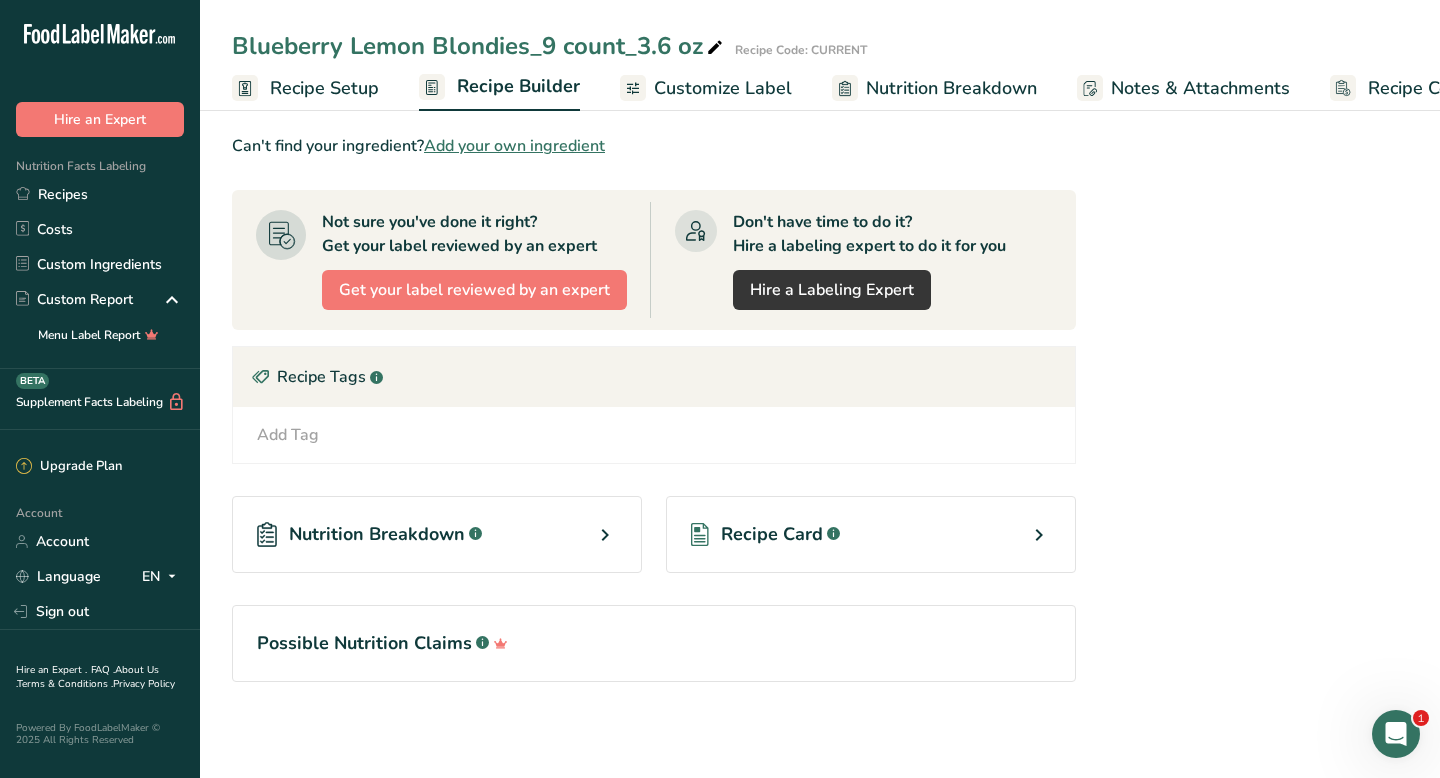 click on "Recipe Card" at bounding box center [772, 534] 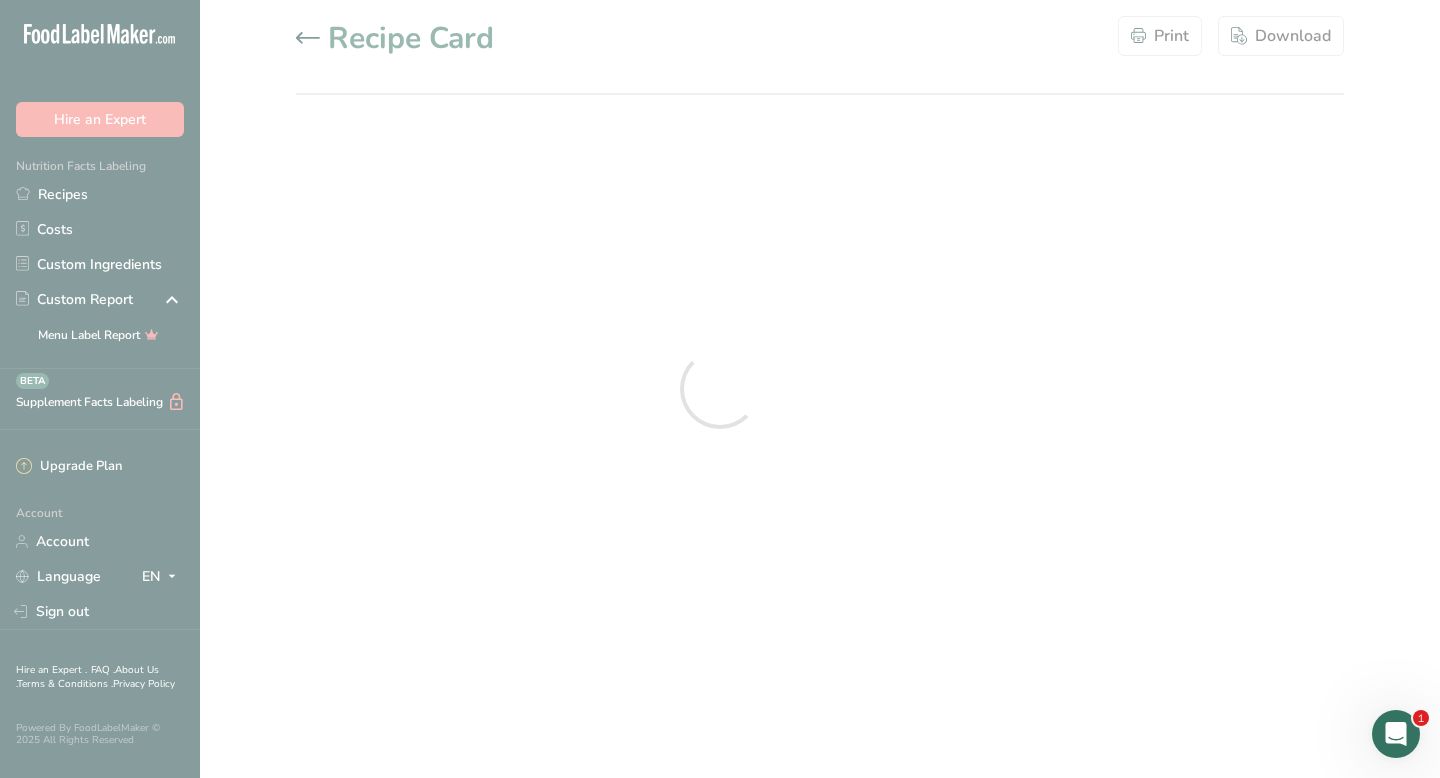 scroll, scrollTop: 0, scrollLeft: 0, axis: both 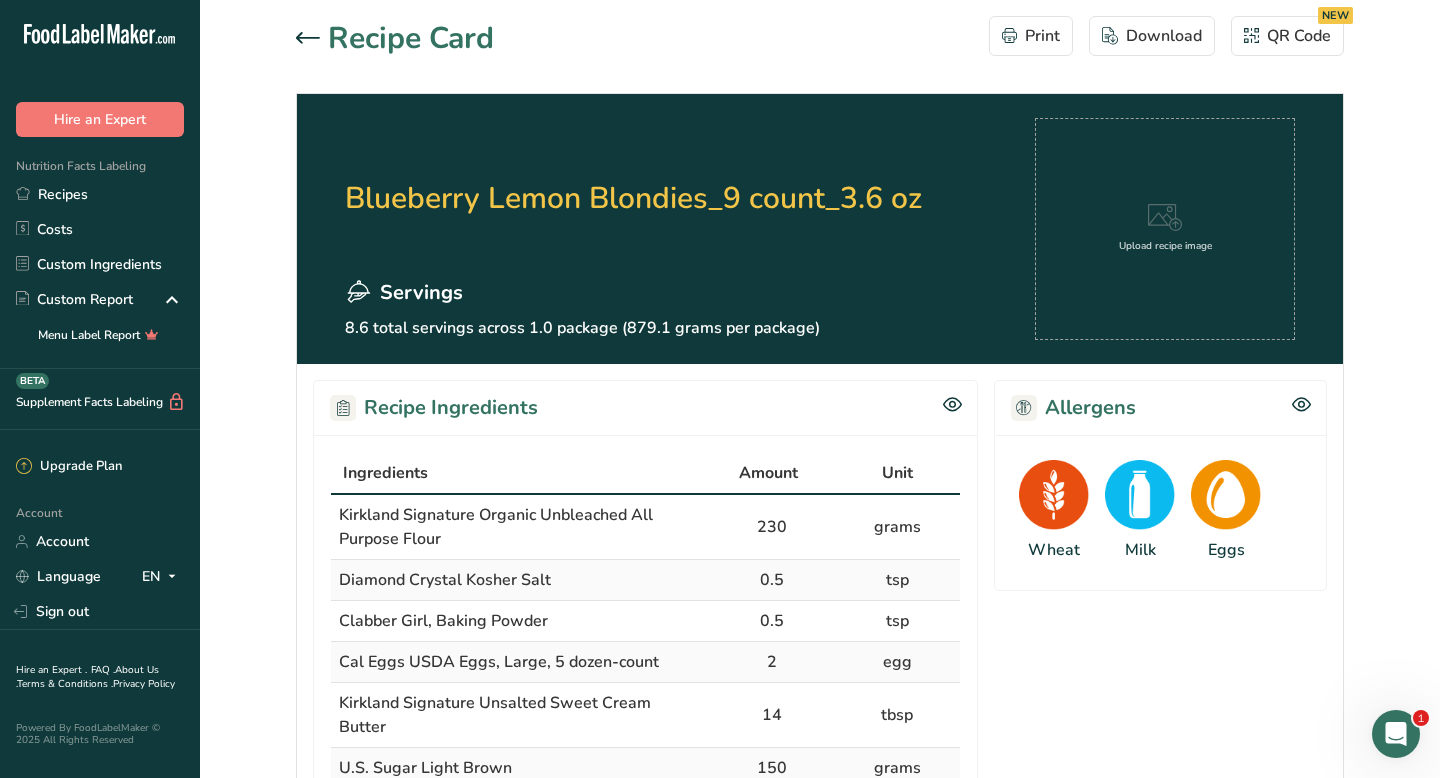 click on "Upload recipe image" at bounding box center (1165, 229) 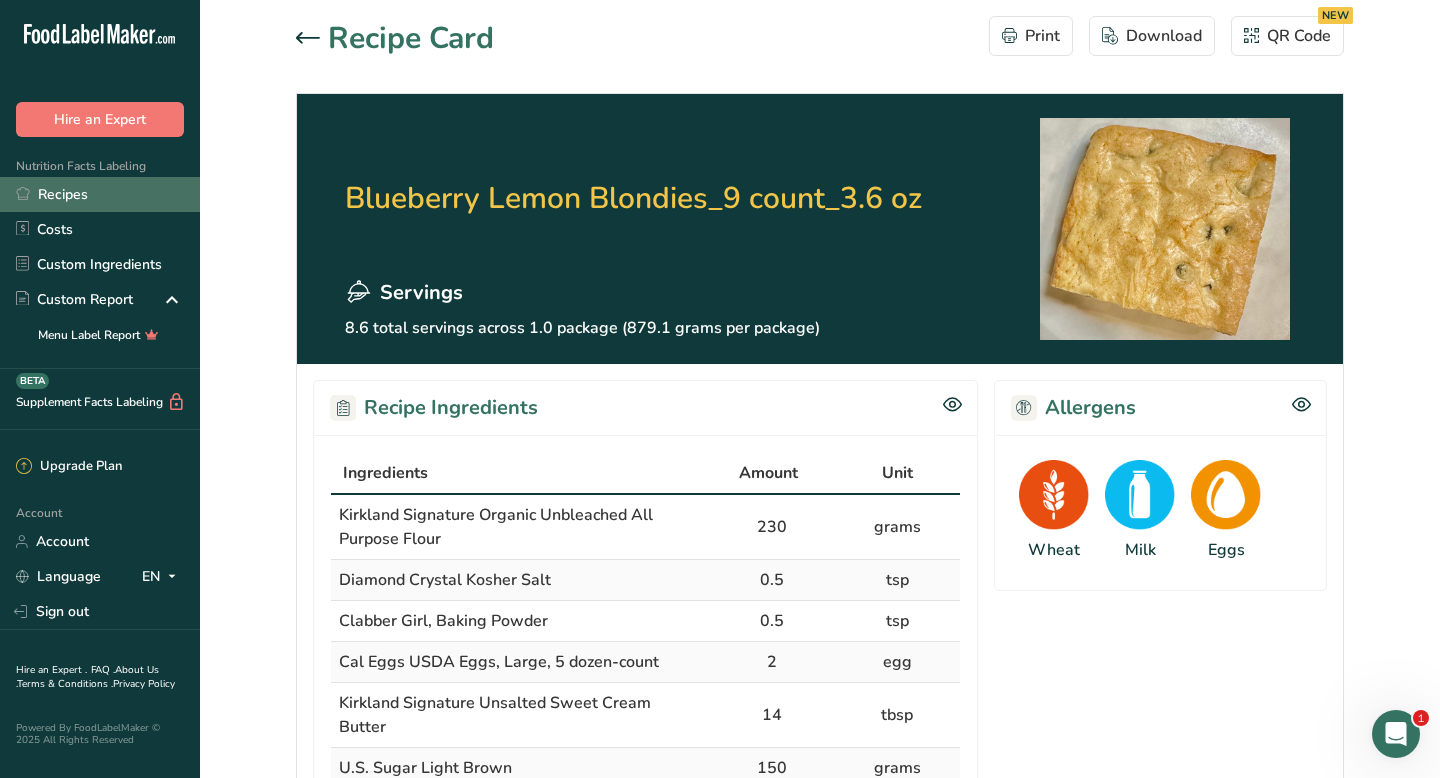click on "Recipes" at bounding box center (100, 194) 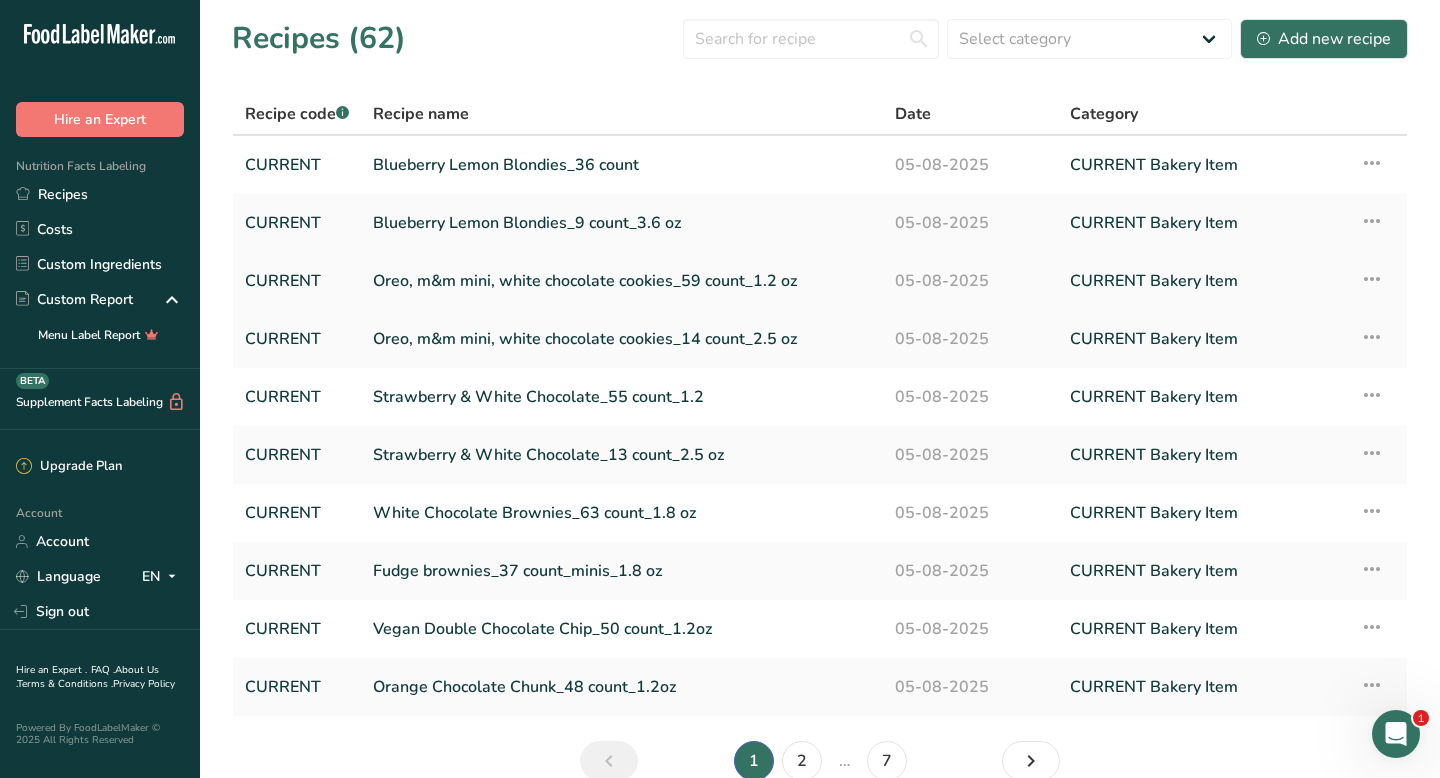 click on "Oreo, m&m mini, white chocolate cookies_59 count_1.2 oz" at bounding box center [622, 281] 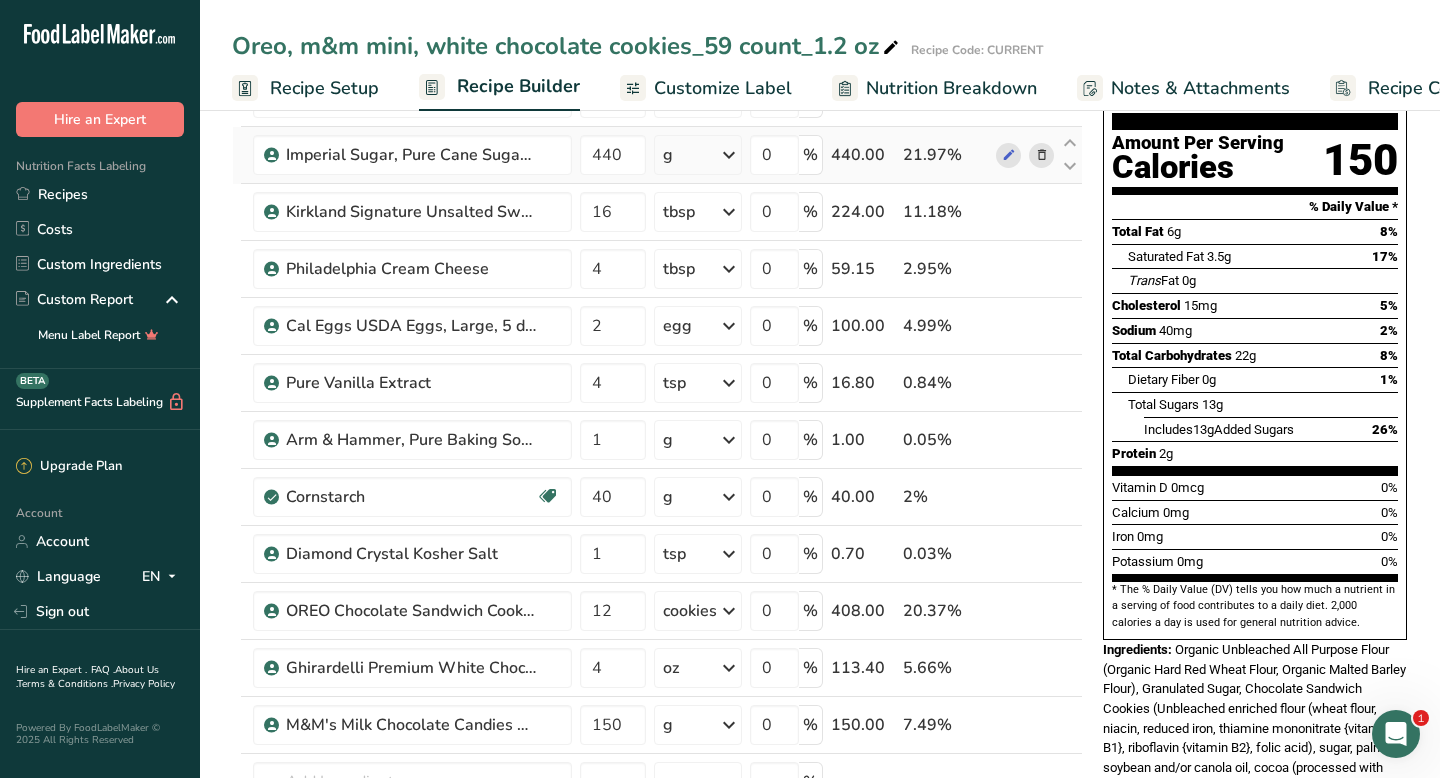 scroll, scrollTop: 1015, scrollLeft: 0, axis: vertical 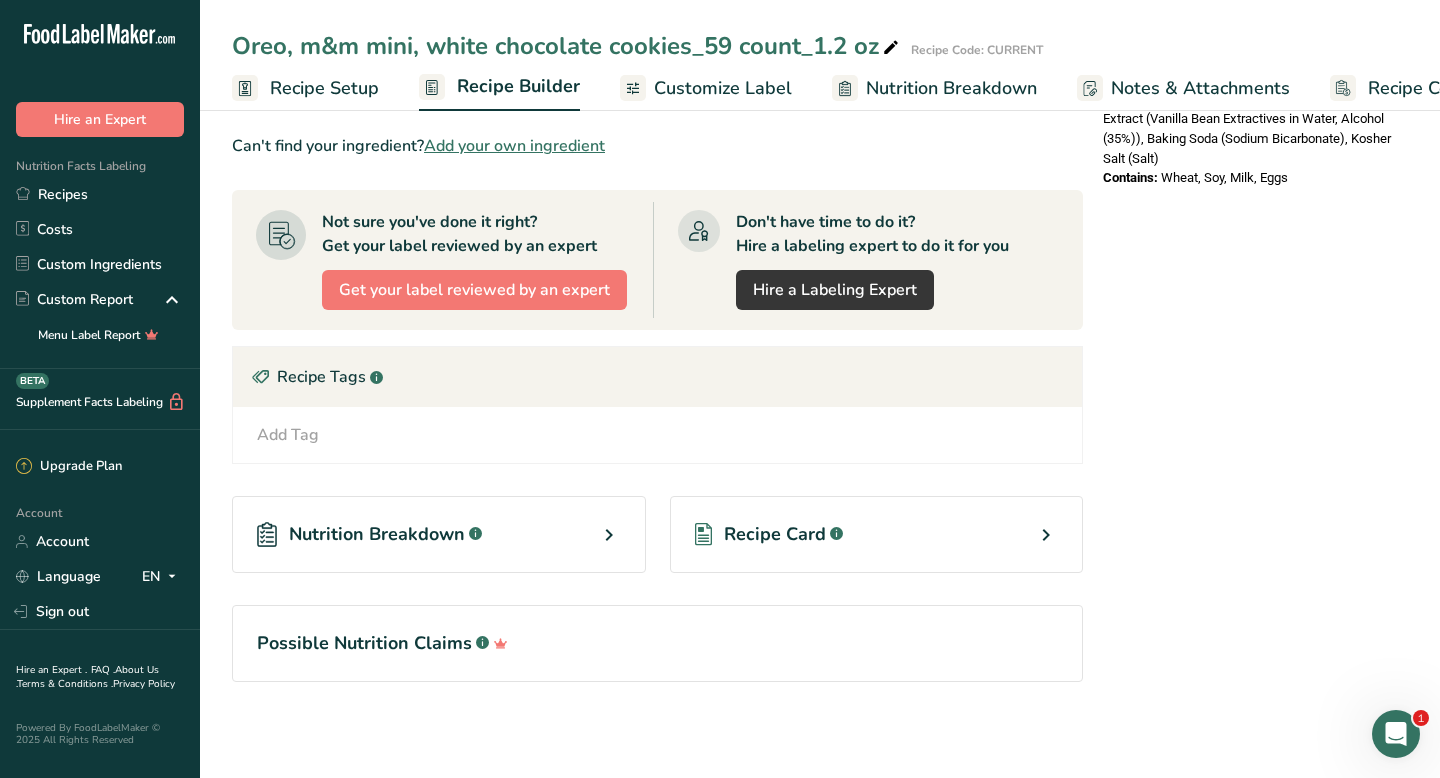 click on "Recipe Card
.a-a{fill:#347362;}.b-a{fill:#fff;}" at bounding box center (877, 534) 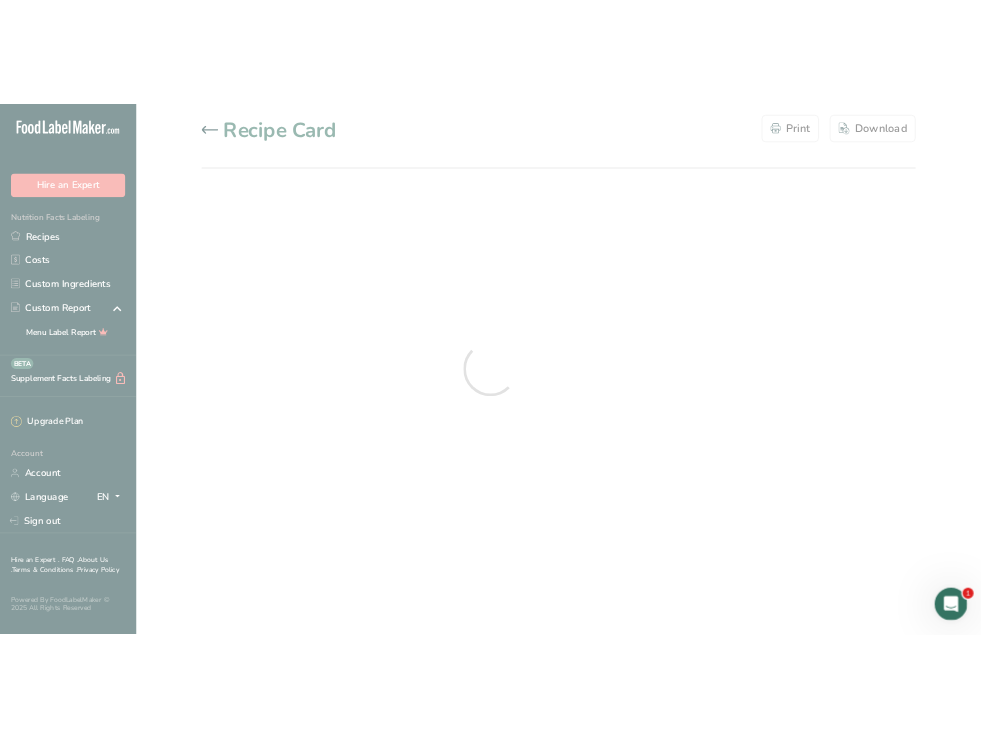 scroll, scrollTop: 0, scrollLeft: 0, axis: both 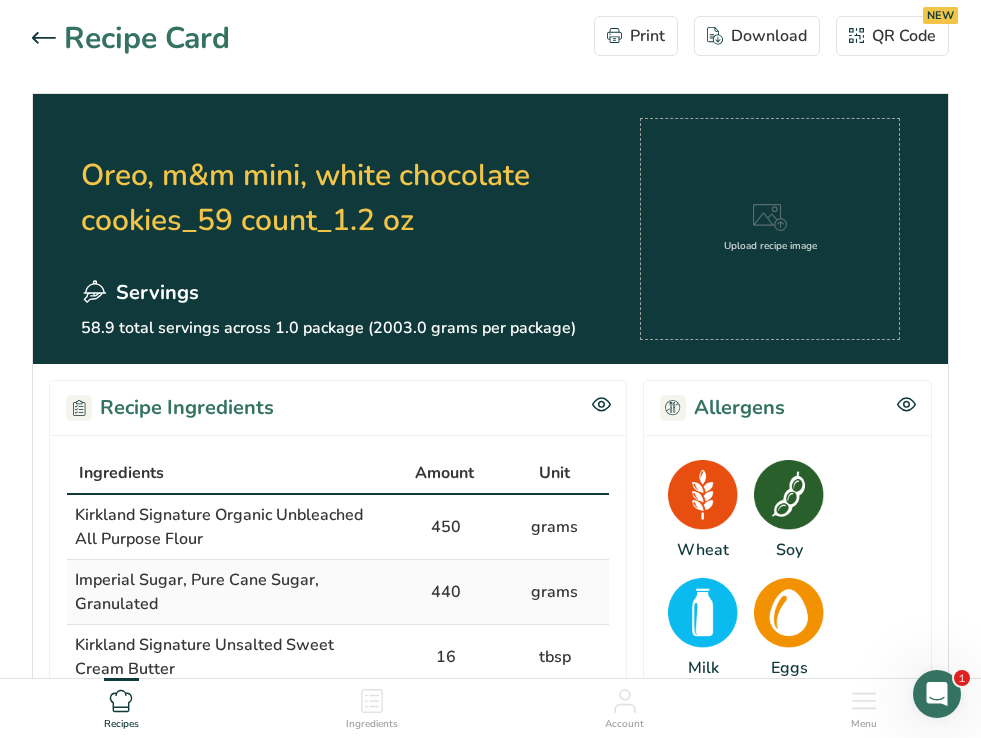 click 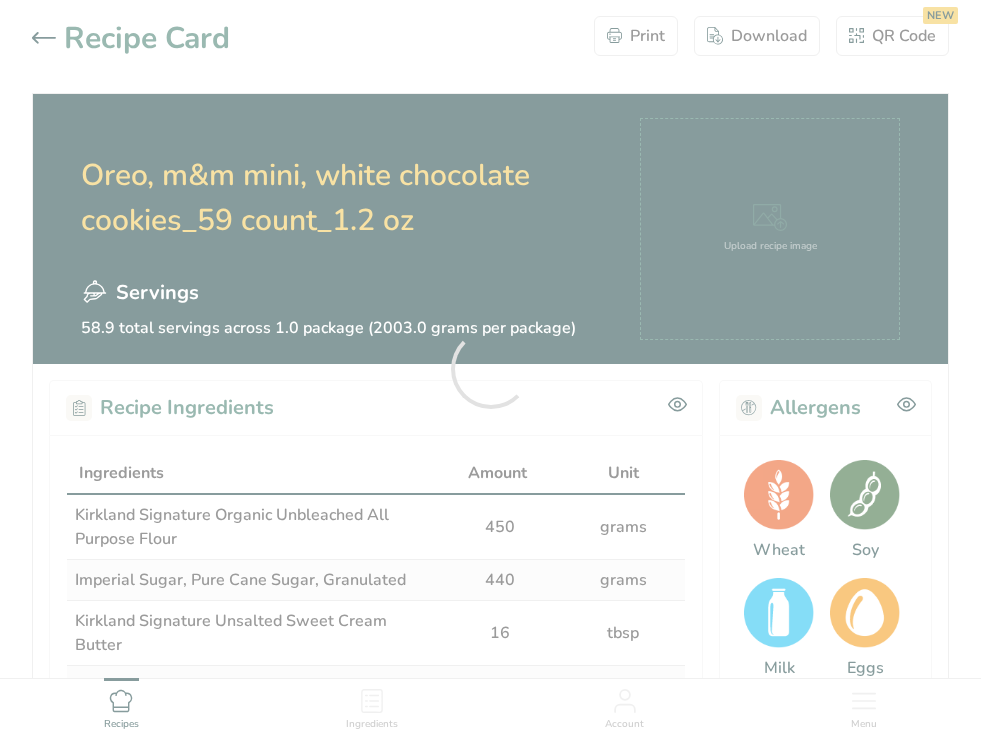 scroll, scrollTop: 0, scrollLeft: 0, axis: both 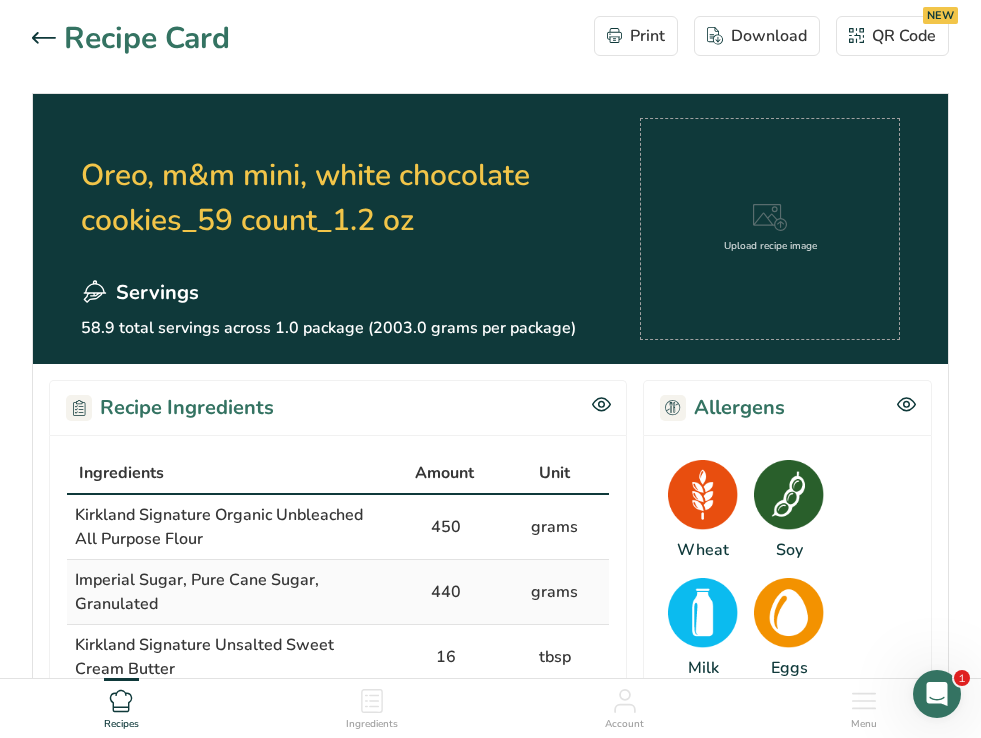 click 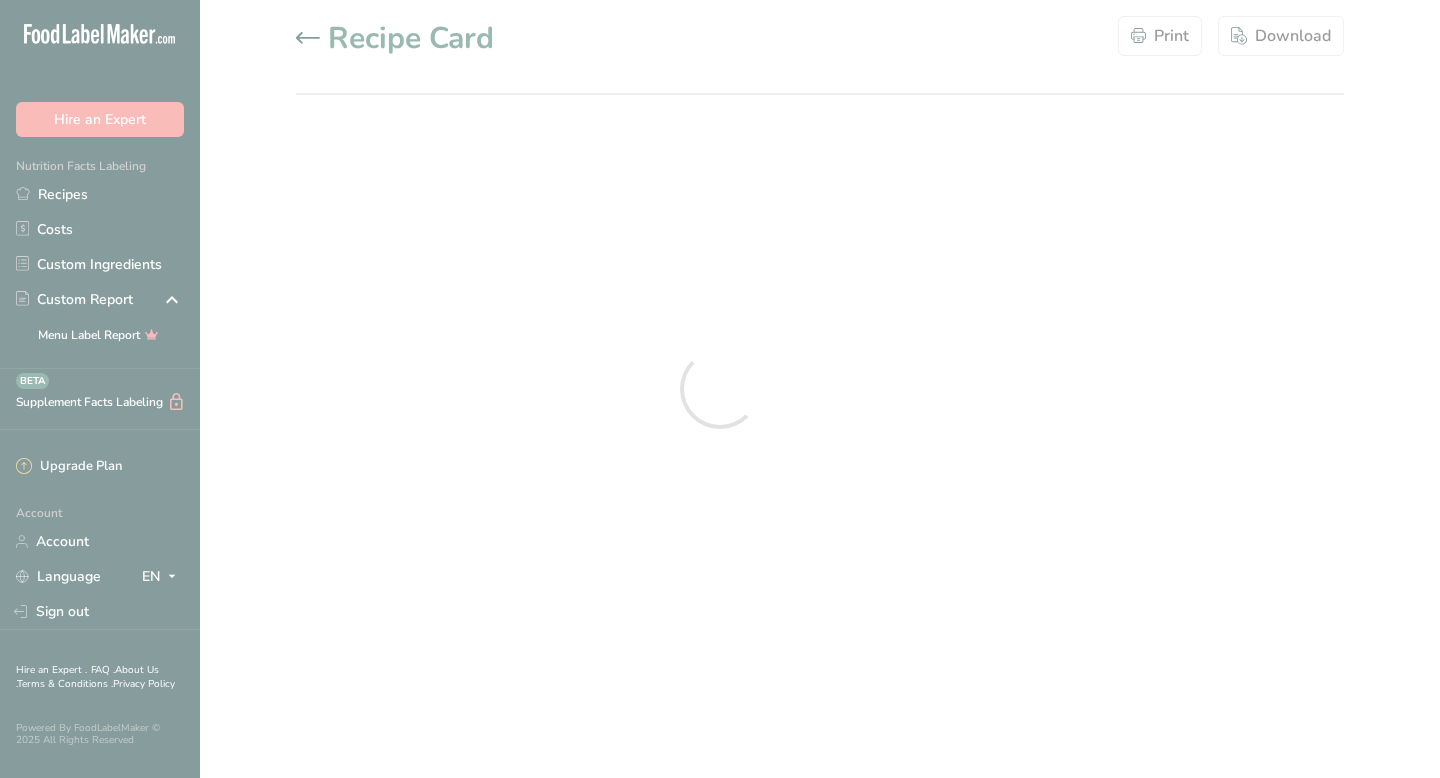 scroll, scrollTop: 0, scrollLeft: 0, axis: both 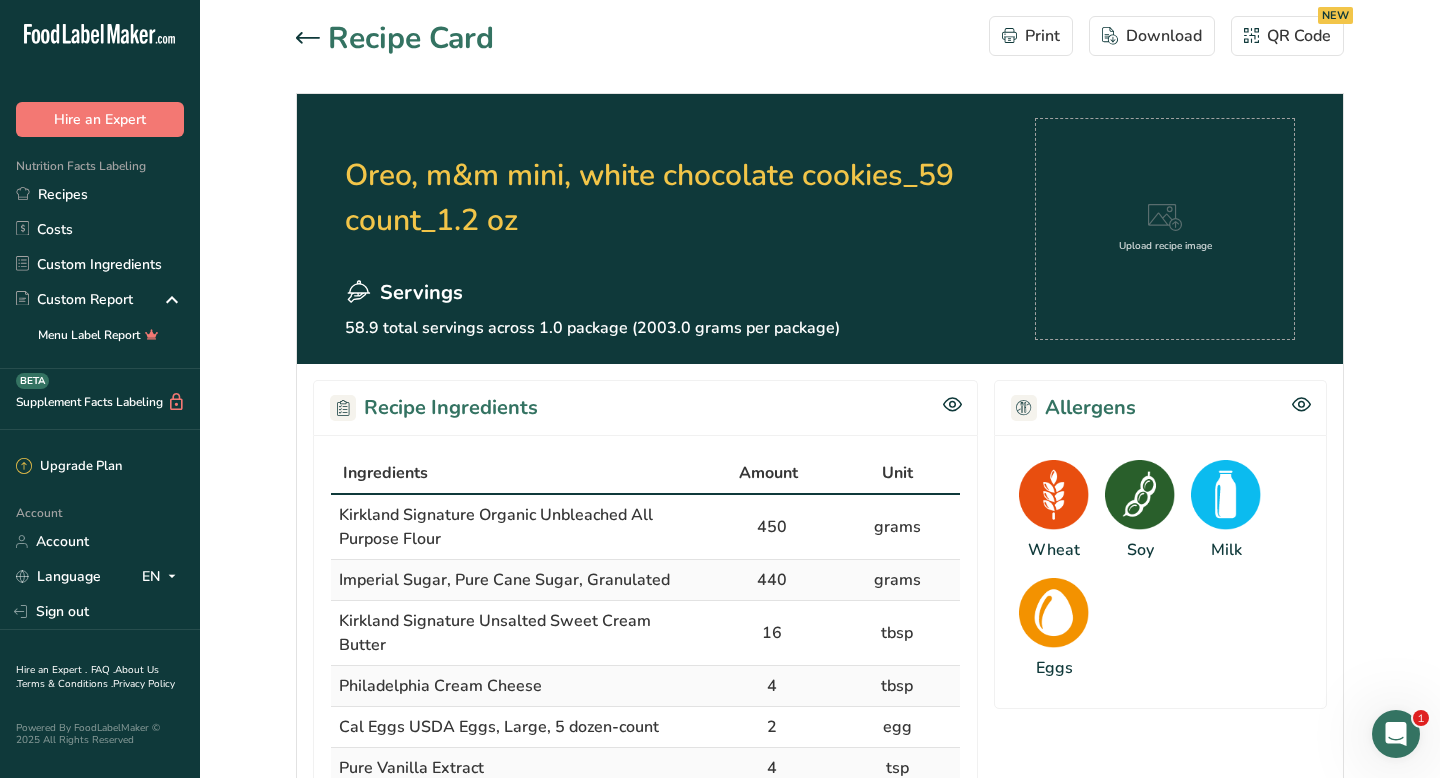 click on "Upload recipe image" at bounding box center (1165, 246) 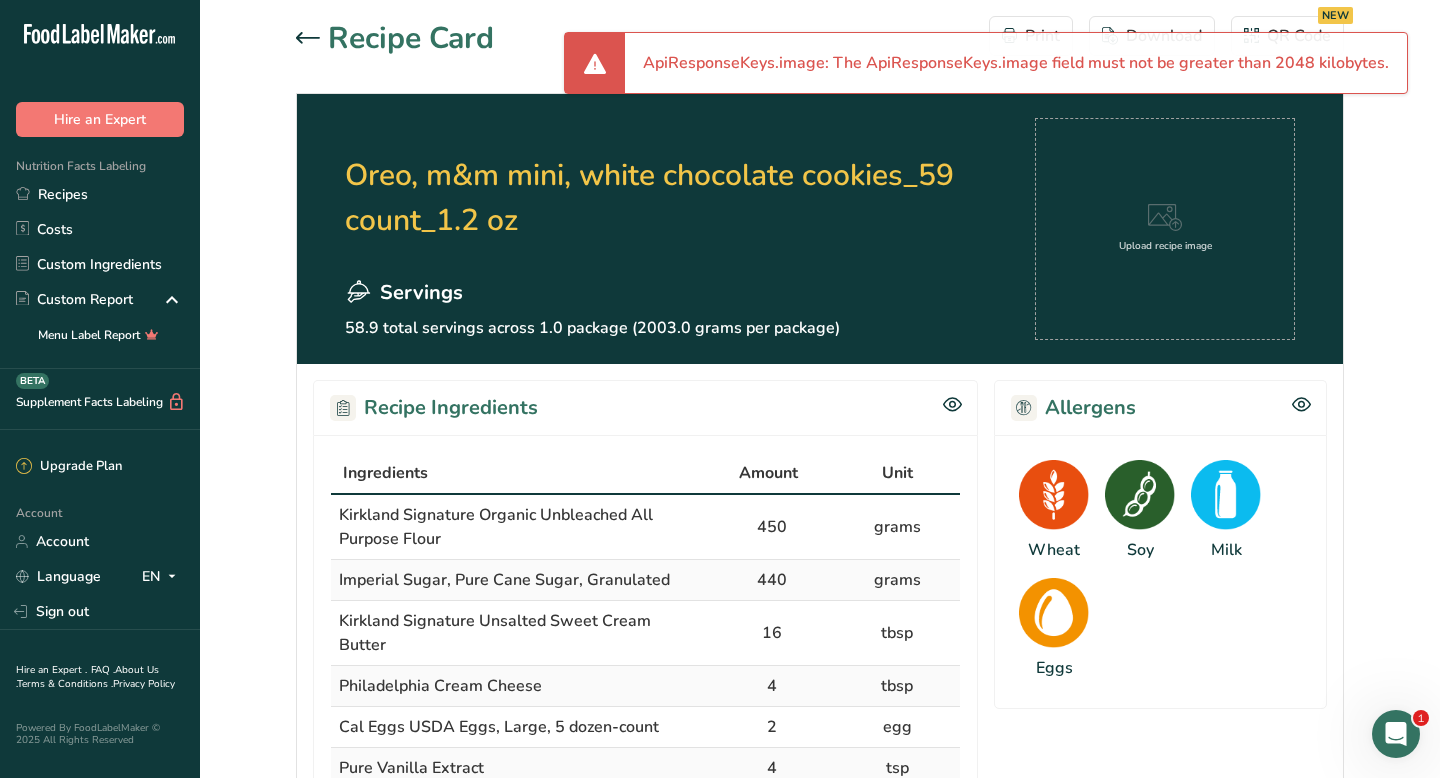 click on "Upload recipe image" at bounding box center (1165, 246) 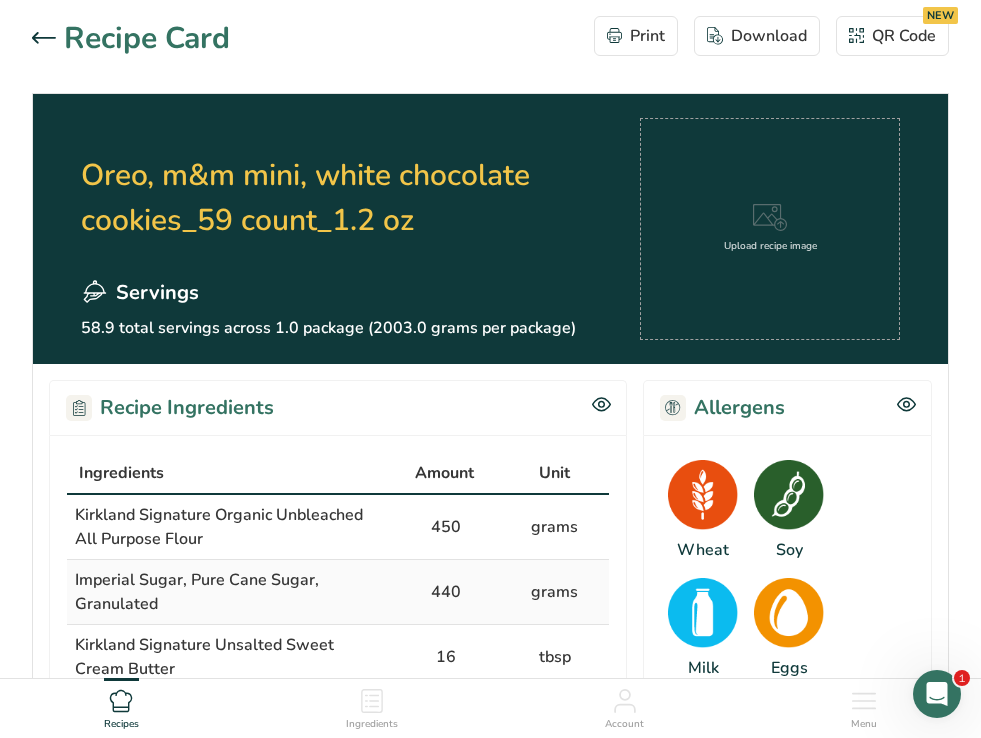 click on "Upload recipe image" at bounding box center [770, 229] 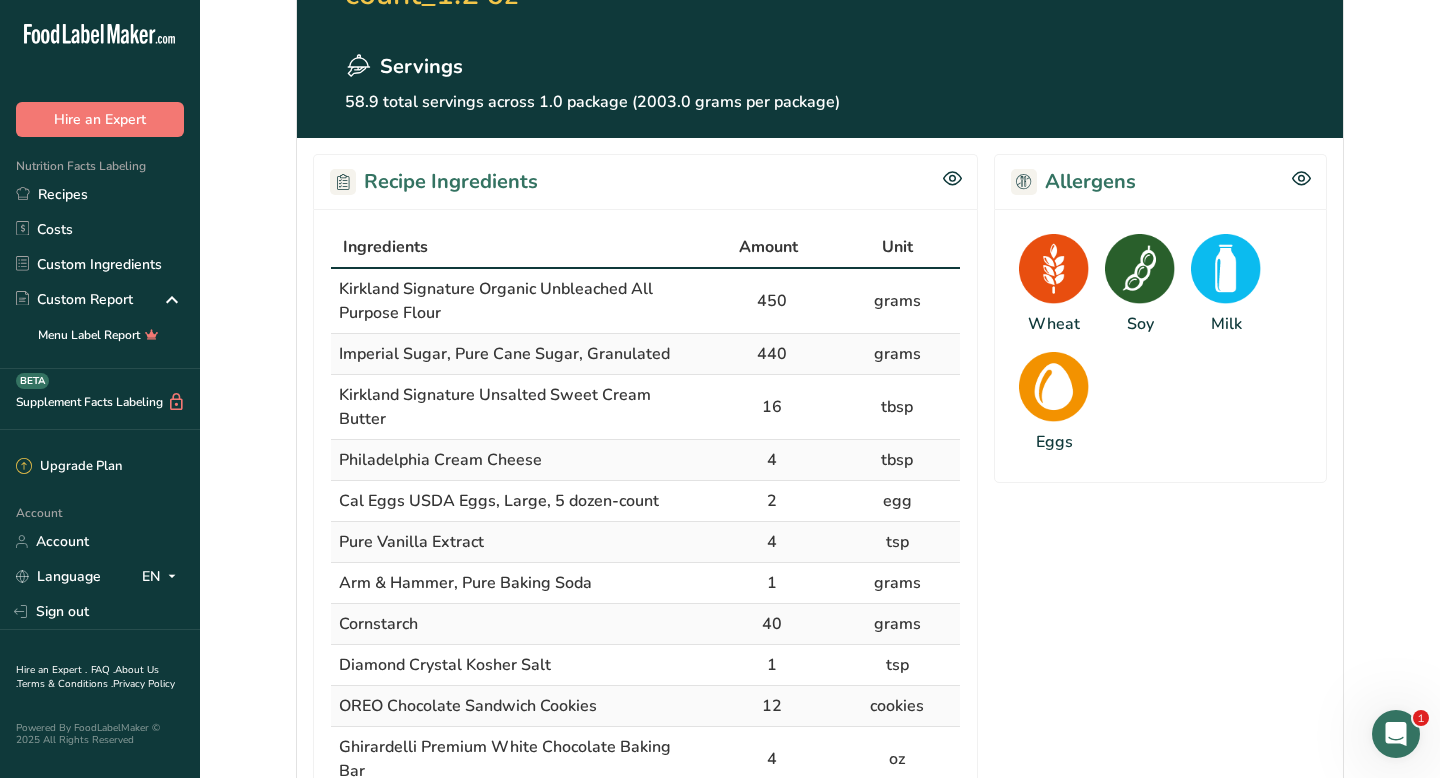 scroll, scrollTop: 0, scrollLeft: 0, axis: both 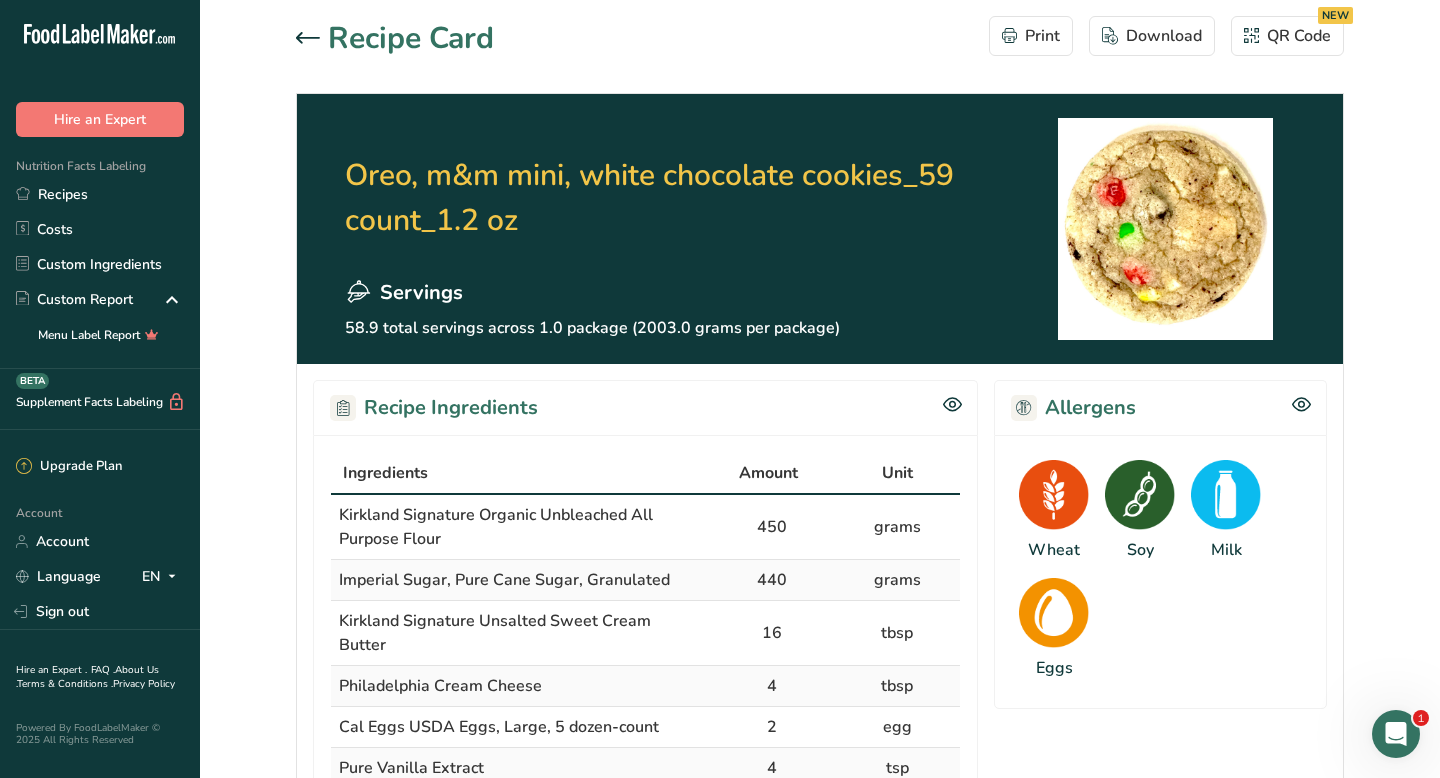 click at bounding box center [312, 39] 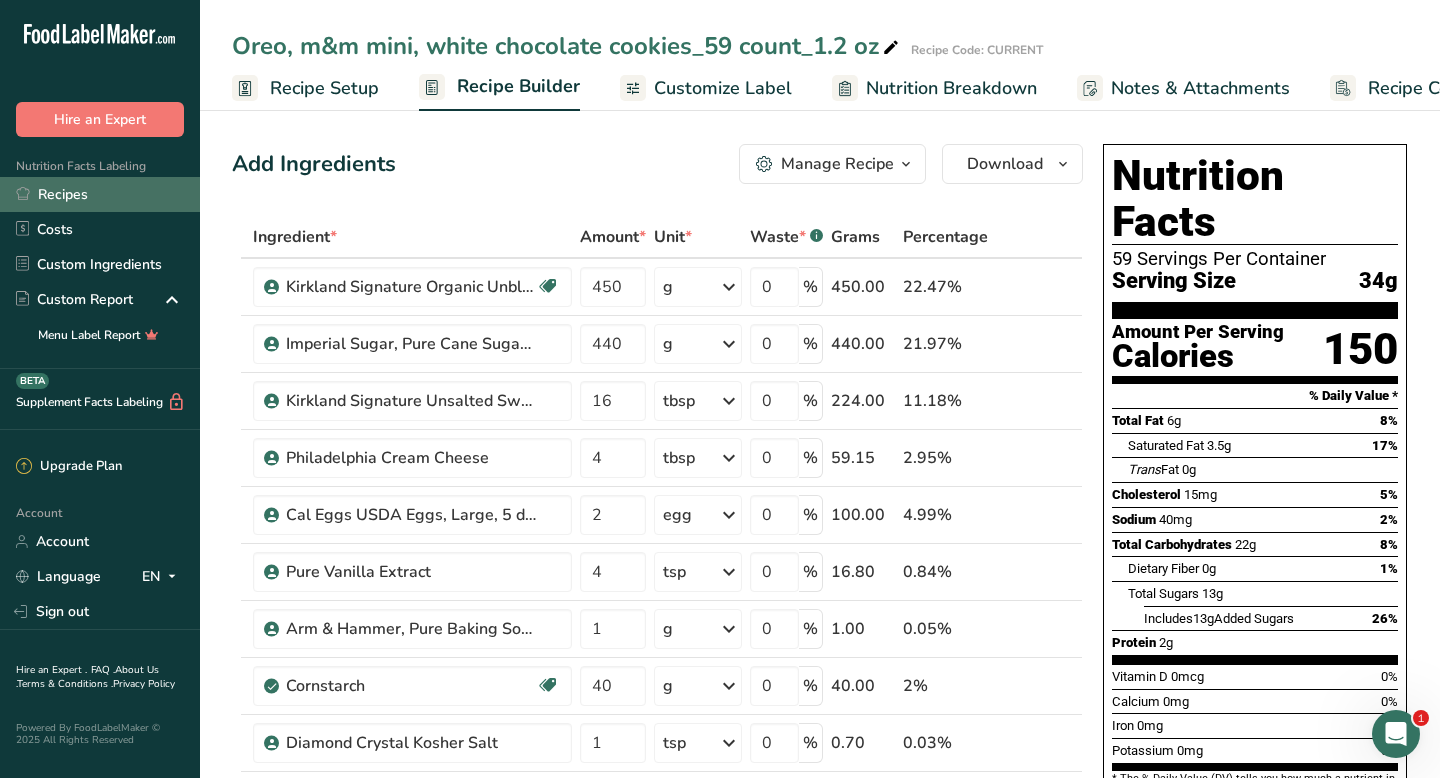 click on "Recipes" at bounding box center (100, 194) 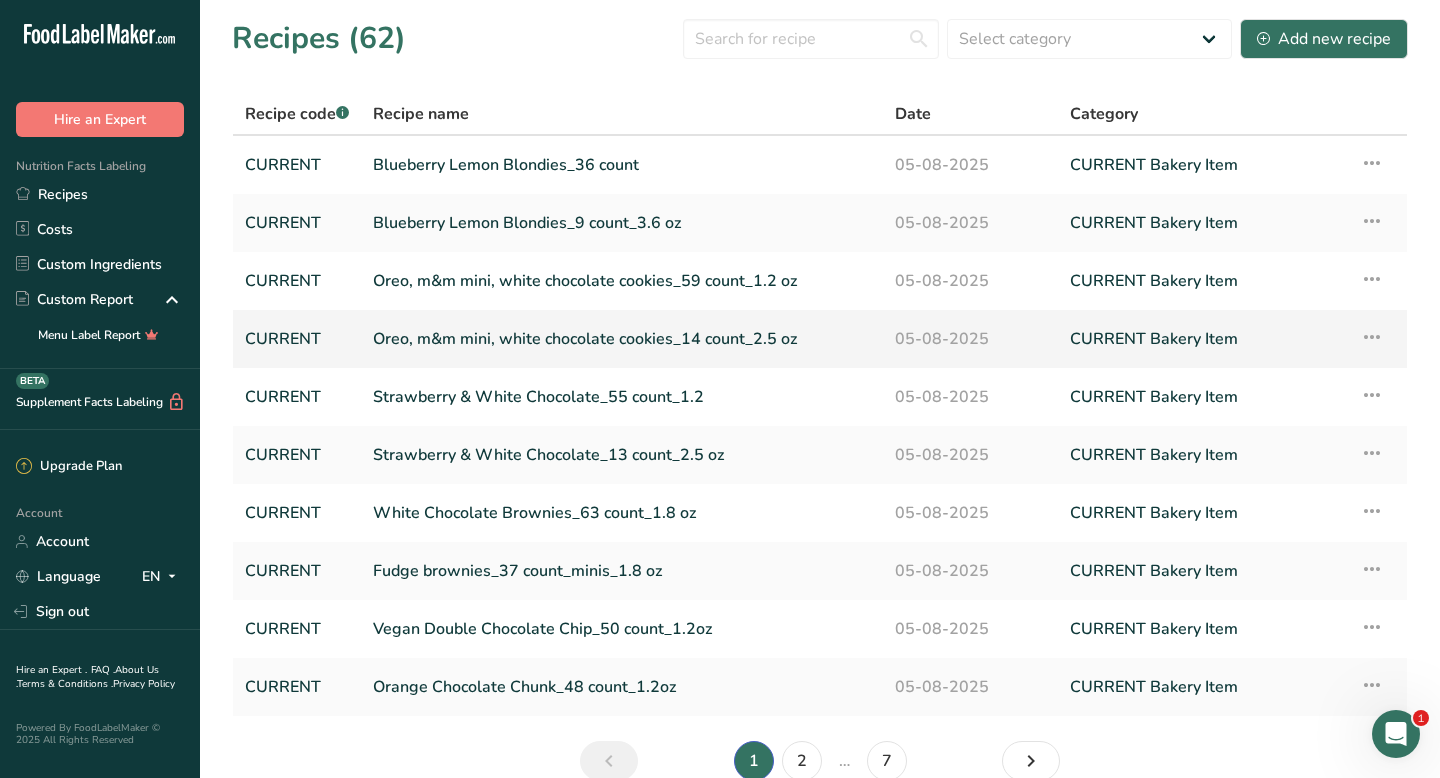 scroll, scrollTop: 26, scrollLeft: 0, axis: vertical 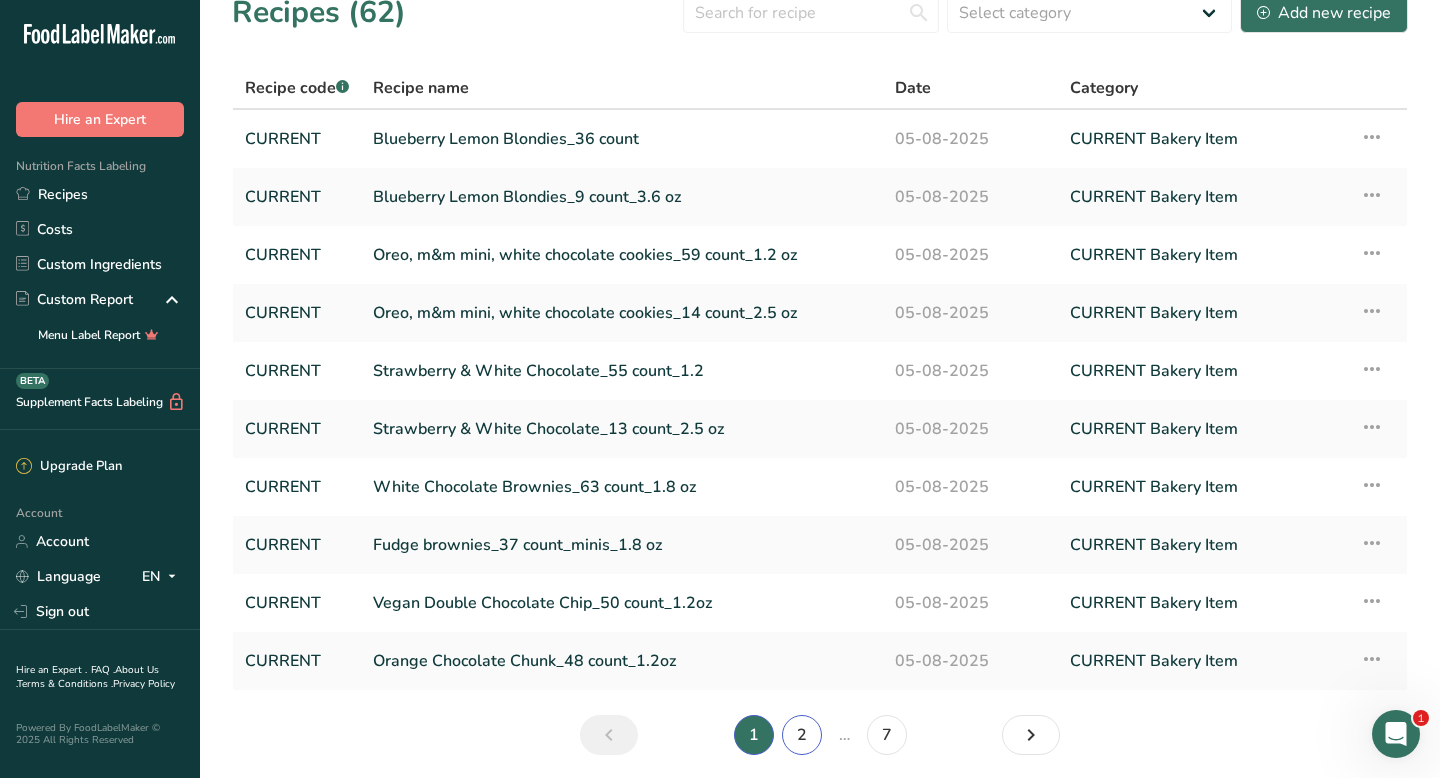 click on "2" at bounding box center (802, 735) 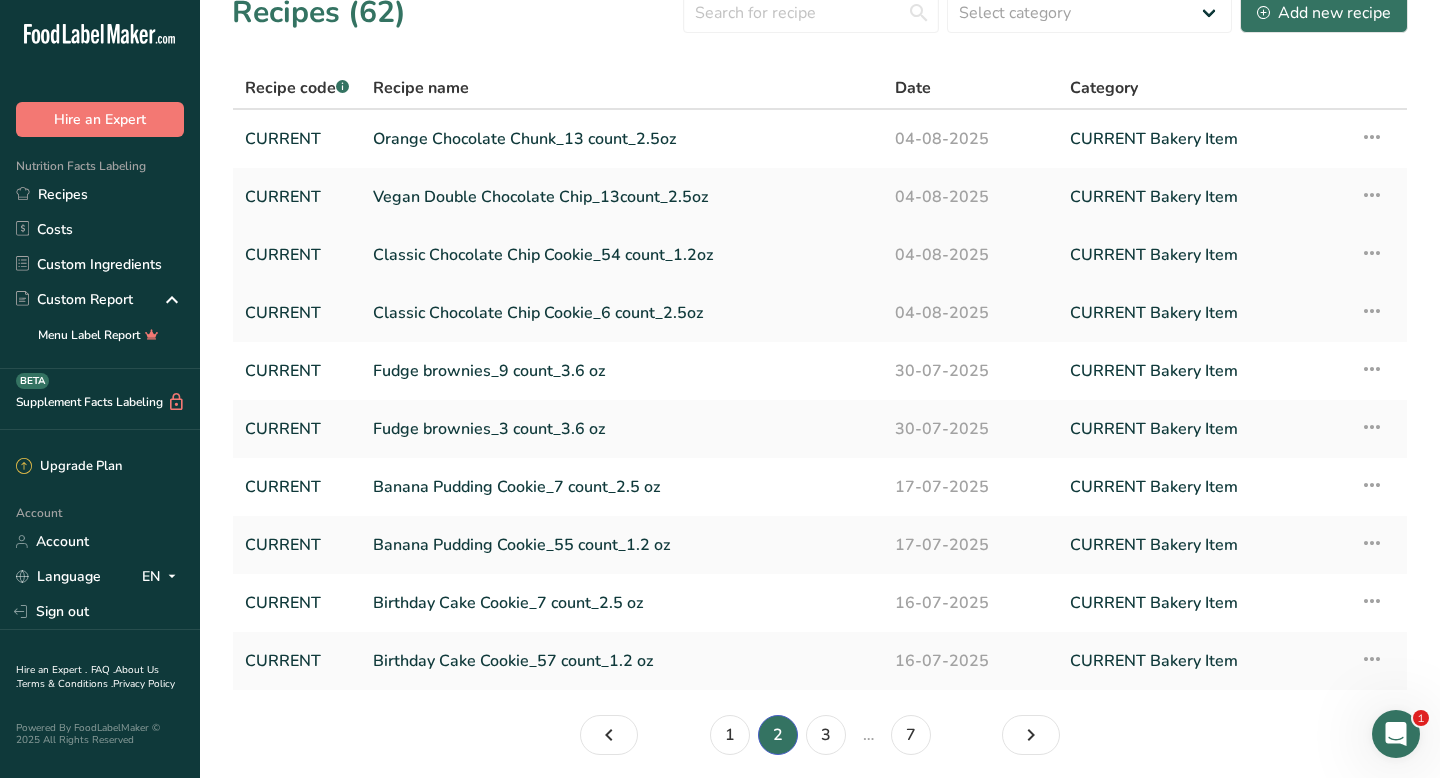 click on "Classic Chocolate Chip Cookie_54 count_1.2oz" at bounding box center [622, 255] 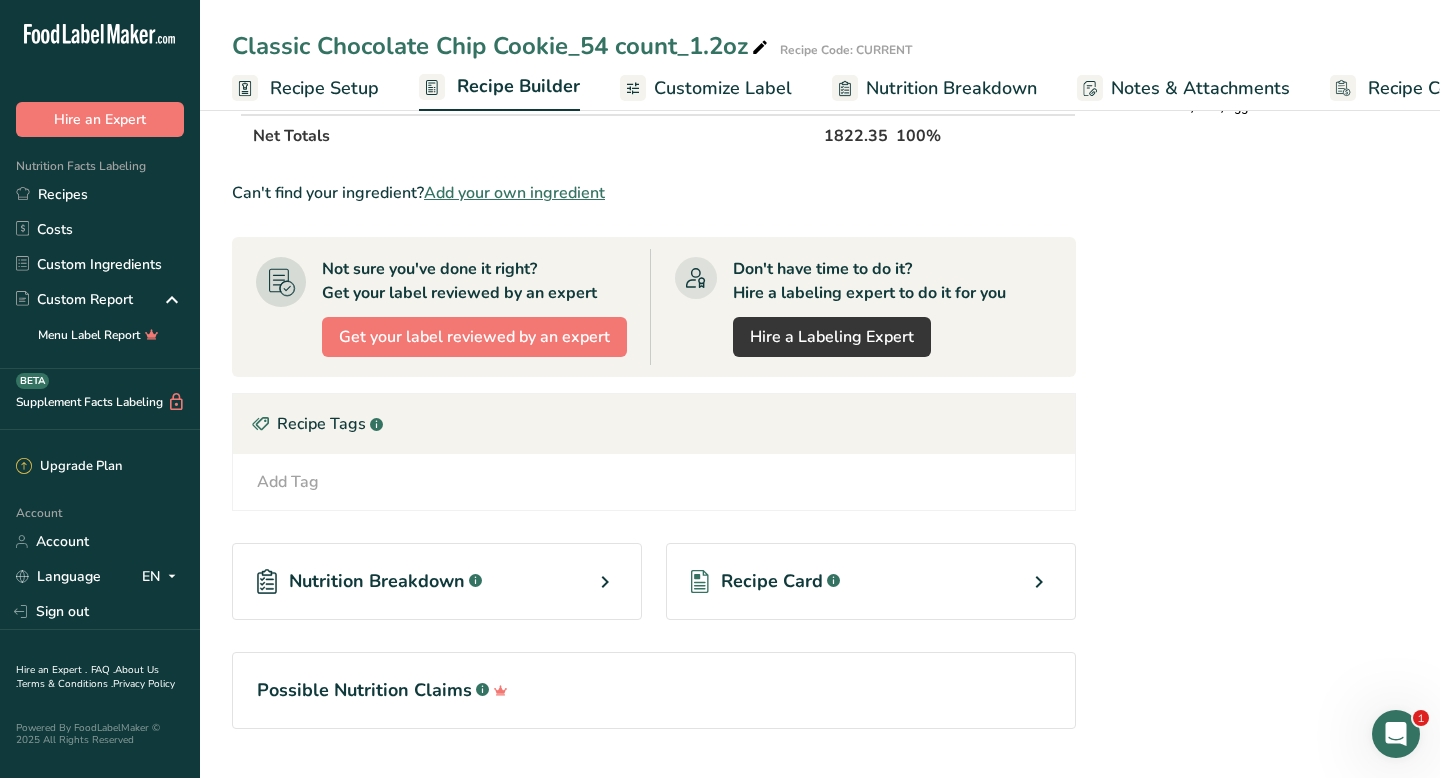 scroll, scrollTop: 1015, scrollLeft: 0, axis: vertical 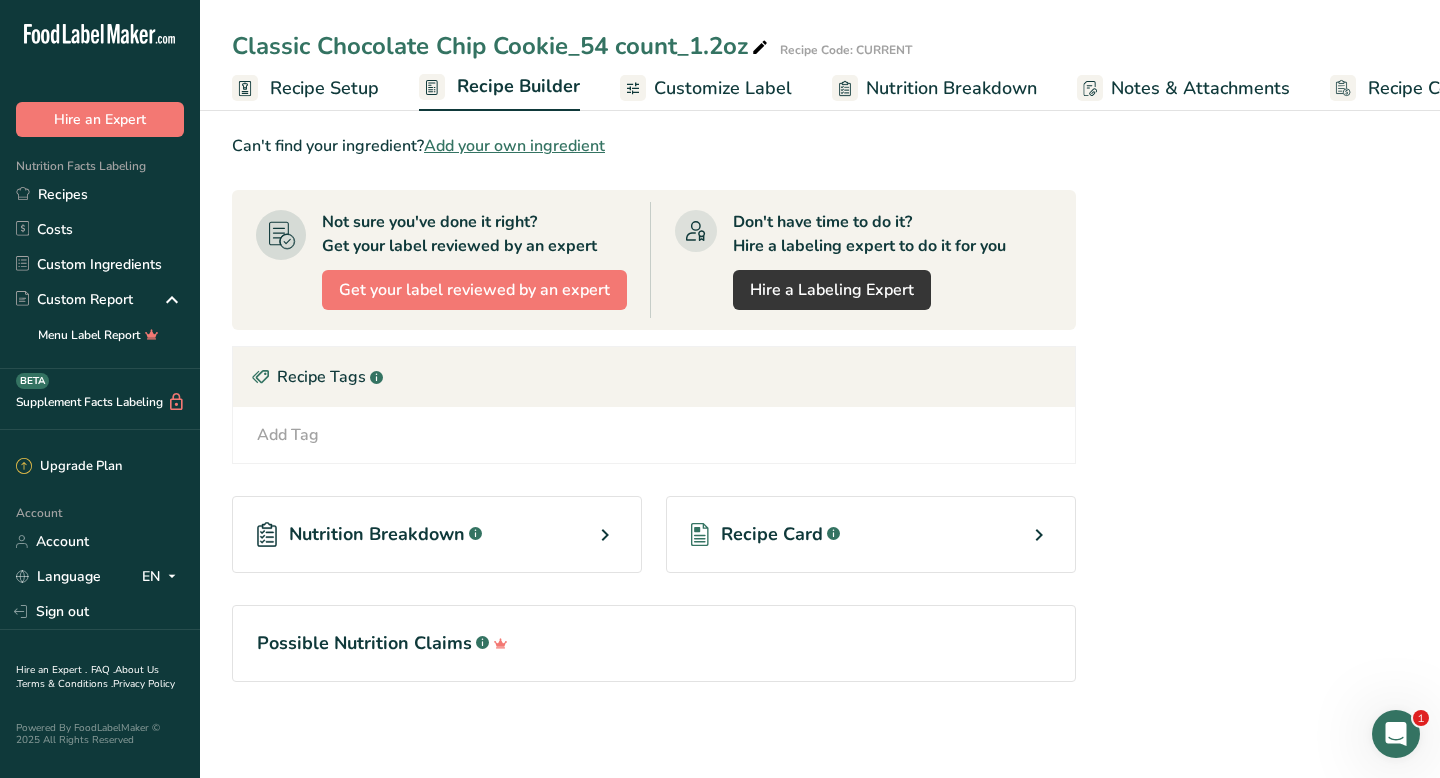 click on "Recipe Card" at bounding box center [772, 534] 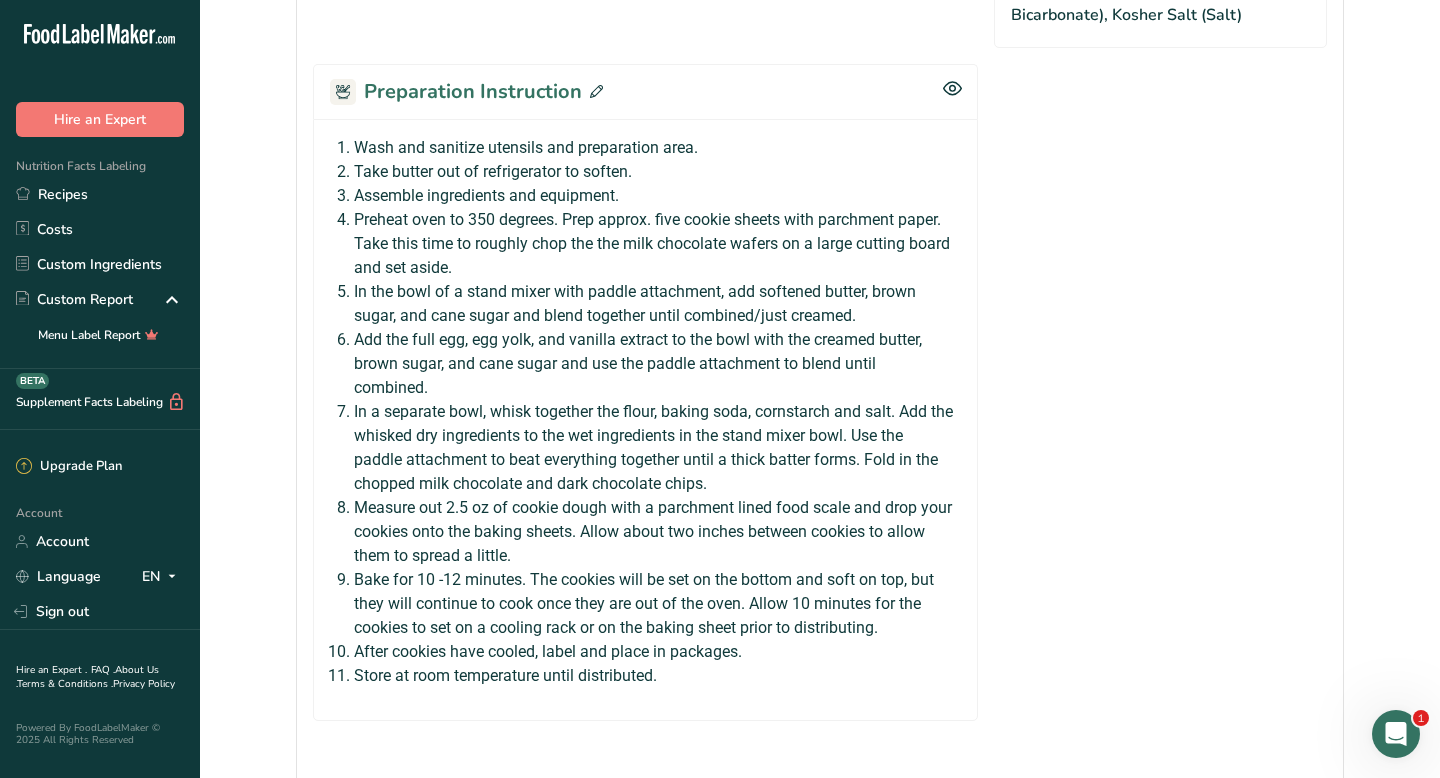 scroll, scrollTop: 1542, scrollLeft: 0, axis: vertical 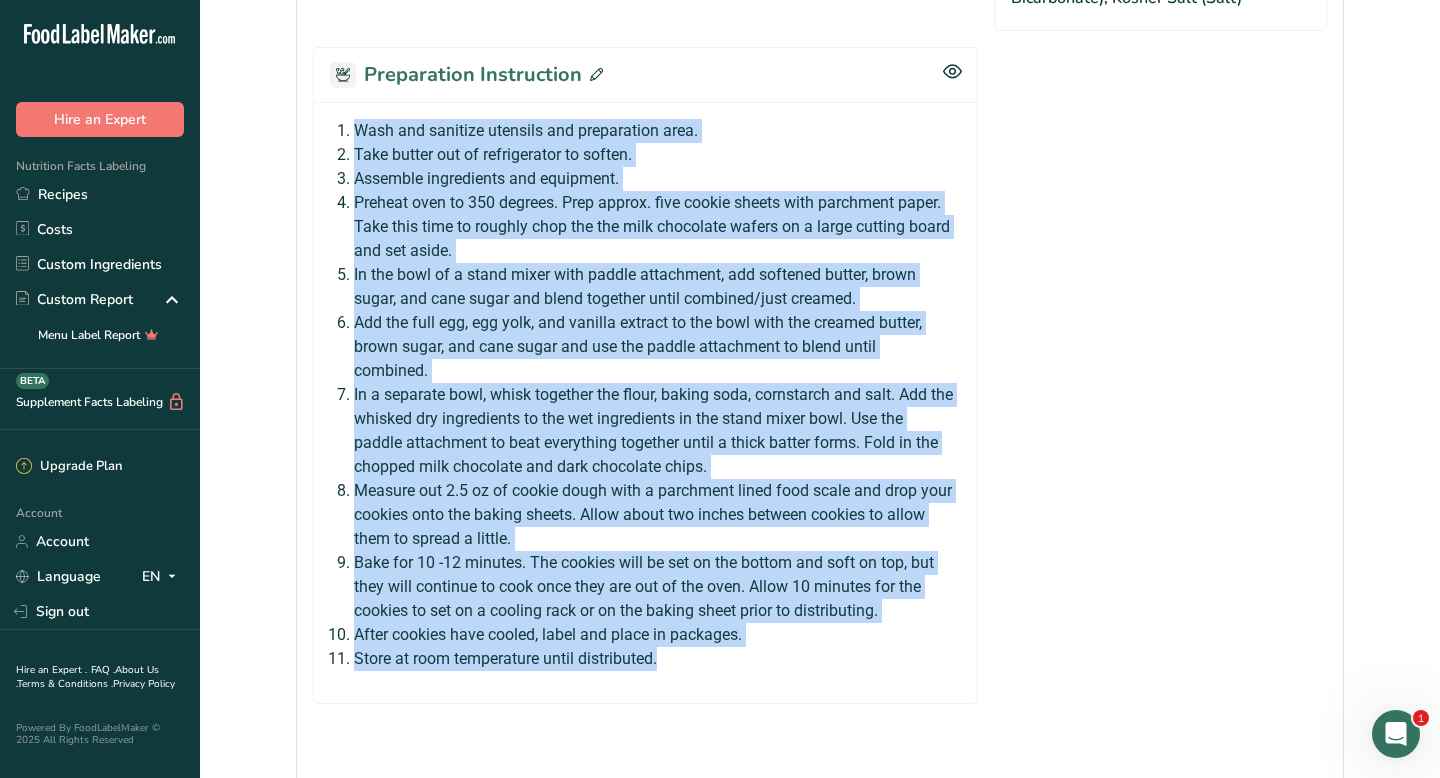 drag, startPoint x: 675, startPoint y: 643, endPoint x: 351, endPoint y: 99, distance: 633.17615 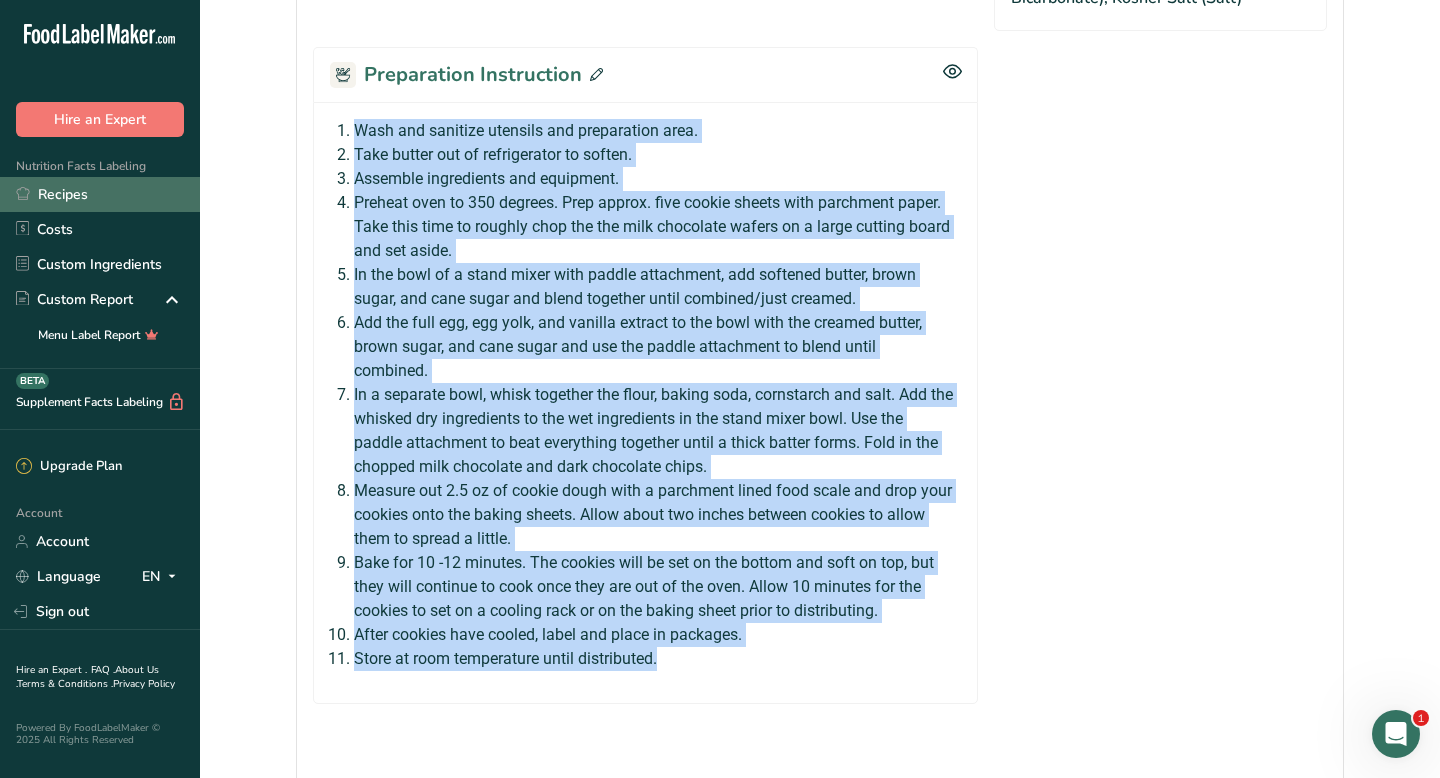 click on "Recipes" at bounding box center (100, 194) 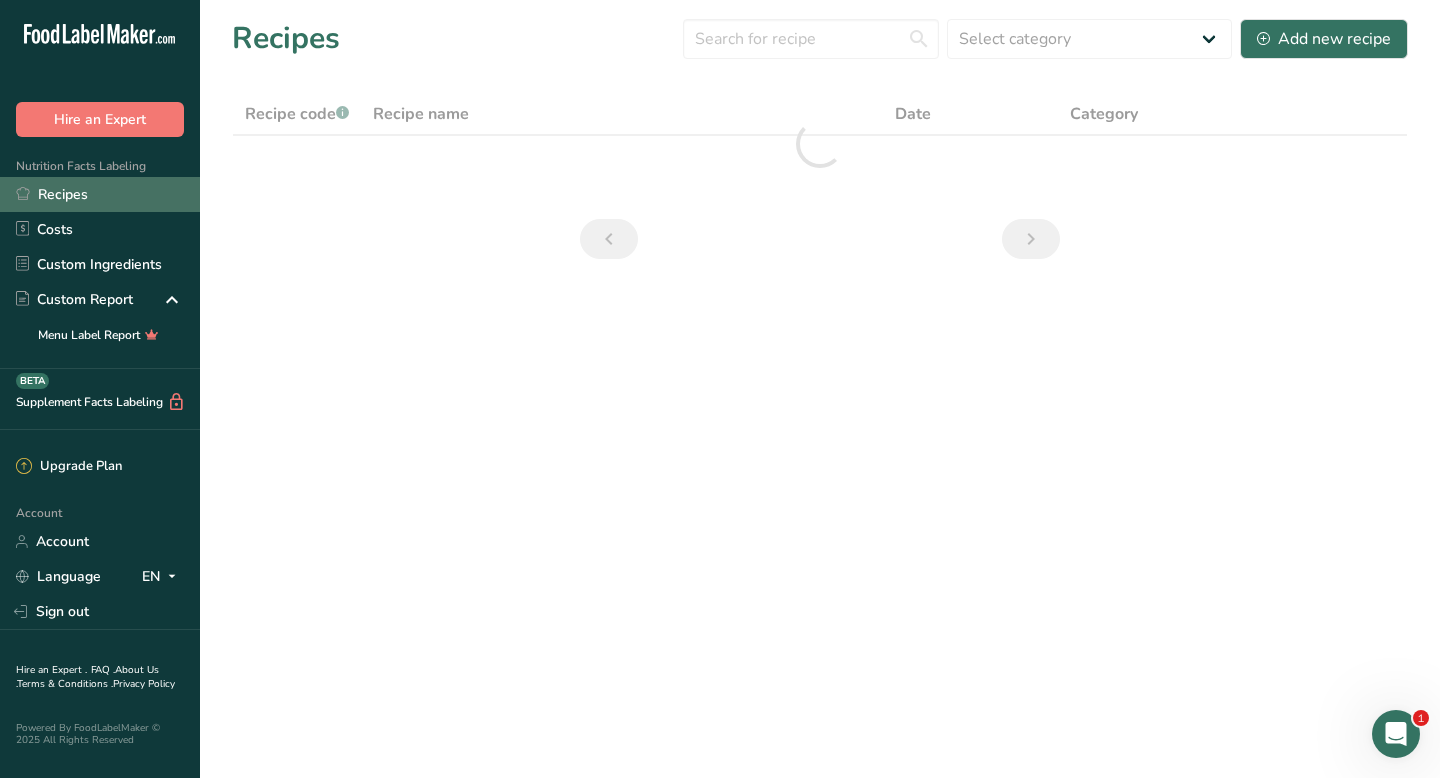 scroll, scrollTop: 0, scrollLeft: 0, axis: both 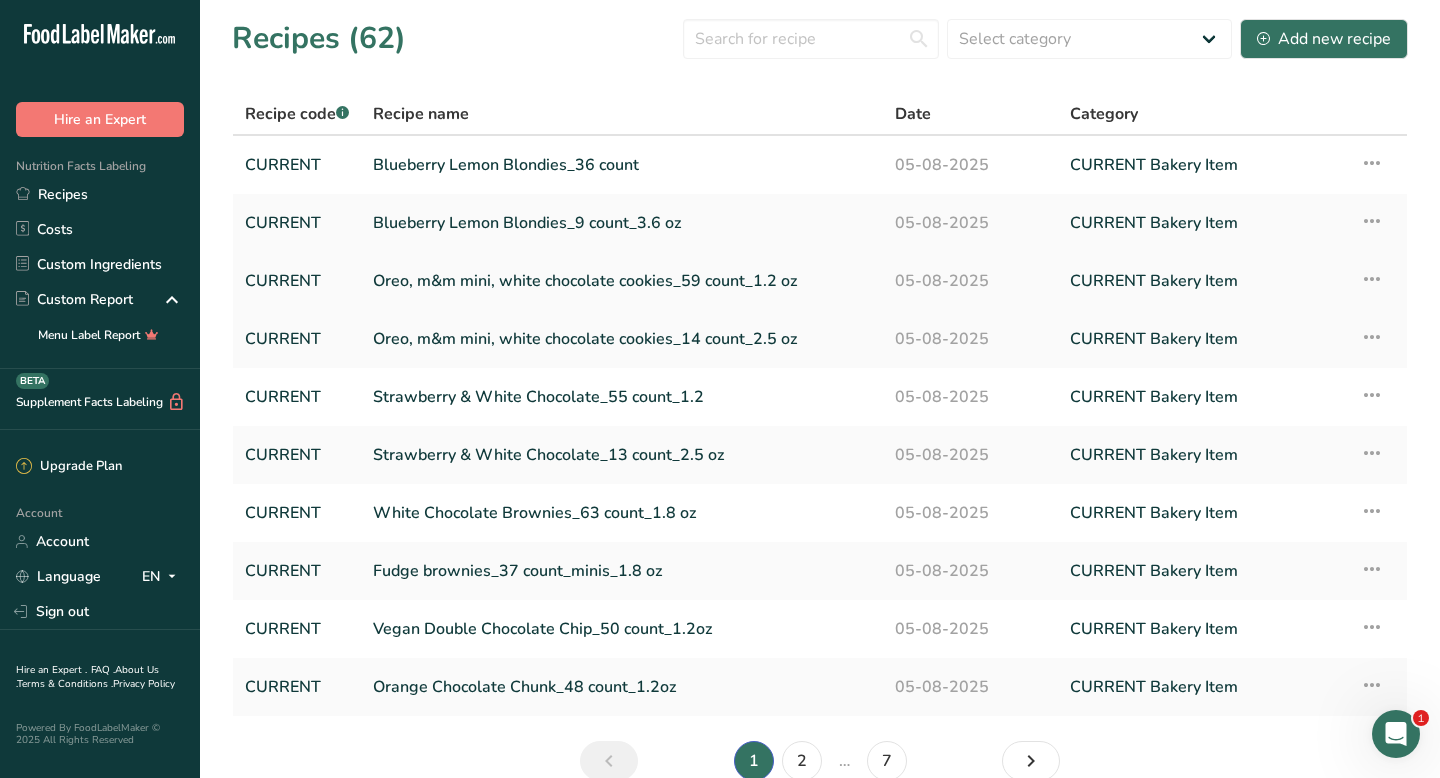 click on "Oreo, m&m mini, white chocolate cookies_59 count_1.2 oz" at bounding box center [622, 281] 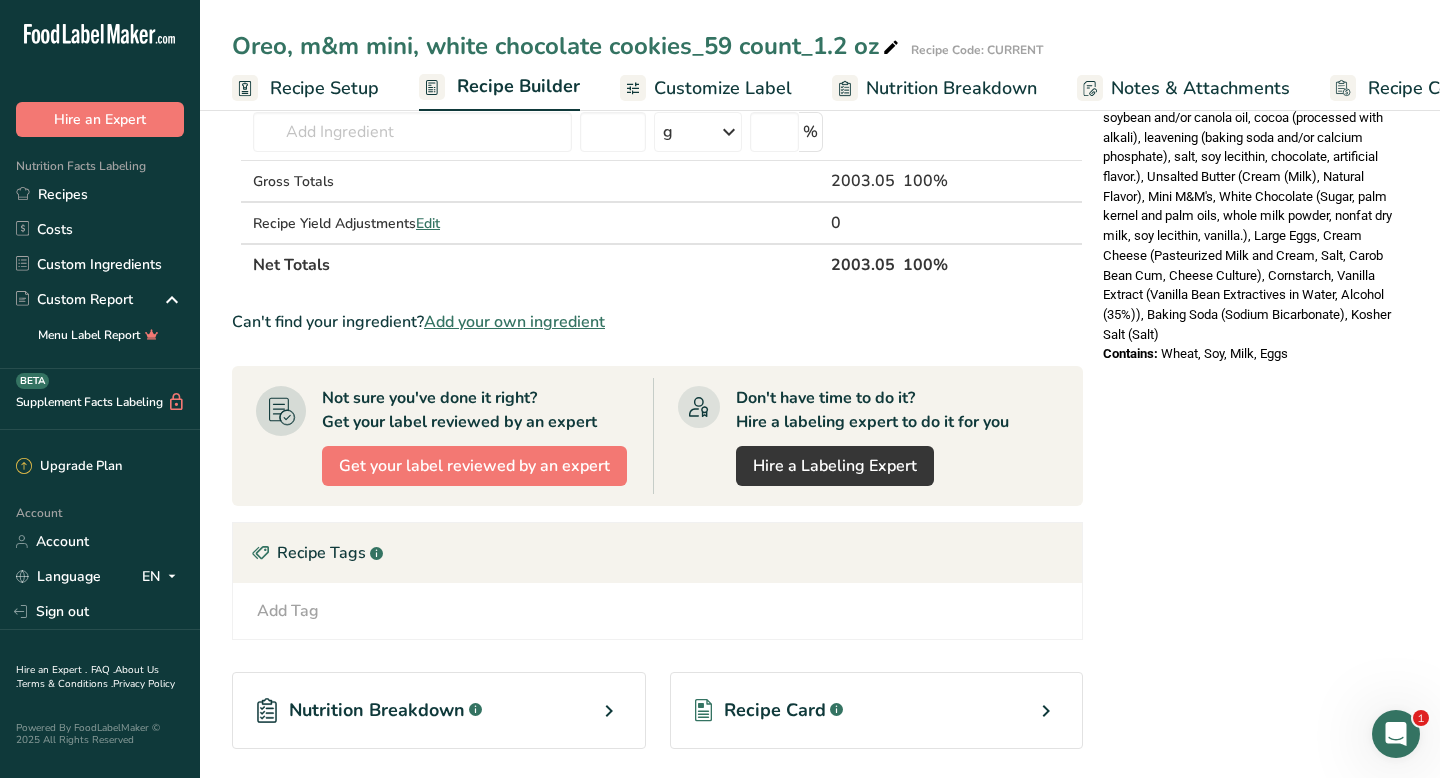 scroll, scrollTop: 1015, scrollLeft: 0, axis: vertical 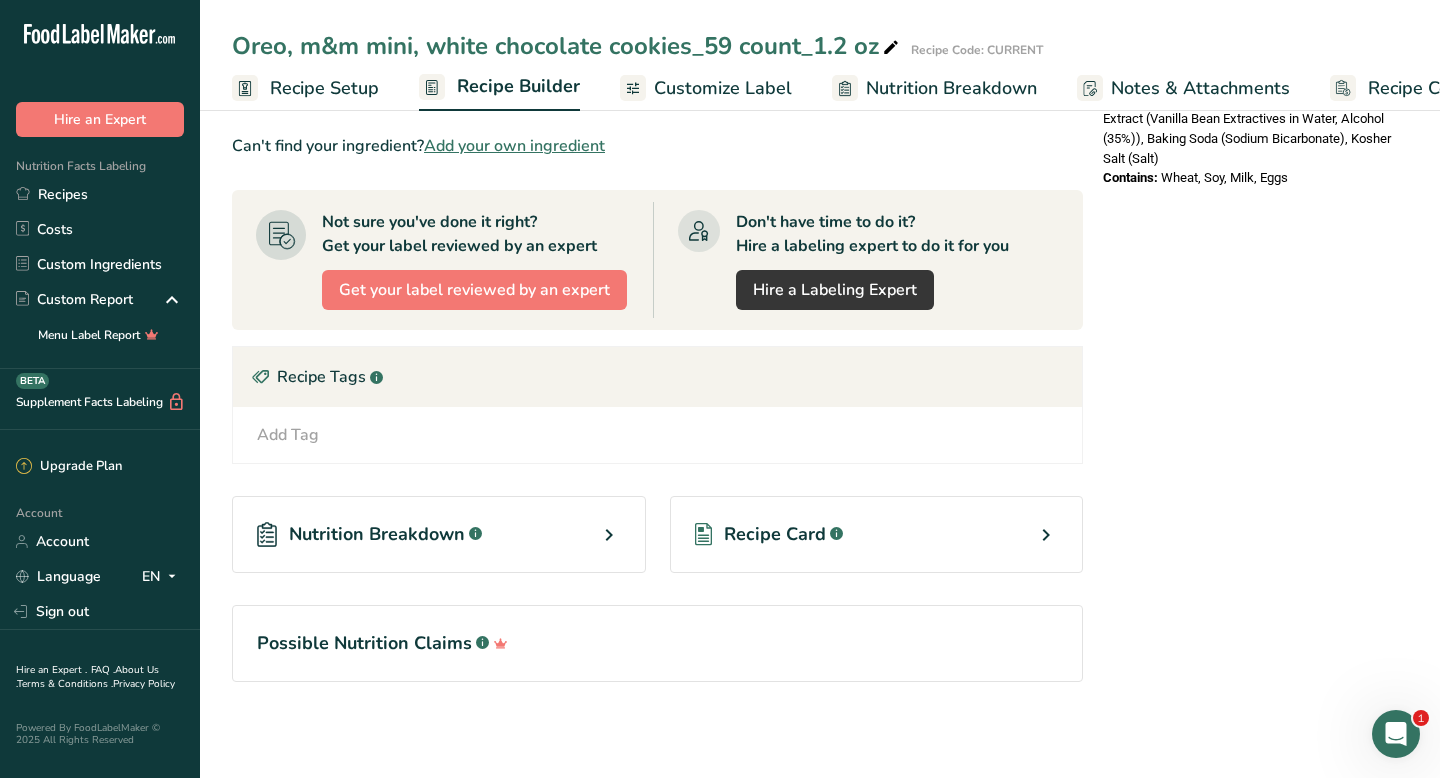 click on "Recipe Card
.a-a{fill:#347362;}.b-a{fill:#fff;}" at bounding box center (877, 534) 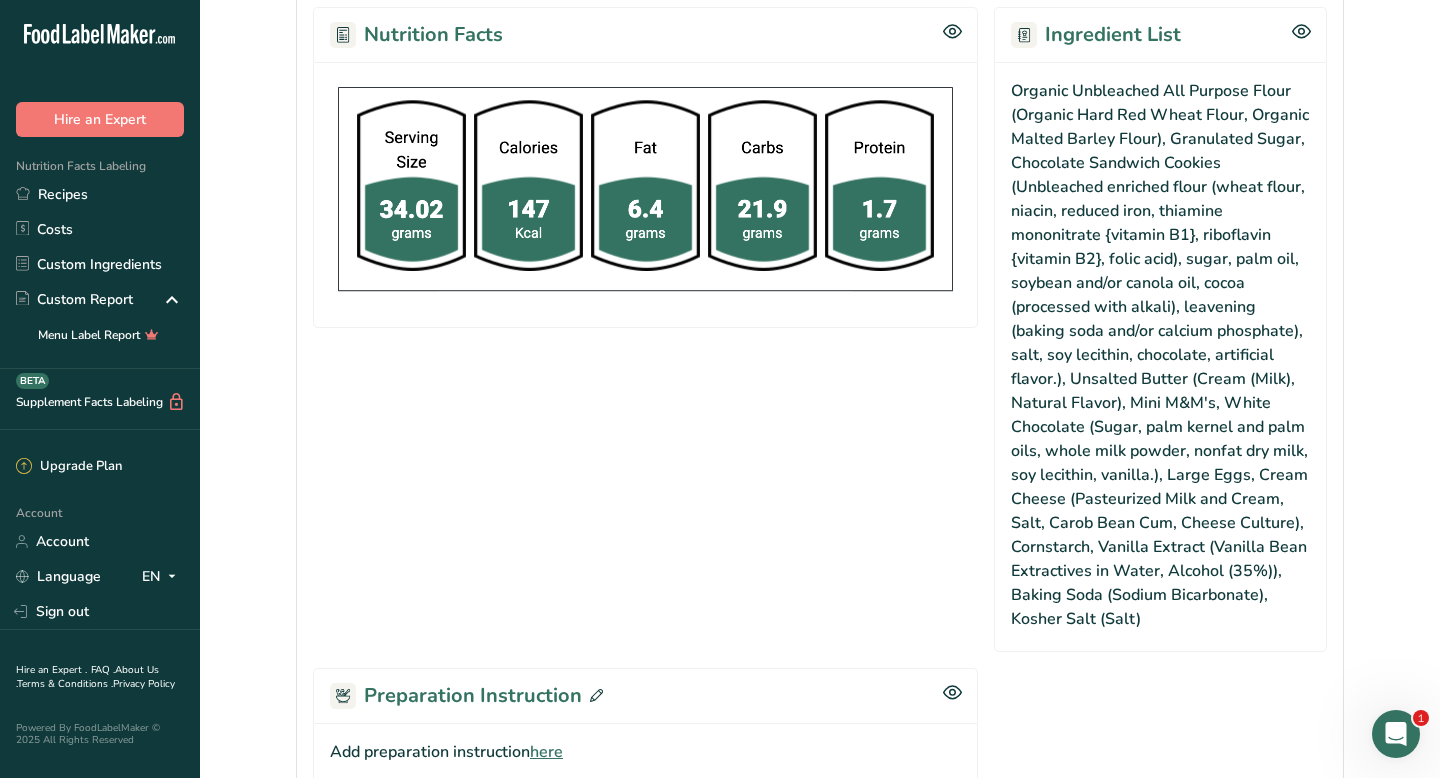 scroll, scrollTop: 1338, scrollLeft: 0, axis: vertical 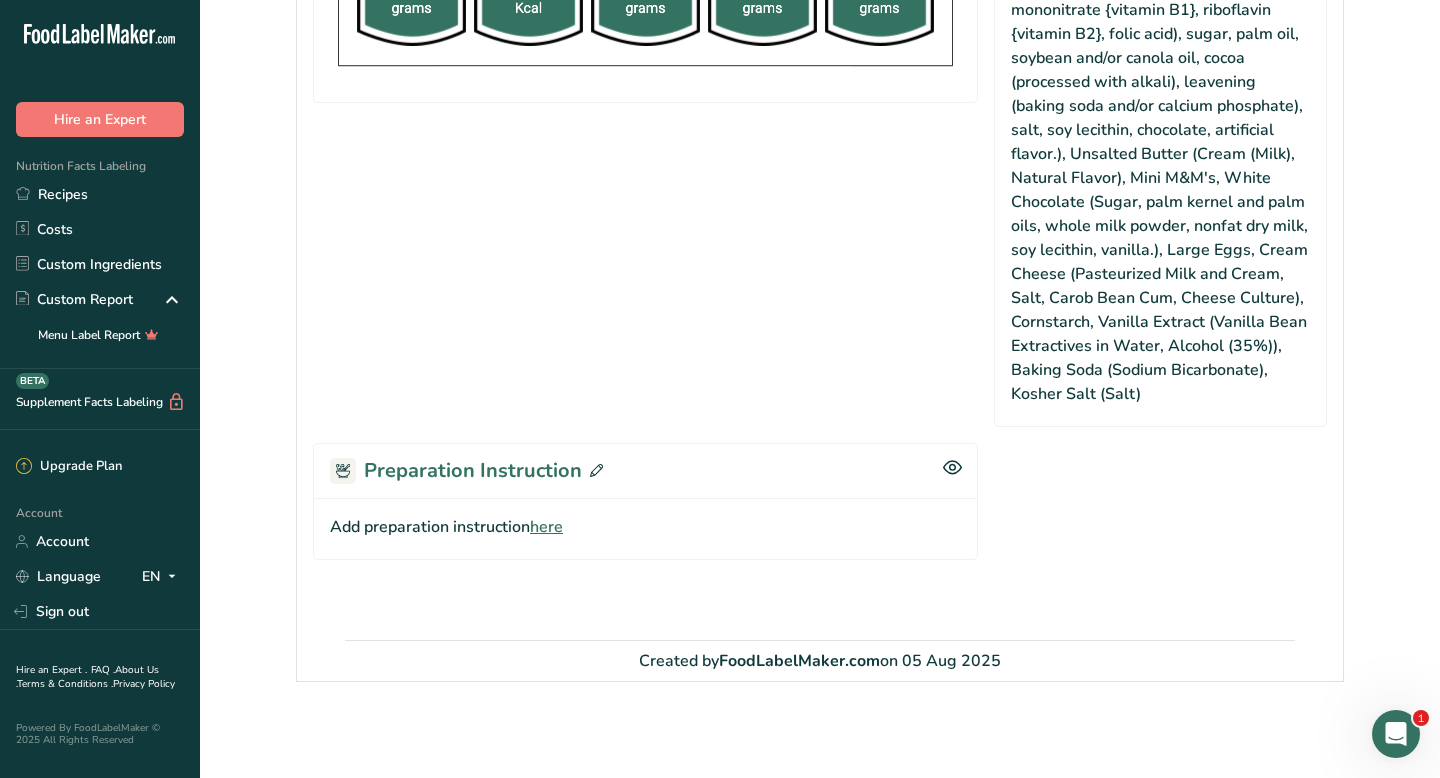 click on "here" at bounding box center [546, 527] 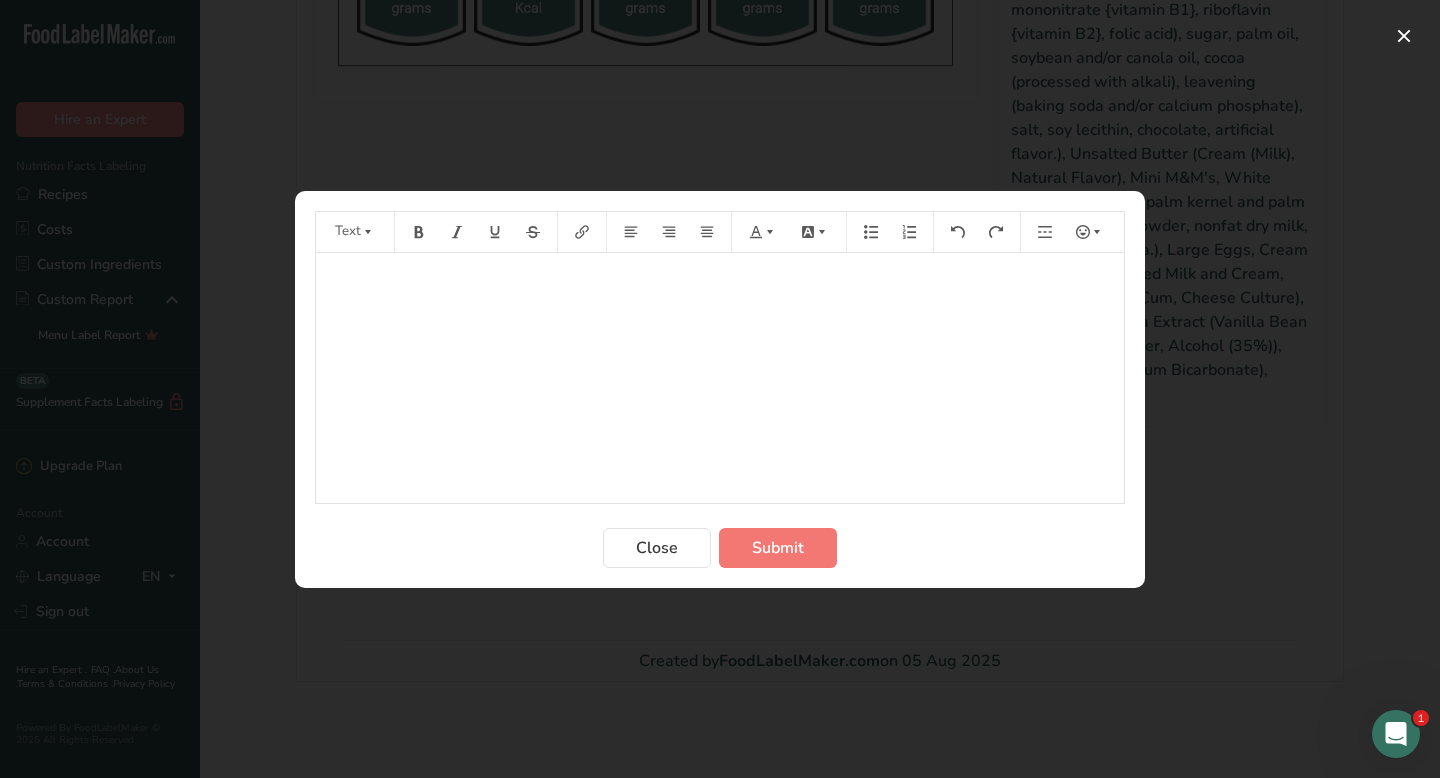 click on "﻿" at bounding box center (720, 281) 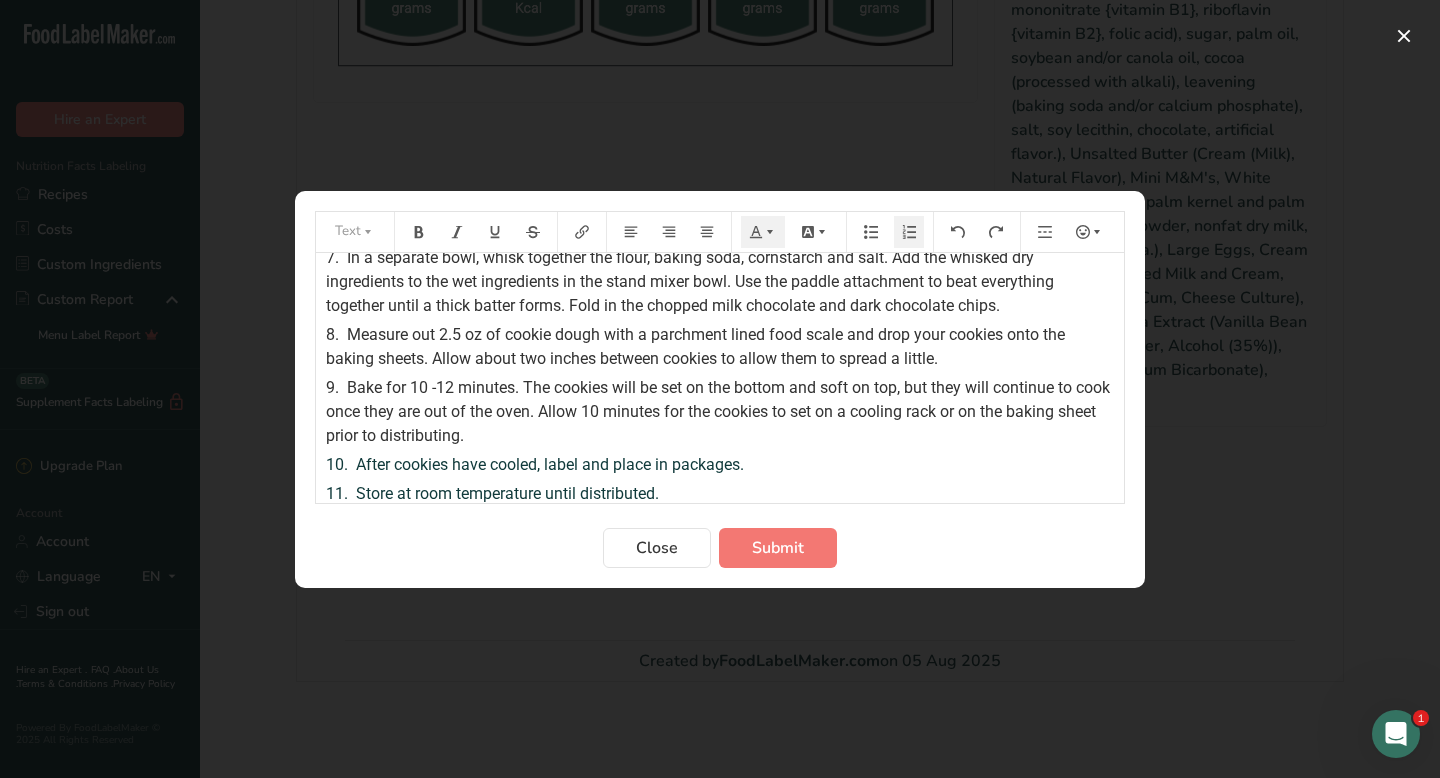 scroll, scrollTop: 0, scrollLeft: 0, axis: both 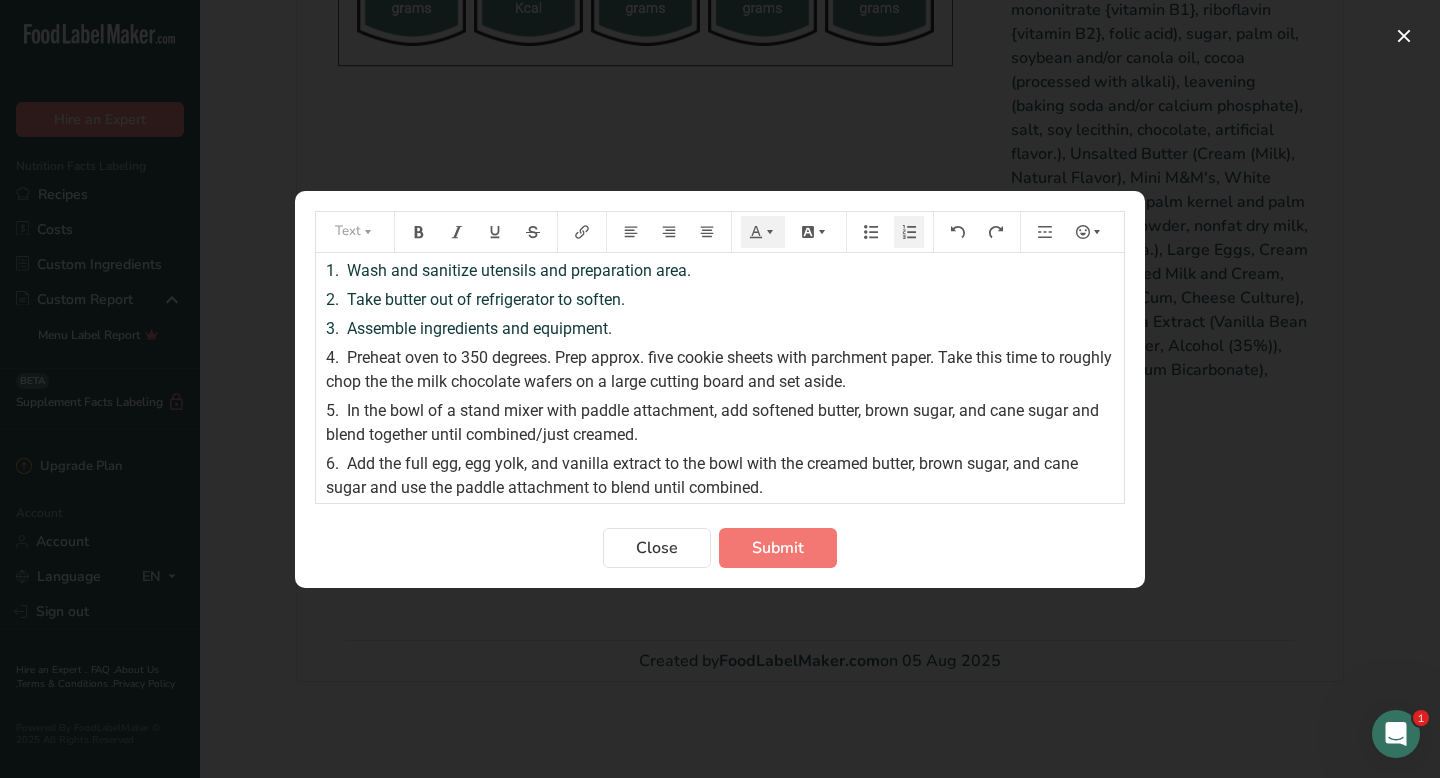 click on "Take butter out of refrigerator to soften." at bounding box center (486, 299) 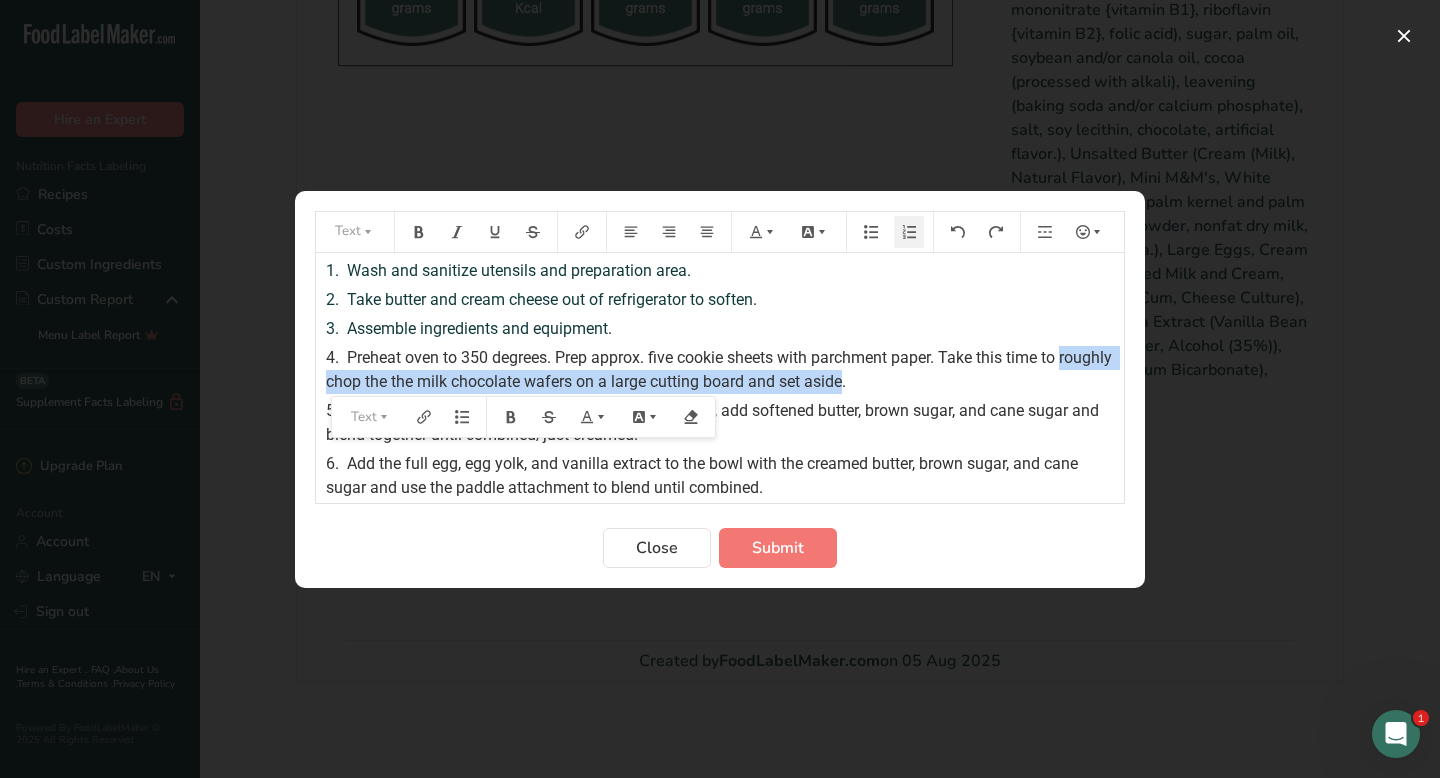 drag, startPoint x: 328, startPoint y: 385, endPoint x: 900, endPoint y: 382, distance: 572.0079 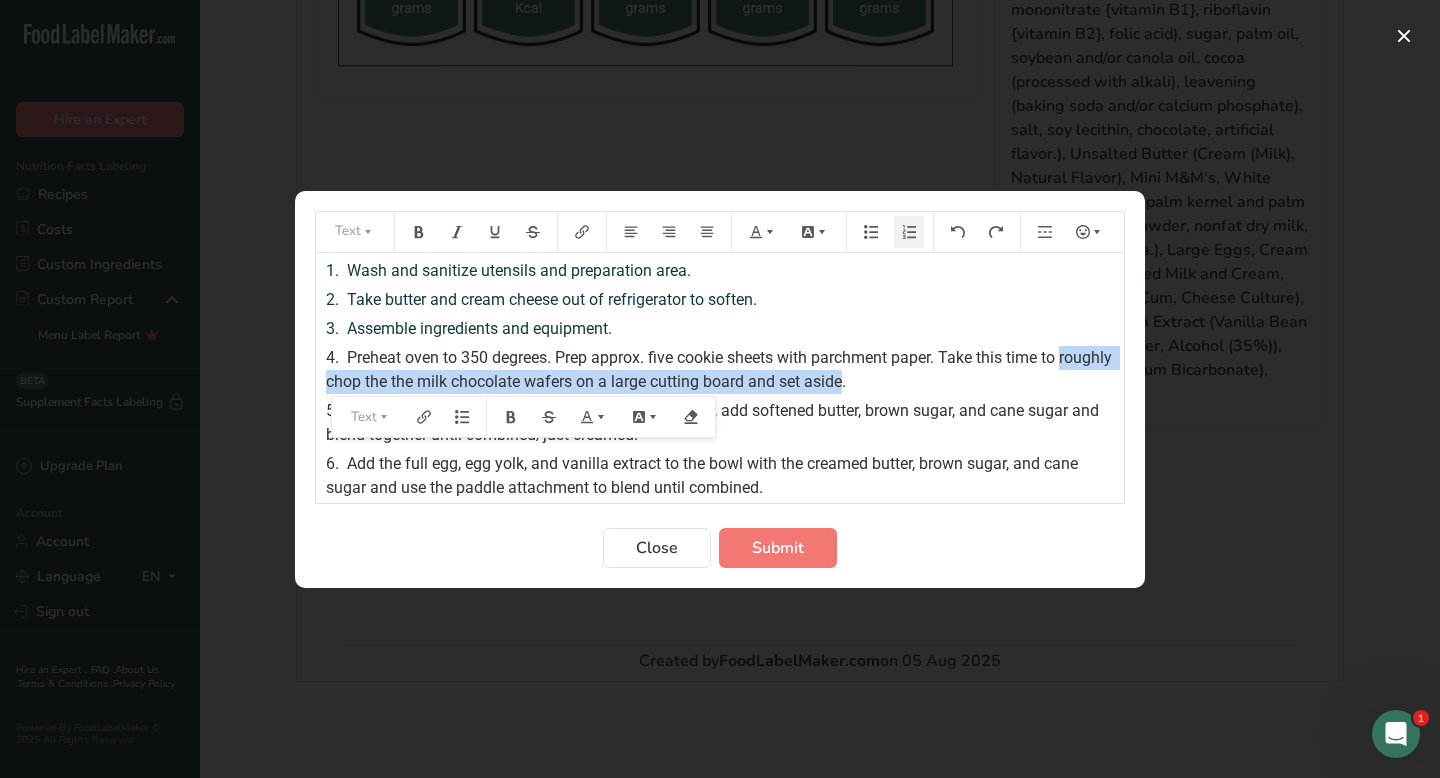 click on "Preheat oven to 350 degrees. Prep approx. five cookie sheets with parchment paper. Take this time to roughly chop the the milk chocolate wafers on a large cutting board and set aside." at bounding box center (721, 369) 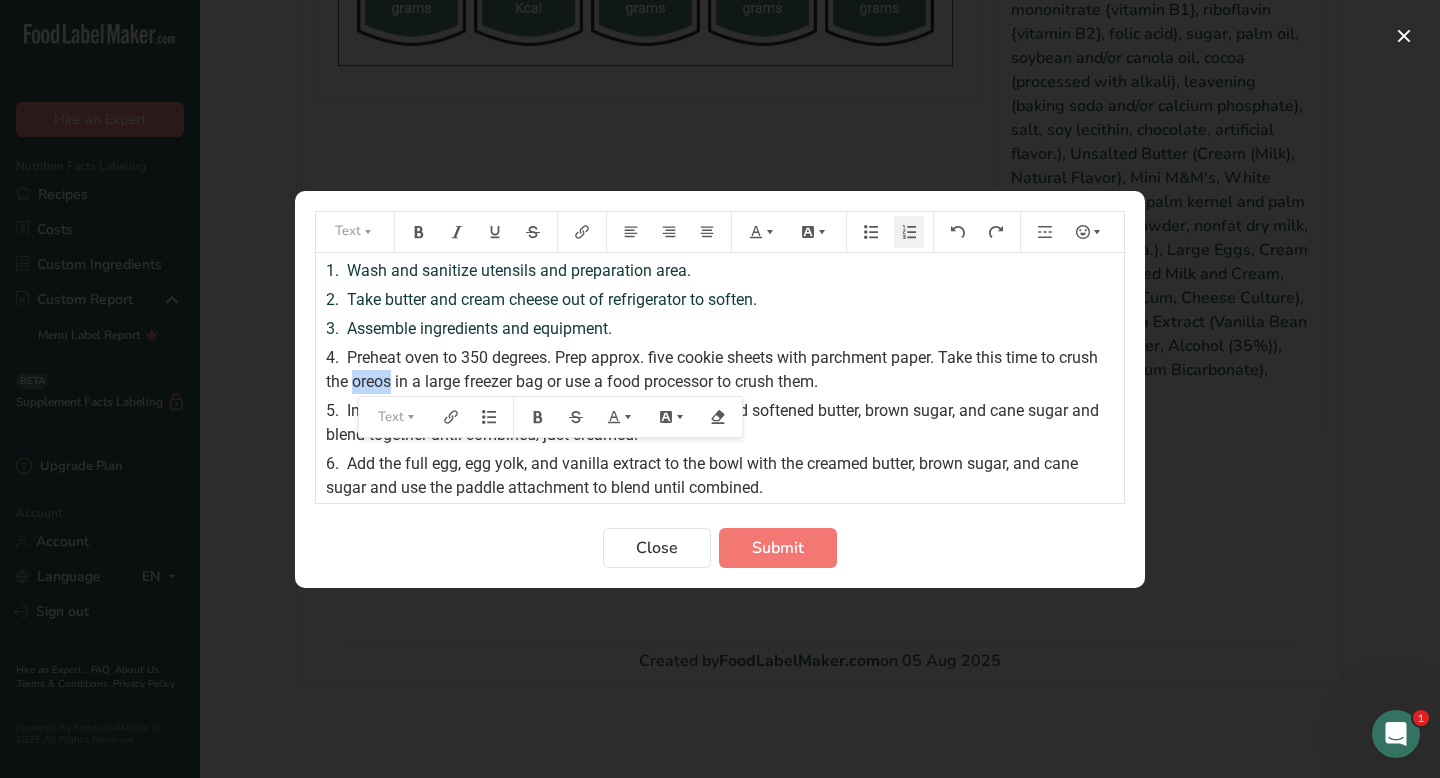 drag, startPoint x: 353, startPoint y: 389, endPoint x: 391, endPoint y: 389, distance: 38 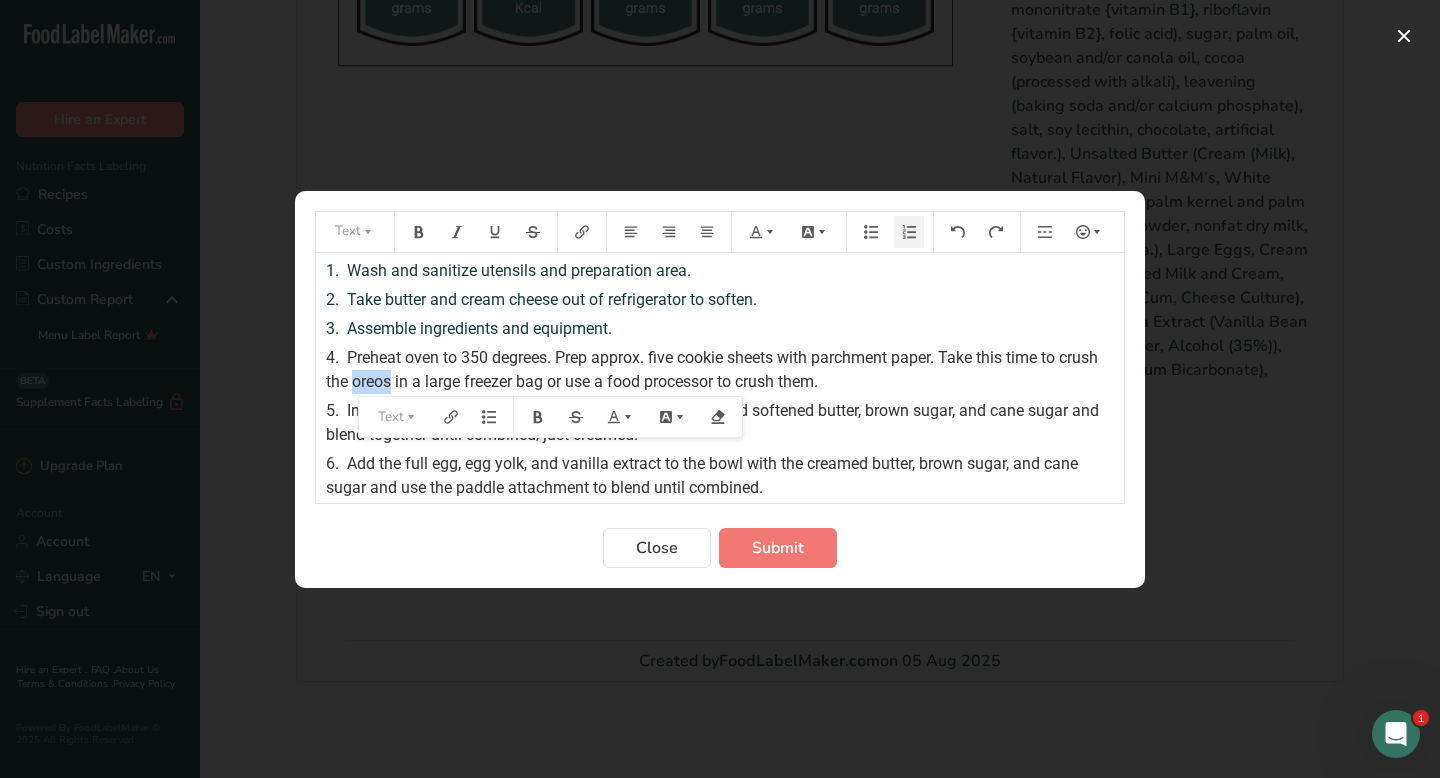 click on "Preheat oven to 350 degrees. Prep approx. five cookie sheets with parchment paper. Take this time to crush the oreos in a large freezer bag or use a food processor to crush them." at bounding box center [714, 369] 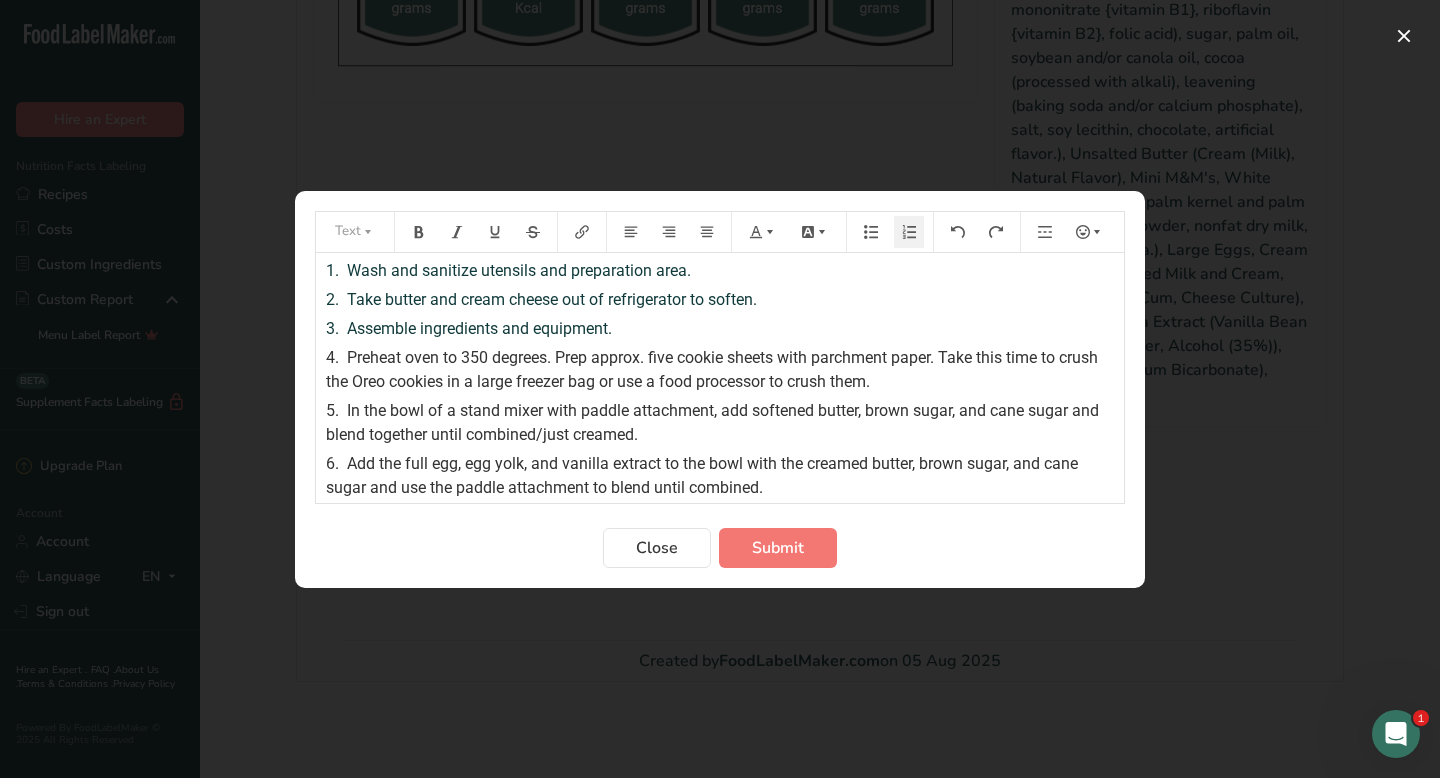 click on "In the bowl of a stand mixer with paddle attachment, add softened butter, brown sugar, and cane sugar and blend together until combined/just creamed." at bounding box center (714, 422) 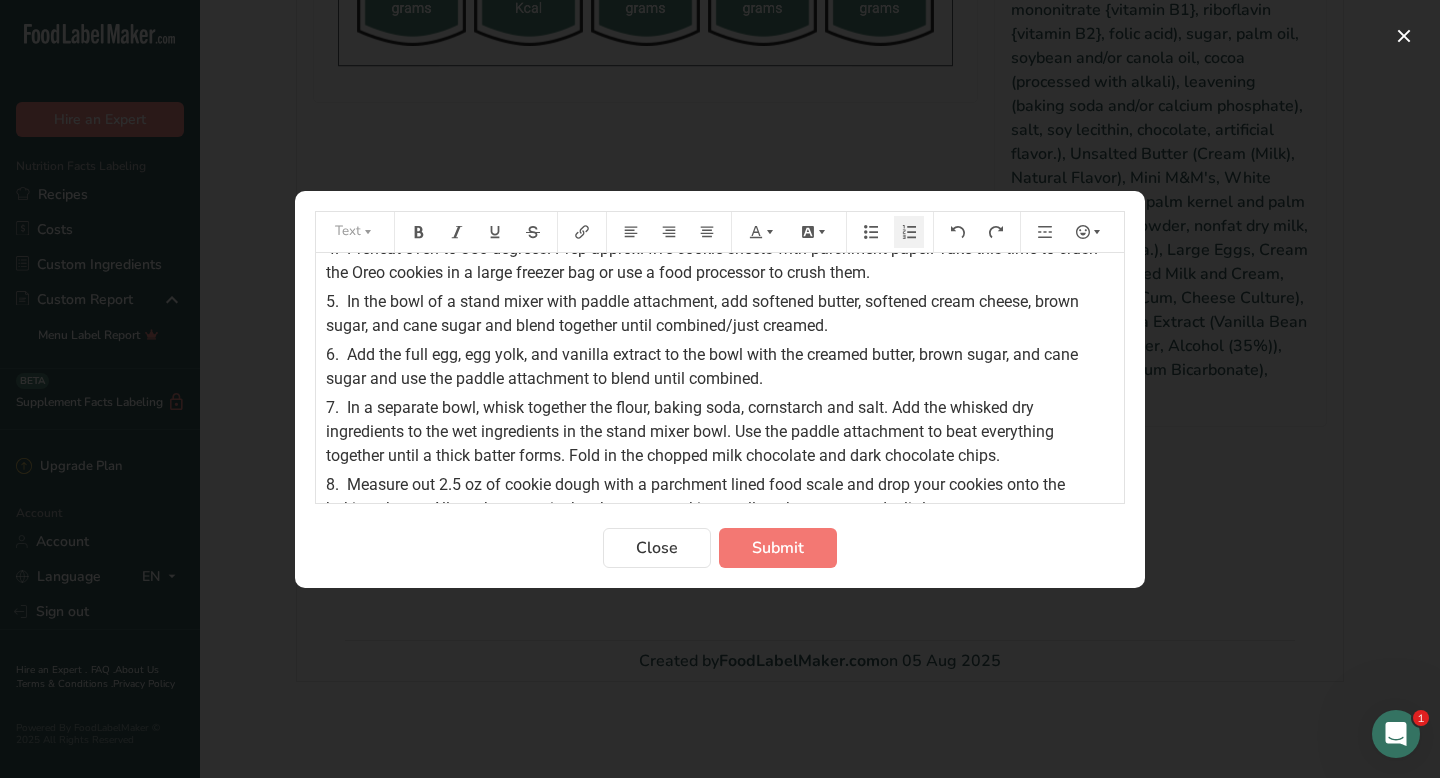 scroll, scrollTop: 111, scrollLeft: 0, axis: vertical 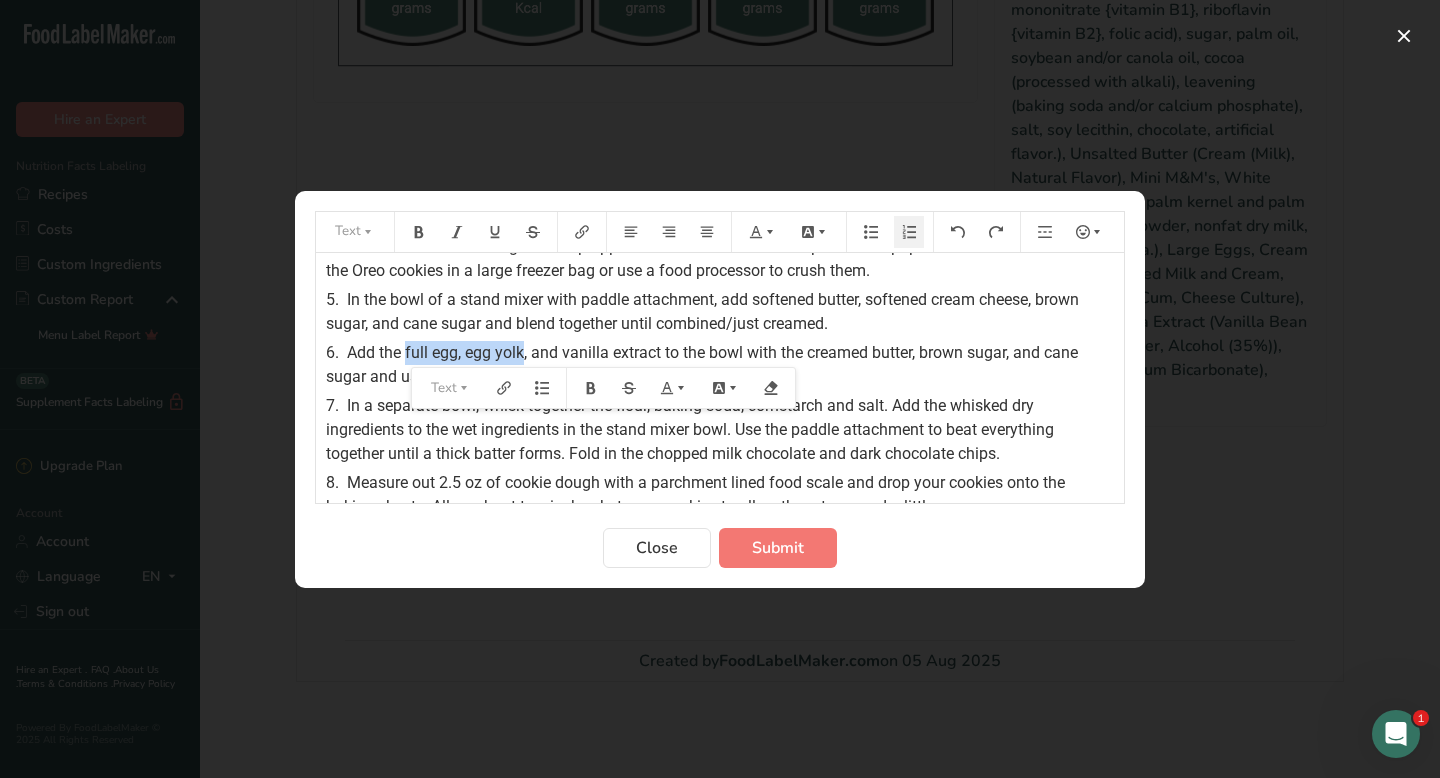 drag, startPoint x: 407, startPoint y: 351, endPoint x: 524, endPoint y: 349, distance: 117.01709 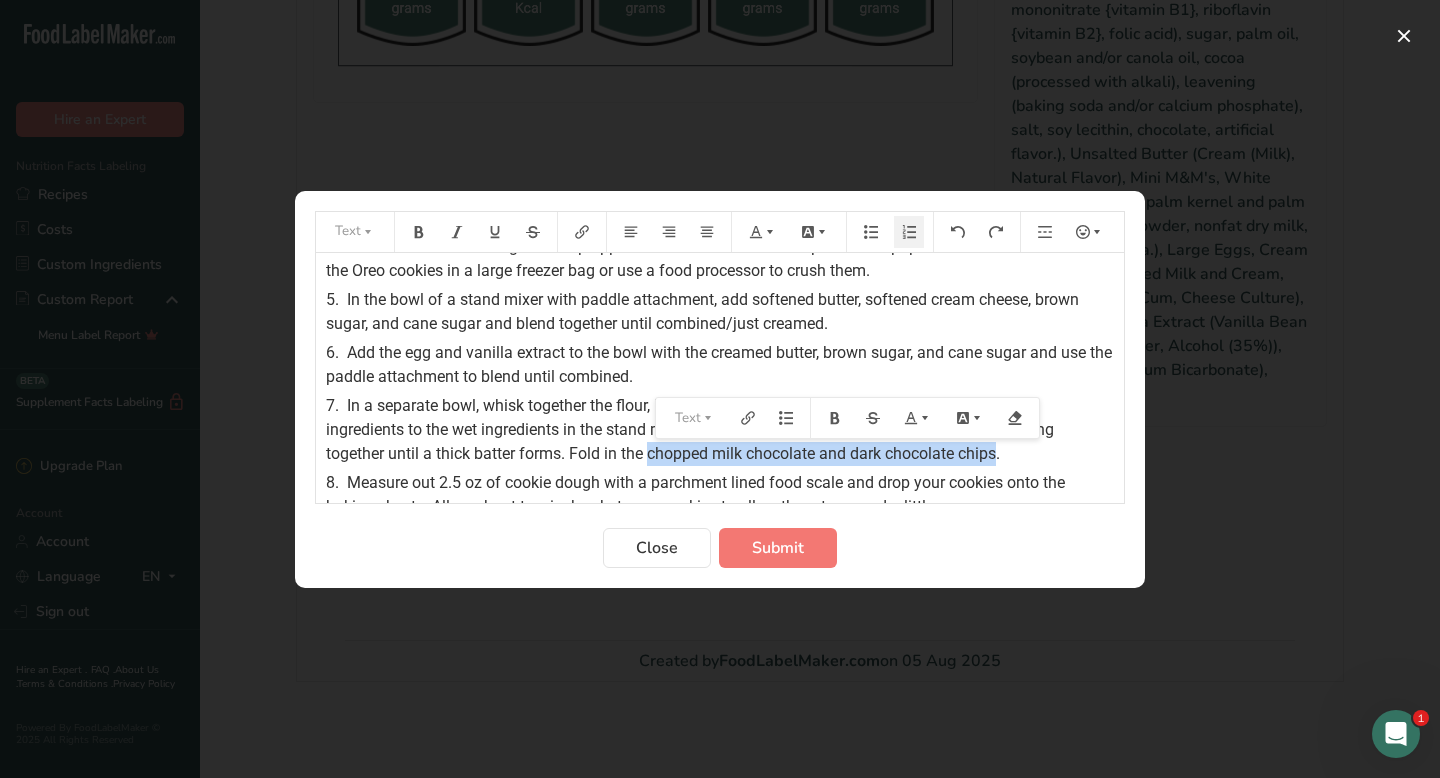 drag, startPoint x: 652, startPoint y: 454, endPoint x: 1002, endPoint y: 463, distance: 350.1157 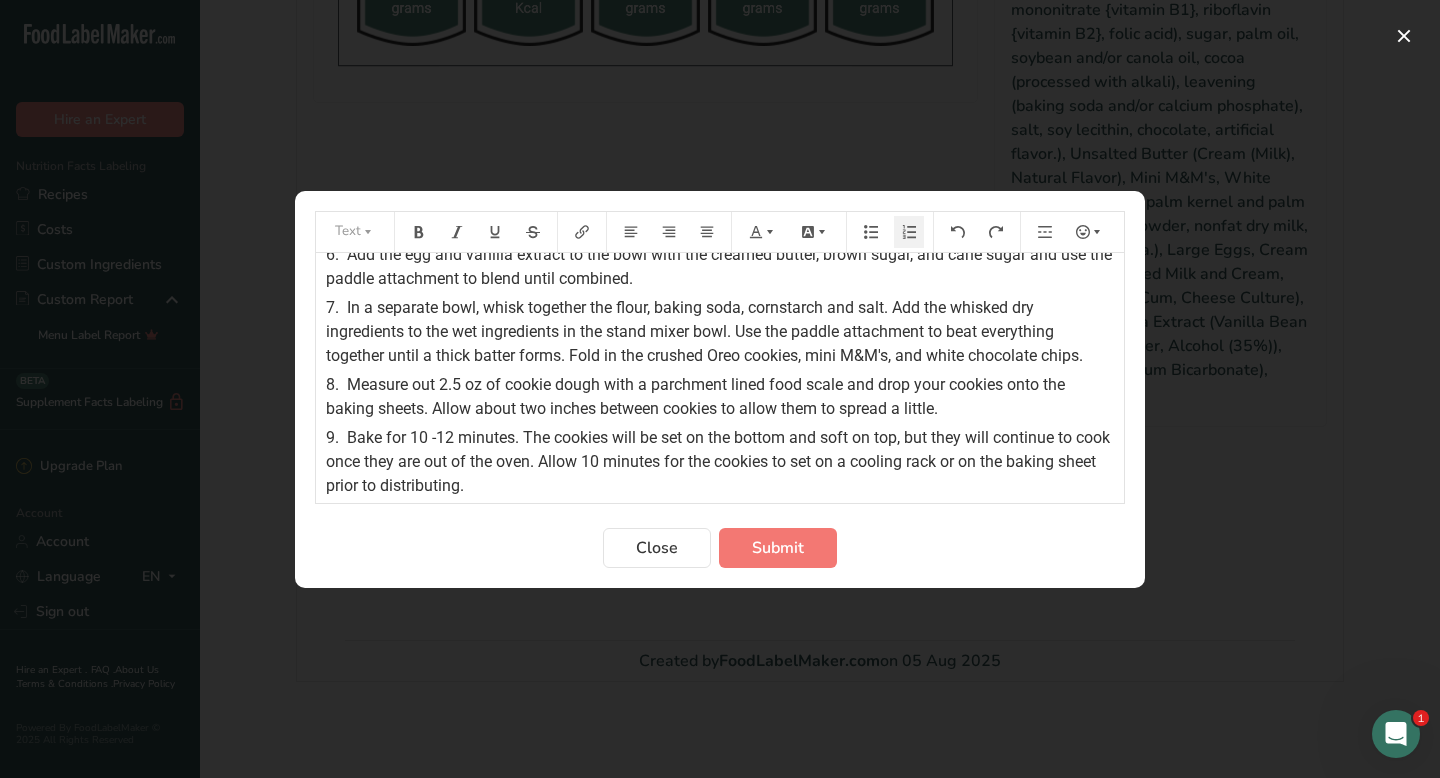 scroll, scrollTop: 217, scrollLeft: 0, axis: vertical 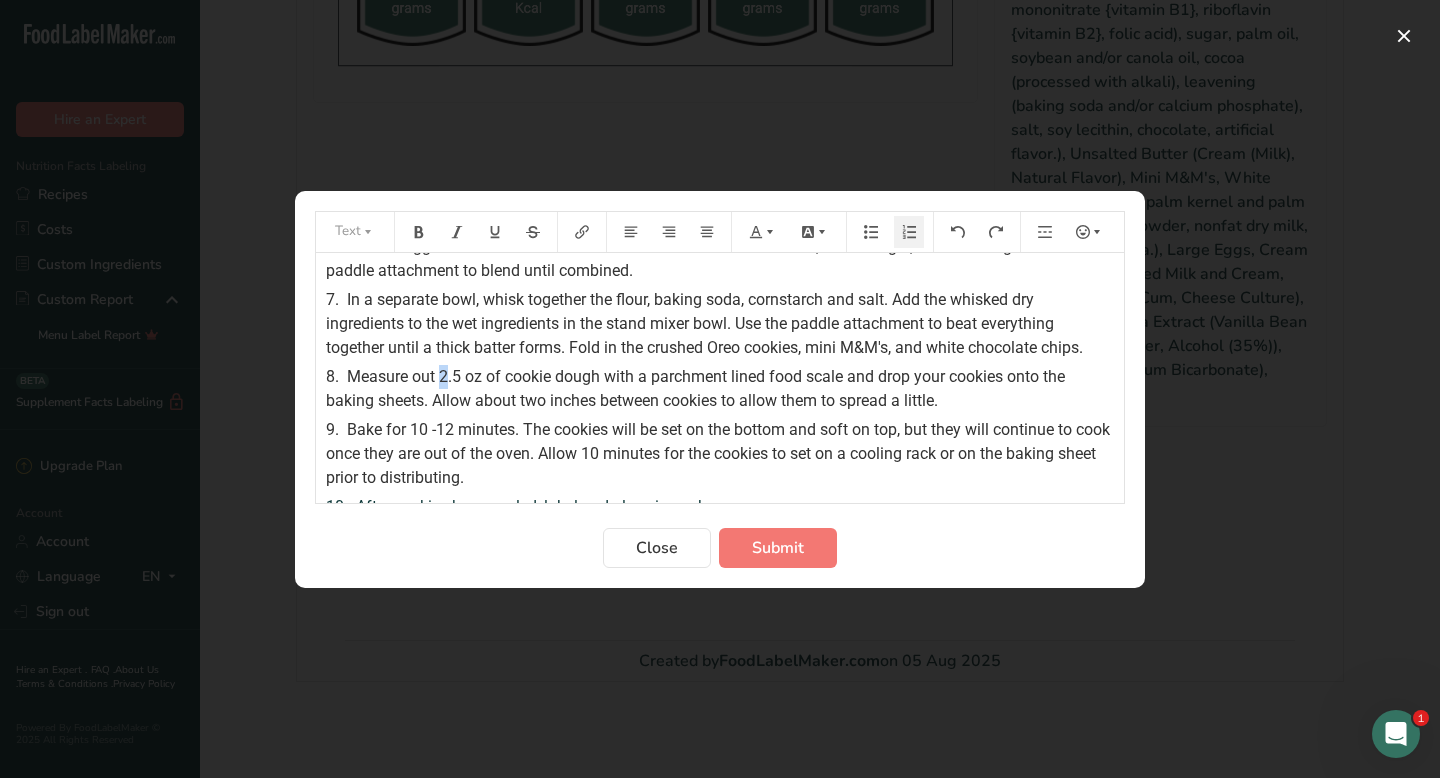 click on "Measure out 2.5 oz of cookie dough with a parchment lined food scale and drop your cookies onto the baking sheets. Allow about two inches between cookies to allow them to spread a little." at bounding box center [697, 388] 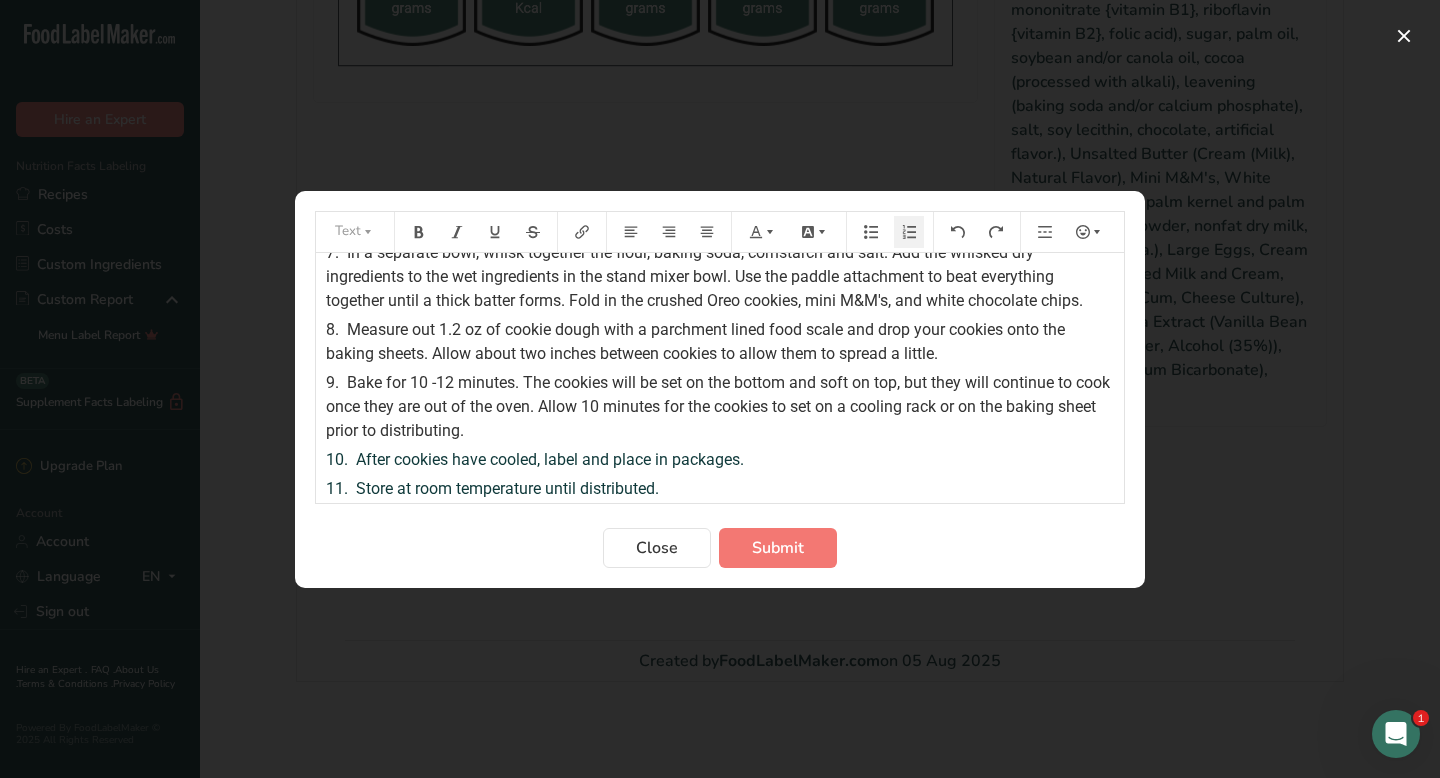 scroll, scrollTop: 267, scrollLeft: 0, axis: vertical 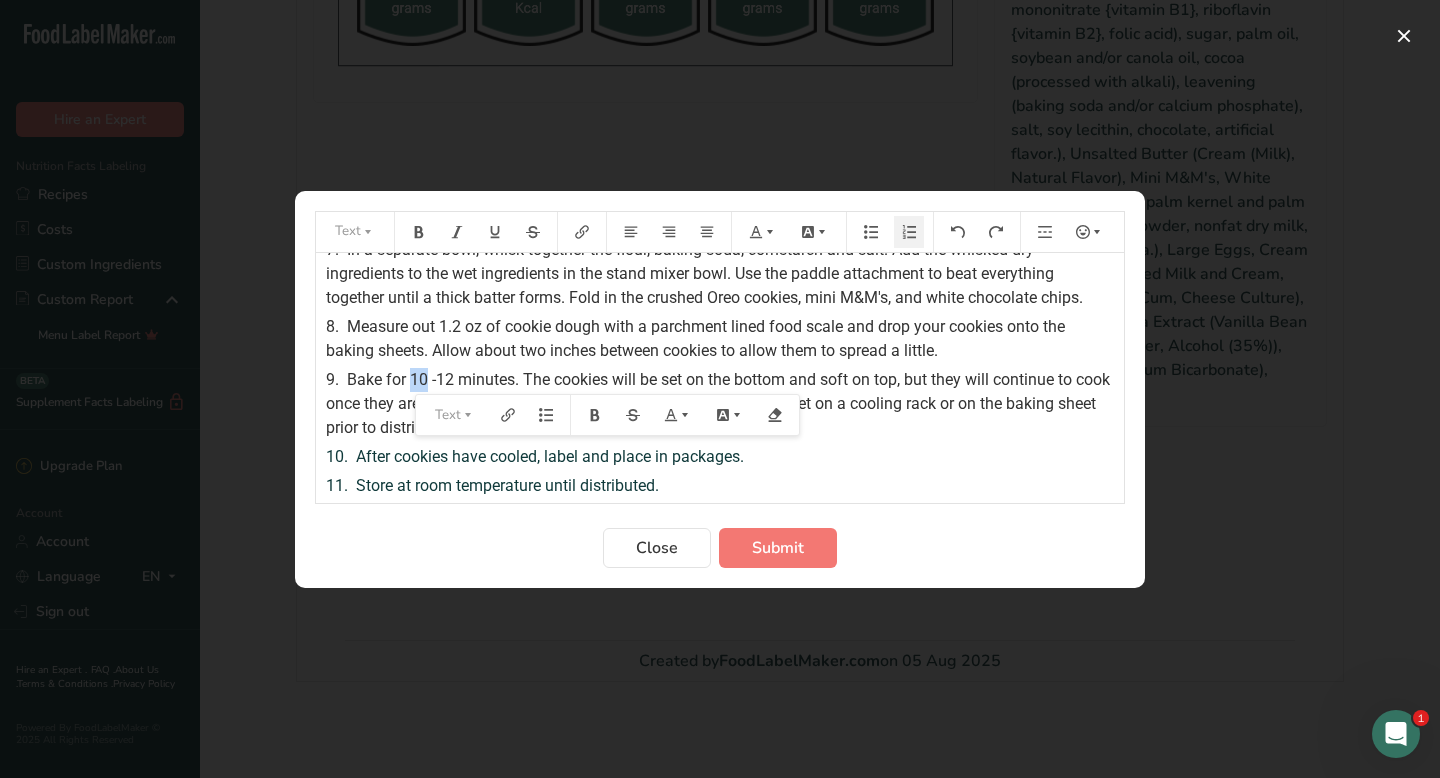drag, startPoint x: 413, startPoint y: 379, endPoint x: 426, endPoint y: 379, distance: 13 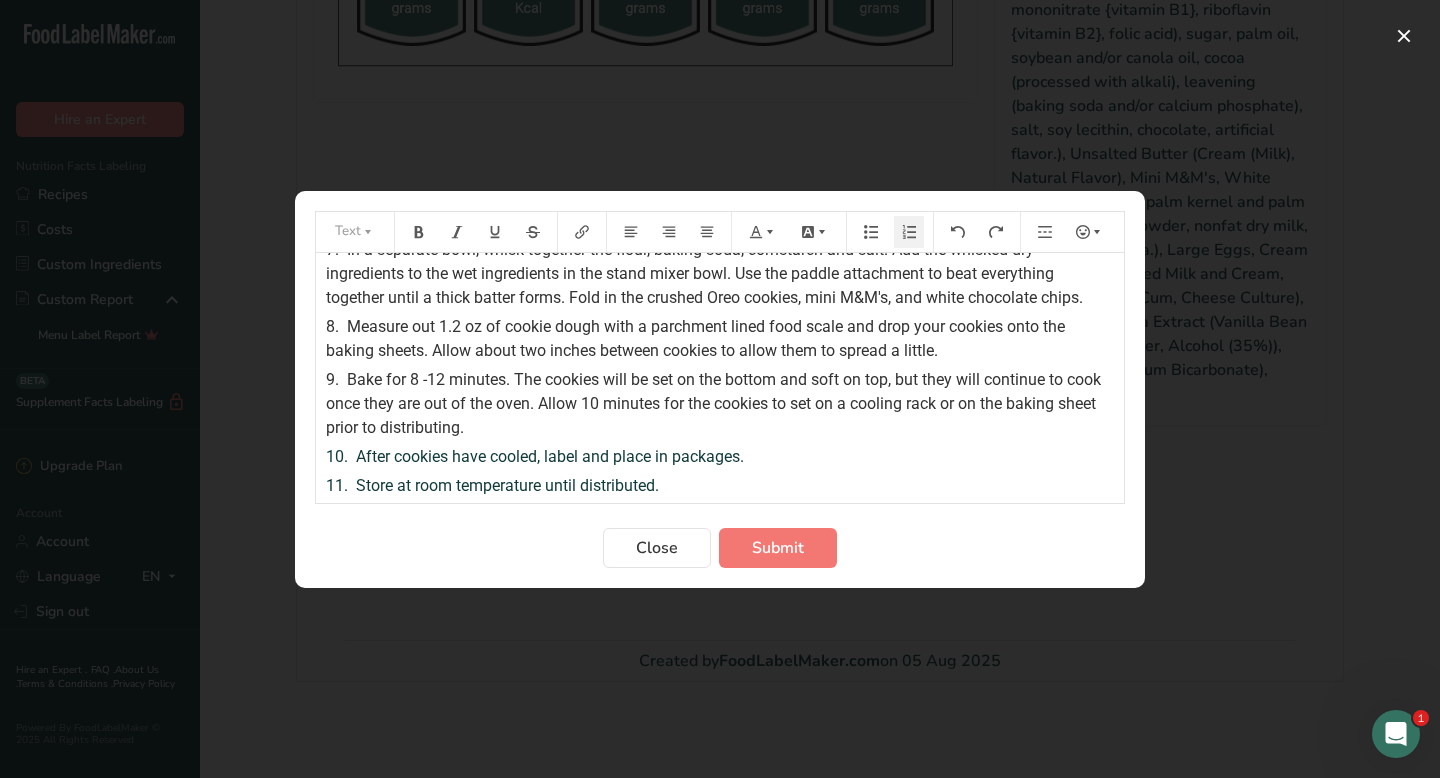 click on "Bake for 8 -12 minutes. The cookies will be set on the bottom and soft on top, but they will continue to cook once they are out of the oven. Allow 10 minutes for the cookies to set on a cooling rack or on the baking sheet prior to distributing." at bounding box center (715, 403) 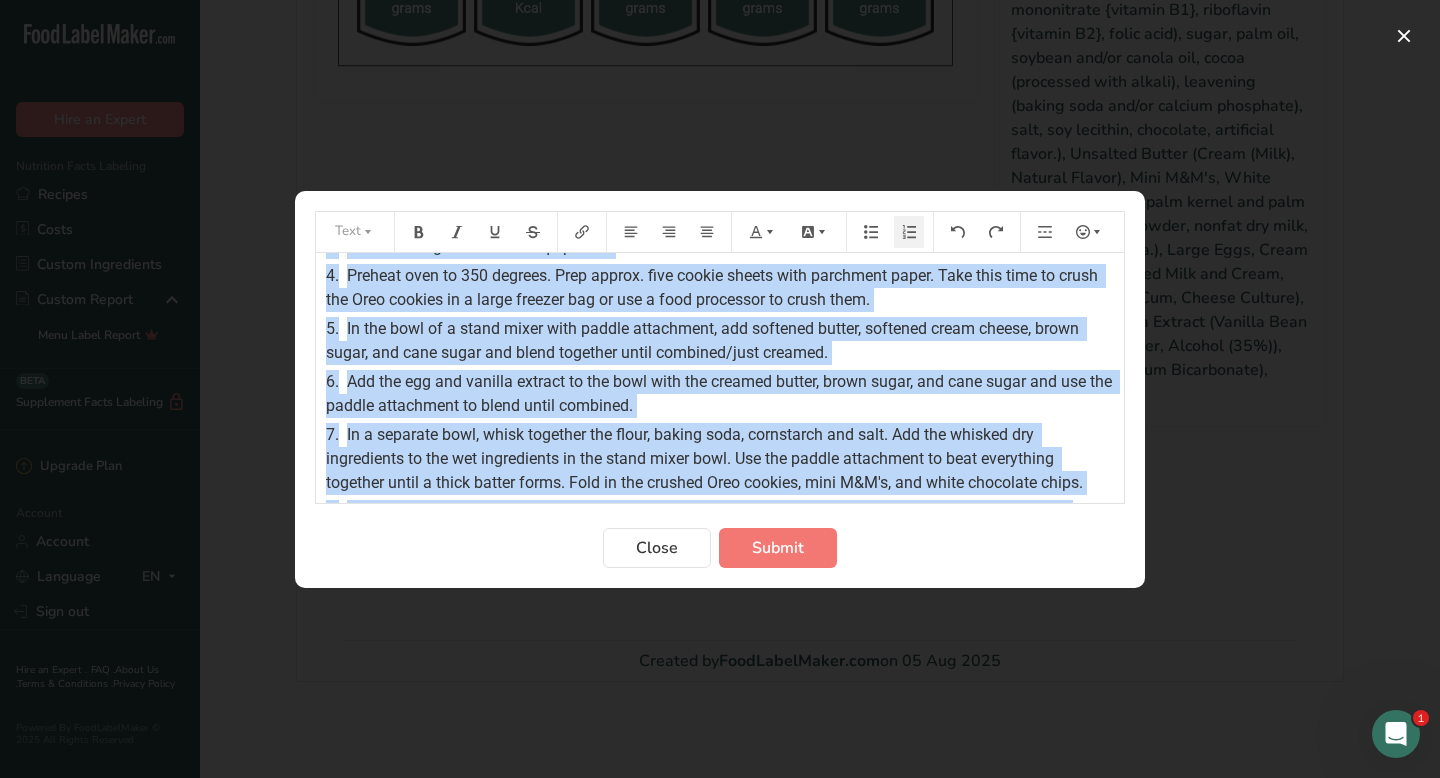 scroll, scrollTop: 0, scrollLeft: 0, axis: both 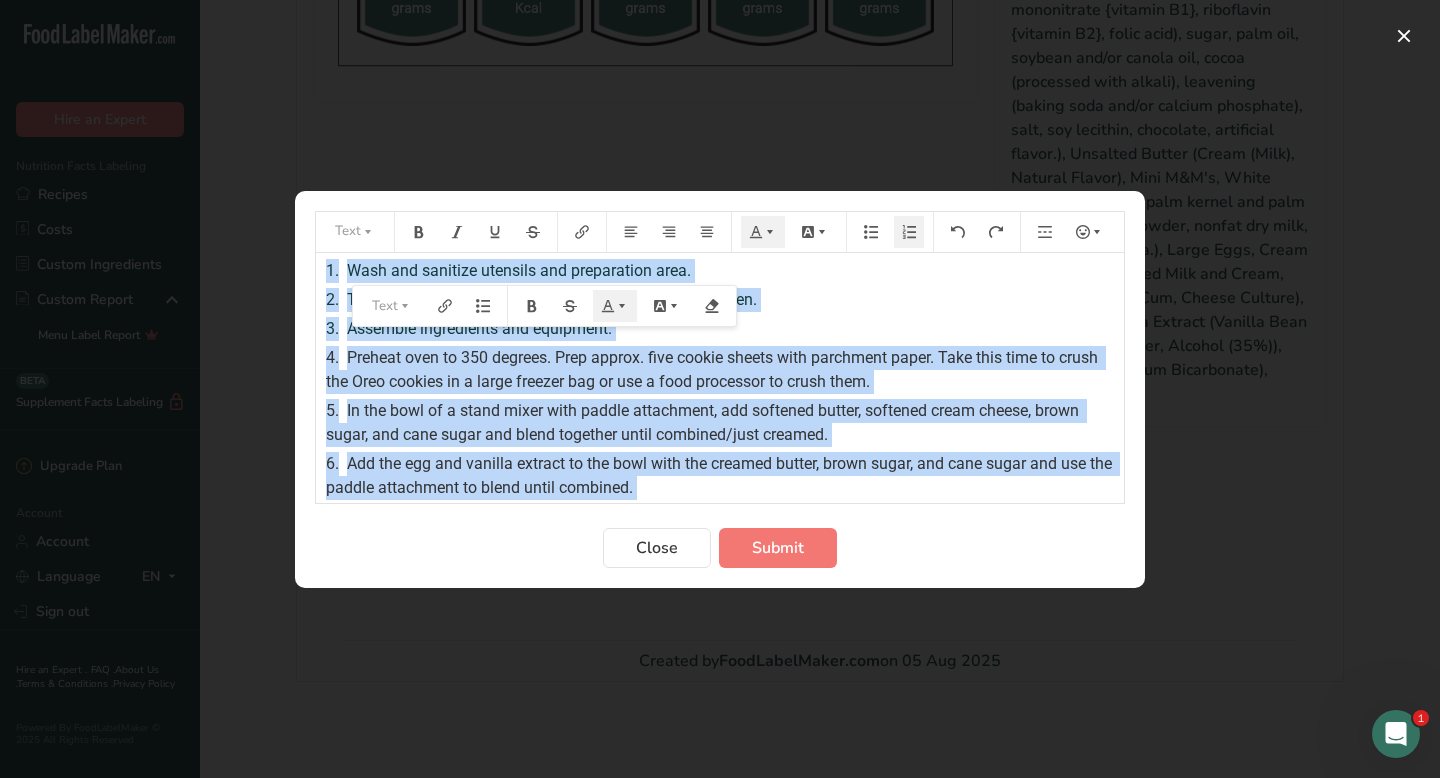 drag, startPoint x: 693, startPoint y: 490, endPoint x: 356, endPoint y: 158, distance: 473.06766 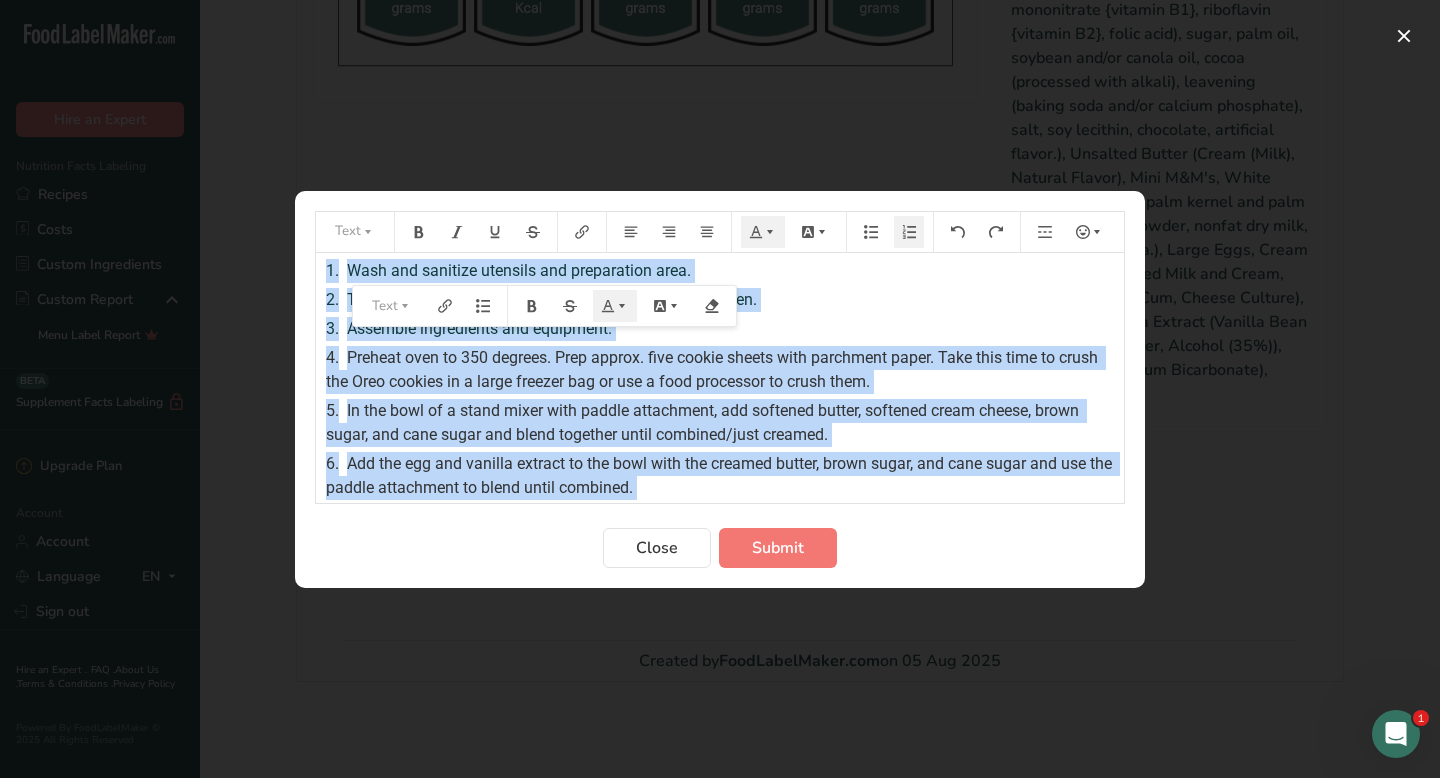 click on "Text   1. Wash and sanitize utensils and preparation area. 2. Take butter and cream cheese out of refrigerator to soften. 3. Assemble ingredients and equipment. 4. Preheat oven to 350 degrees. Prep approx. five cookie sheets with parchment paper. Take this time to crush the Oreo cookies in a large freezer bag or use a food processor to crush them. 5. In the bowl of a stand mixer with paddle attachment, add softened butter, softened cream cheese, brown sugar, and cane sugar and blend together until combined/just creamed. 6. Add the egg and vanilla extract to the bowl with the creamed butter, brown sugar, and cane sugar and use the paddle attachment to blend until combined. 7. In a separate bowl, whisk together the flour, baking soda, cornstarch and salt. Add the whisked dry ingredients to the wet ingredients in the stand mixer bowl. Use the paddle attachment to beat everything together until a thick batter forms. Fold in the crushed Oreo cookies, mini M&M's, and white chocolate chips. 8. 9. 10. 11. Text" at bounding box center (720, 389) 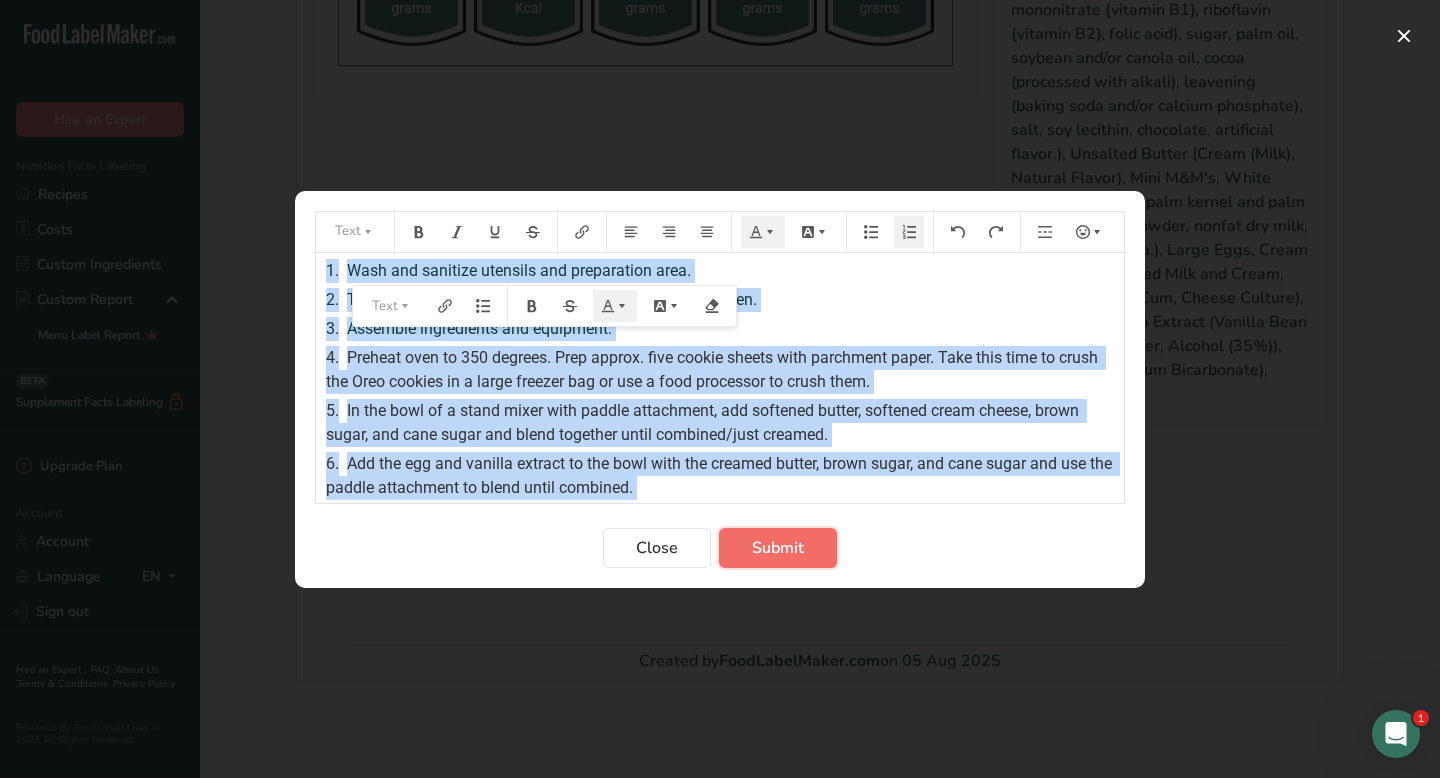 click on "Submit" at bounding box center [778, 548] 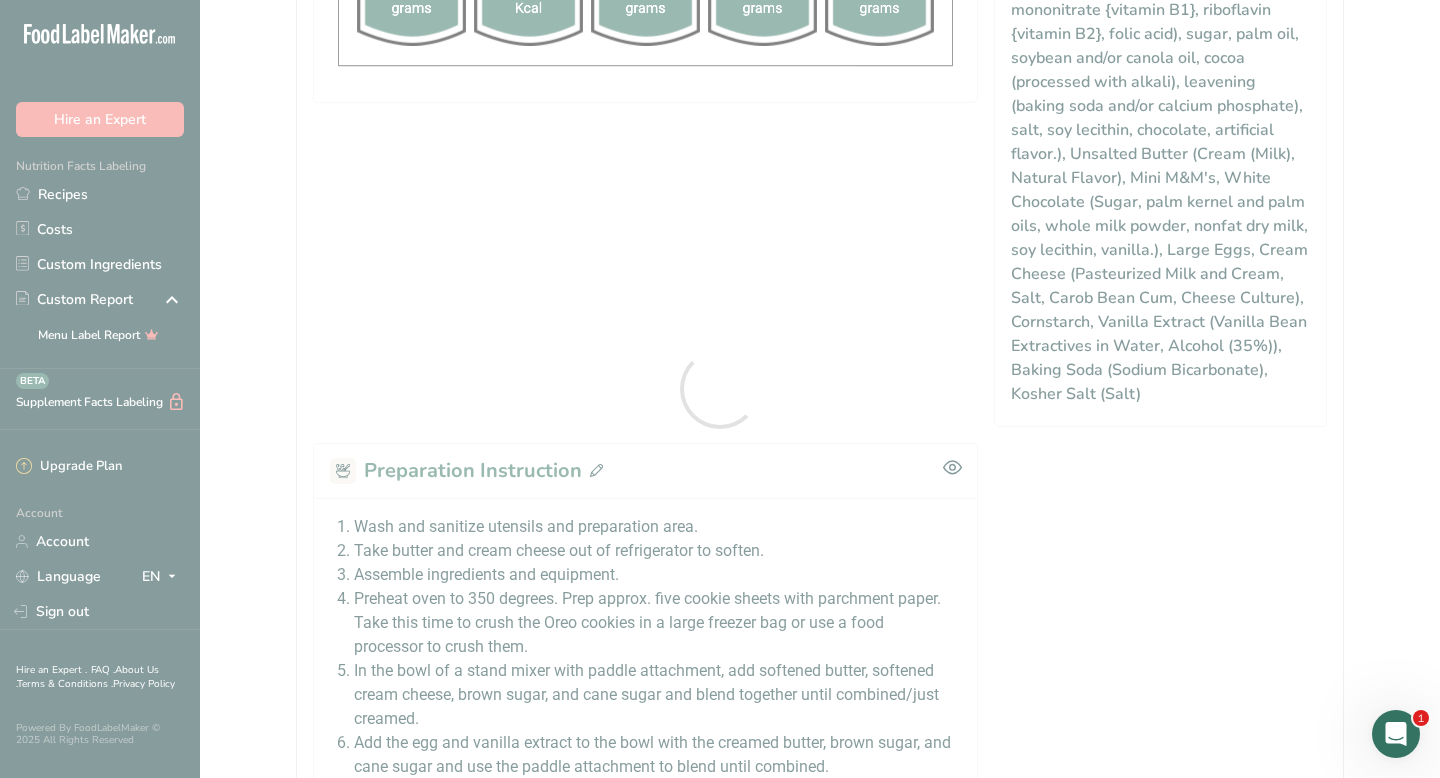 scroll, scrollTop: 0, scrollLeft: 0, axis: both 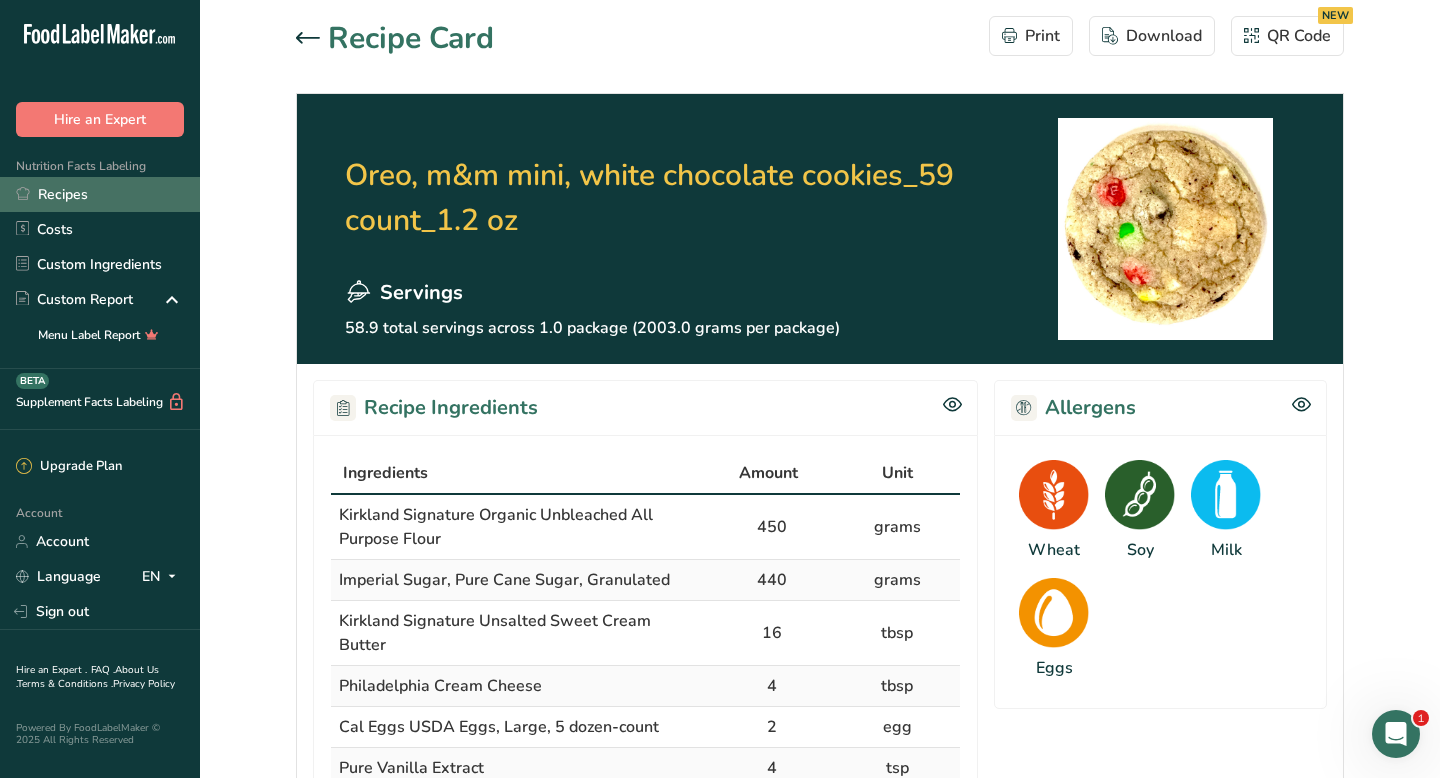 click on "Recipes" at bounding box center (100, 194) 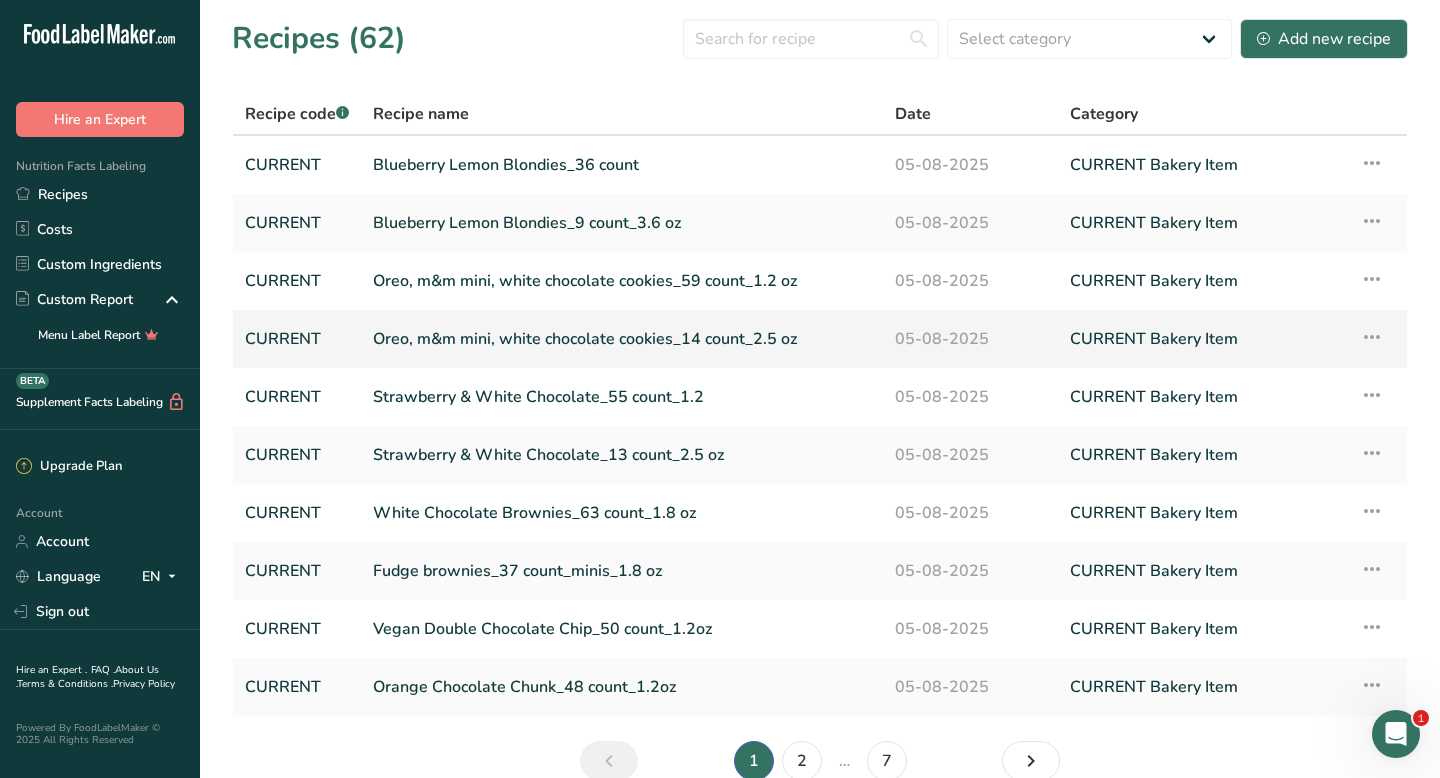 click on "Oreo, m&m mini, white chocolate cookies_14 count_2.5 oz" at bounding box center [622, 339] 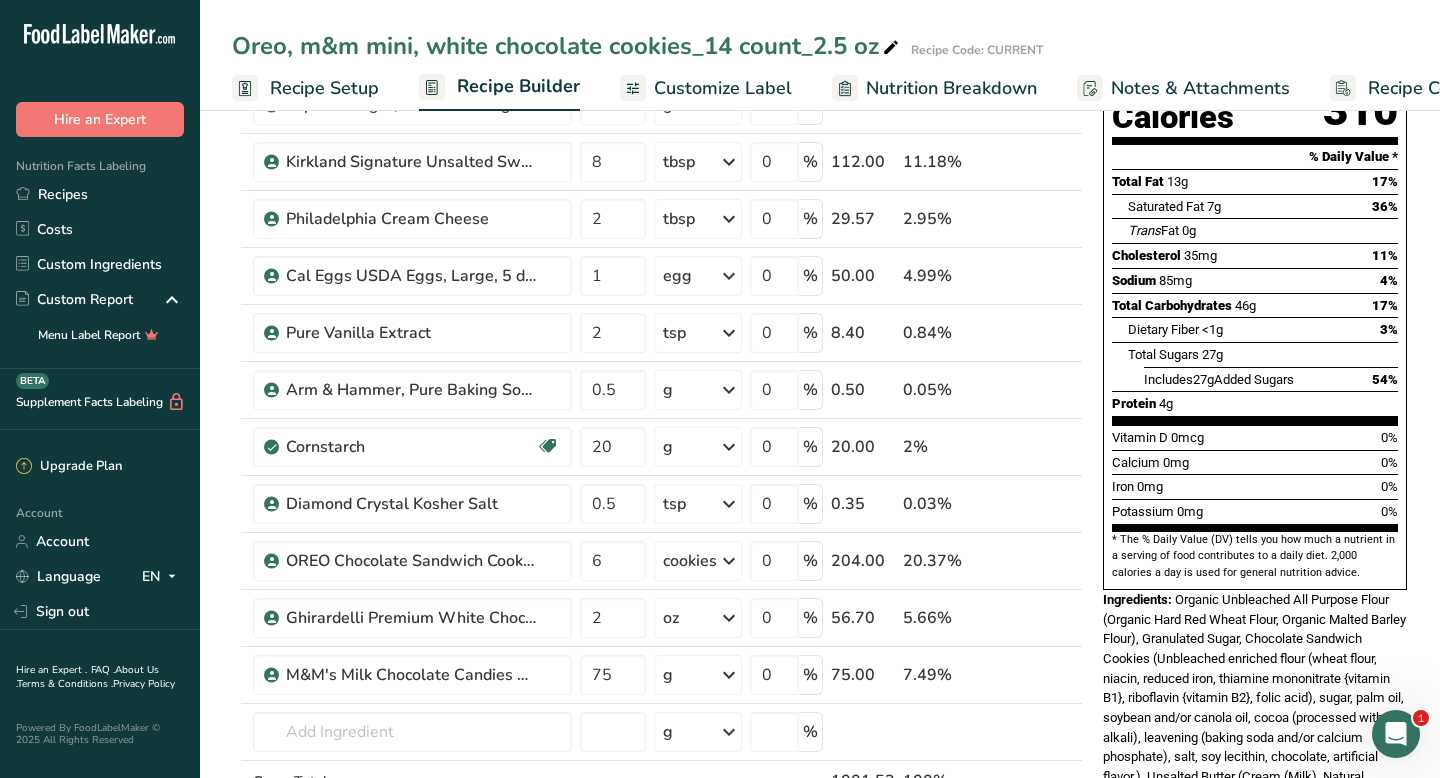 scroll, scrollTop: 1015, scrollLeft: 0, axis: vertical 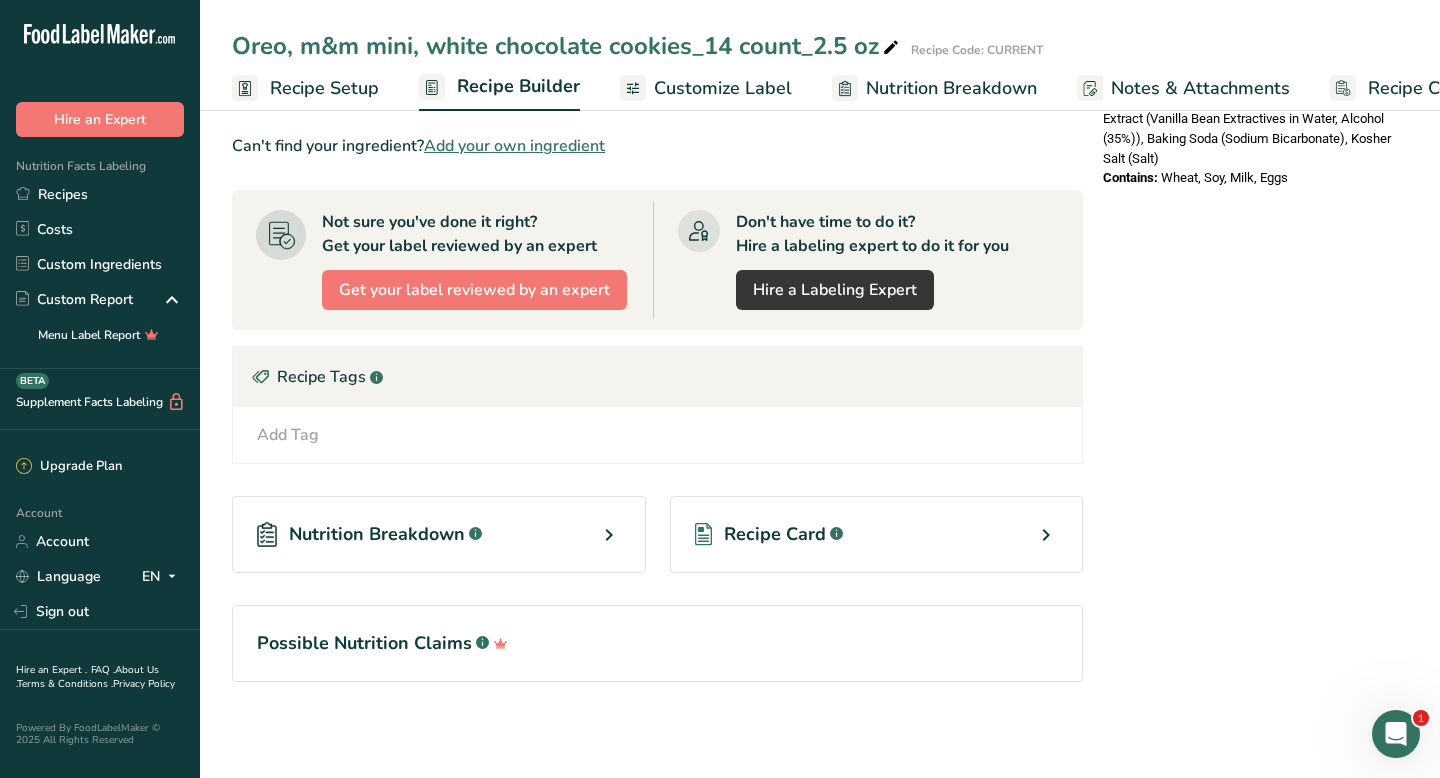 click on "Recipe Card" at bounding box center [775, 534] 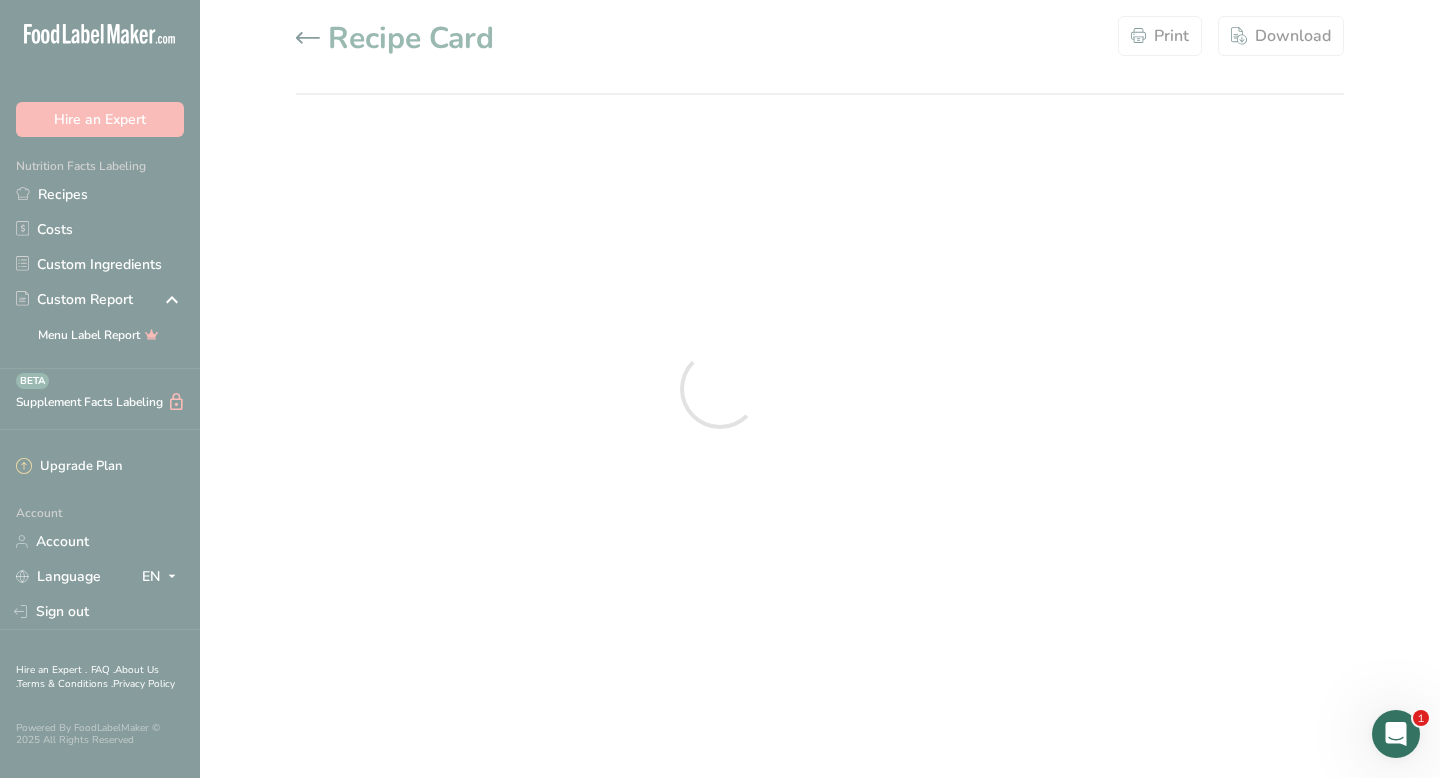 scroll, scrollTop: 0, scrollLeft: 0, axis: both 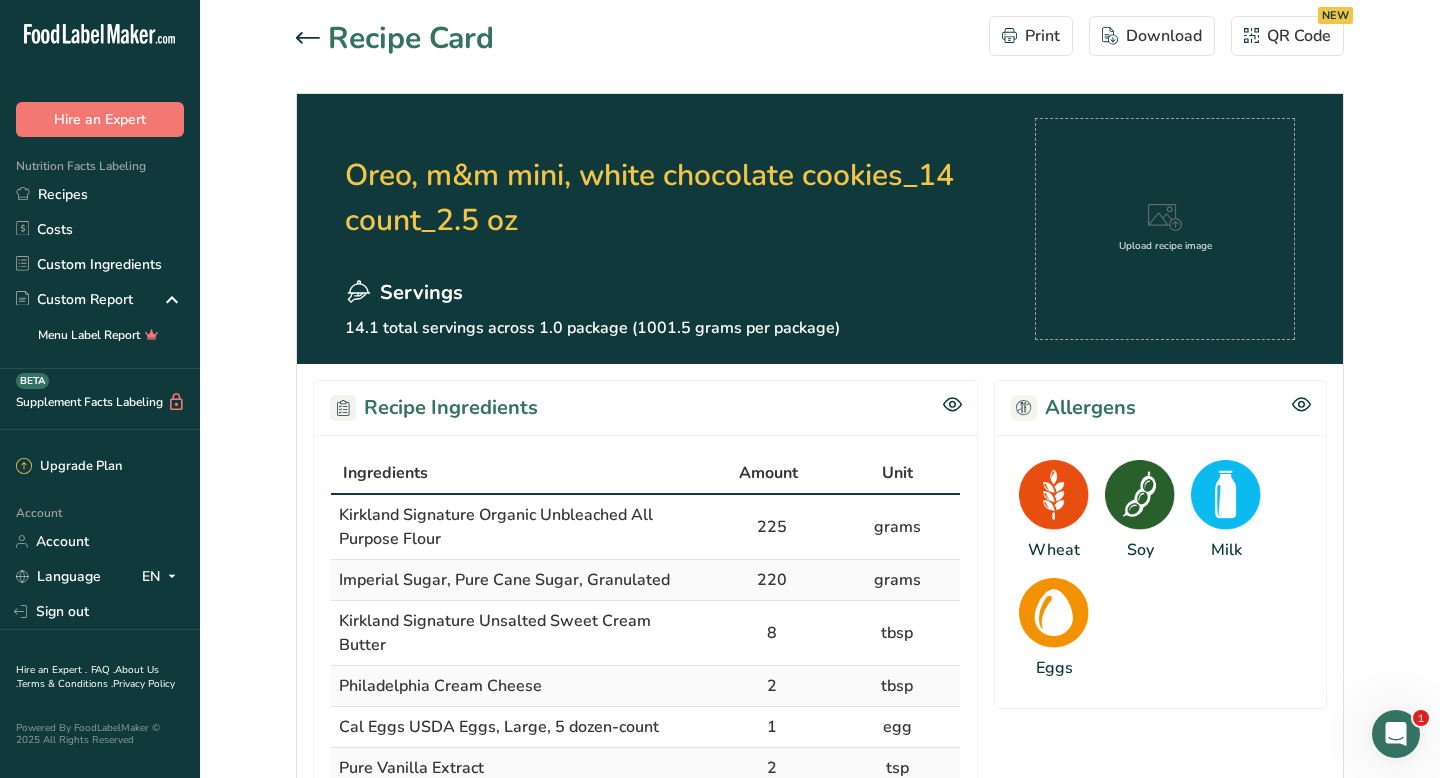 click 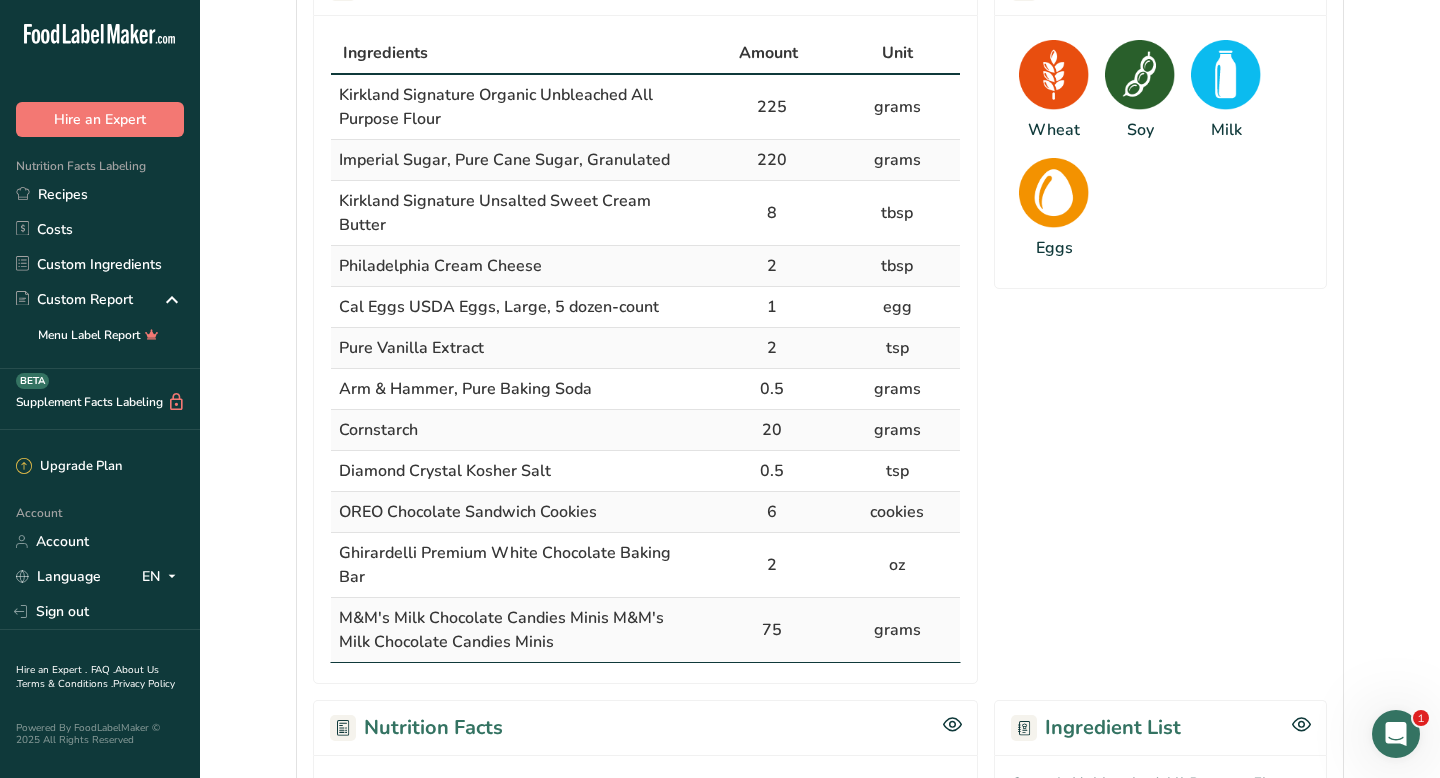 scroll, scrollTop: 1338, scrollLeft: 0, axis: vertical 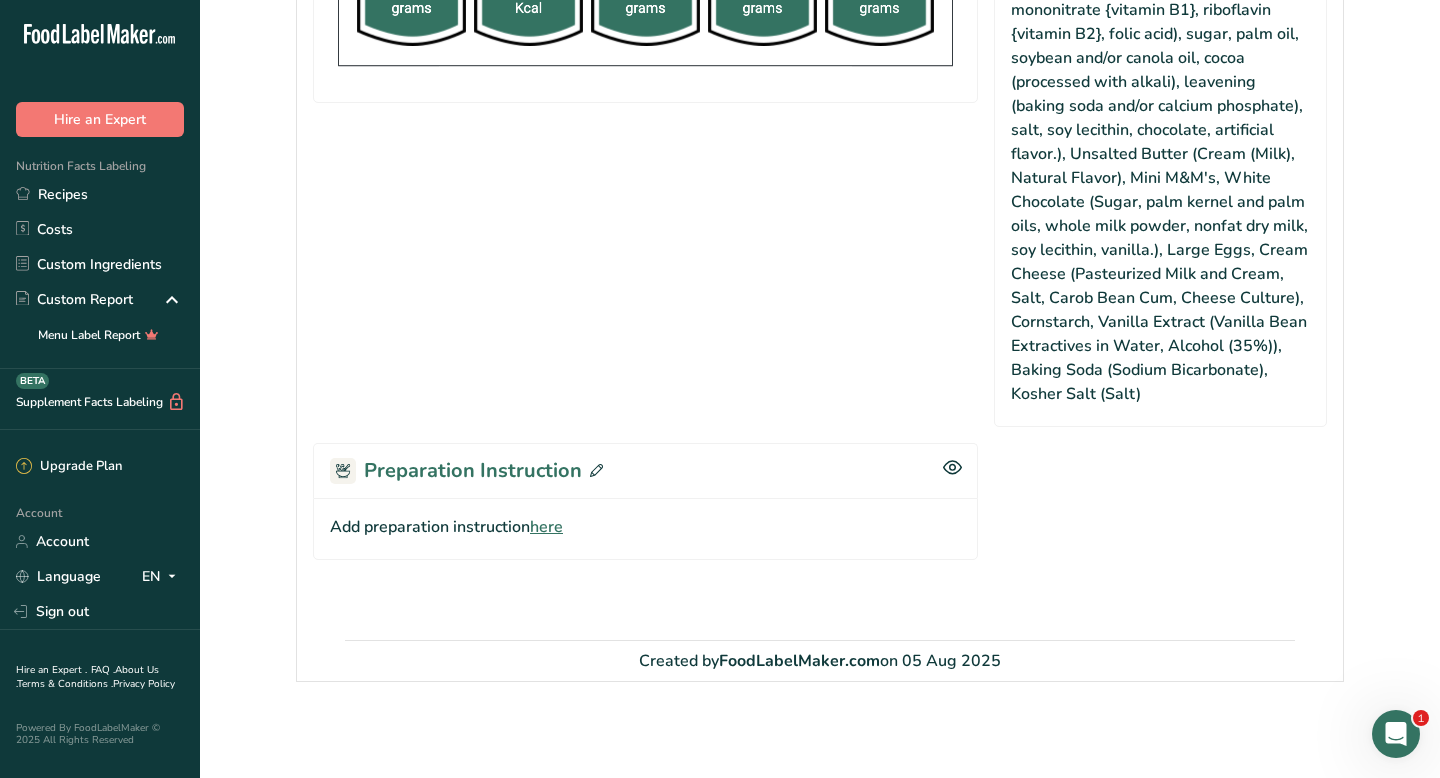 click on "here" at bounding box center [546, 527] 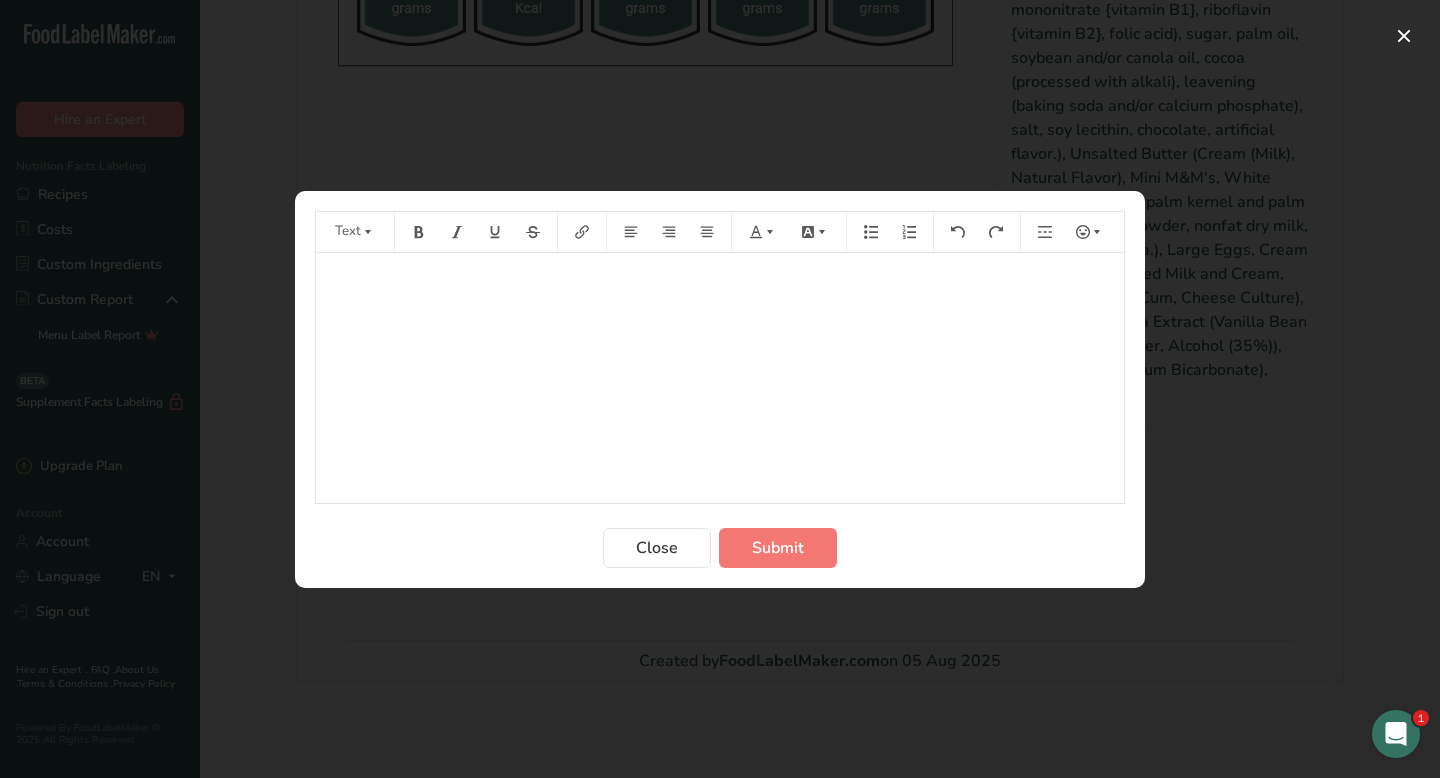 click on "﻿" at bounding box center [720, 378] 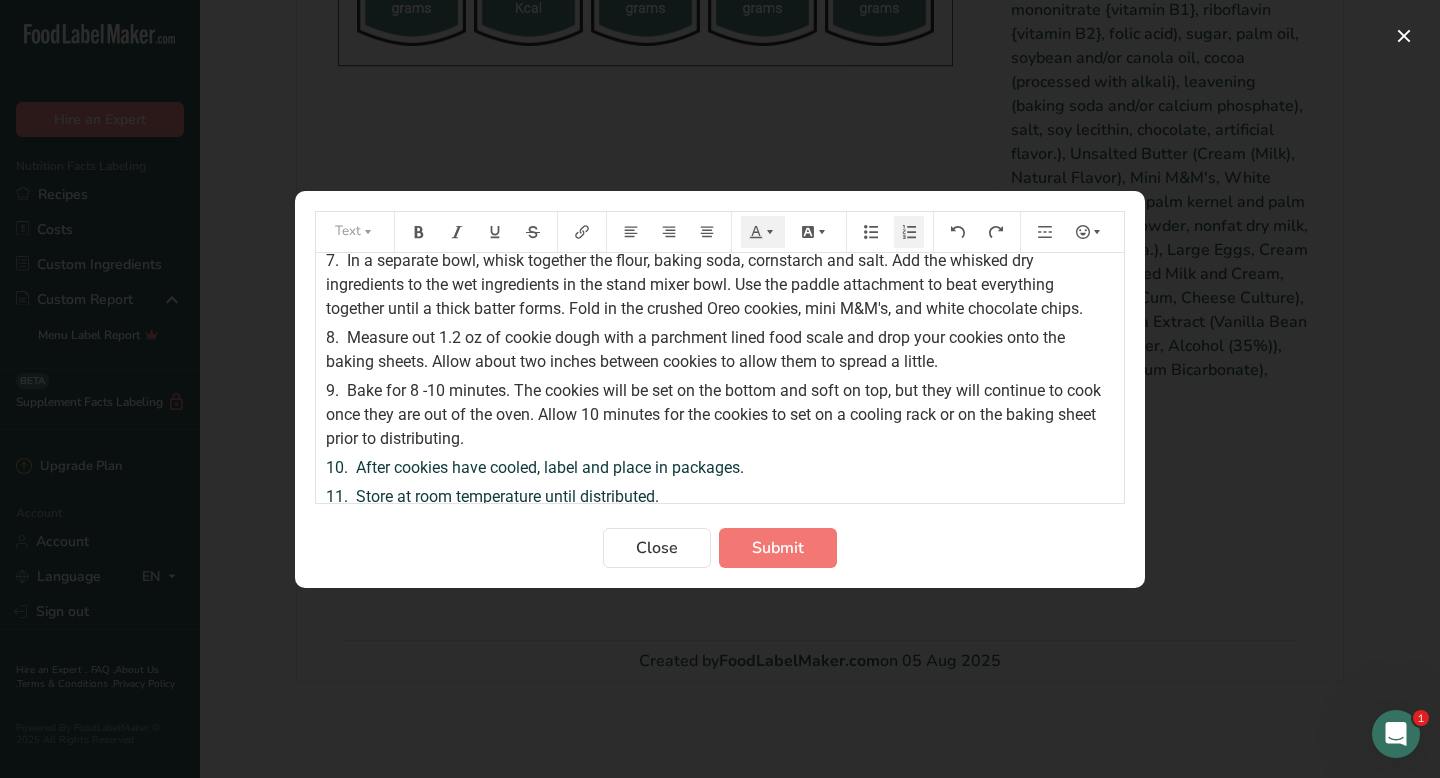 scroll, scrollTop: 259, scrollLeft: 0, axis: vertical 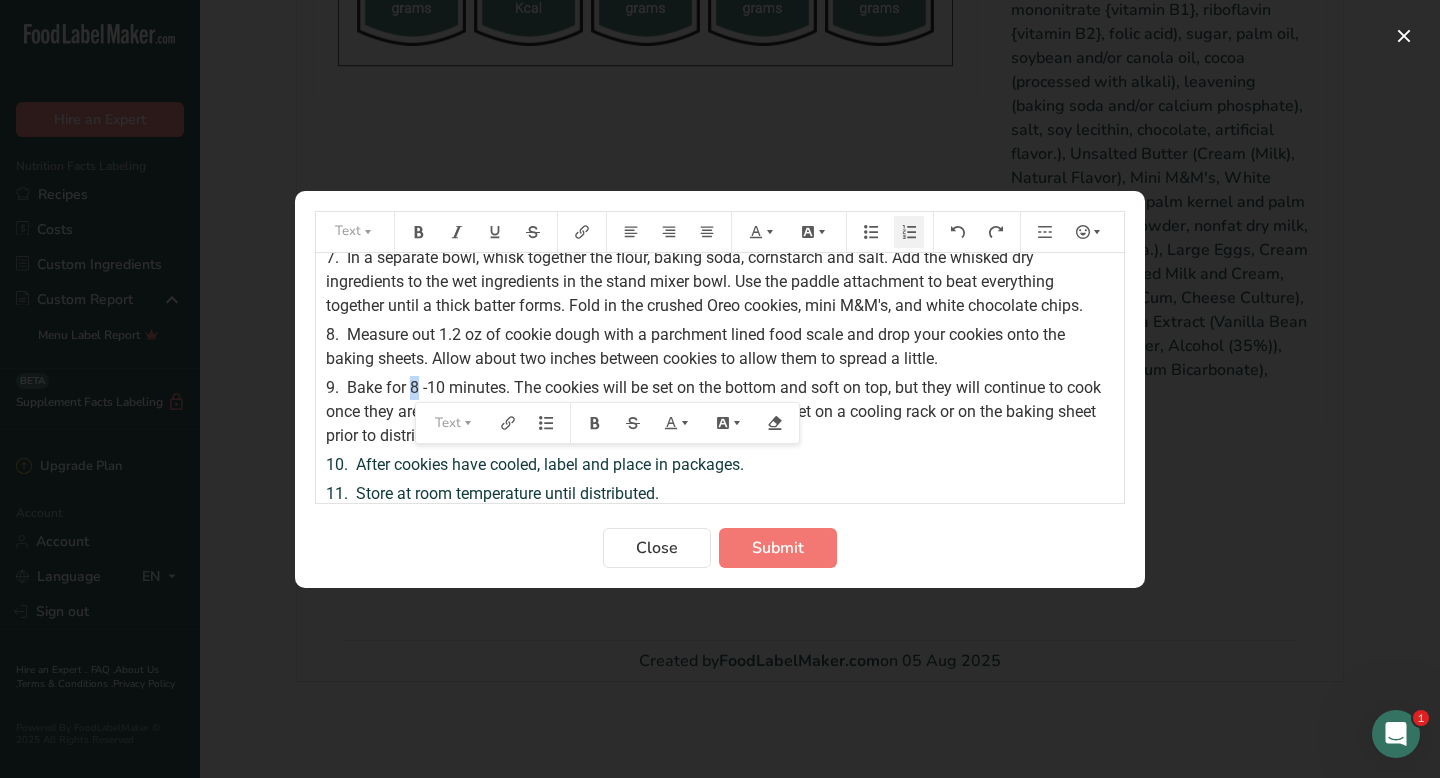 click on "Bake for 8 -10 minutes. The cookies will be set on the bottom and soft on top, but they will continue to cook once they are out of the oven. Allow 10 minutes for the cookies to set on a cooling rack or on the baking sheet prior to distributing." at bounding box center (715, 411) 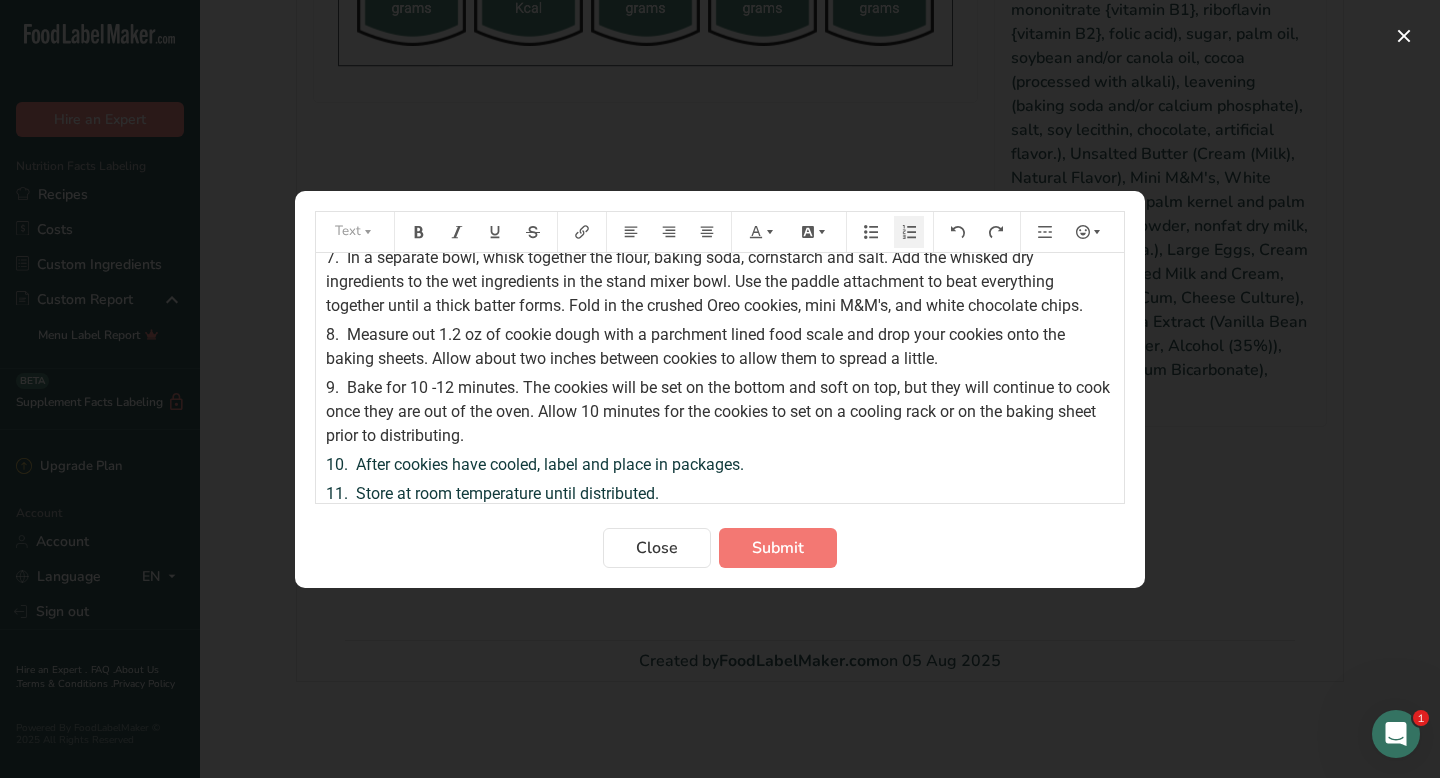 click on "Measure out 1.2 oz of cookie dough with a parchment lined food scale and drop your cookies onto the baking sheets. Allow about two inches between cookies to allow them to spread a little." at bounding box center [697, 346] 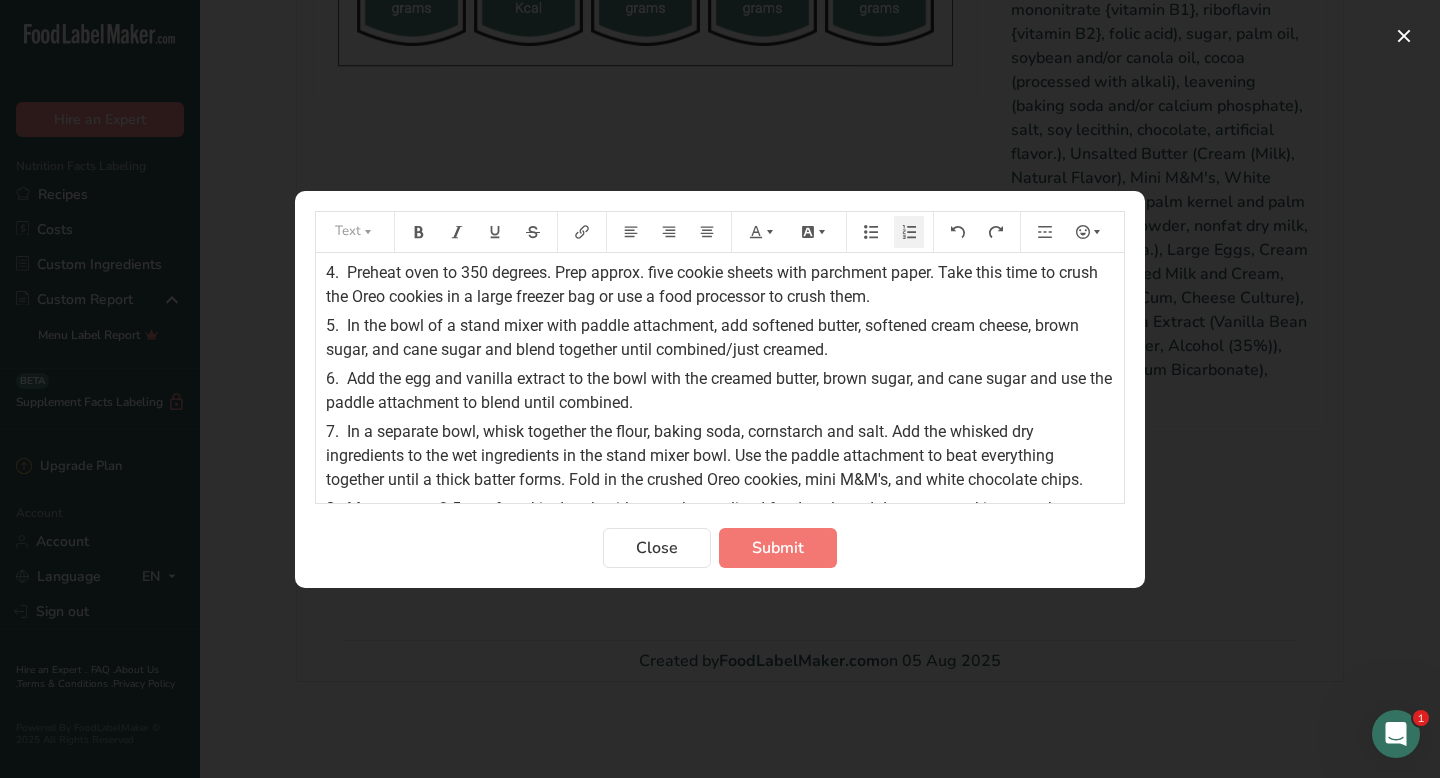 scroll, scrollTop: 0, scrollLeft: 0, axis: both 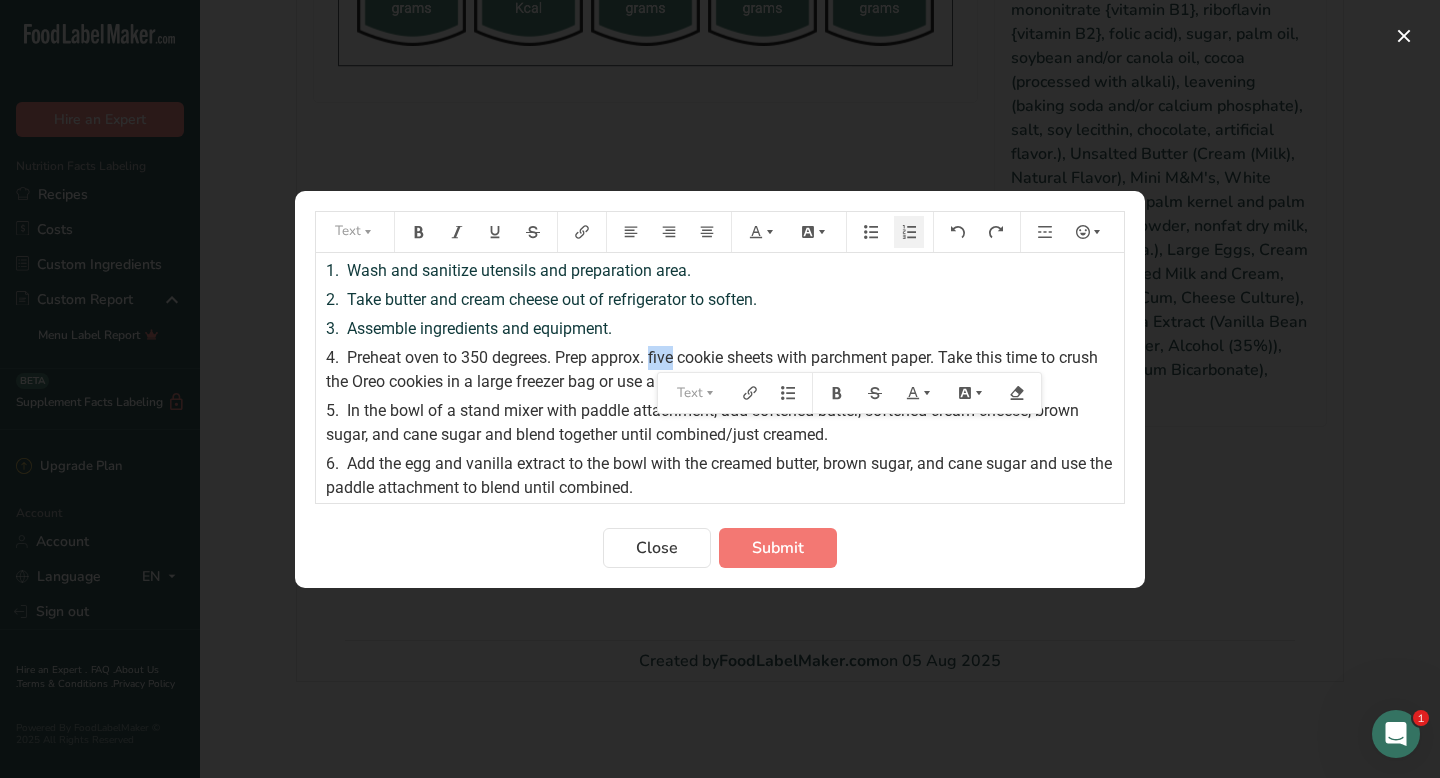 drag, startPoint x: 652, startPoint y: 356, endPoint x: 675, endPoint y: 356, distance: 23 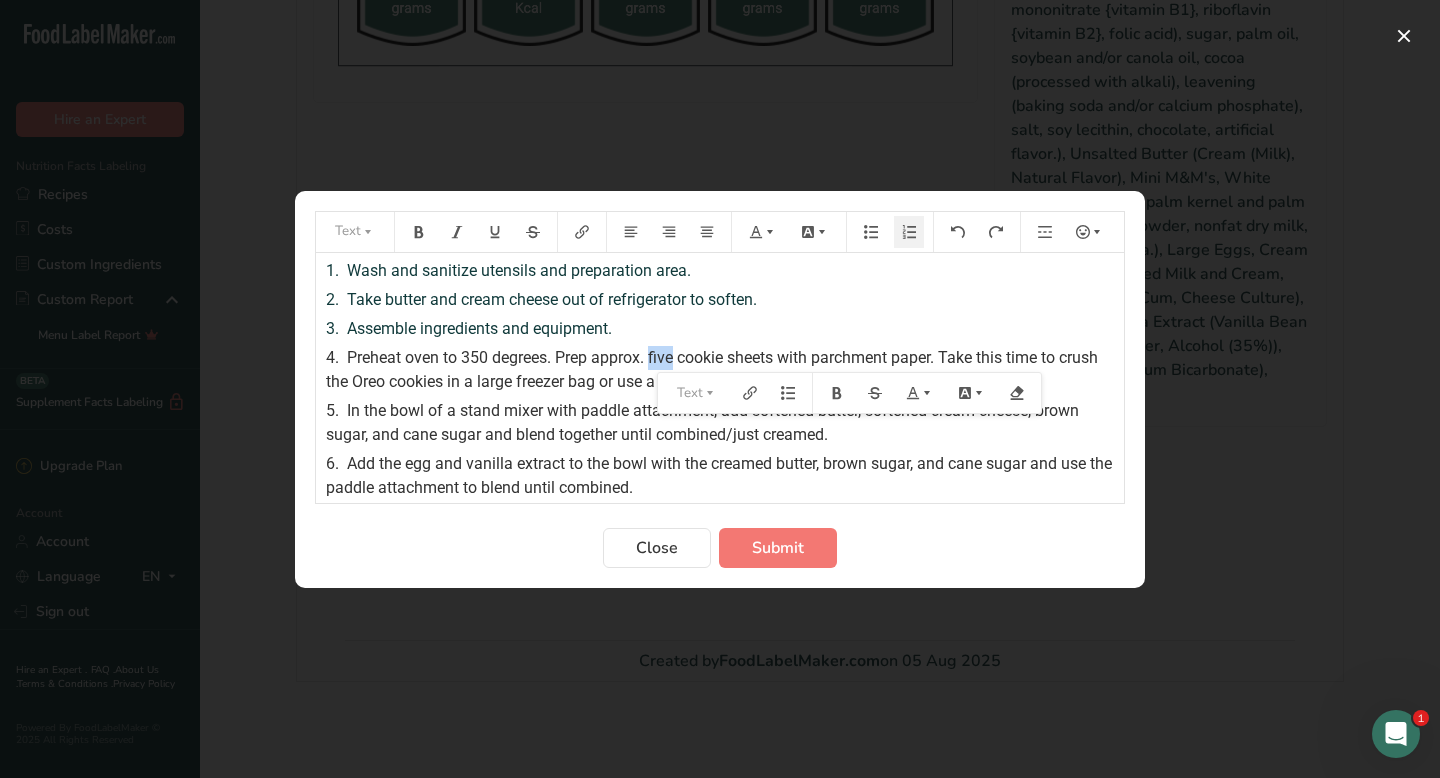 click on "Preheat oven to 350 degrees. Prep approx. five cookie sheets with parchment paper. Take this time to crush the Oreo cookies in a large freezer bag or use a food processor to crush them." at bounding box center [714, 369] 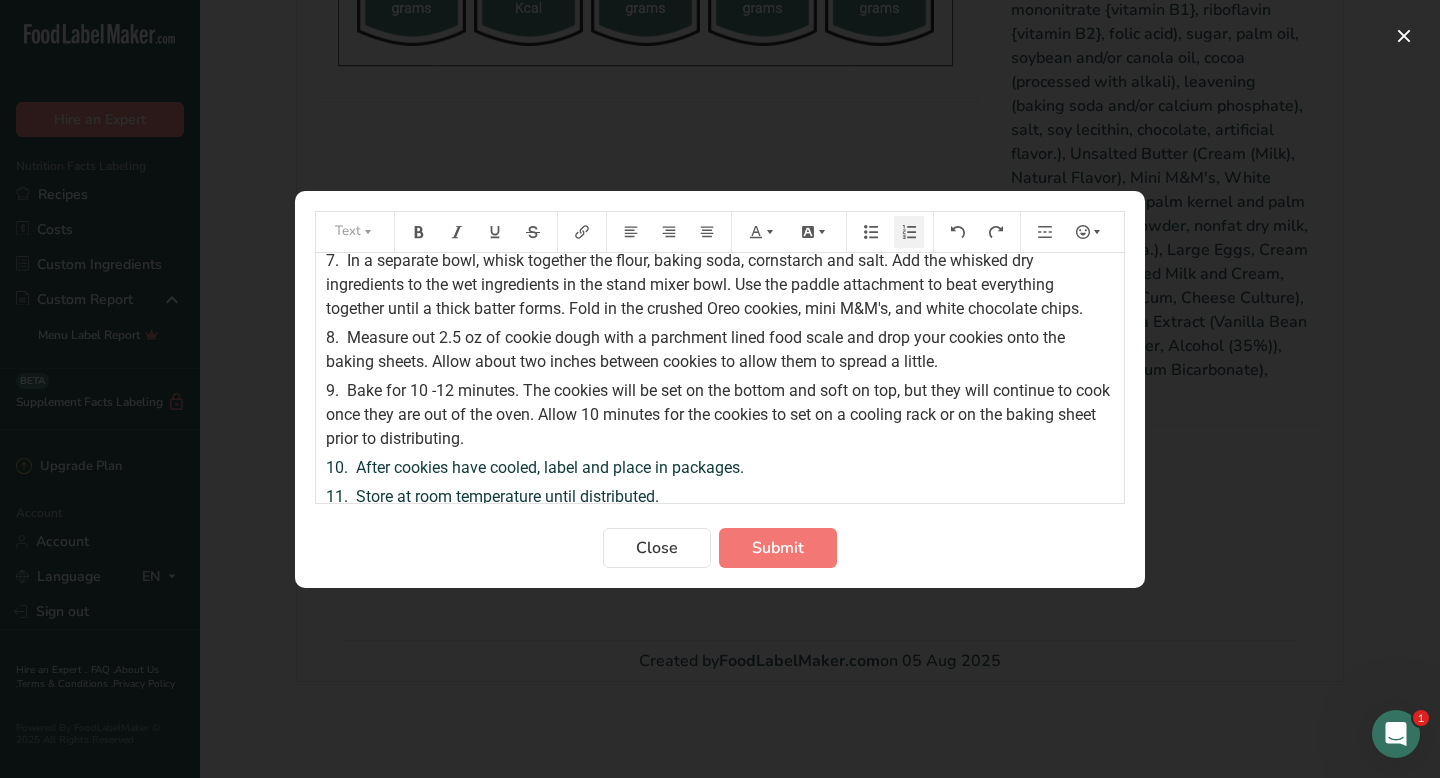 scroll, scrollTop: 267, scrollLeft: 0, axis: vertical 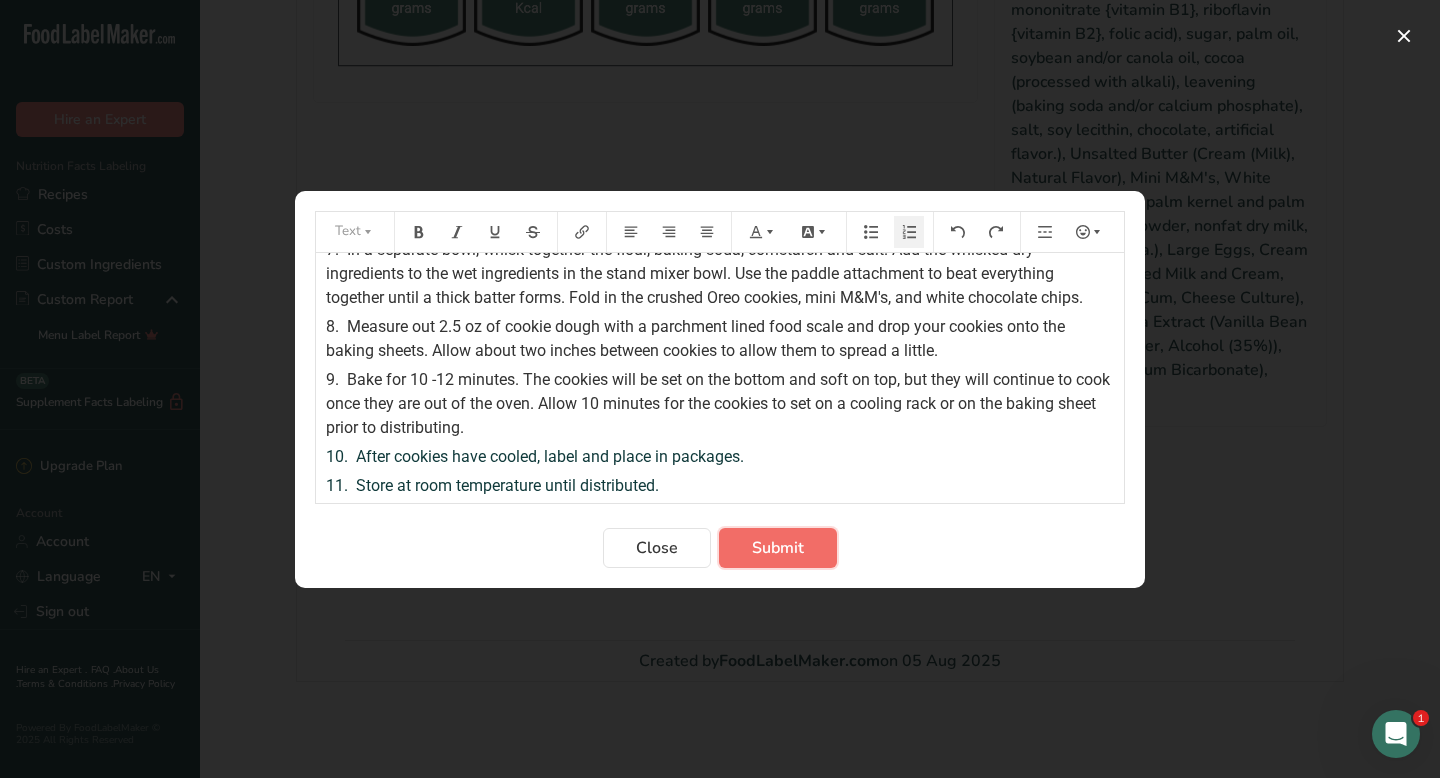 click on "Submit" at bounding box center [778, 548] 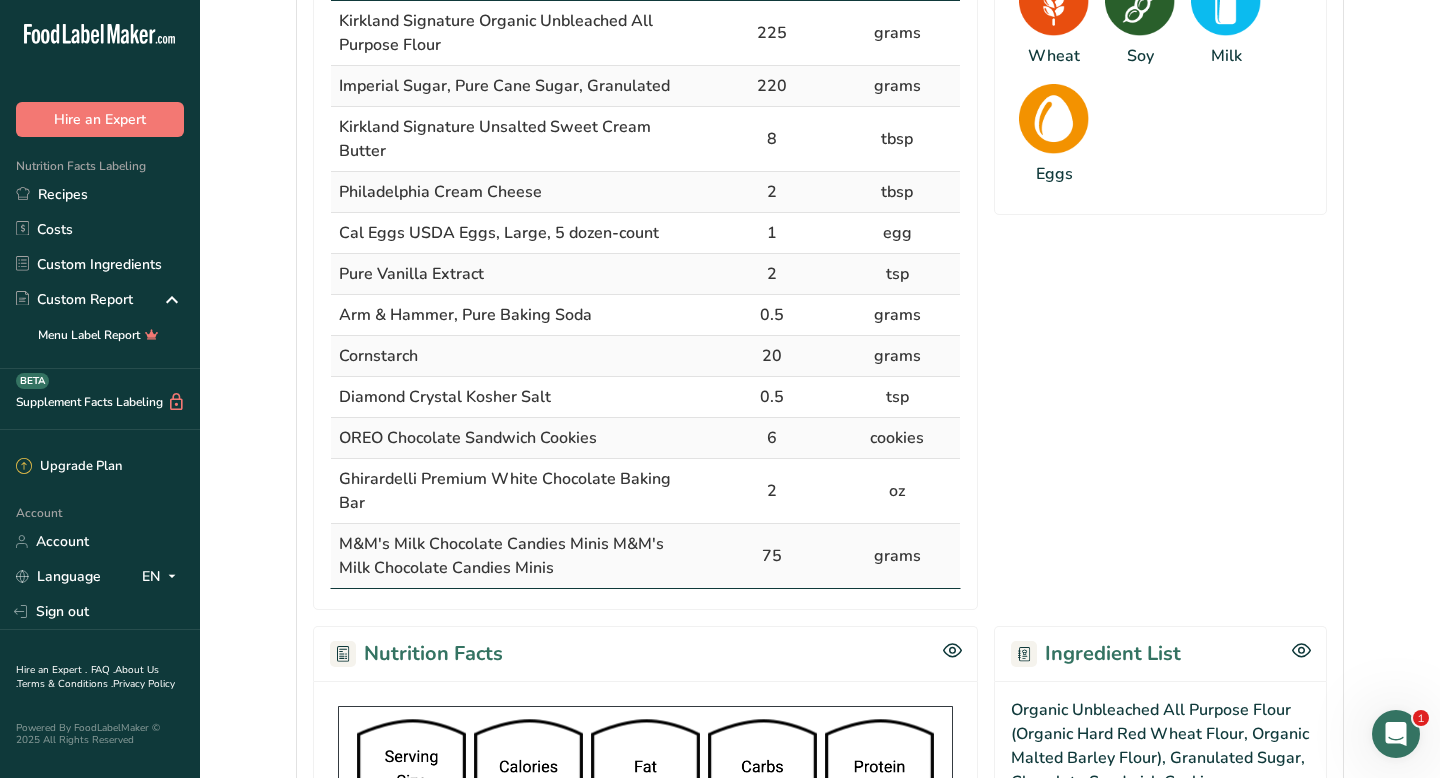 scroll, scrollTop: 376, scrollLeft: 0, axis: vertical 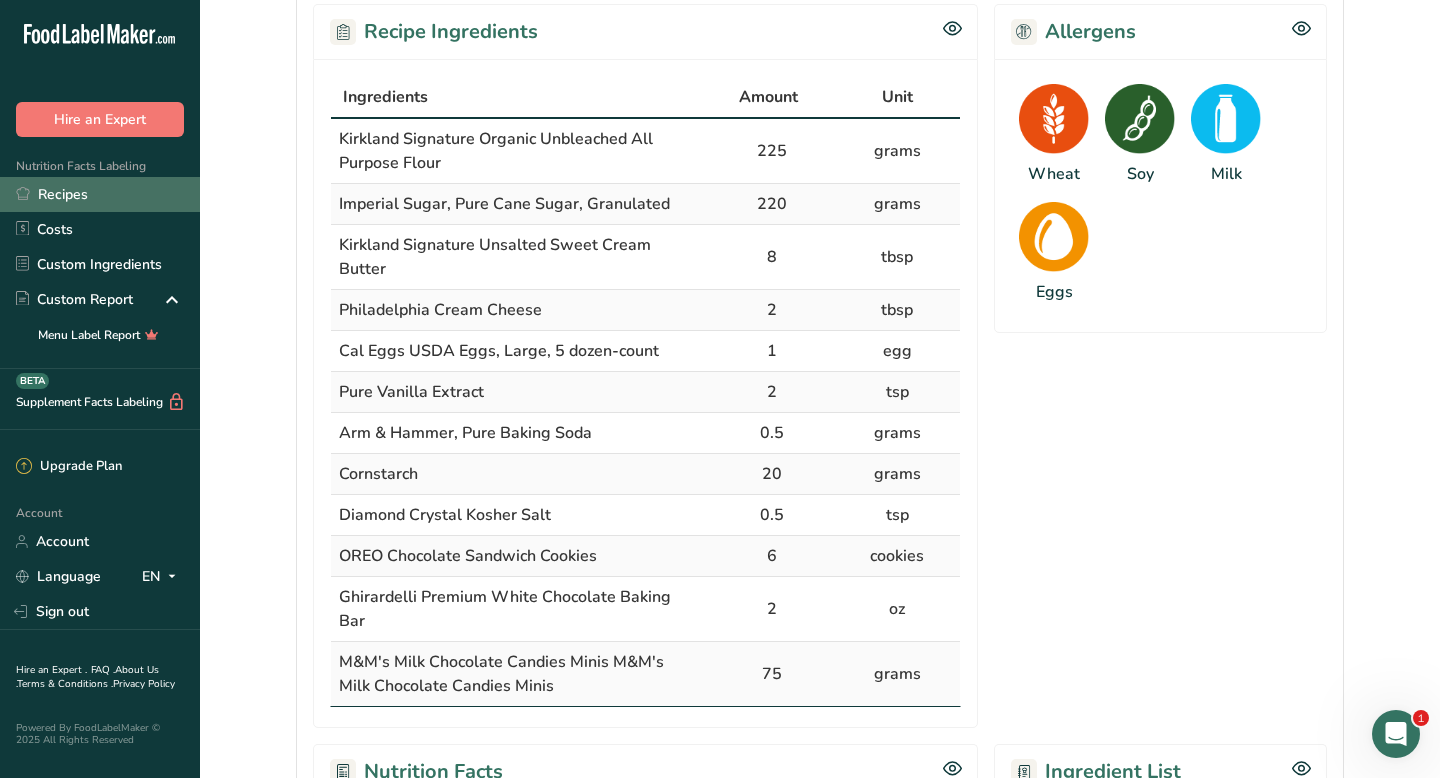 click on "Recipes" at bounding box center (100, 194) 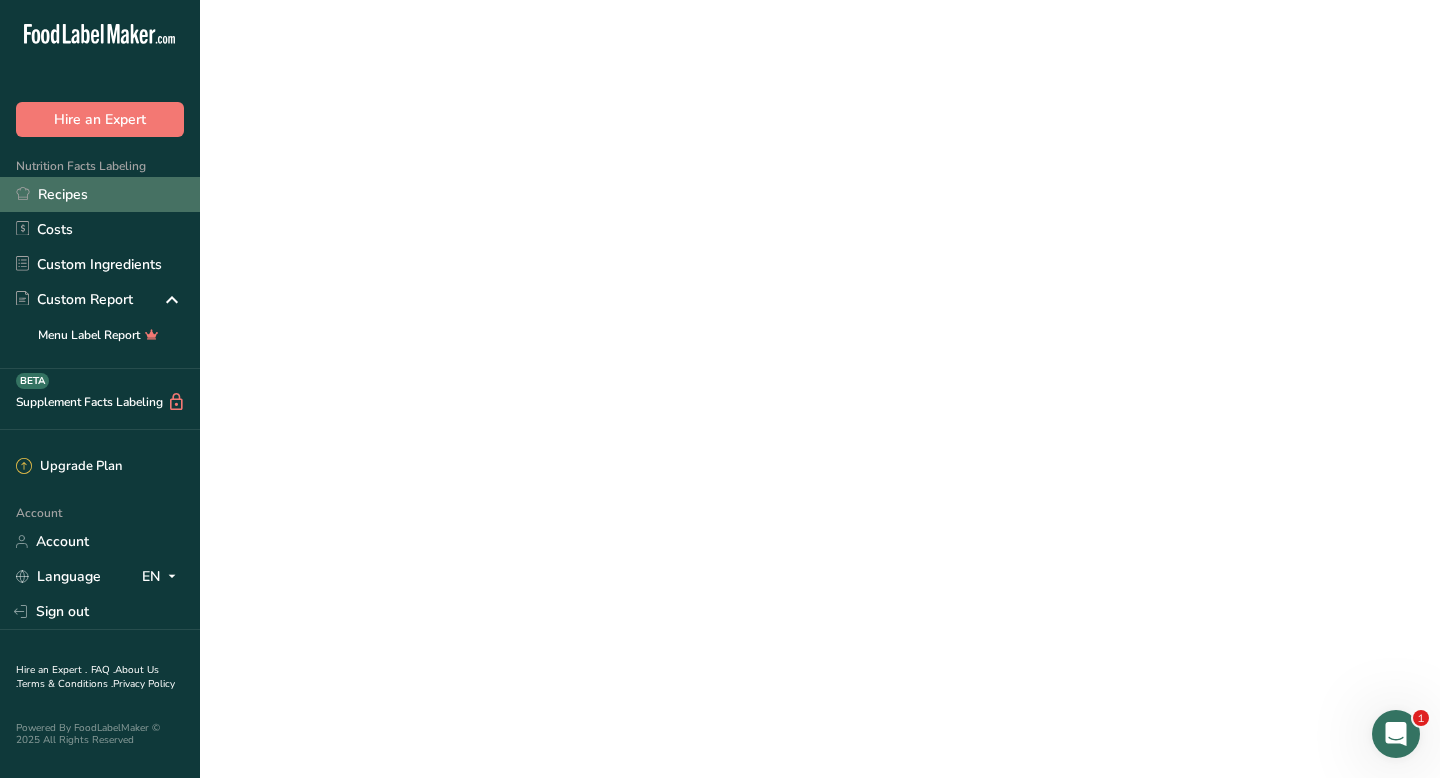 scroll, scrollTop: 0, scrollLeft: 0, axis: both 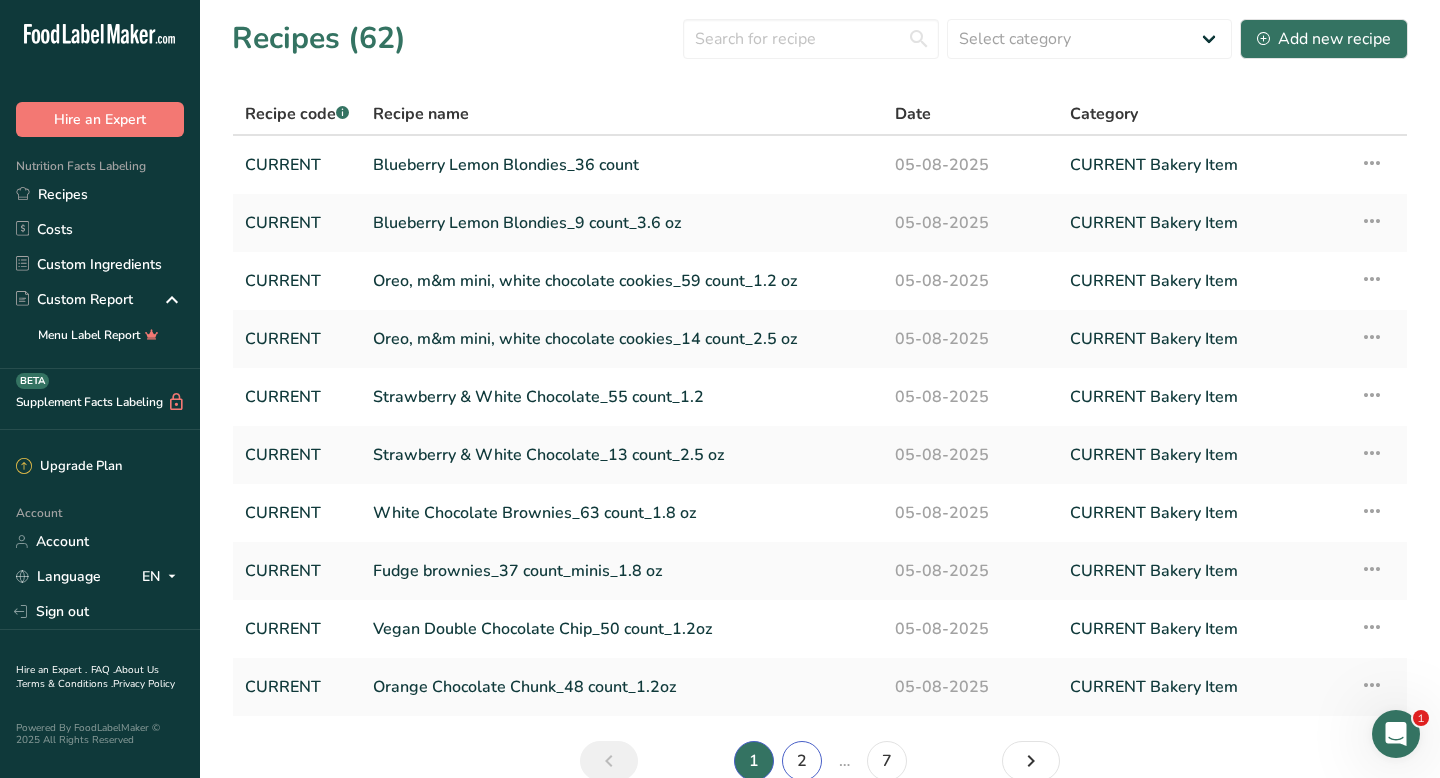 click on "2" at bounding box center [802, 761] 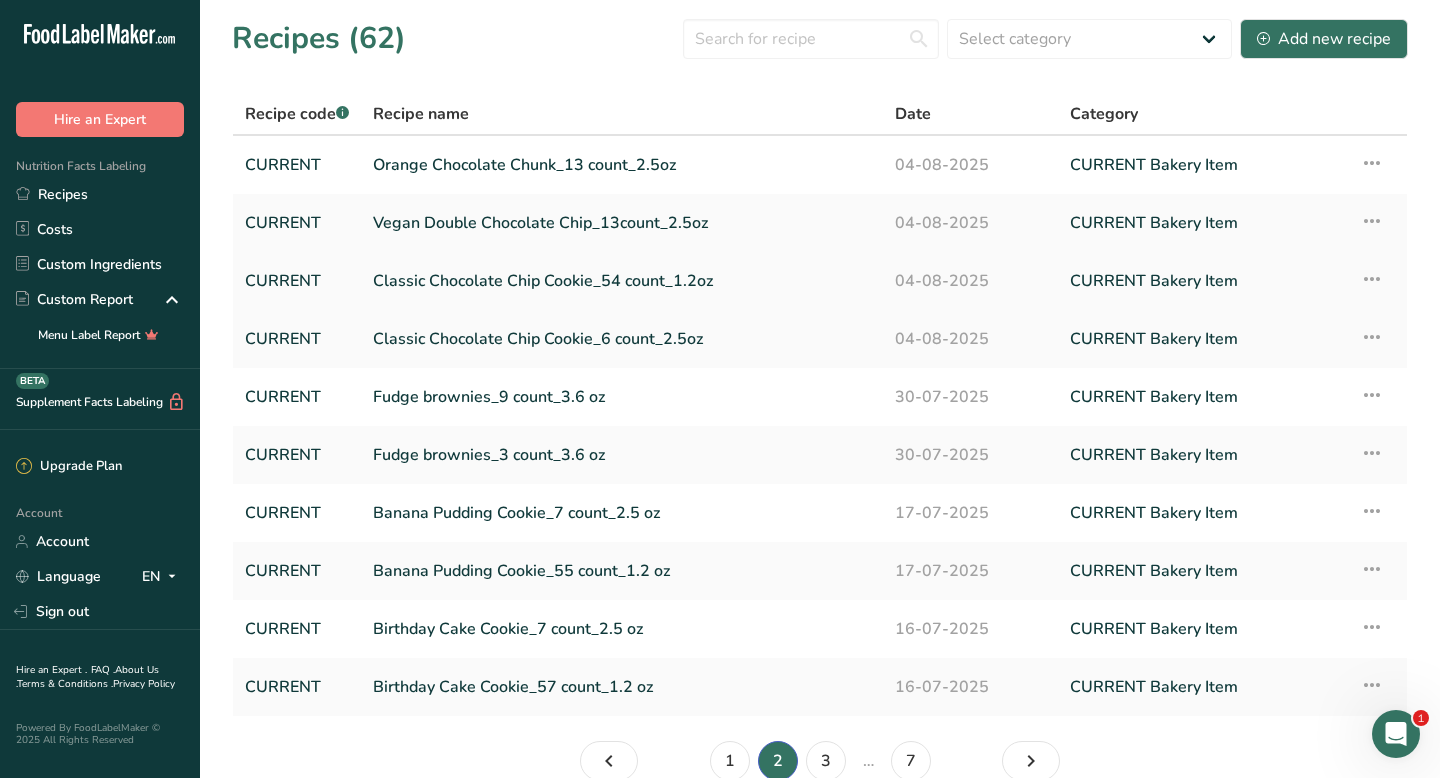 click on "Classic Chocolate Chip Cookie_54 count_1.2oz" at bounding box center (622, 281) 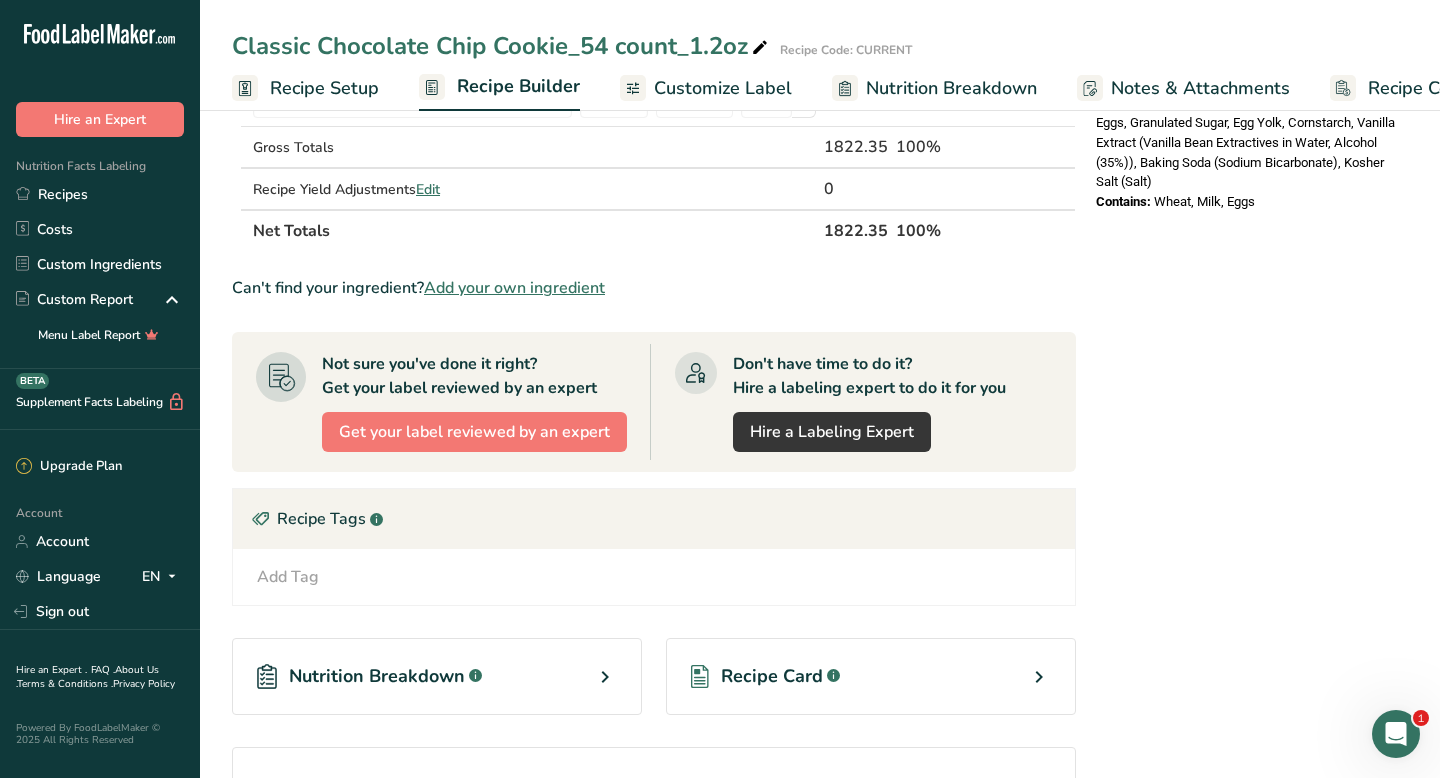 scroll, scrollTop: 1015, scrollLeft: 0, axis: vertical 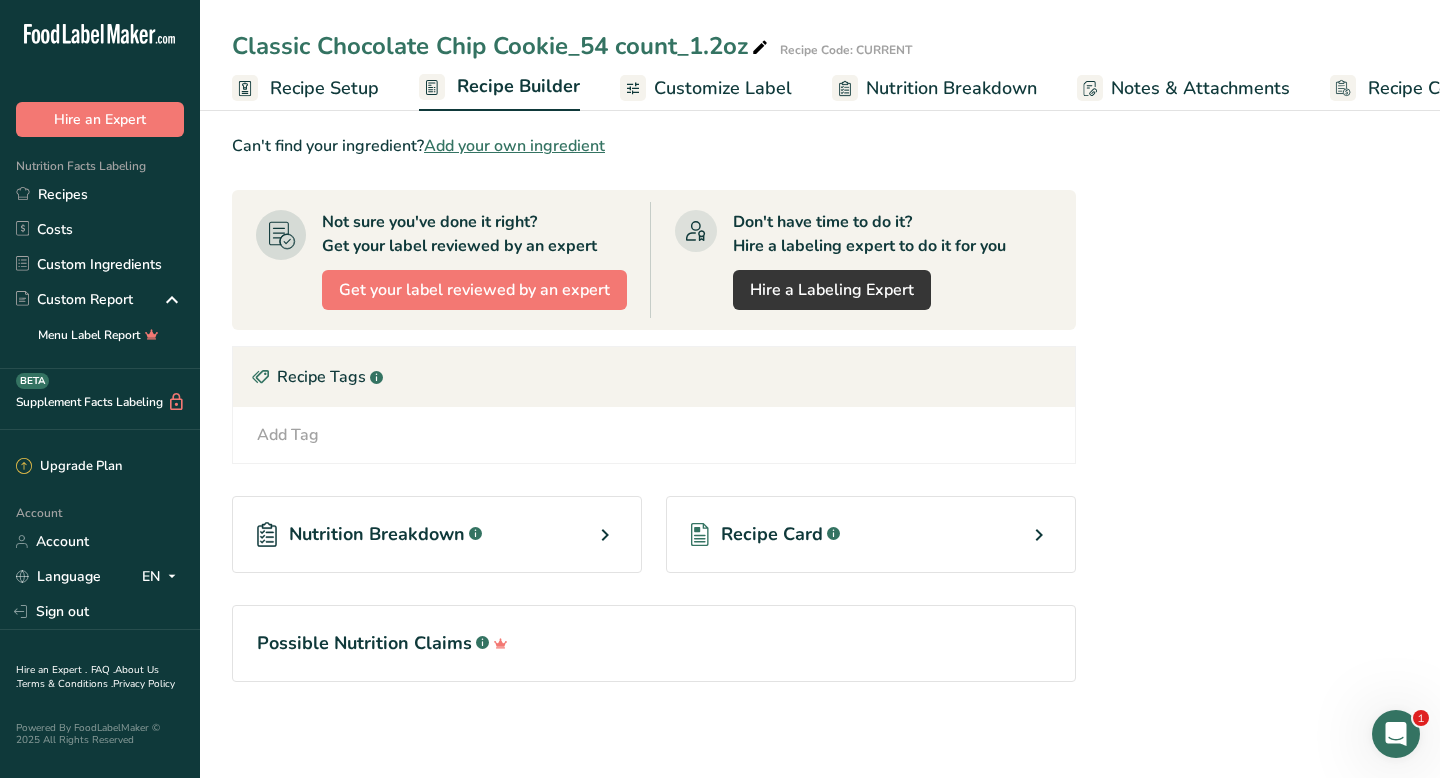 click on "Recipe Card
.a-a{fill:#347362;}.b-a{fill:#fff;}" at bounding box center [871, 534] 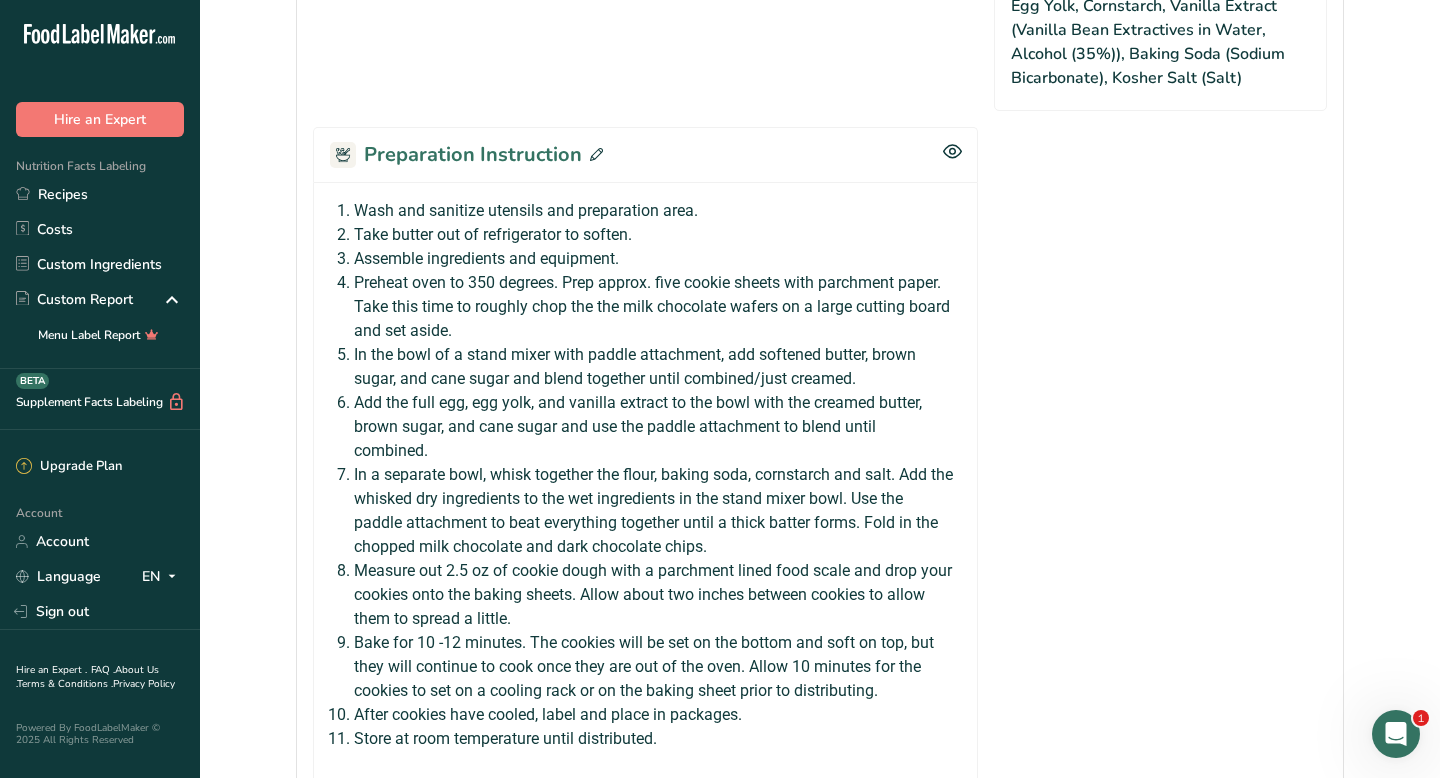 scroll, scrollTop: 1437, scrollLeft: 0, axis: vertical 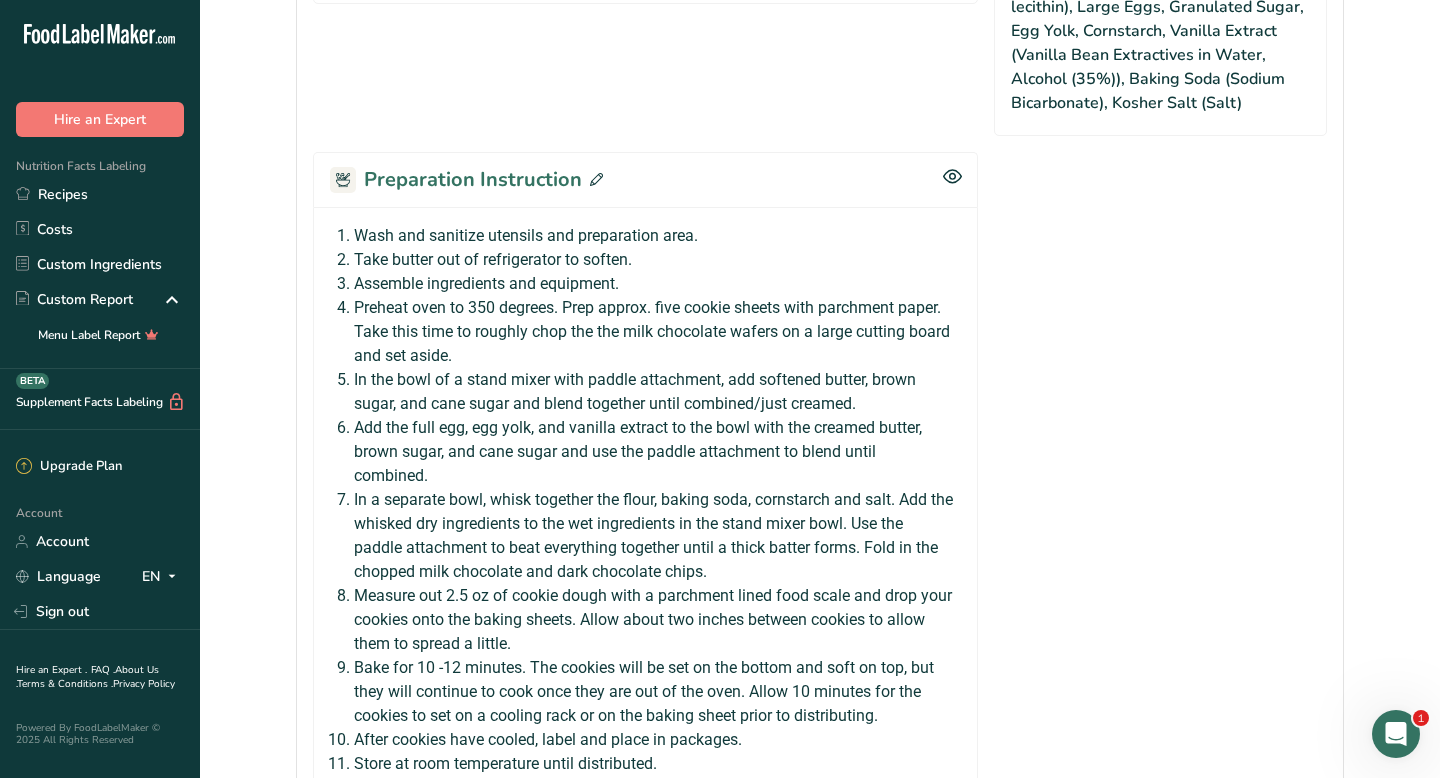 click 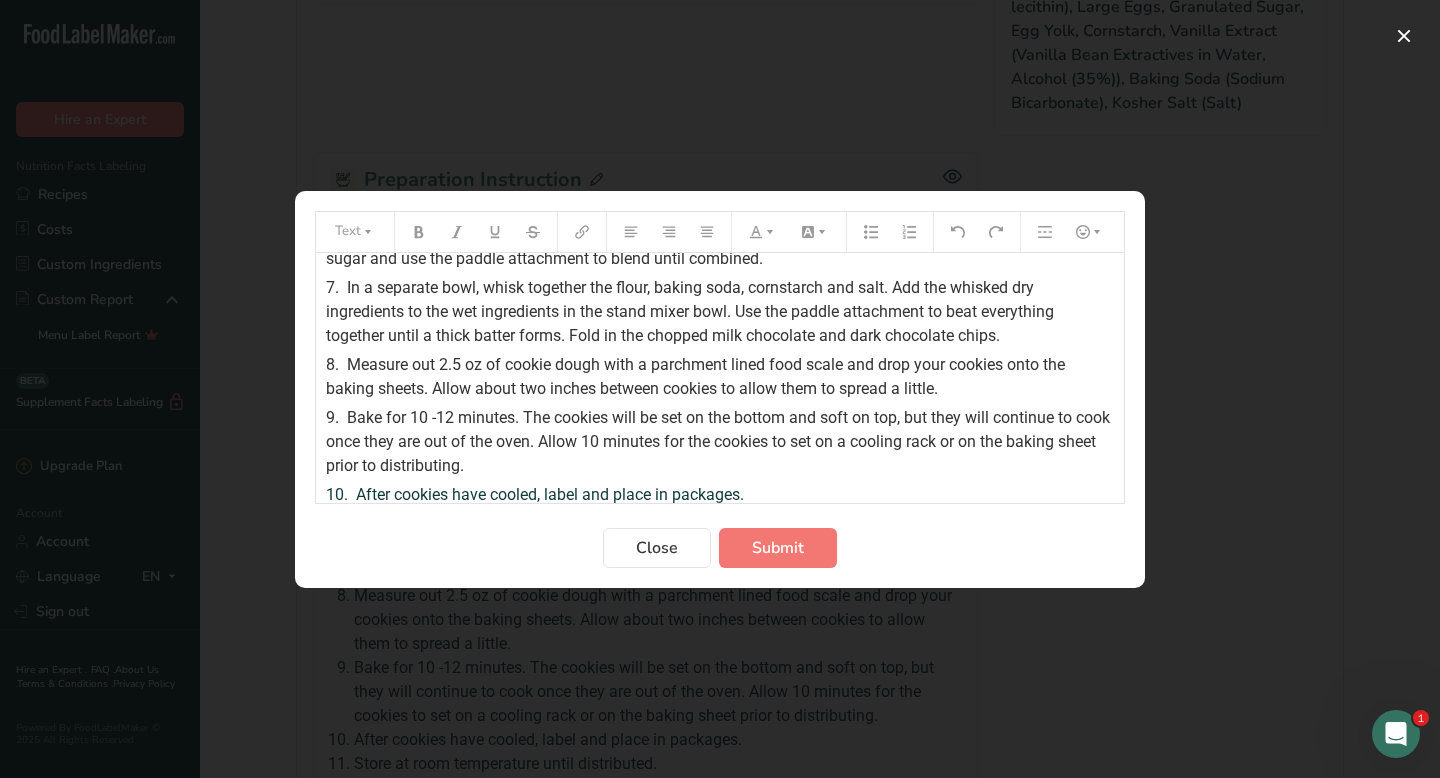 scroll, scrollTop: 267, scrollLeft: 0, axis: vertical 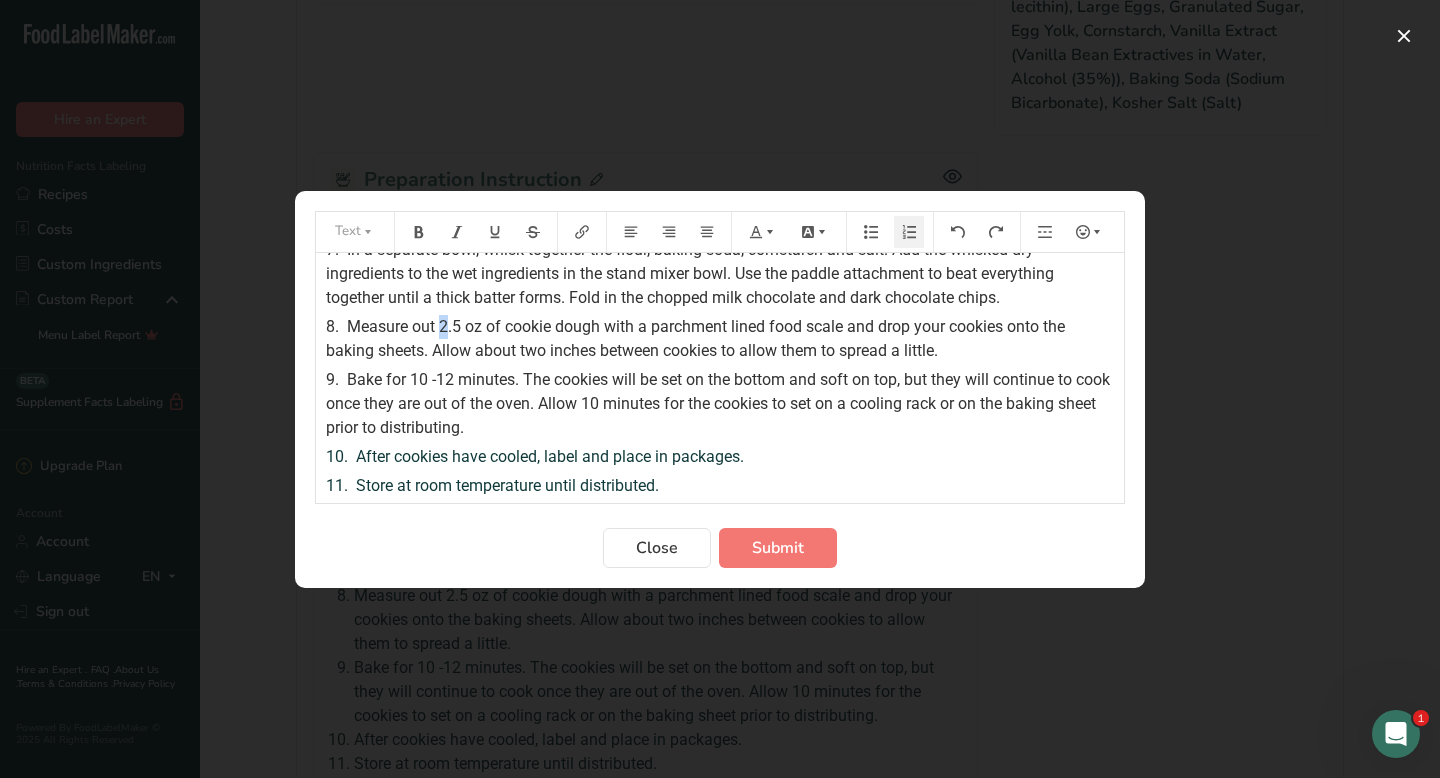 click on "Measure out 2.5 oz of cookie dough with a parchment lined food scale and drop your cookies onto the baking sheets. Allow about two inches between cookies to allow them to spread a little." at bounding box center [697, 338] 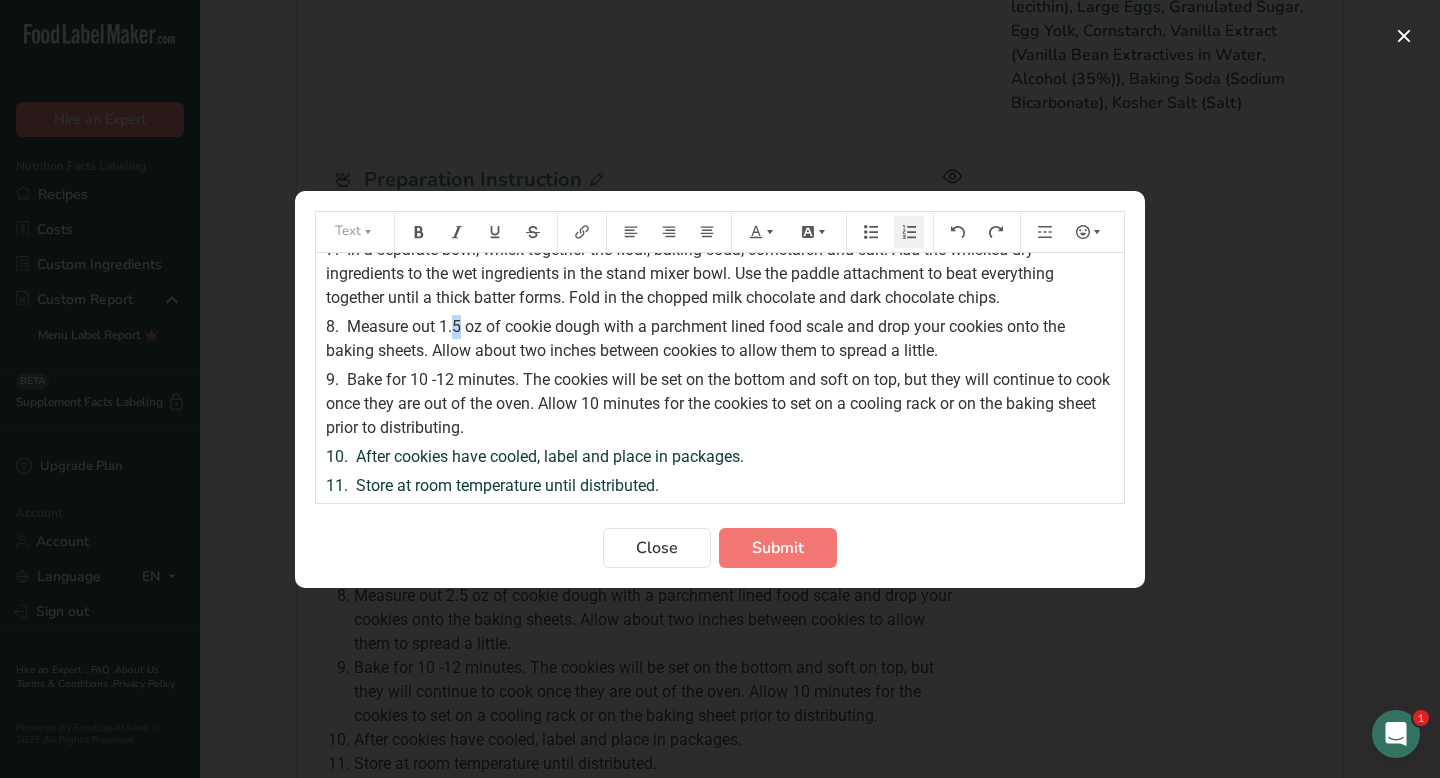 click on "Measure out 1.5 oz of cookie dough with a parchment lined food scale and drop your cookies onto the baking sheets. Allow about two inches between cookies to allow them to spread a little." at bounding box center (697, 338) 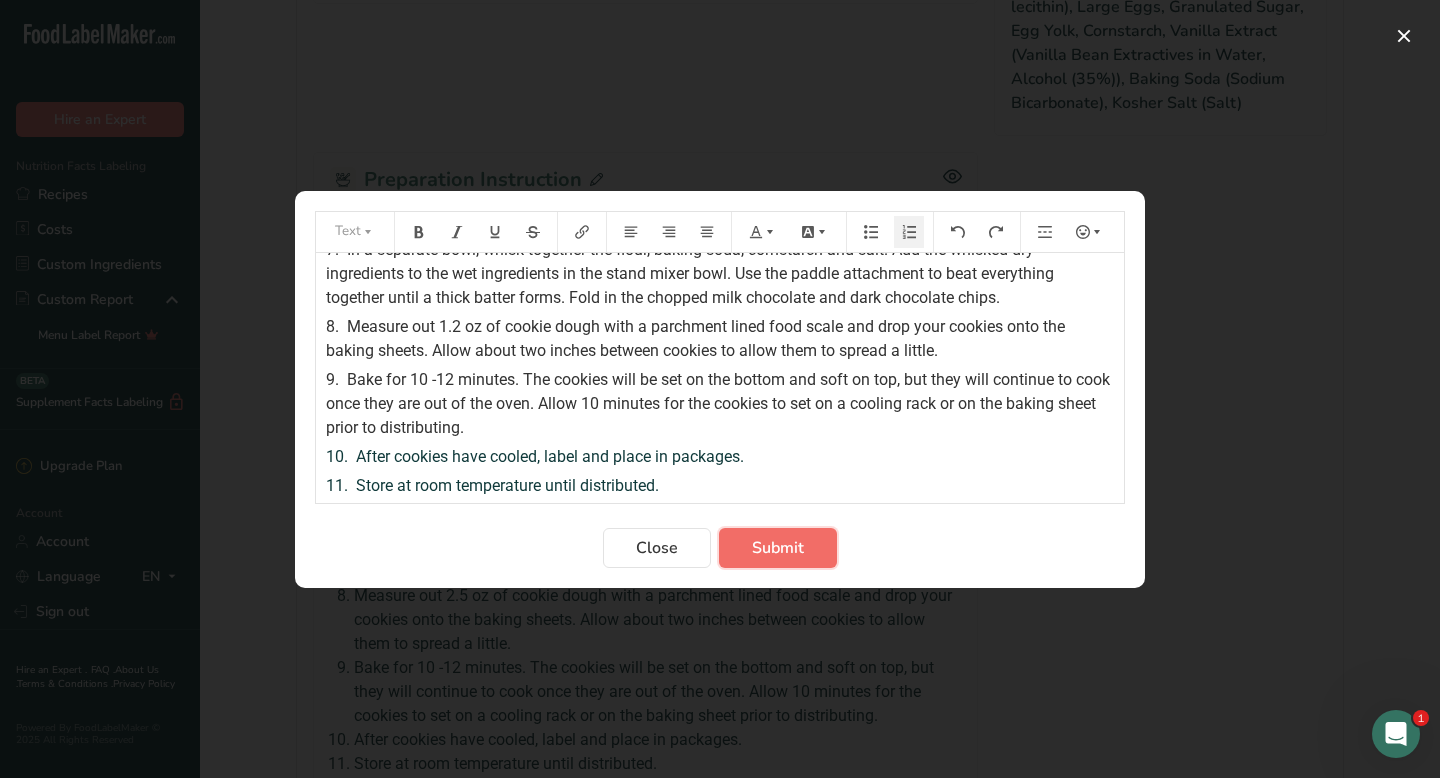 click on "Submit" at bounding box center [778, 548] 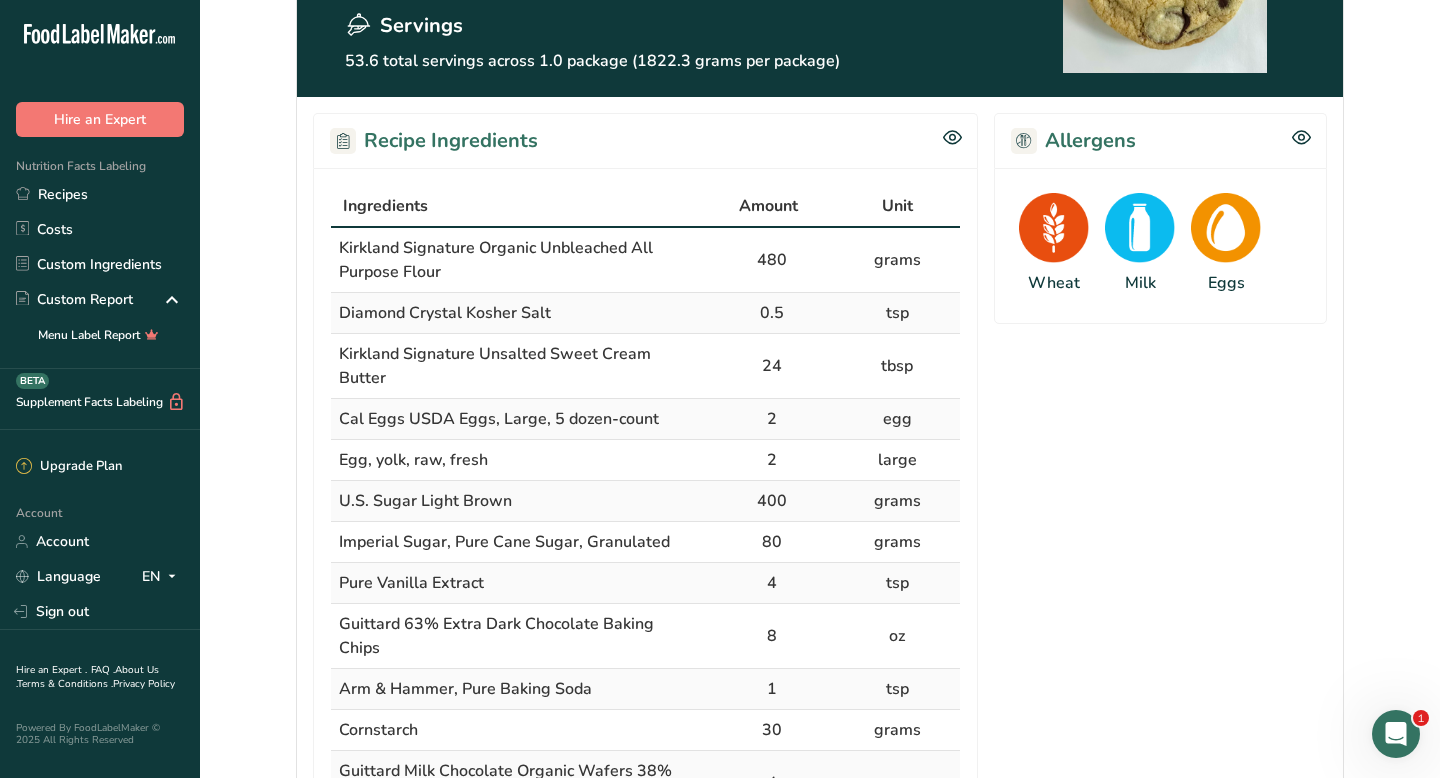 scroll, scrollTop: 0, scrollLeft: 0, axis: both 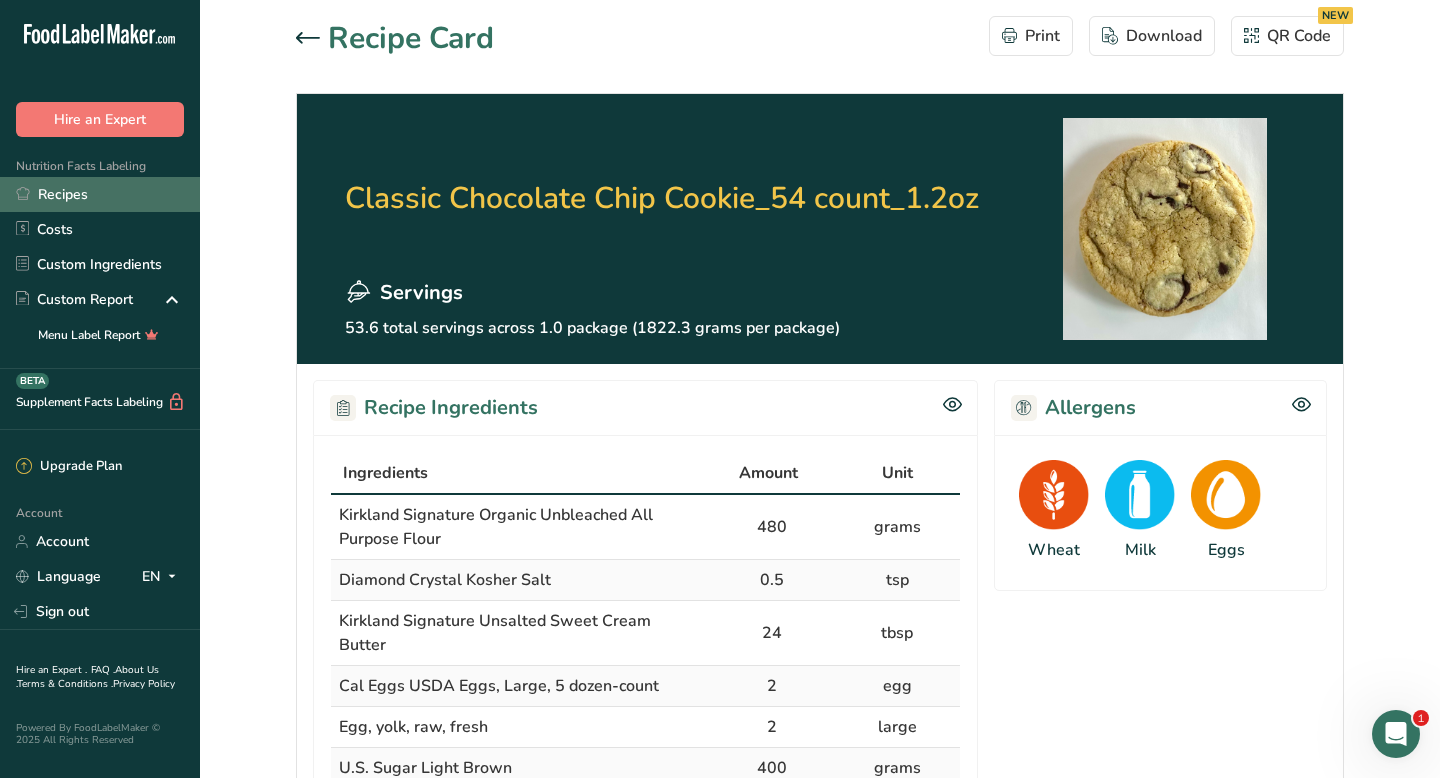 click on "Recipes" at bounding box center [100, 194] 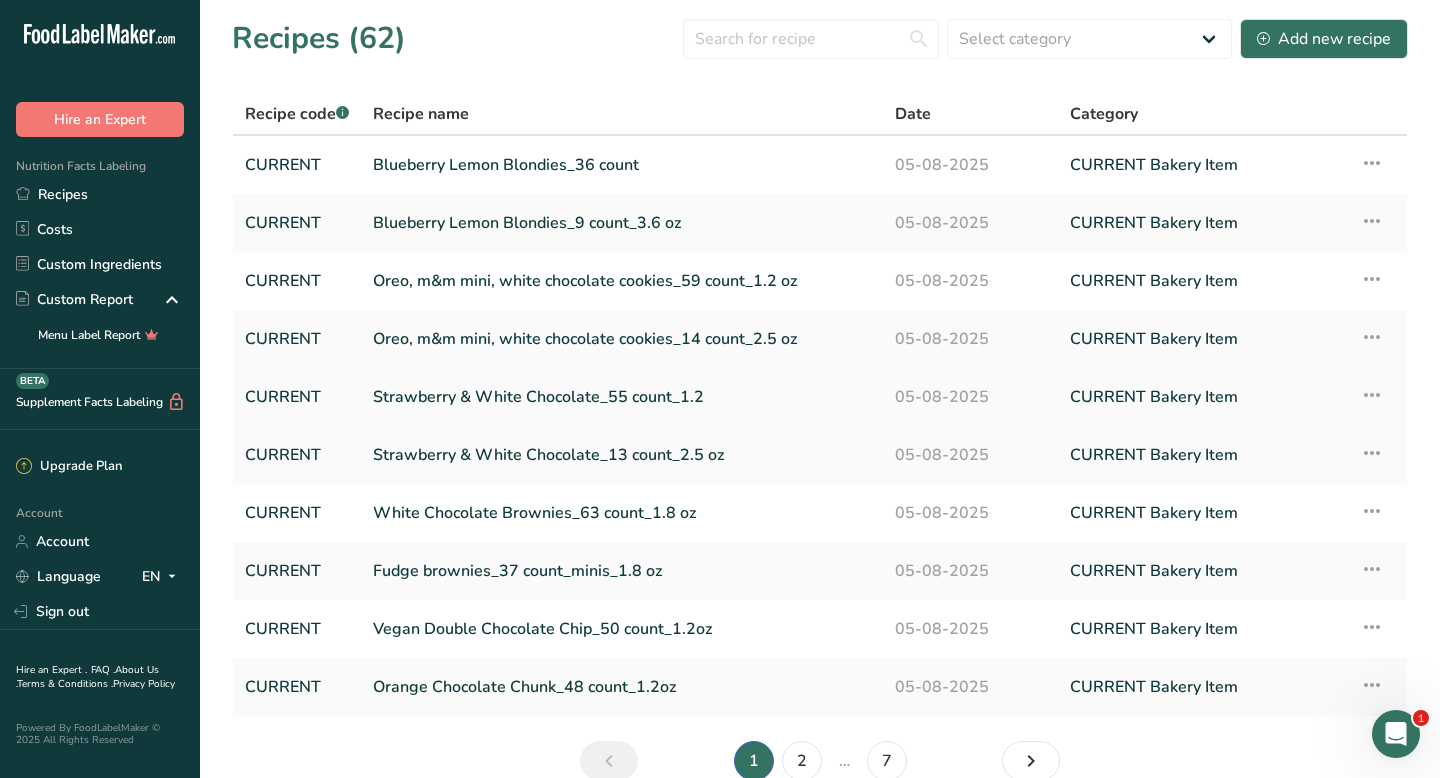 click on "Strawberry & White Chocolate_55 count_1.2" at bounding box center [622, 397] 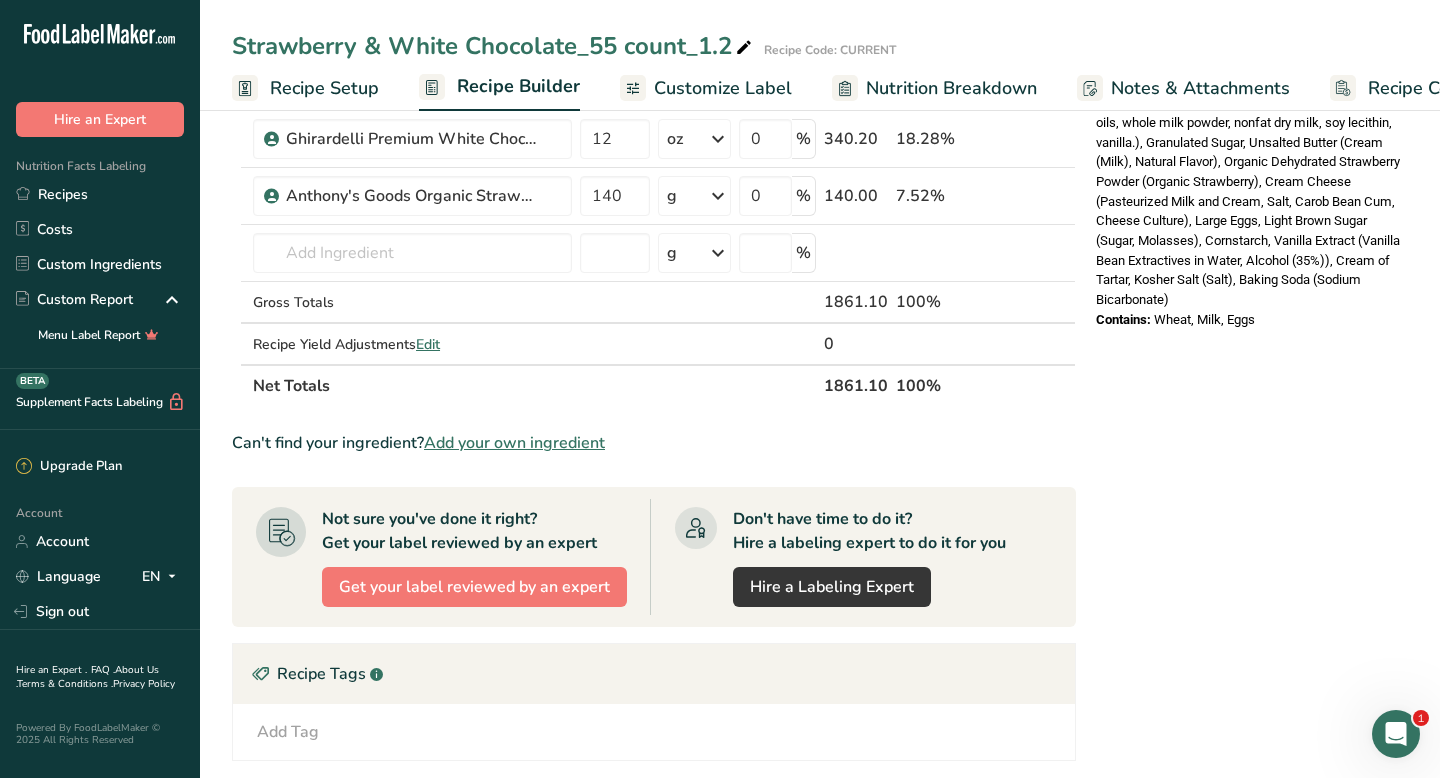 scroll, scrollTop: 1072, scrollLeft: 0, axis: vertical 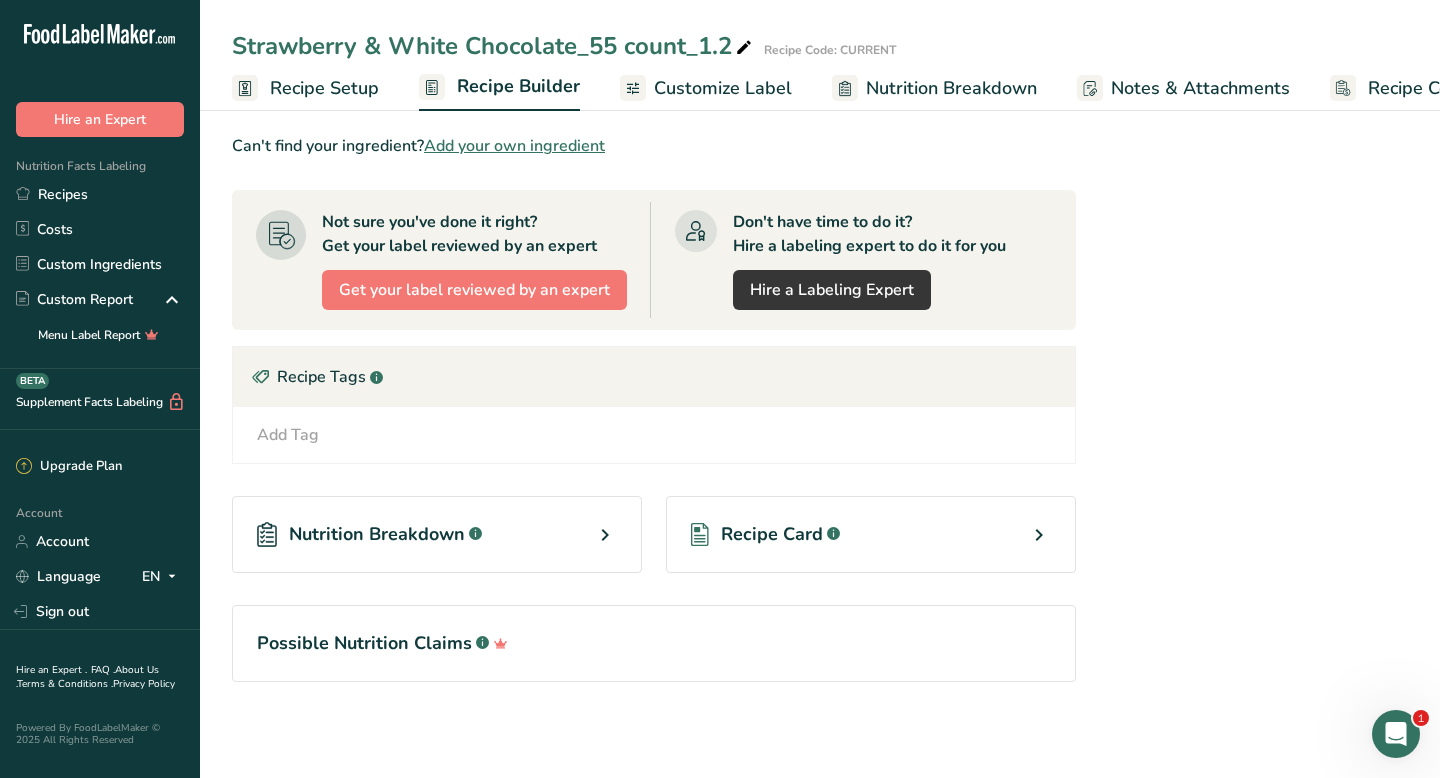 click on "Recipe Card
.a-a{fill:#347362;}.b-a{fill:#fff;}" at bounding box center [871, 534] 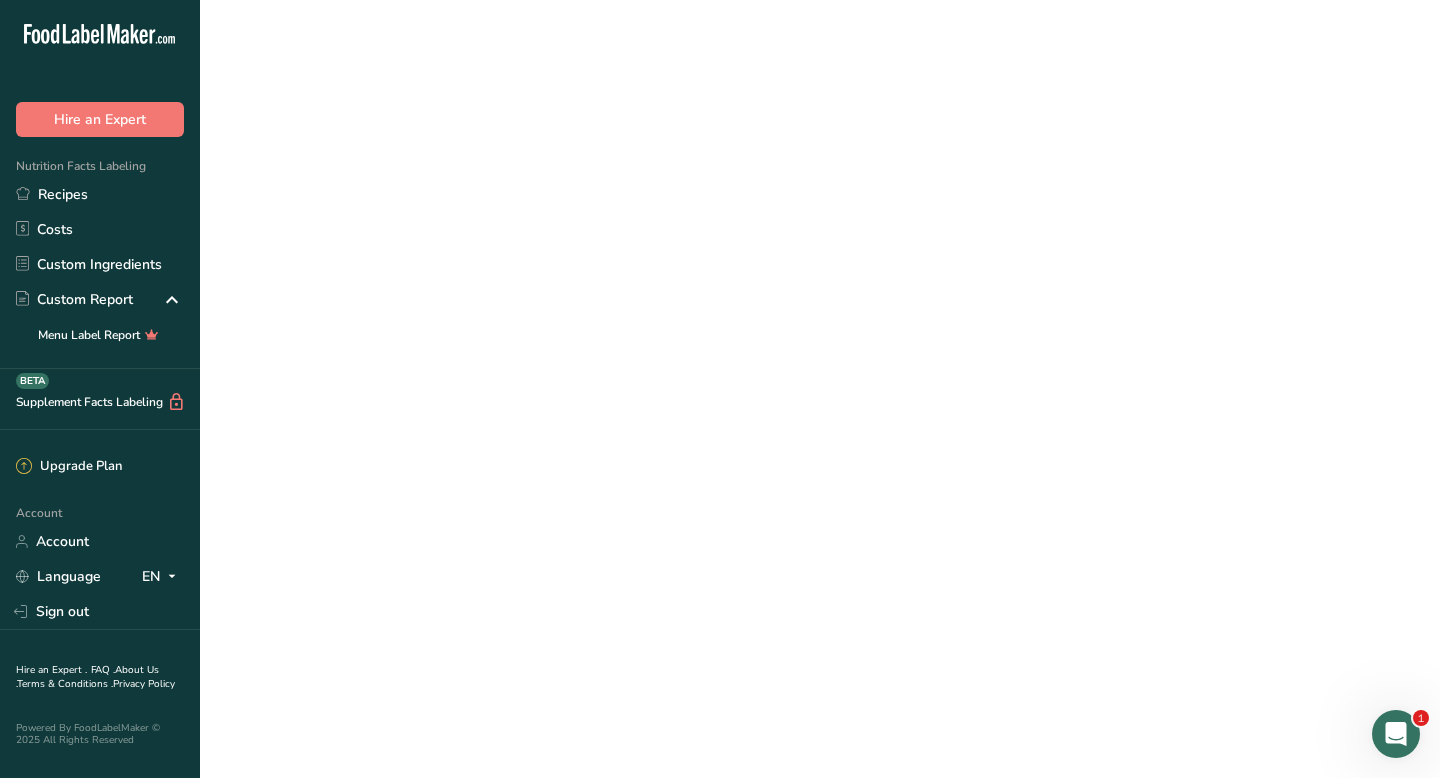 scroll, scrollTop: 0, scrollLeft: 0, axis: both 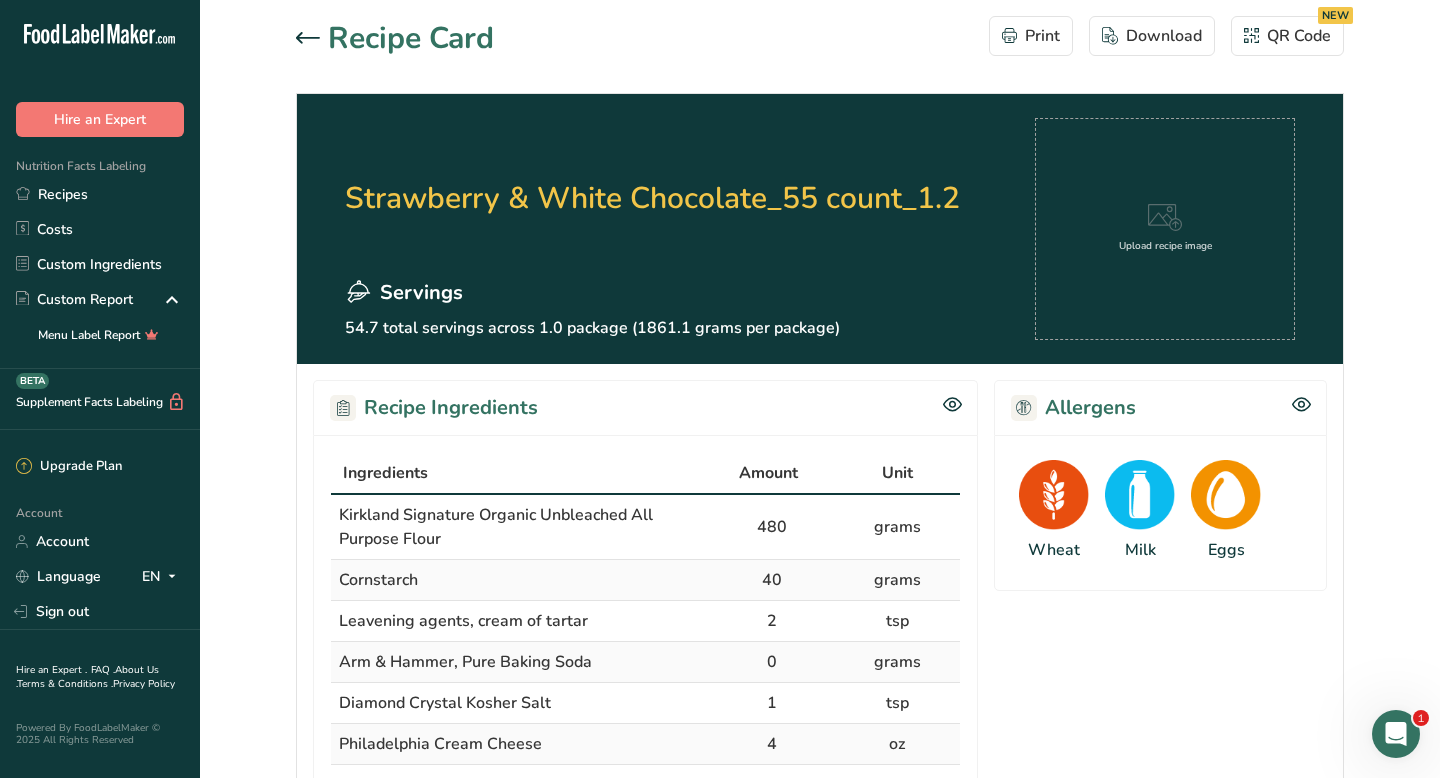 click 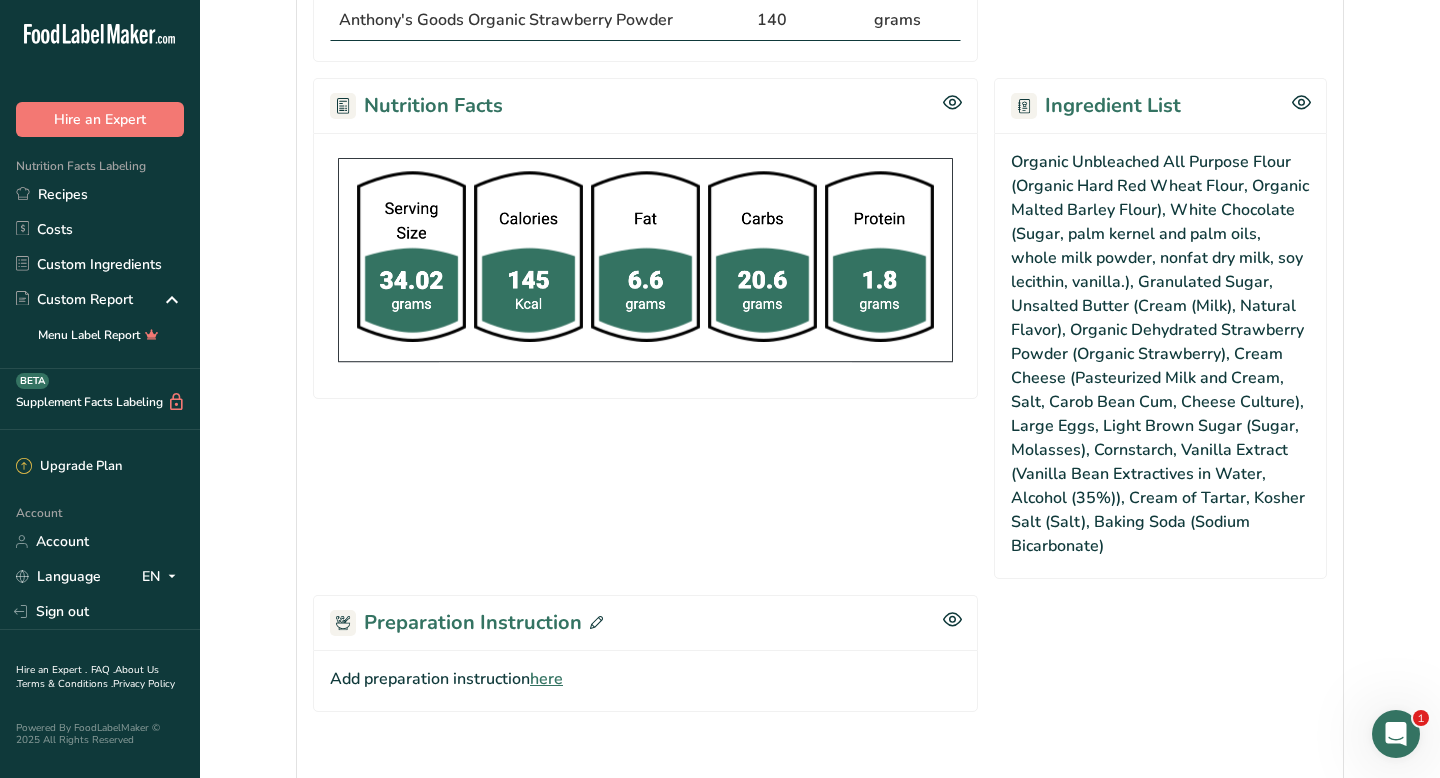 scroll, scrollTop: 1211, scrollLeft: 0, axis: vertical 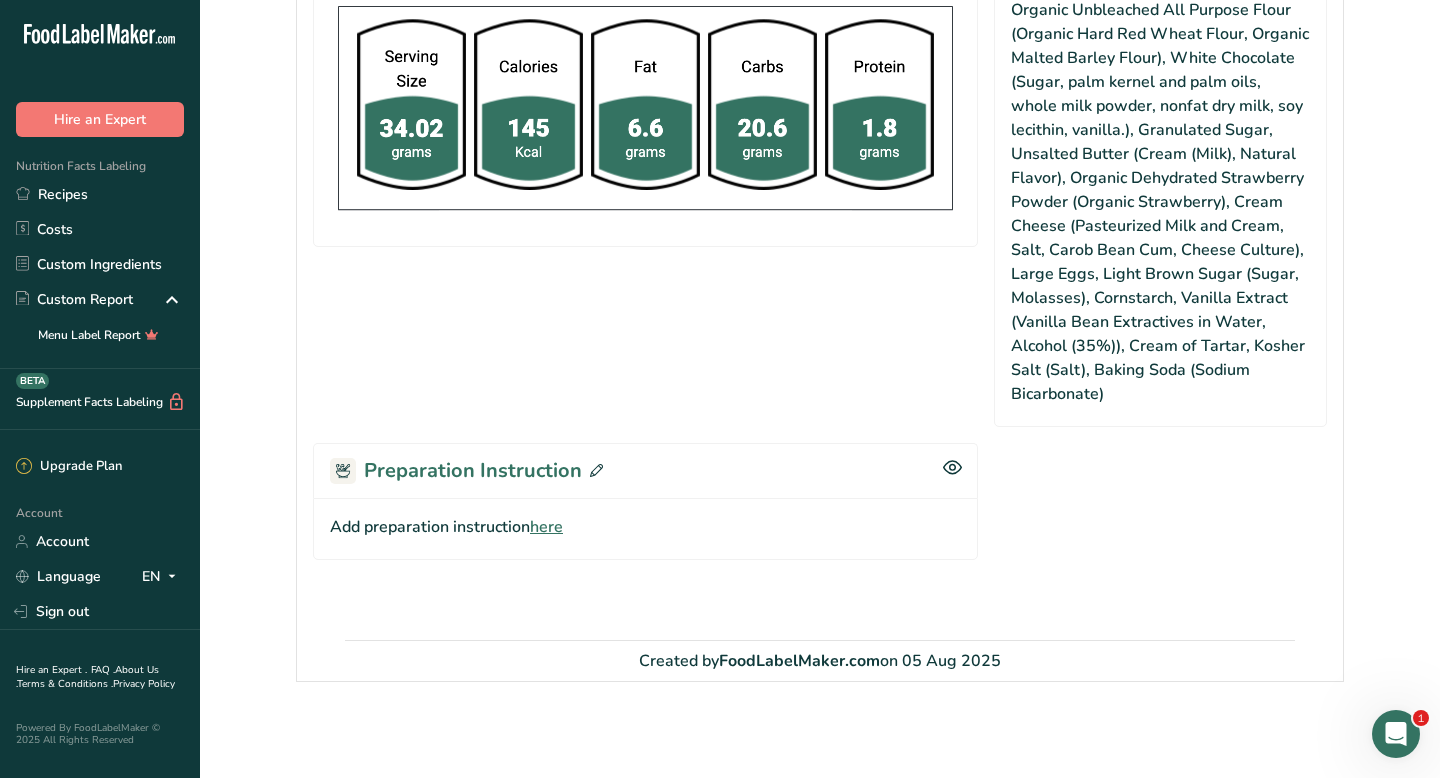 click 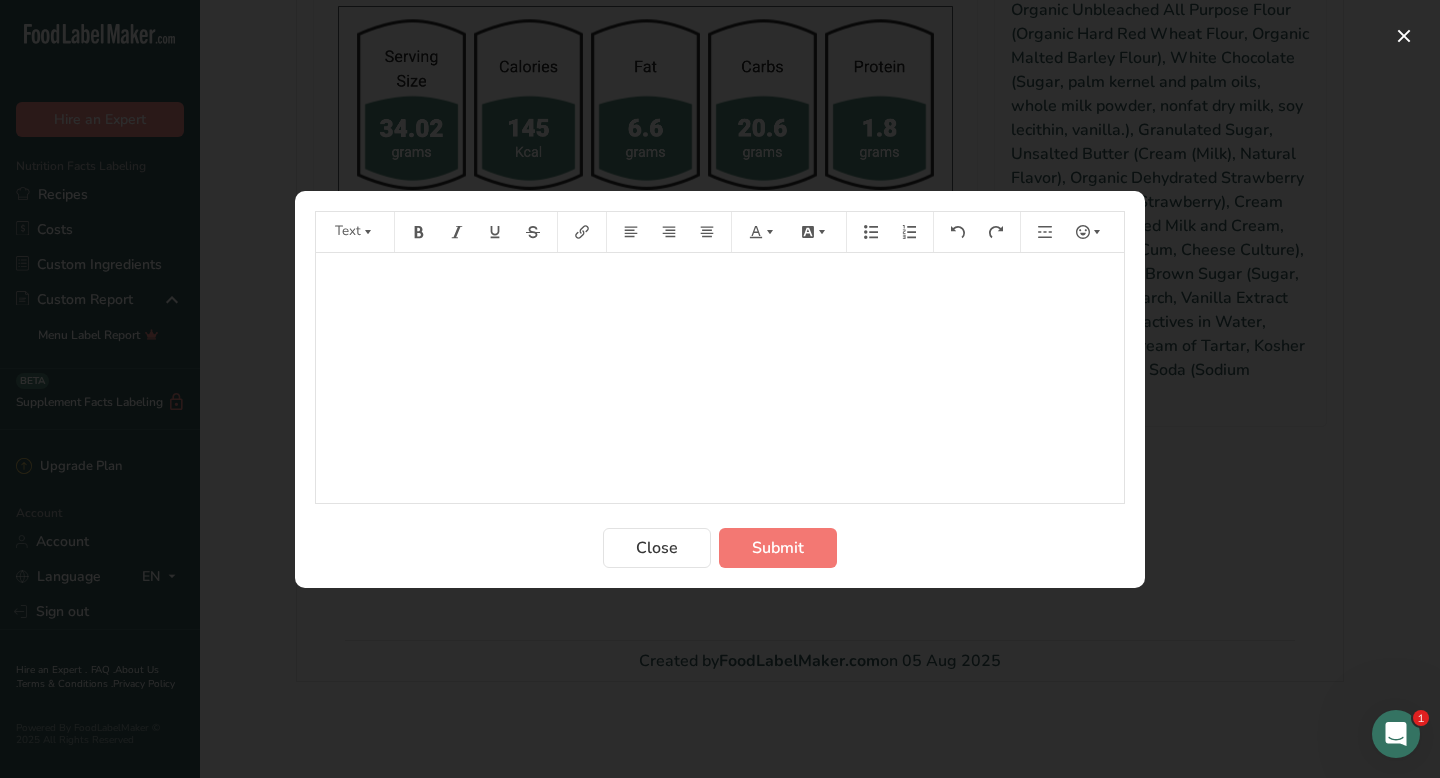 click on "﻿" at bounding box center [720, 378] 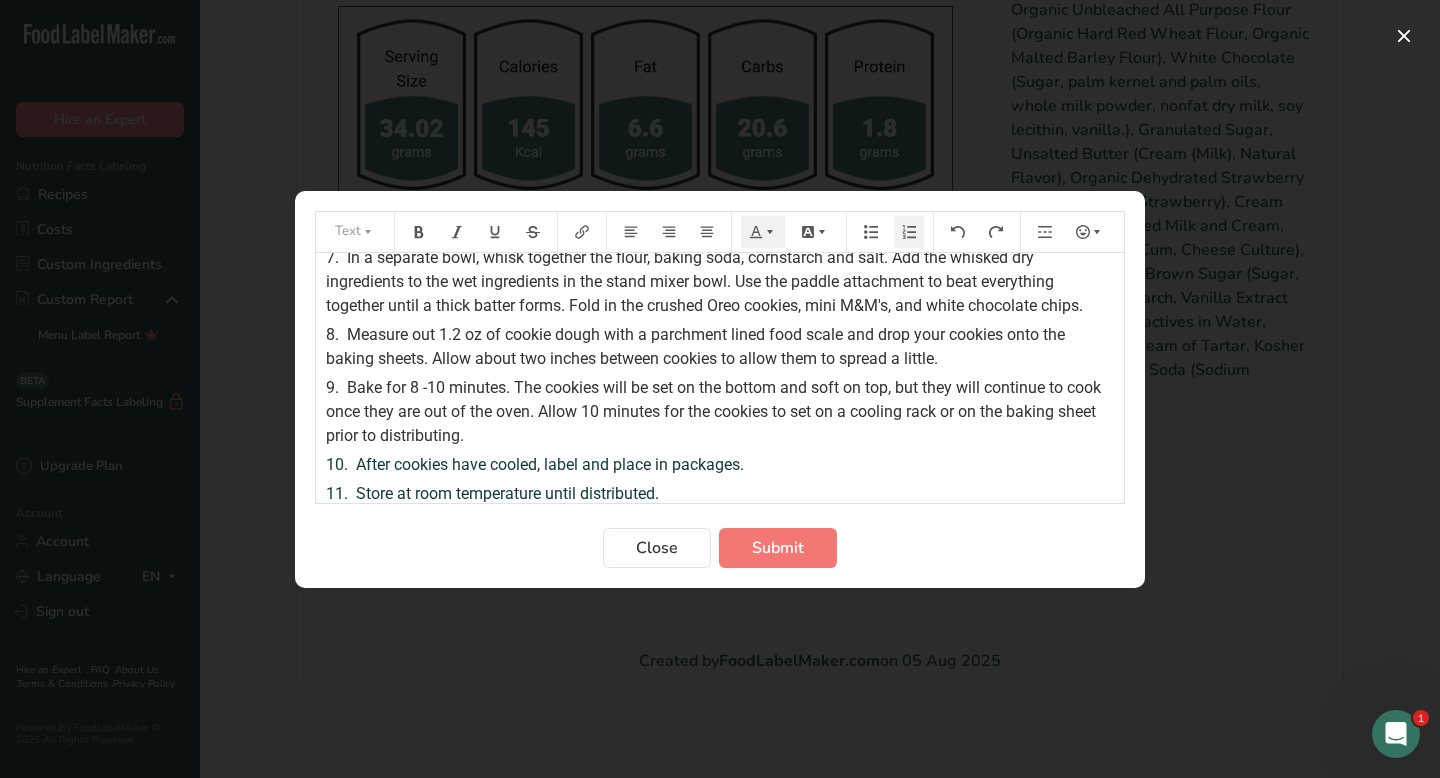 scroll, scrollTop: 0, scrollLeft: 0, axis: both 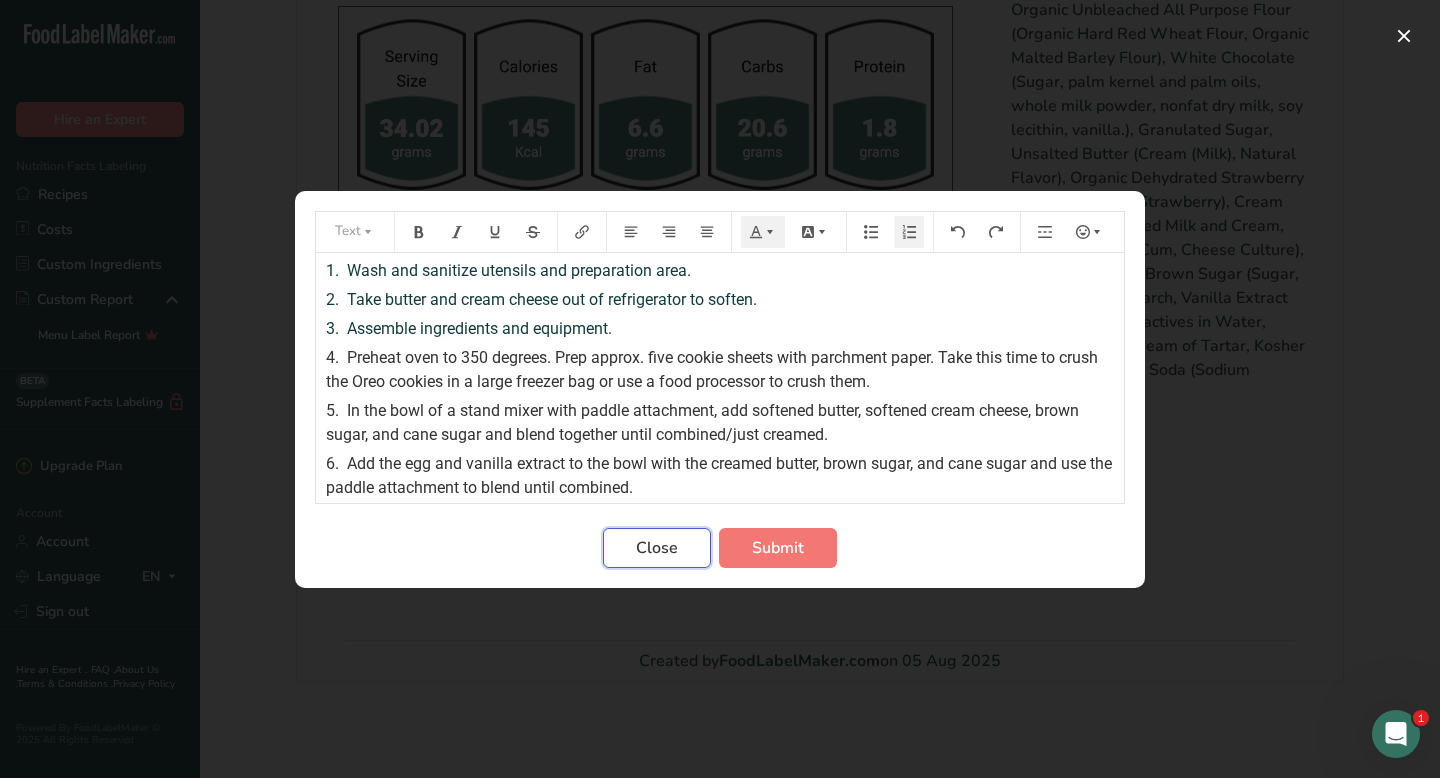 click on "Close" at bounding box center [657, 548] 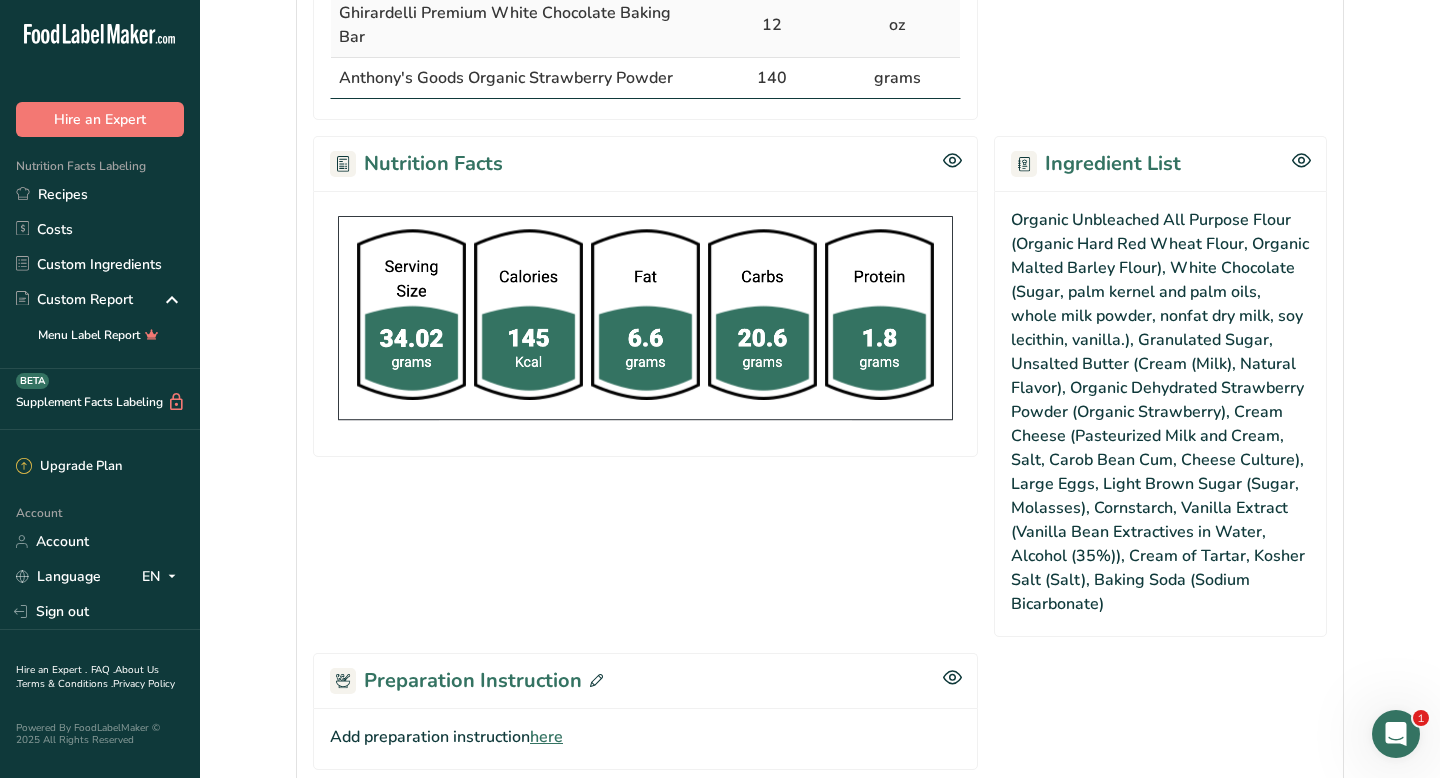 scroll, scrollTop: 1211, scrollLeft: 0, axis: vertical 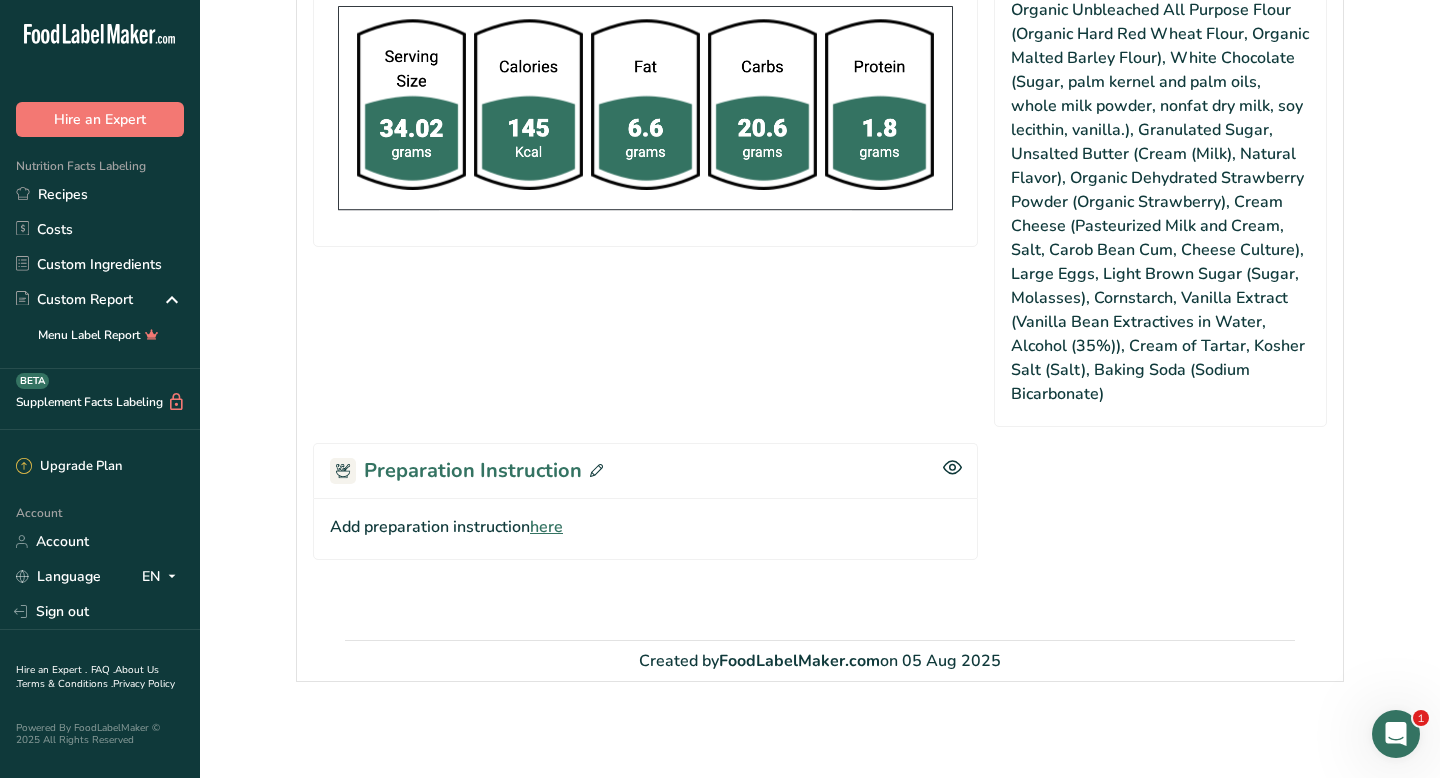 click 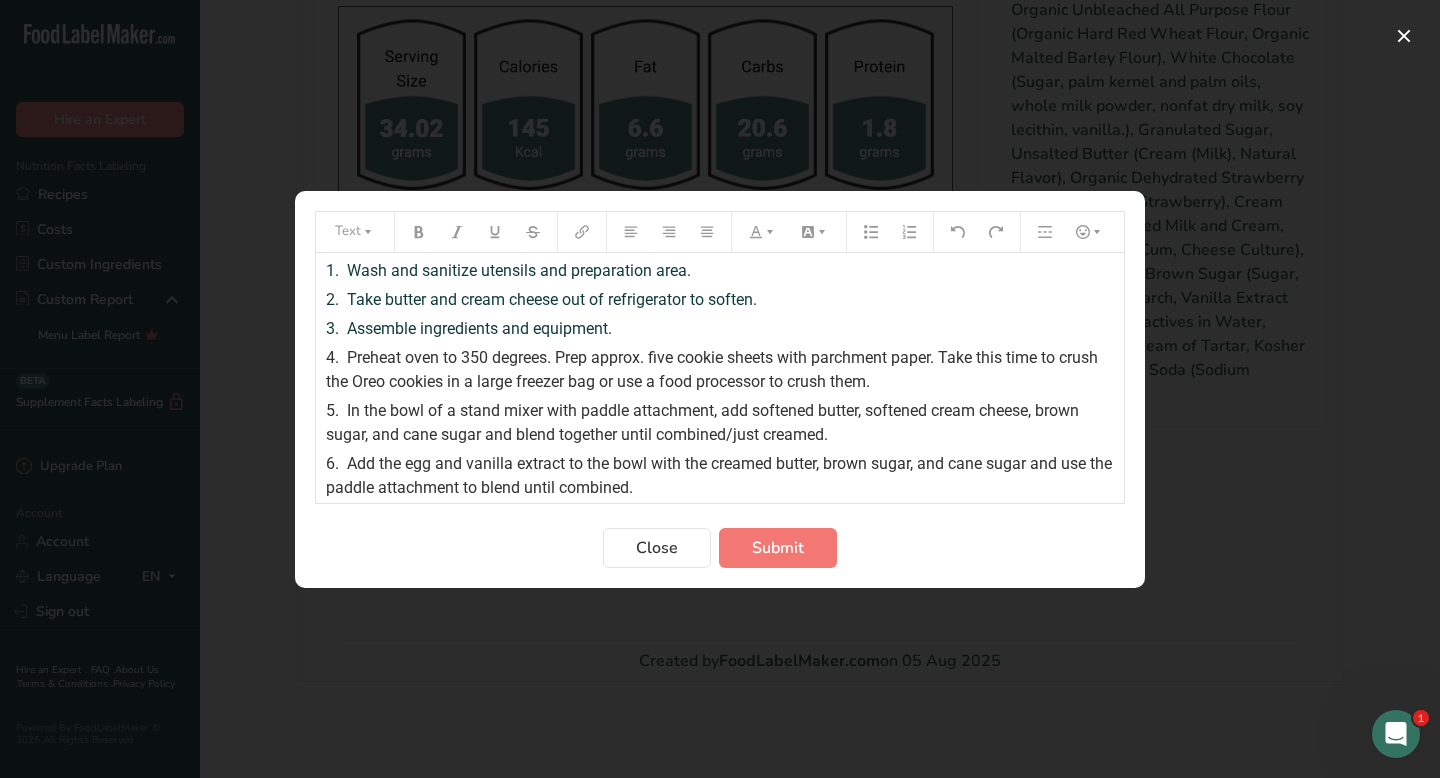 scroll, scrollTop: 5, scrollLeft: 0, axis: vertical 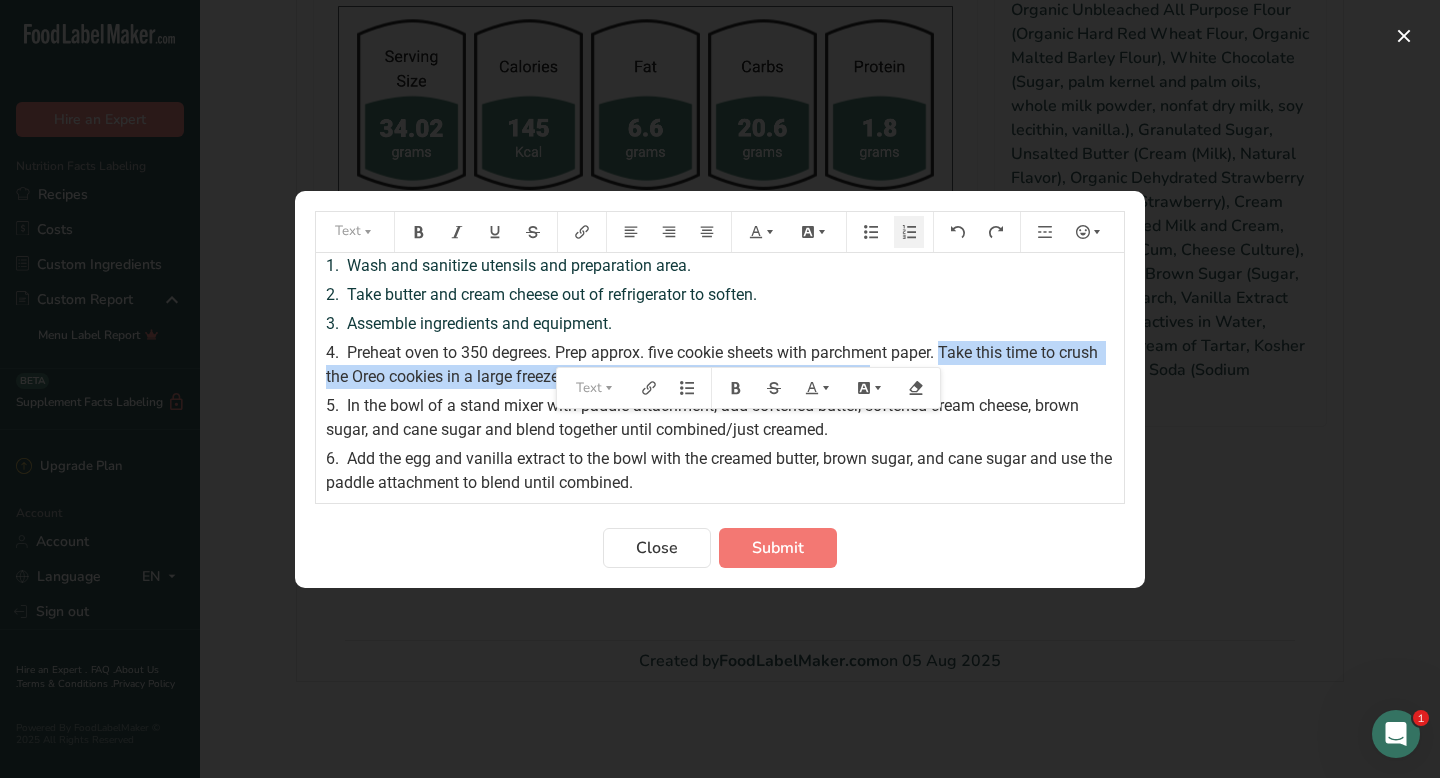 drag, startPoint x: 949, startPoint y: 350, endPoint x: 952, endPoint y: 365, distance: 15.297058 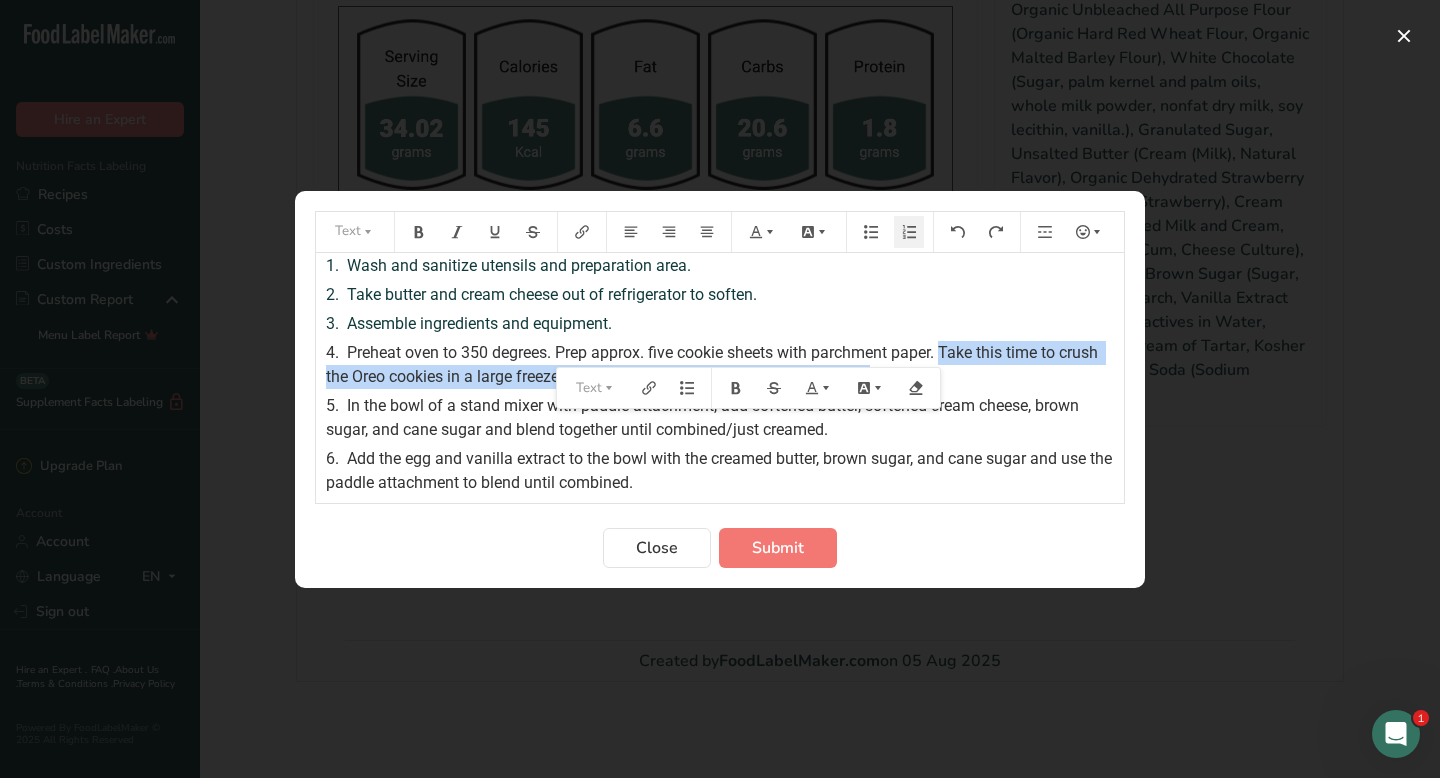 click on "4. Preheat oven to 350 degrees. Prep approx. five cookie sheets with parchment paper. Take this time to crush the Oreo cookies in a large freezer bag or use a food processor to crush them." at bounding box center (720, 365) 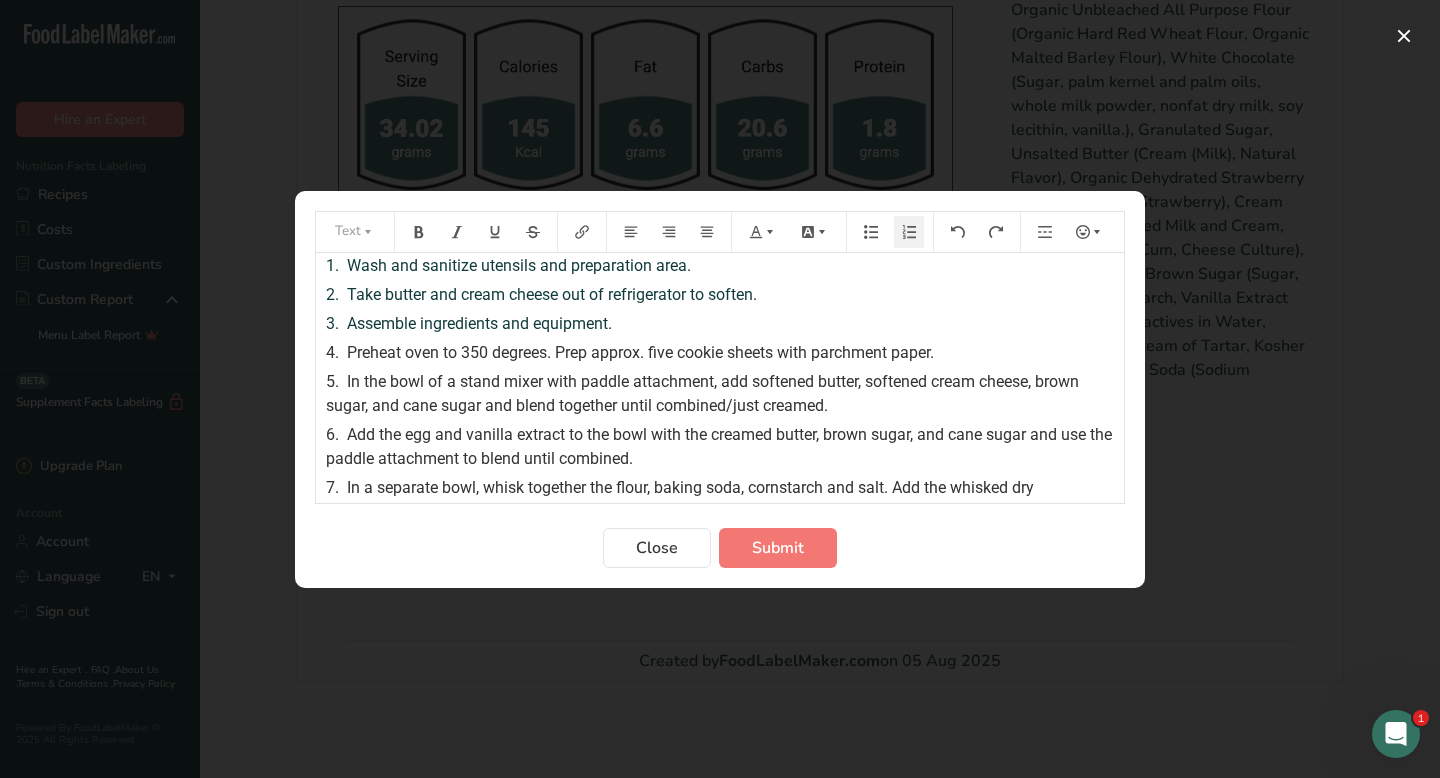 click at bounding box center (720, 389) 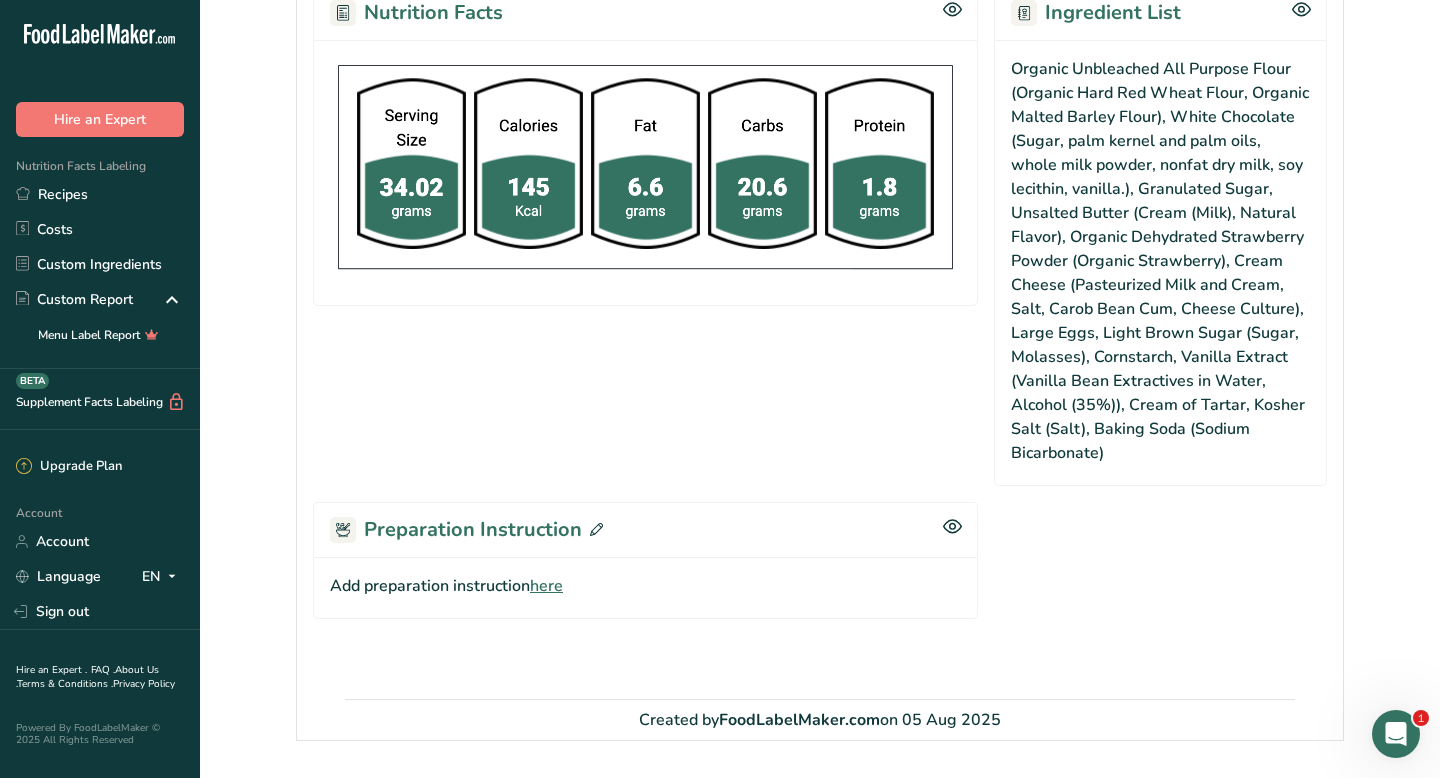 scroll, scrollTop: 1211, scrollLeft: 0, axis: vertical 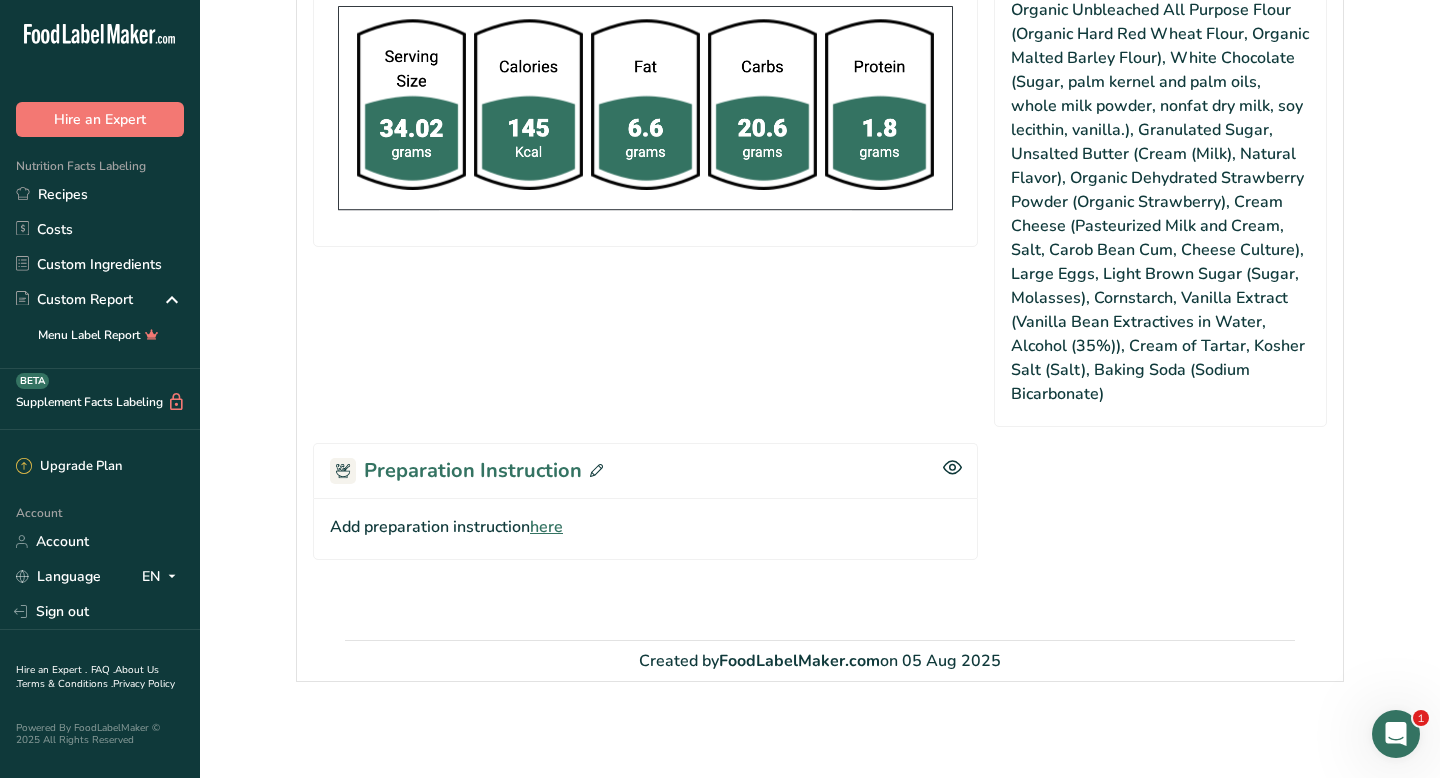 click at bounding box center [592, 471] 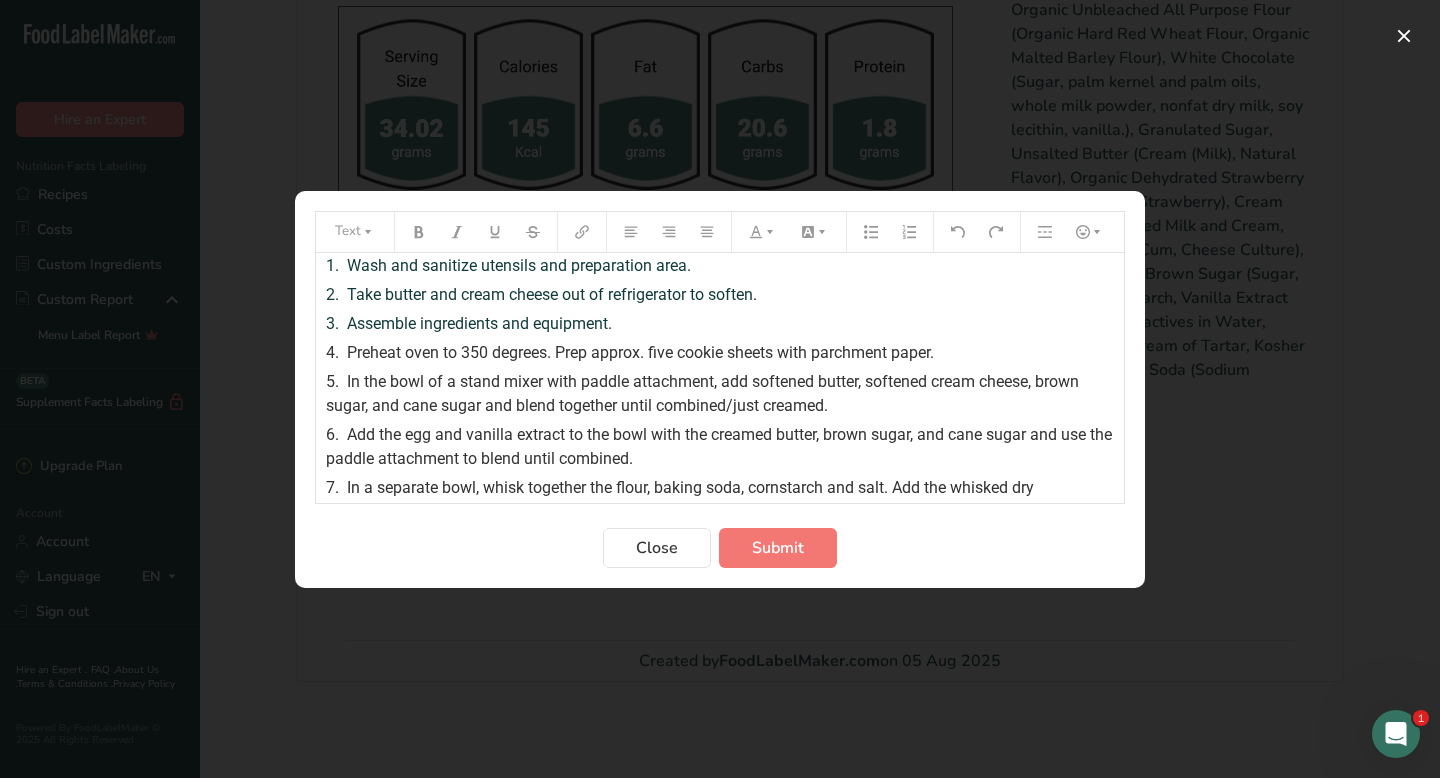 click at bounding box center [720, 389] 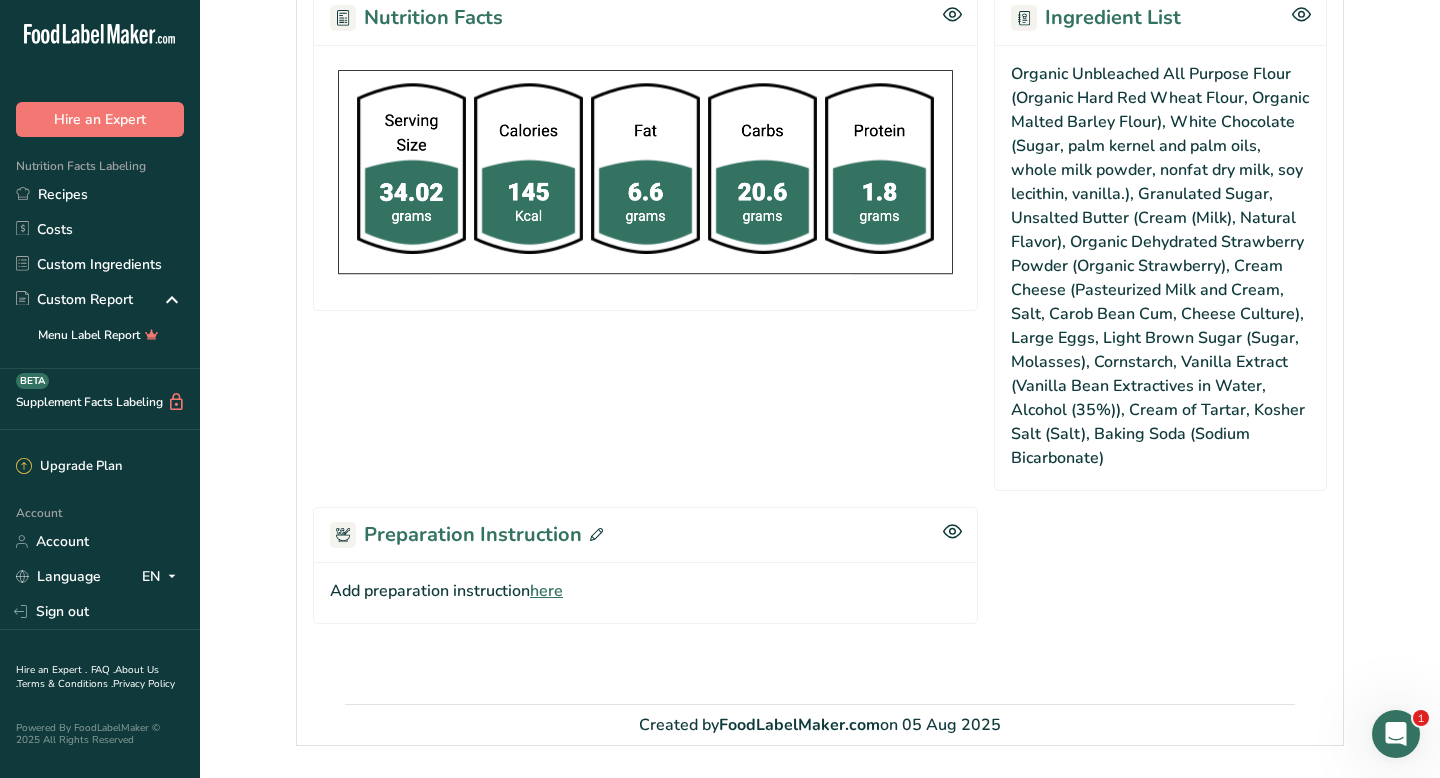 scroll, scrollTop: 1211, scrollLeft: 0, axis: vertical 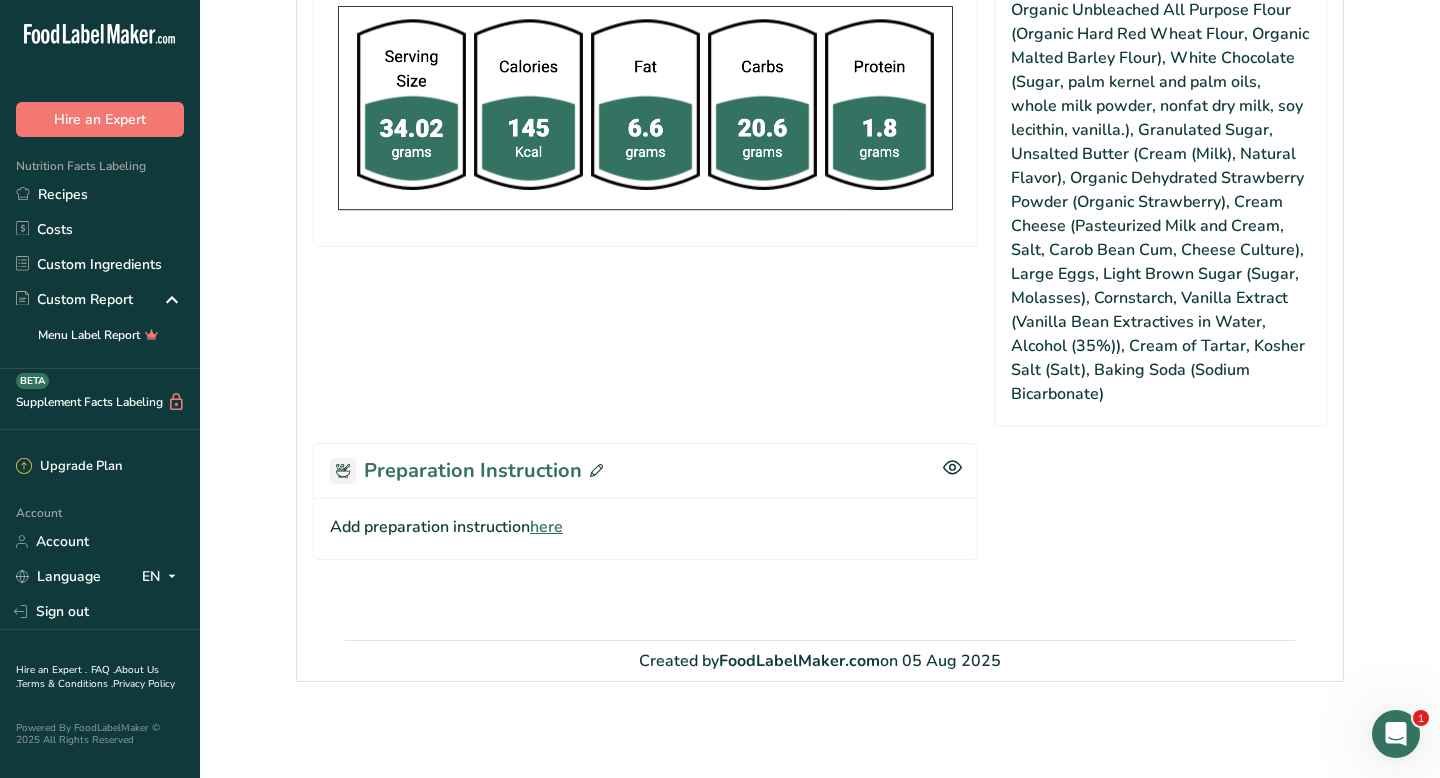 click 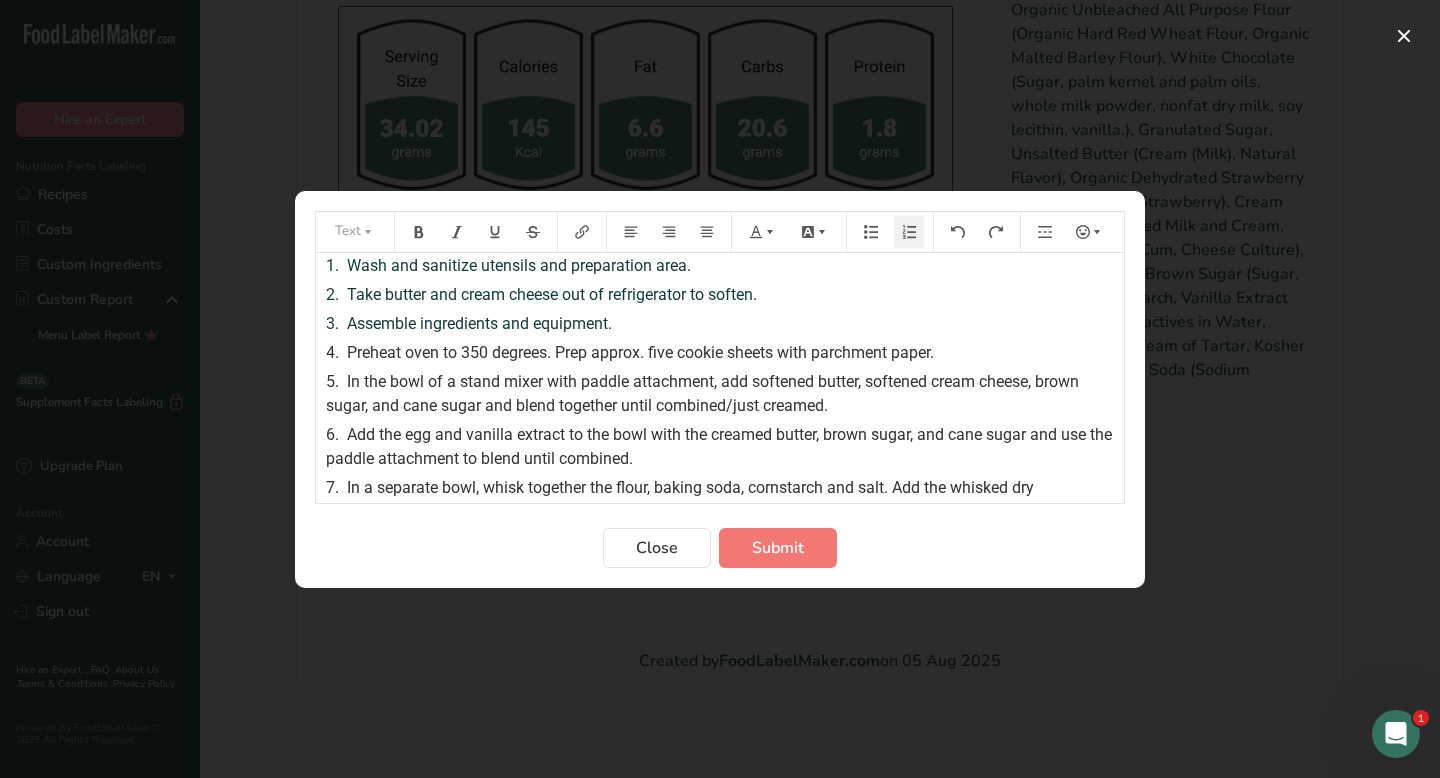 click on "In the bowl of a stand mixer with paddle attachment, add softened butter, softened cream cheese, brown sugar, and cane sugar and blend together until combined/just creamed." at bounding box center (704, 393) 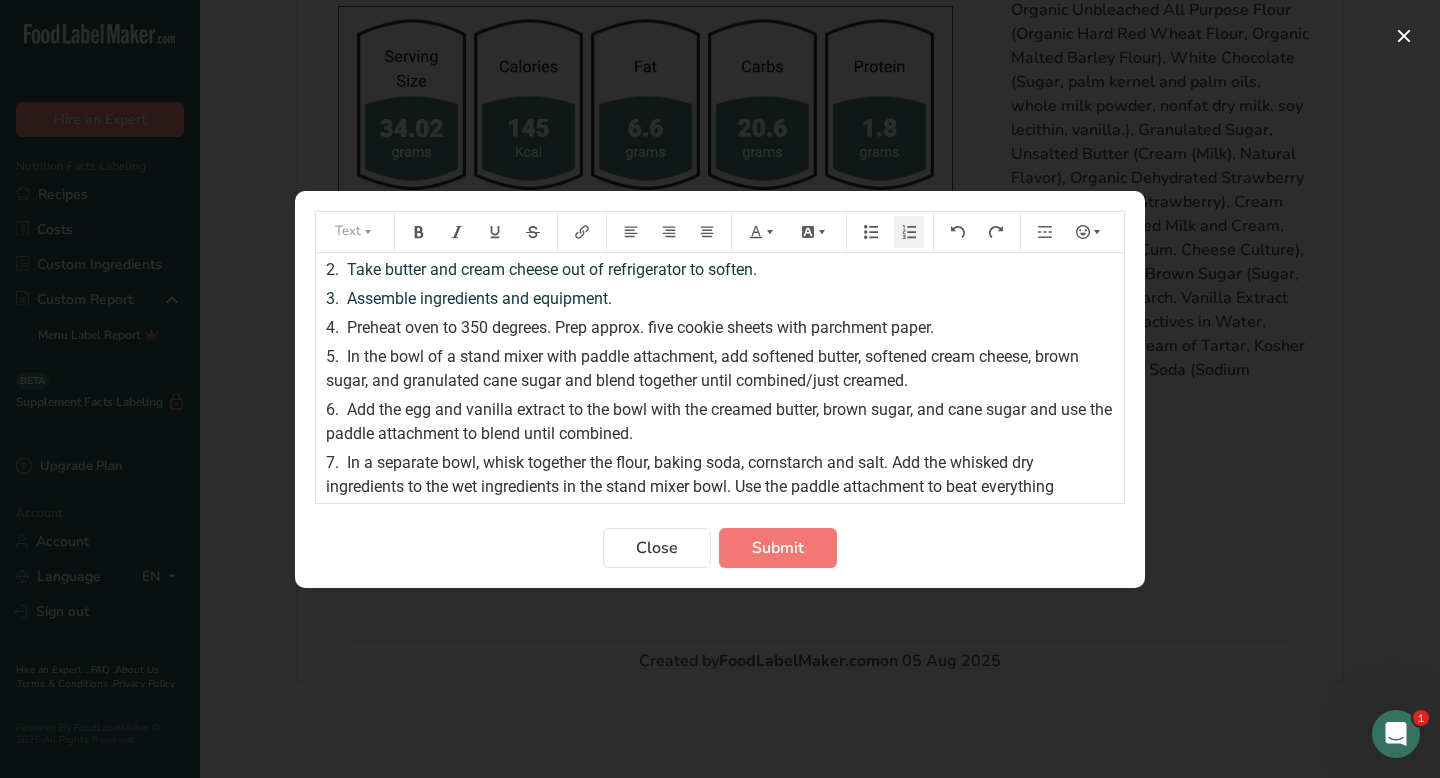 scroll, scrollTop: 33, scrollLeft: 0, axis: vertical 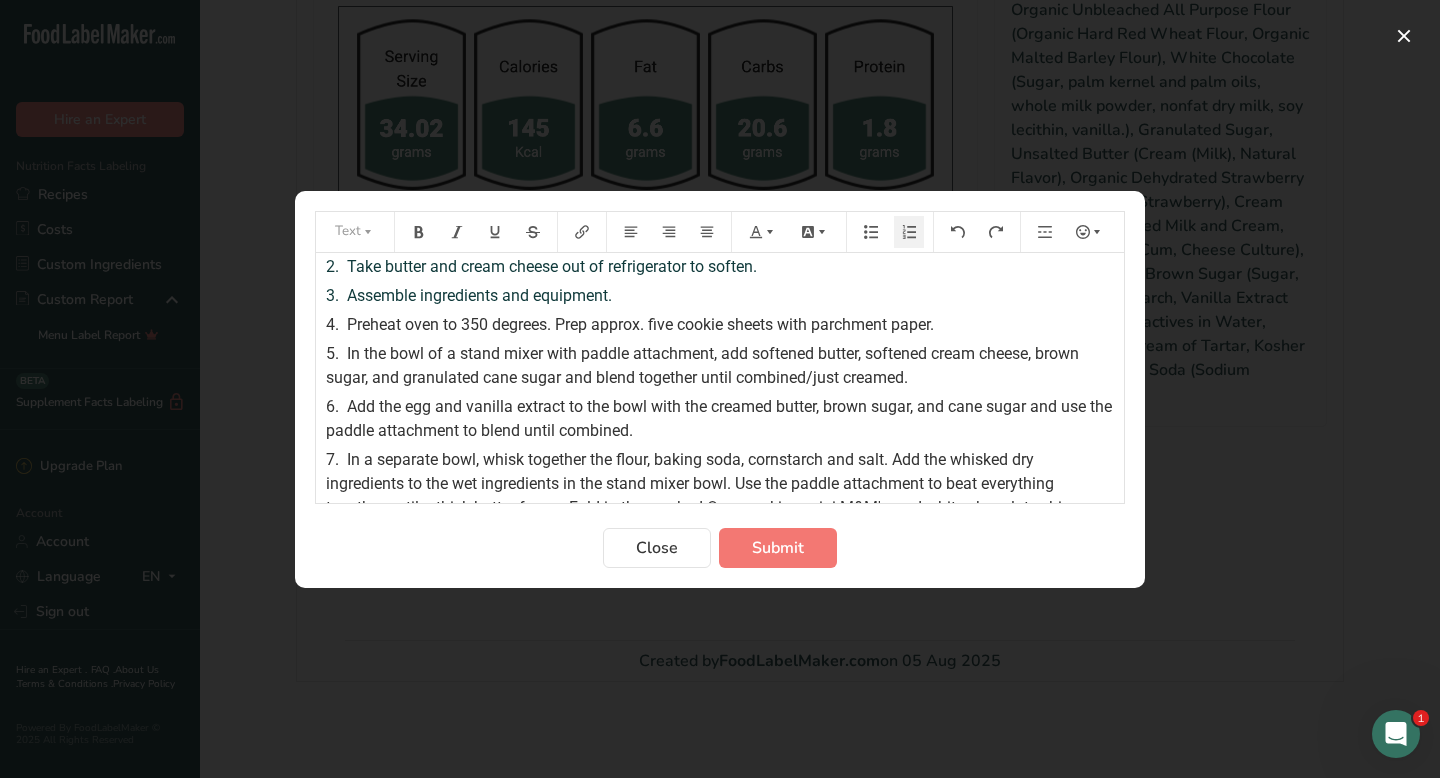 click on "Add the egg and vanilla extract to the bowl with the creamed butter, brown sugar, and cane sugar and use the paddle attachment to blend until combined." at bounding box center [721, 418] 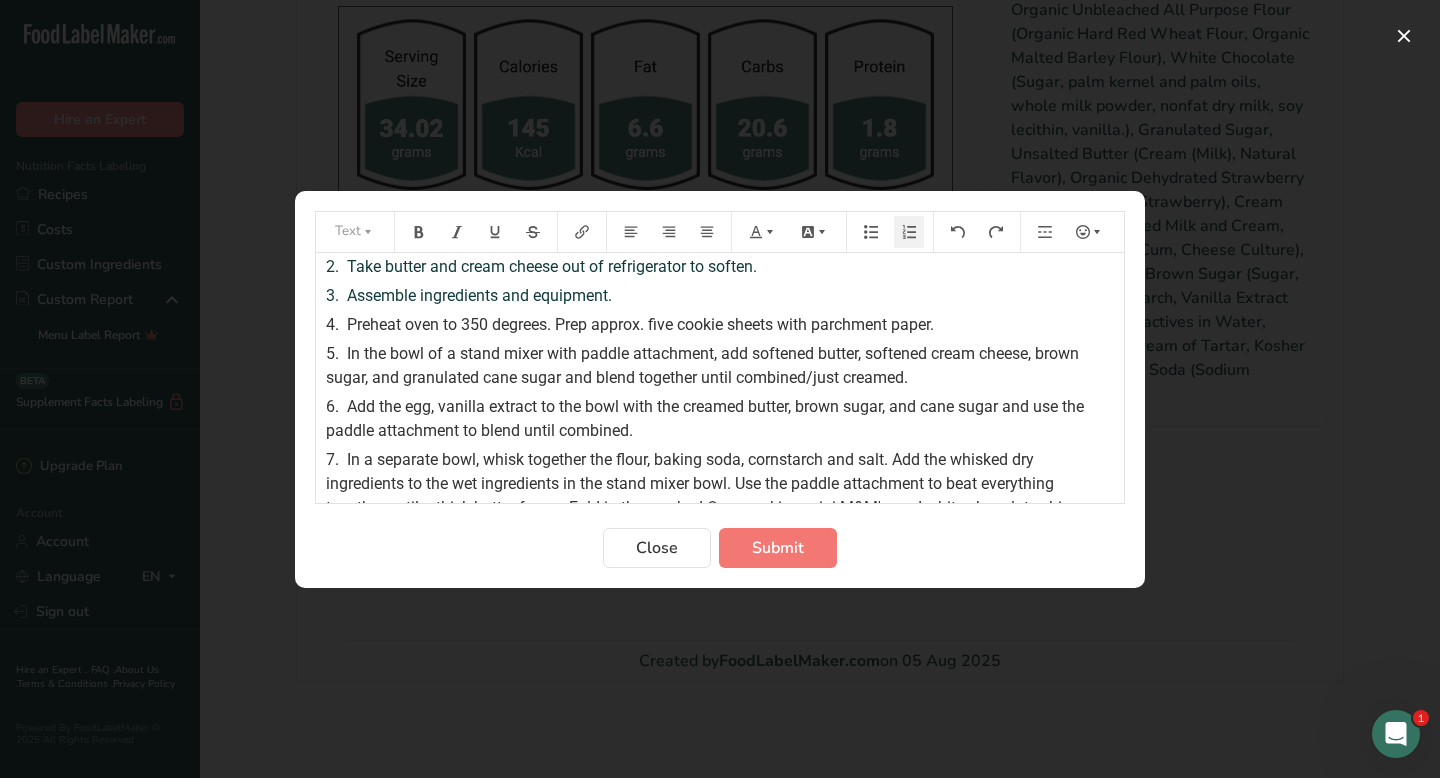 click on "Add the egg, vanilla extract to the bowl with the creamed butter, brown sugar, and cane sugar and use the paddle attachment to blend until combined." at bounding box center (707, 418) 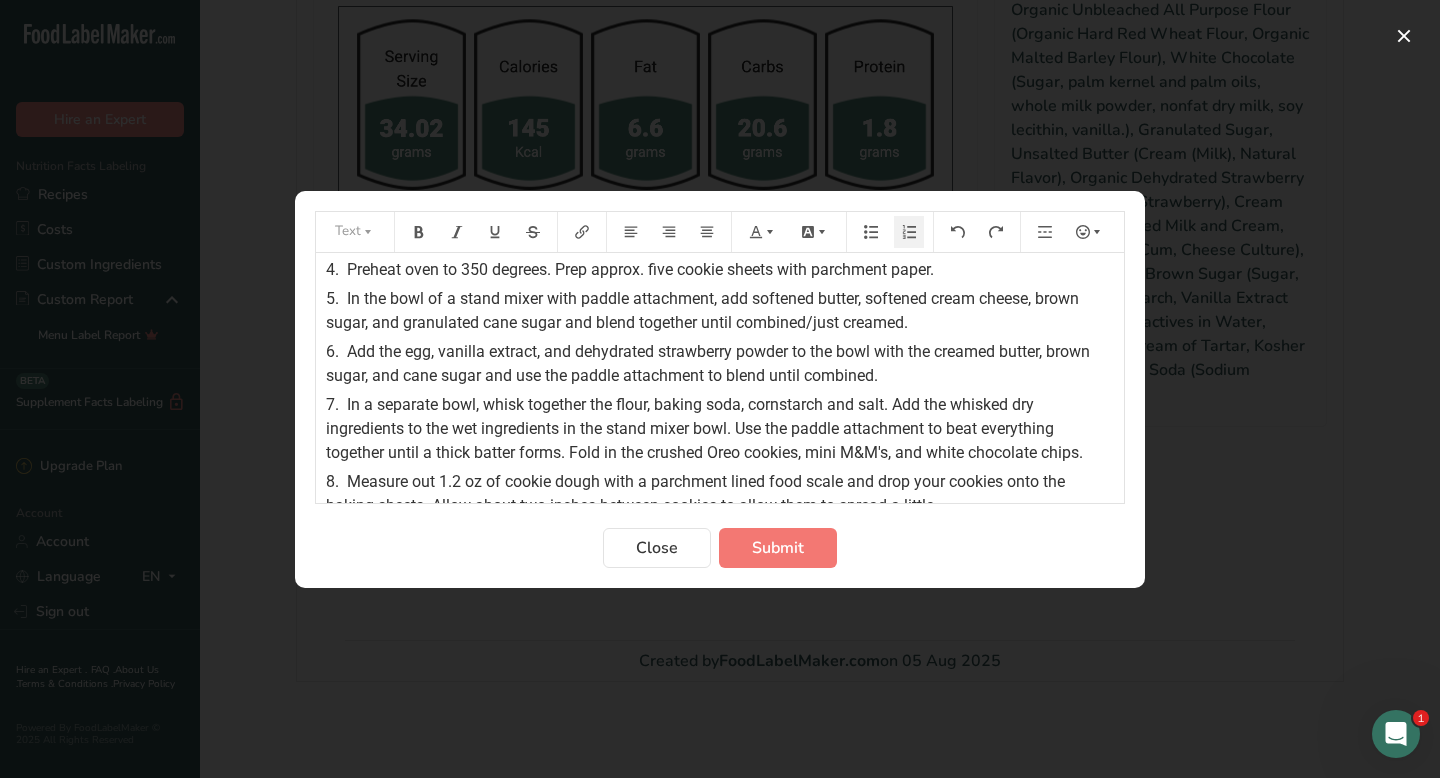 scroll, scrollTop: 92, scrollLeft: 0, axis: vertical 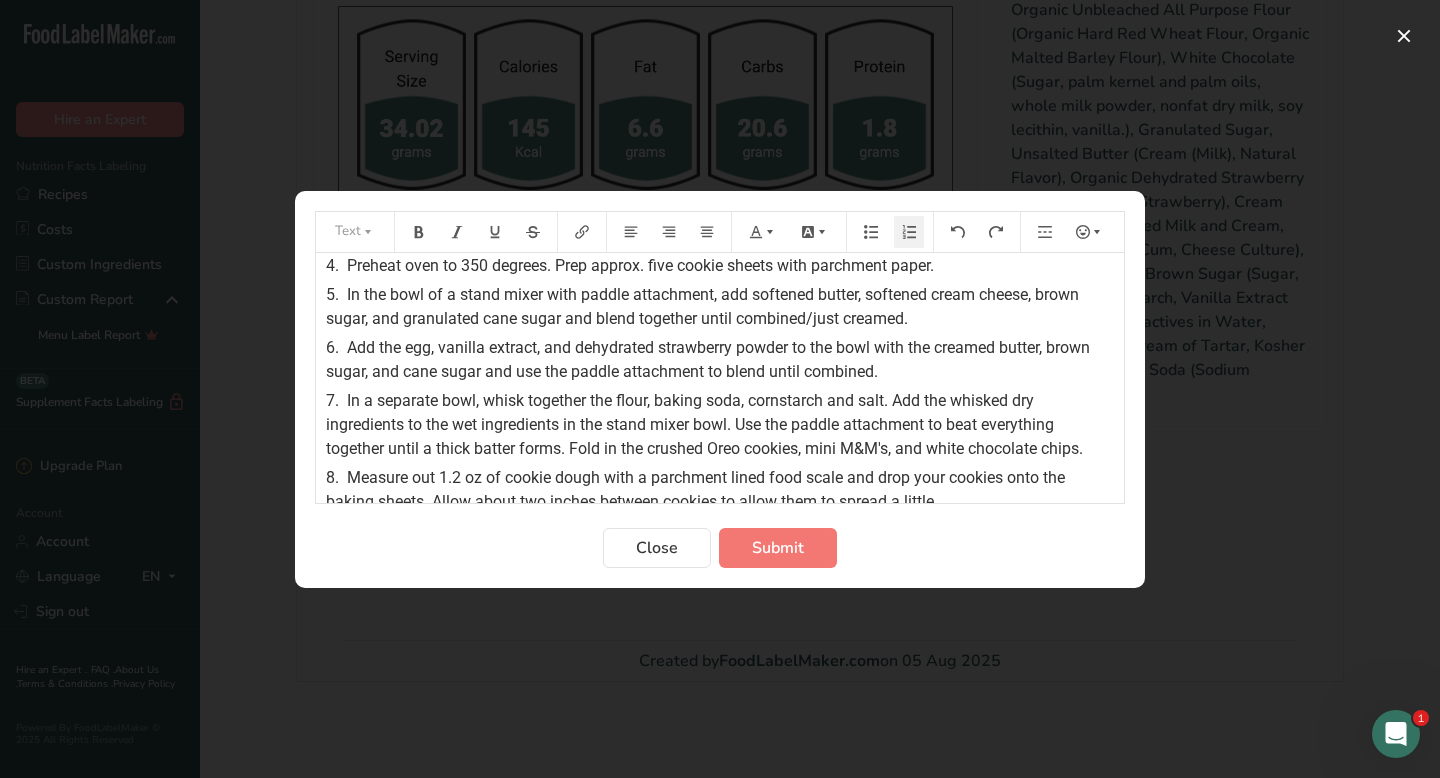 click at bounding box center (720, 389) 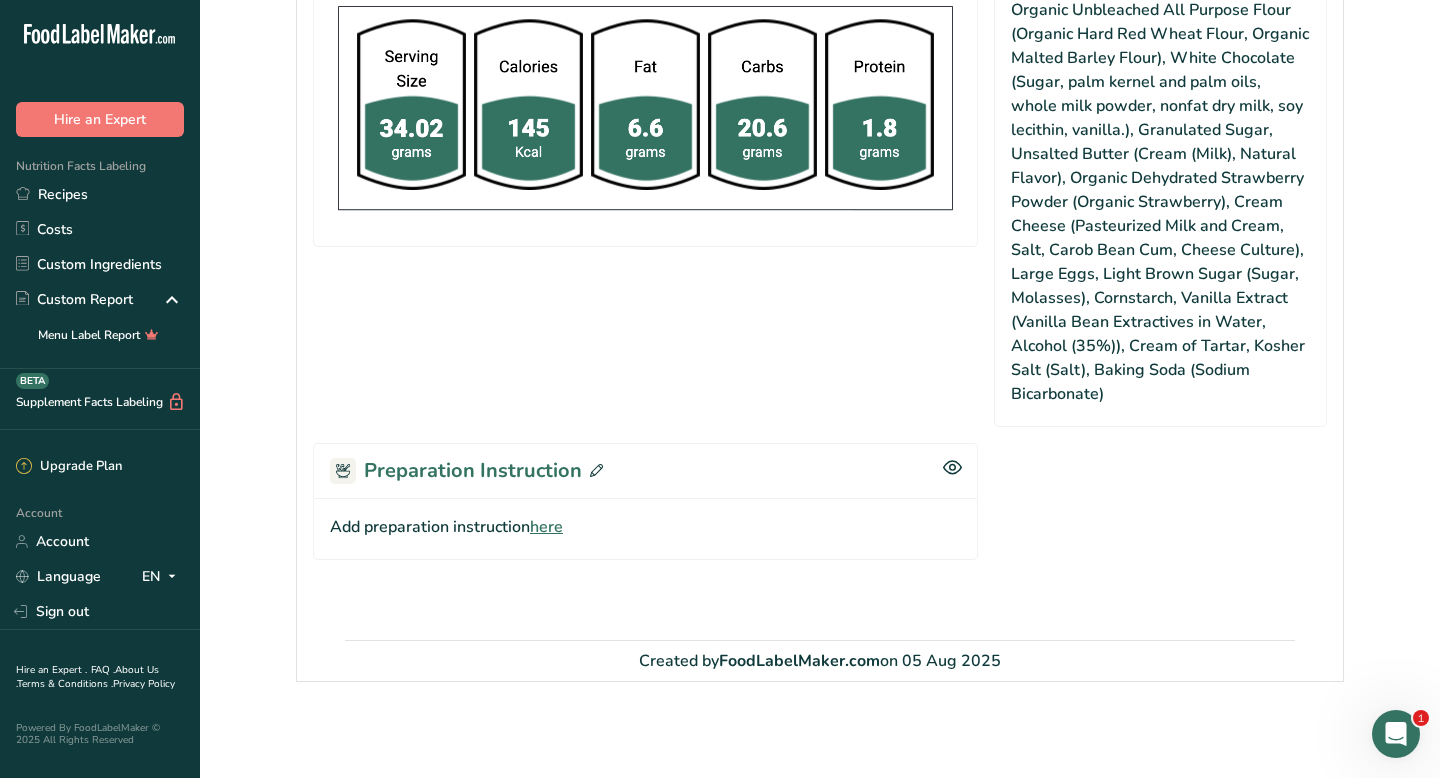 click 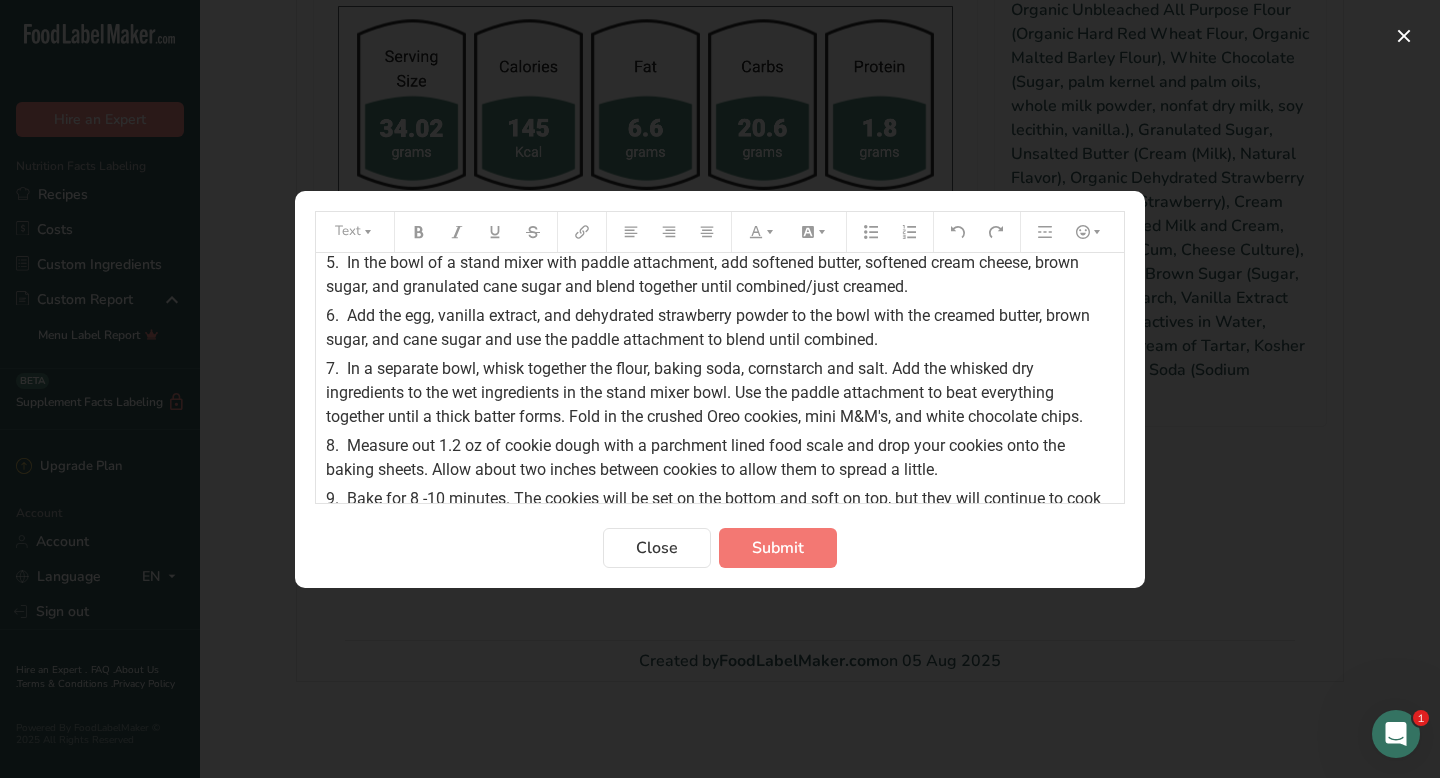 scroll, scrollTop: 126, scrollLeft: 0, axis: vertical 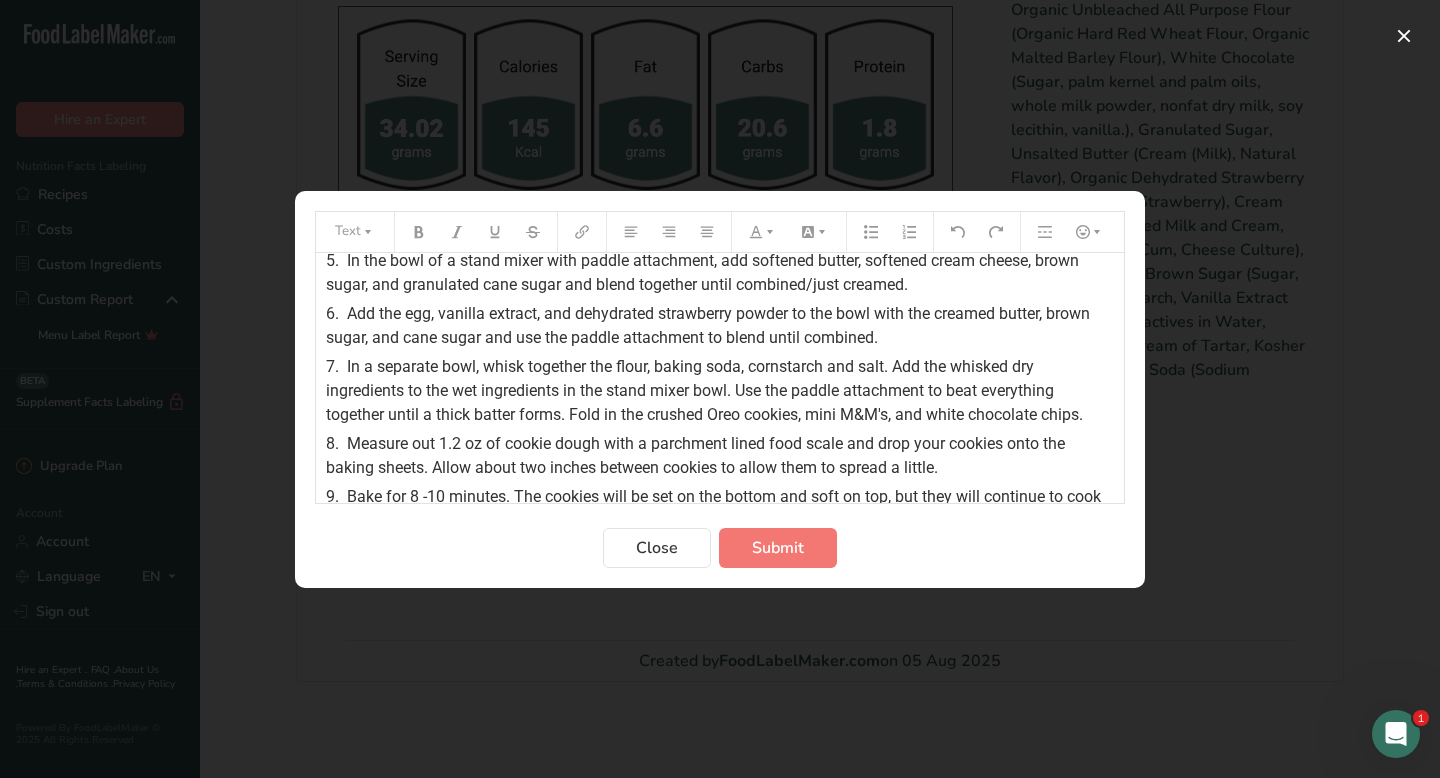 click on "In a separate bowl, whisk together the flour, baking soda, cornstarch and salt. Add the whisked dry ingredients to the wet ingredients in the stand mixer bowl. Use the paddle attachment to beat everything together until a thick batter forms. Fold in the crushed Oreo cookies, mini M&M's, and white chocolate chips." at bounding box center [704, 390] 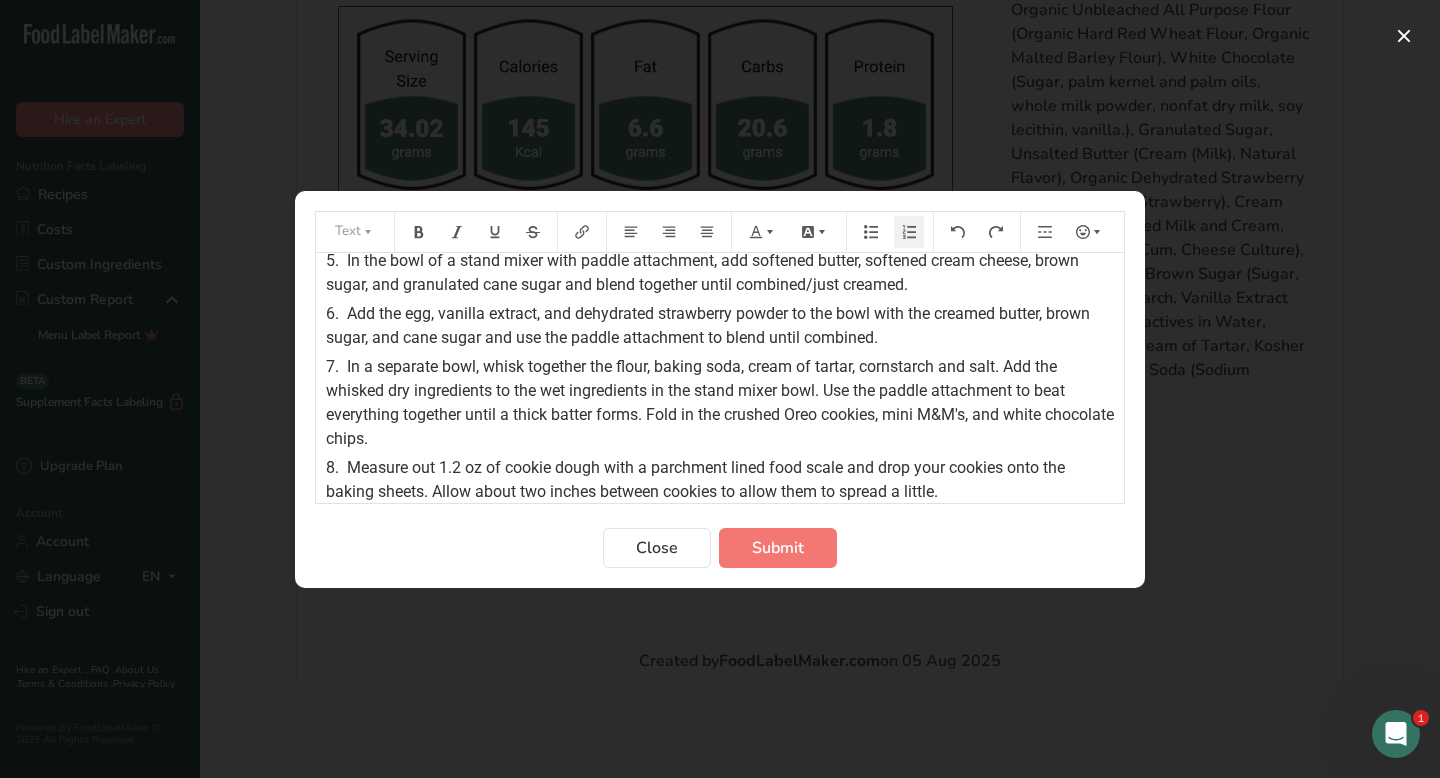 click at bounding box center [720, 389] 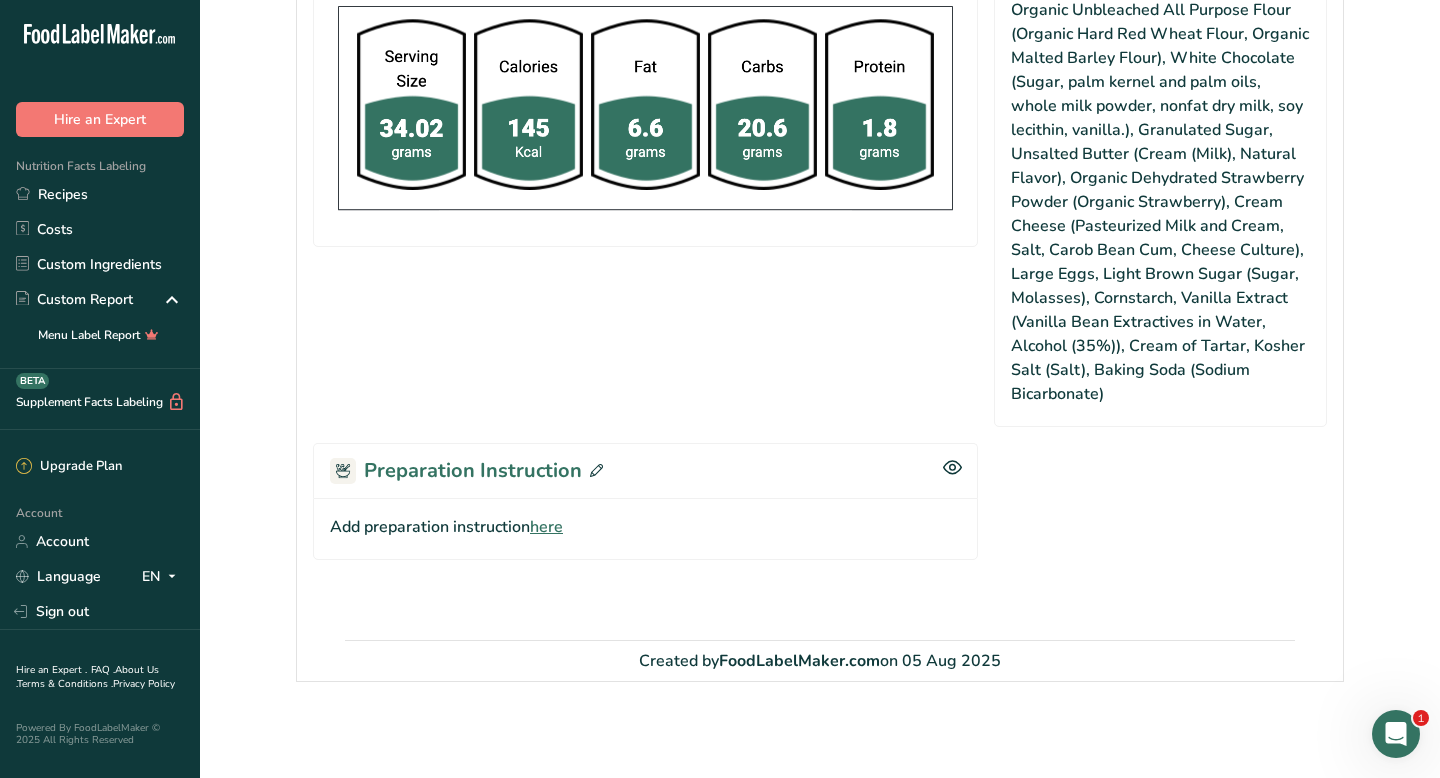 click 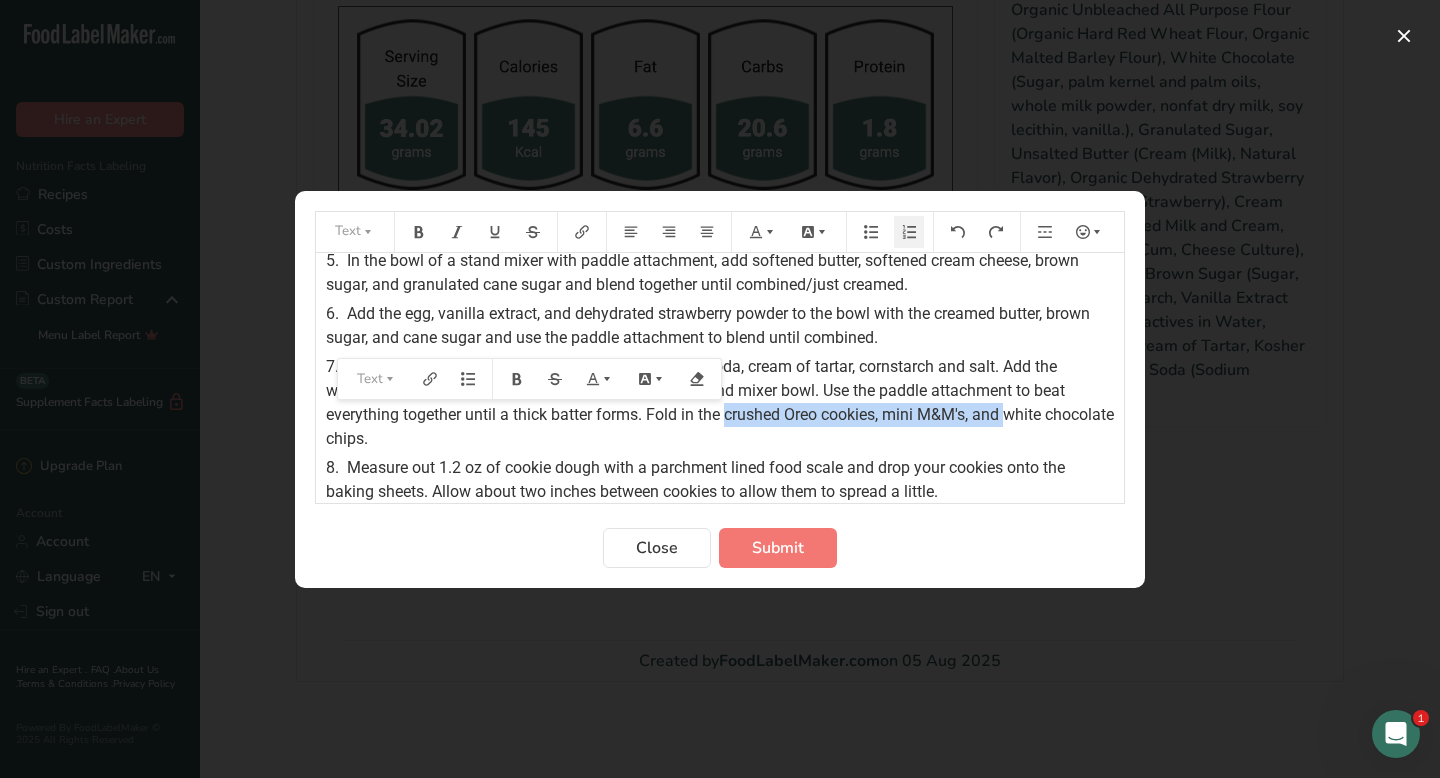 drag, startPoint x: 729, startPoint y: 413, endPoint x: 1010, endPoint y: 413, distance: 281 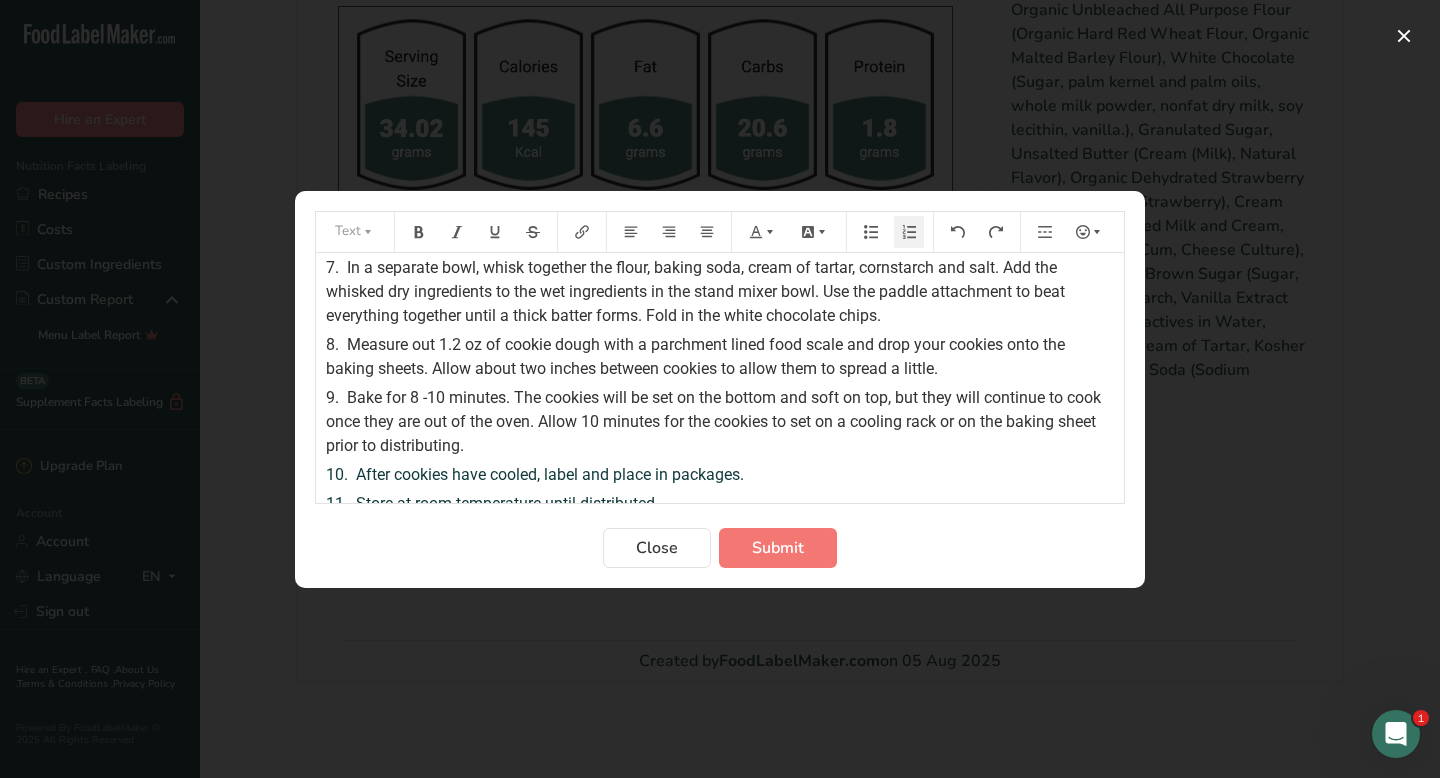 scroll, scrollTop: 243, scrollLeft: 0, axis: vertical 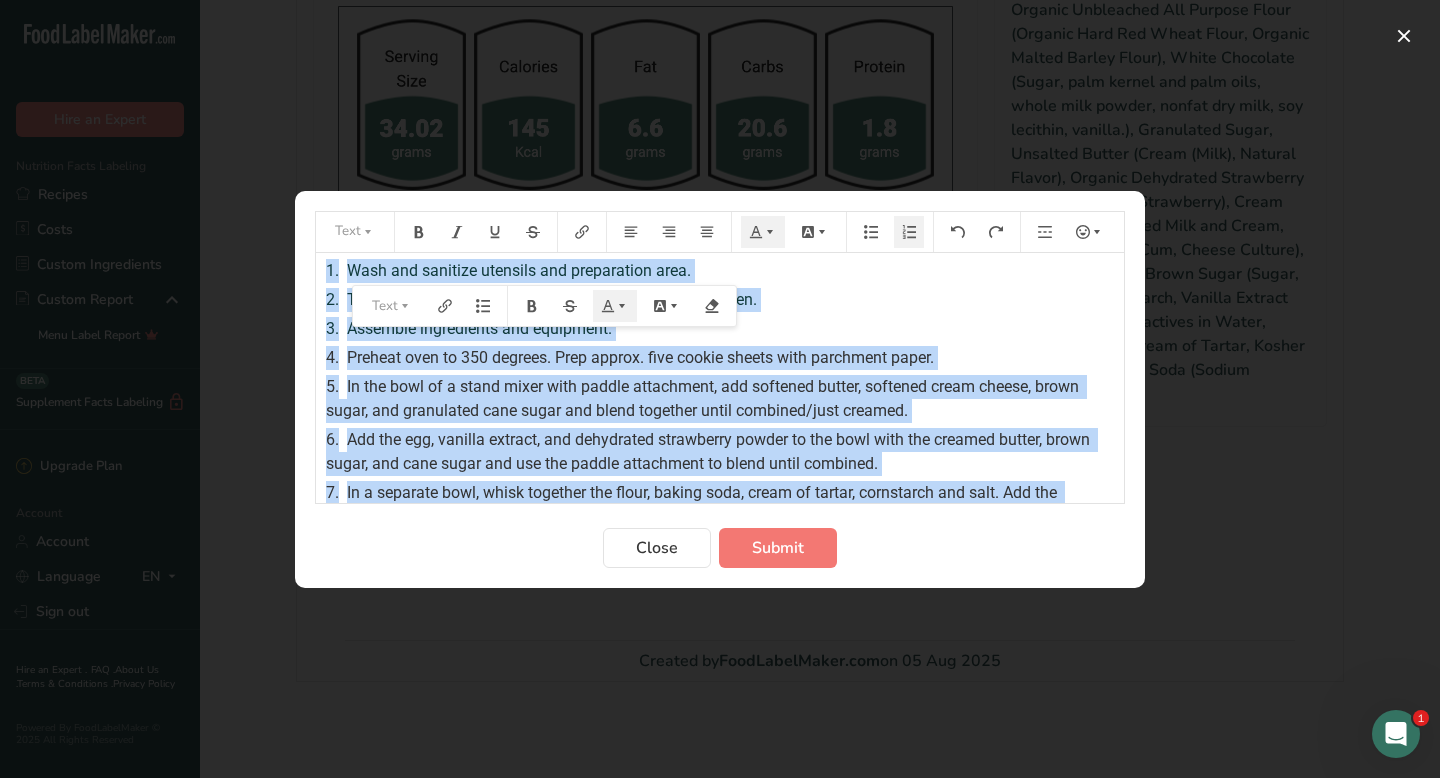 drag, startPoint x: 685, startPoint y: 494, endPoint x: 603, endPoint y: 162, distance: 341.9766 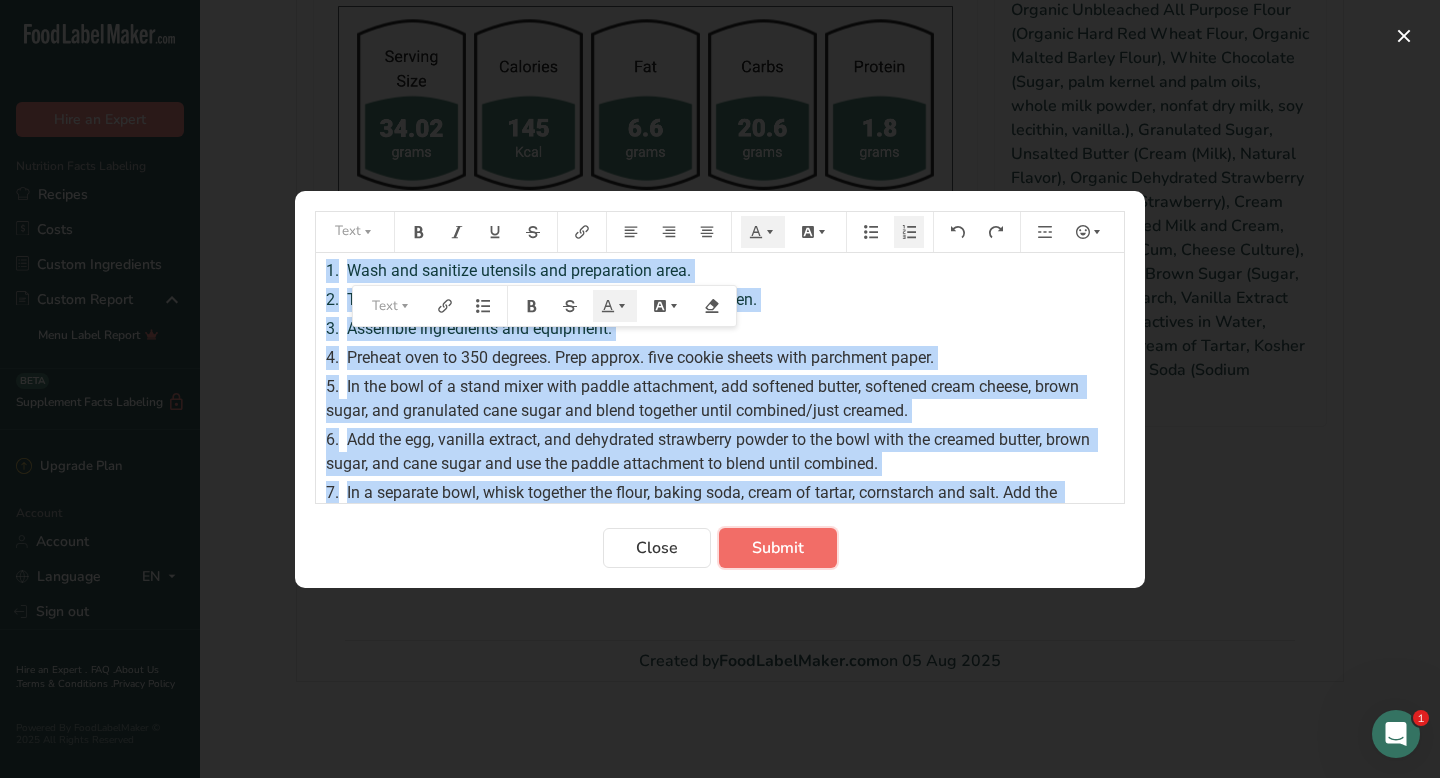 click on "Submit" at bounding box center (778, 548) 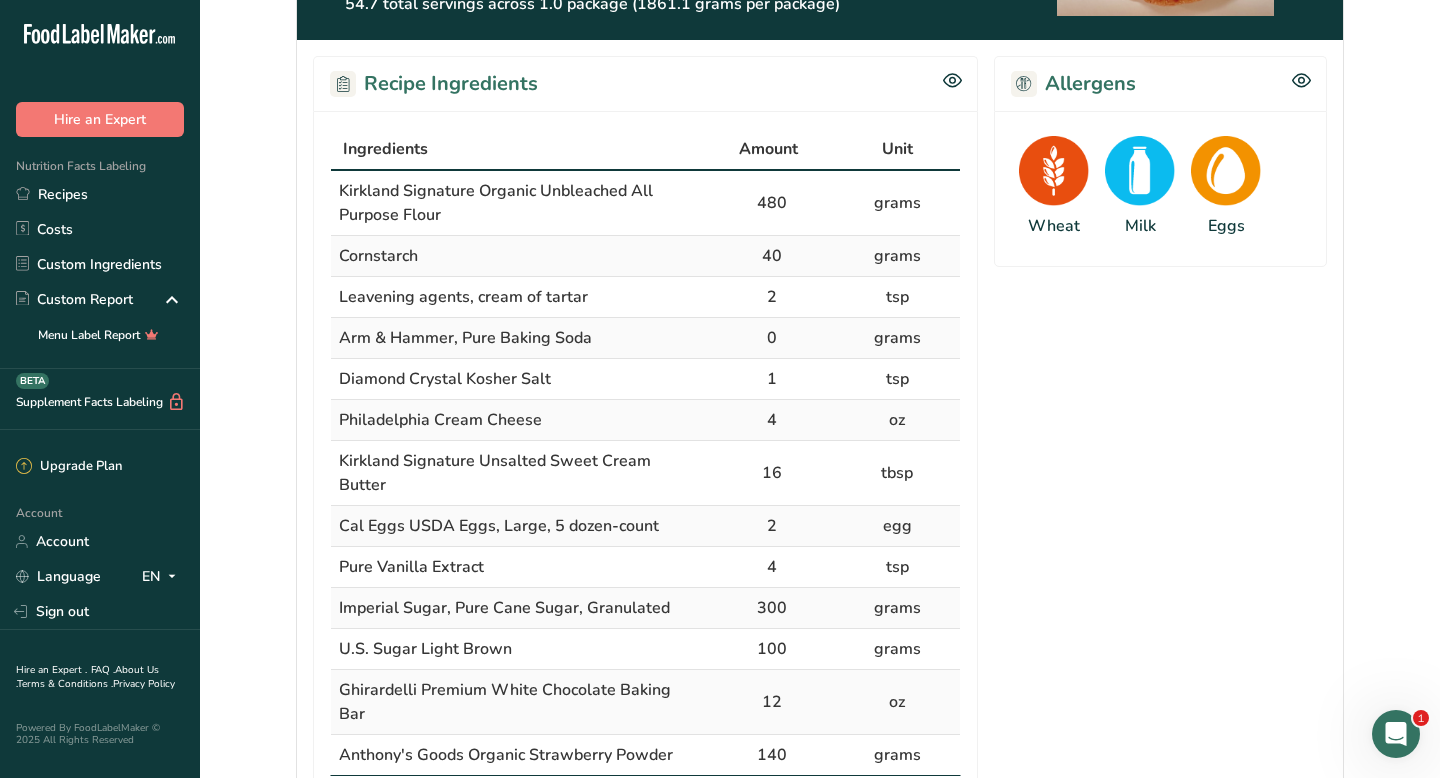 scroll, scrollTop: 0, scrollLeft: 0, axis: both 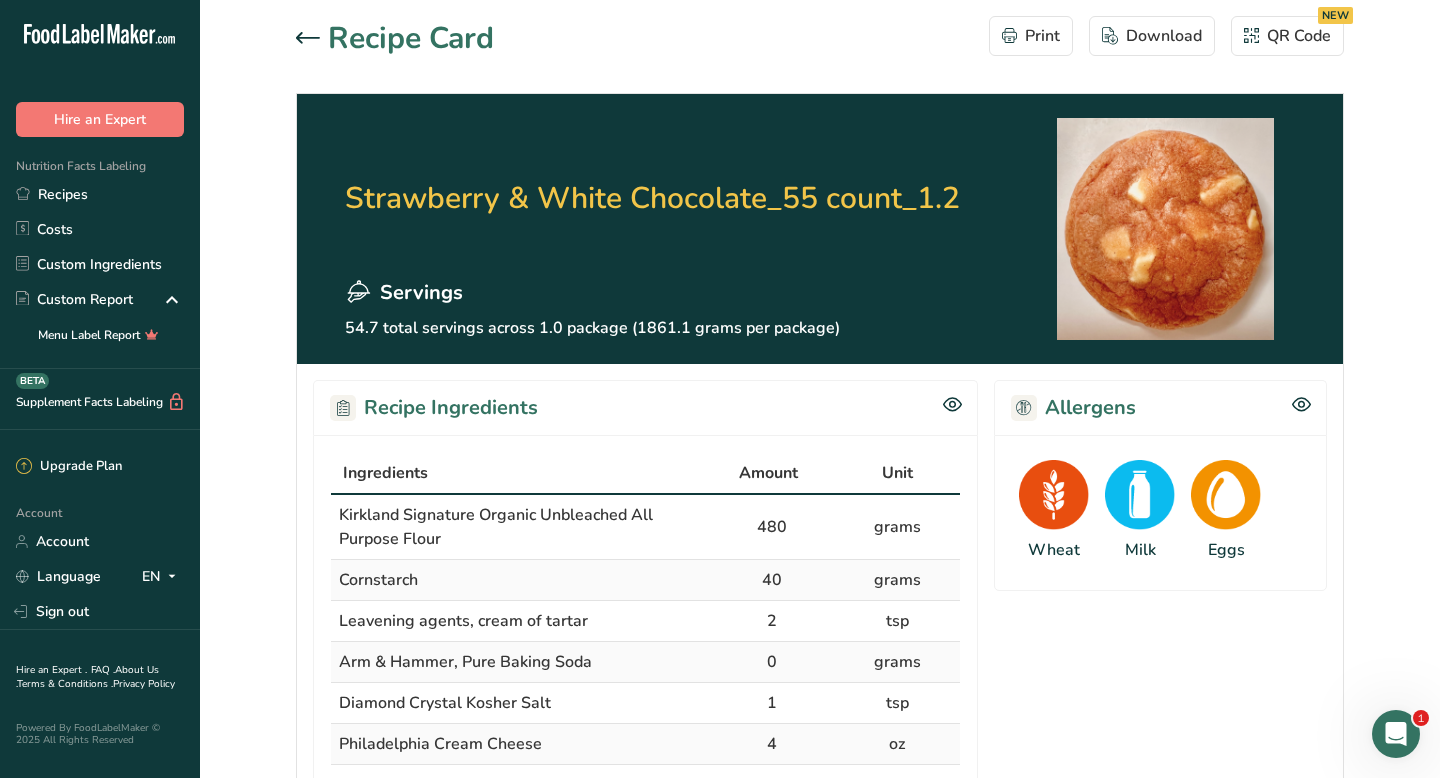 click 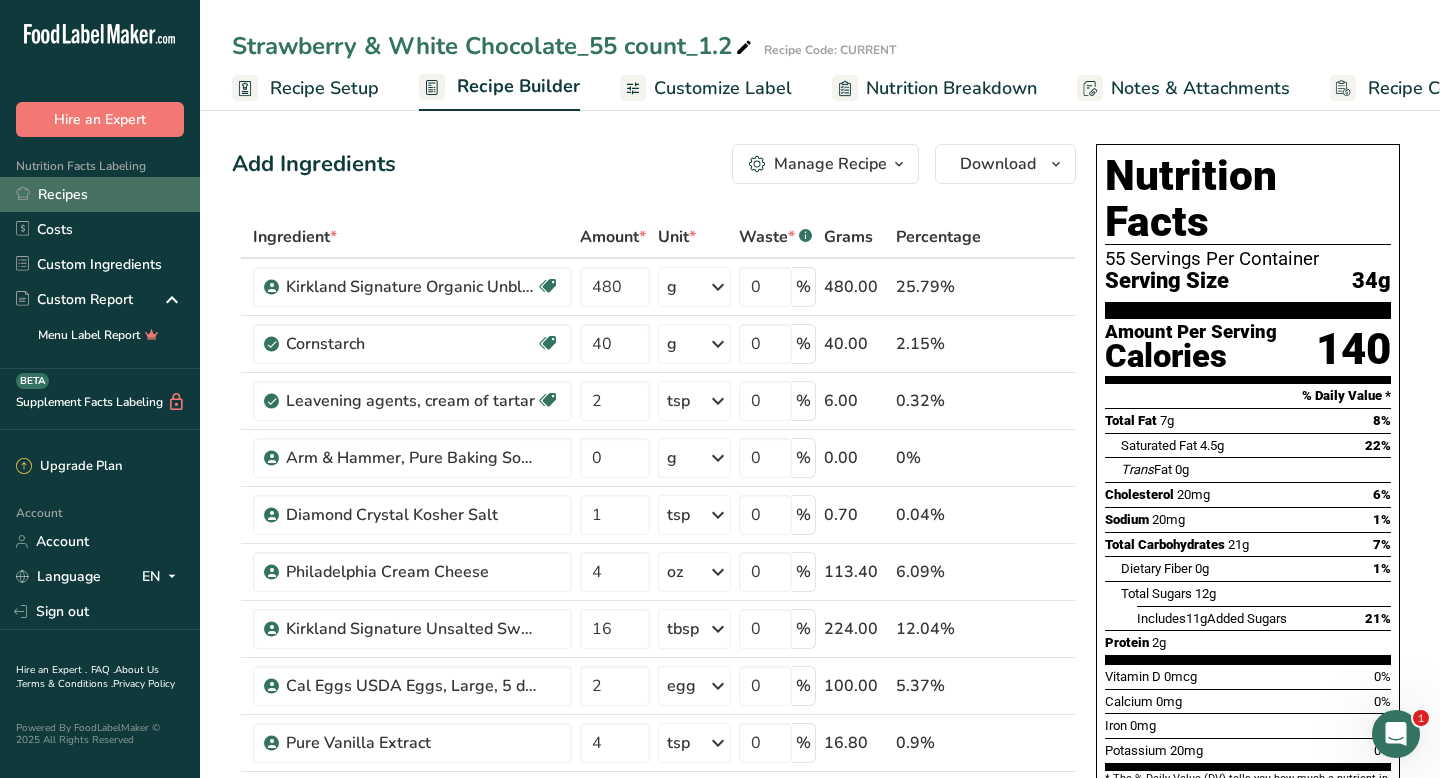 click on "Recipes" at bounding box center [100, 194] 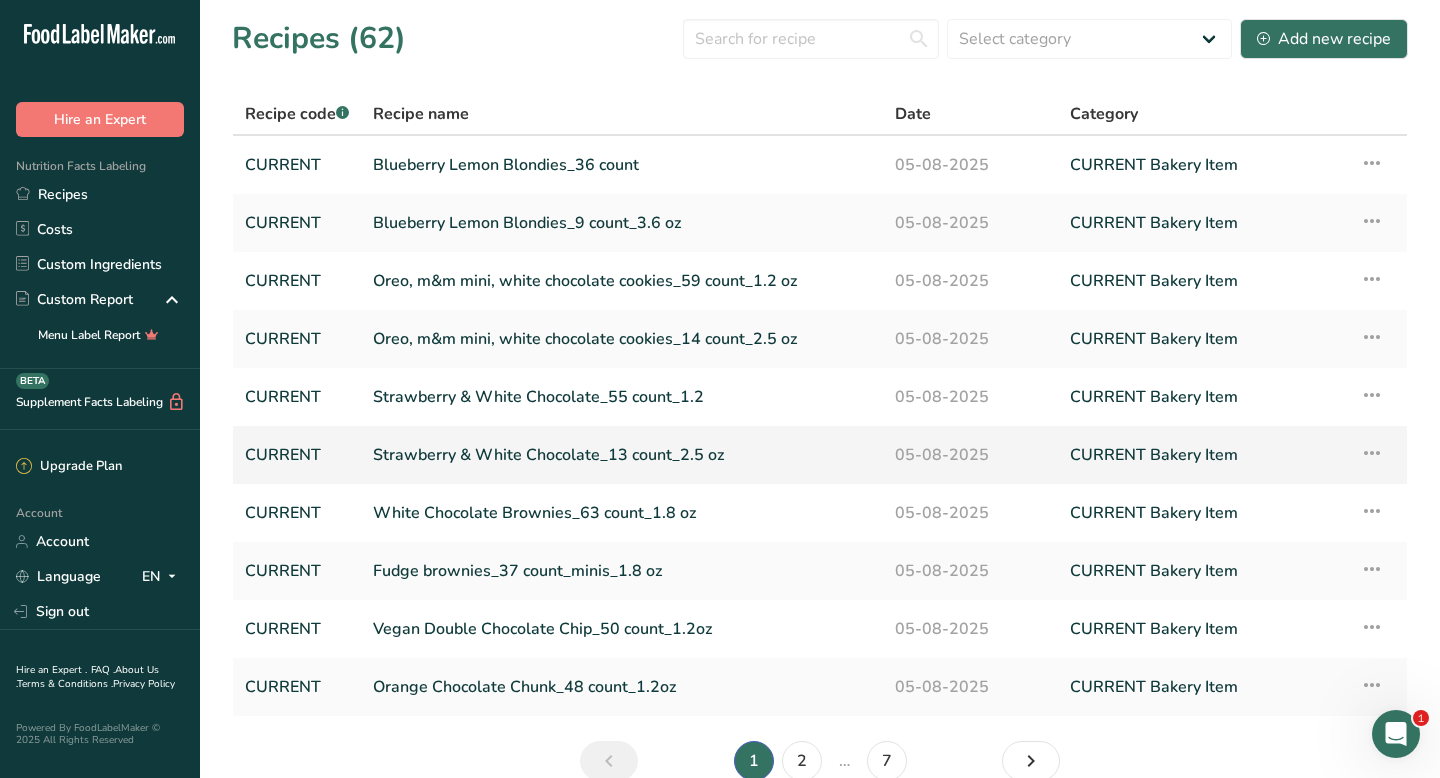 click on "Strawberry & White Chocolate_13 count_2.5 oz" at bounding box center (622, 455) 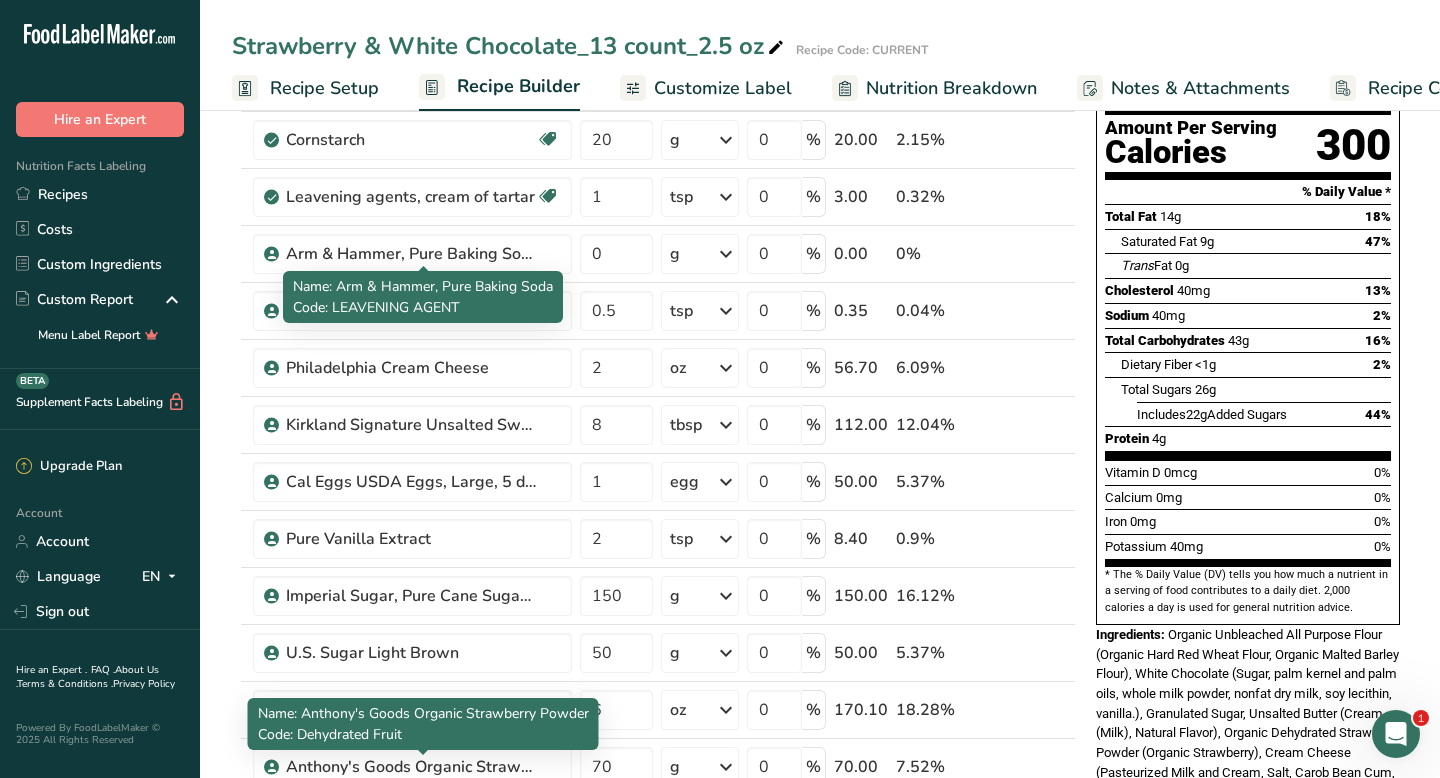 scroll, scrollTop: 1072, scrollLeft: 0, axis: vertical 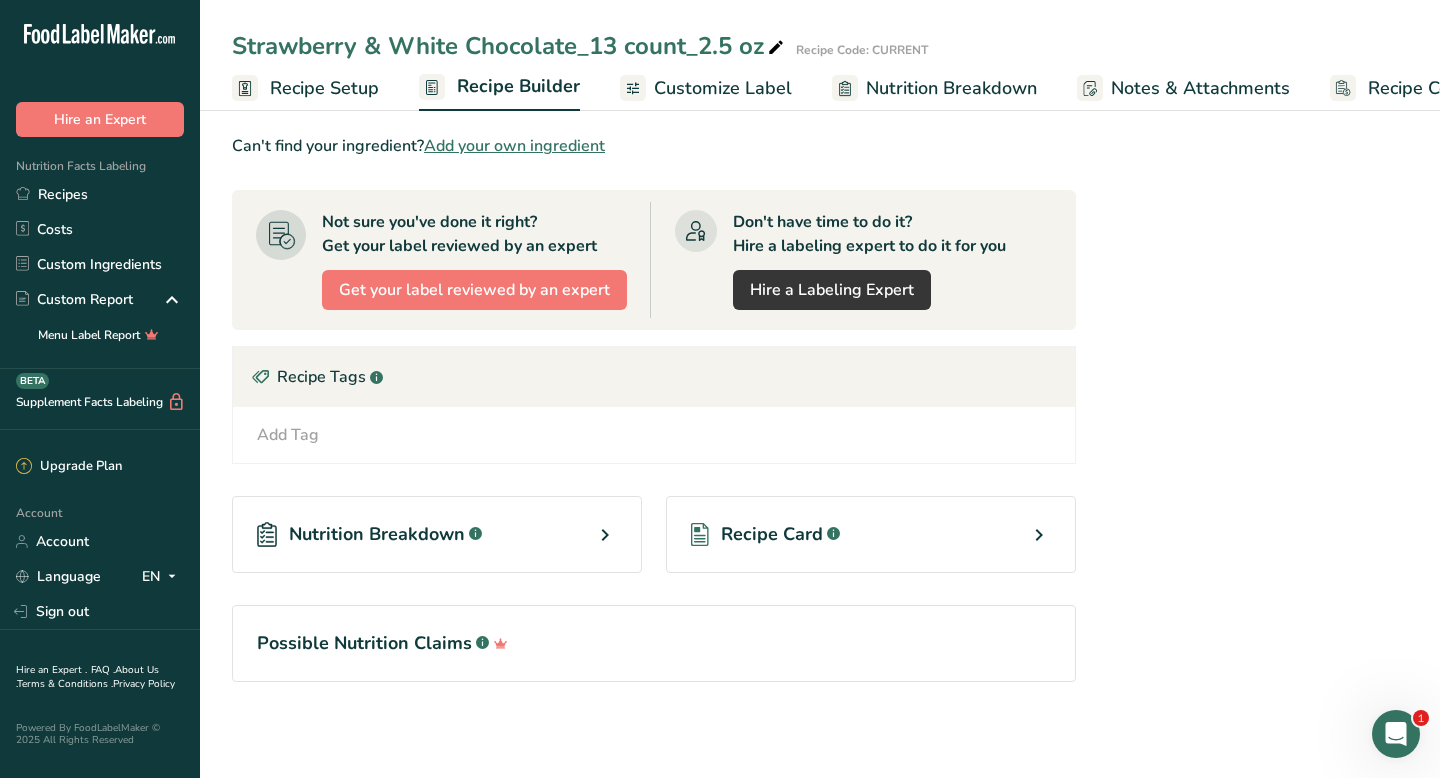 click on "Recipe Card
.a-a{fill:#347362;}.b-a{fill:#fff;}" at bounding box center [871, 534] 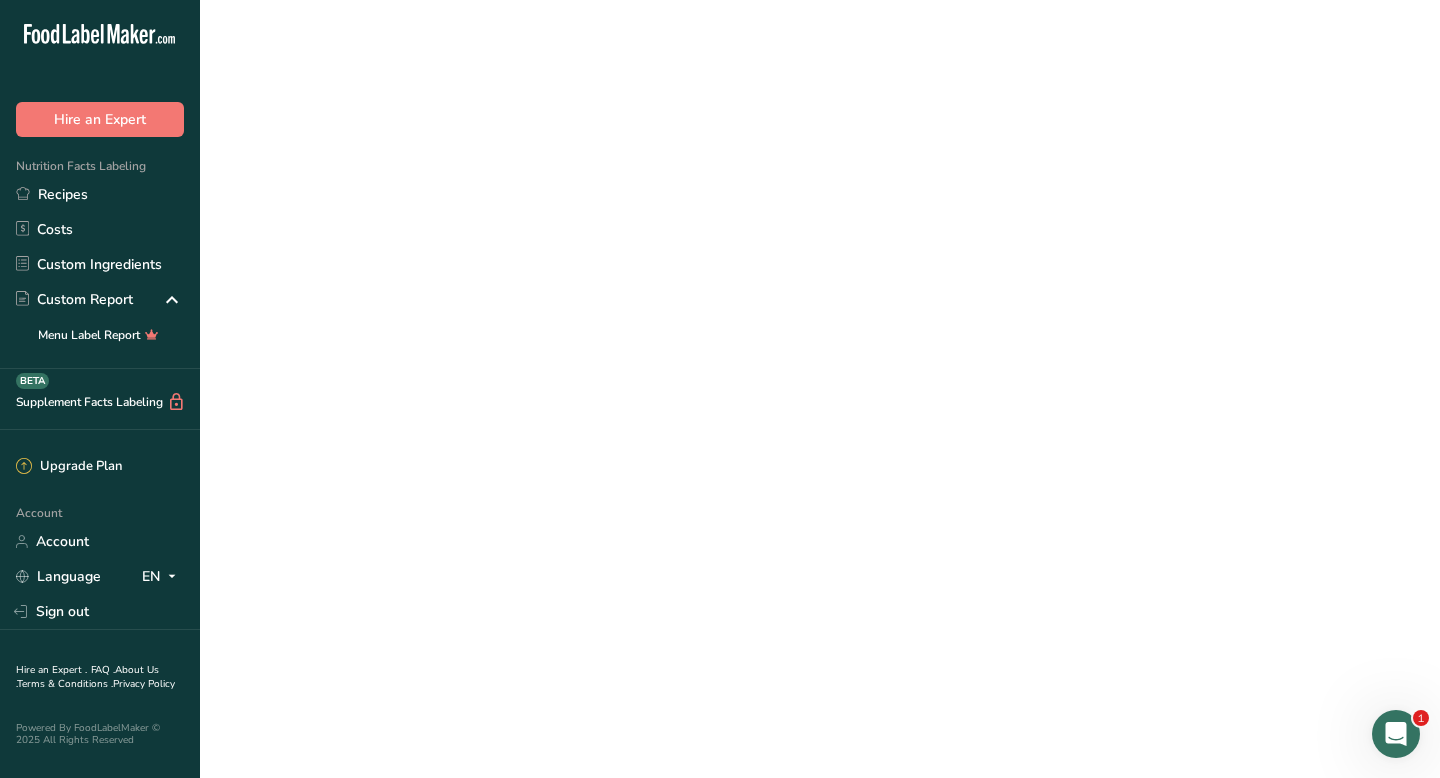 scroll, scrollTop: 0, scrollLeft: 0, axis: both 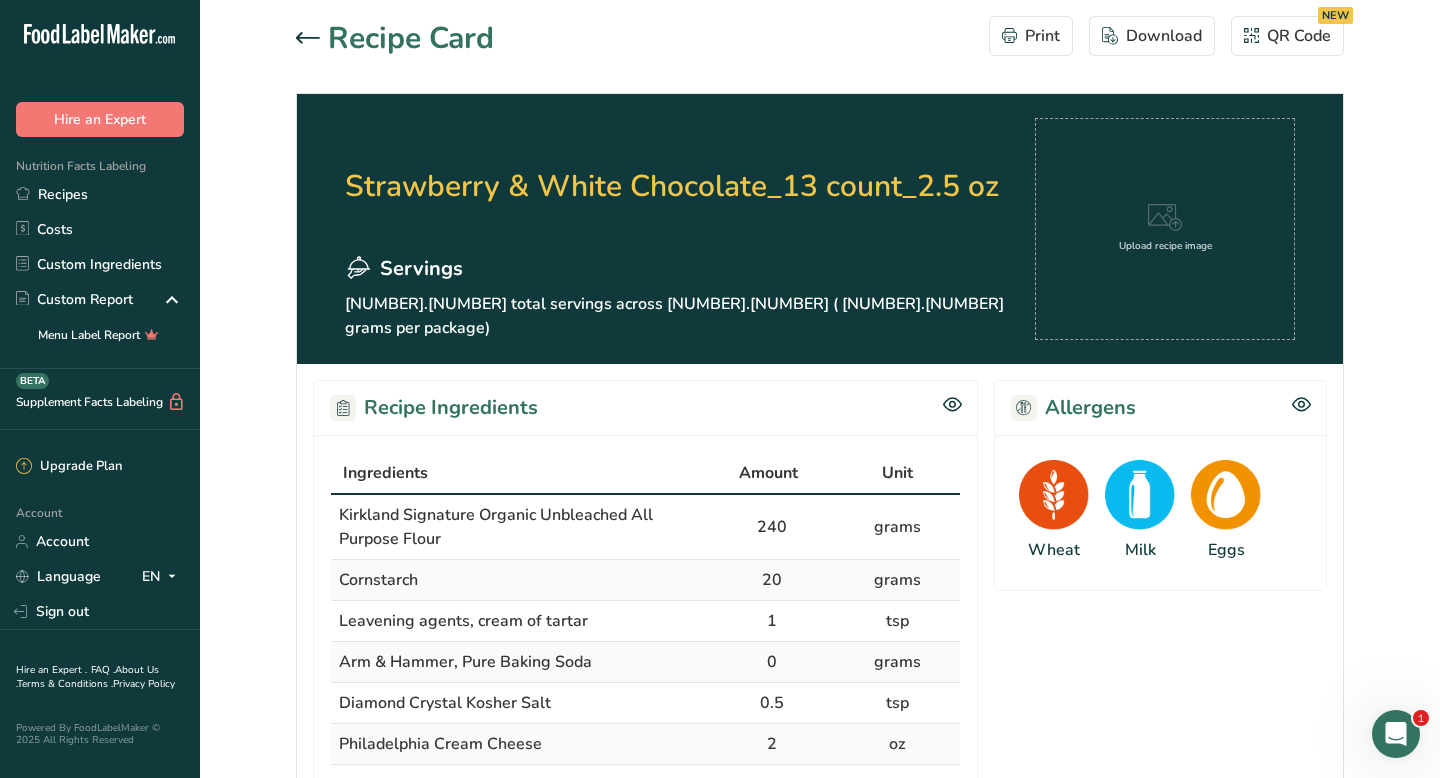 click on "Upload recipe image" at bounding box center [1165, 246] 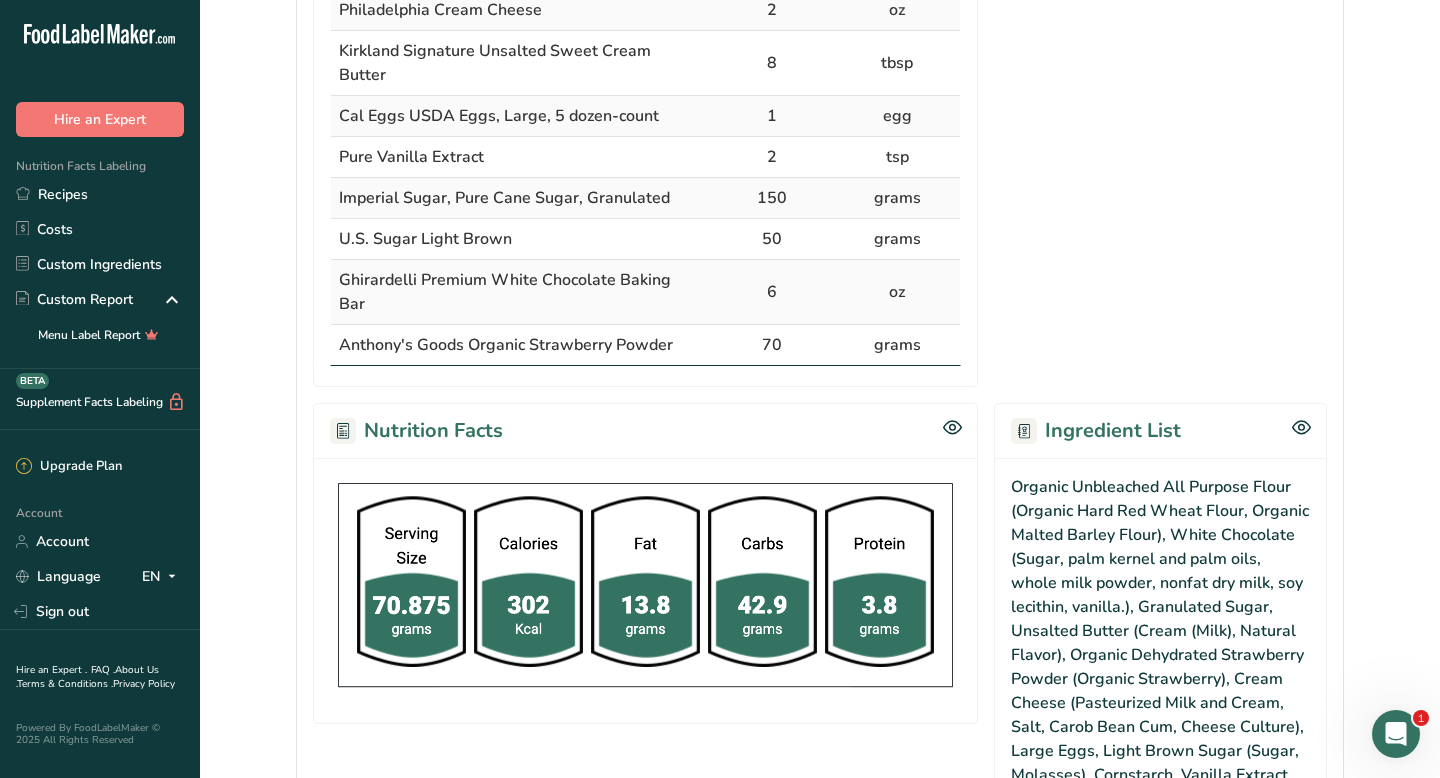 scroll, scrollTop: 1211, scrollLeft: 0, axis: vertical 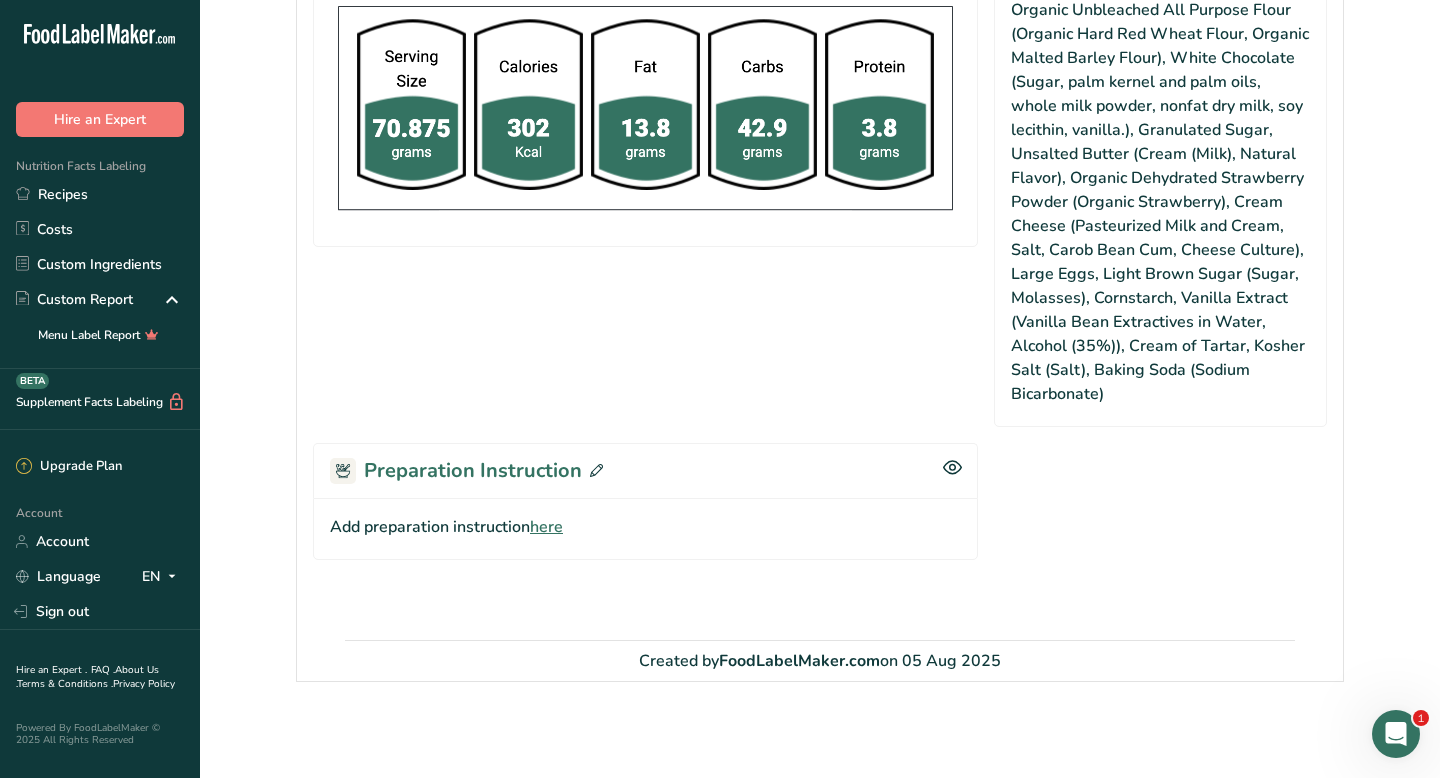 click 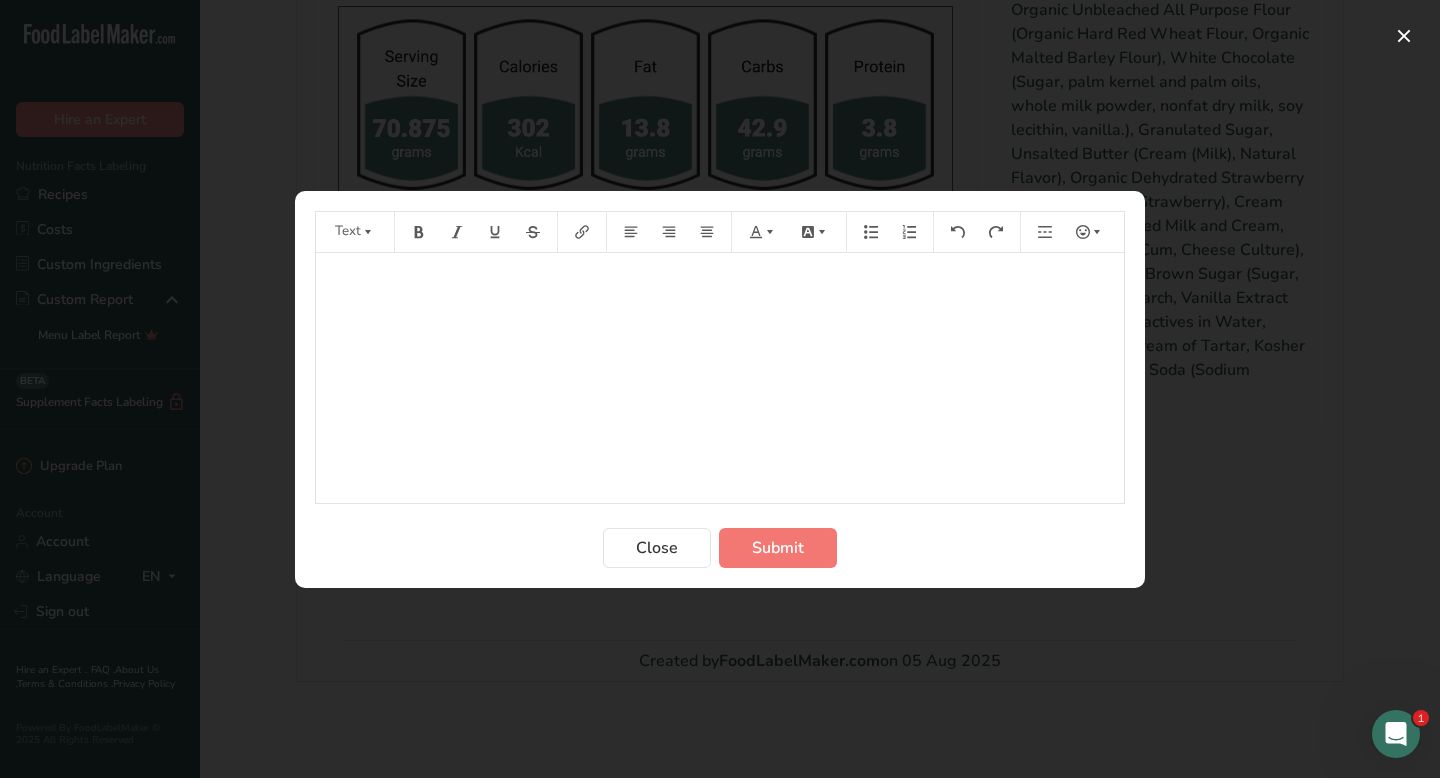 click on "﻿" at bounding box center [720, 281] 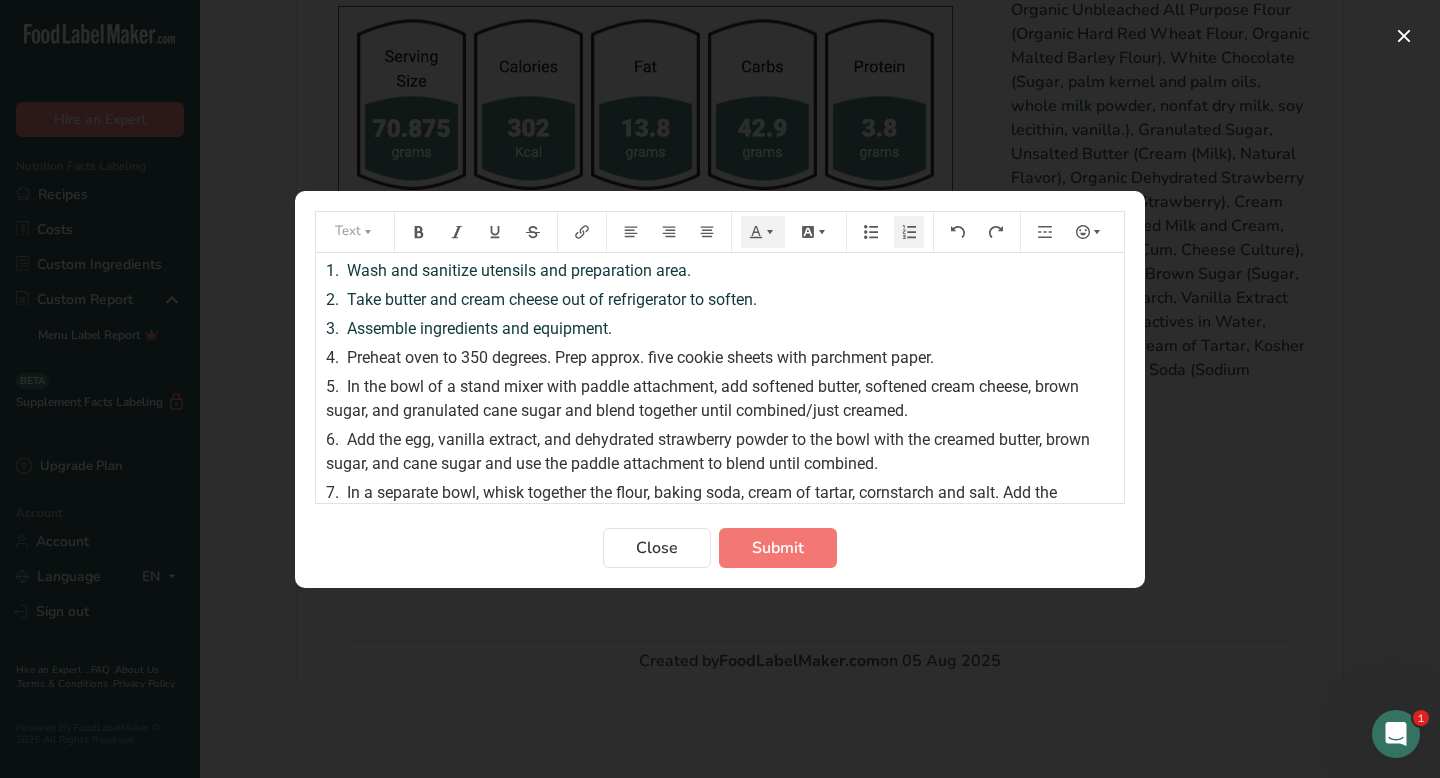 scroll, scrollTop: 235, scrollLeft: 0, axis: vertical 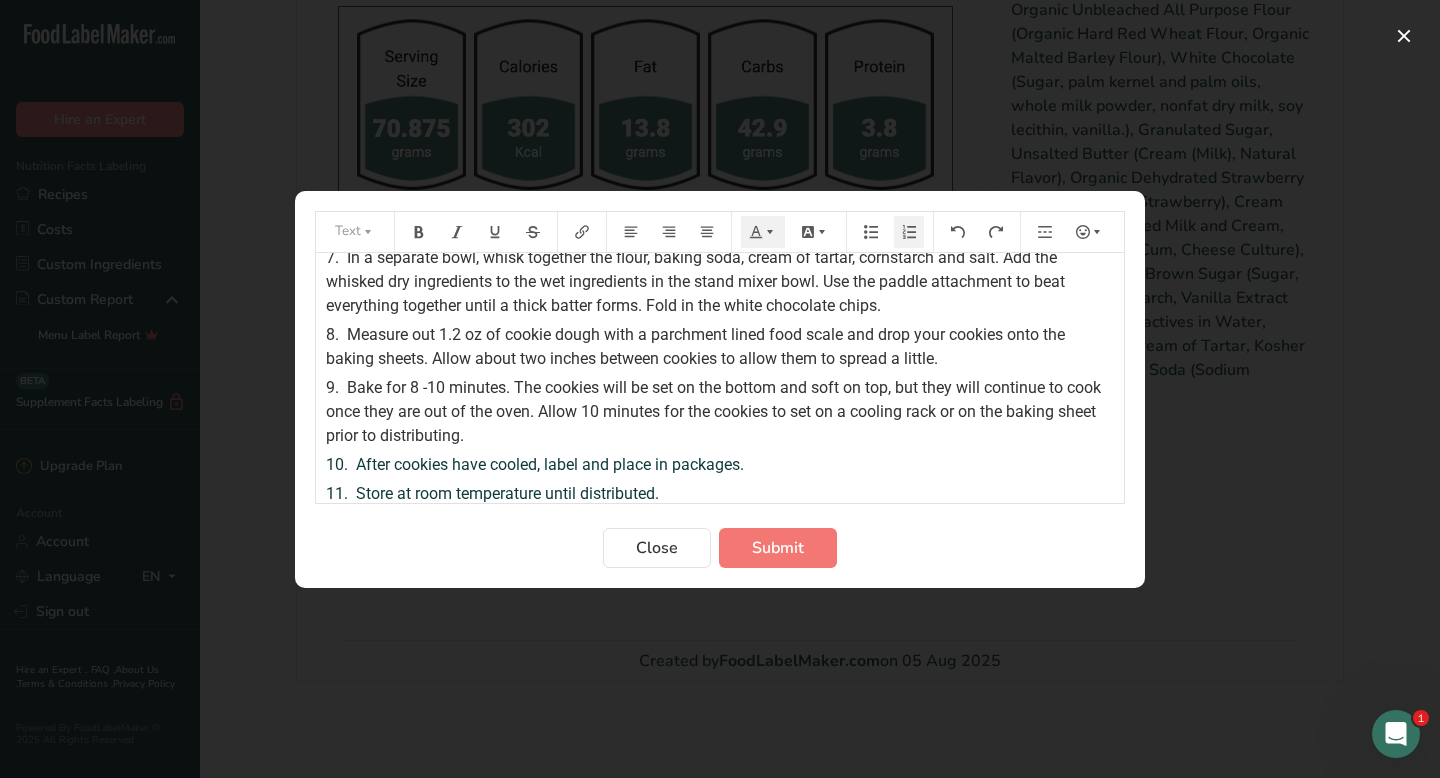 click on "Measure out 1.2 oz of cookie dough with a parchment lined food scale and drop your cookies onto the baking sheets. Allow about two inches between cookies to allow them to spread a little." at bounding box center (697, 346) 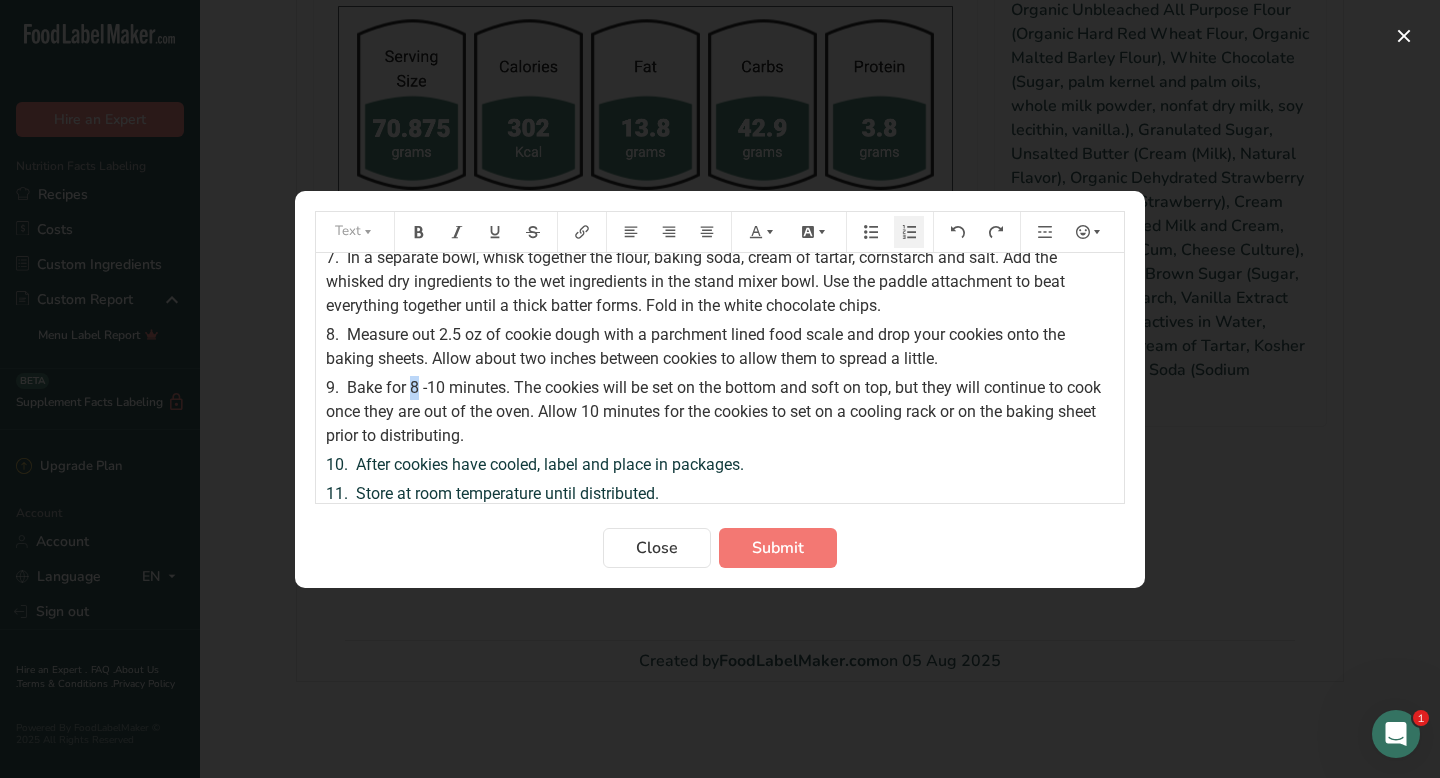 click on "Bake for 8 -10 minutes. The cookies will be set on the bottom and soft on top, but they will continue to cook once they are out of the oven. Allow 10 minutes for the cookies to set on a cooling rack or on the baking sheet prior to distributing." at bounding box center [715, 411] 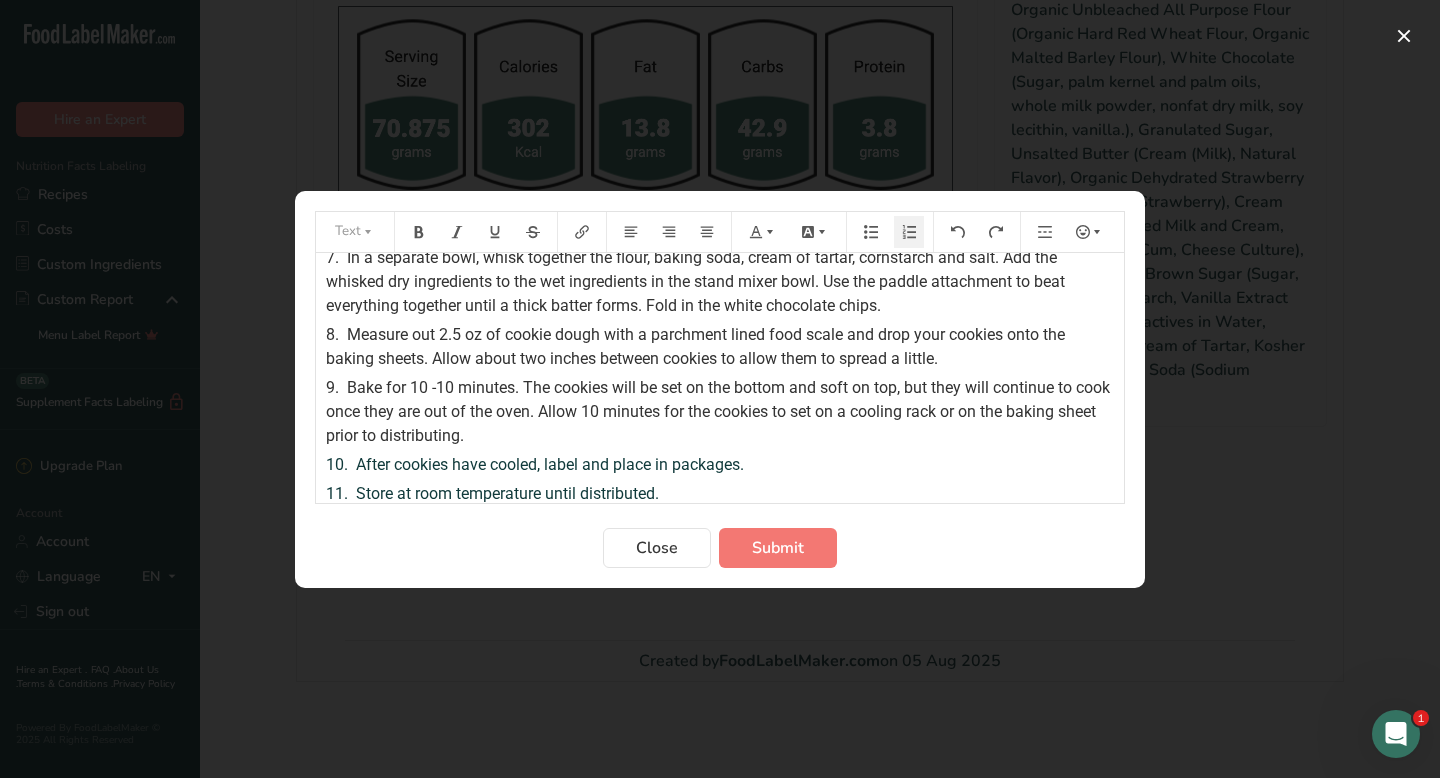 click on "Bake for 10 -10 minutes. The cookies will be set on the bottom and soft on top, but they will continue to cook once they are out of the oven. Allow 10 minutes for the cookies to set on a cooling rack or on the baking sheet prior to distributing." at bounding box center [720, 411] 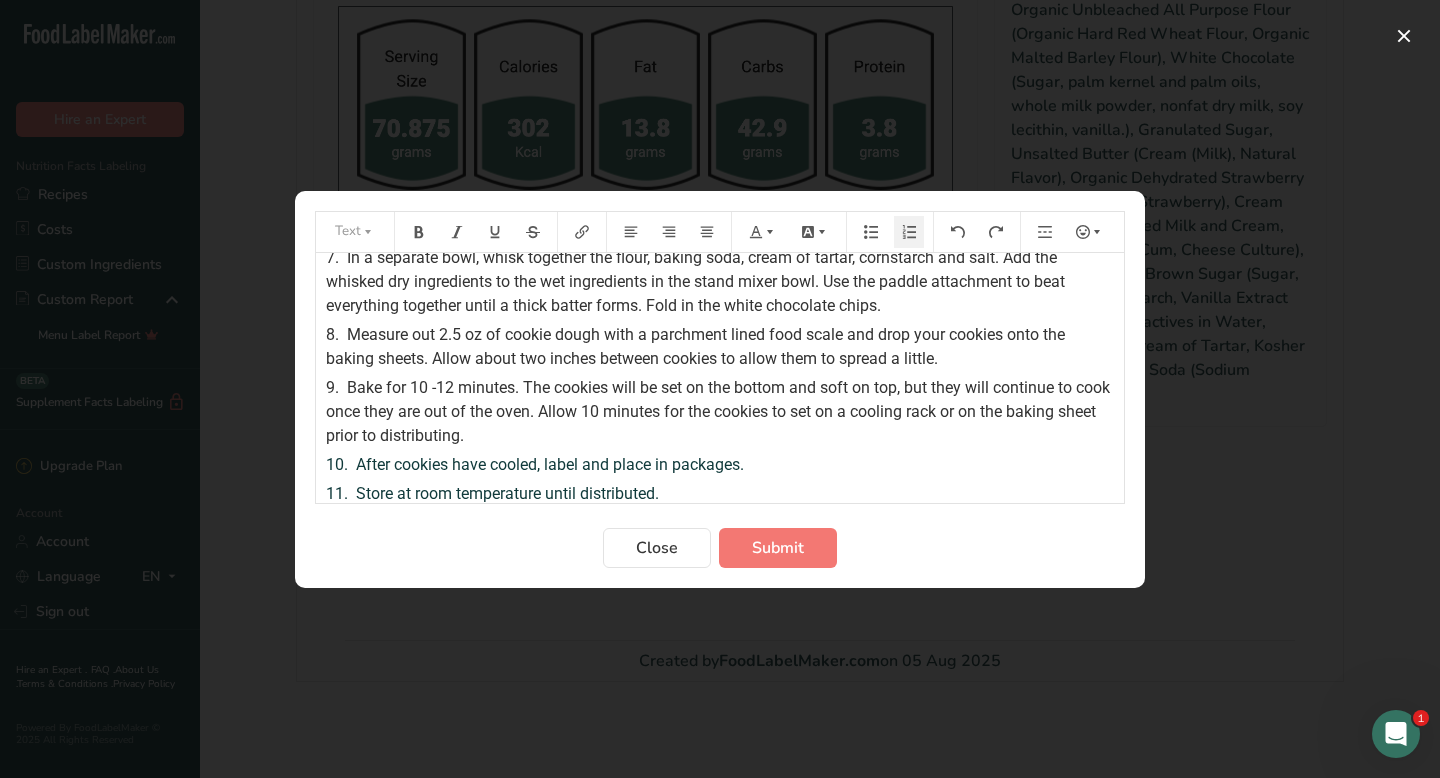 click on "Bake for 10 -12 minutes. The cookies will be set on the bottom and soft on top, but they will continue to cook once they are out of the oven. Allow 10 minutes for the cookies to set on a cooling rack or on the baking sheet prior to distributing." at bounding box center [720, 411] 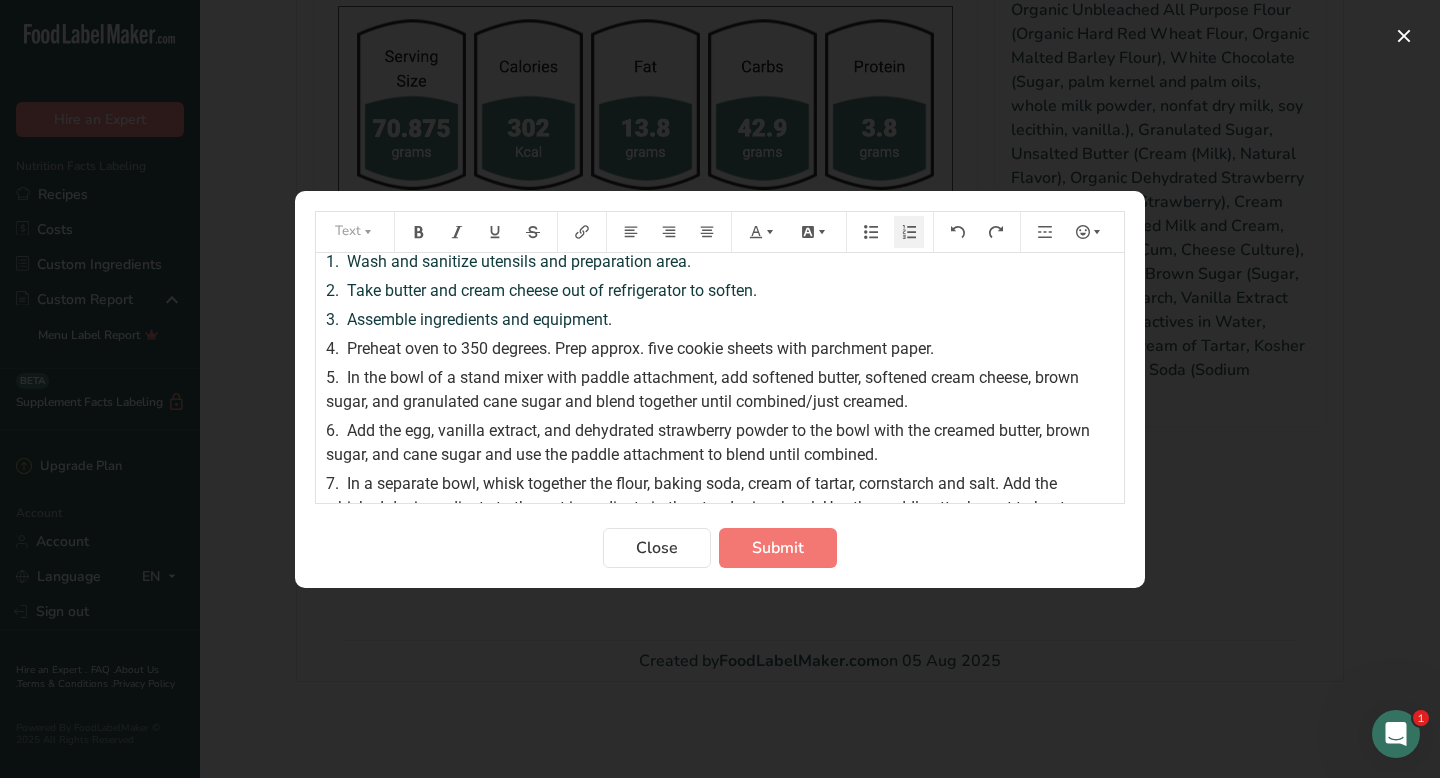 scroll, scrollTop: 15, scrollLeft: 0, axis: vertical 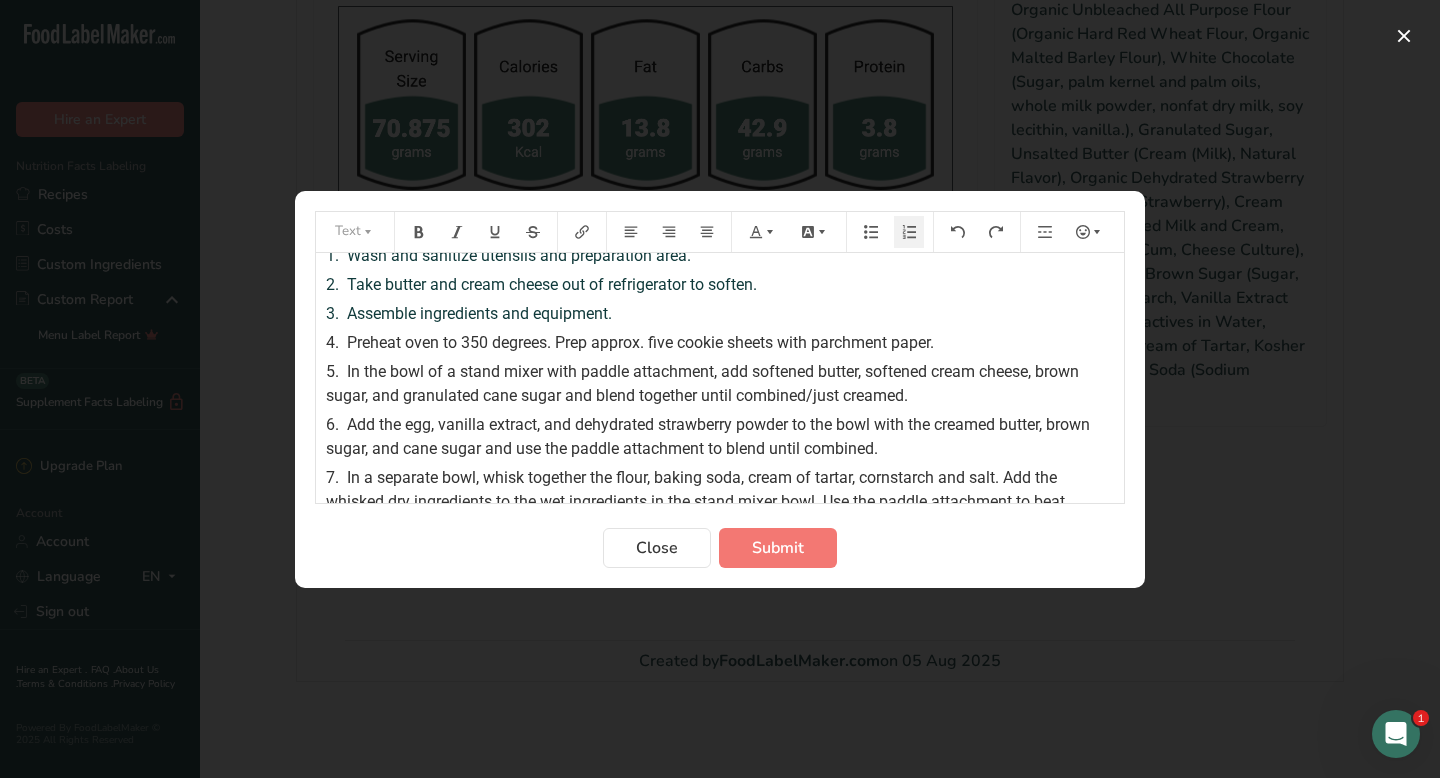 drag, startPoint x: 654, startPoint y: 344, endPoint x: 677, endPoint y: 343, distance: 23.021729 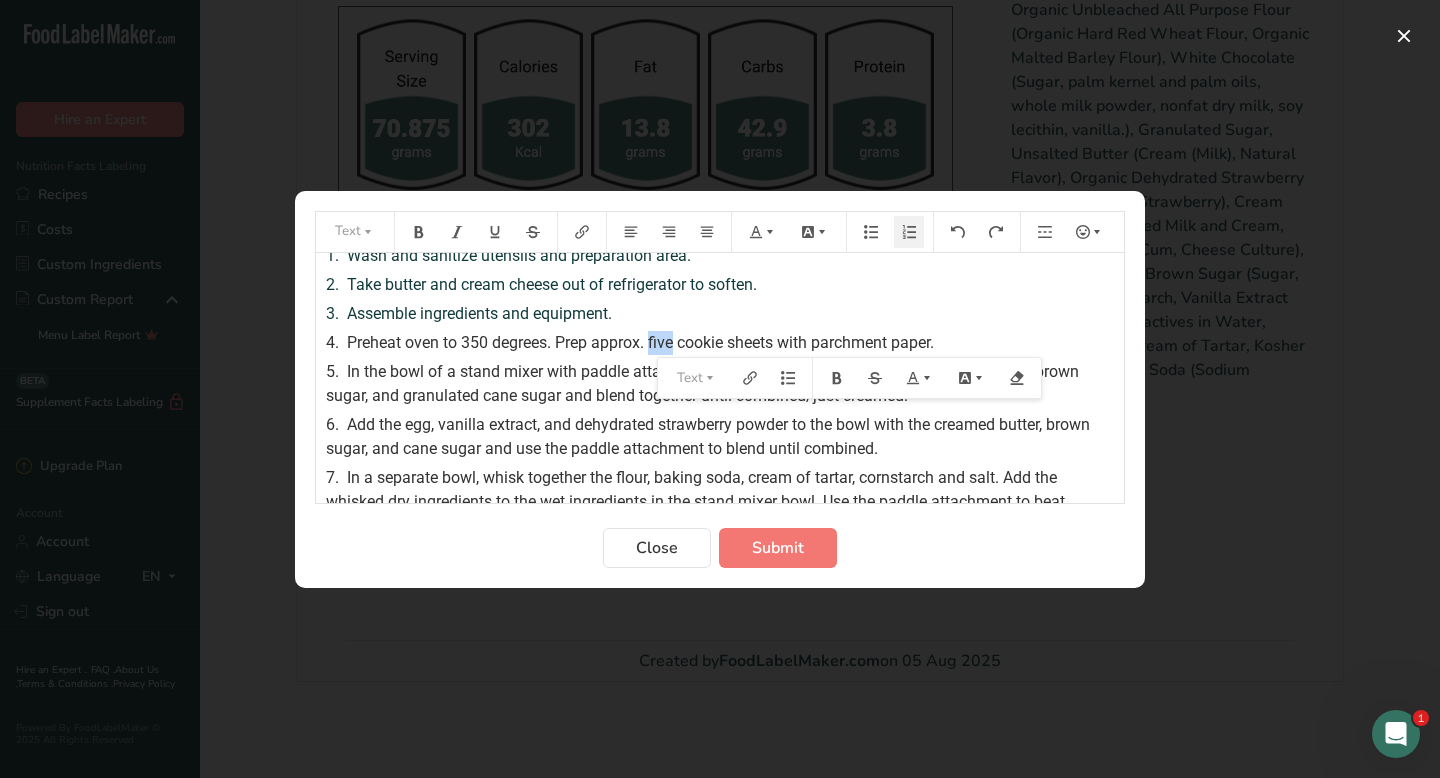 drag, startPoint x: 677, startPoint y: 343, endPoint x: 654, endPoint y: 343, distance: 23 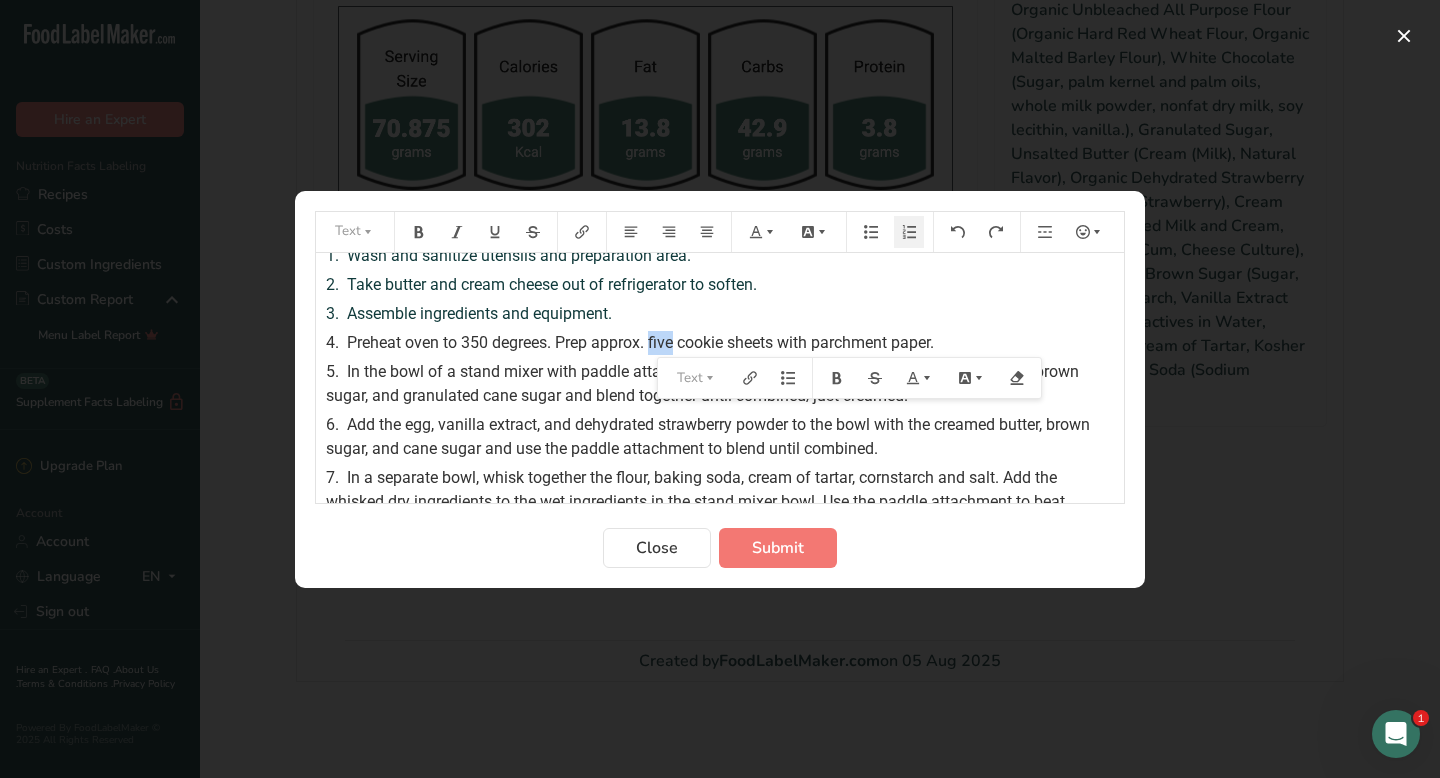 click on "Preheat oven to 350 degrees. Prep approx. five cookie sheets with parchment paper." at bounding box center (640, 342) 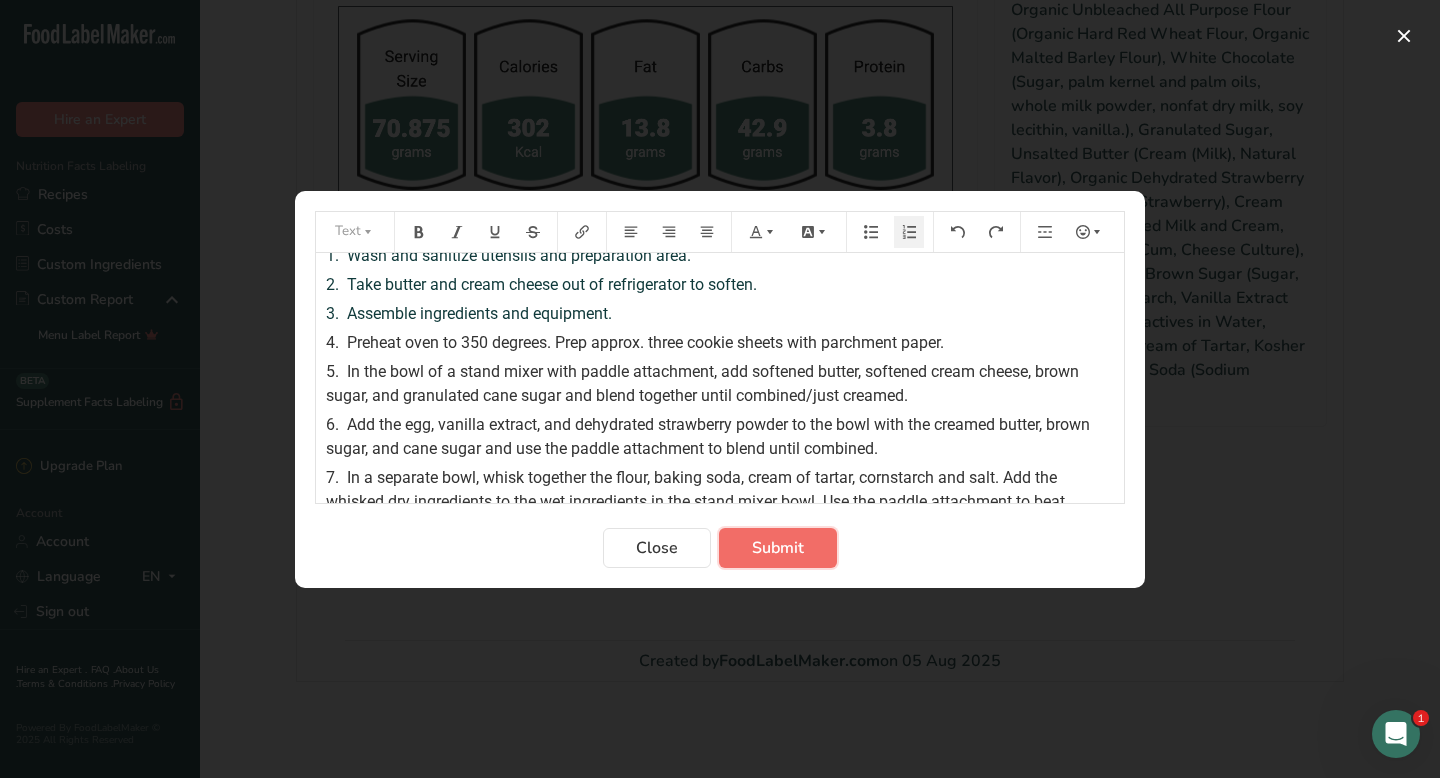 click on "Submit" at bounding box center [778, 548] 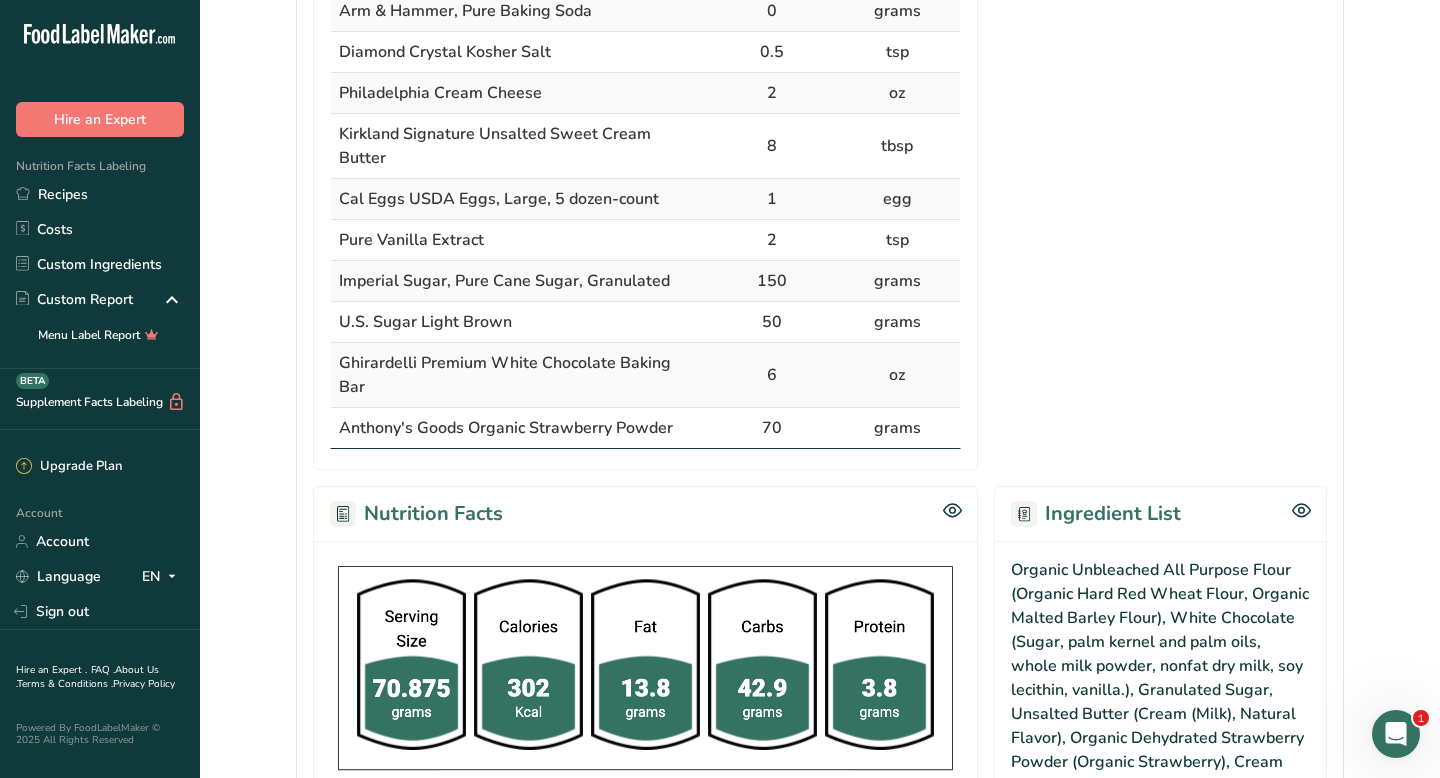 scroll, scrollTop: 0, scrollLeft: 0, axis: both 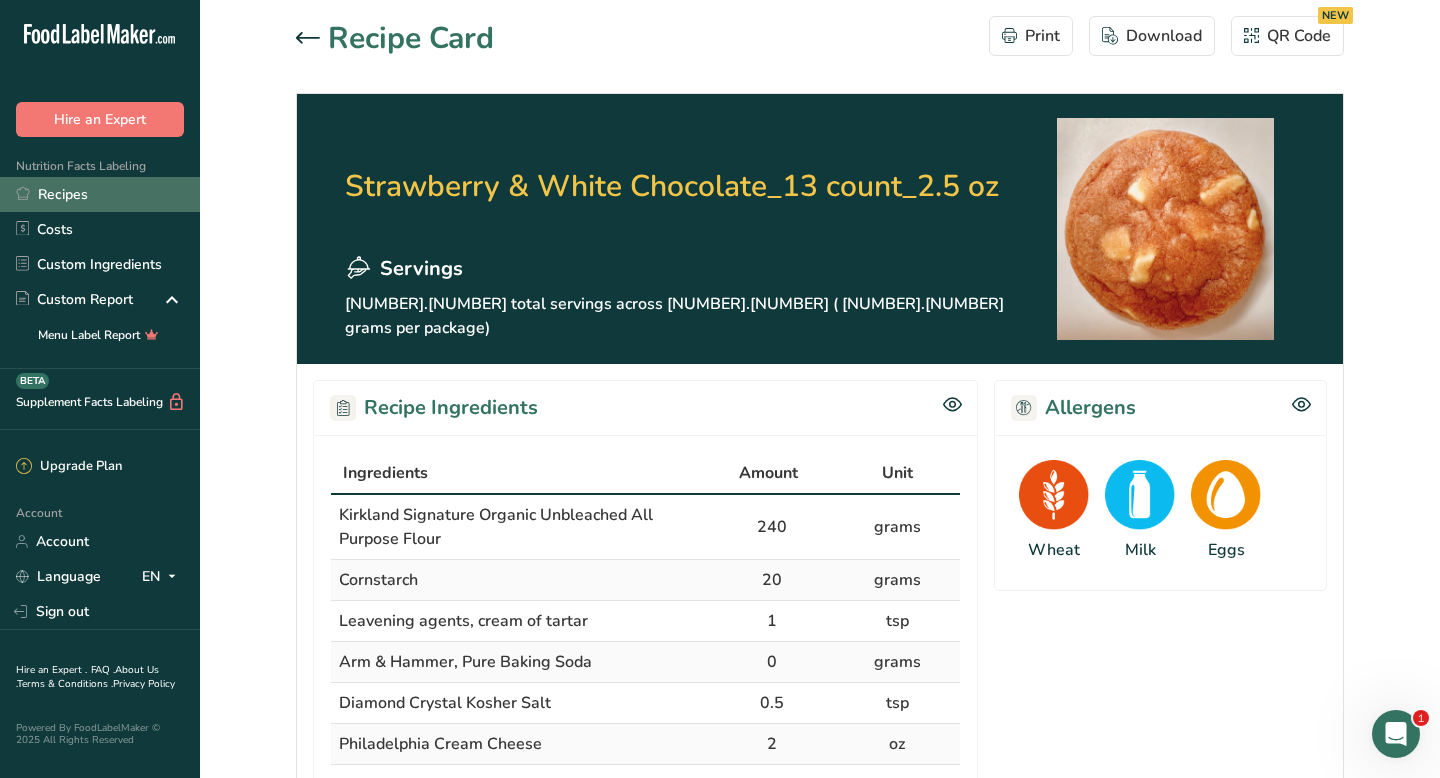 click on "Recipes" at bounding box center (100, 194) 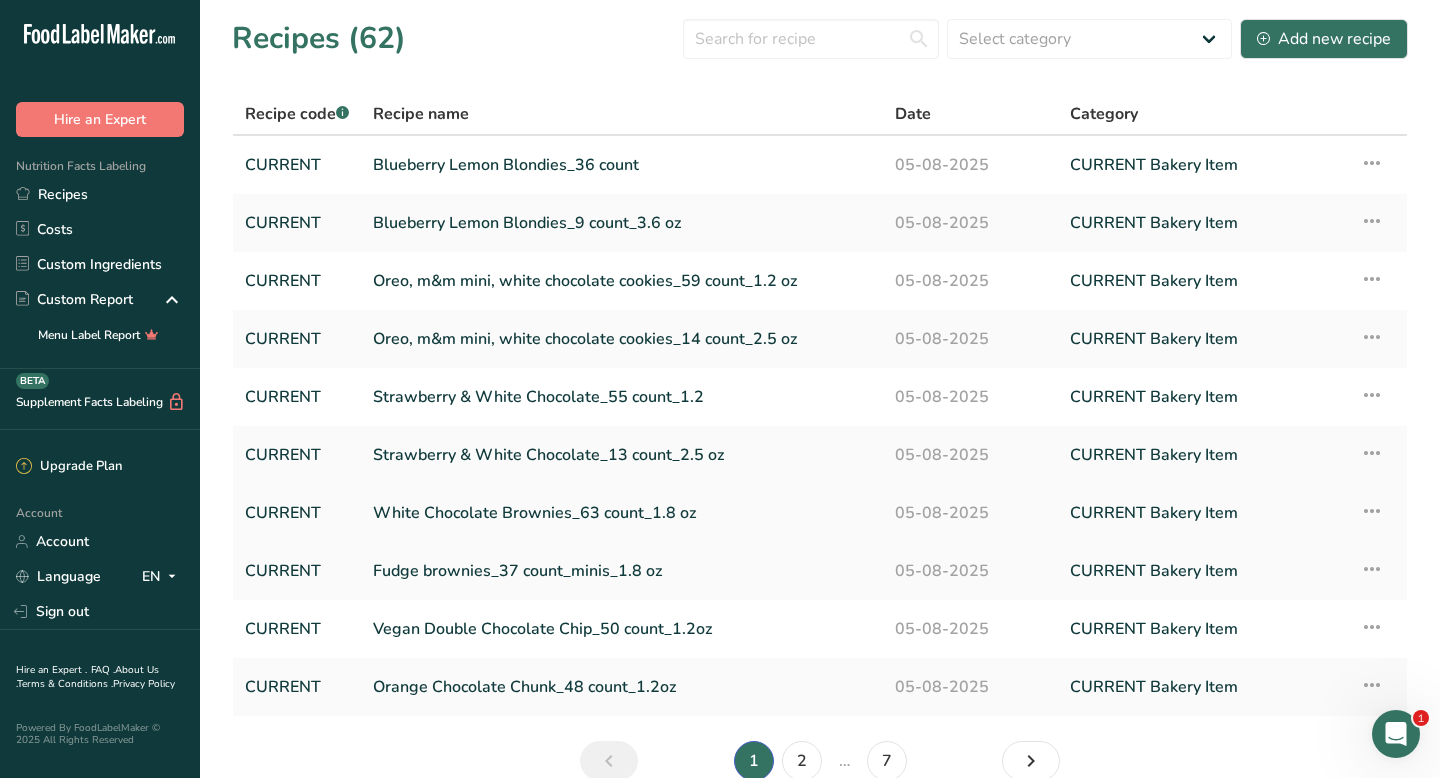 click on "White Chocolate Brownies_63 count_1.8 oz" at bounding box center (622, 513) 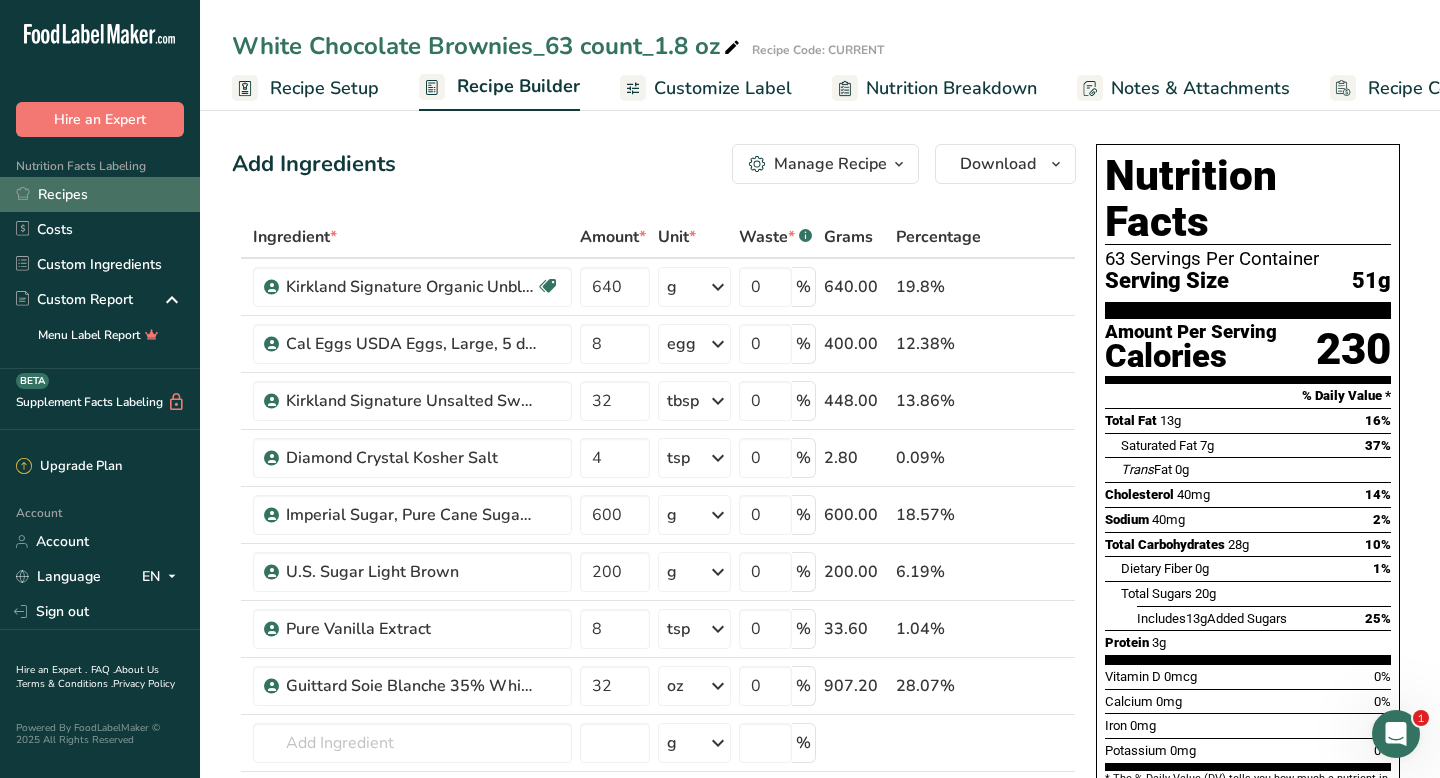 click on "Recipes" at bounding box center [100, 194] 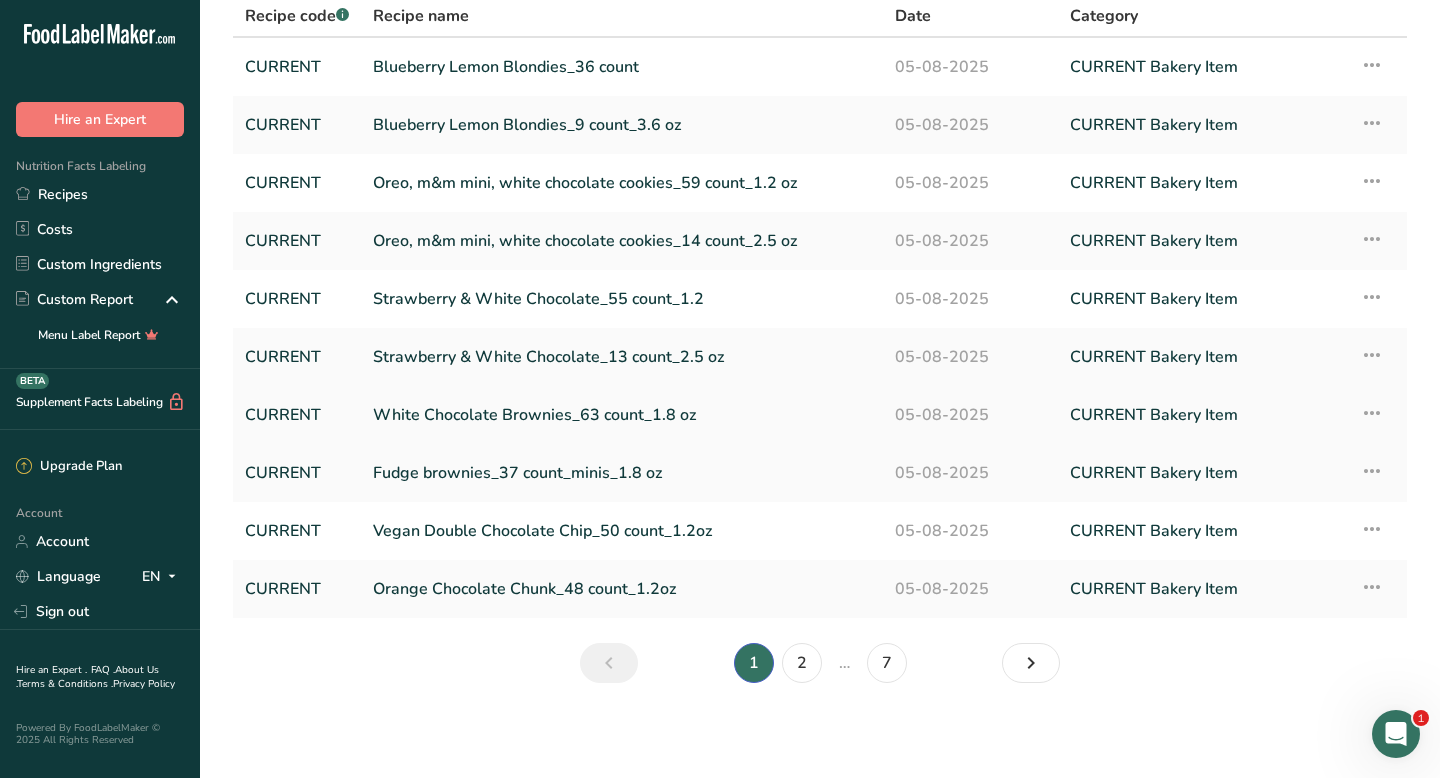 scroll, scrollTop: 99, scrollLeft: 0, axis: vertical 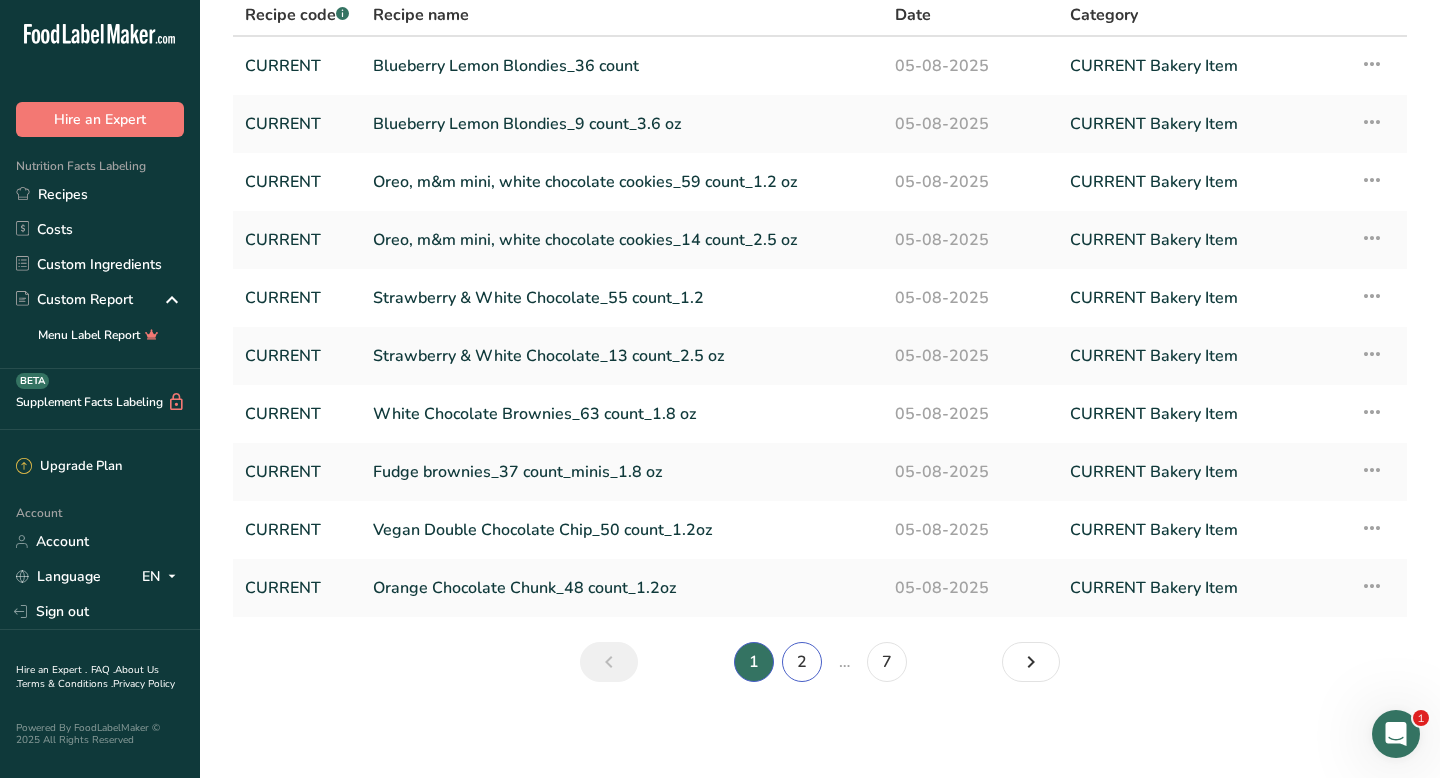 click on "2" at bounding box center (802, 662) 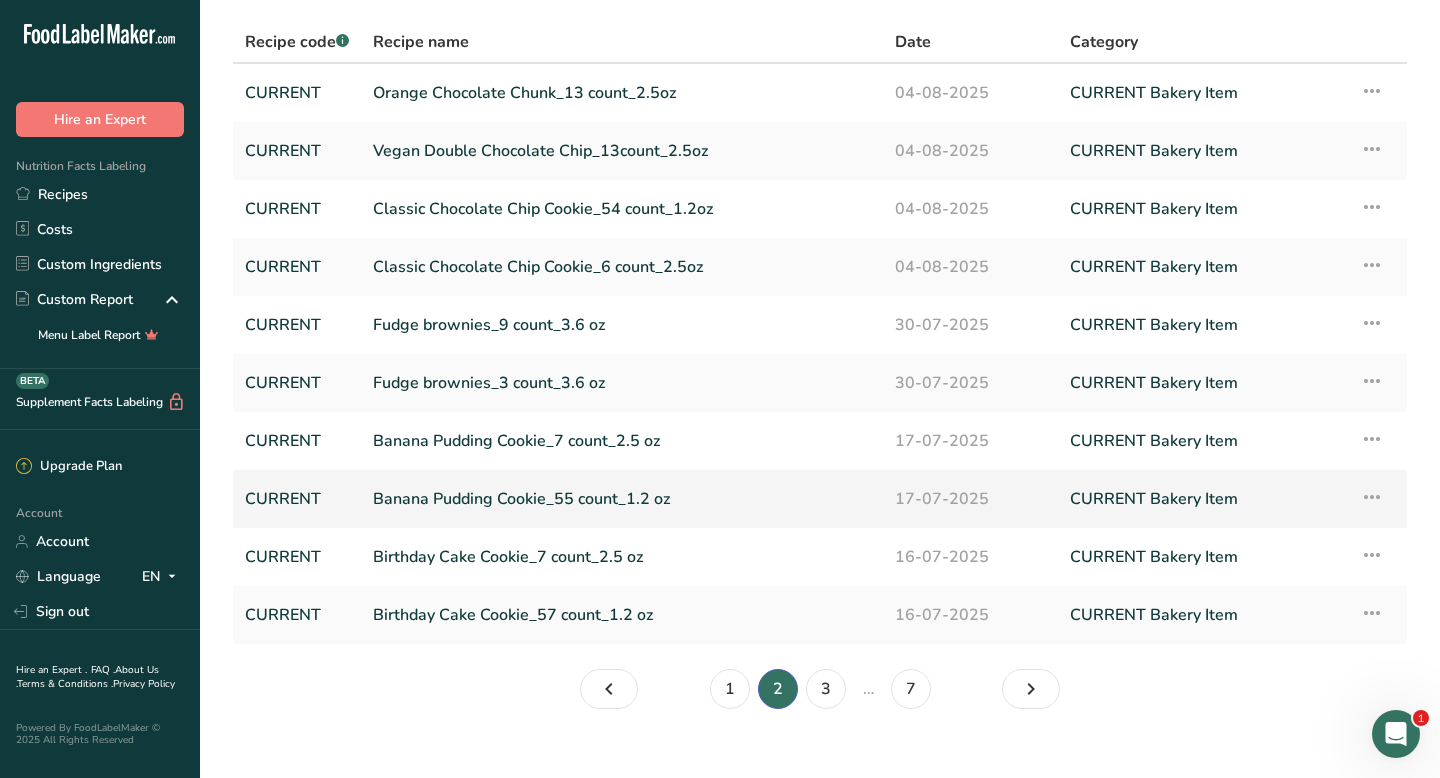 scroll, scrollTop: 74, scrollLeft: 0, axis: vertical 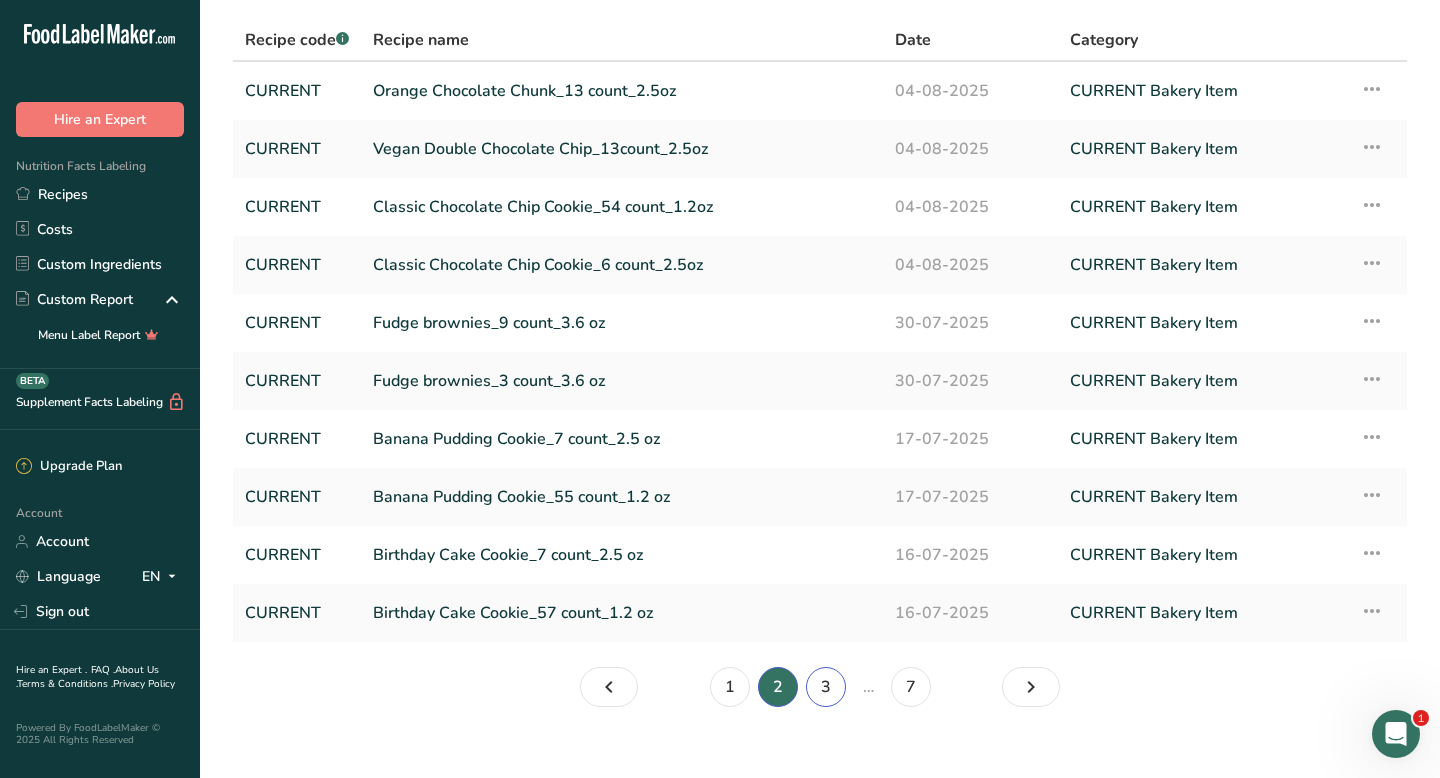 click on "3" at bounding box center [826, 687] 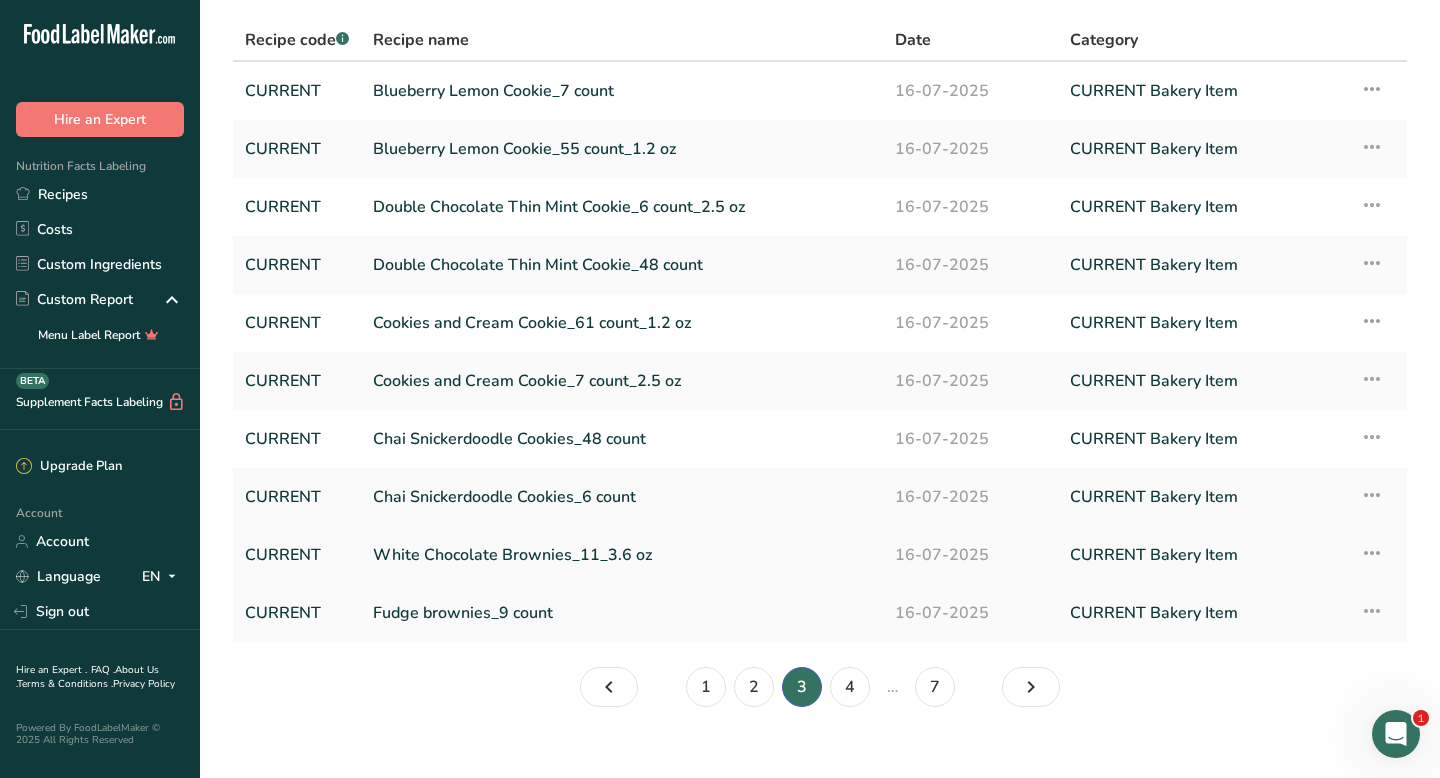 click on "White Chocolate Brownies_11_3.6 oz" at bounding box center [622, 555] 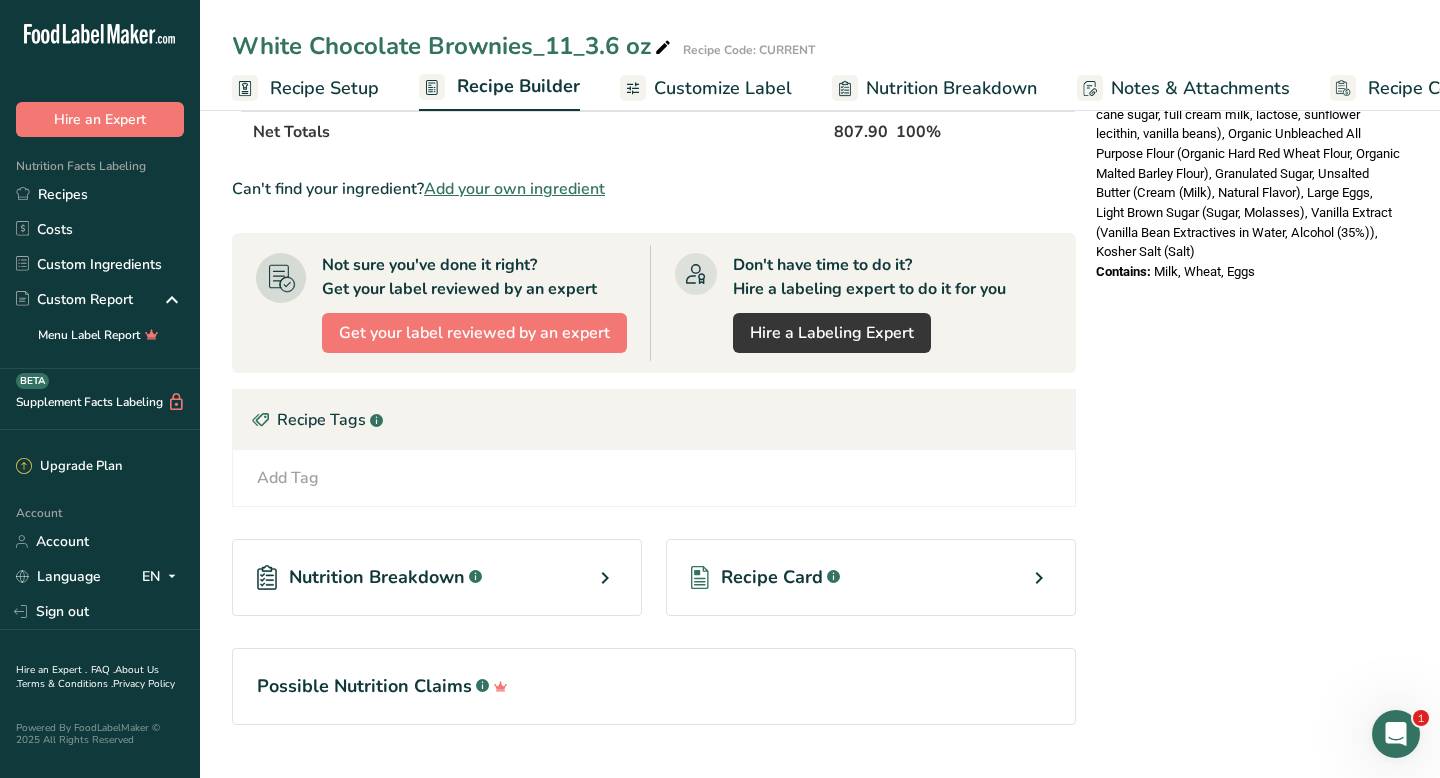 scroll, scrollTop: 740, scrollLeft: 0, axis: vertical 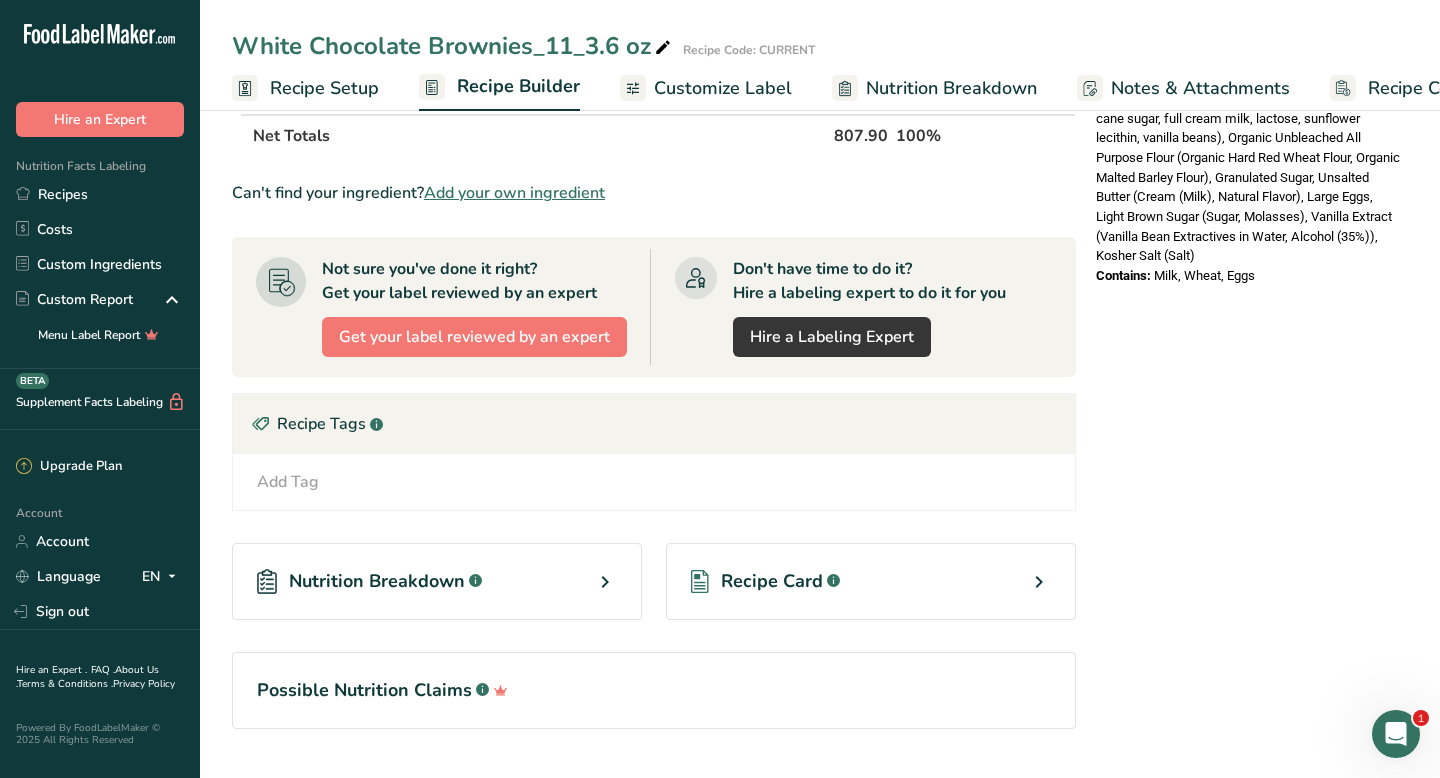 click 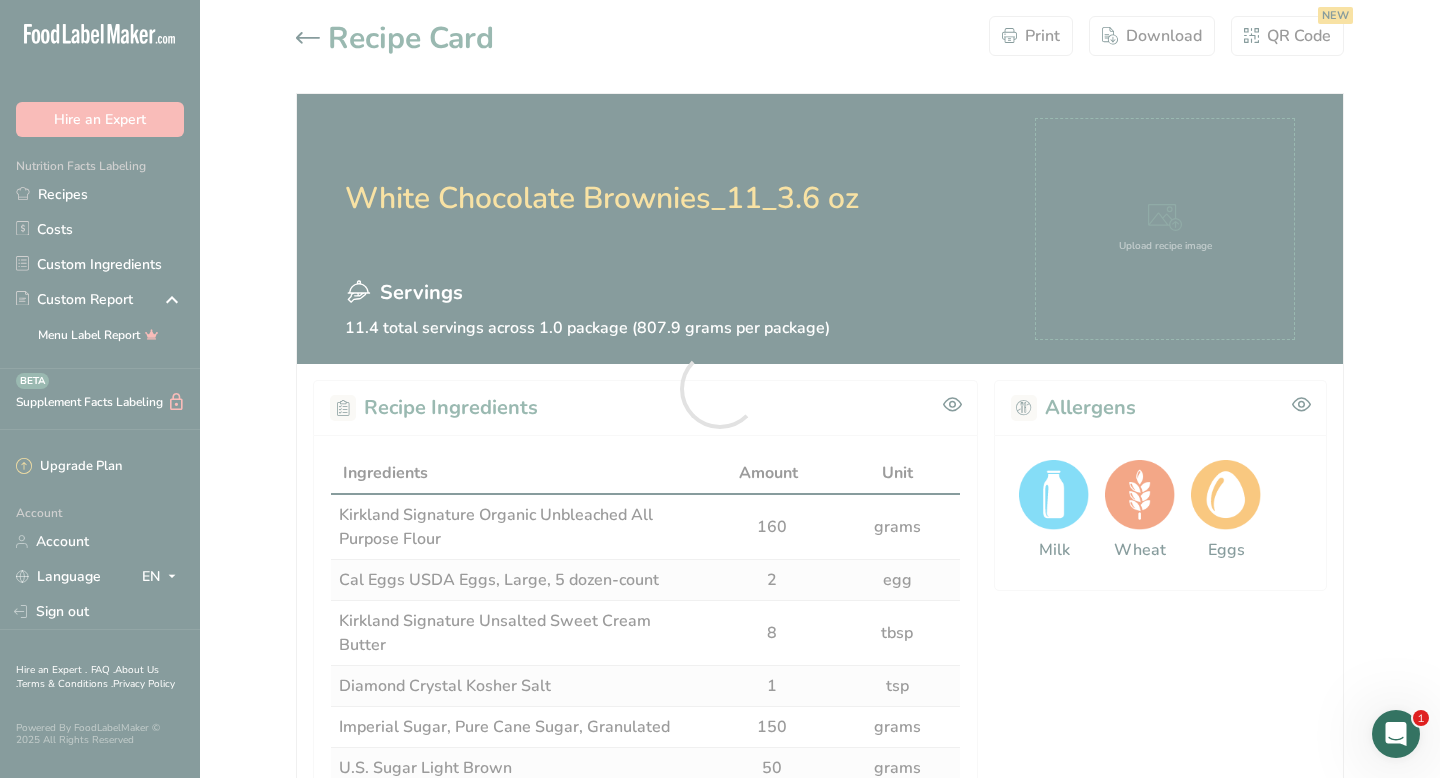 scroll, scrollTop: 0, scrollLeft: 0, axis: both 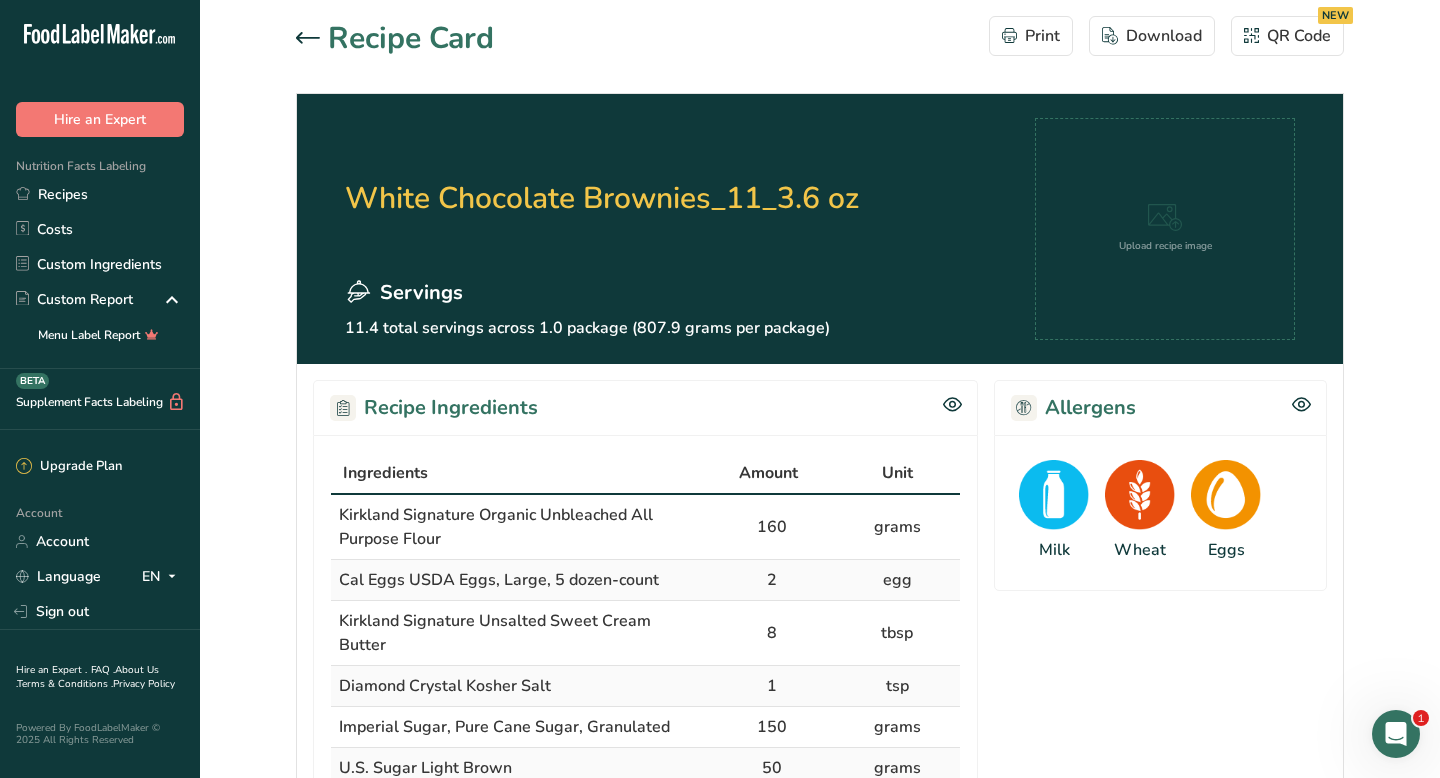 click 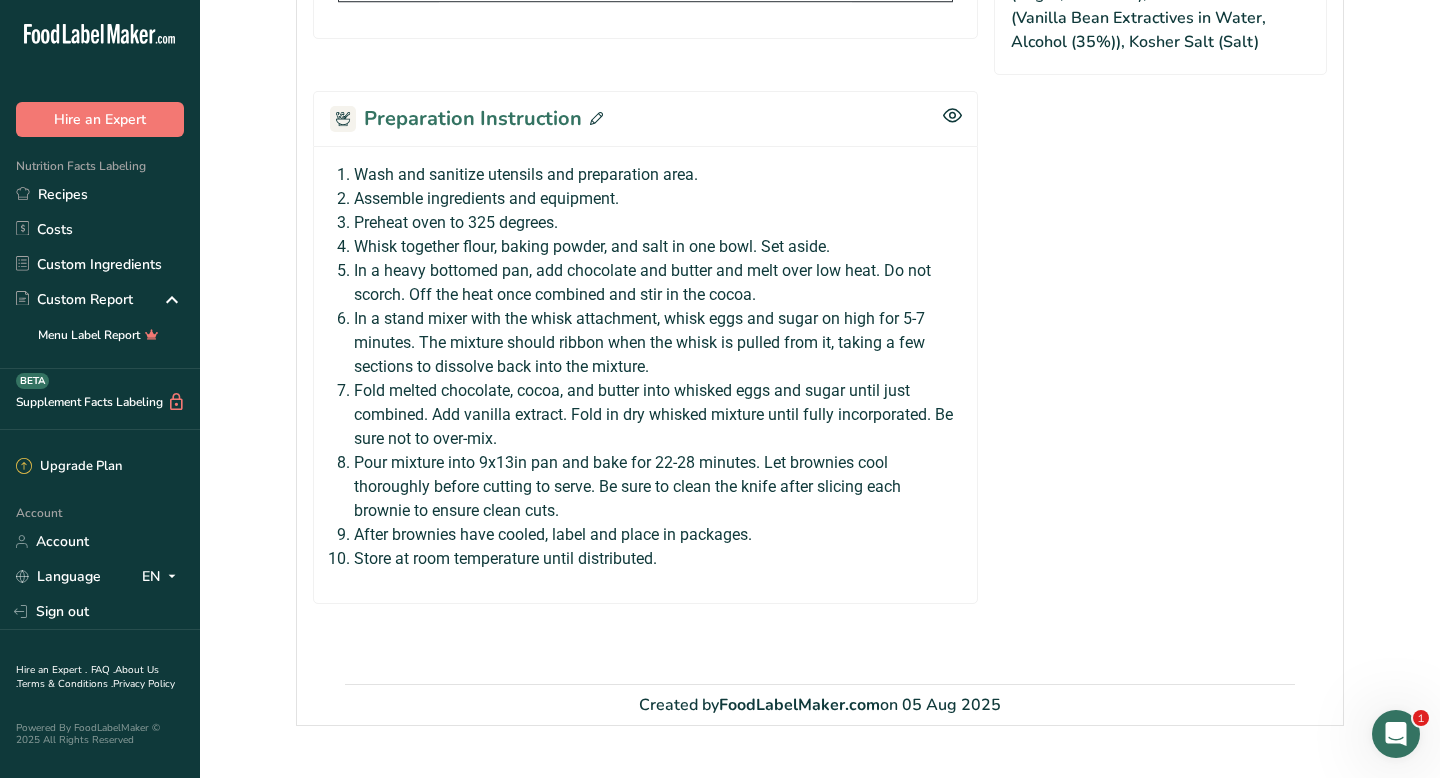 scroll, scrollTop: 1208, scrollLeft: 0, axis: vertical 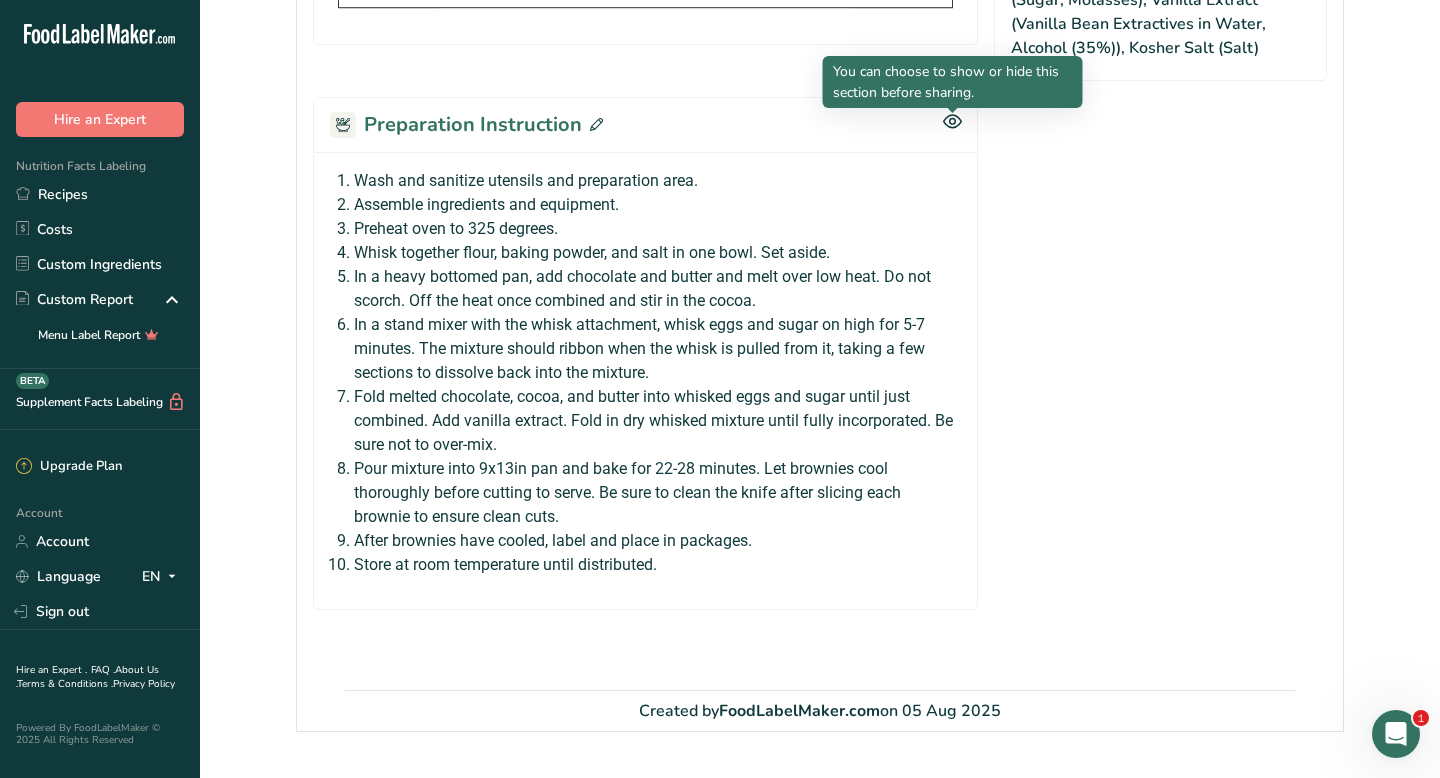 click 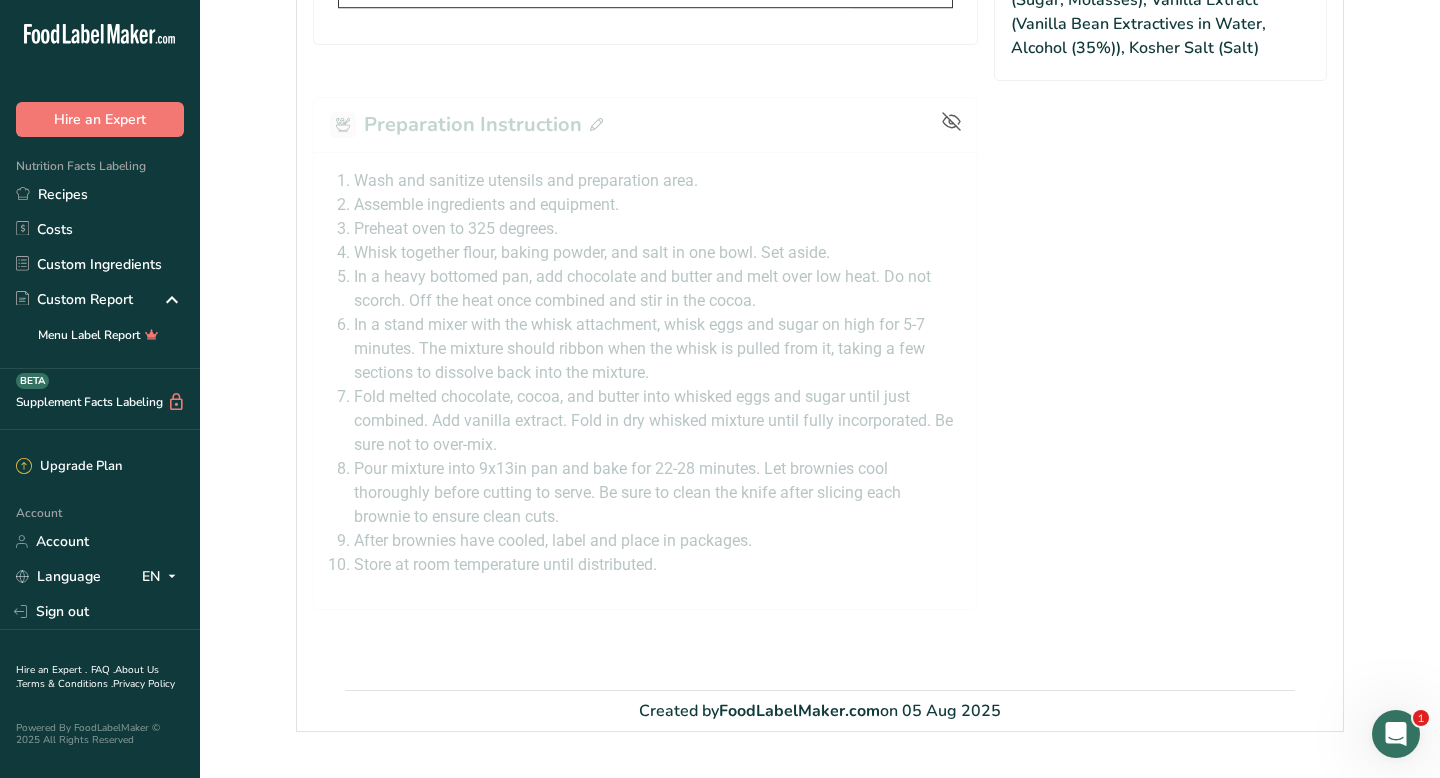 click 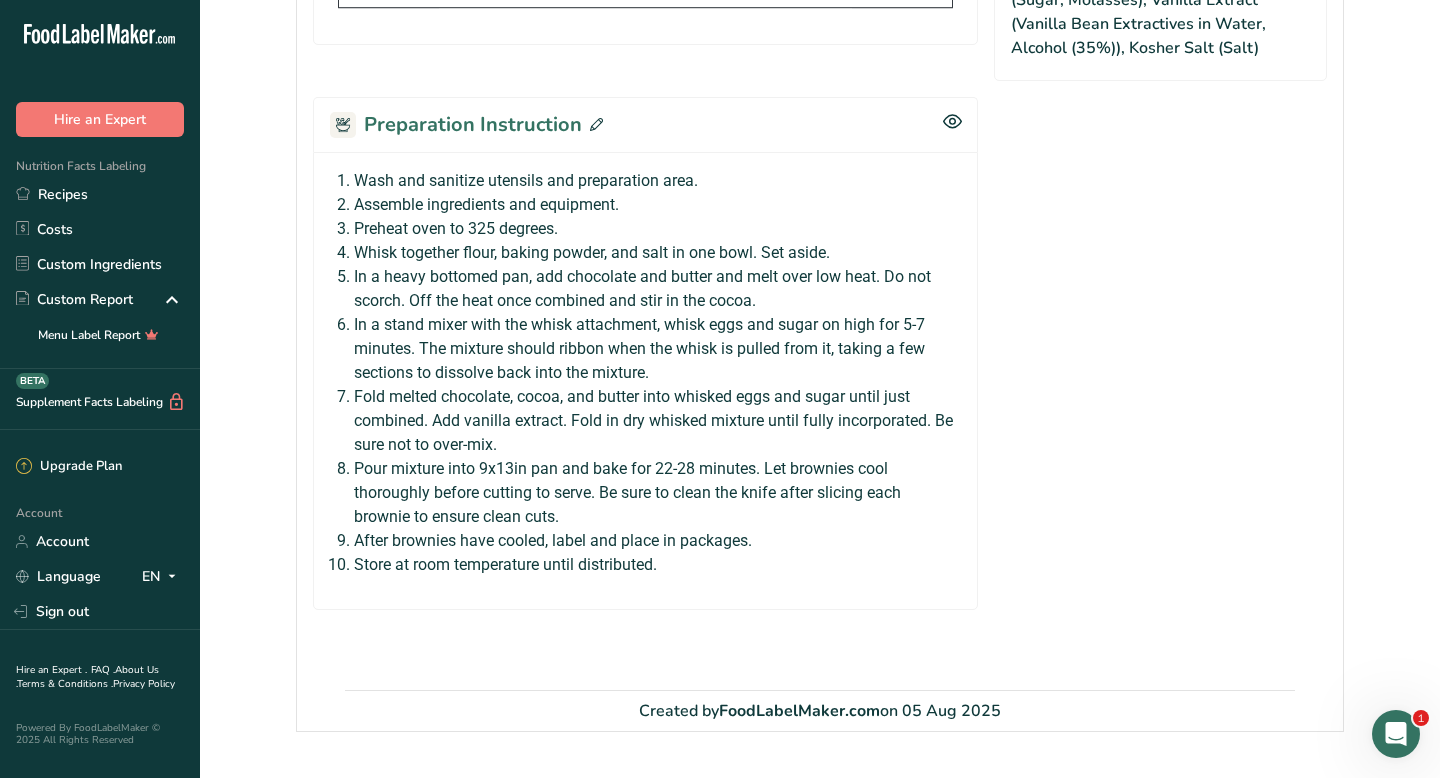 click 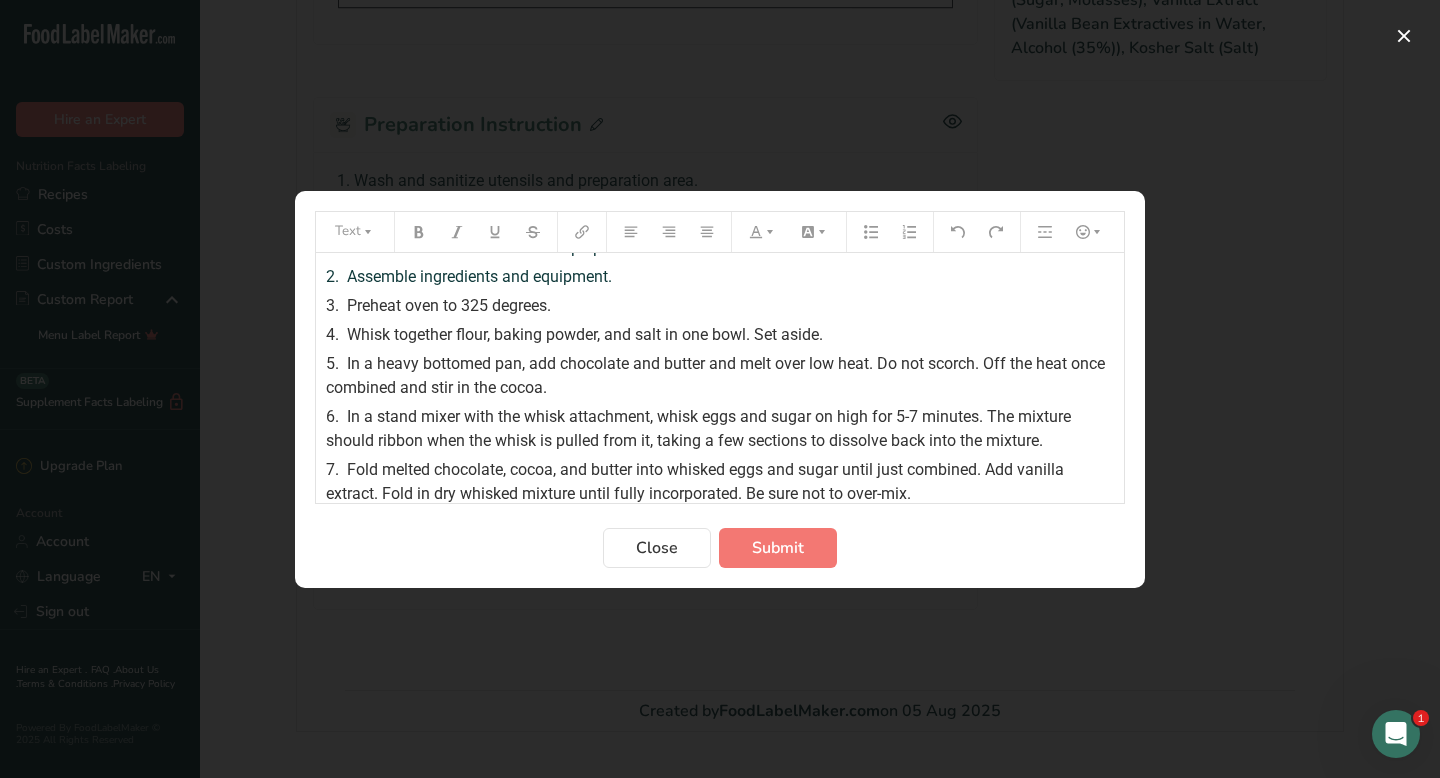 scroll, scrollTop: 19, scrollLeft: 0, axis: vertical 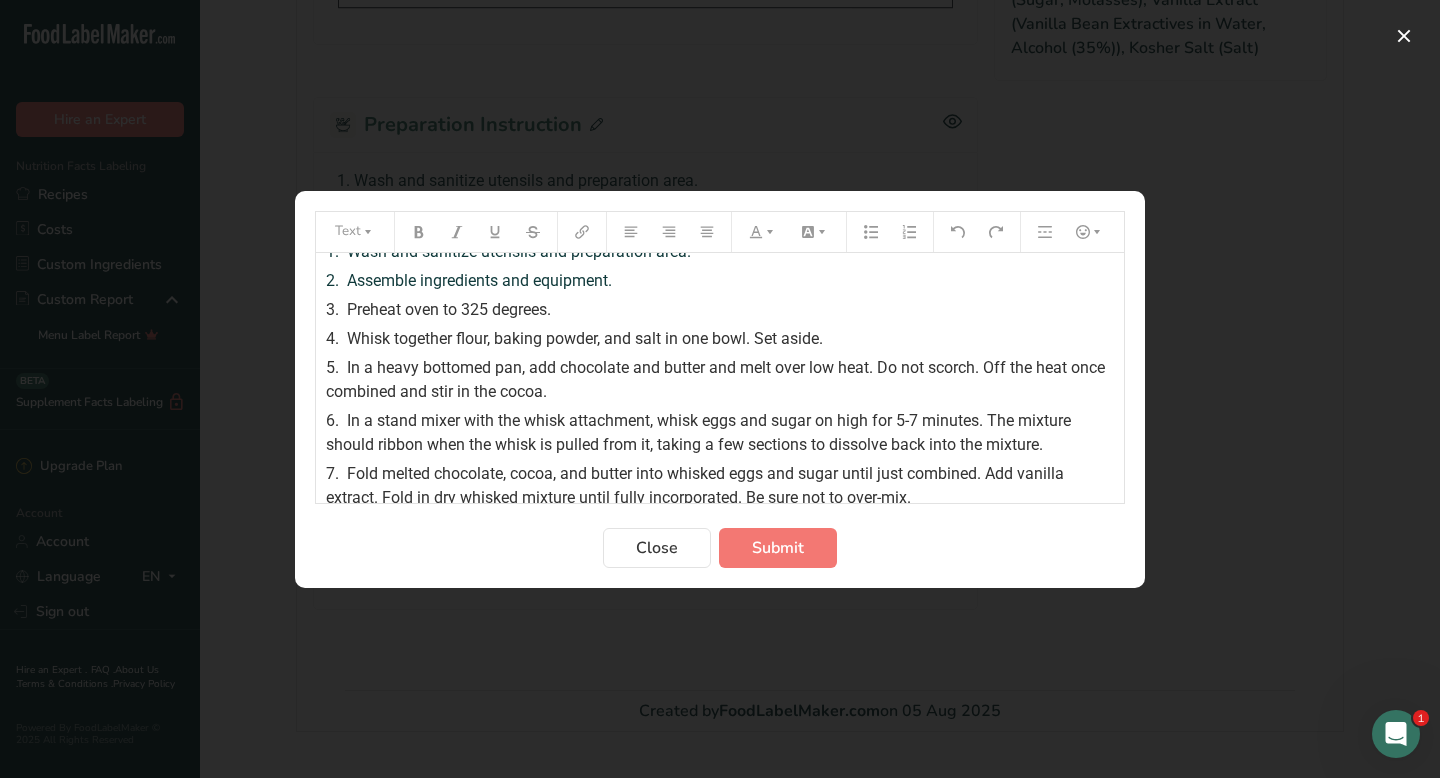 click on "In a heavy bottomed pan, add chocolate and butter and melt over low heat. Do not scorch. Off the heat once combined and stir in the cocoa." at bounding box center [717, 379] 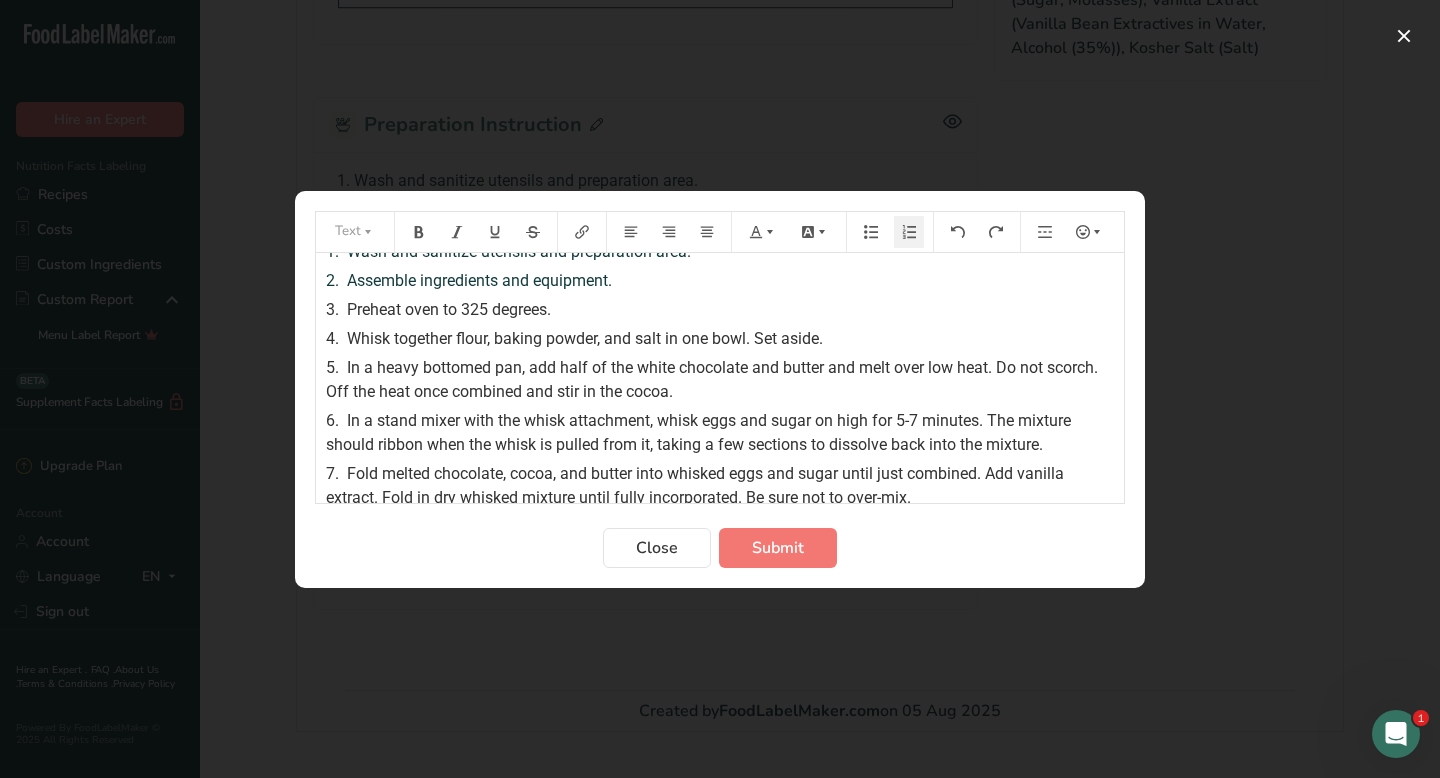 click on "In a heavy bottomed pan, add half of the white chocolate and butter and melt over low heat. Do not scorch. Off the heat once combined and stir in the cocoa." at bounding box center (714, 379) 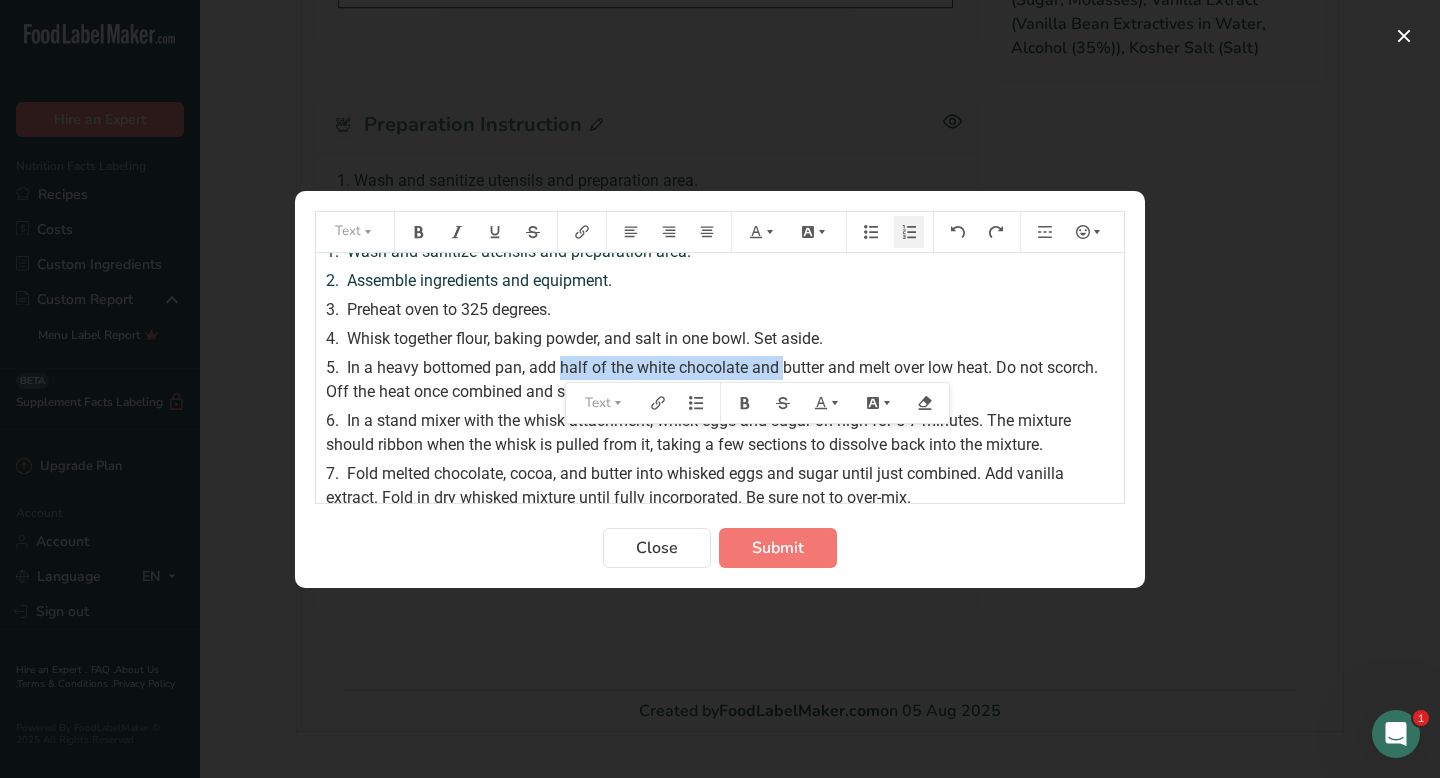 drag, startPoint x: 781, startPoint y: 366, endPoint x: 562, endPoint y: 366, distance: 219 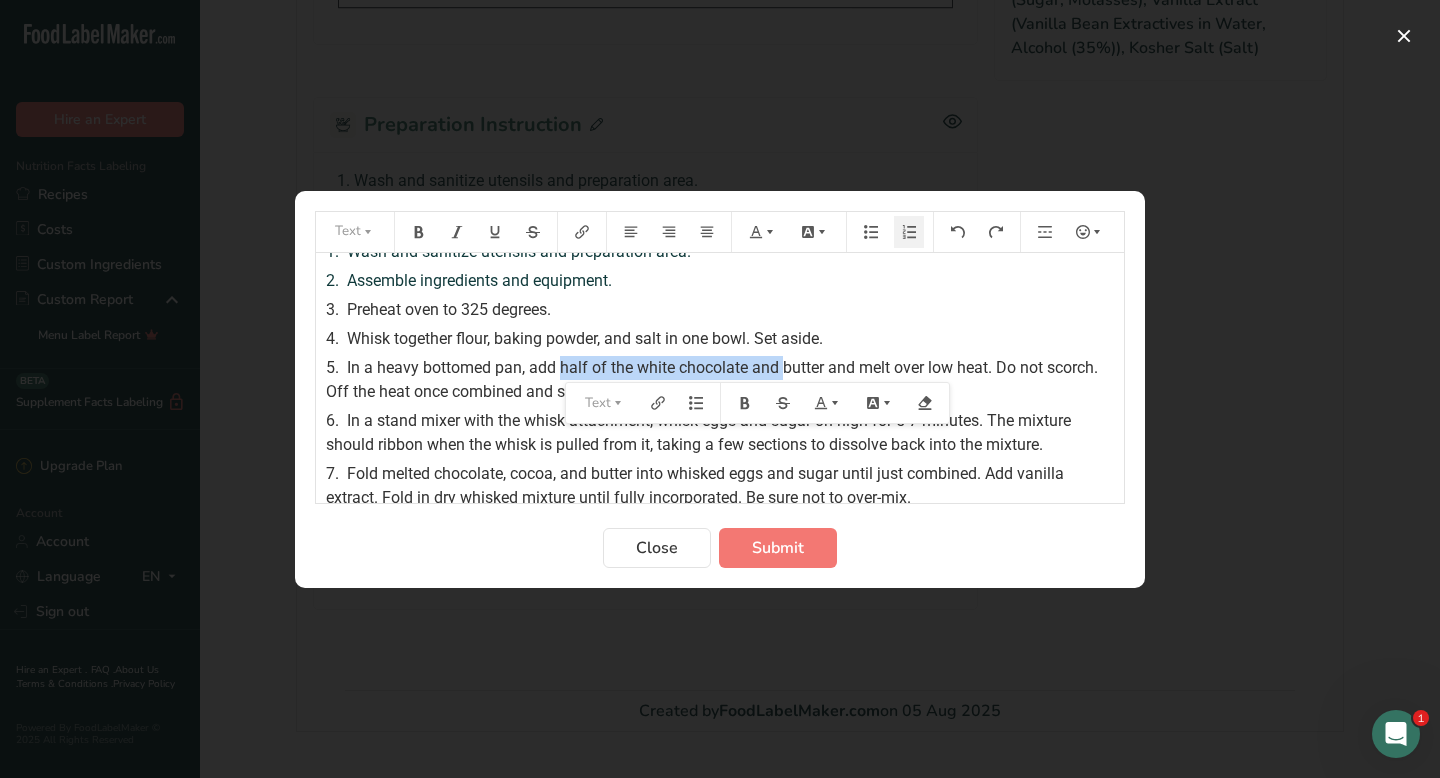 click on "In a heavy bottomed pan, add half of the white chocolate and butter and melt over low heat. Do not scorch. Off the heat once combined and stir in the cocoa." at bounding box center [714, 379] 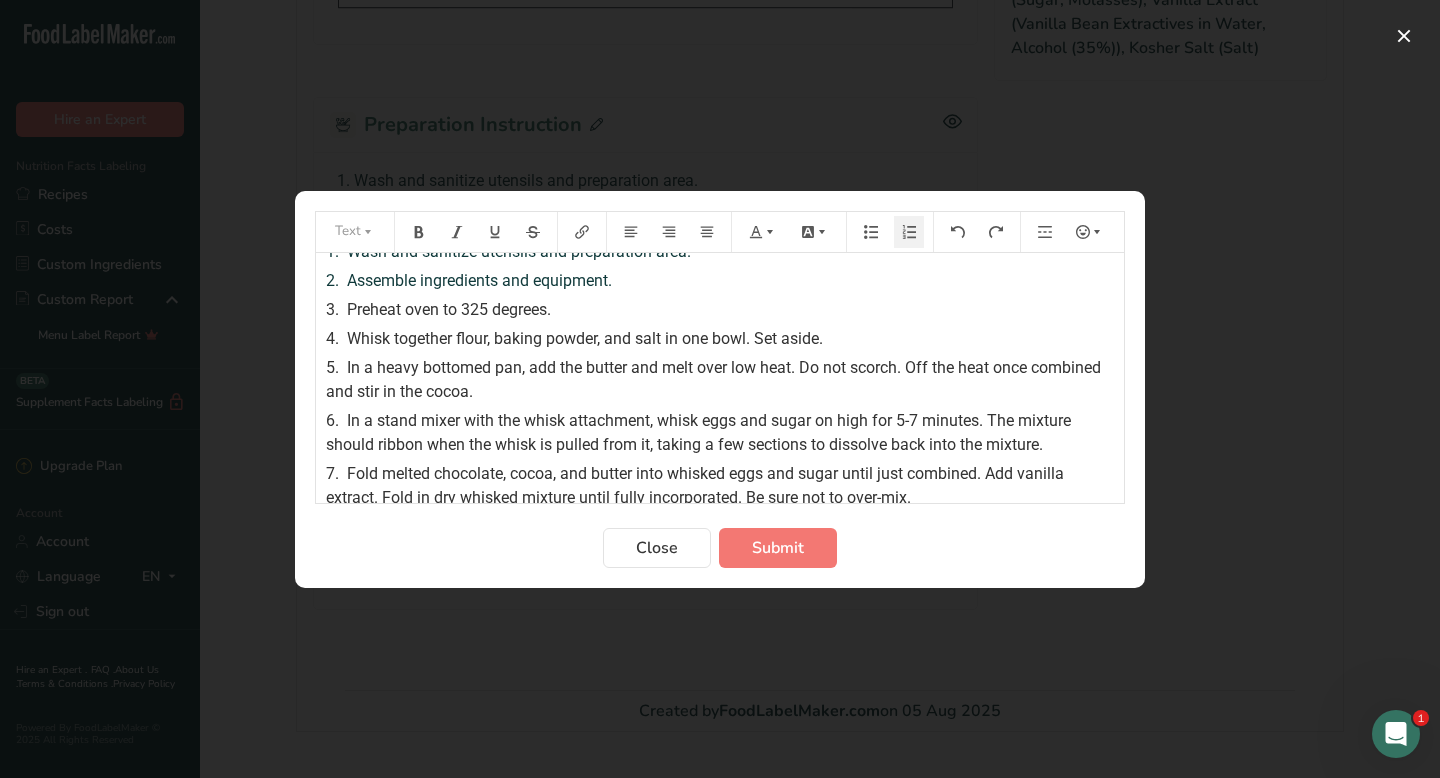 click on "In a heavy bottomed pan, add the butter and melt over low heat. Do not scorch. Off the heat once combined and stir in the cocoa." at bounding box center (715, 379) 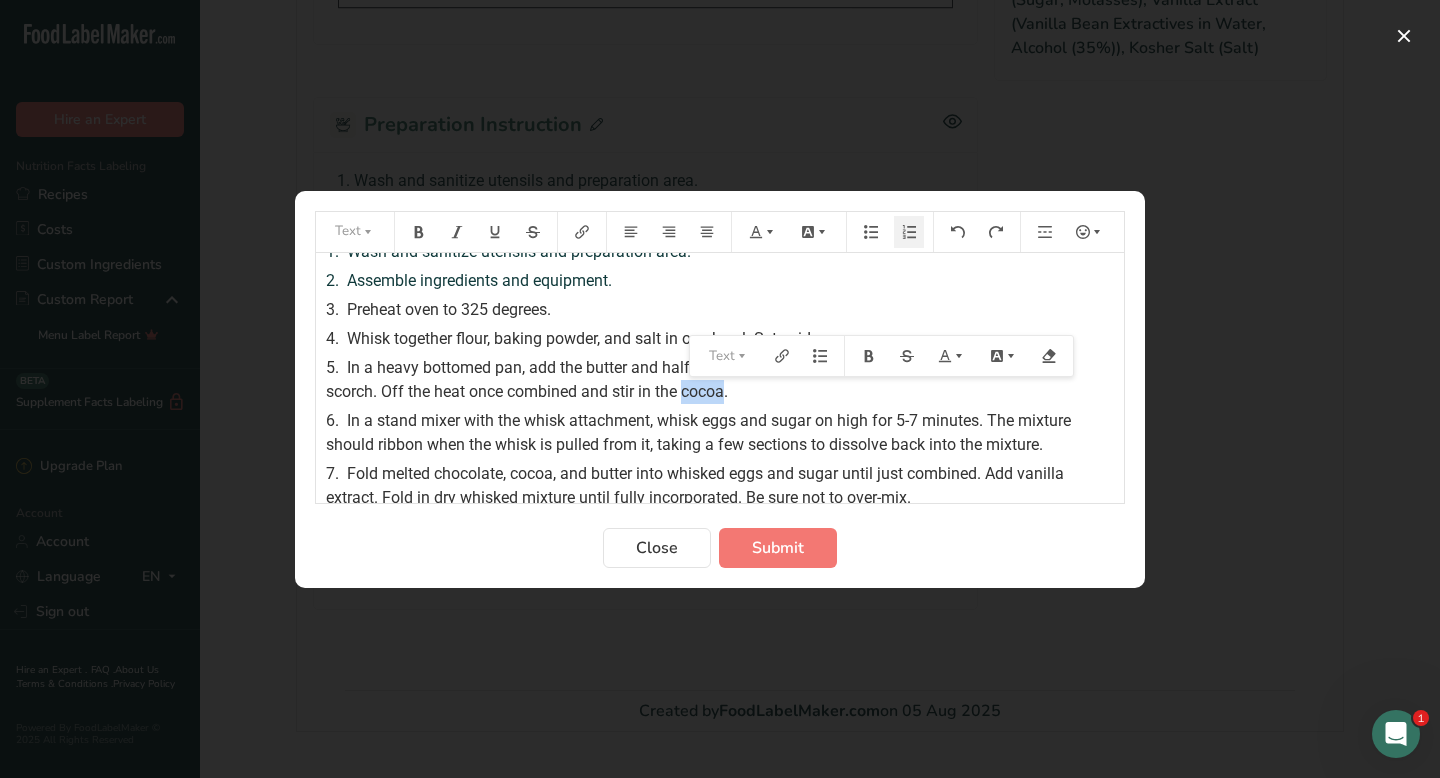 drag, startPoint x: 687, startPoint y: 390, endPoint x: 727, endPoint y: 389, distance: 40.012497 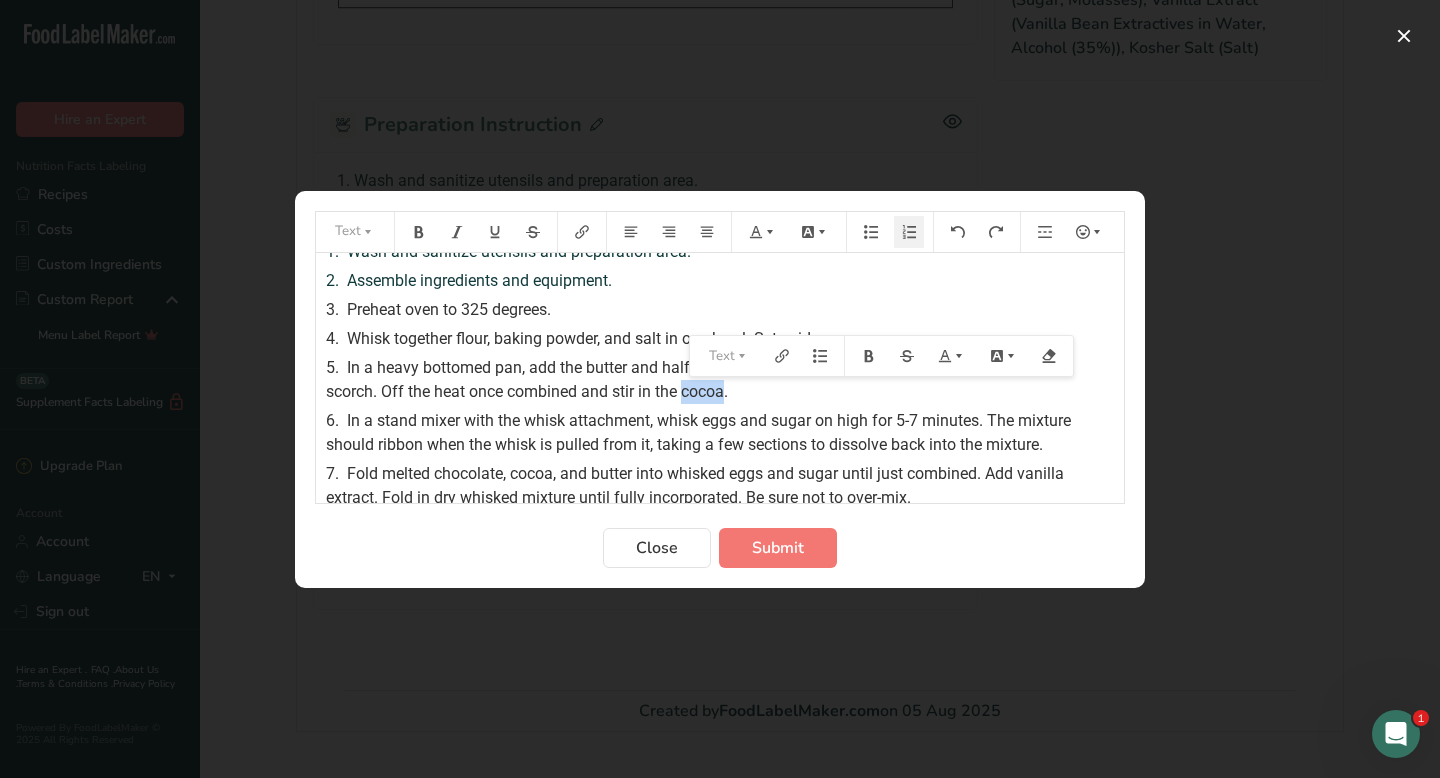 click on "In a heavy bottomed pan, add the butter and half of the white chocolate and melt over low heat. Do not scorch. Off the heat once combined and stir in the cocoa." at bounding box center [699, 379] 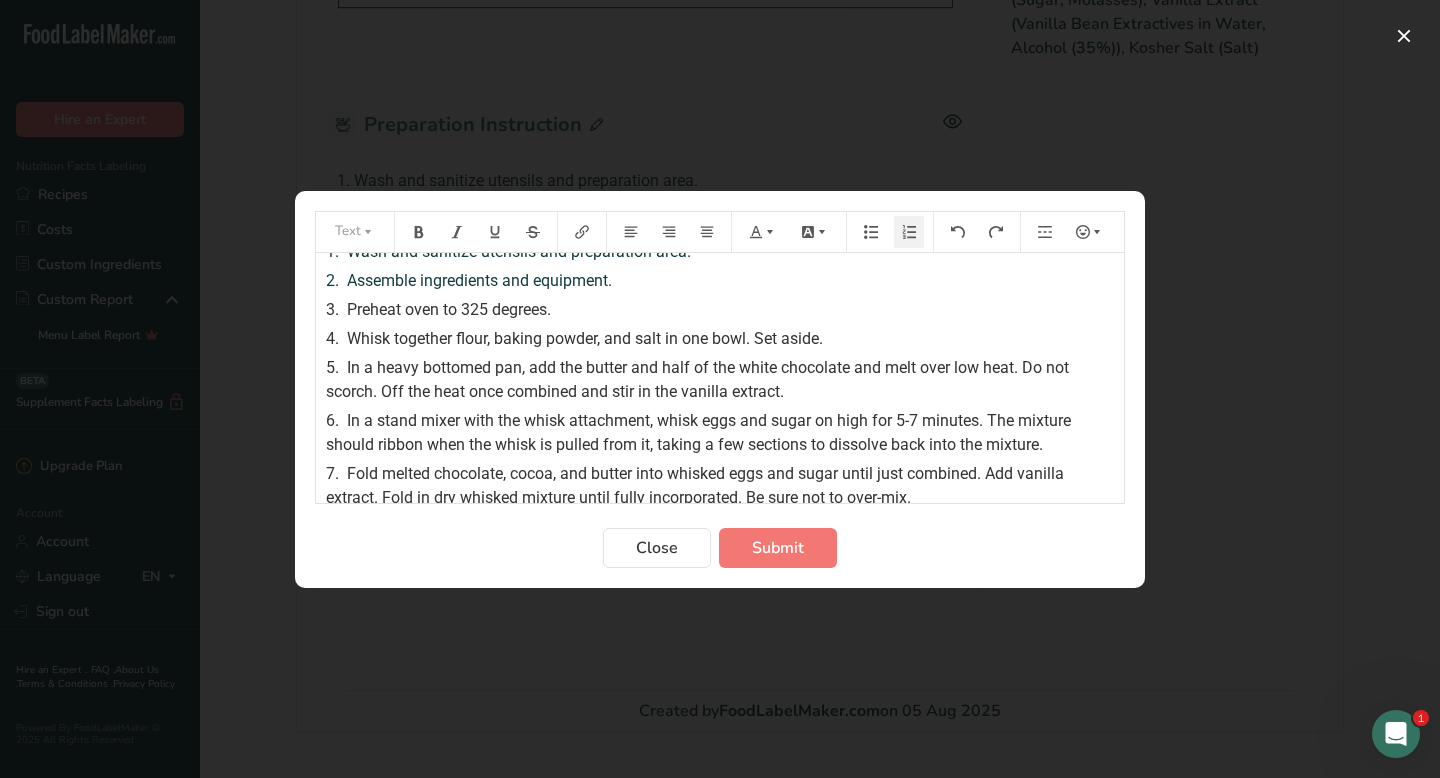 click on "In a stand mixer with the whisk attachment, whisk eggs and sugar on high for 5-7 minutes. The mixture should ribbon when the whisk is pulled from it, taking a few sections to dissolve back into the mixture." at bounding box center [700, 432] 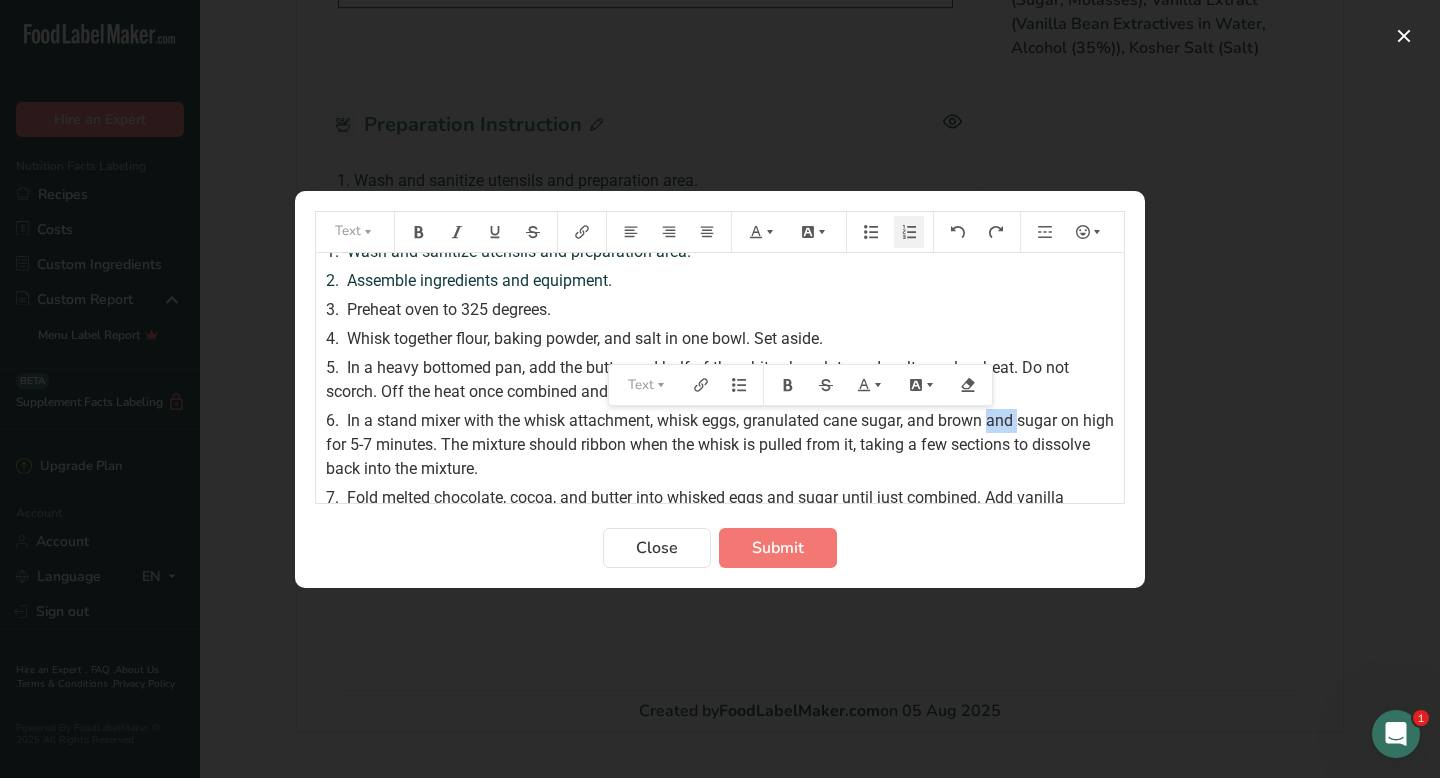 drag, startPoint x: 1020, startPoint y: 416, endPoint x: 988, endPoint y: 417, distance: 32.01562 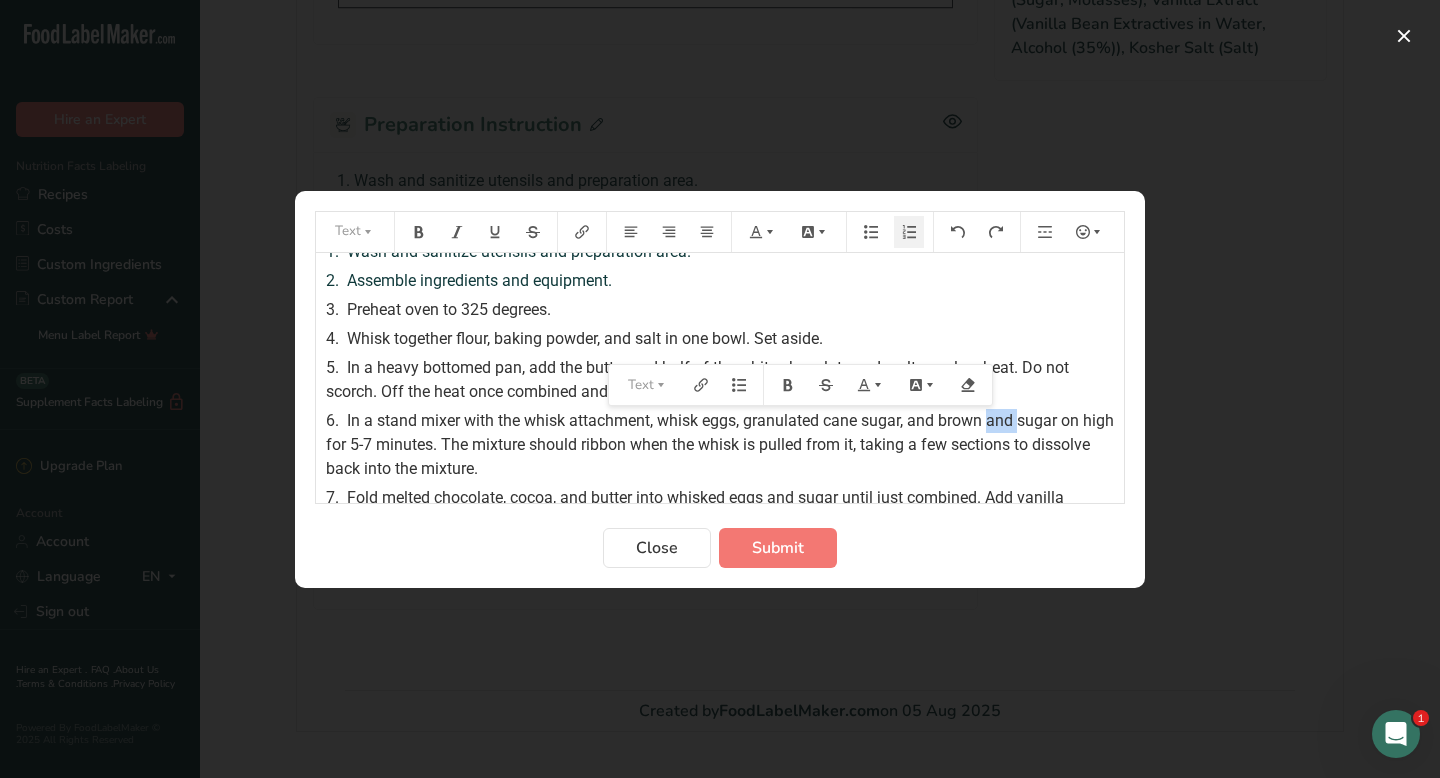 click on "In a stand mixer with the whisk attachment, whisk eggs, granulated cane sugar, and brown and sugar on high for 5-7 minutes. The mixture should ribbon when the whisk is pulled from it, taking a few sections to dissolve back into the mixture." at bounding box center (722, 444) 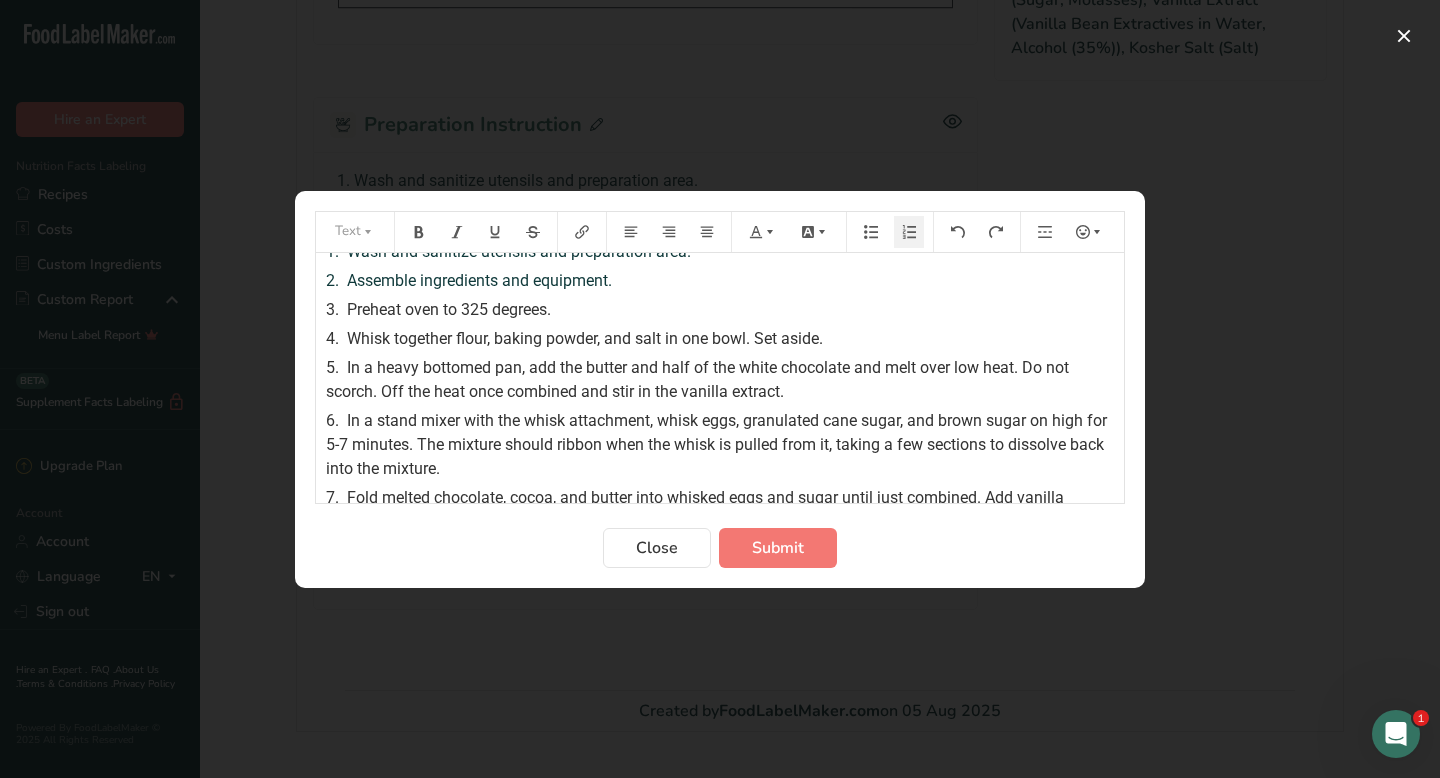 click on "6. In a stand mixer with the whisk attachment, whisk eggs, granulated cane sugar, and brown sugar on high for 5-7 minutes. The mixture should ribbon when the whisk is pulled from it, taking a few sections to dissolve back into the mixture." at bounding box center (720, 445) 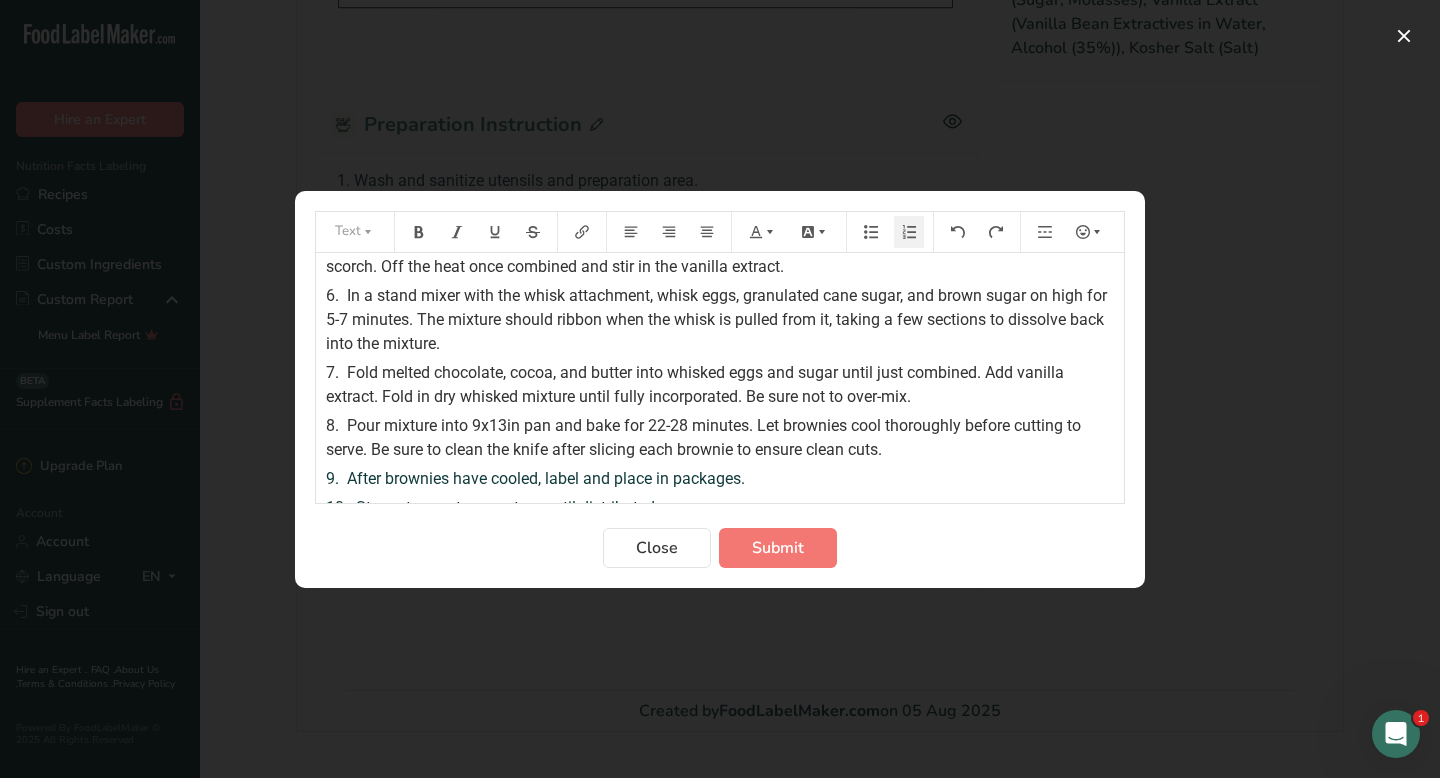 scroll, scrollTop: 147, scrollLeft: 0, axis: vertical 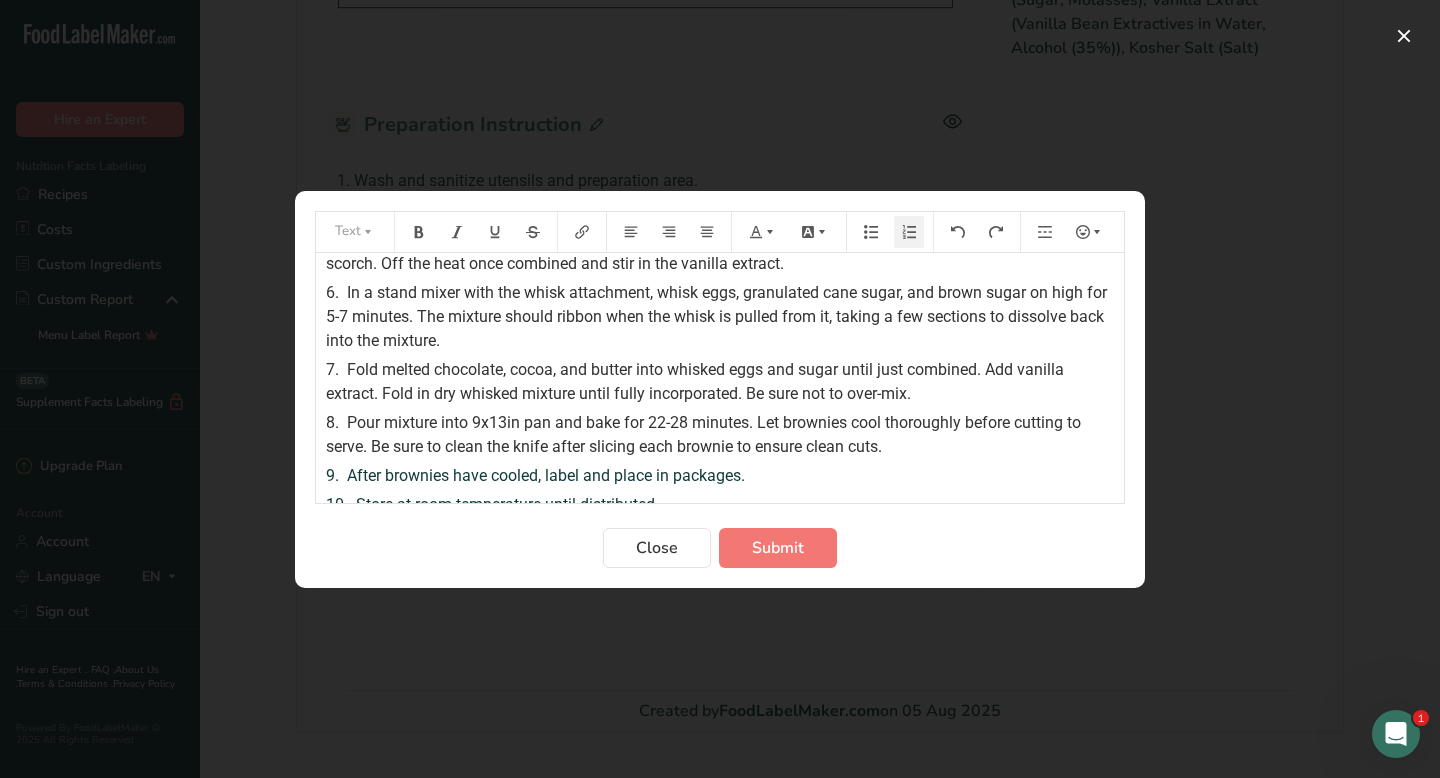 click on "Fold melted chocolate, cocoa, and butter into whisked eggs and sugar until just combined. Add vanilla extract. Fold in dry whisked mixture until fully incorporated. Be sure not to over-mix." at bounding box center [697, 381] 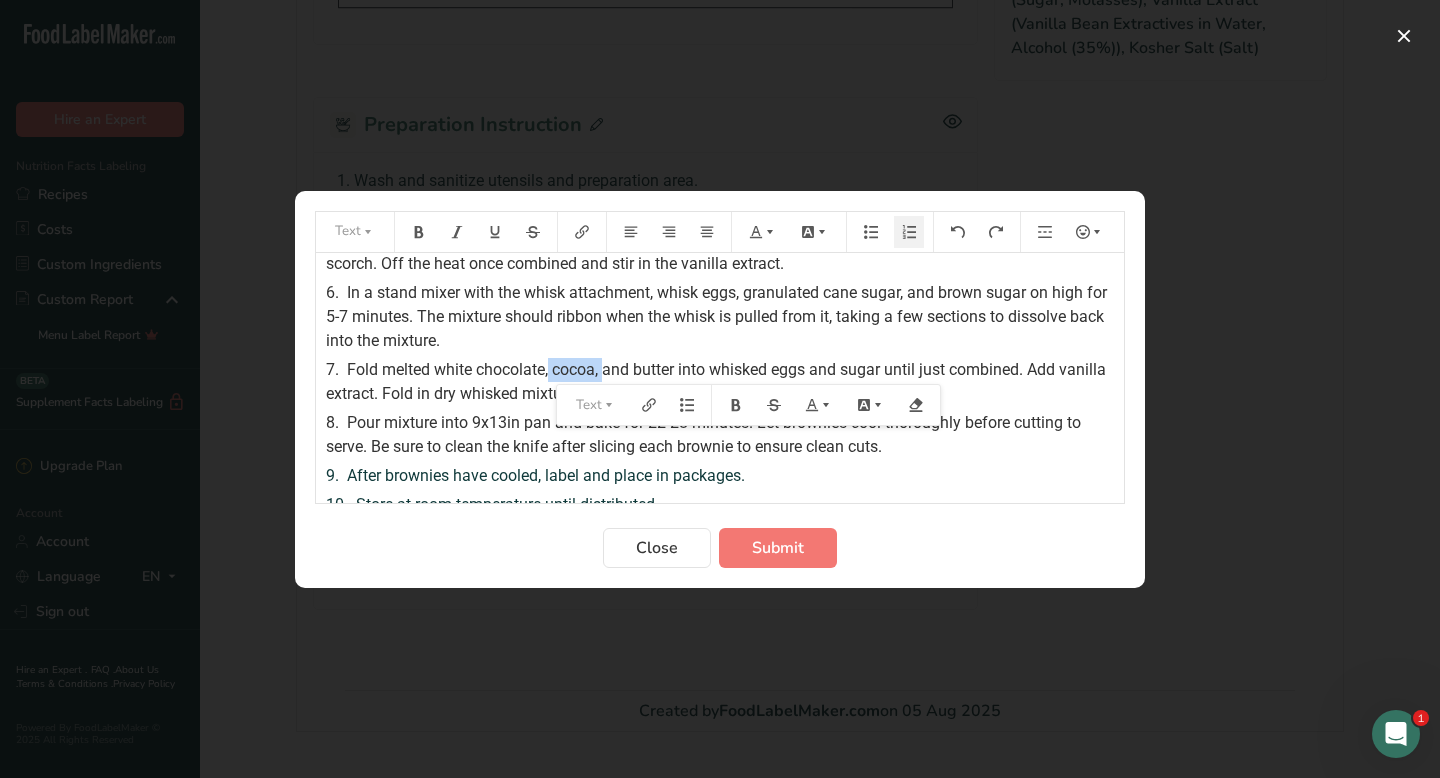 drag, startPoint x: 550, startPoint y: 374, endPoint x: 609, endPoint y: 374, distance: 59 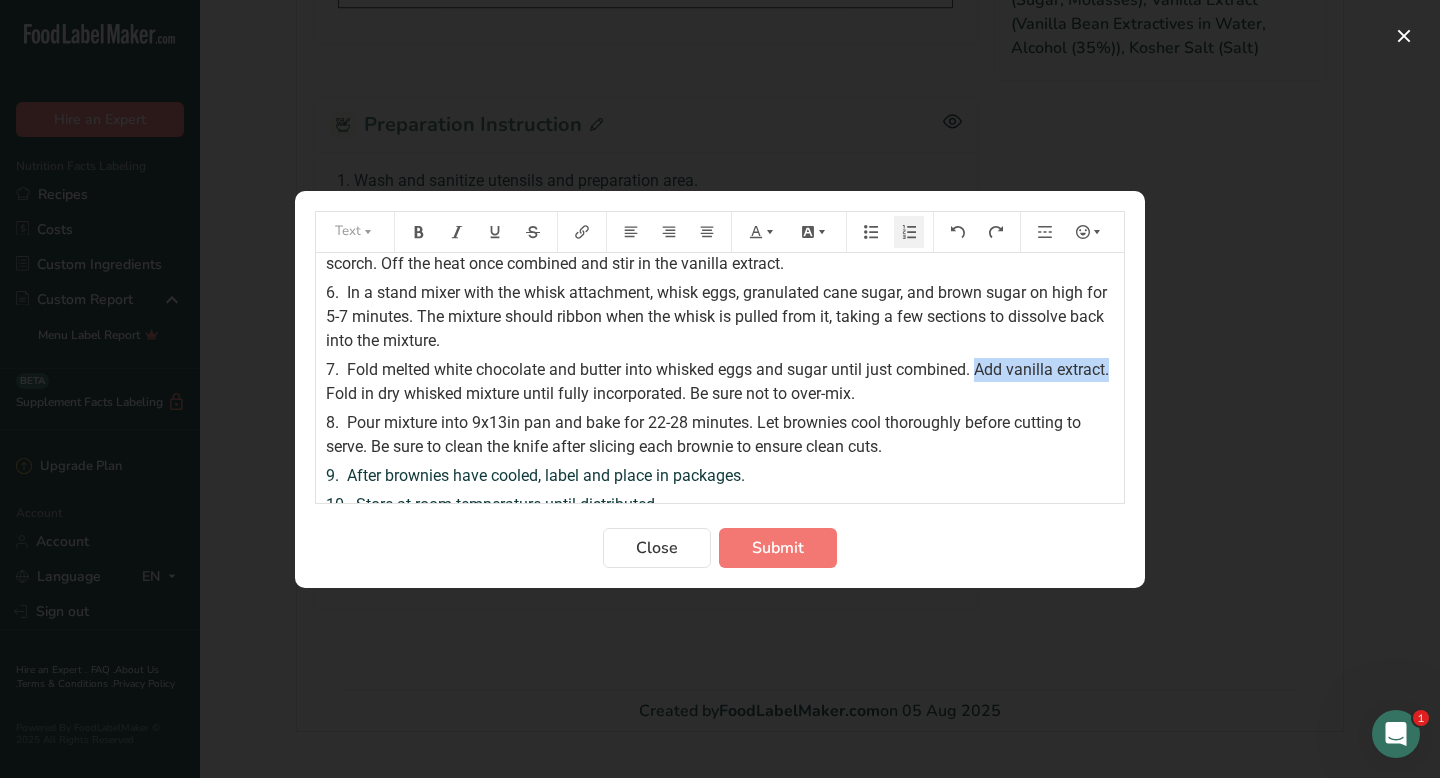 drag, startPoint x: 980, startPoint y: 368, endPoint x: 1115, endPoint y: 367, distance: 135.00371 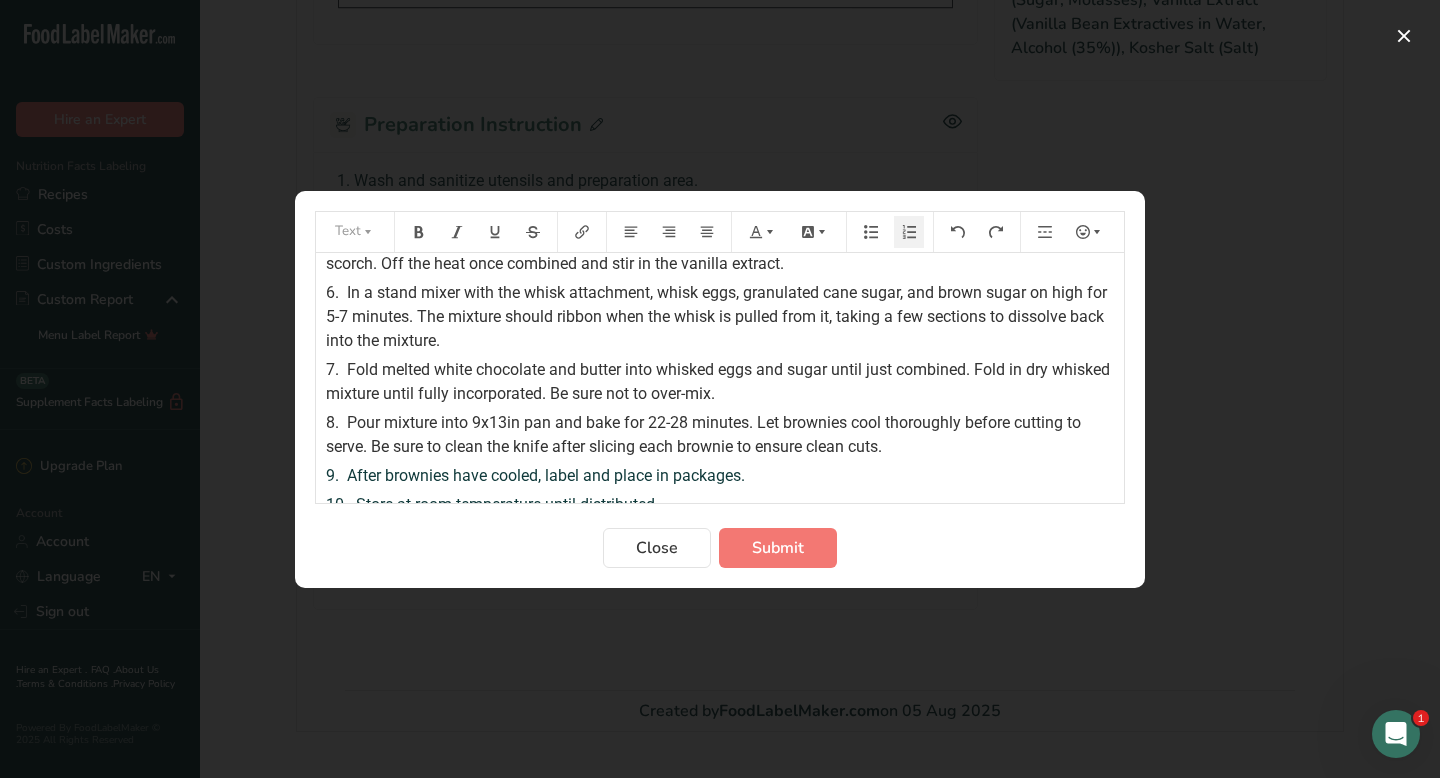 click on "Fold melted white chocolate and butter into whisked eggs and sugar until just combined. Fold in dry whisked mixture until fully incorporated. Be sure not to over-mix." at bounding box center [720, 381] 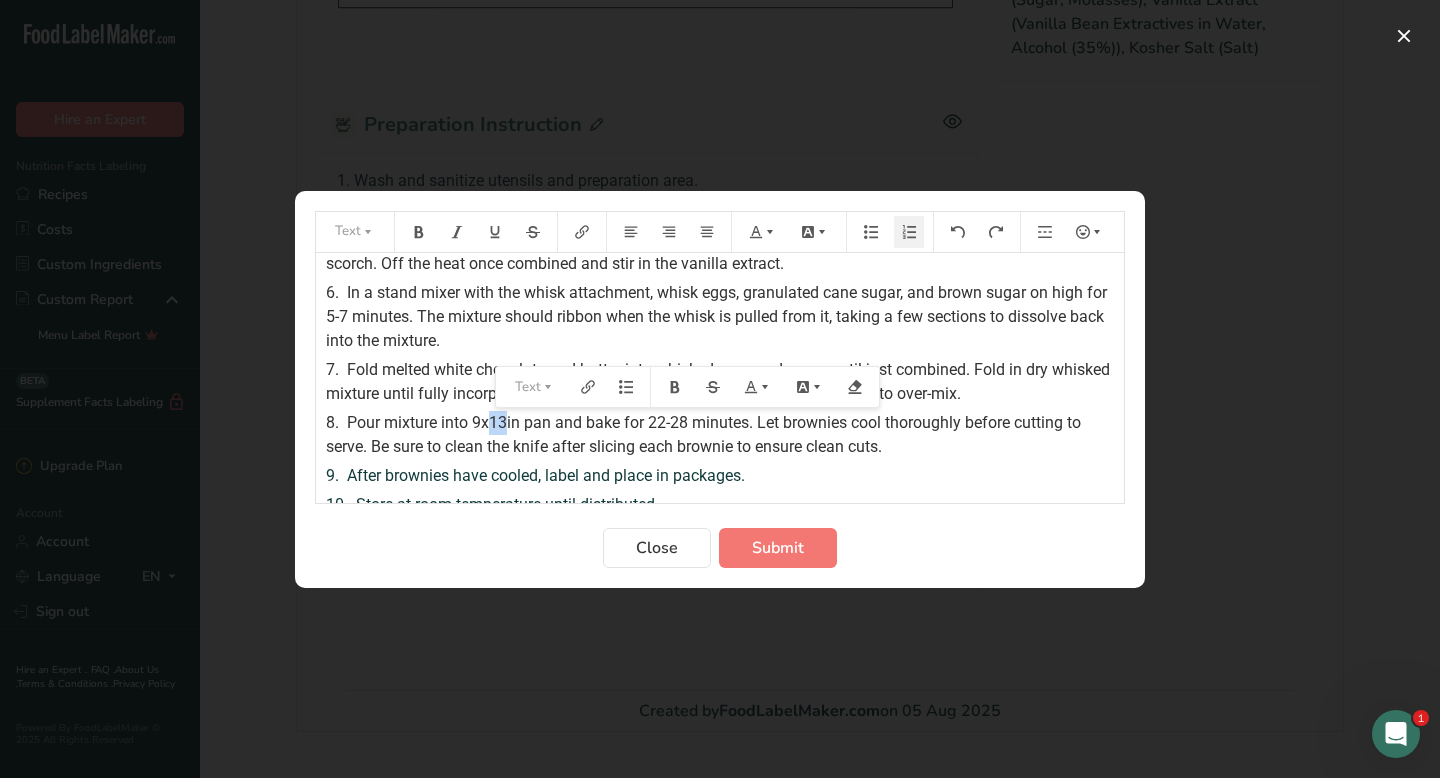 drag, startPoint x: 508, startPoint y: 418, endPoint x: 494, endPoint y: 423, distance: 14.866069 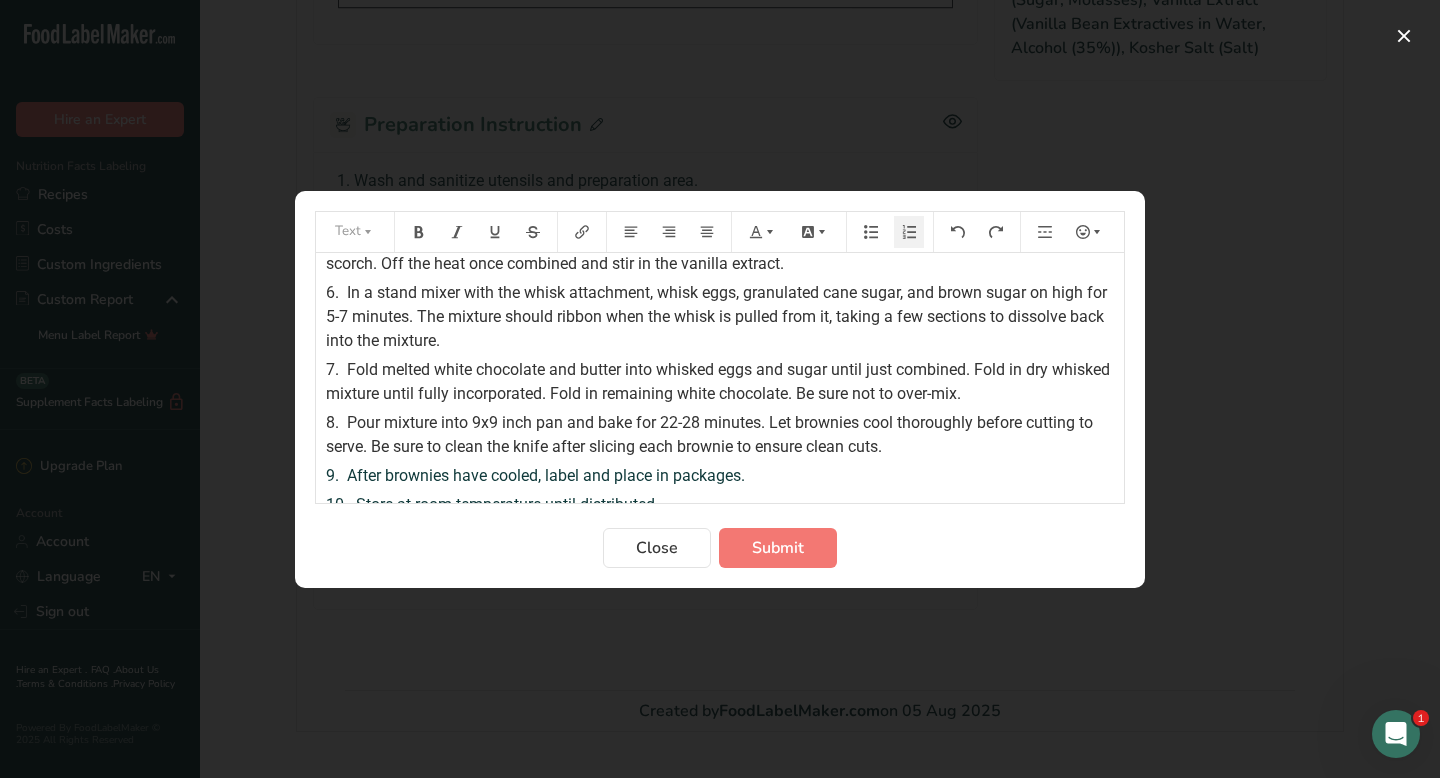 click on "Pour mixture into 9x9 inch pan and bake for 22-28 minutes. Let brownies cool thoroughly before cutting to serve. Be sure to clean the knife after slicing each brownie to ensure clean cuts." at bounding box center (711, 434) 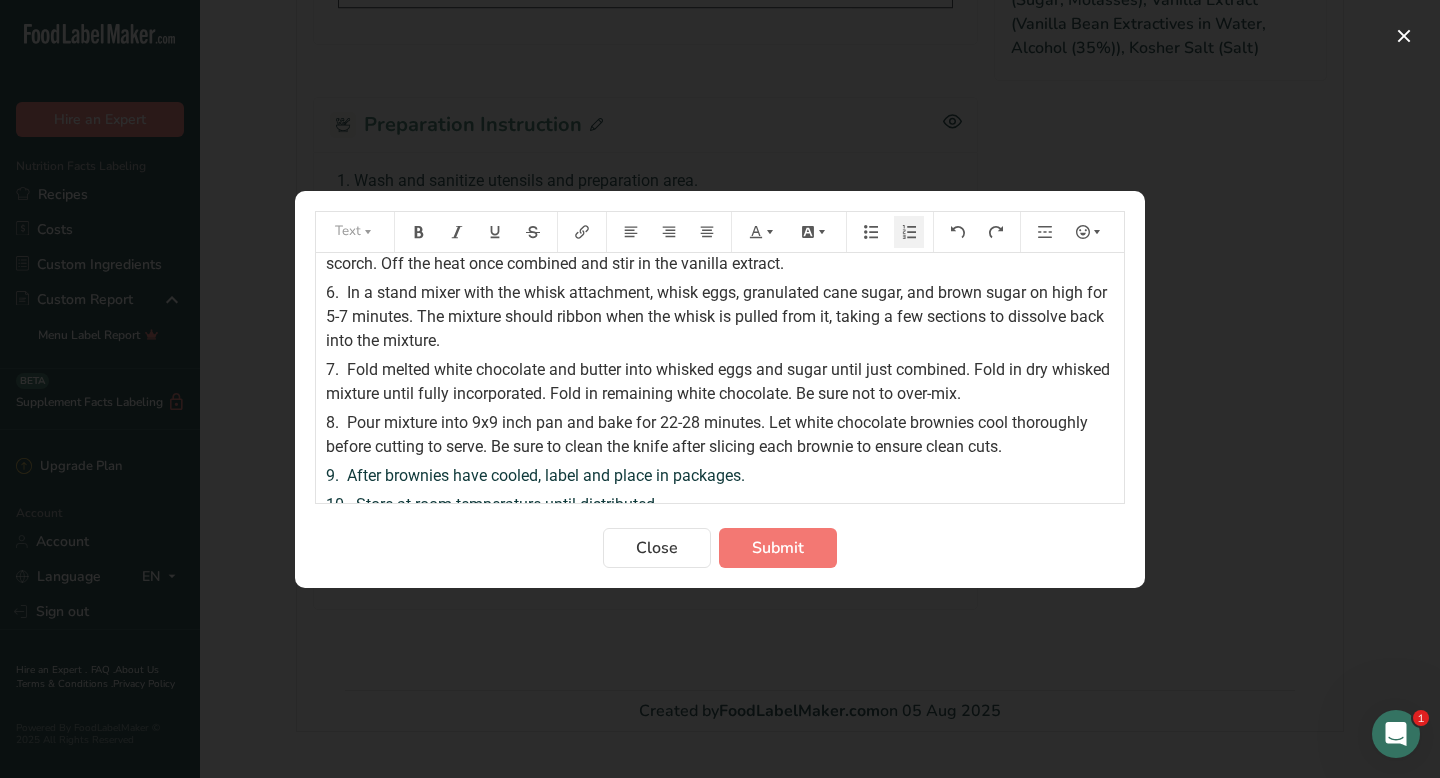 click on "Pour mixture into 9x9 inch pan and bake for 22-28 minutes. Let white chocolate brownies cool thoroughly before cutting to serve. Be sure to clean the knife after slicing each brownie to ensure clean cuts." at bounding box center (709, 434) 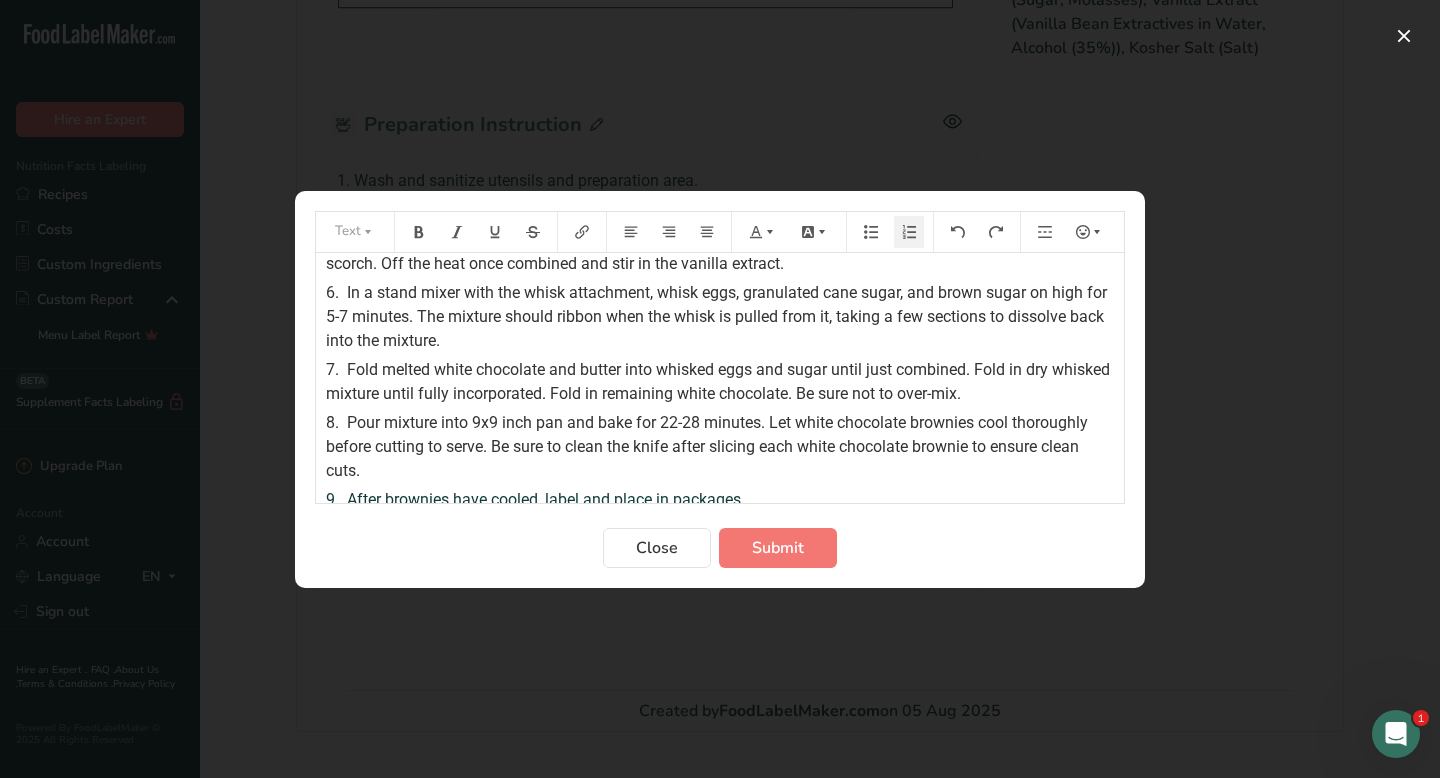 scroll, scrollTop: 190, scrollLeft: 0, axis: vertical 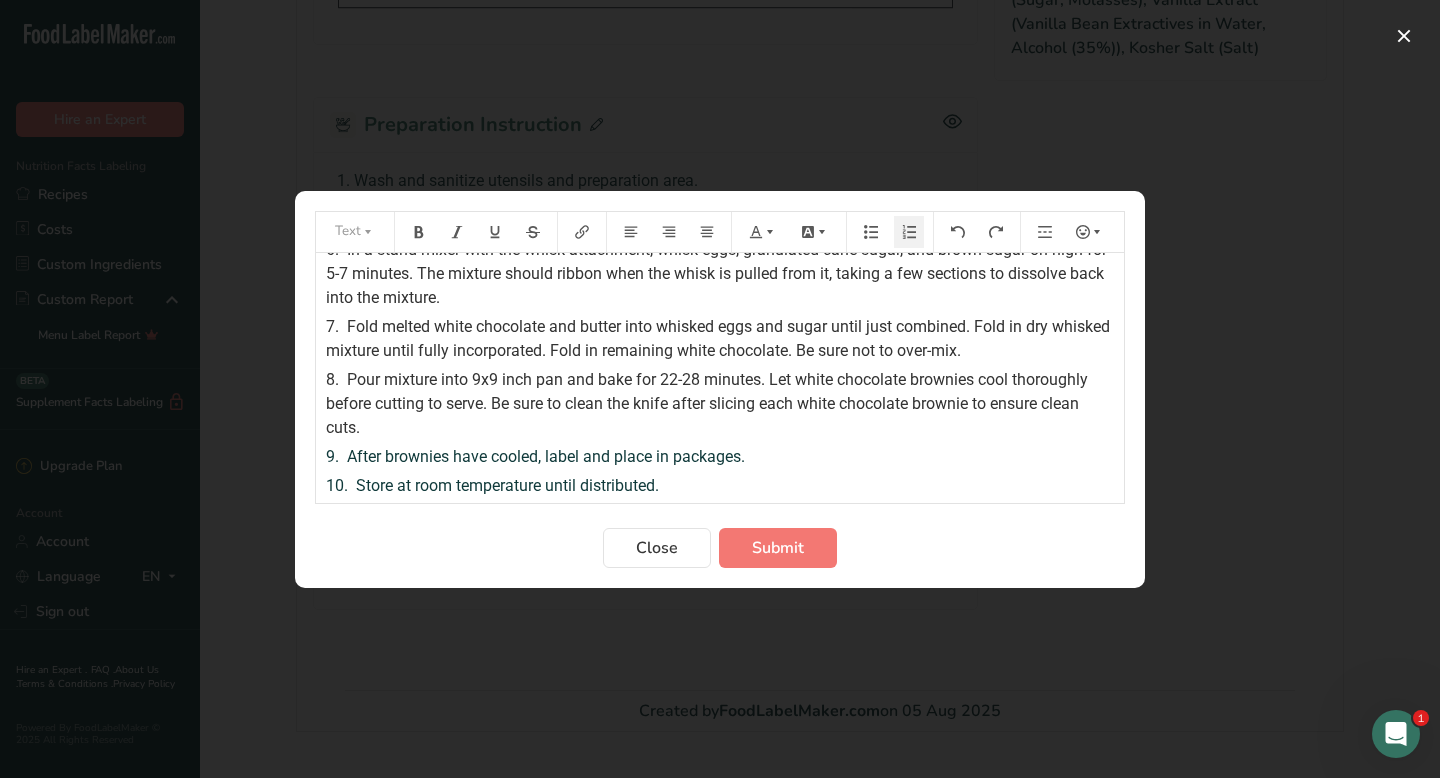 click on "Pour mixture into 9x9 inch pan and bake for 22-28 minutes. Let white chocolate brownies cool thoroughly before cutting to serve. Be sure to clean the knife after slicing each white chocolate brownie to ensure clean cuts." at bounding box center (709, 403) 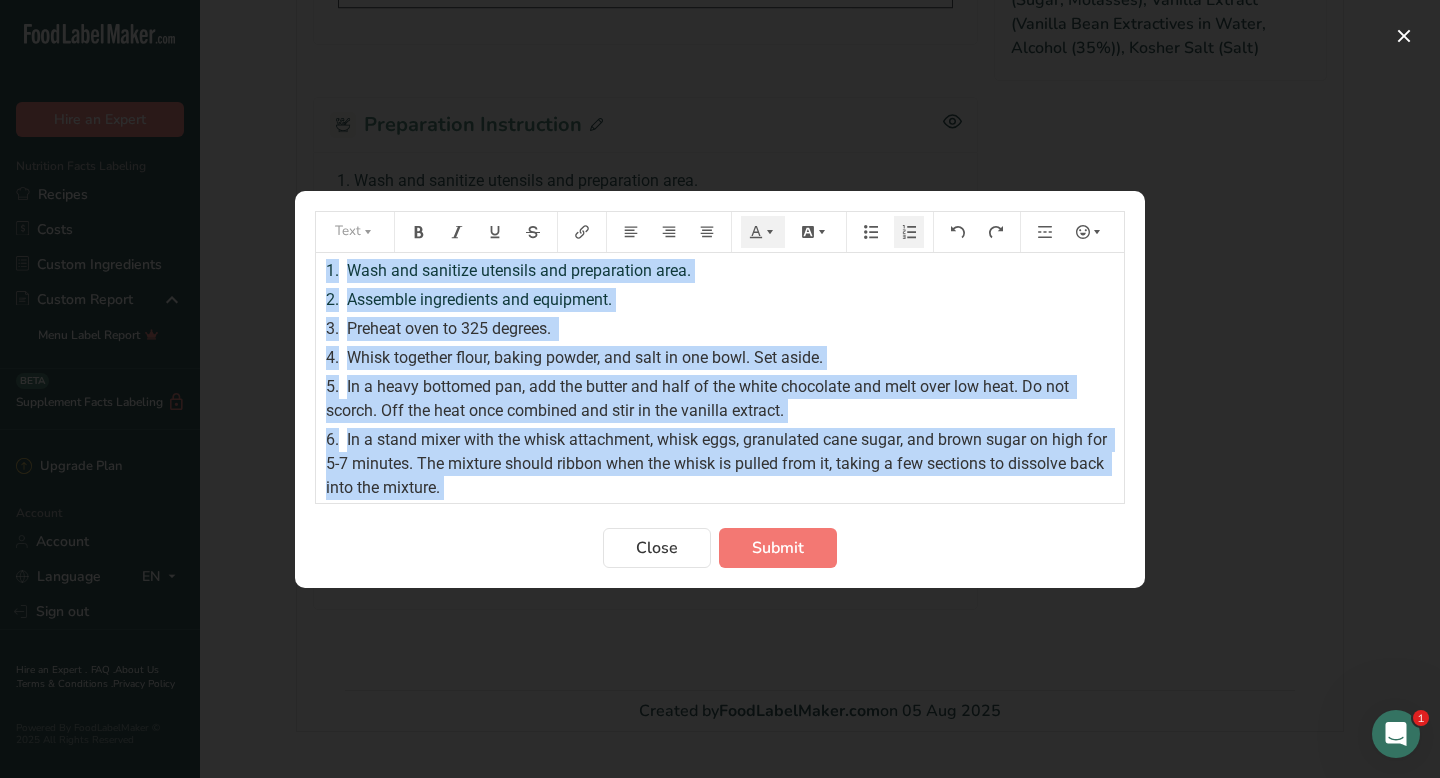 scroll, scrollTop: 0, scrollLeft: 0, axis: both 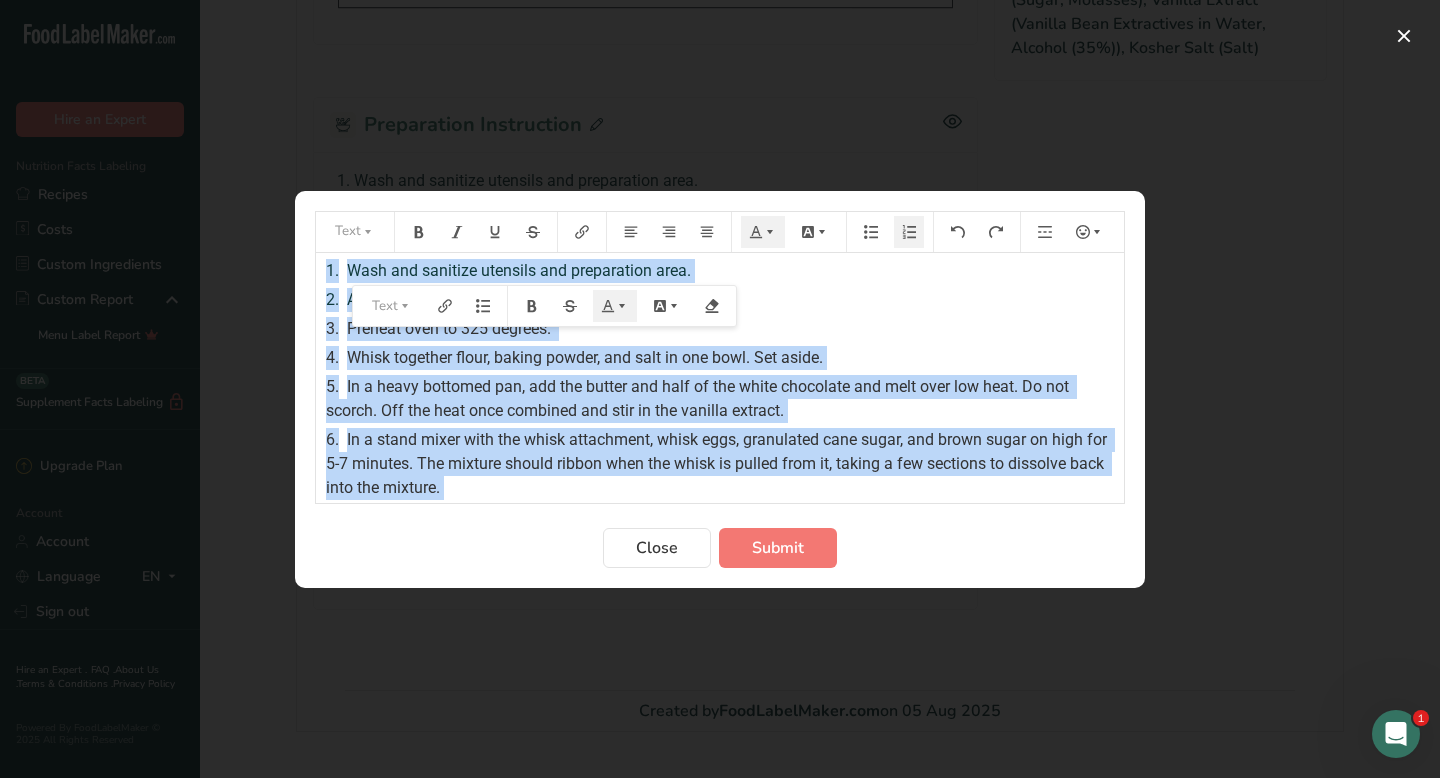 drag, startPoint x: 674, startPoint y: 490, endPoint x: 476, endPoint y: 159, distance: 385.70065 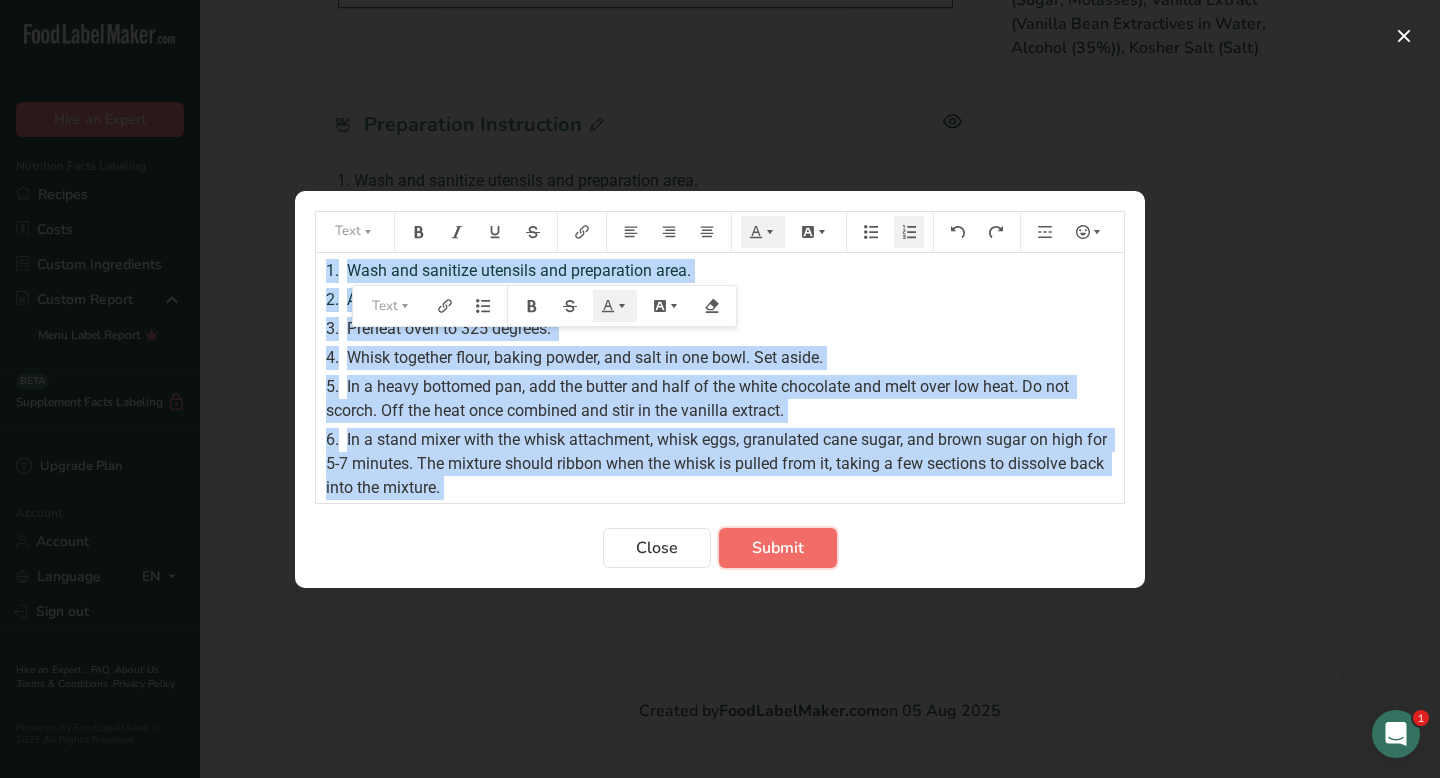 click on "Submit" at bounding box center [778, 548] 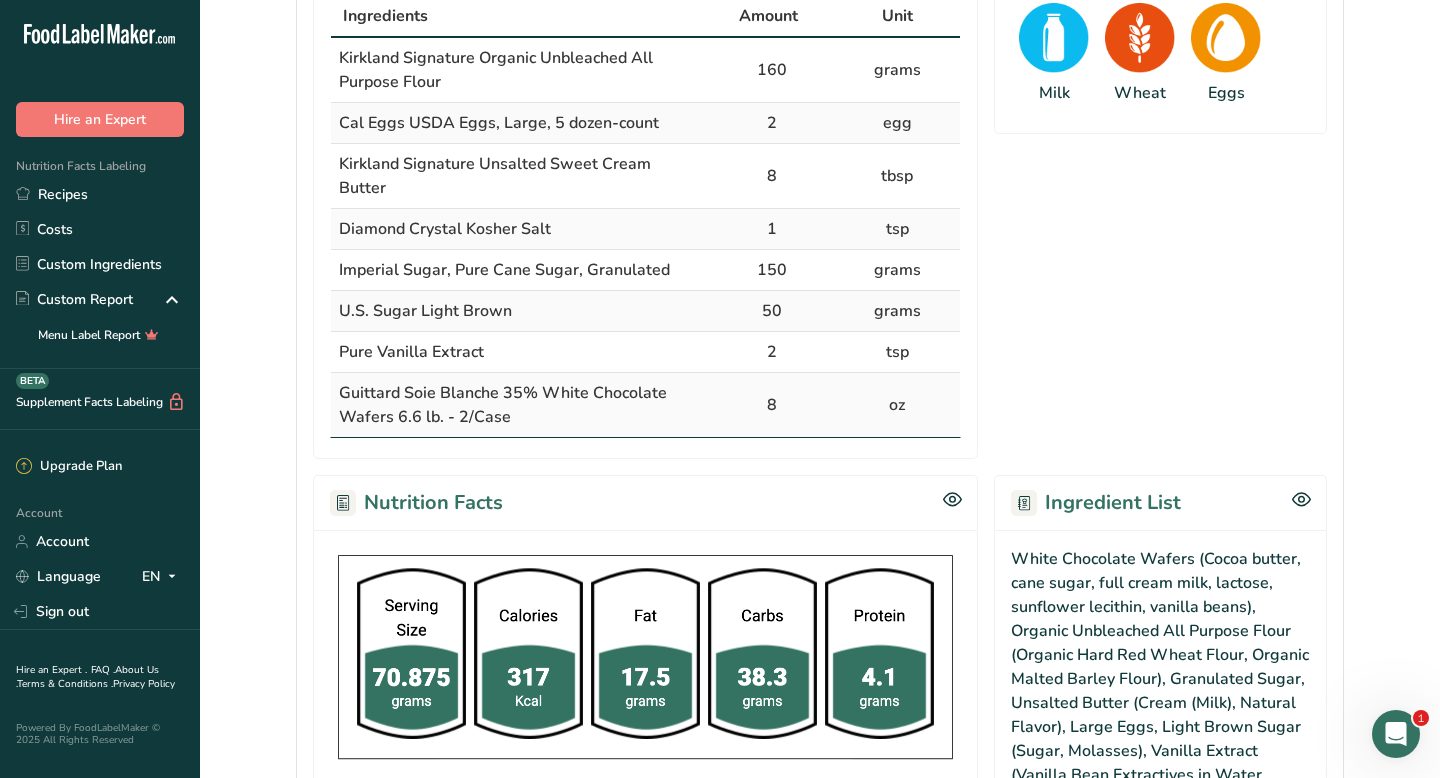 scroll, scrollTop: 0, scrollLeft: 0, axis: both 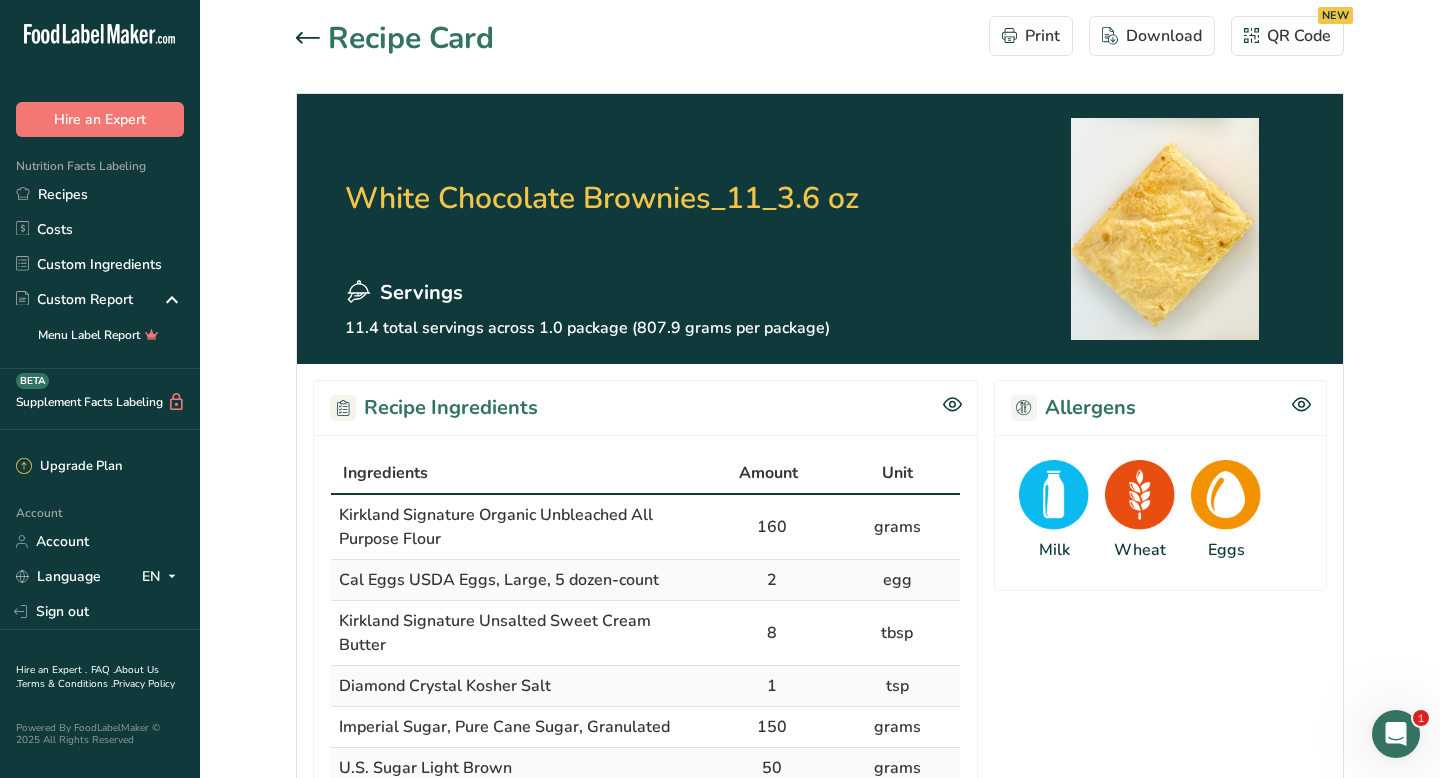 click 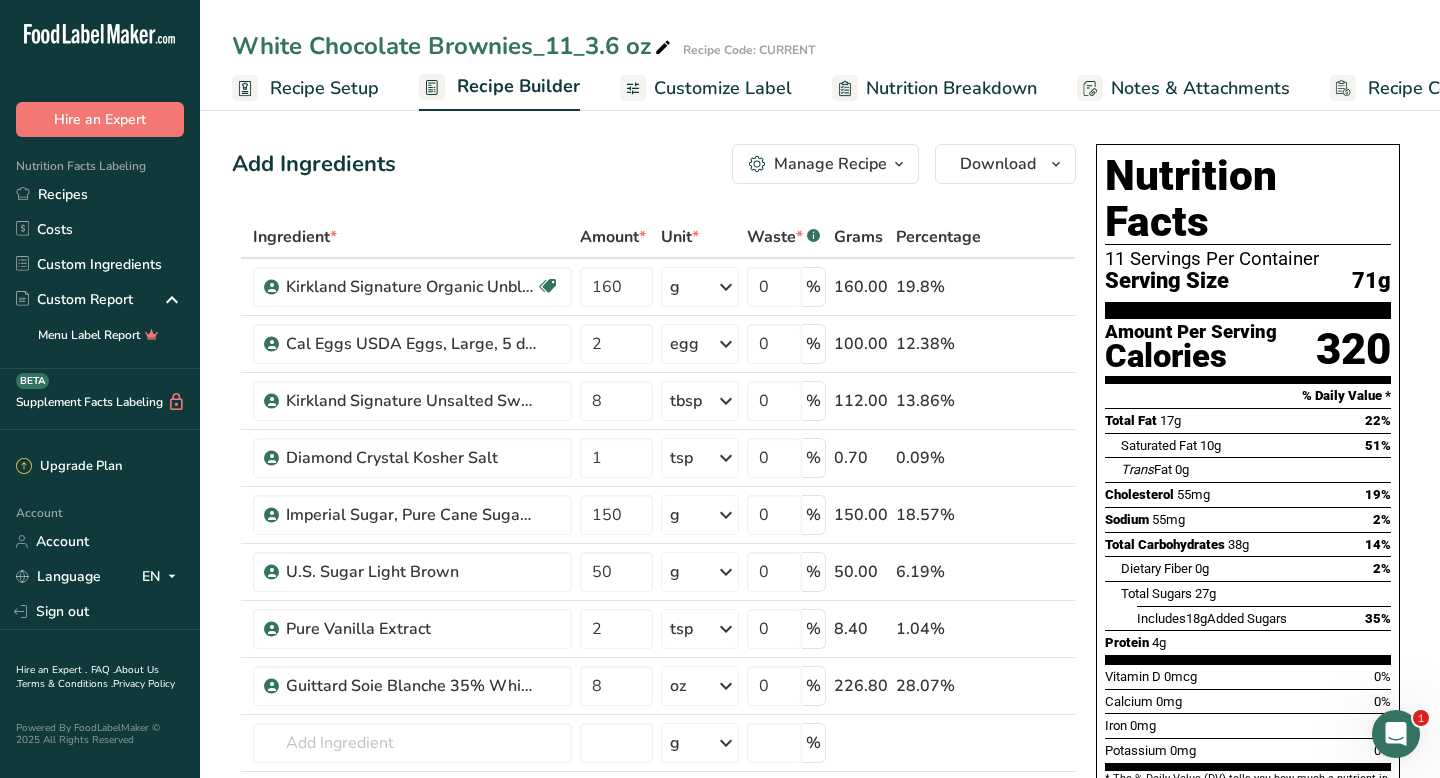 click on "Recipe Setup" at bounding box center [324, 88] 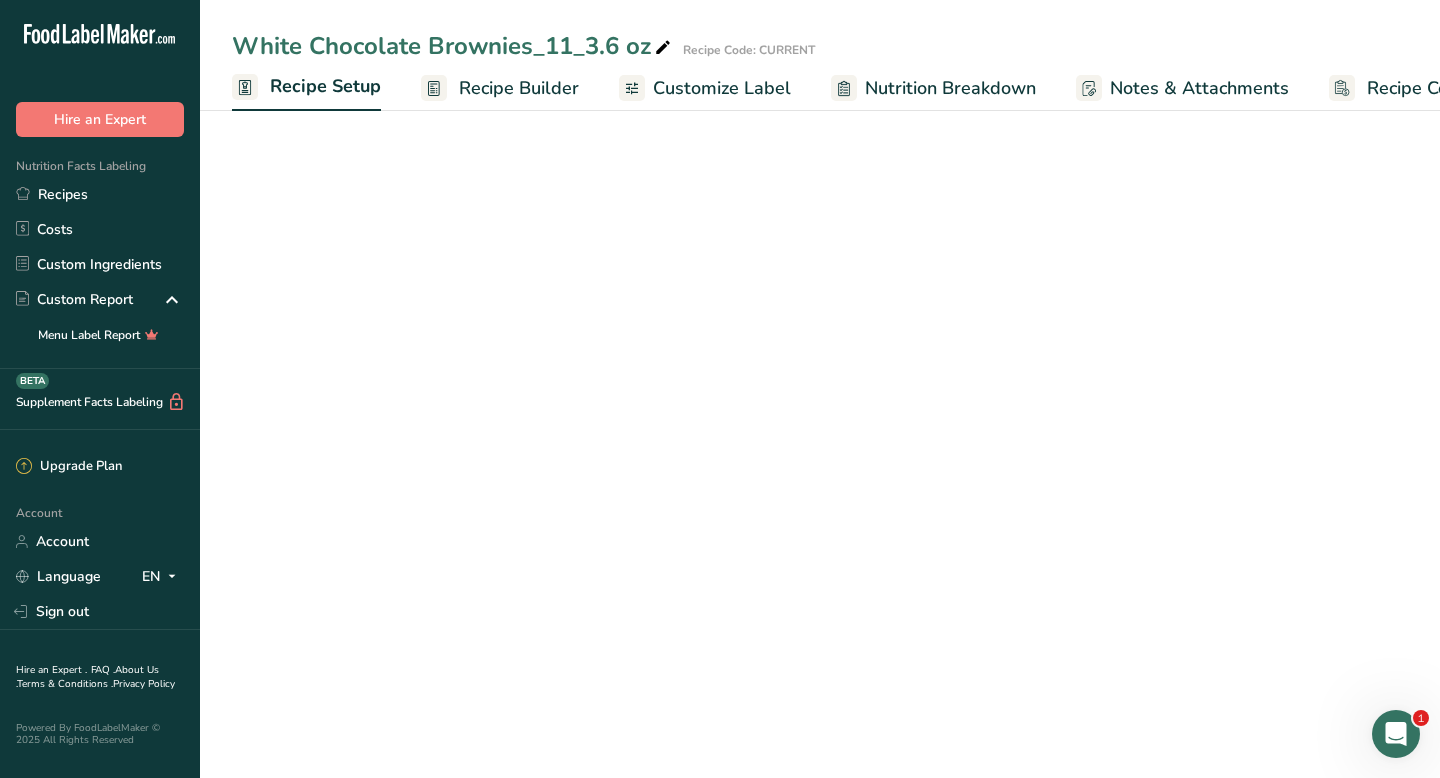 select on "5" 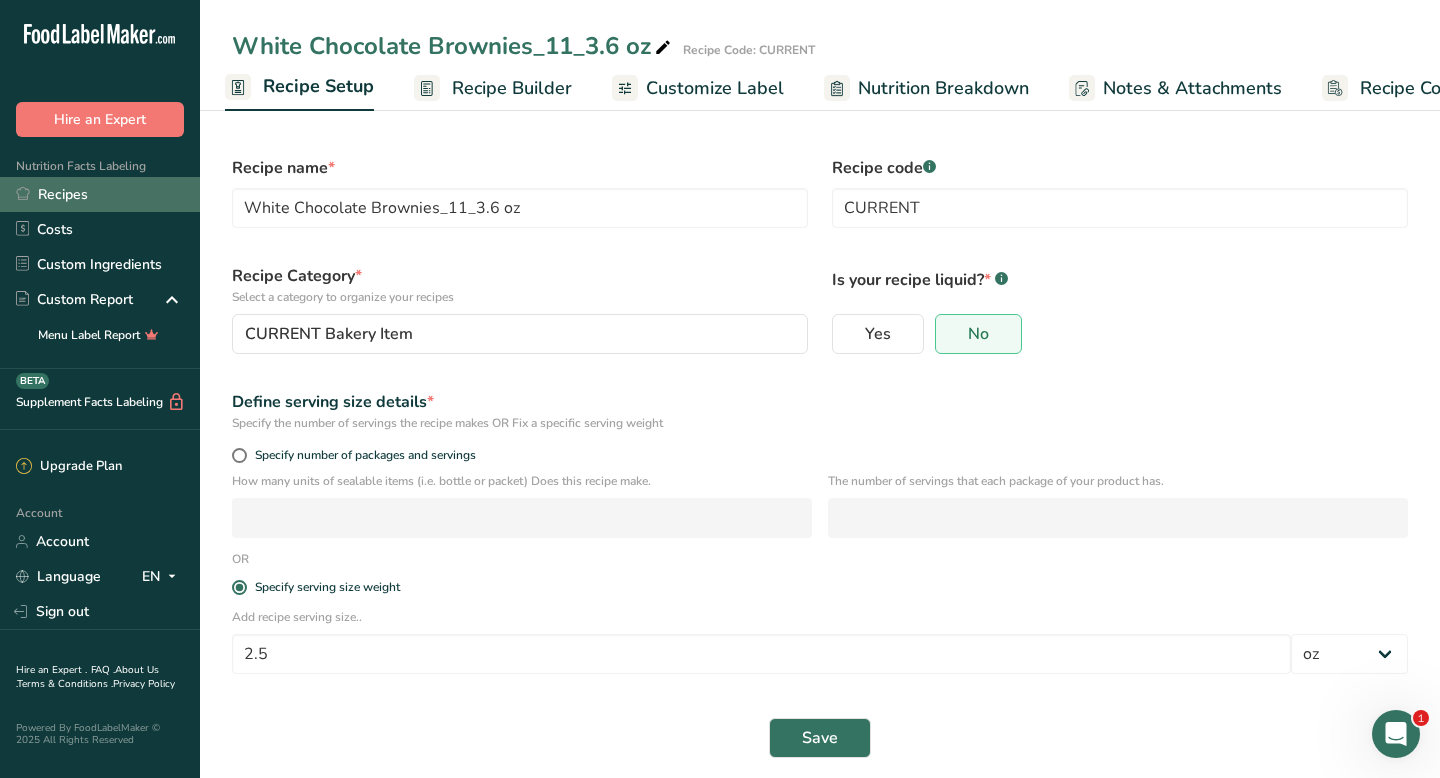 click on "Recipes" at bounding box center (100, 194) 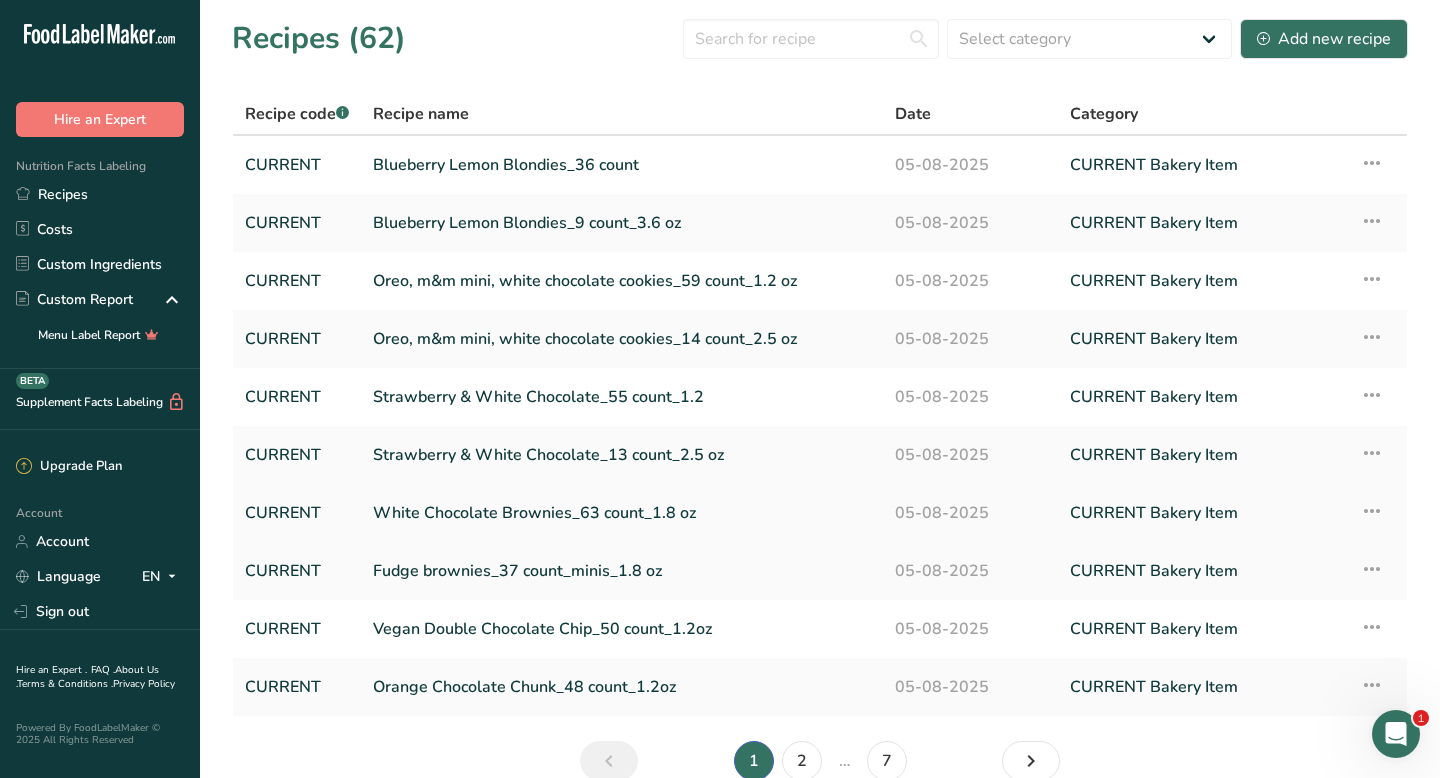 click on "White Chocolate Brownies_63 count_1.8 oz" at bounding box center [622, 513] 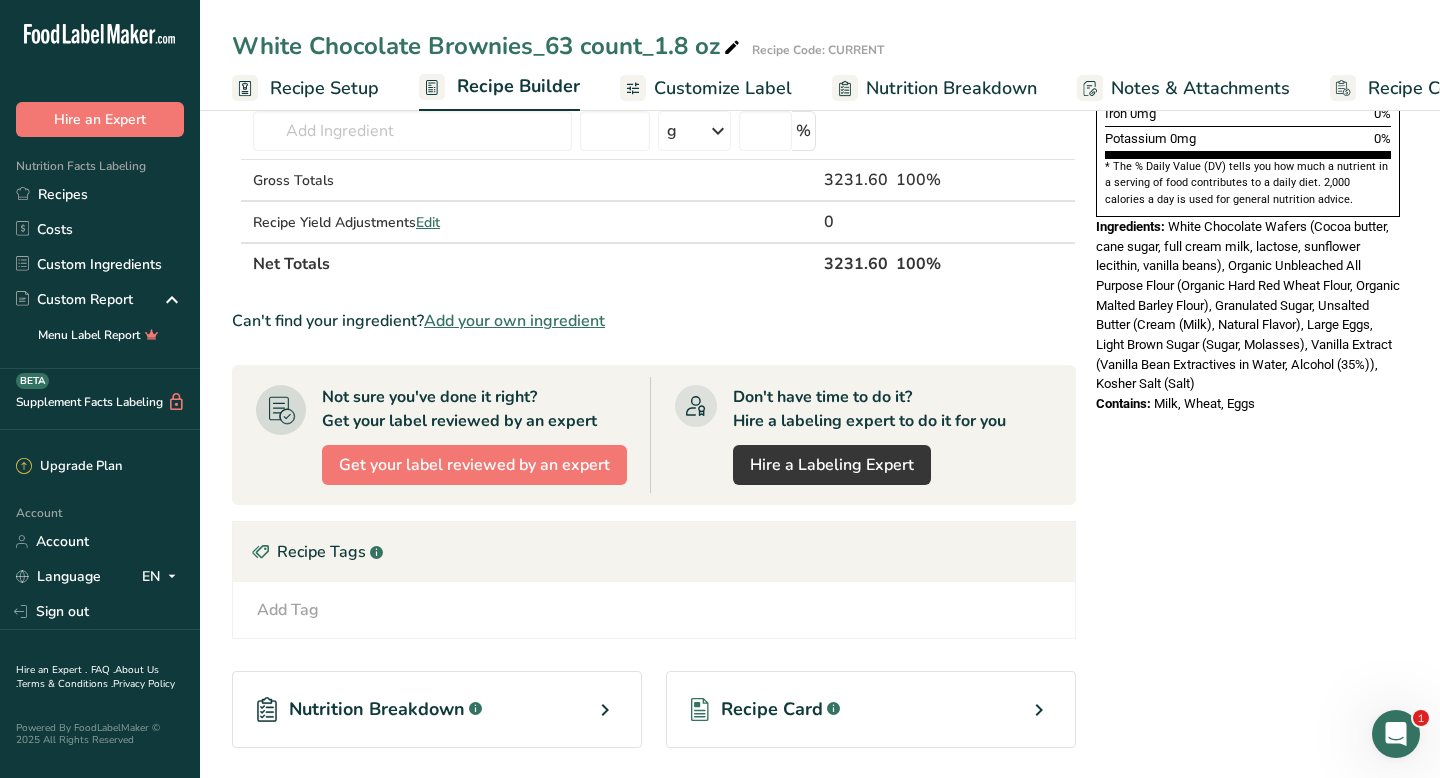 scroll, scrollTop: 787, scrollLeft: 0, axis: vertical 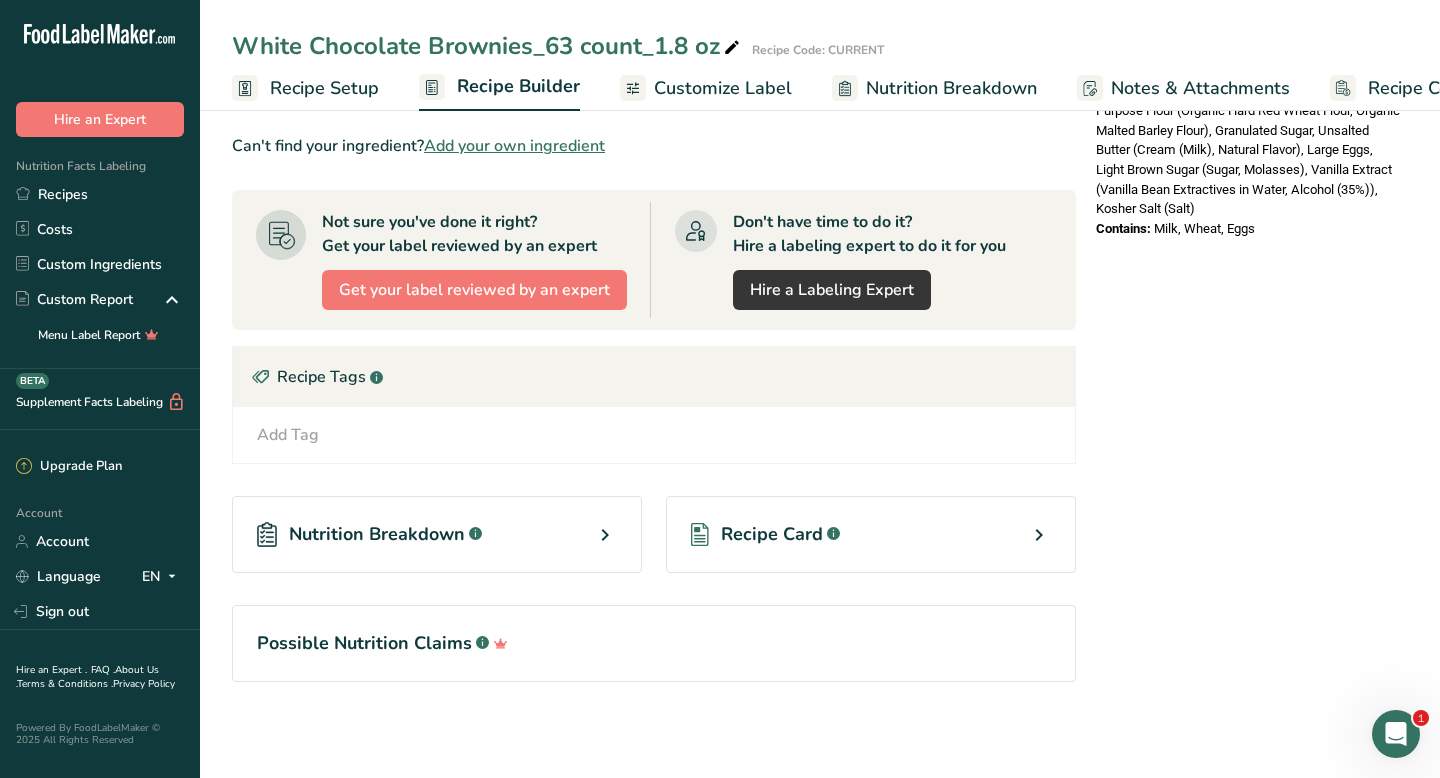 click on "Recipe Card
.a-a{fill:#347362;}.b-a{fill:#fff;}" at bounding box center (871, 534) 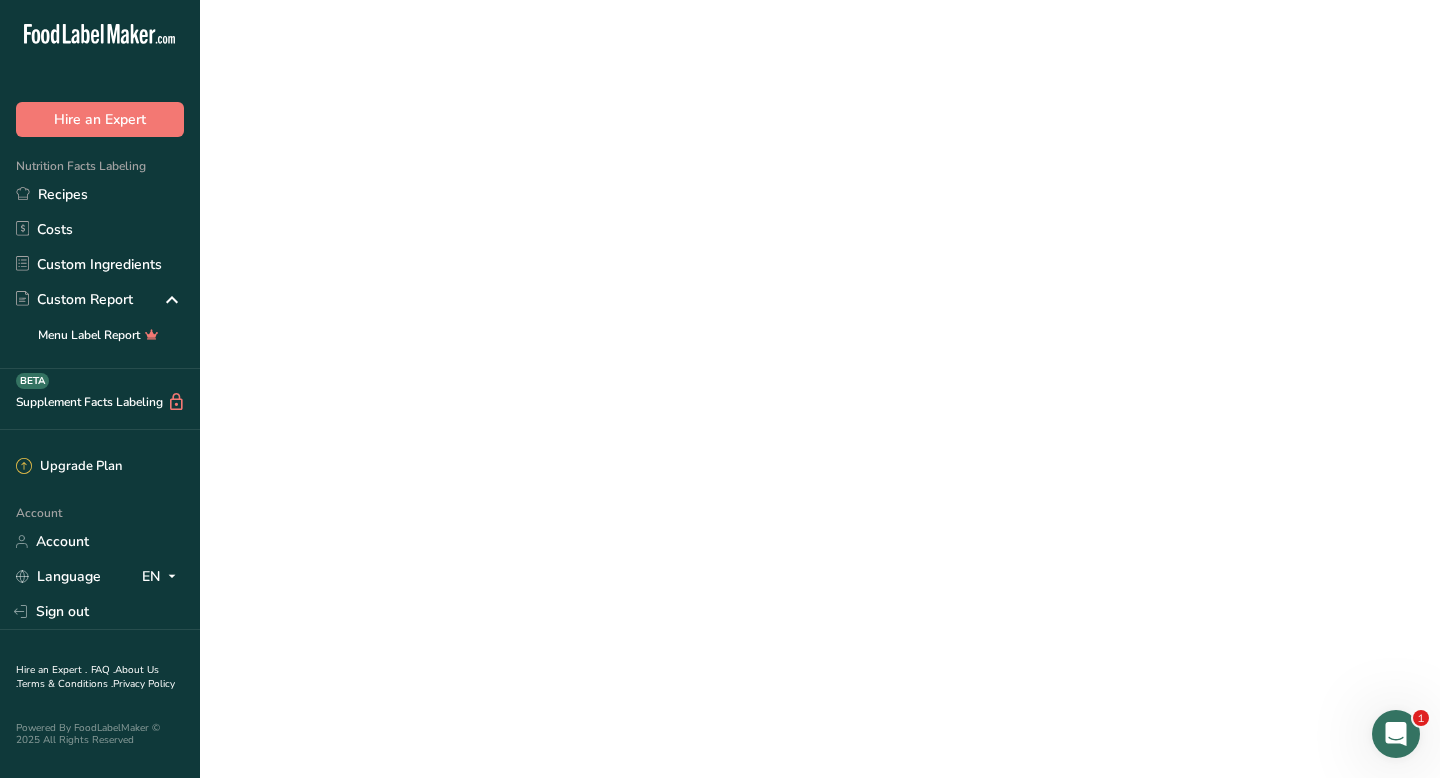 scroll, scrollTop: 0, scrollLeft: 0, axis: both 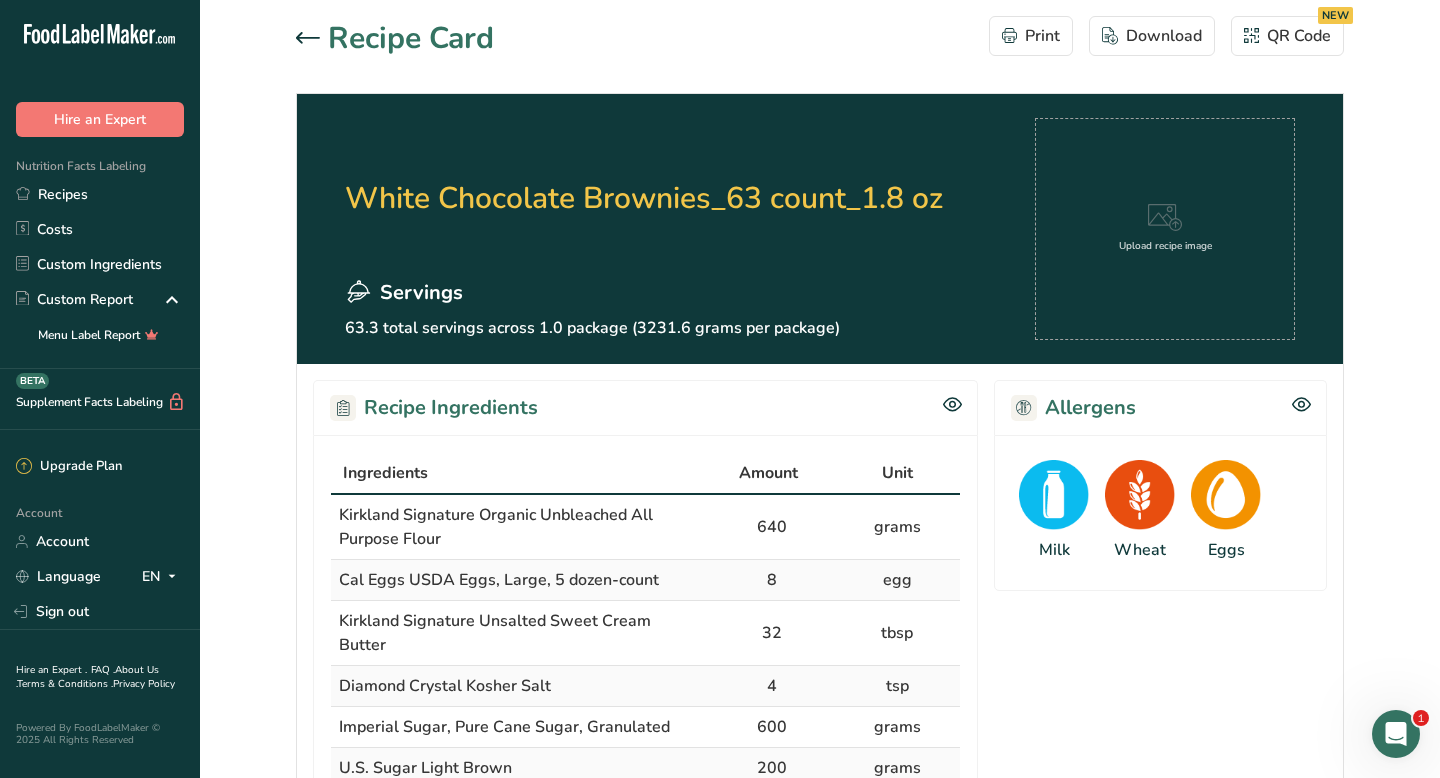 click 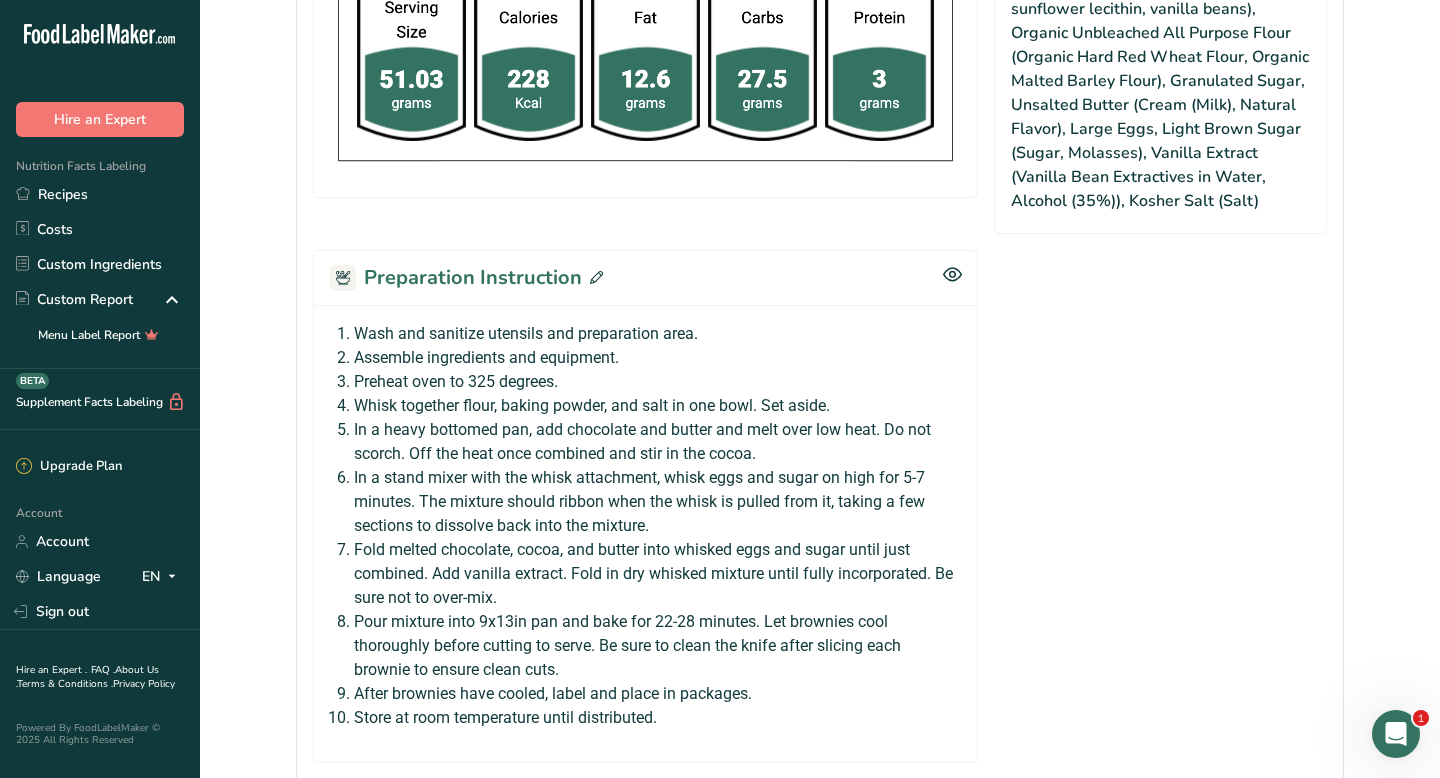 scroll, scrollTop: 1258, scrollLeft: 0, axis: vertical 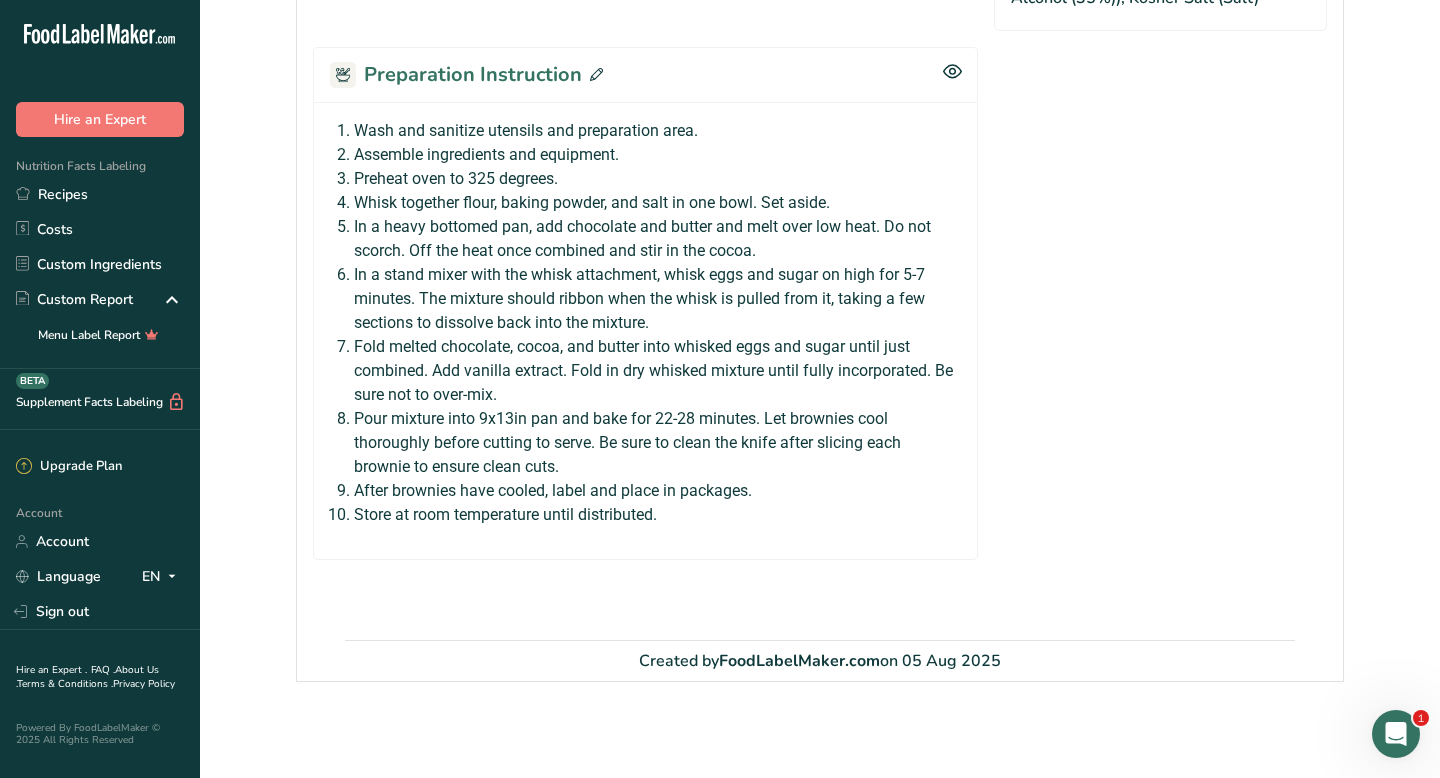 click 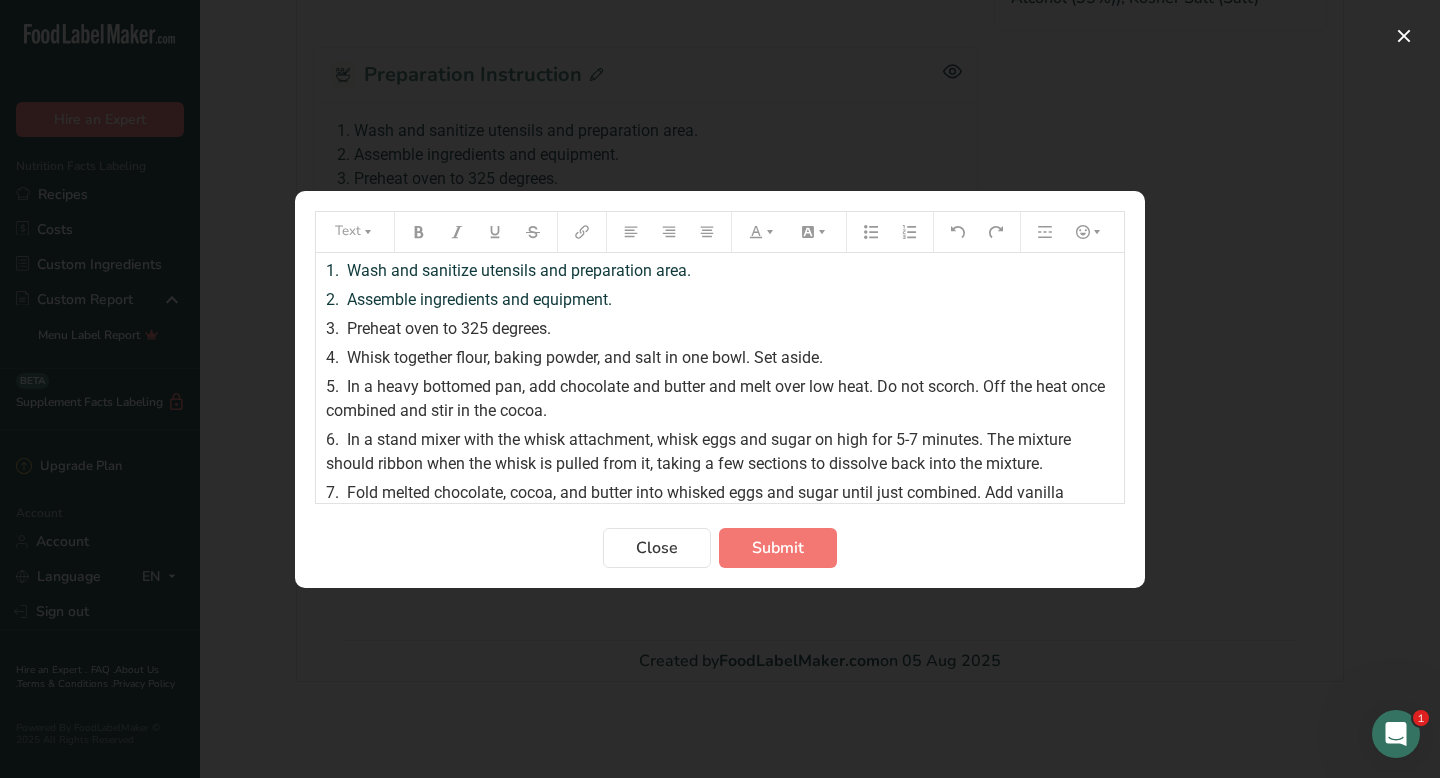scroll, scrollTop: 142, scrollLeft: 0, axis: vertical 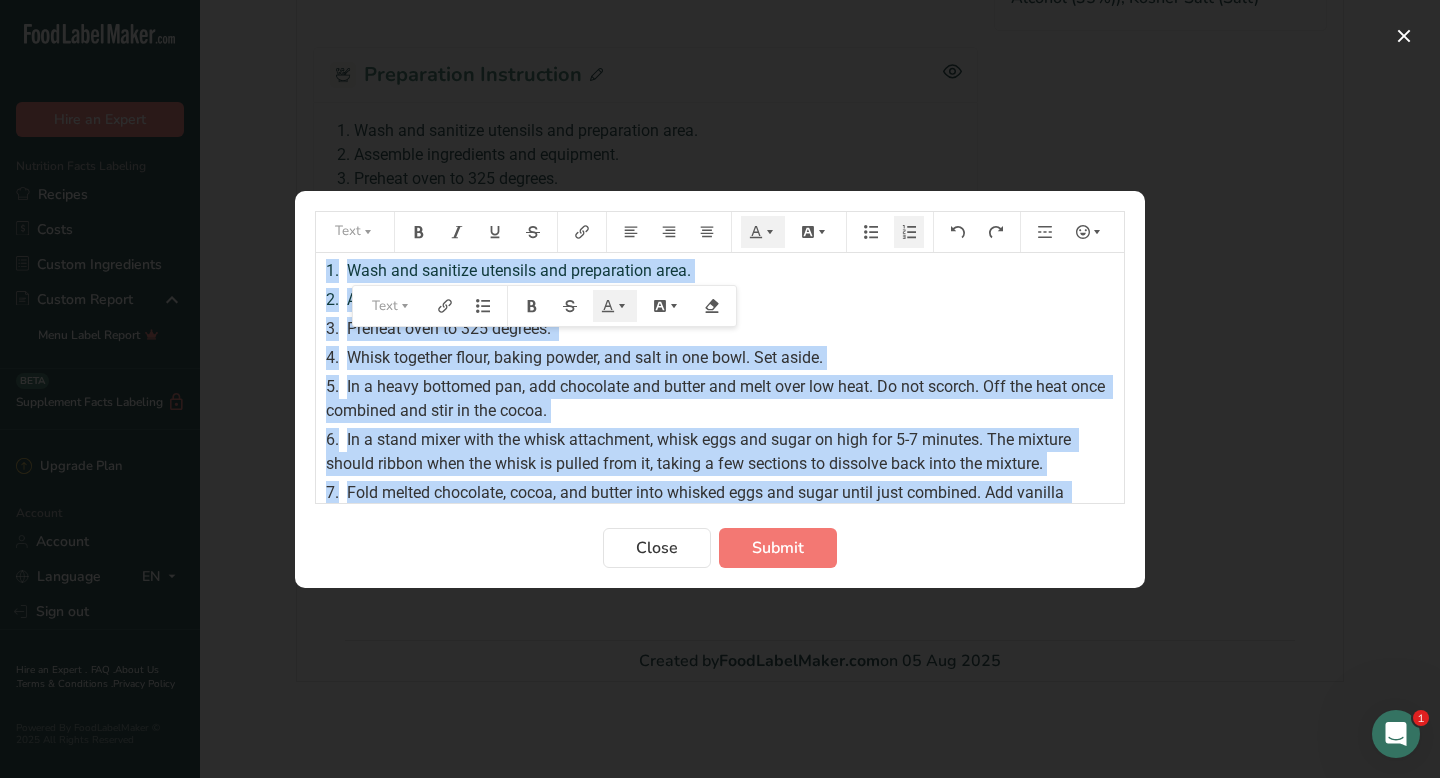 drag, startPoint x: 675, startPoint y: 487, endPoint x: 385, endPoint y: 183, distance: 420.13806 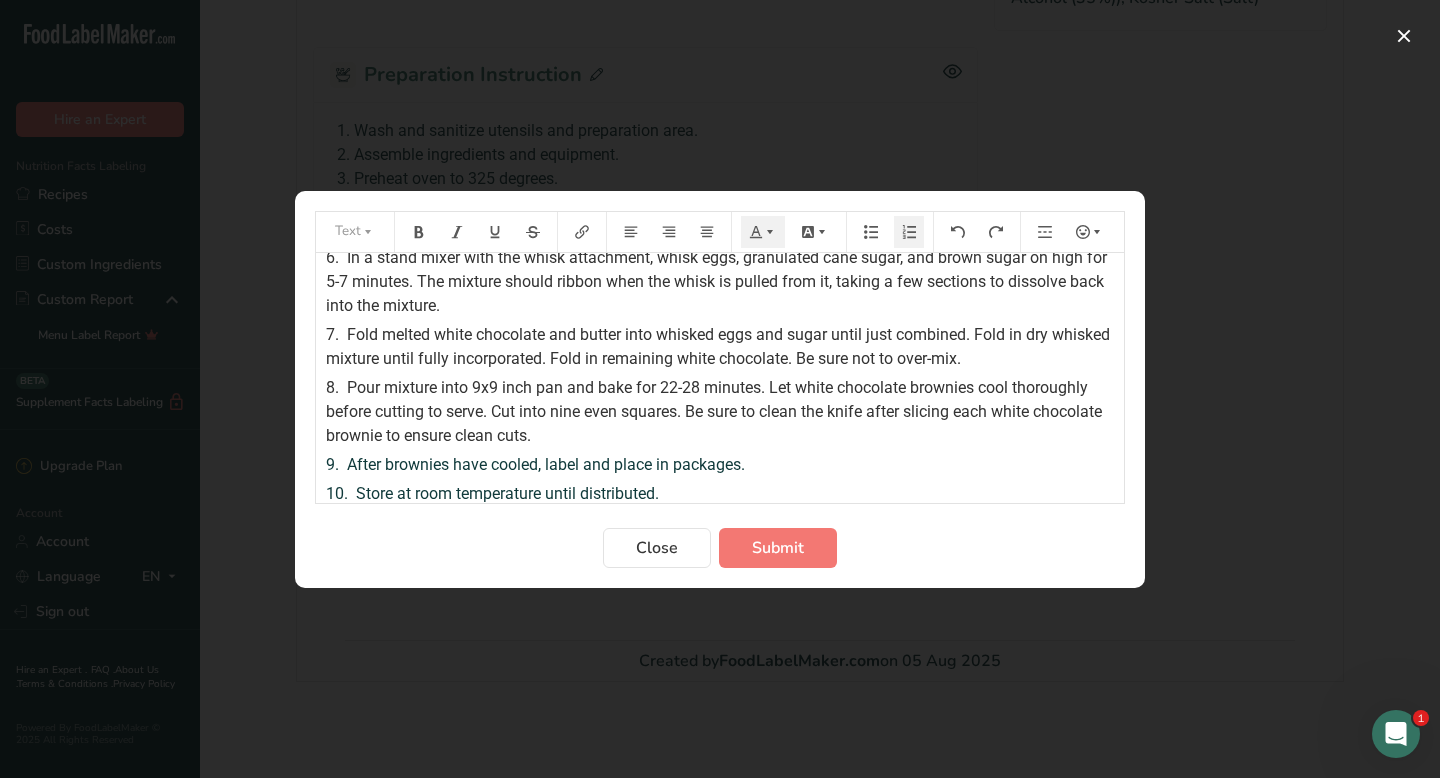 scroll, scrollTop: 190, scrollLeft: 0, axis: vertical 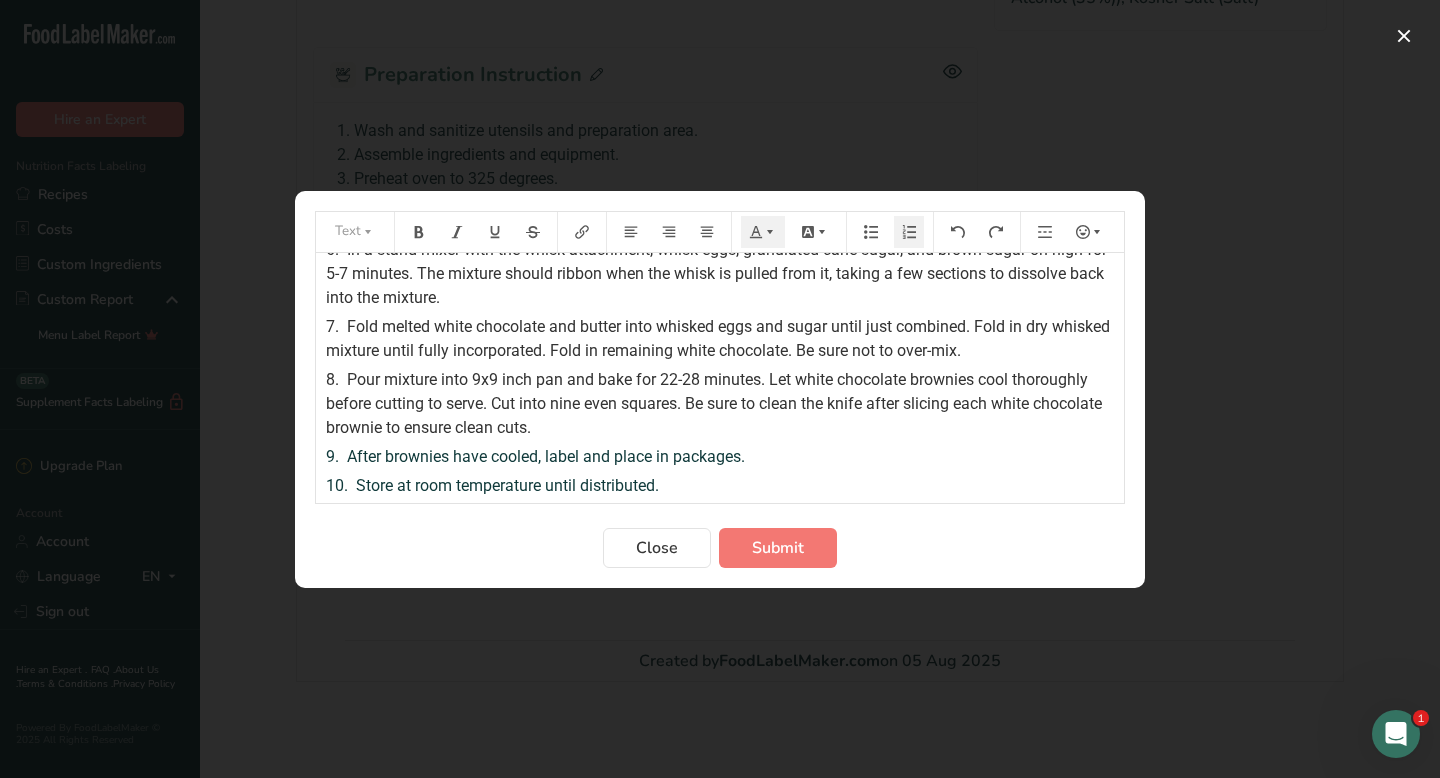 click on "Pour mixture into 9x9 inch pan and bake for 22-28 minutes. Let white chocolate brownies cool thoroughly before cutting to serve. Cut into nine even squares. Be sure to clean the knife after slicing each white chocolate brownie to ensure clean cuts." at bounding box center [716, 403] 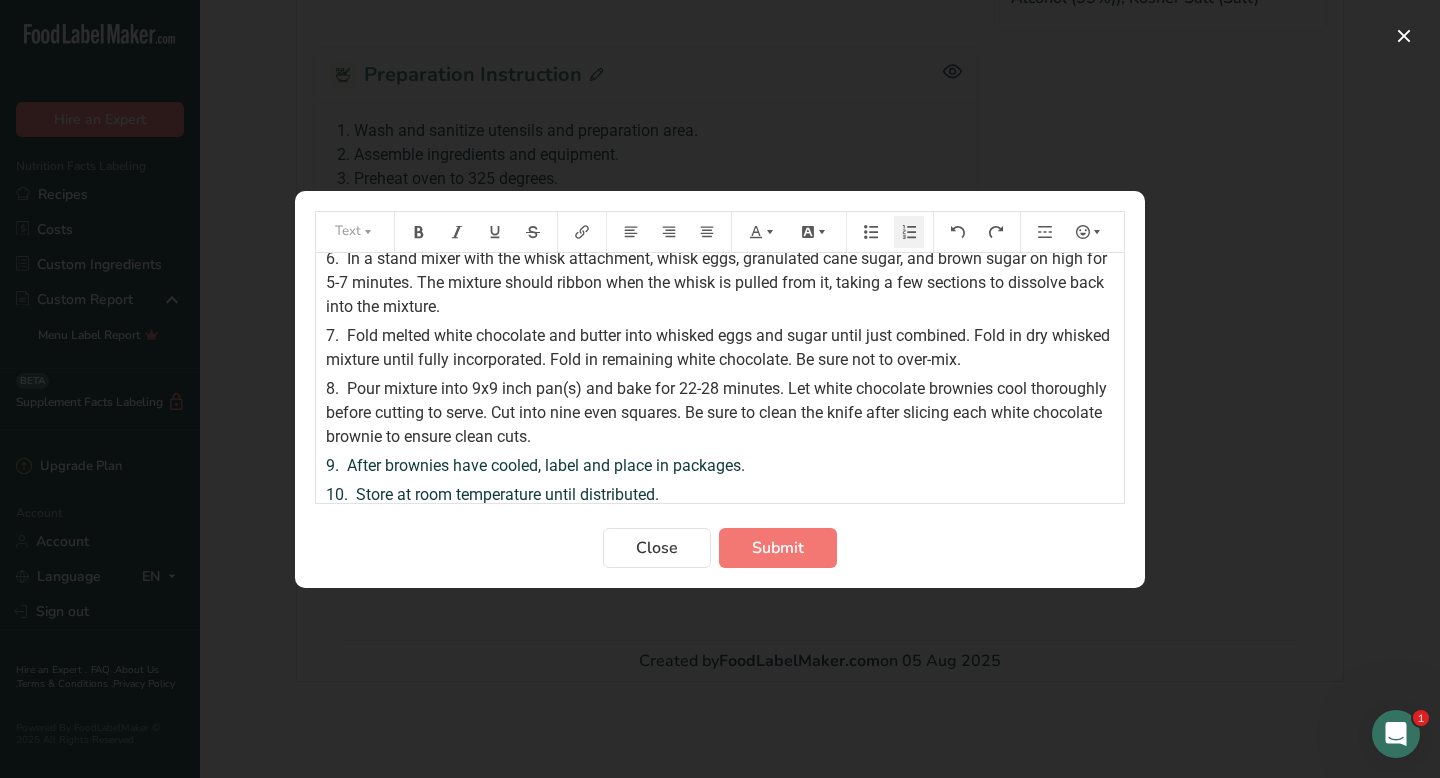 scroll, scrollTop: 187, scrollLeft: 0, axis: vertical 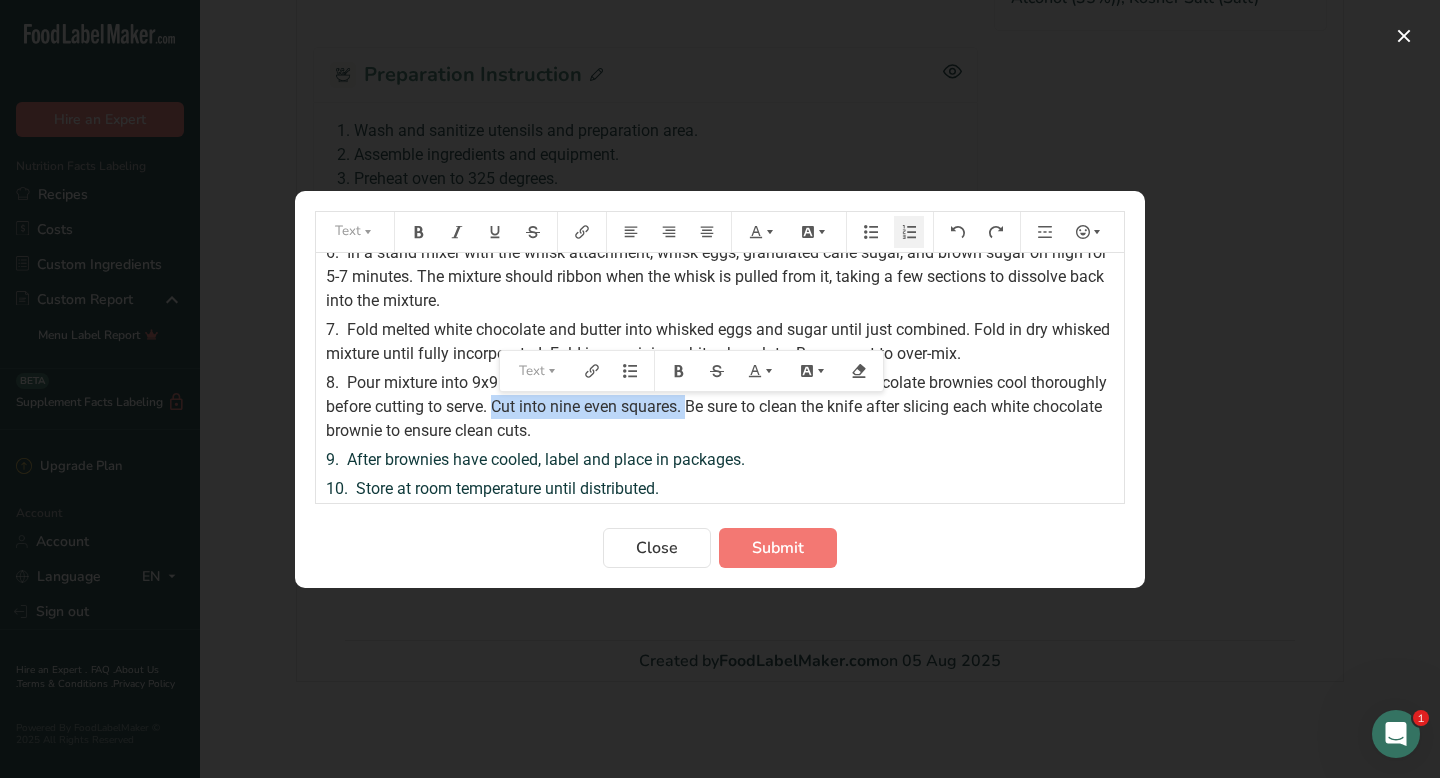 drag, startPoint x: 496, startPoint y: 406, endPoint x: 691, endPoint y: 402, distance: 195.04102 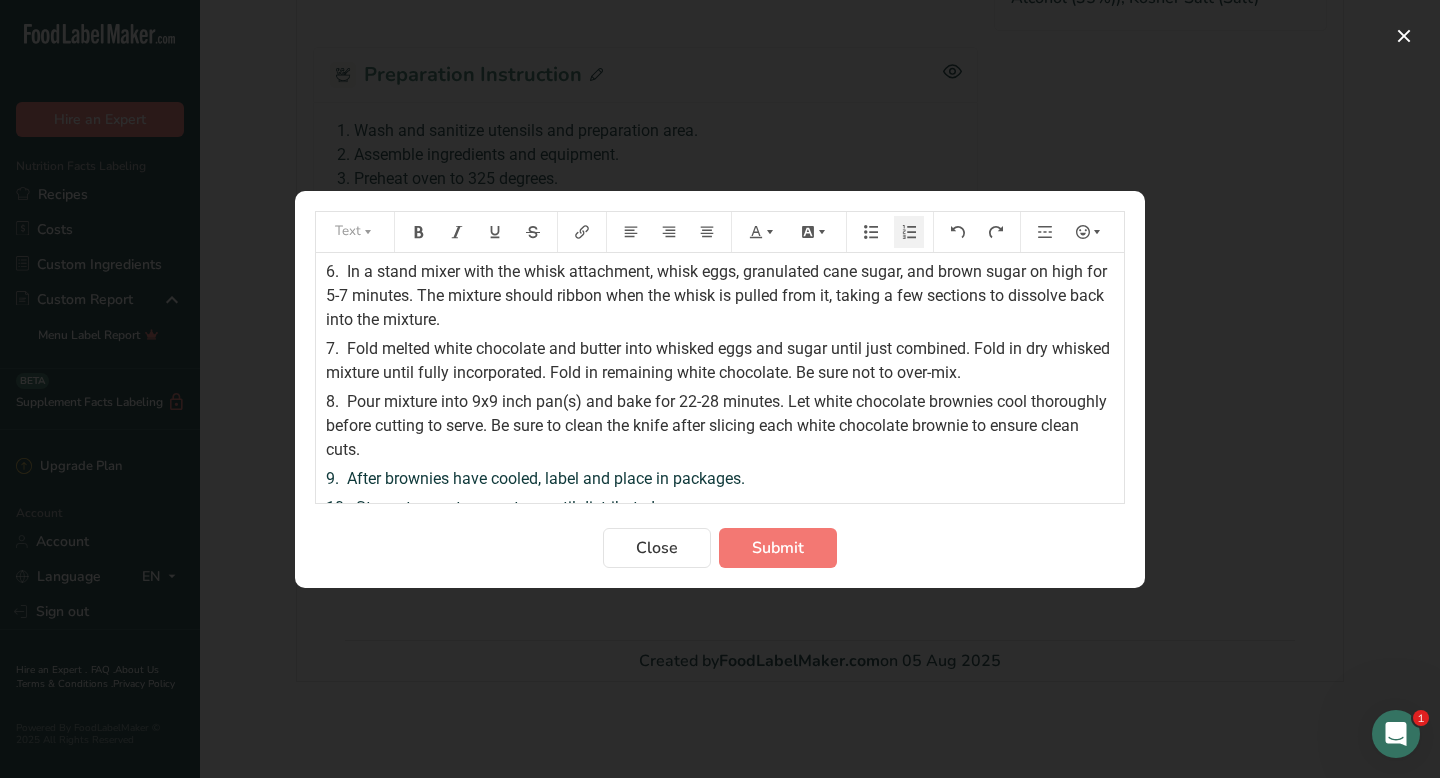scroll, scrollTop: 190, scrollLeft: 0, axis: vertical 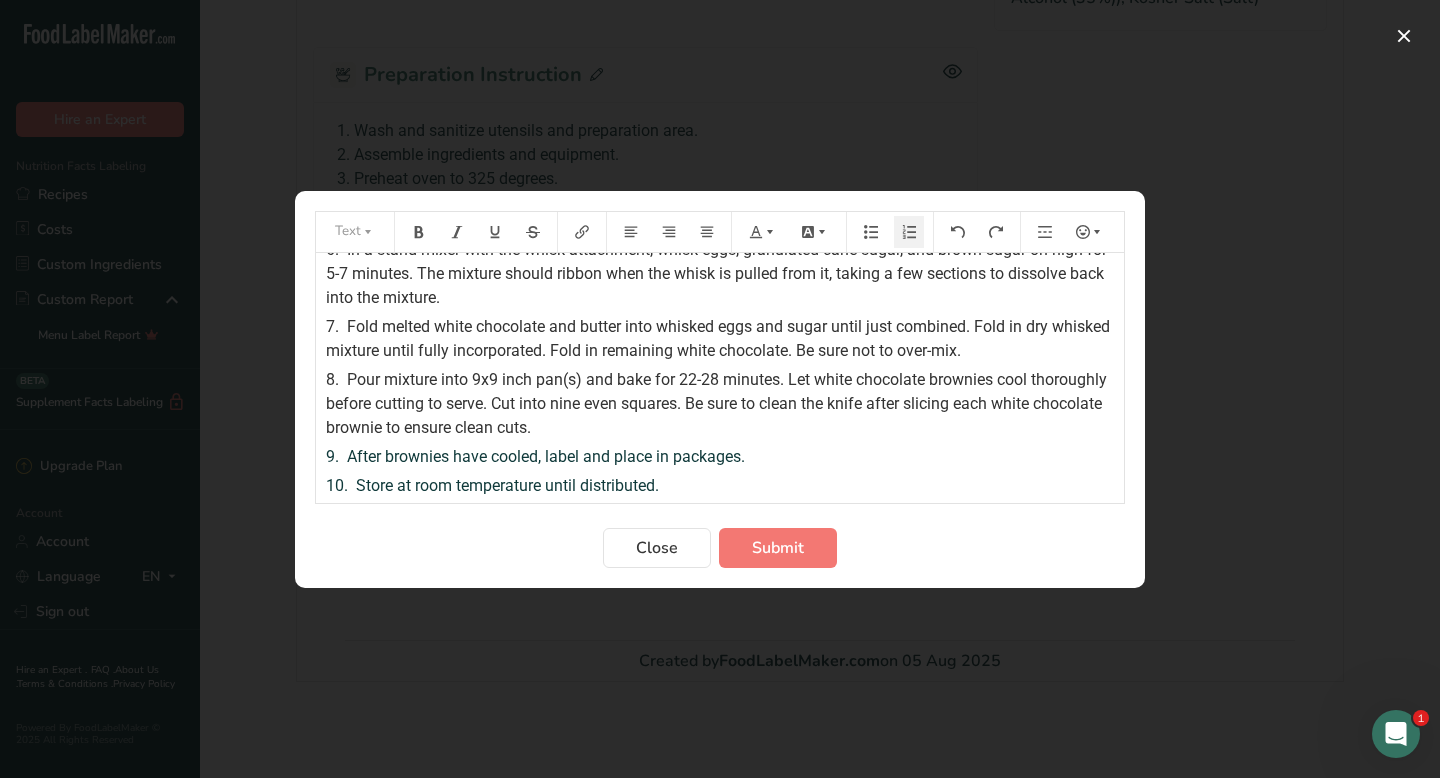 click on "Pour mixture into 9x9 inch pan(s) and bake for 22-28 minutes. Let white chocolate brownies cool thoroughly before cutting to serve. Cut into nine even squares. Be sure to clean the knife after slicing each white chocolate brownie to ensure clean cuts." at bounding box center [718, 403] 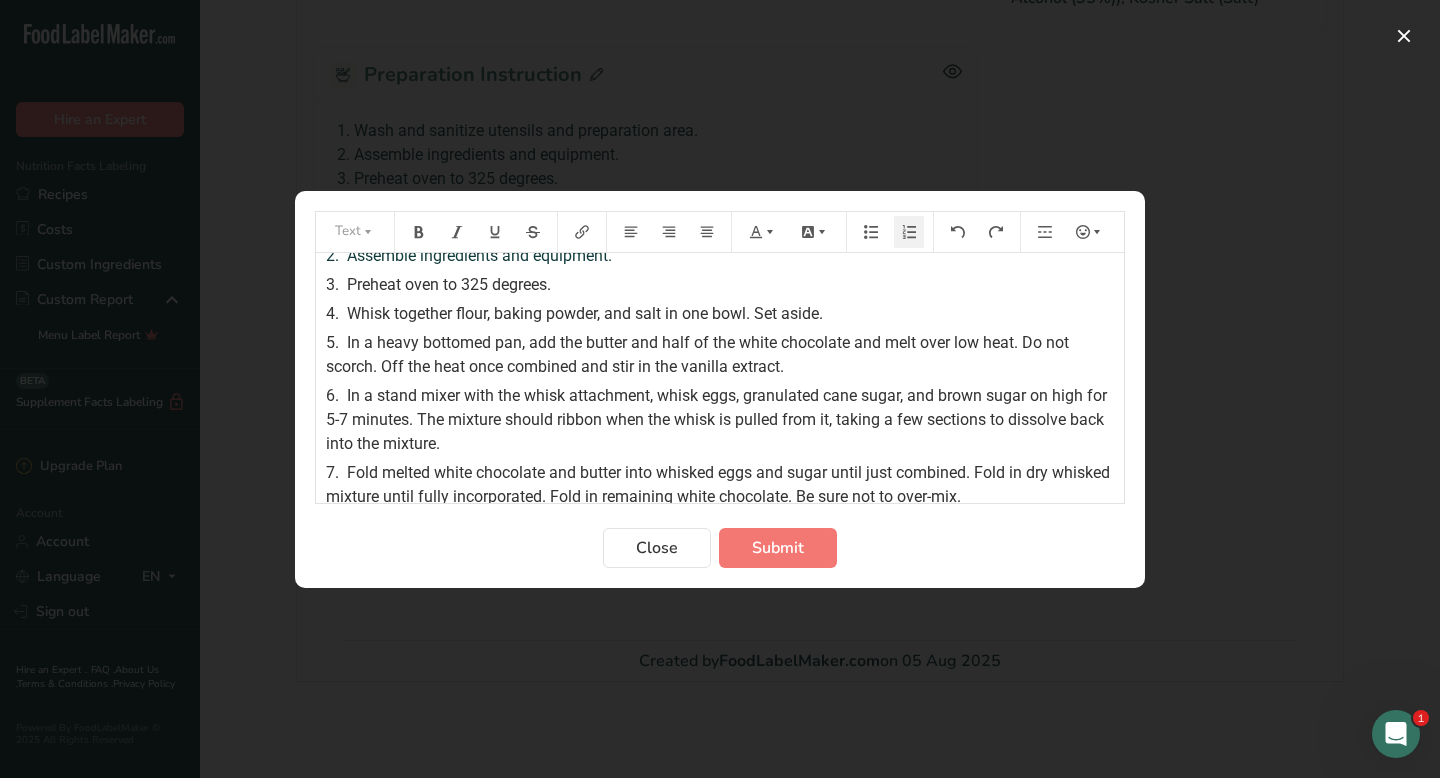 scroll, scrollTop: 0, scrollLeft: 0, axis: both 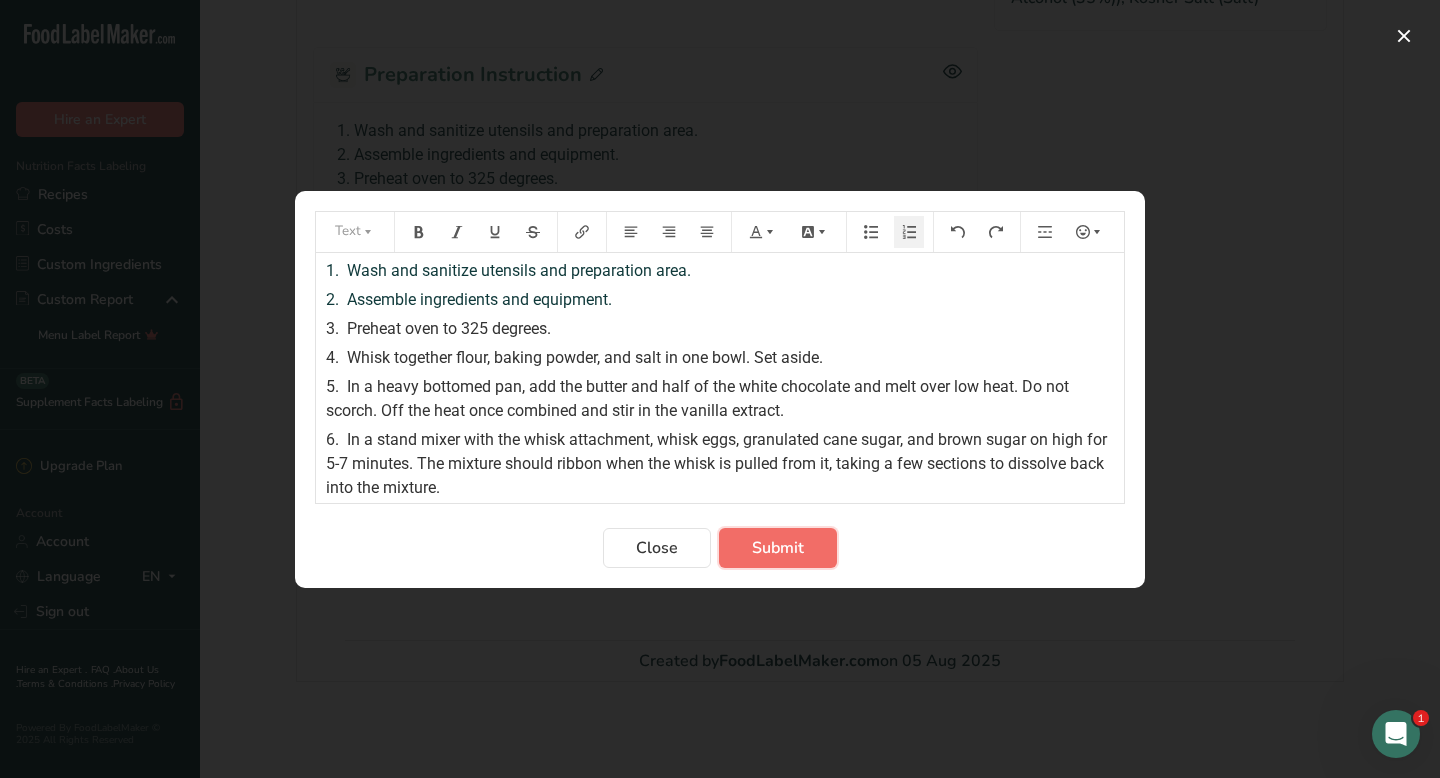 click on "Submit" at bounding box center [778, 548] 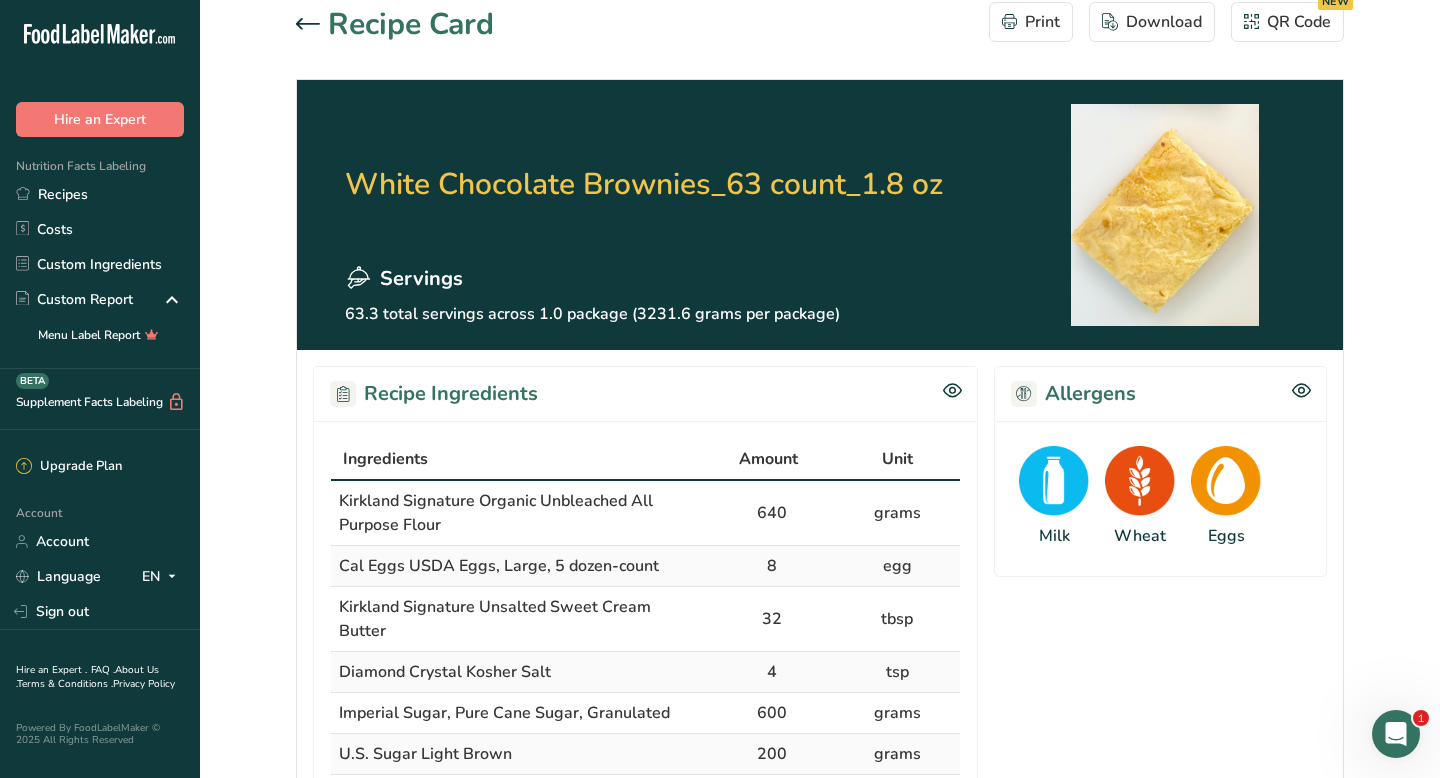 scroll, scrollTop: 11, scrollLeft: 0, axis: vertical 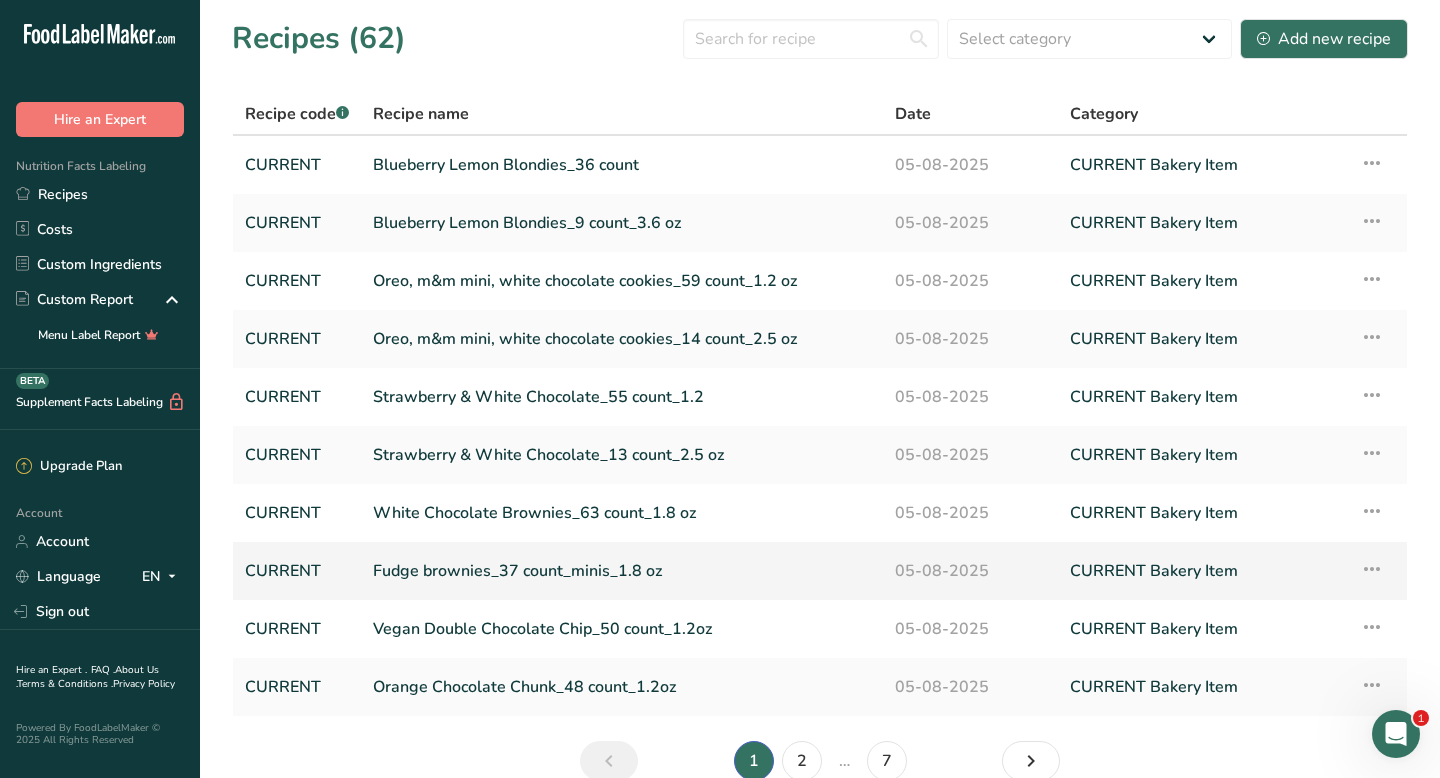 click on "Fudge brownies_37 count_minis_1.8 oz" at bounding box center [622, 571] 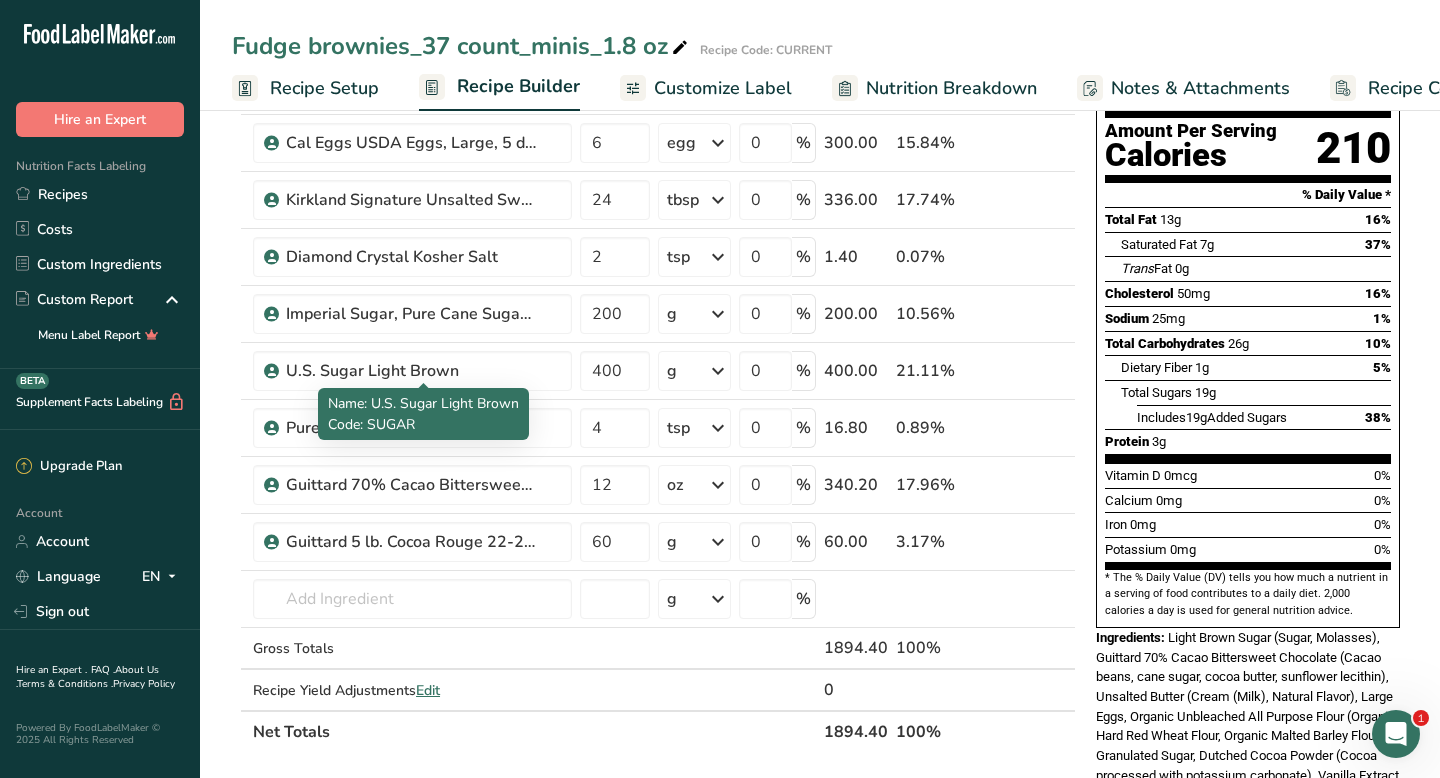 scroll, scrollTop: 844, scrollLeft: 0, axis: vertical 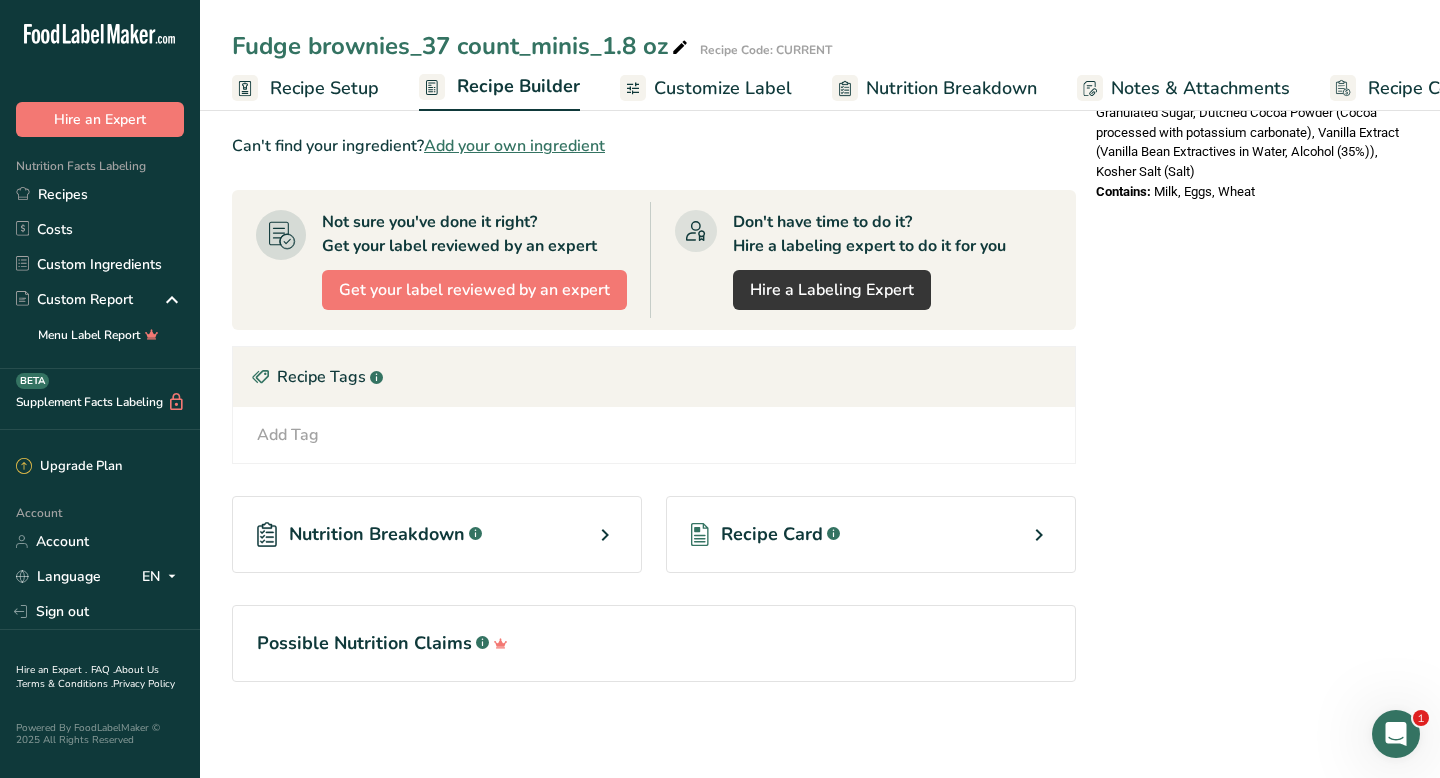 click on "Recipe Card
.a-a{fill:#347362;}.b-a{fill:#fff;}" at bounding box center (871, 534) 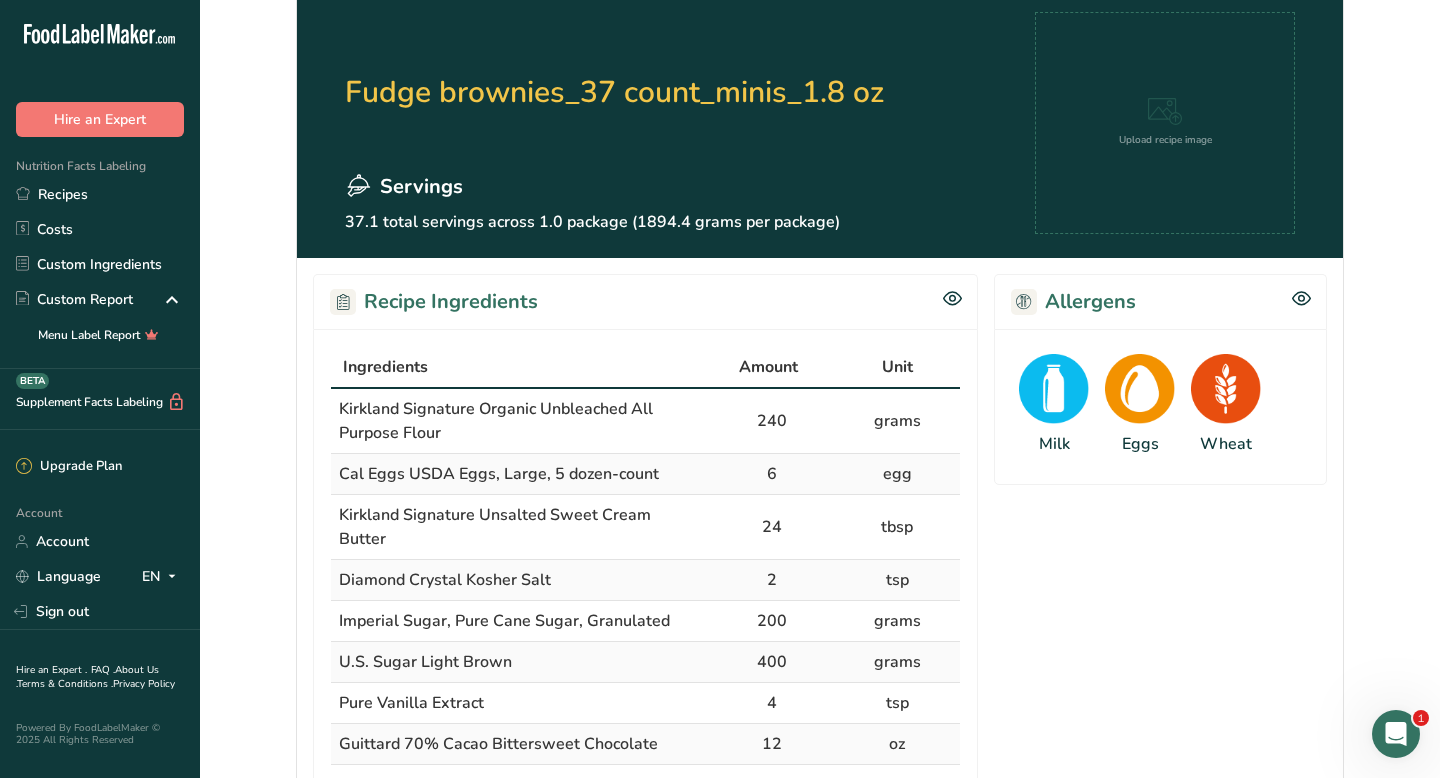 scroll, scrollTop: 0, scrollLeft: 0, axis: both 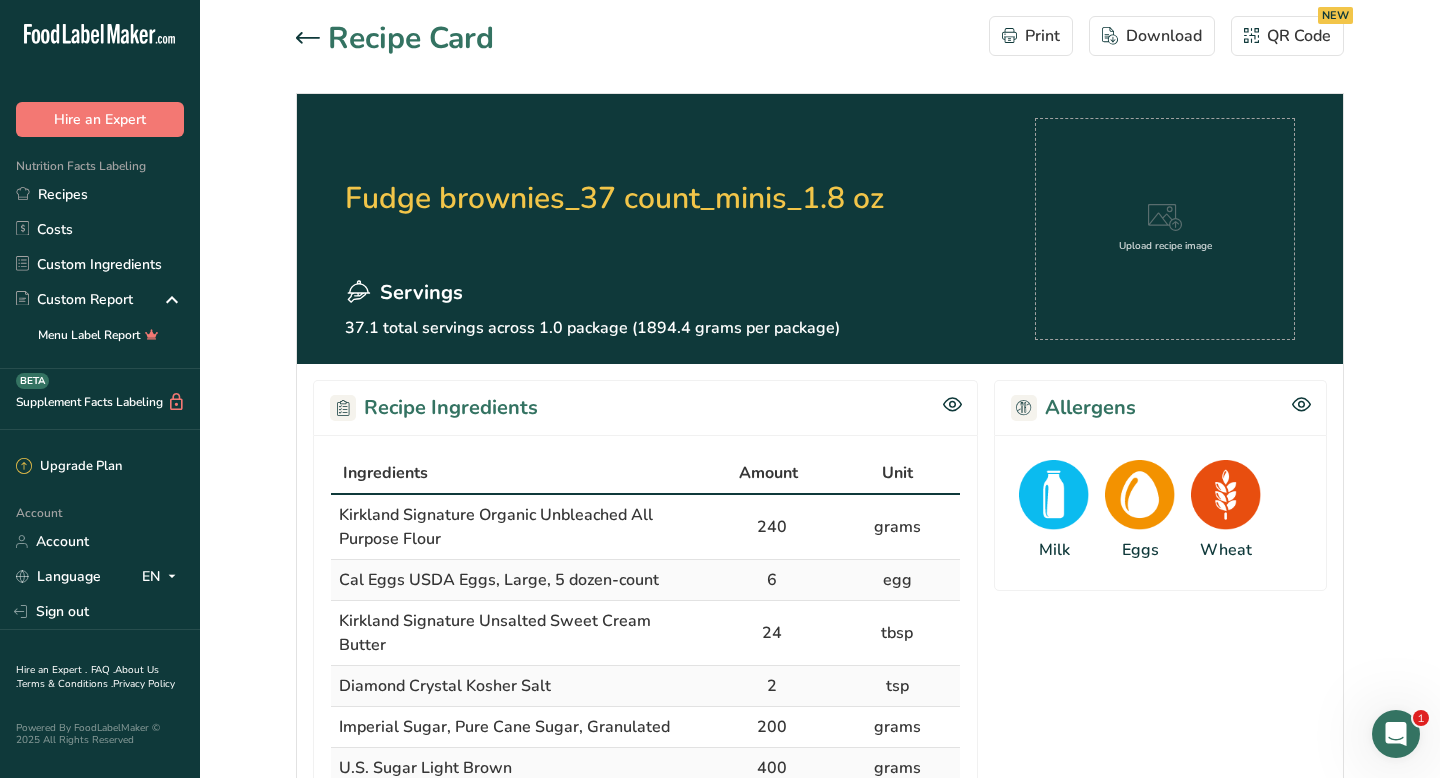 click 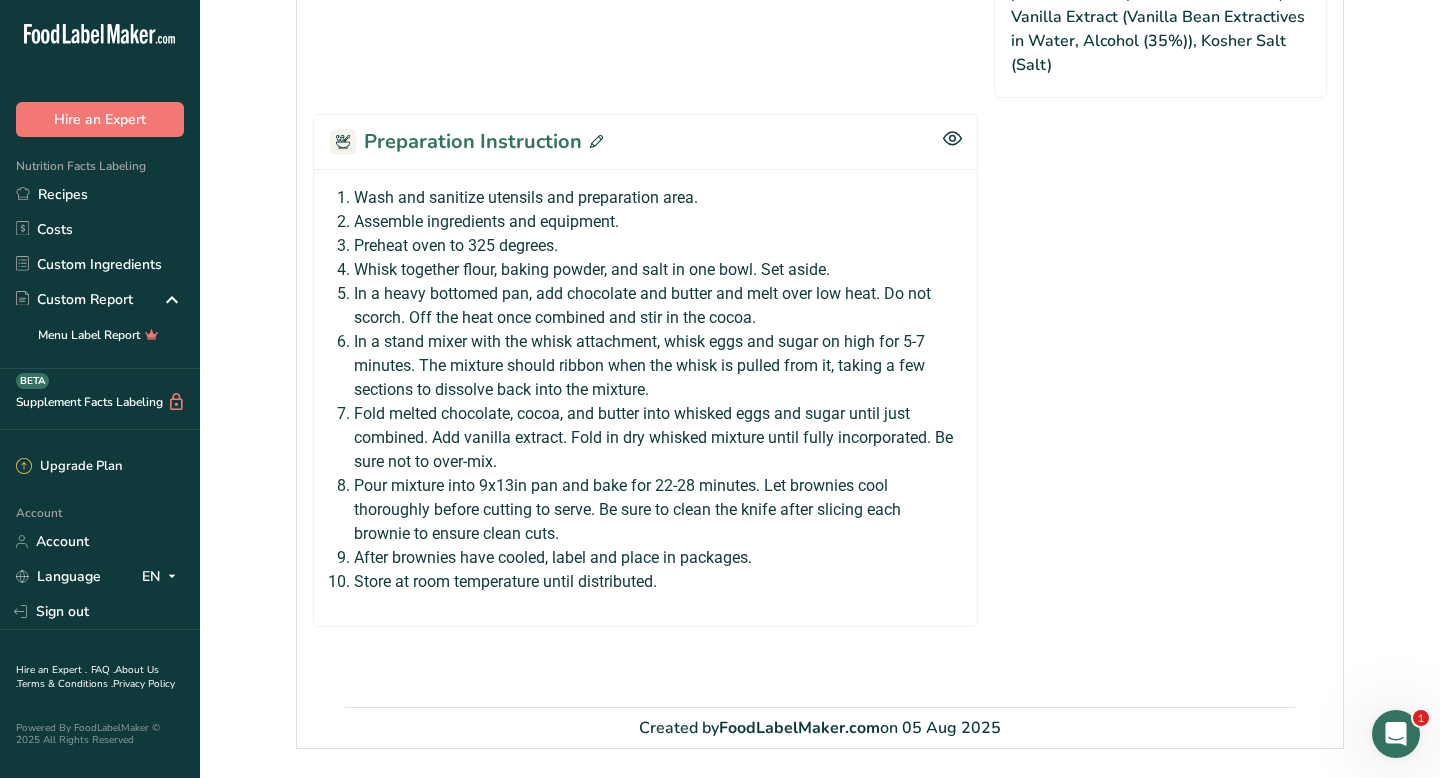 scroll, scrollTop: 1341, scrollLeft: 0, axis: vertical 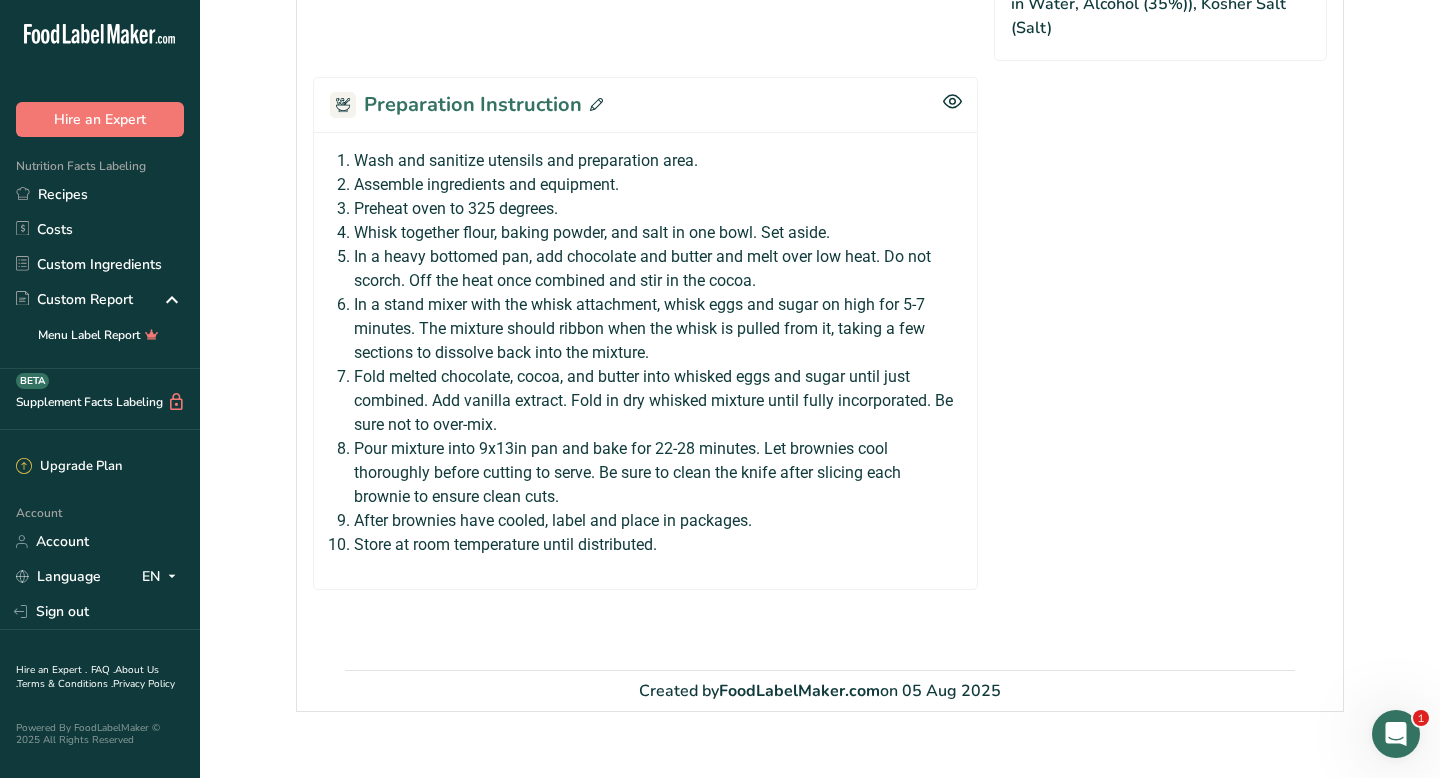 click 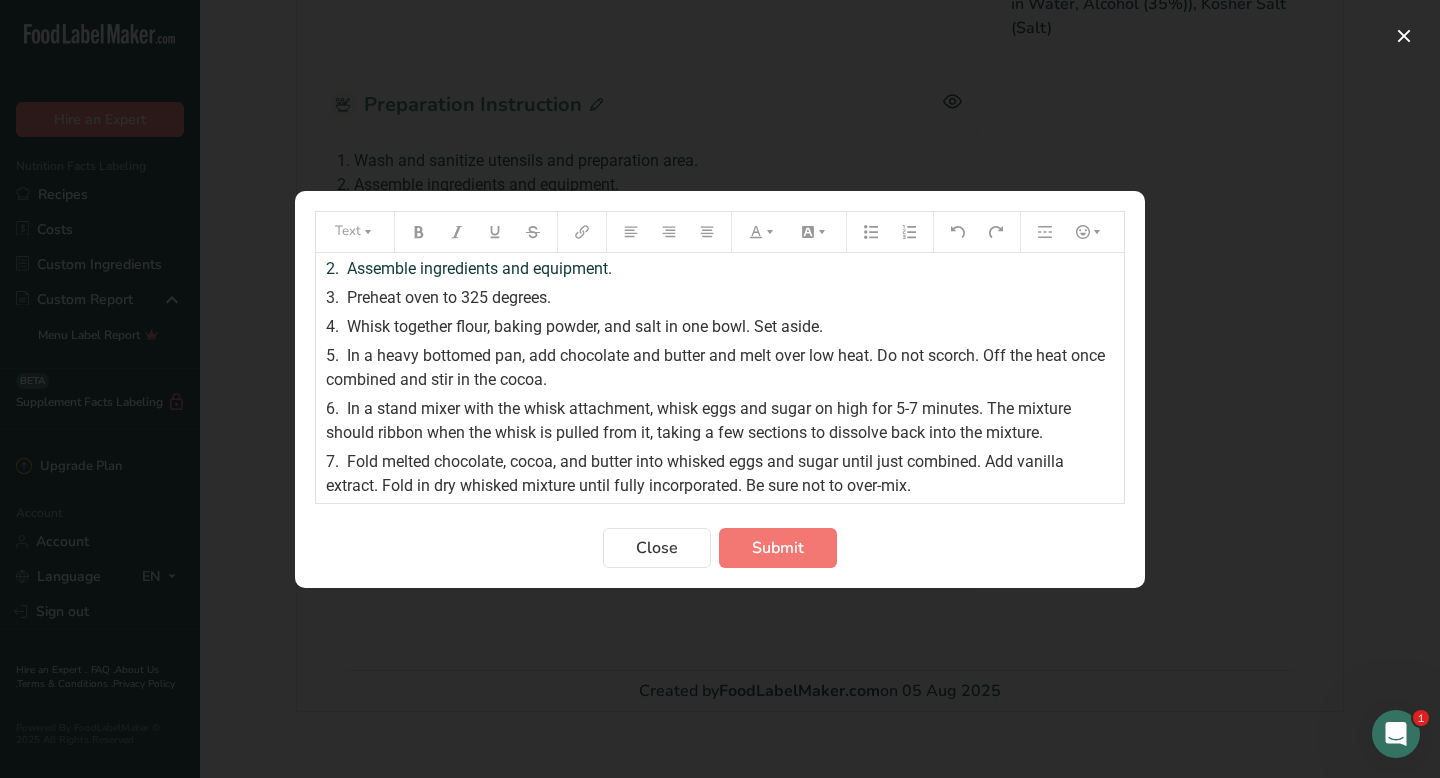 scroll, scrollTop: 0, scrollLeft: 0, axis: both 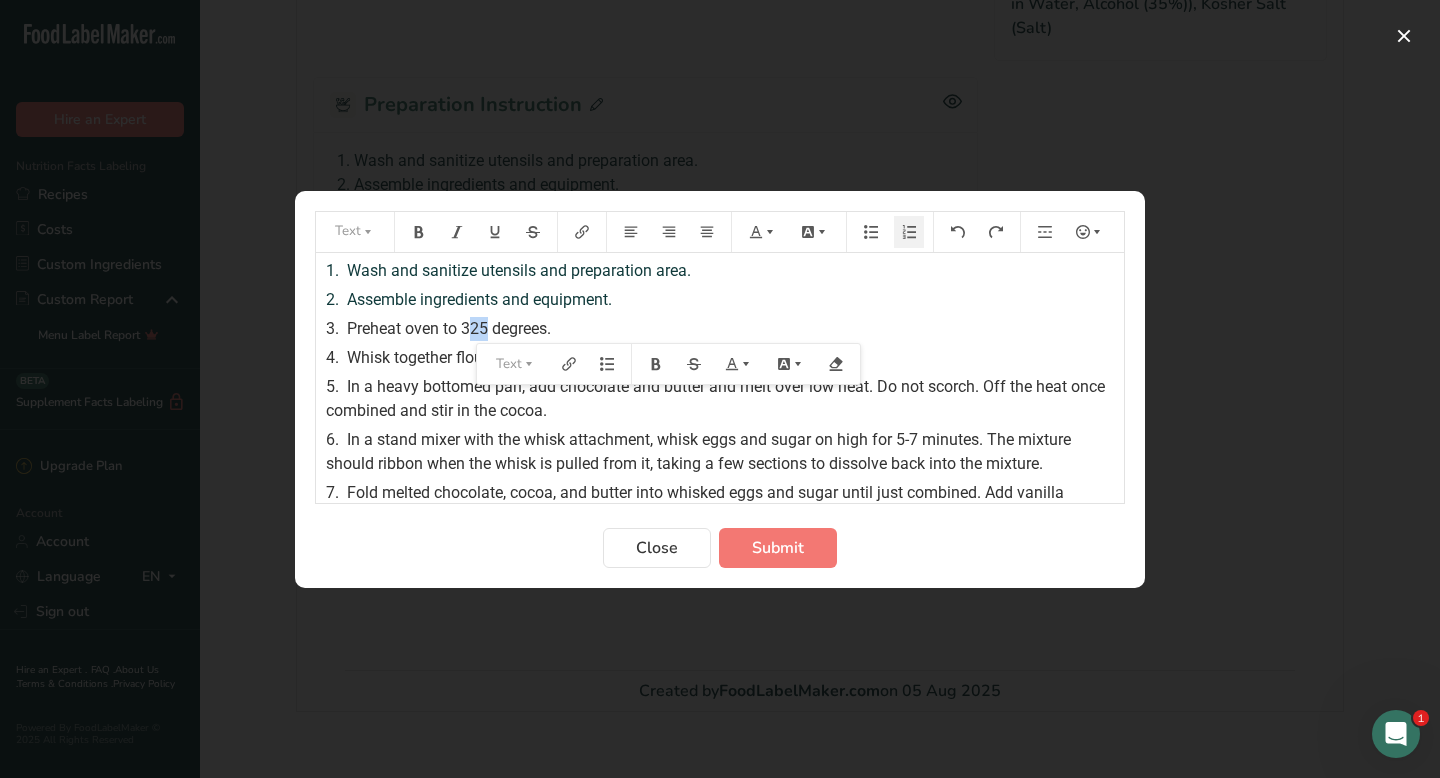 drag, startPoint x: 472, startPoint y: 328, endPoint x: 485, endPoint y: 328, distance: 13 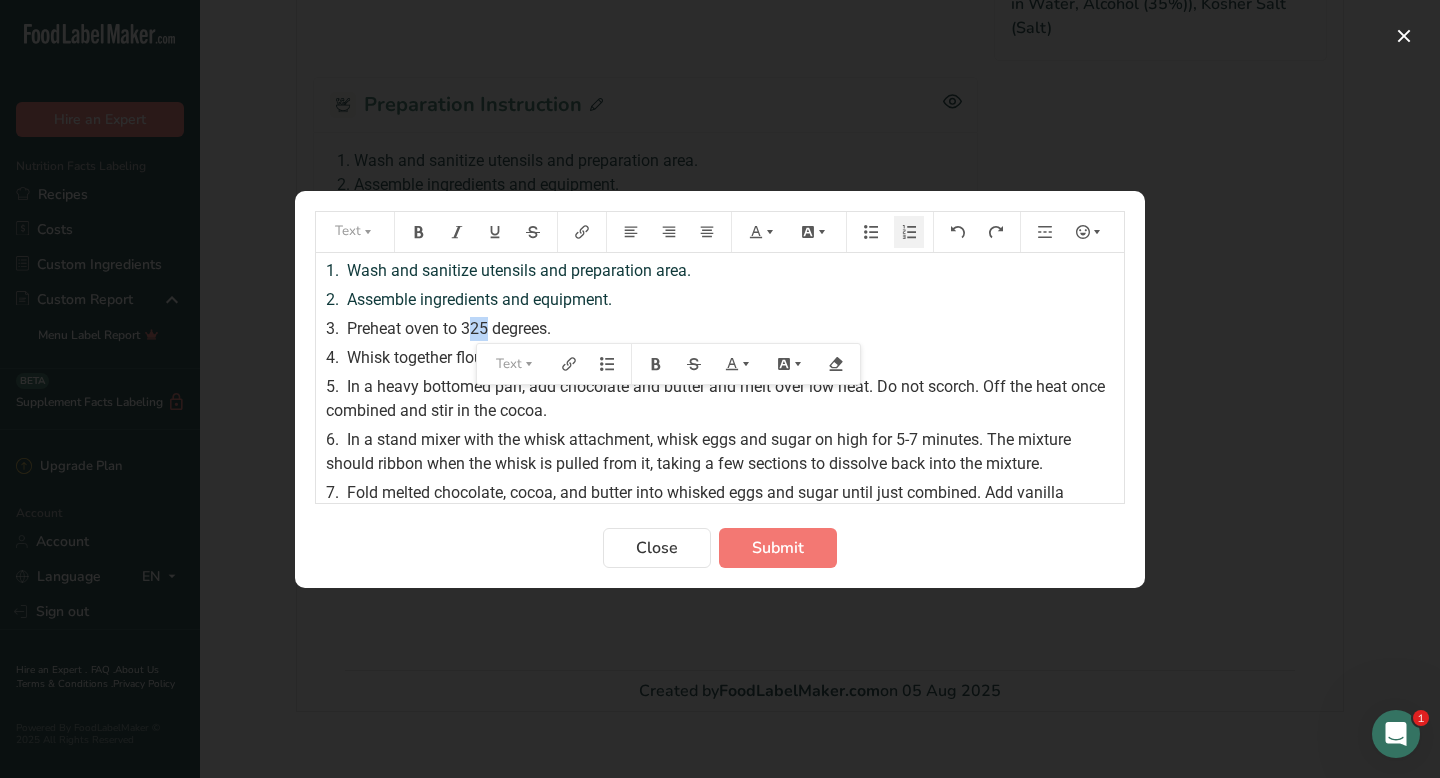 click on "Preheat oven to 325 degrees." at bounding box center [449, 328] 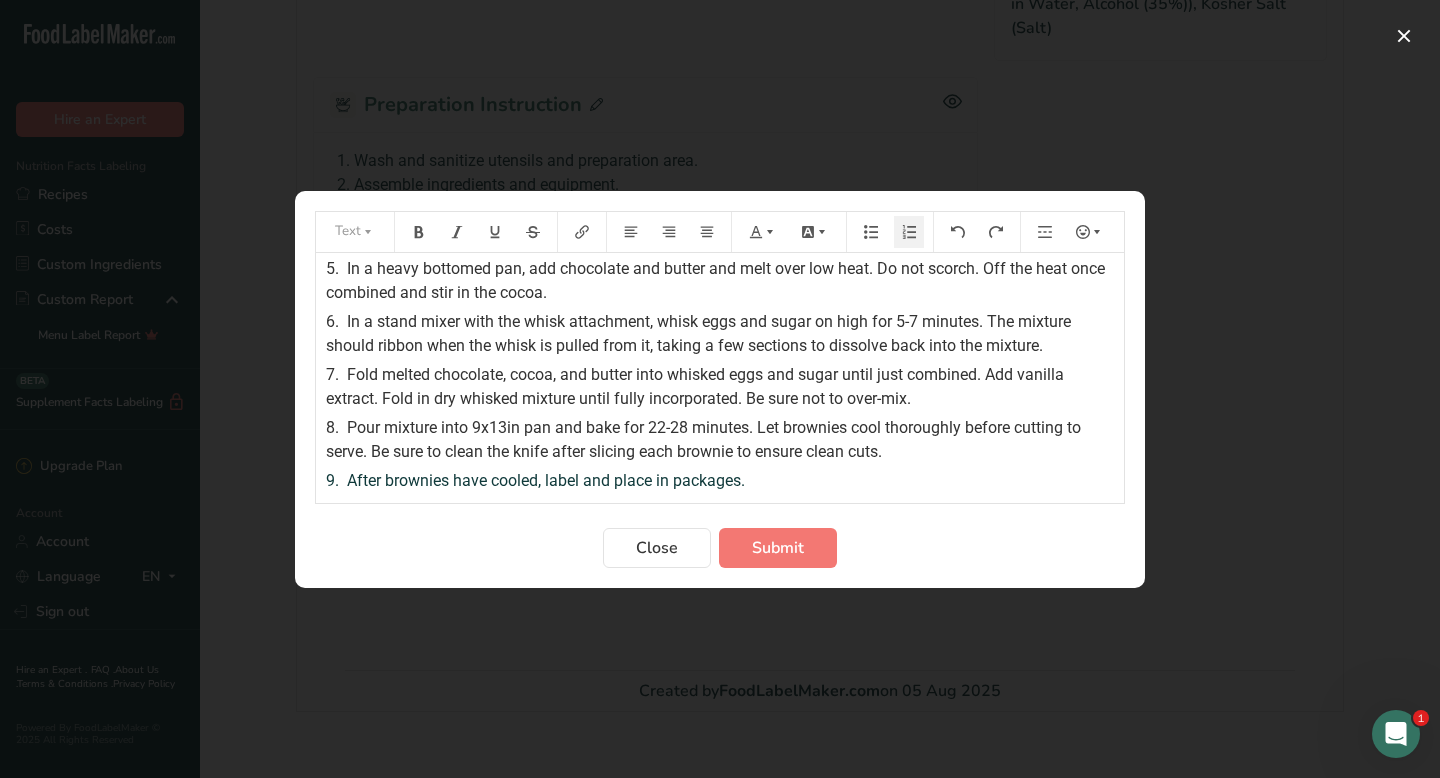 scroll, scrollTop: 142, scrollLeft: 0, axis: vertical 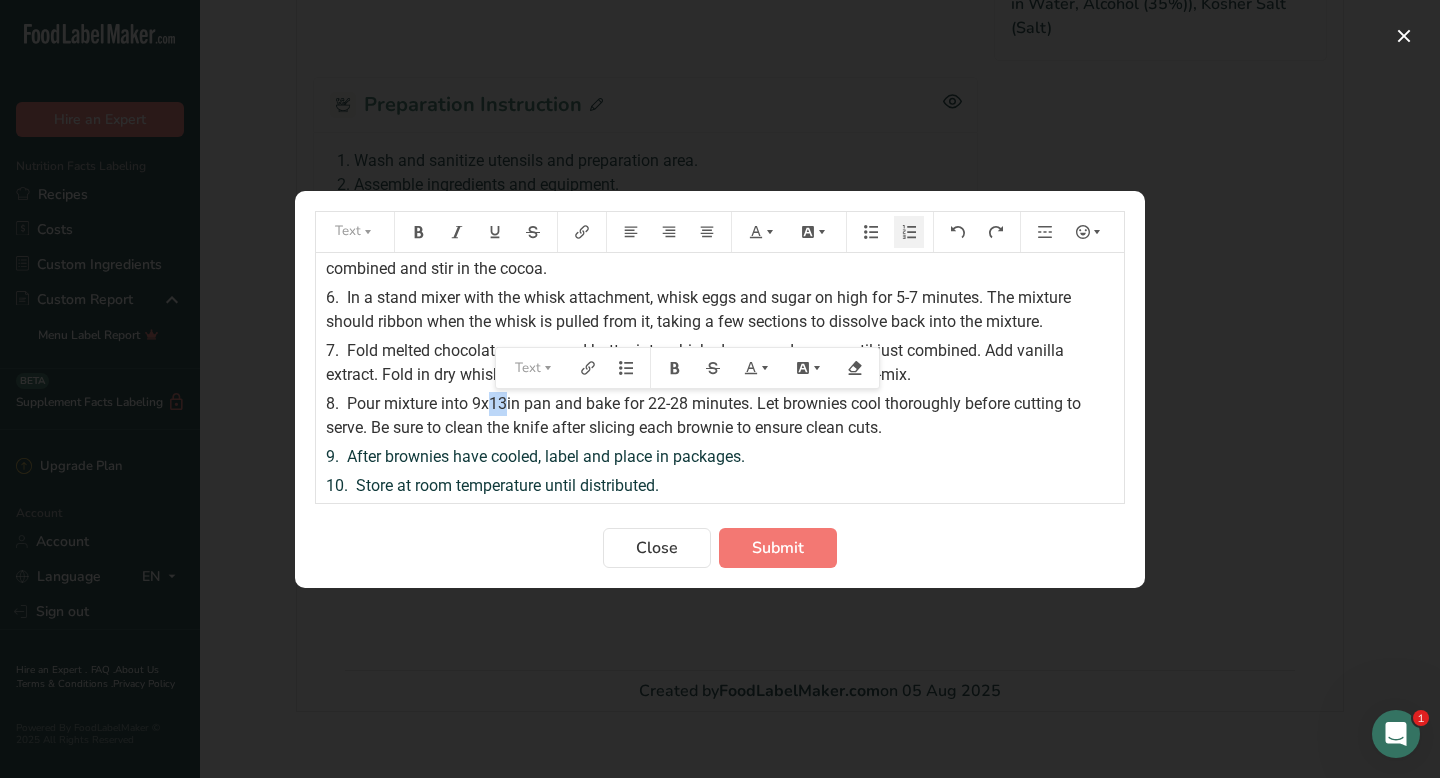 drag, startPoint x: 493, startPoint y: 401, endPoint x: 505, endPoint y: 401, distance: 12 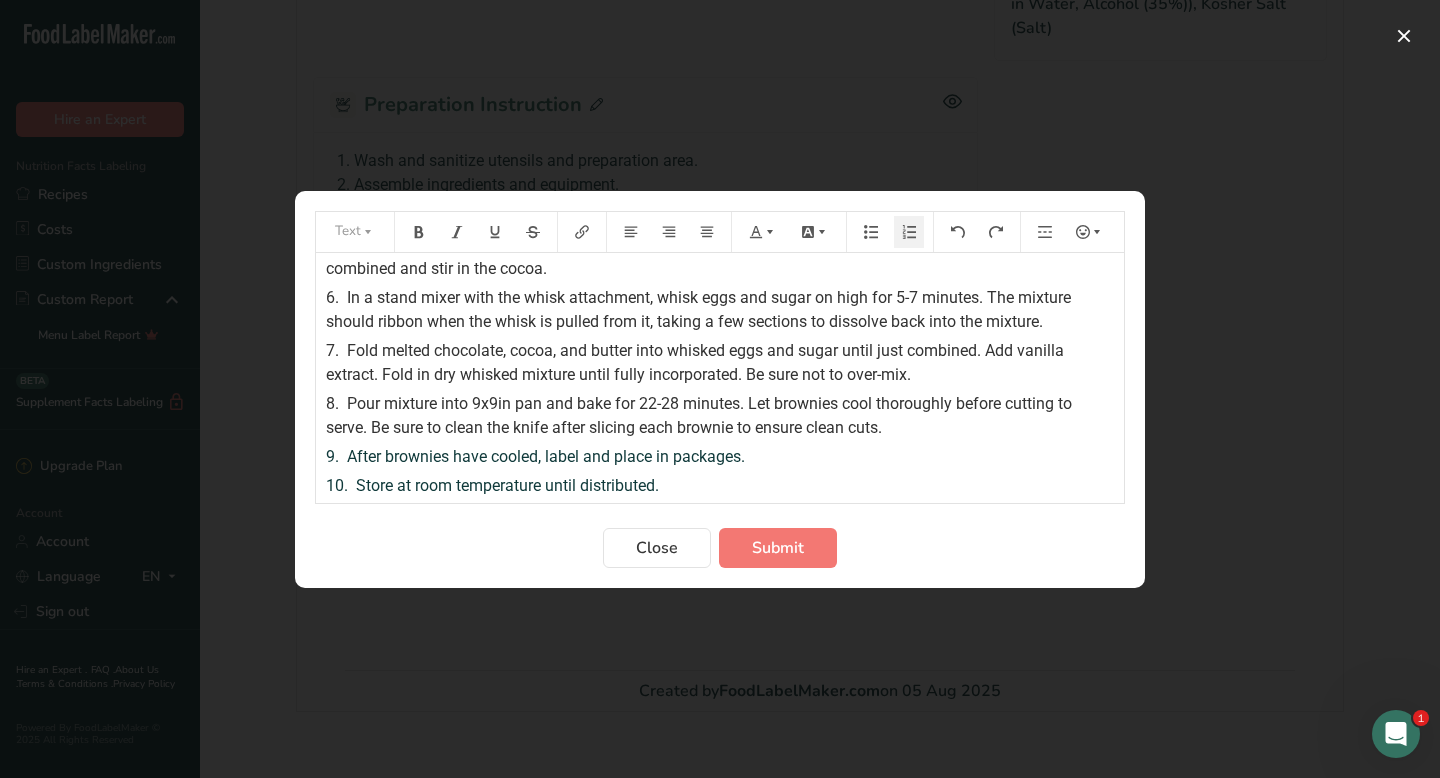 click on "Pour mixture into 9x9in pan and bake for 22-28 minutes. Let brownies cool thoroughly before cutting to serve. Be sure to clean the knife after slicing each brownie to ensure clean cuts." at bounding box center [701, 415] 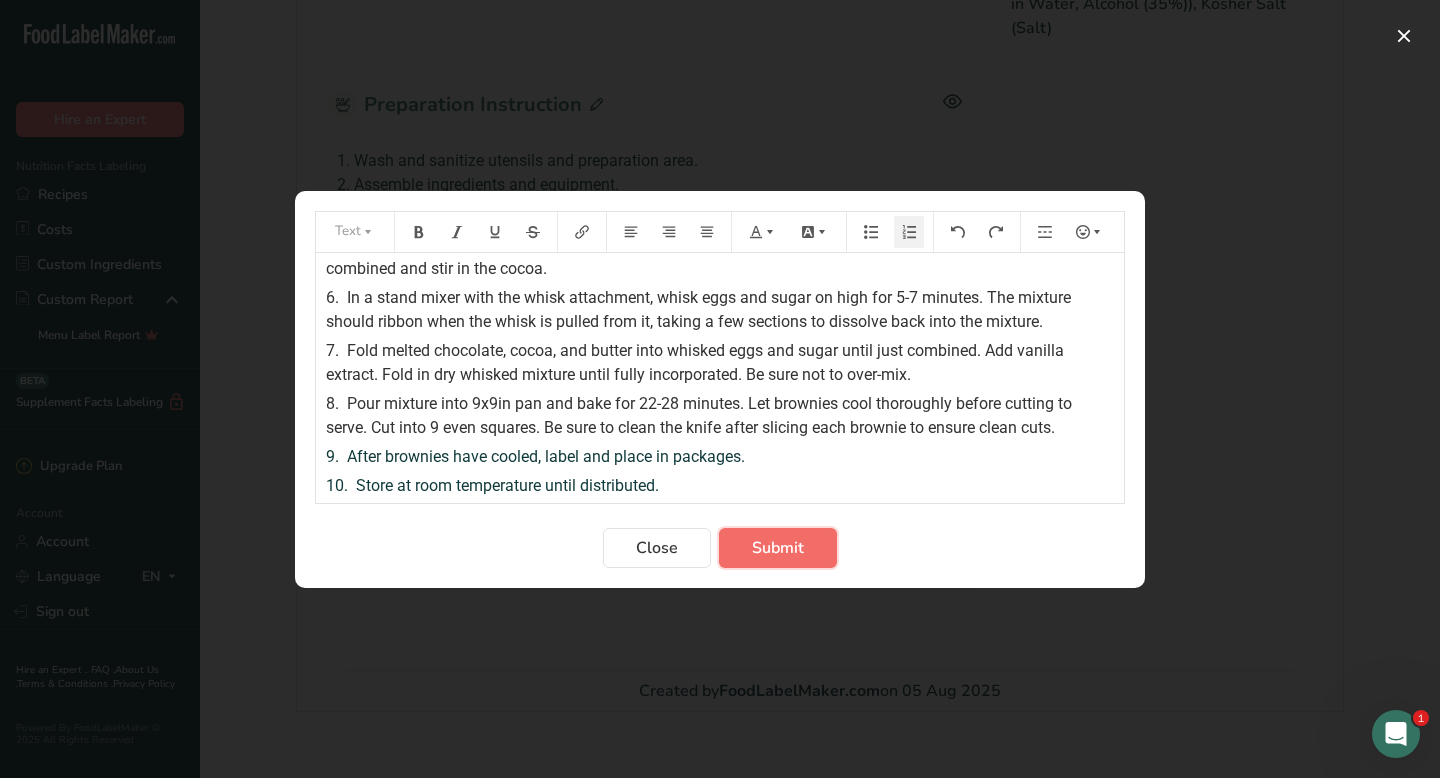 click on "Submit" at bounding box center (778, 548) 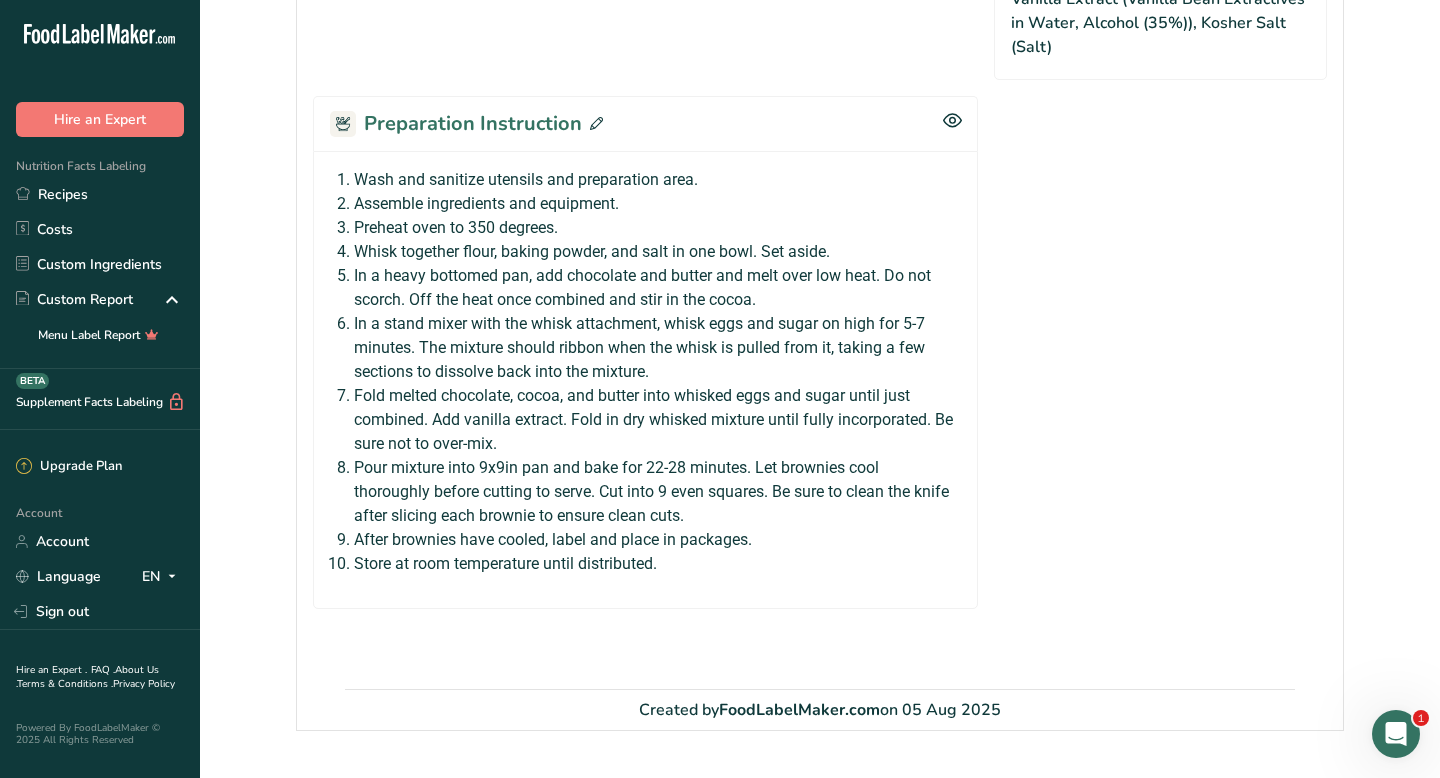 scroll, scrollTop: 1331, scrollLeft: 0, axis: vertical 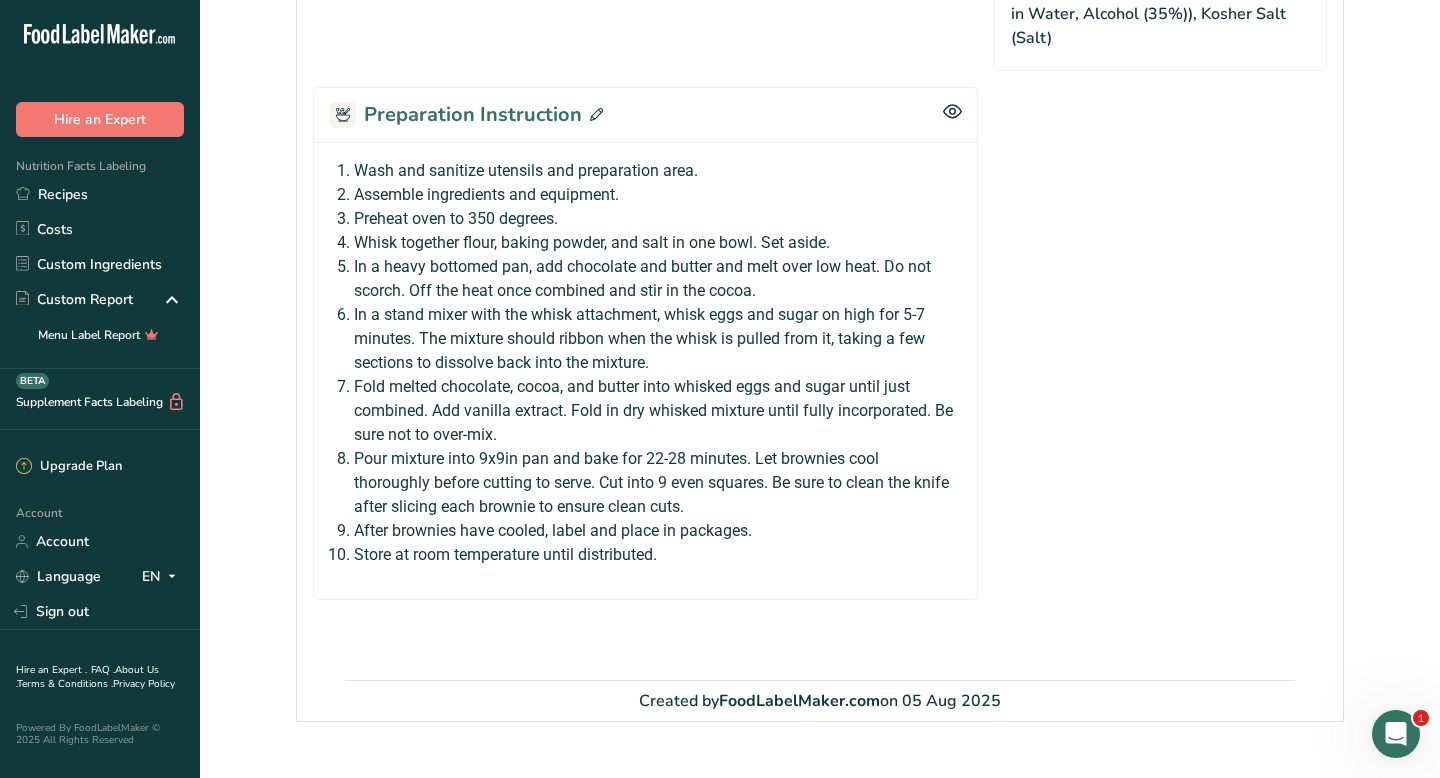 click 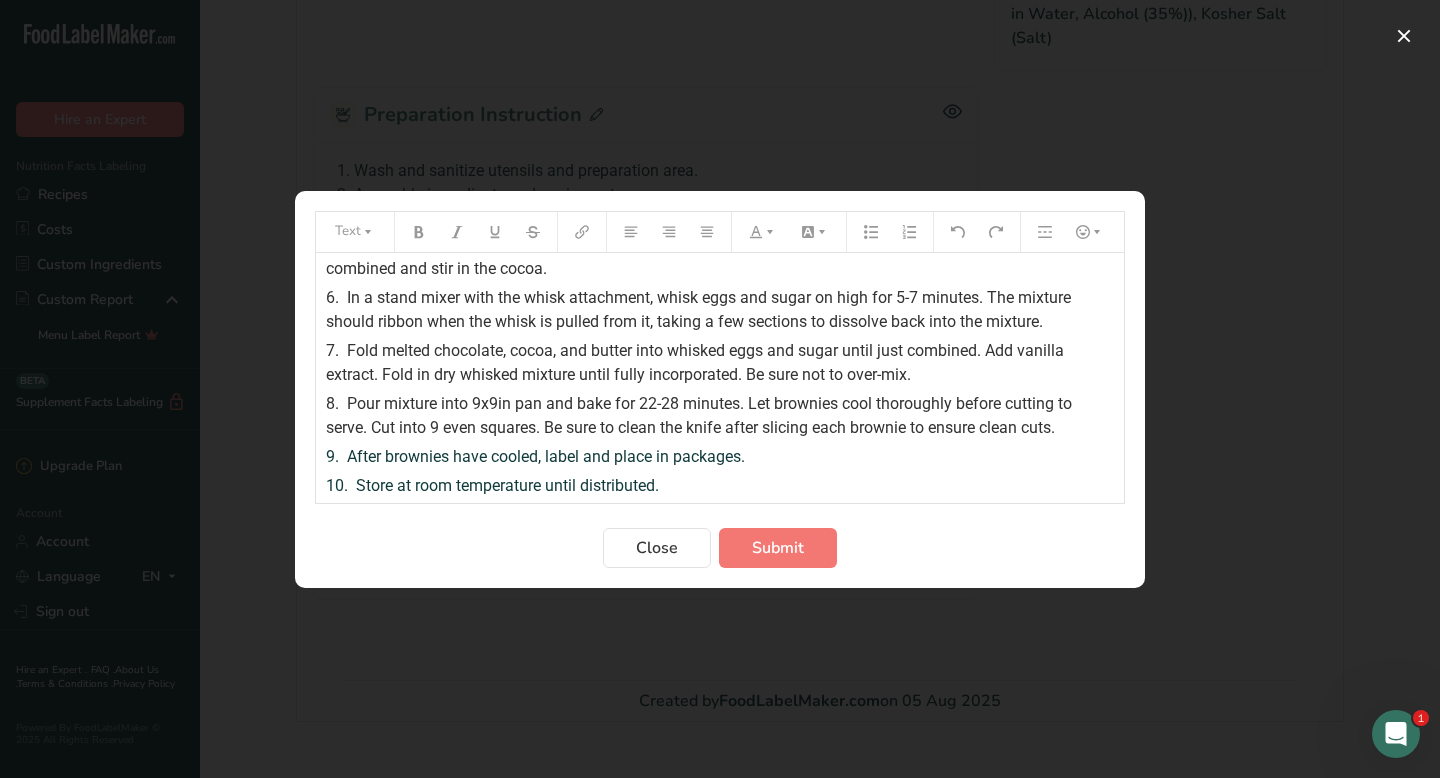 click on "Pour mixture into 9x9in pan and bake for 22-28 minutes. Let brownies cool thoroughly before cutting to serve. Cut into 9 even squares. Be sure to clean the knife after slicing each brownie to ensure clean cuts." at bounding box center (701, 415) 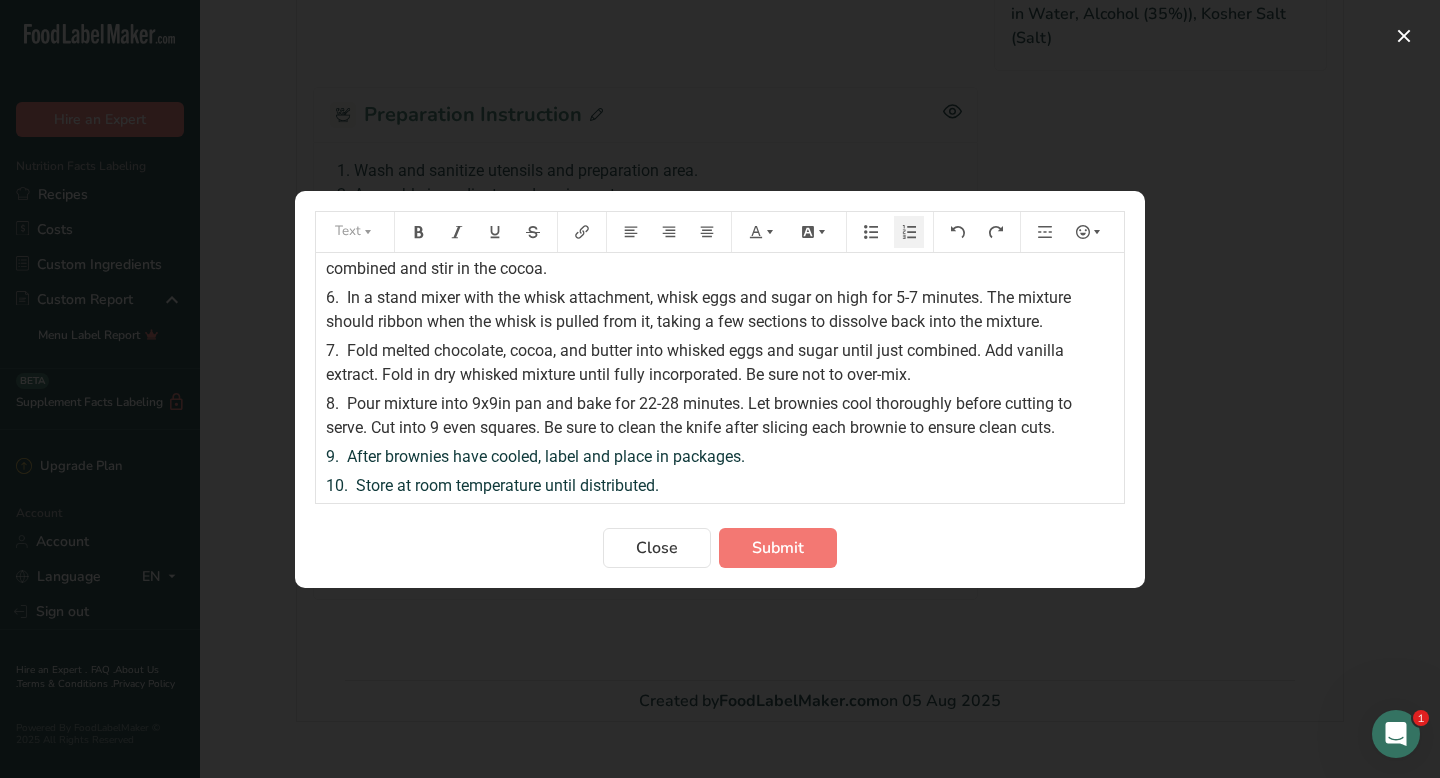 click on "Pour mixture into 9x9in pan and bake for 22-28 minutes. Let brownies cool thoroughly before cutting to serve. Cut into 9 even squares. Be sure to clean the knife after slicing each brownie to ensure clean cuts." at bounding box center [701, 415] 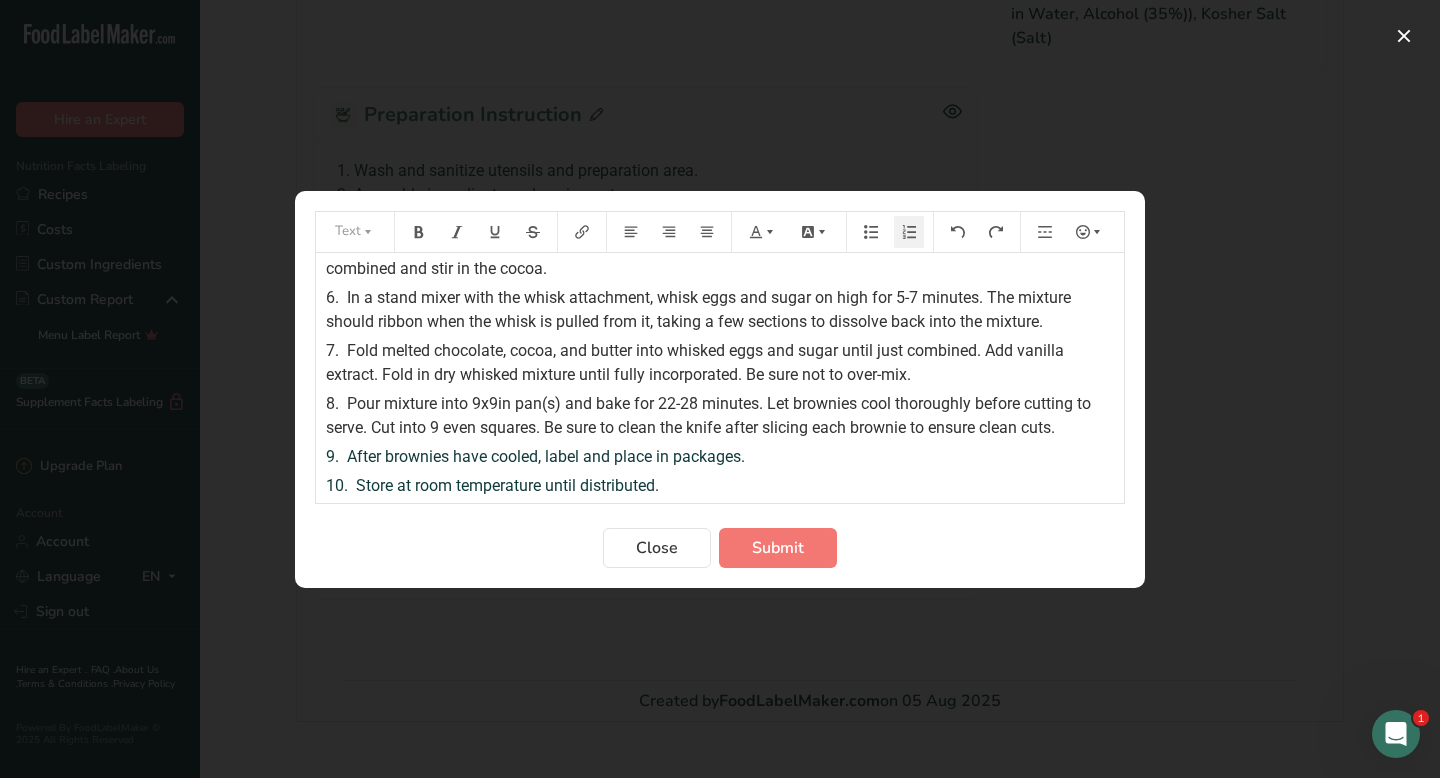 click on "Pour mixture into 9x9in pan(s) and bake for 22-28 minutes. Let brownies cool thoroughly before cutting to serve. Cut into 9 even squares. Be sure to clean the knife after slicing each brownie to ensure clean cuts." at bounding box center [710, 415] 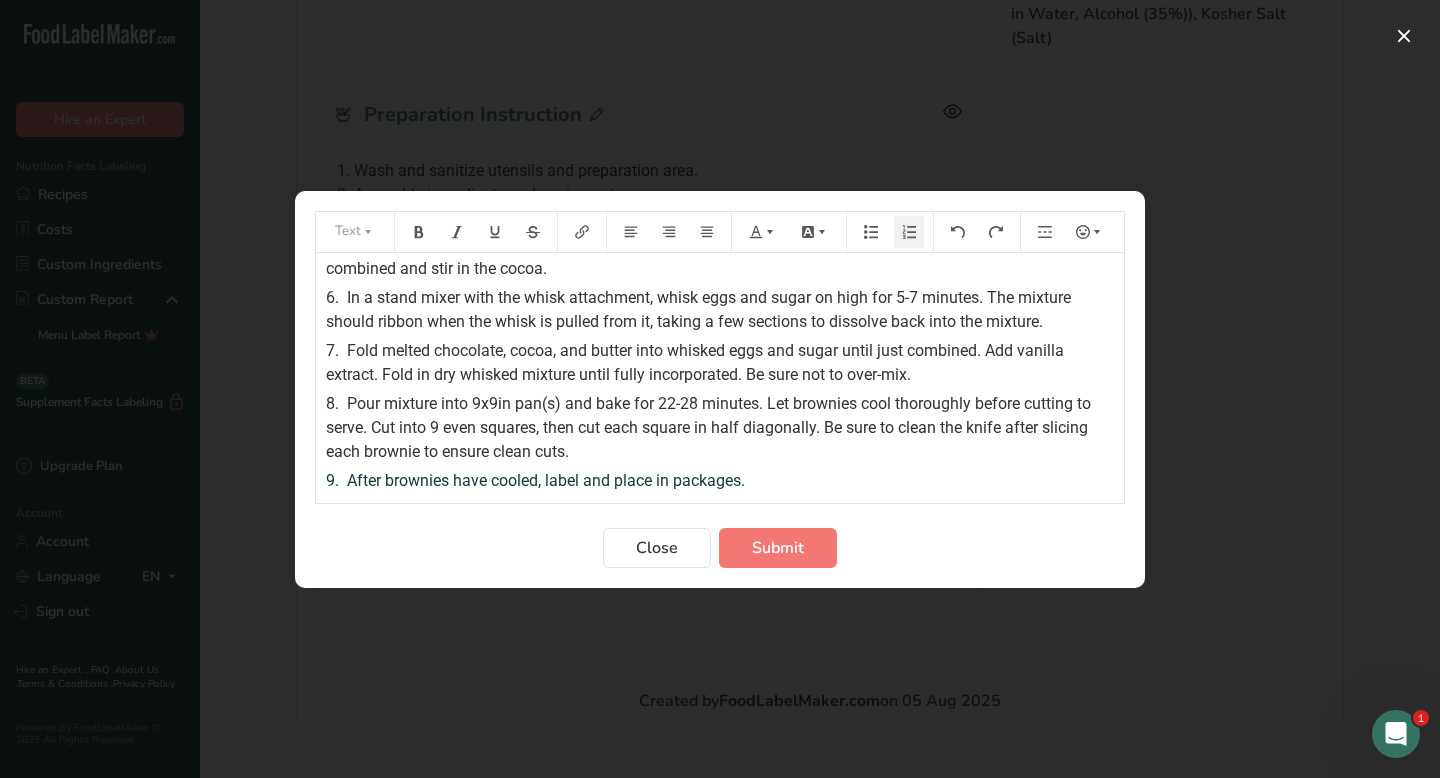 click on "After brownies have cooled, label and place in packages." at bounding box center [546, 480] 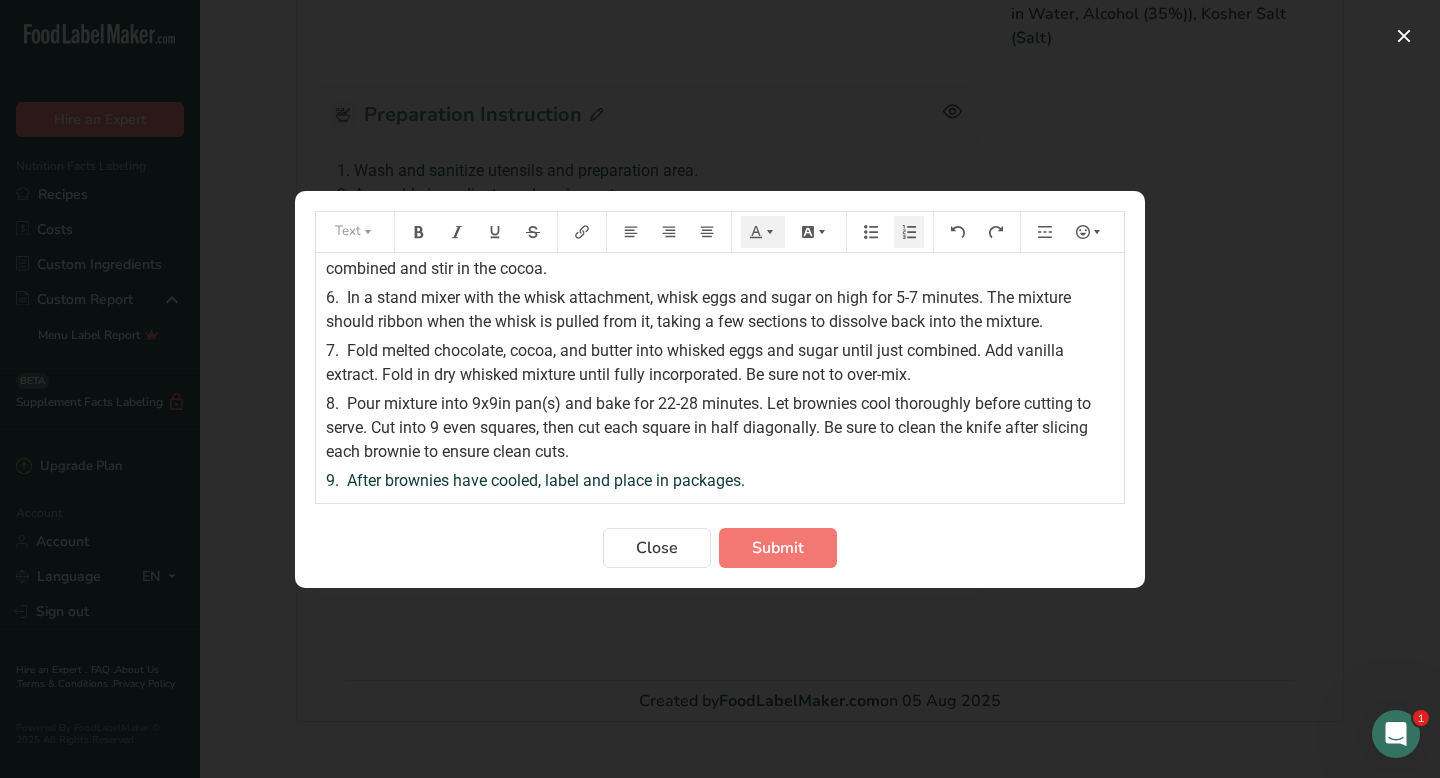 scroll, scrollTop: 166, scrollLeft: 0, axis: vertical 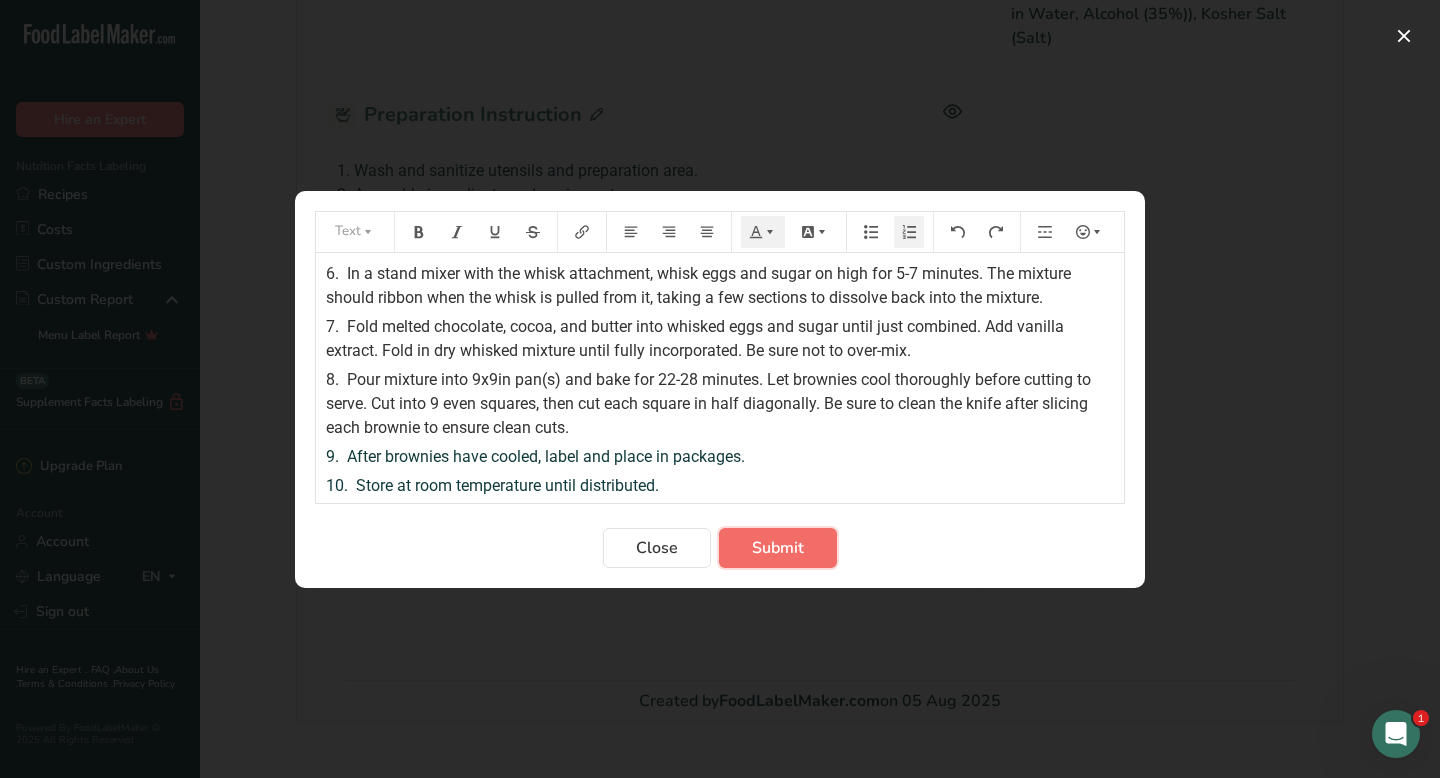 click on "Submit" at bounding box center [778, 548] 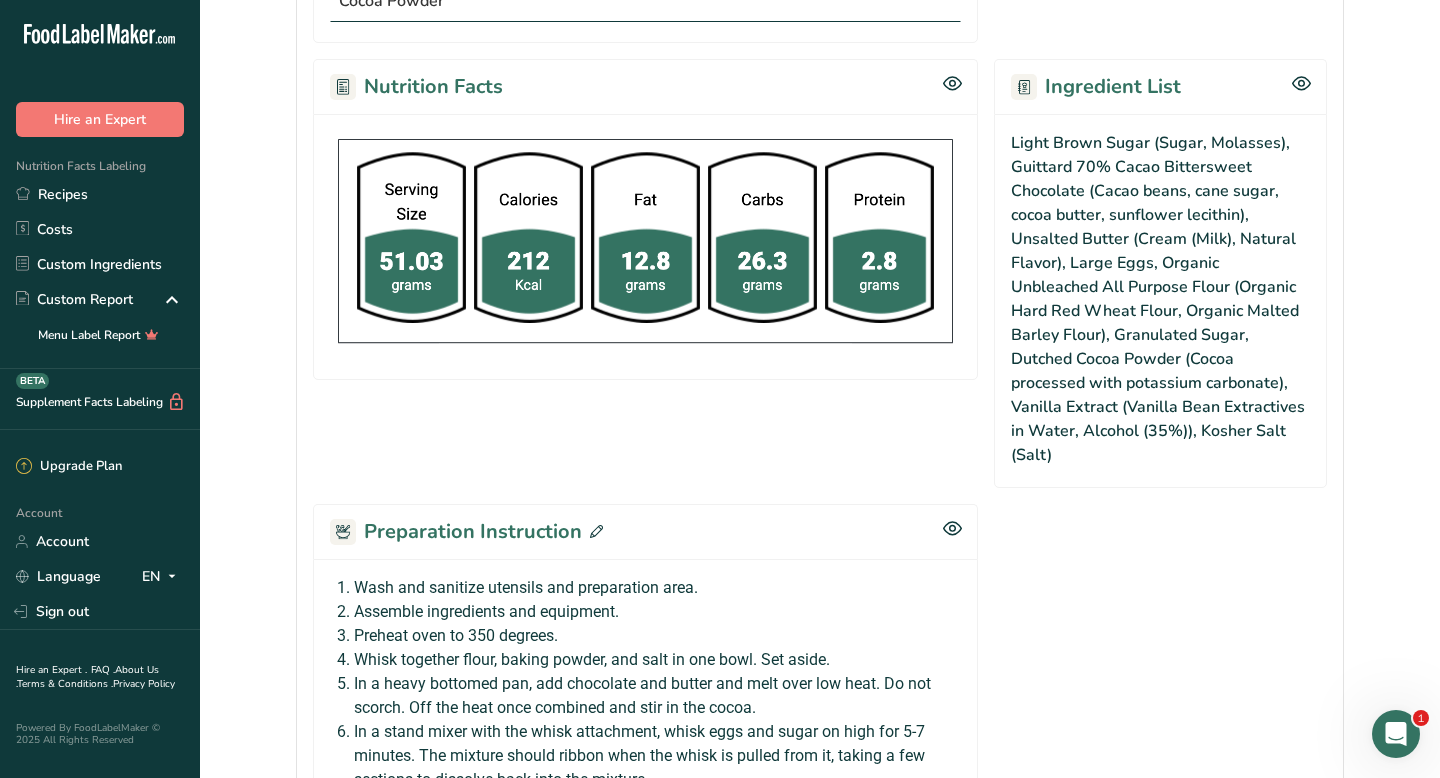 scroll, scrollTop: 1371, scrollLeft: 0, axis: vertical 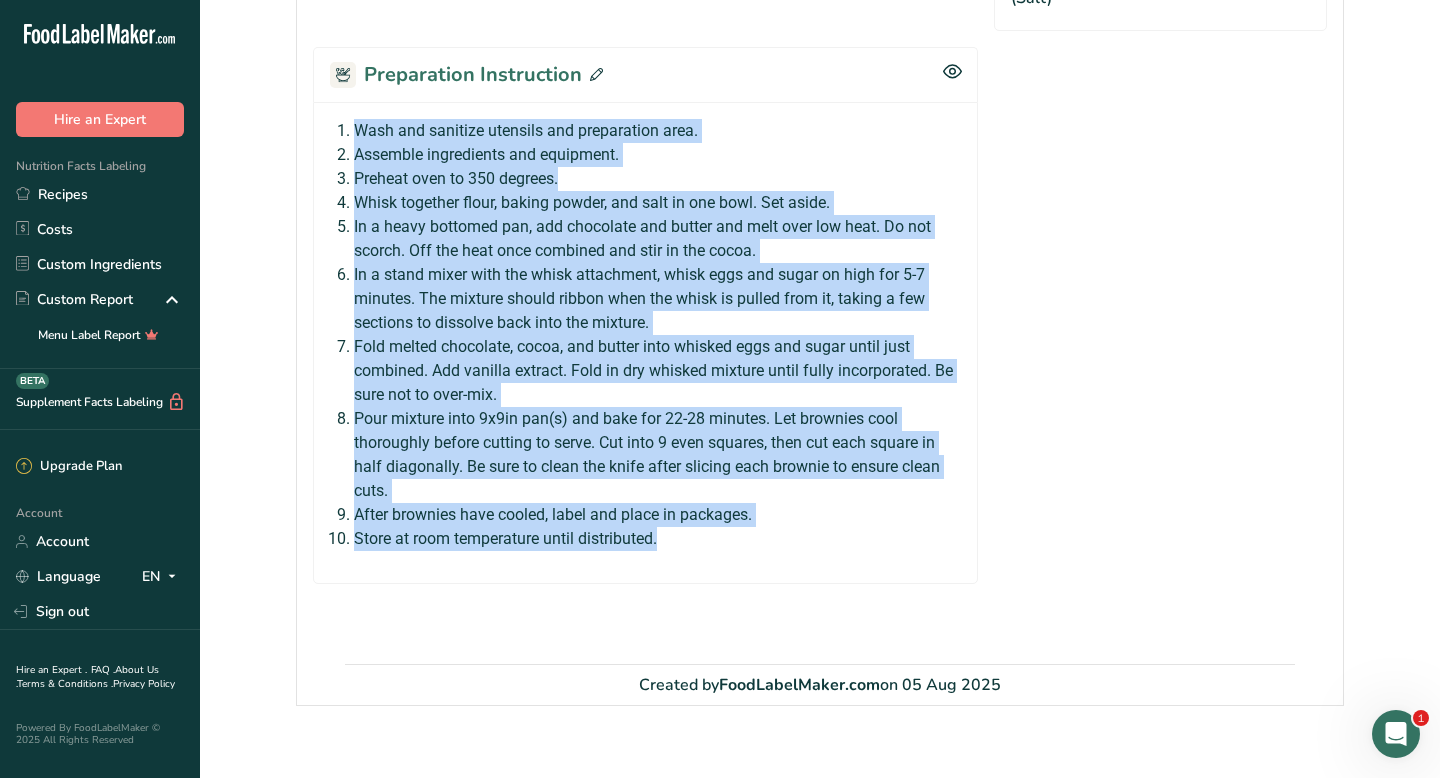 drag, startPoint x: 672, startPoint y: 523, endPoint x: 350, endPoint y: 104, distance: 528.4364 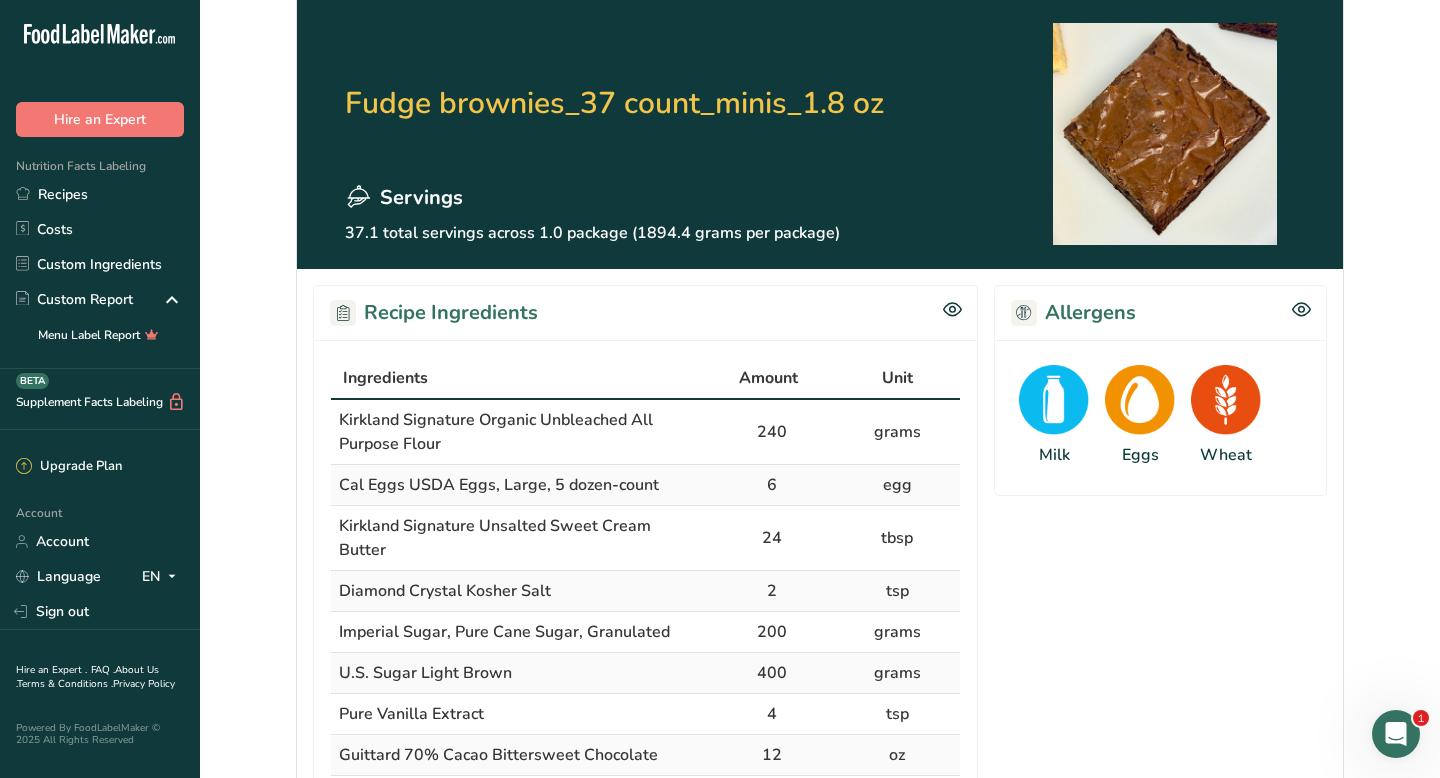 scroll, scrollTop: 0, scrollLeft: 0, axis: both 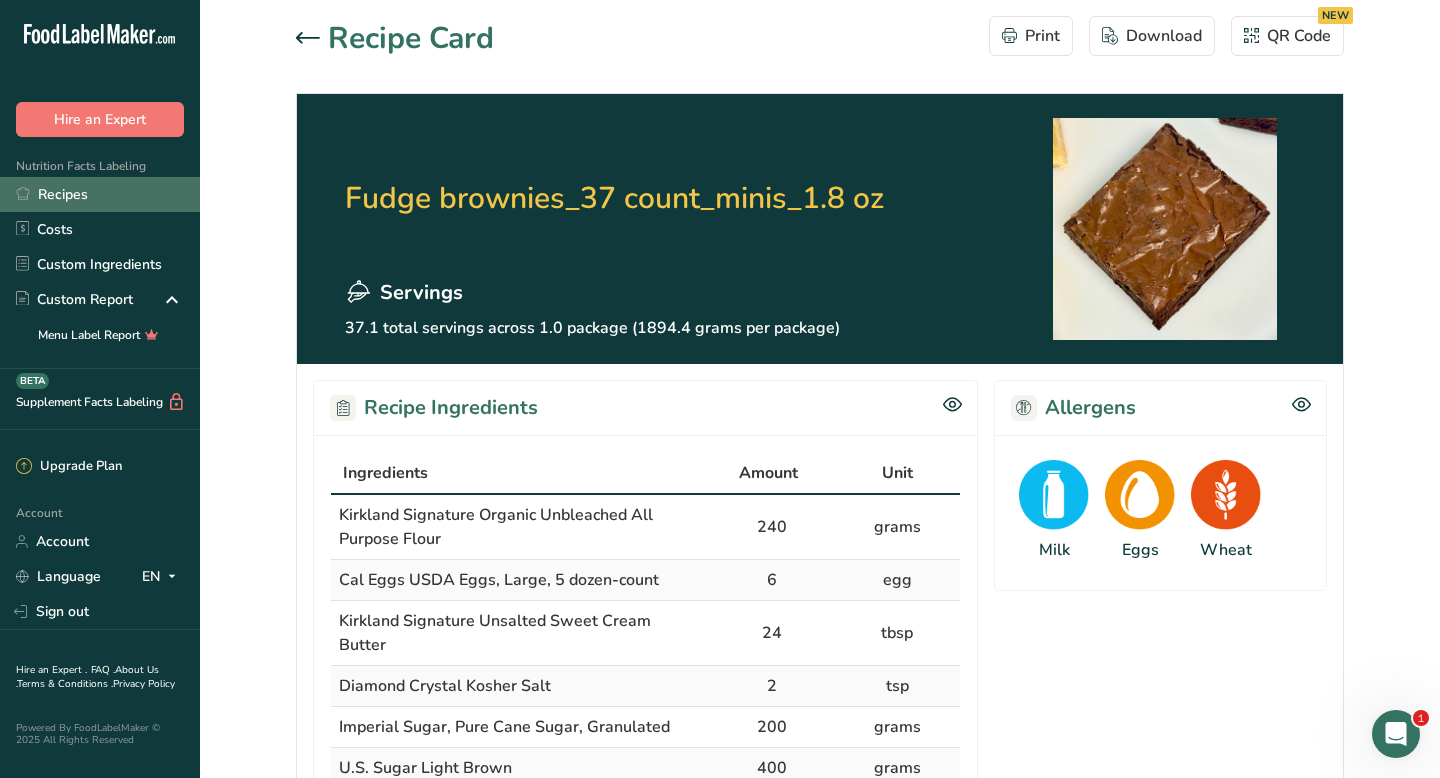 click on "Recipes" at bounding box center [100, 194] 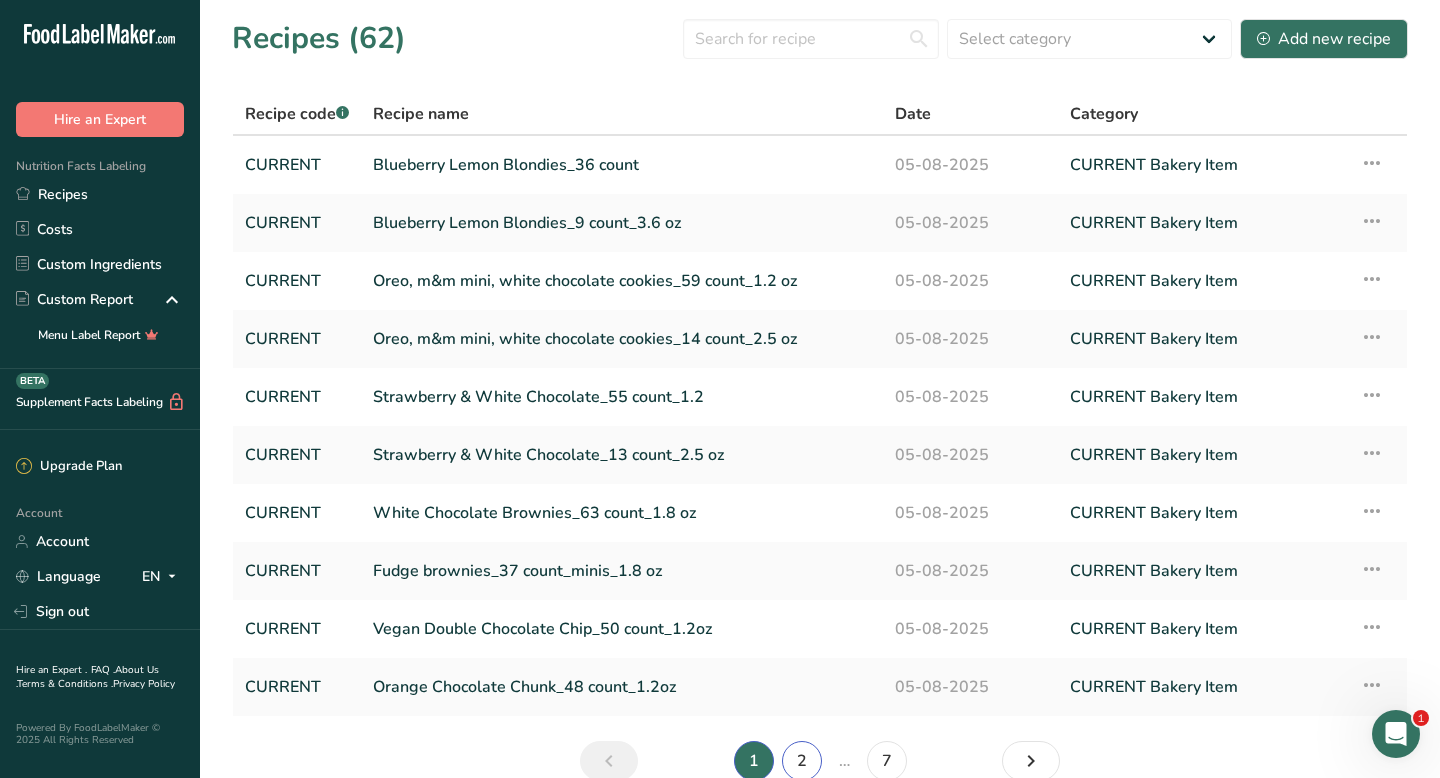 click on "2" at bounding box center (802, 761) 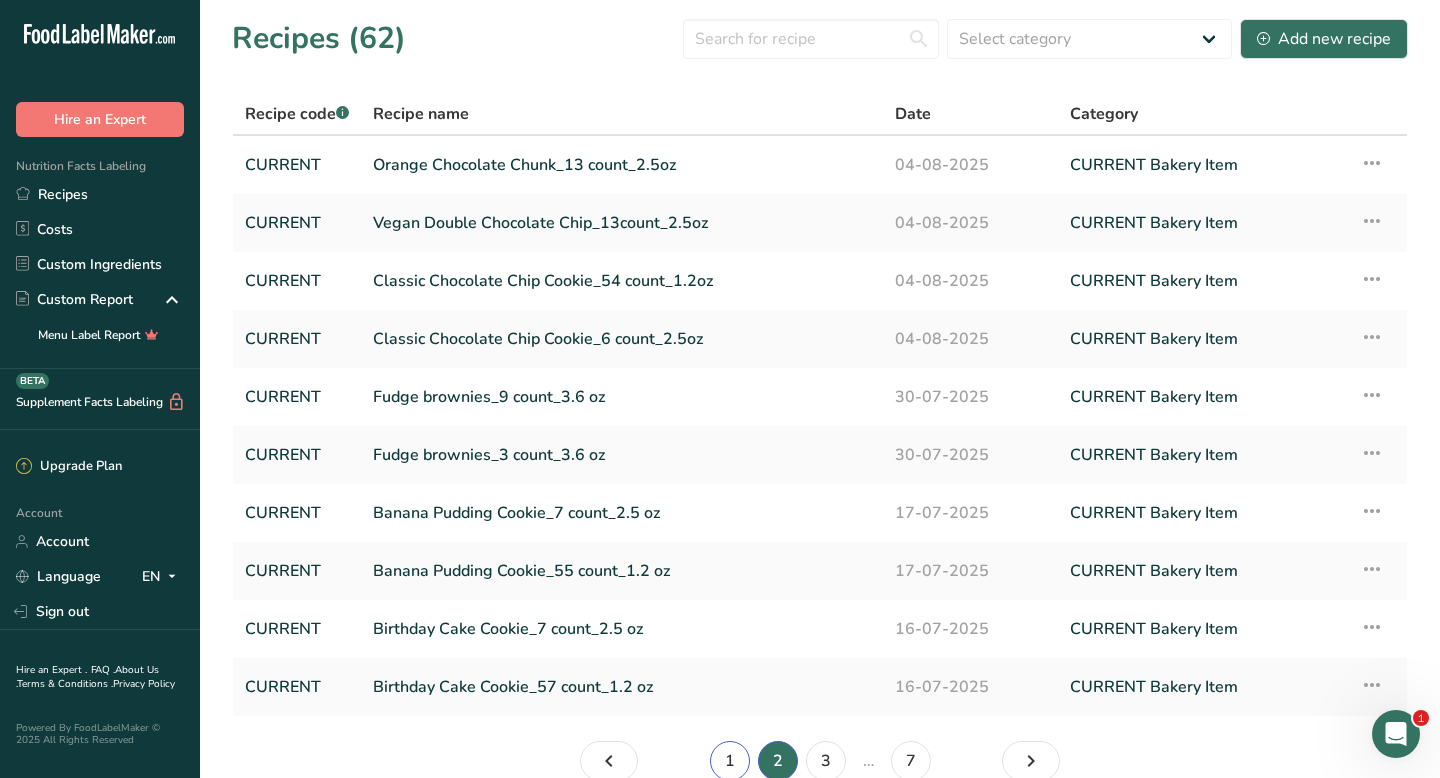 click on "1" at bounding box center [730, 761] 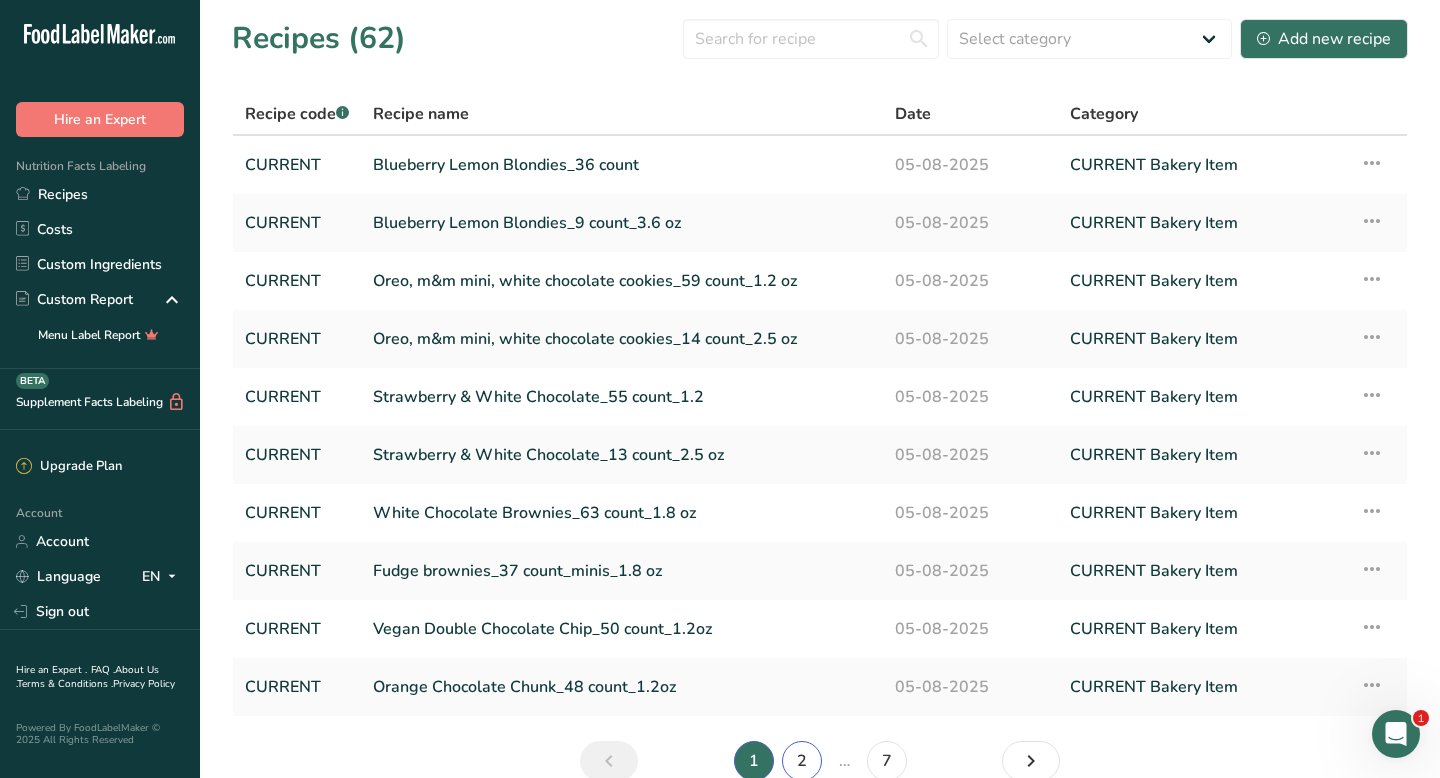 click on "2" at bounding box center [802, 761] 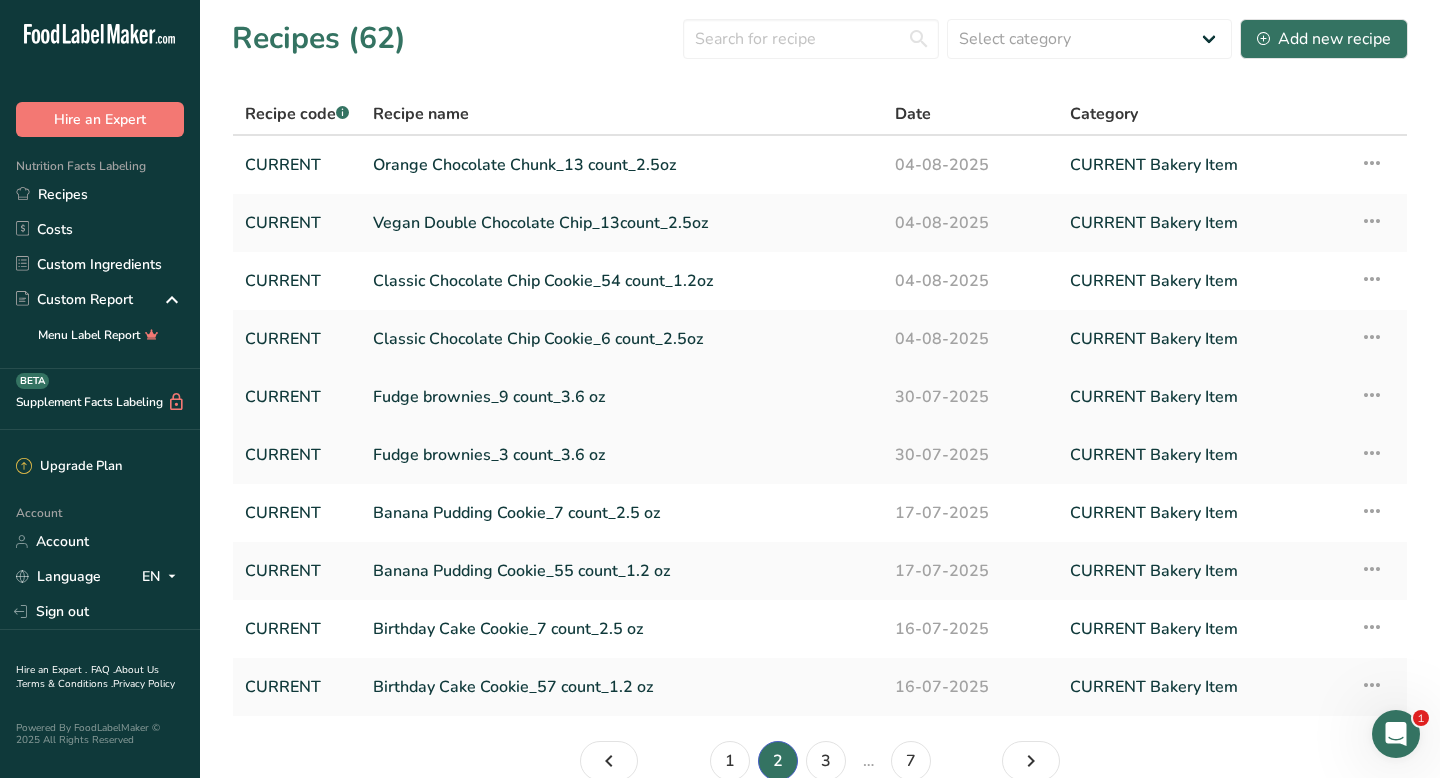 click on "Fudge brownies_9 count_3.6 oz" at bounding box center [622, 397] 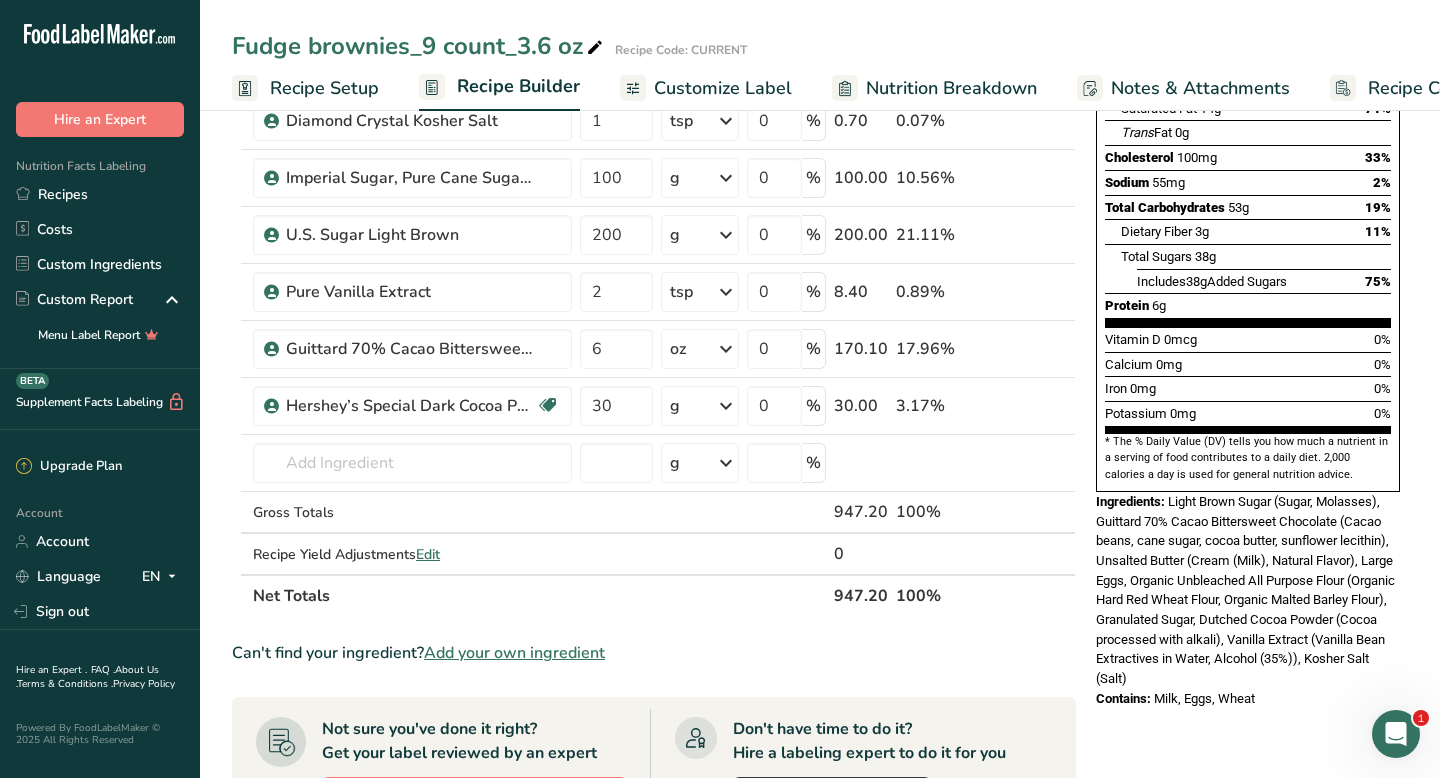 scroll, scrollTop: 844, scrollLeft: 0, axis: vertical 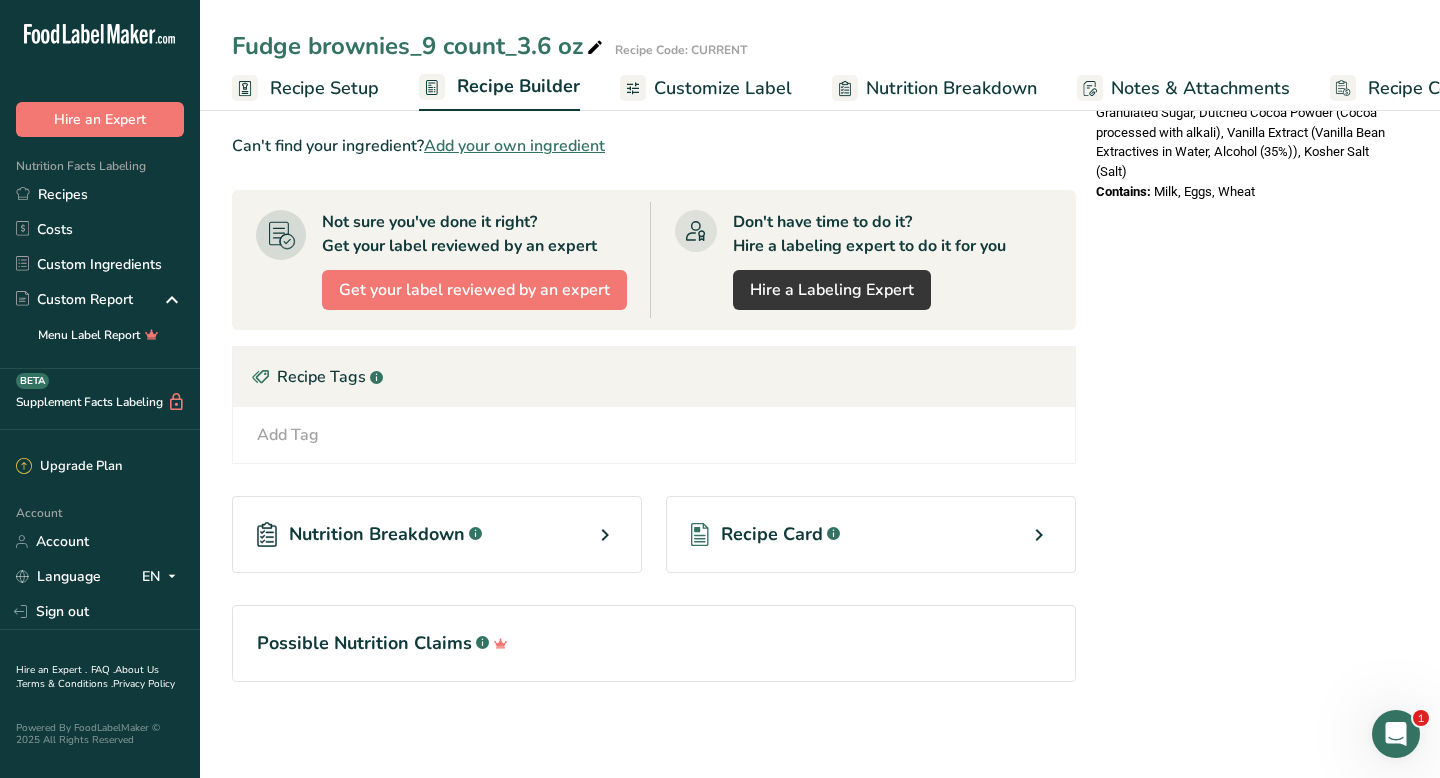 click on ".a-a{fill:#347362;}.b-a{fill:#fff;}" at bounding box center [831, 535] 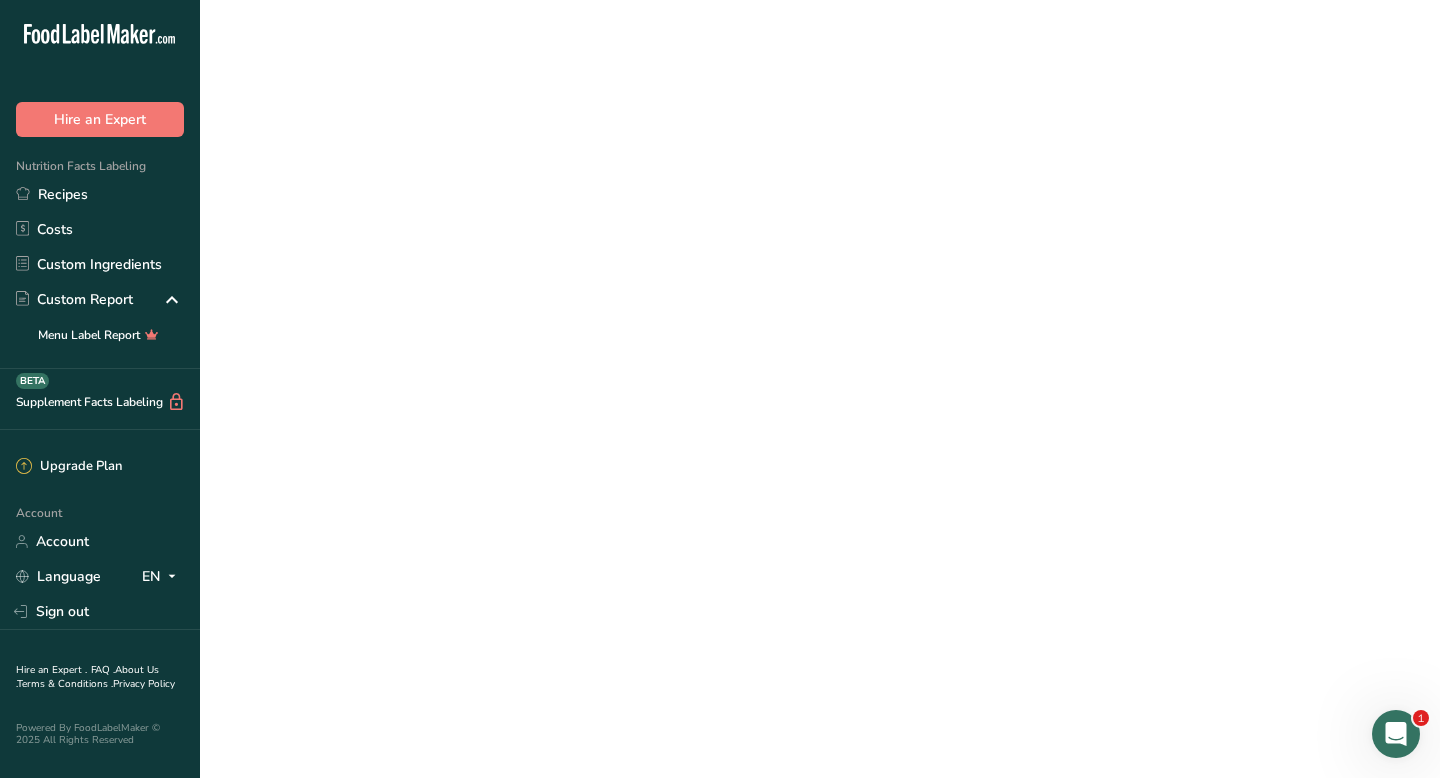 scroll, scrollTop: 0, scrollLeft: 0, axis: both 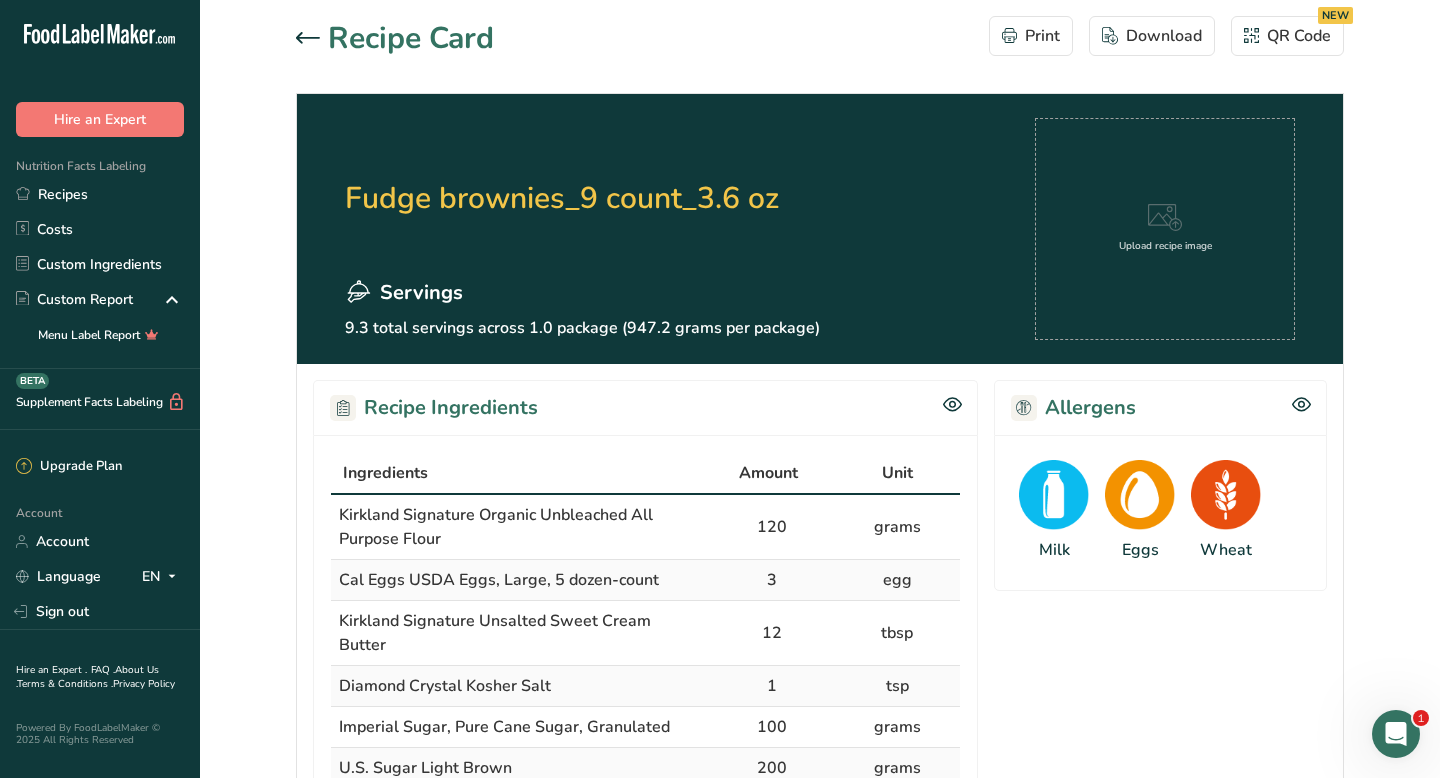 click 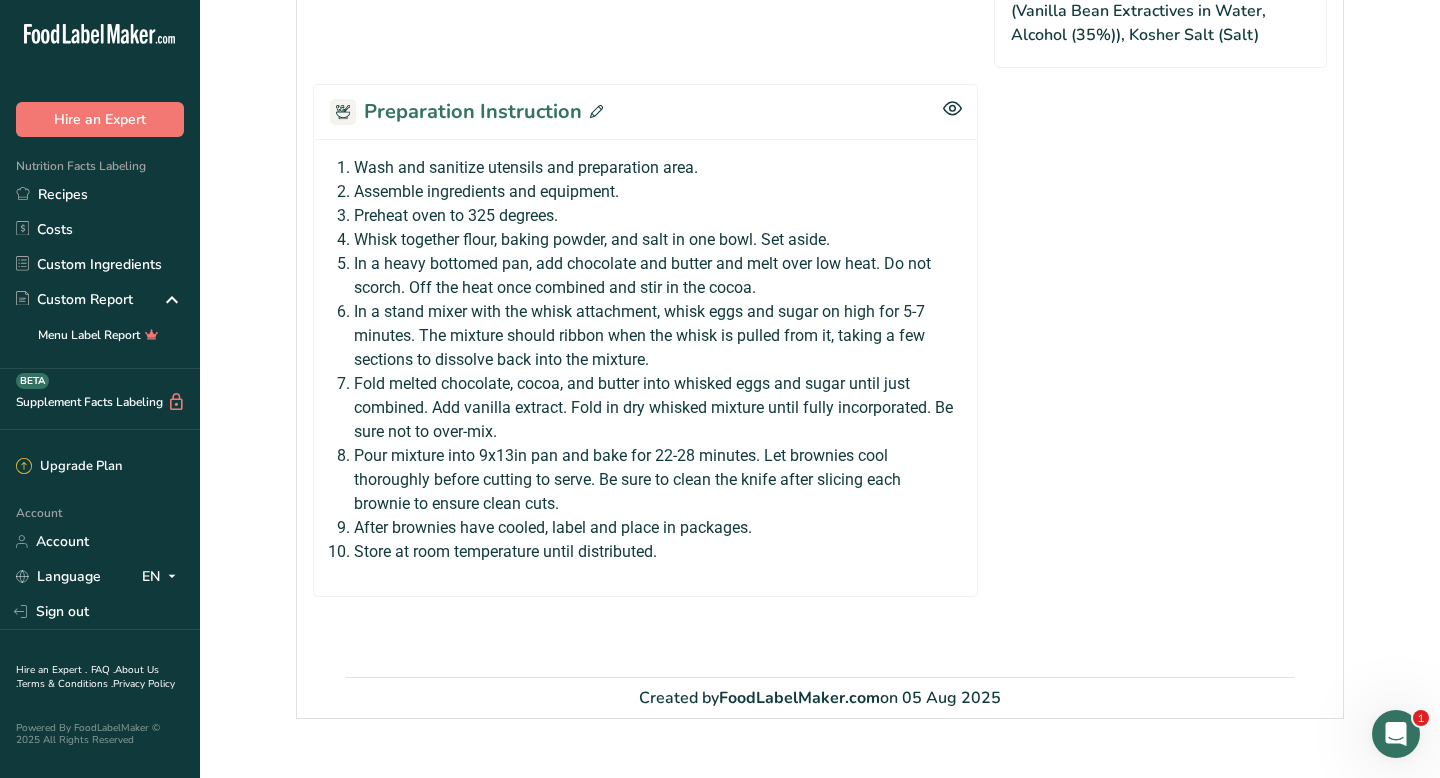 scroll, scrollTop: 1289, scrollLeft: 0, axis: vertical 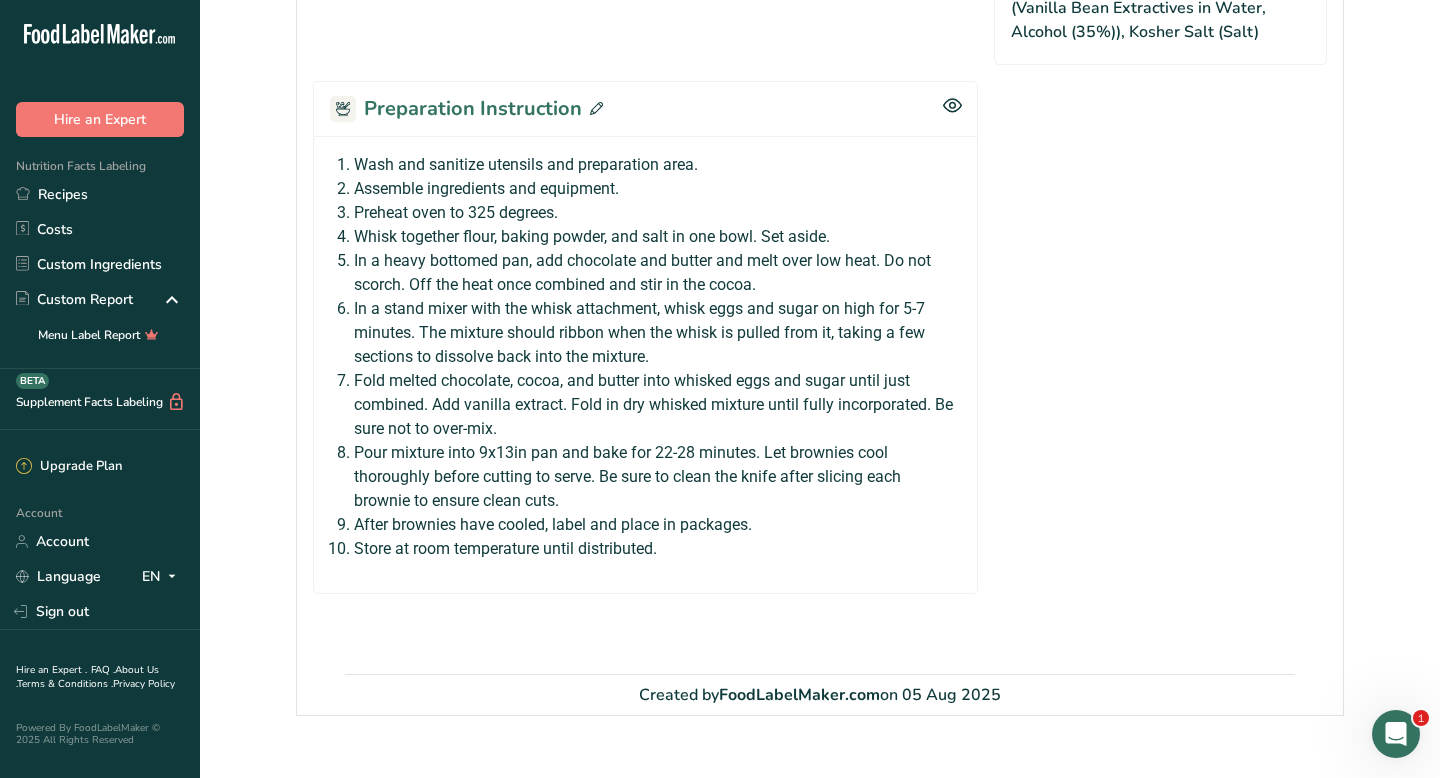 click 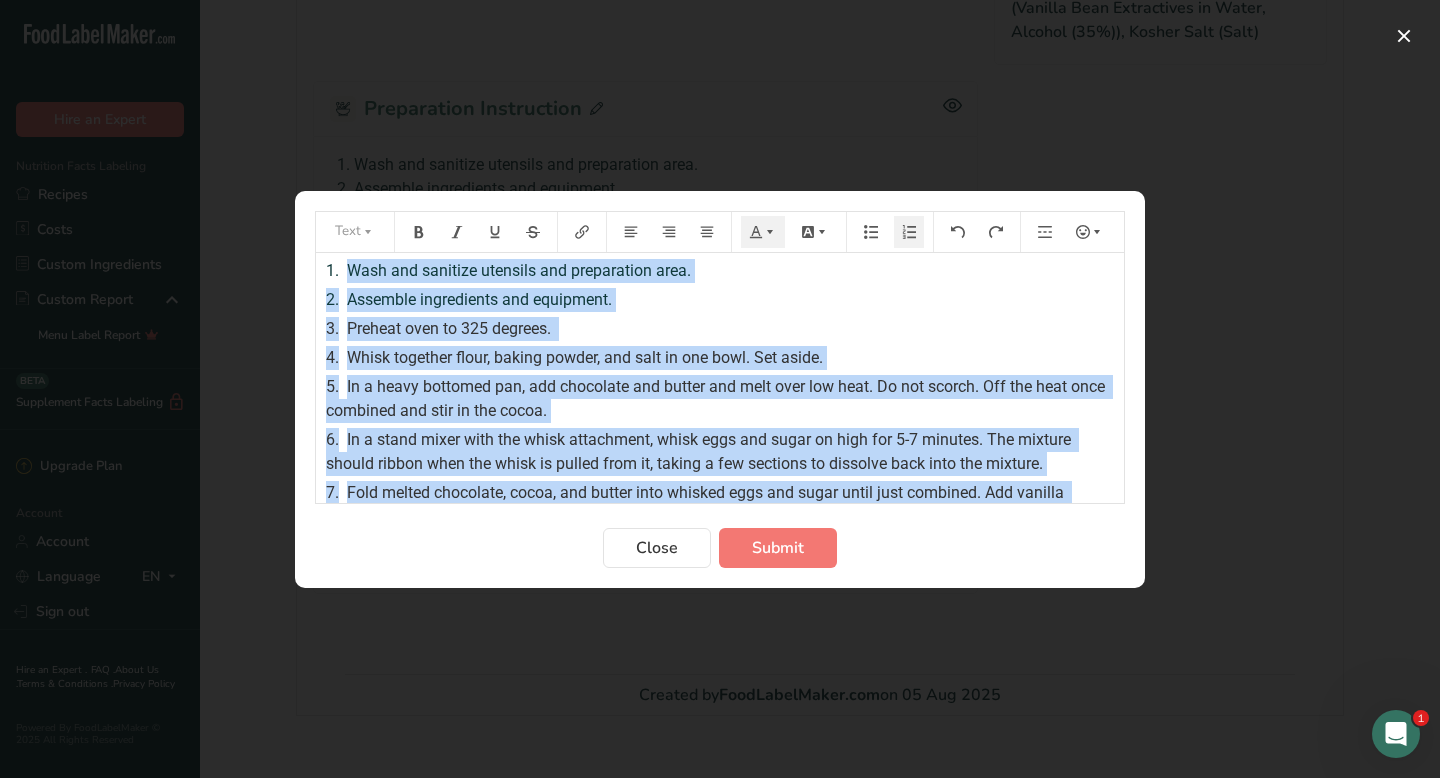 scroll, scrollTop: 142, scrollLeft: 0, axis: vertical 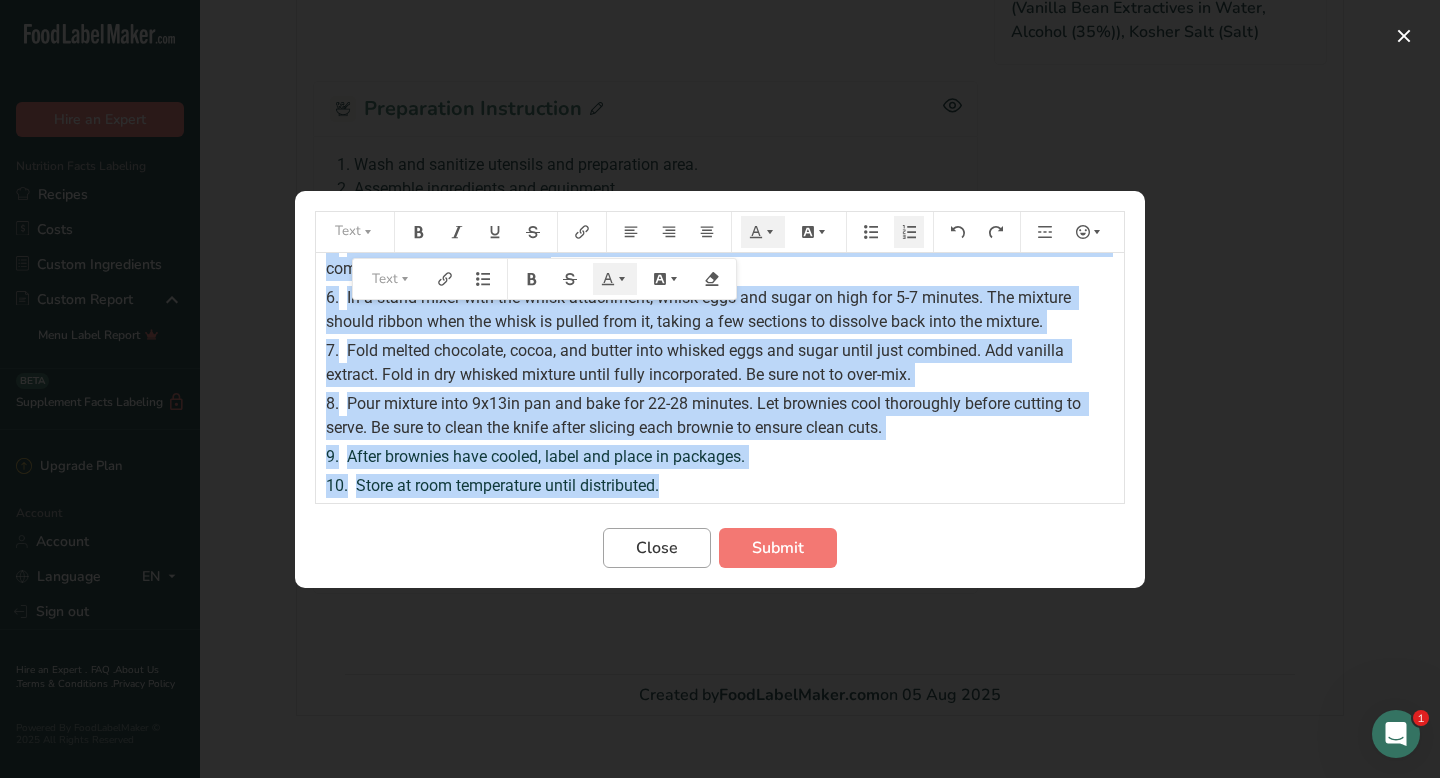 drag, startPoint x: 345, startPoint y: 268, endPoint x: 637, endPoint y: 531, distance: 392.97964 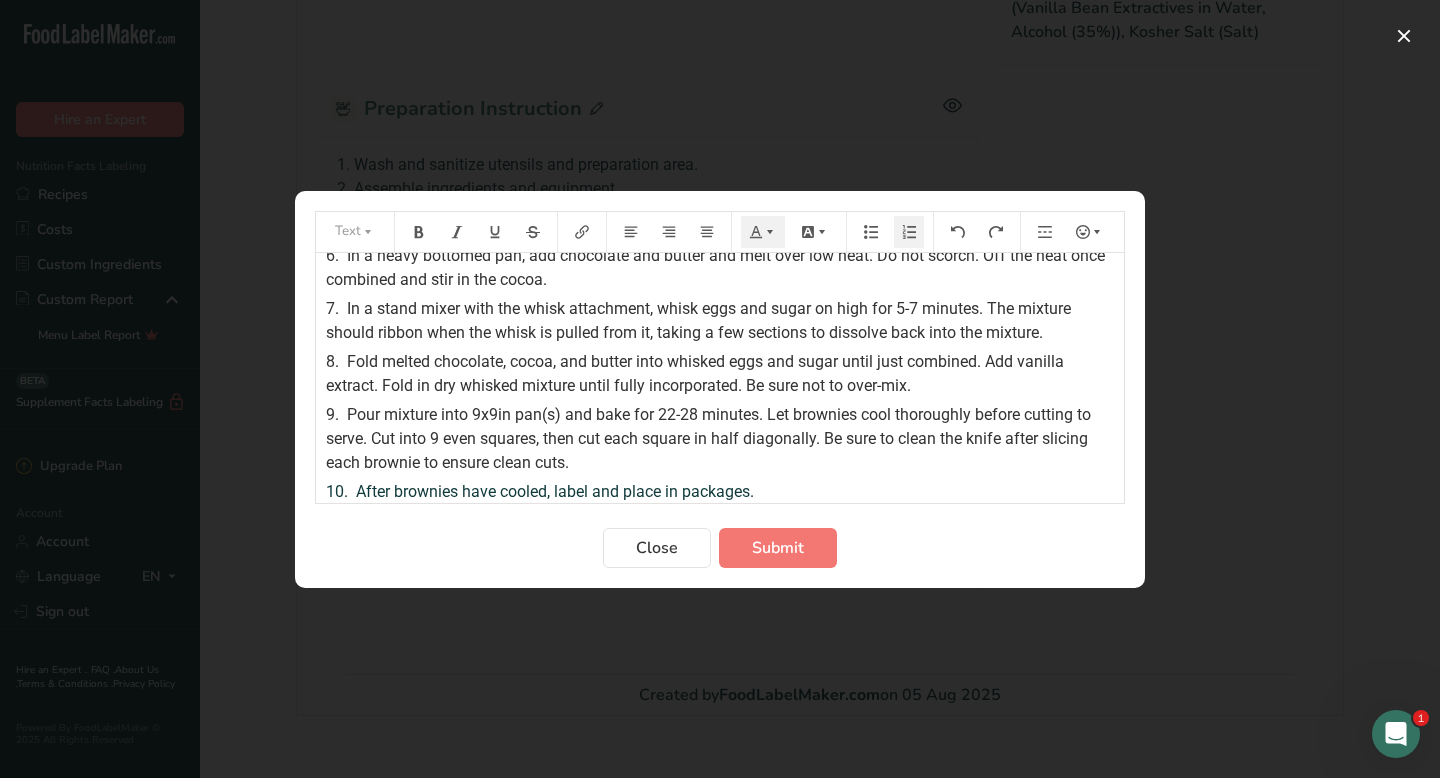 scroll, scrollTop: 159, scrollLeft: 0, axis: vertical 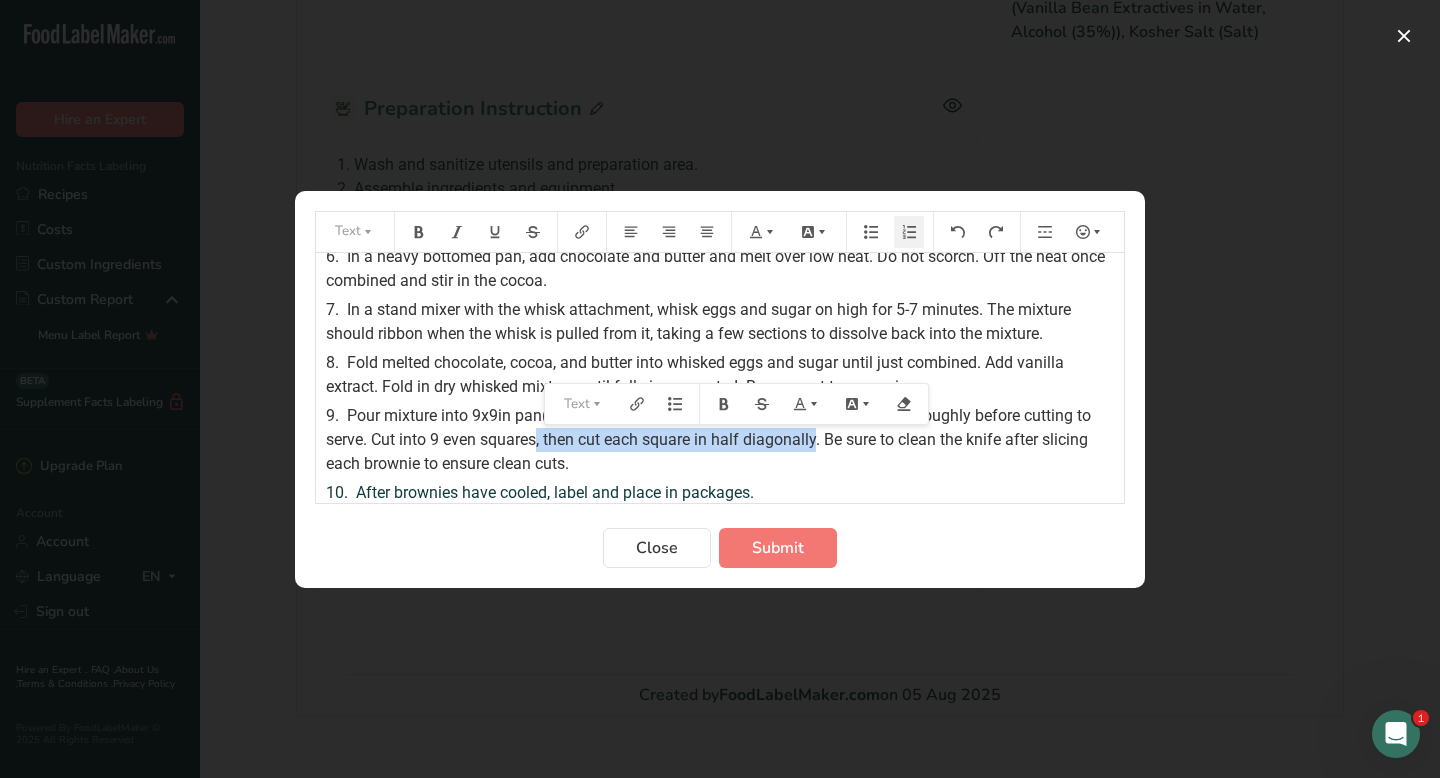 drag, startPoint x: 539, startPoint y: 440, endPoint x: 818, endPoint y: 434, distance: 279.0645 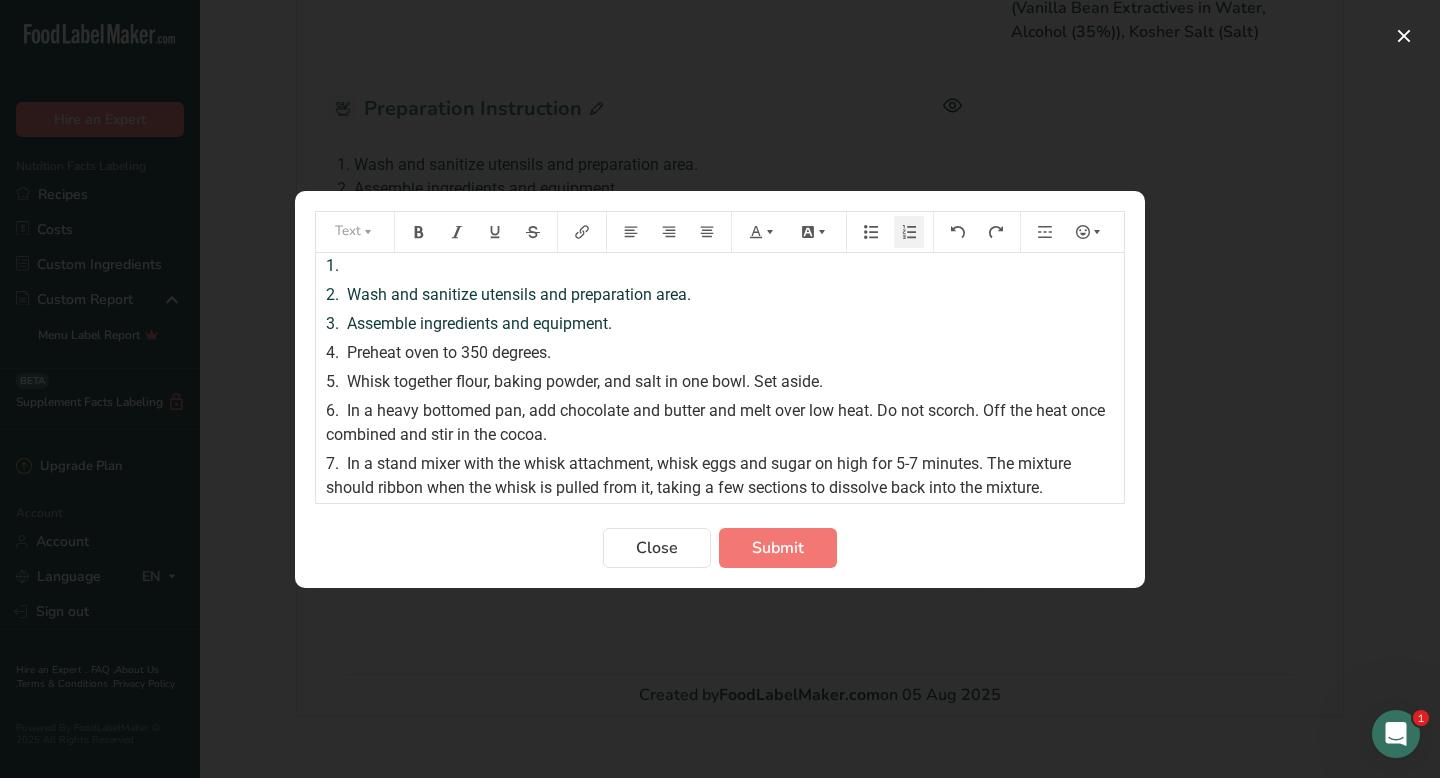 scroll, scrollTop: 0, scrollLeft: 0, axis: both 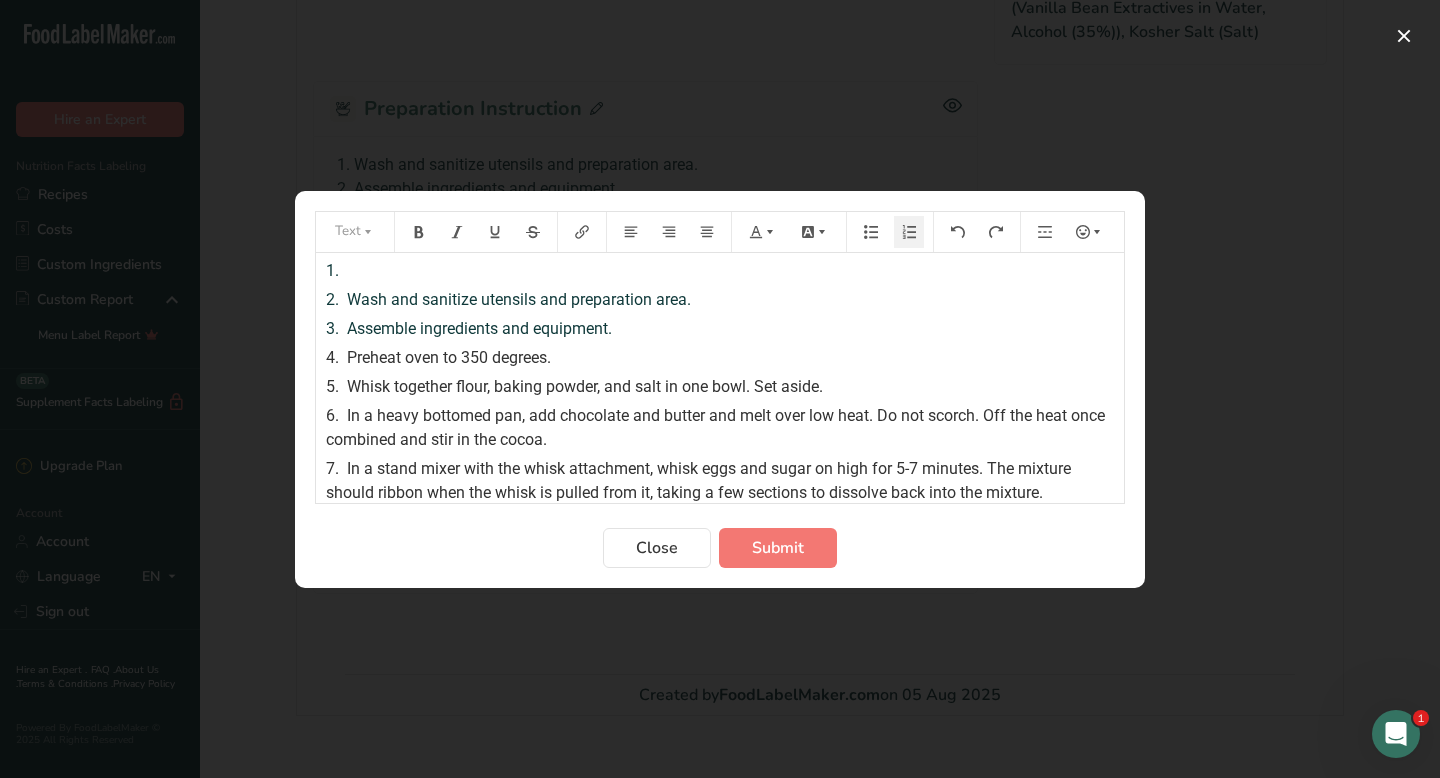 click on "Wash and sanitize utensils and preparation area." at bounding box center [519, 299] 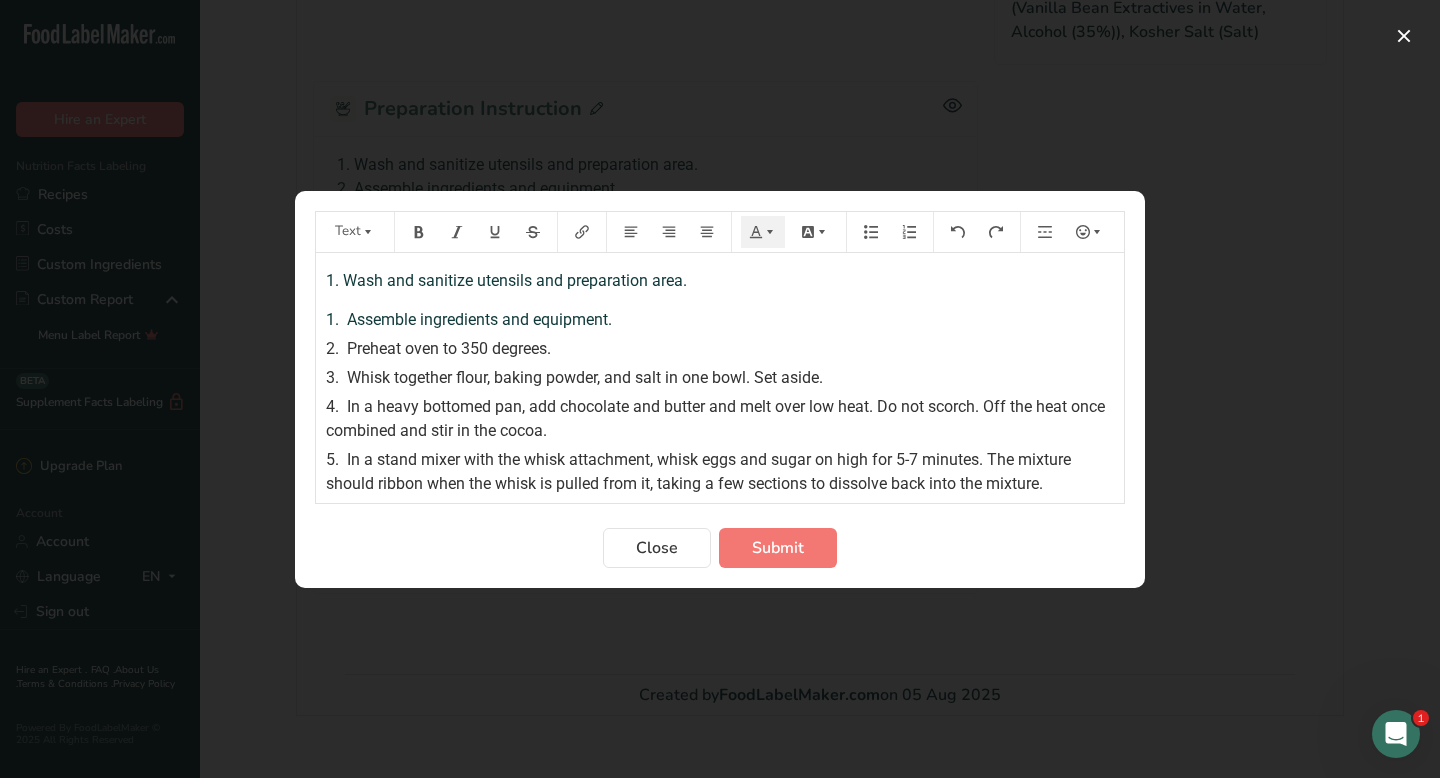 click on "Assemble ingredients and equipment." at bounding box center (479, 319) 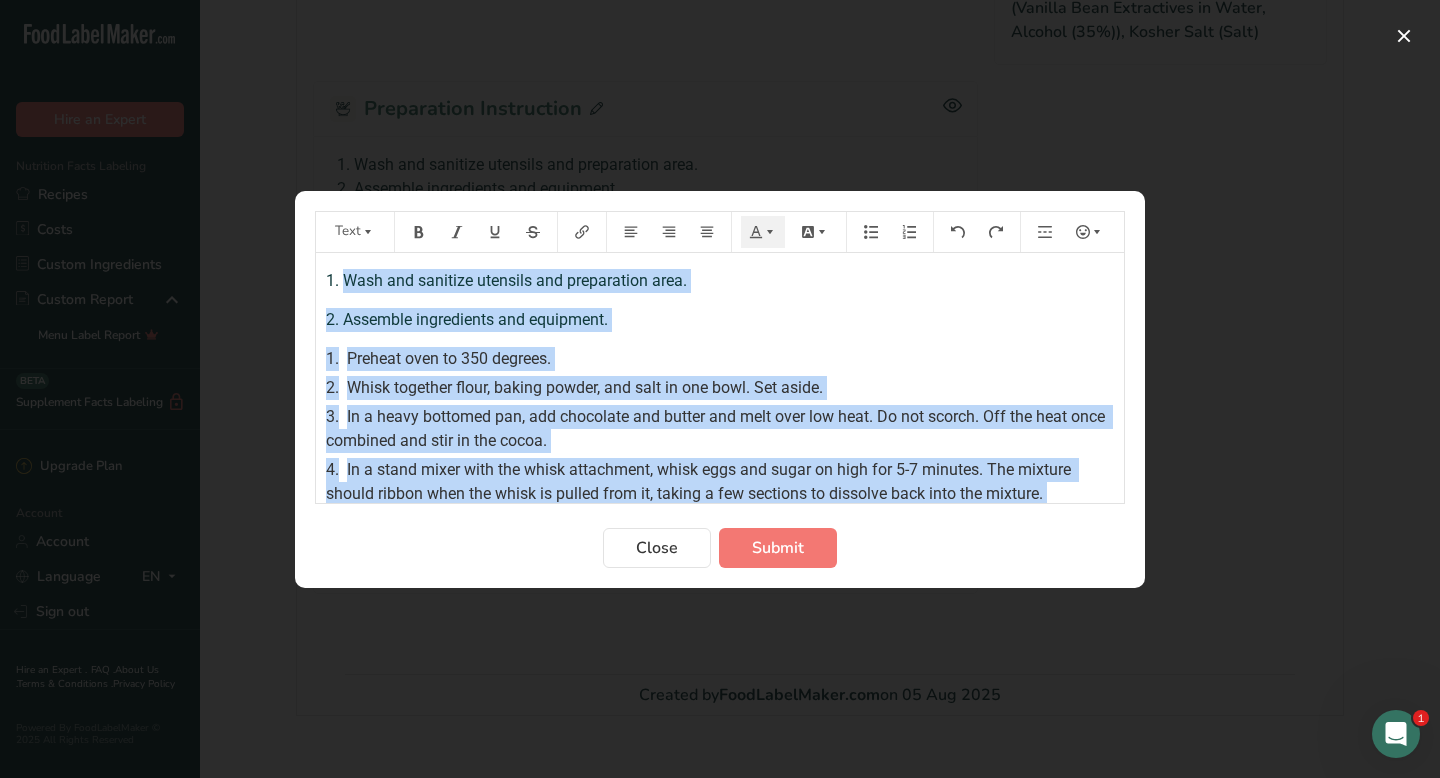 scroll, scrollTop: 172, scrollLeft: 0, axis: vertical 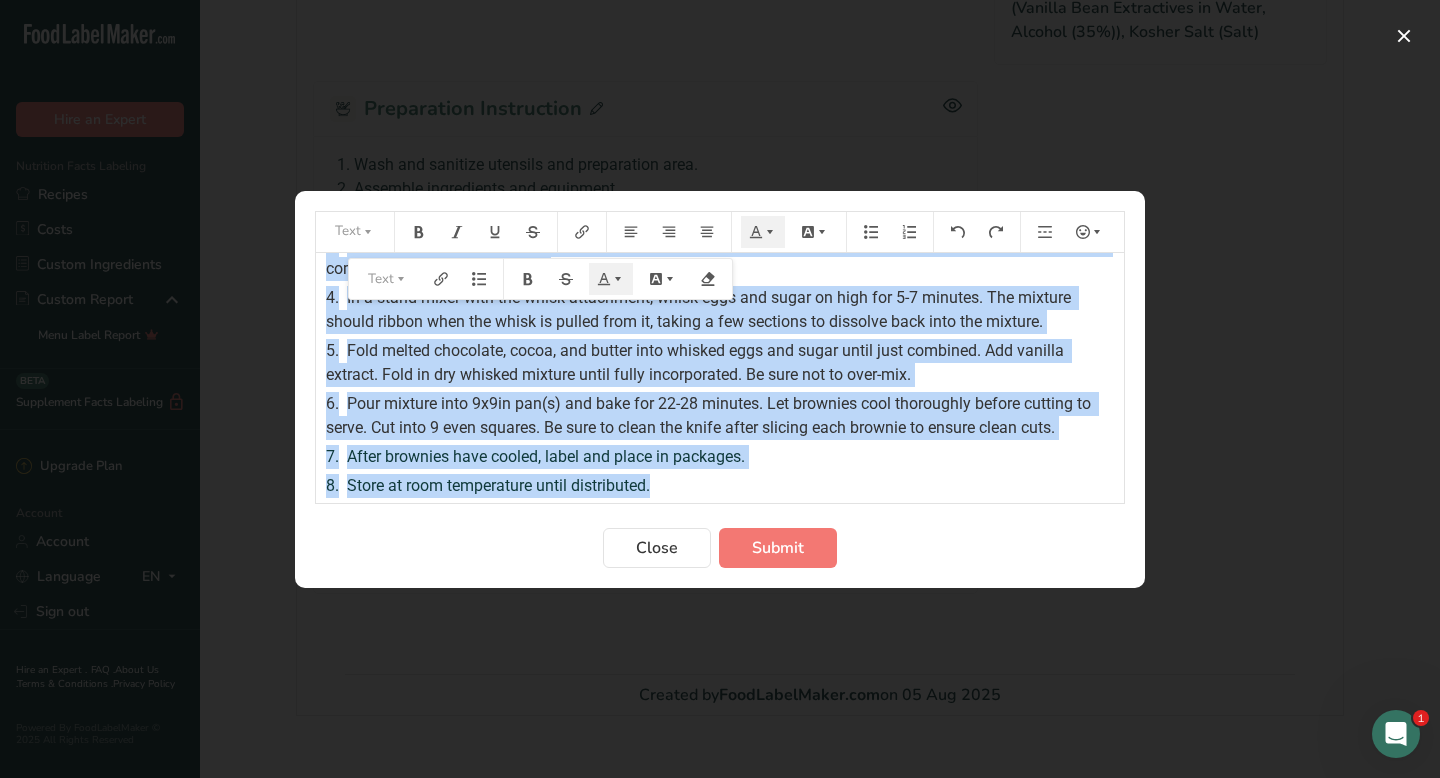 drag, startPoint x: 344, startPoint y: 278, endPoint x: 679, endPoint y: 585, distance: 454.3941 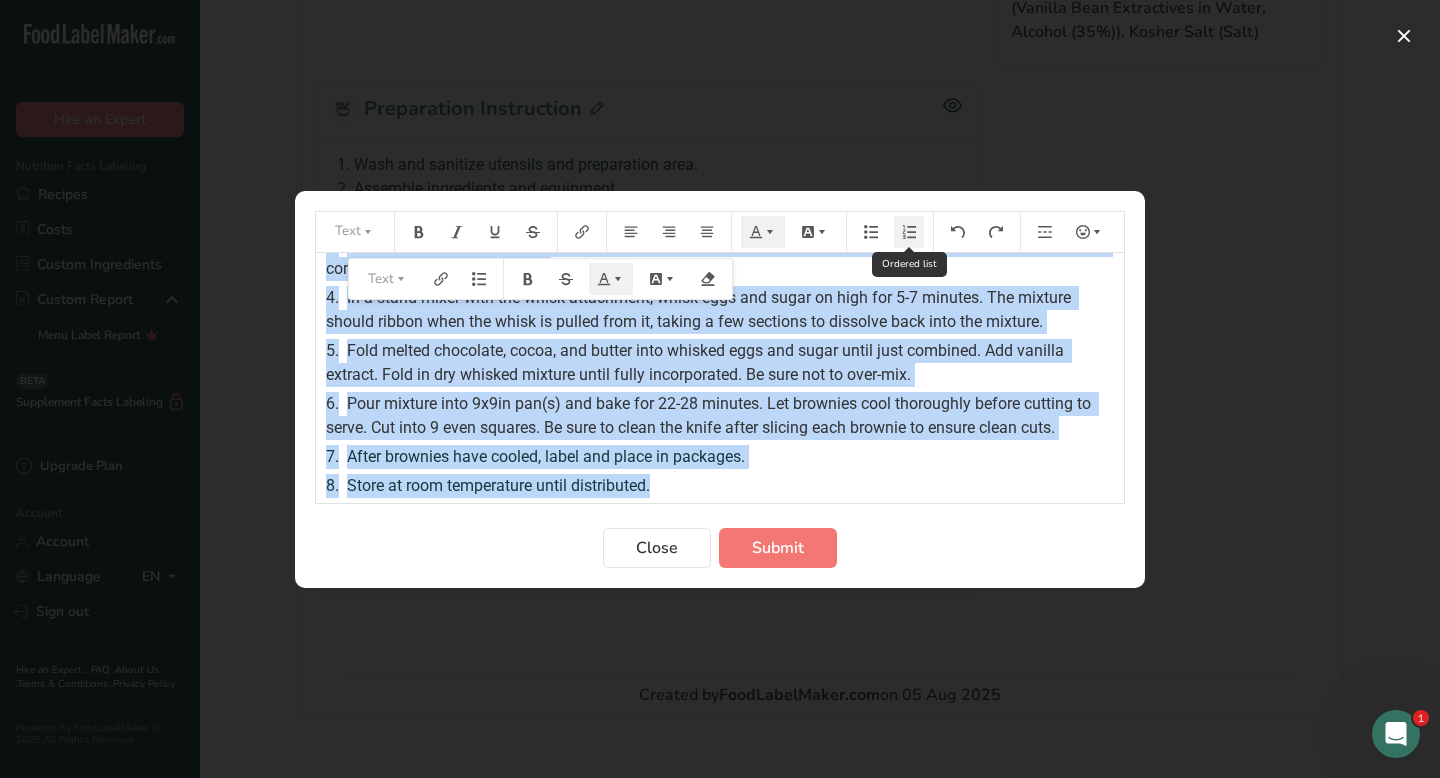 click 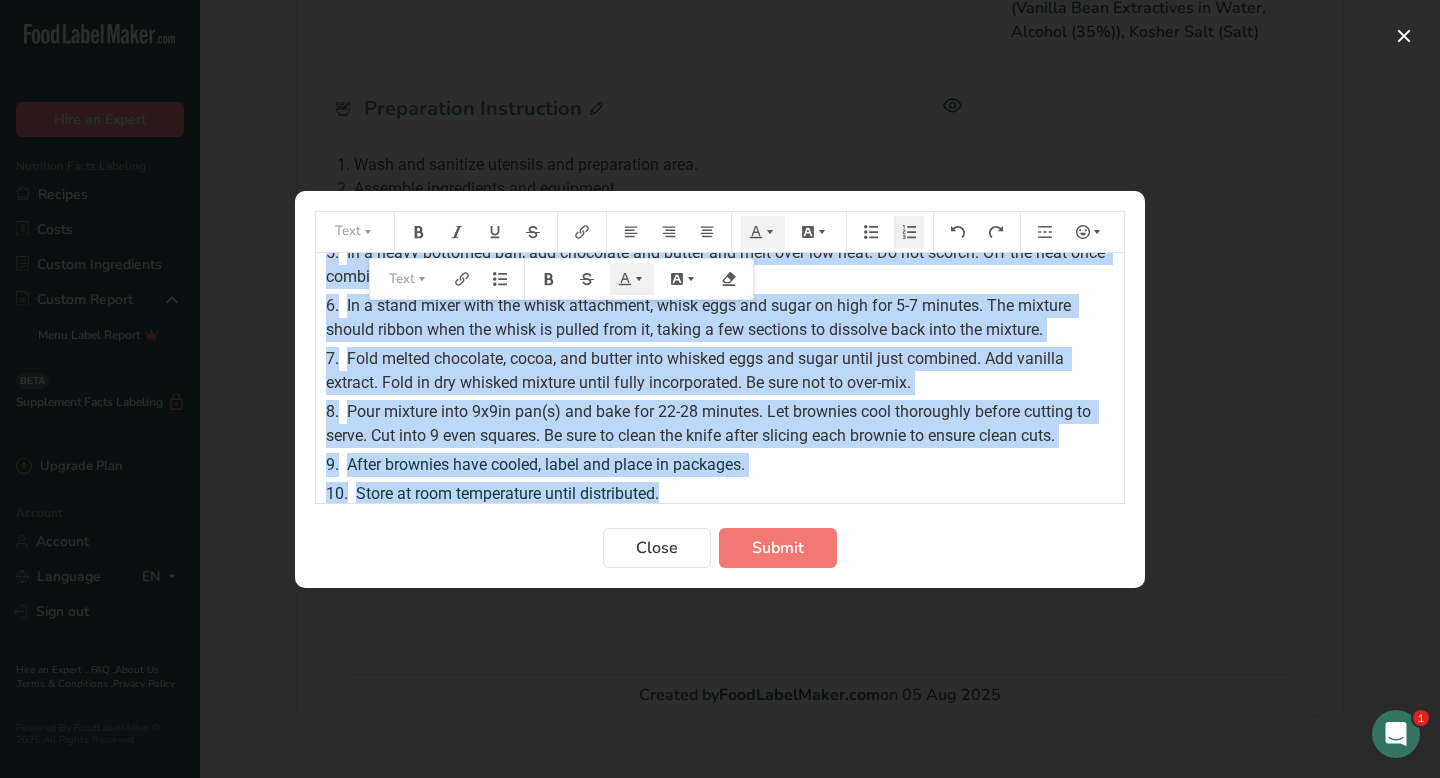scroll, scrollTop: 0, scrollLeft: 0, axis: both 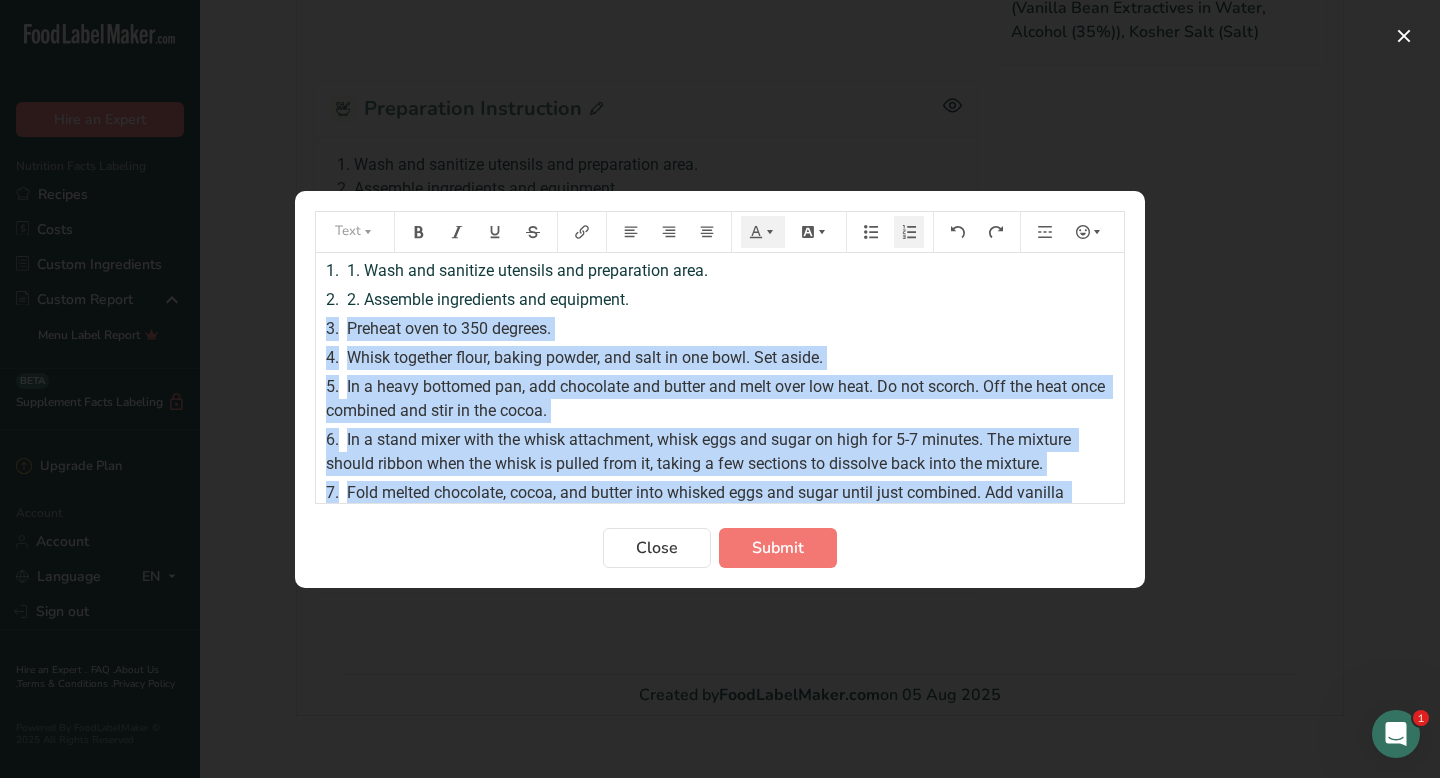 click on "2. Assemble ingredients and equipment." at bounding box center (488, 299) 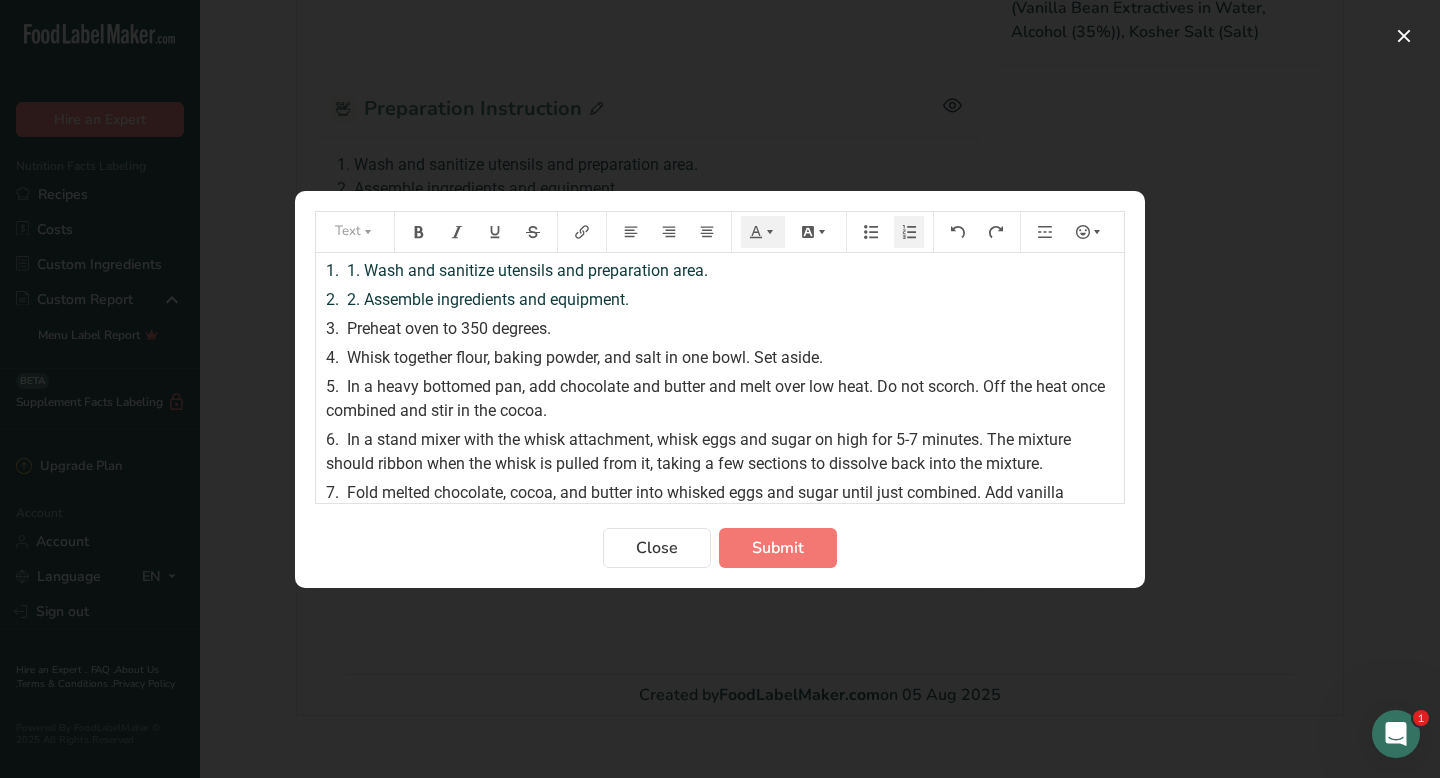 click on "1. Wash and sanitize utensils and preparation area." at bounding box center (527, 270) 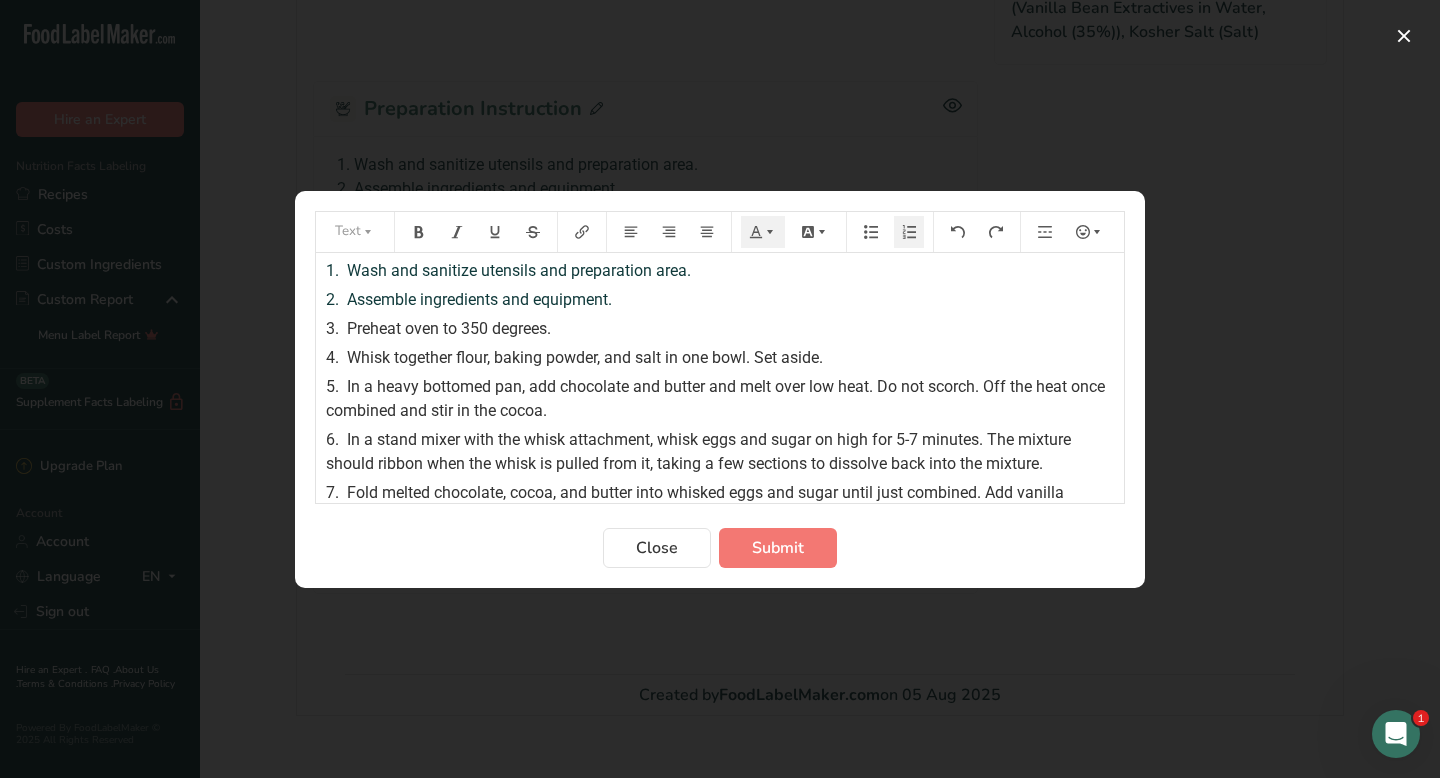 scroll, scrollTop: 142, scrollLeft: 0, axis: vertical 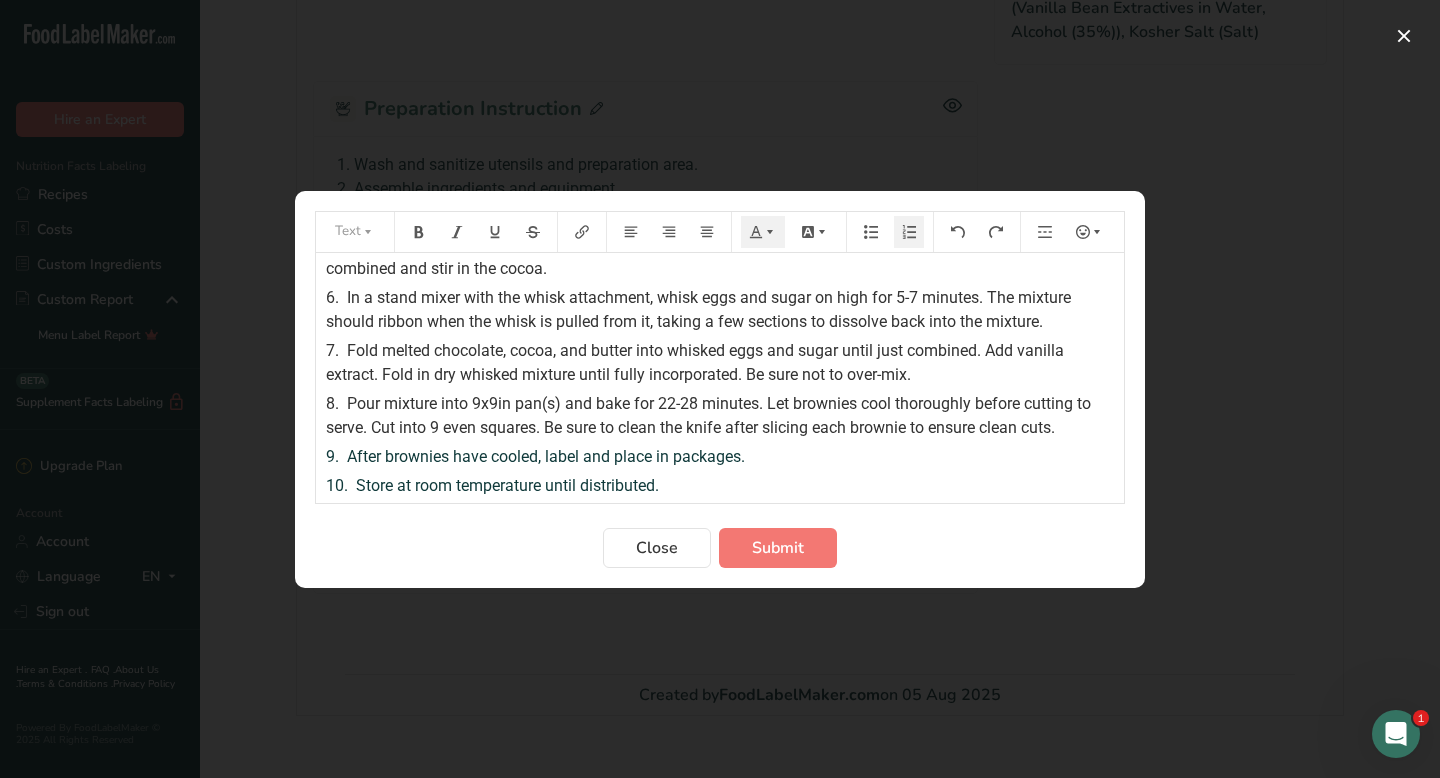 click on "After brownies have cooled, label and place in packages." at bounding box center (546, 456) 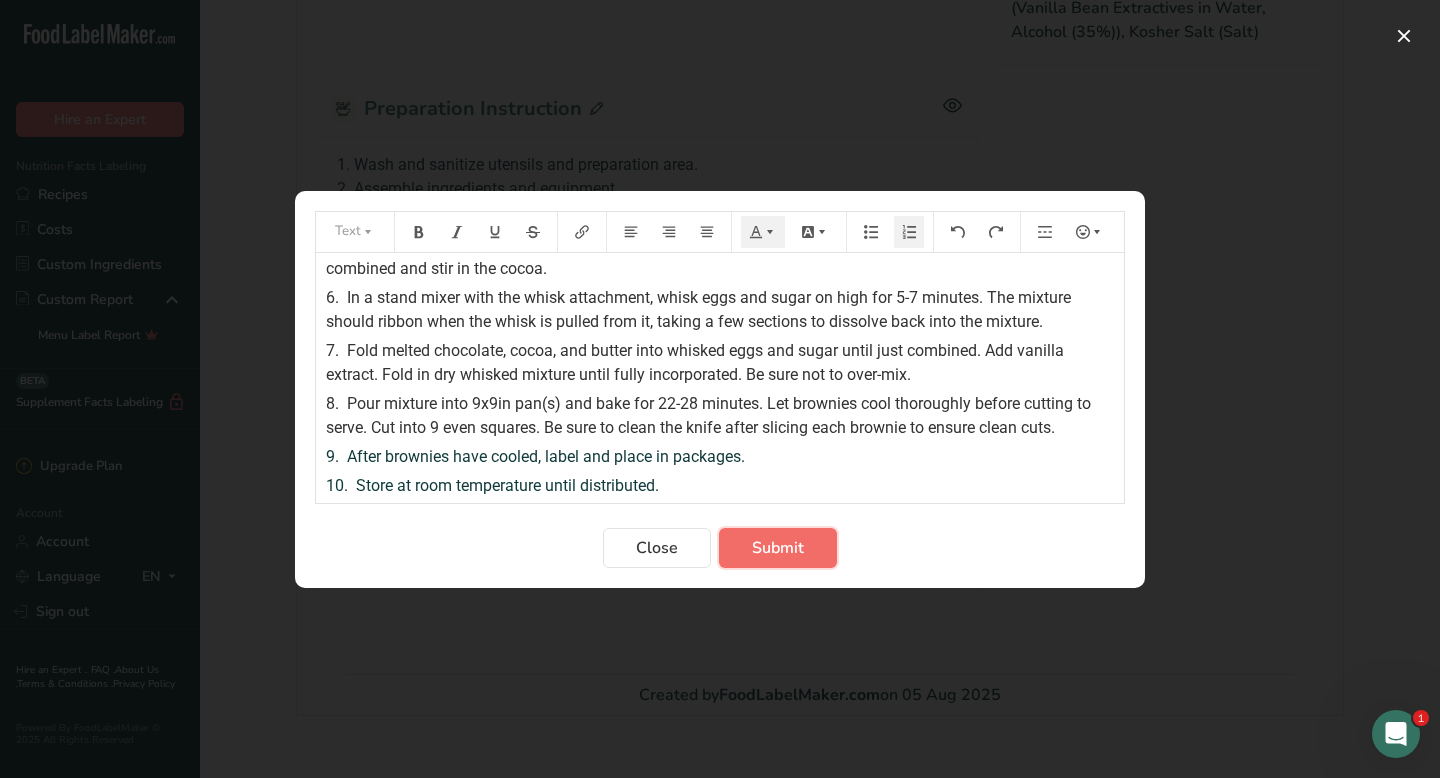 click on "Submit" at bounding box center (778, 548) 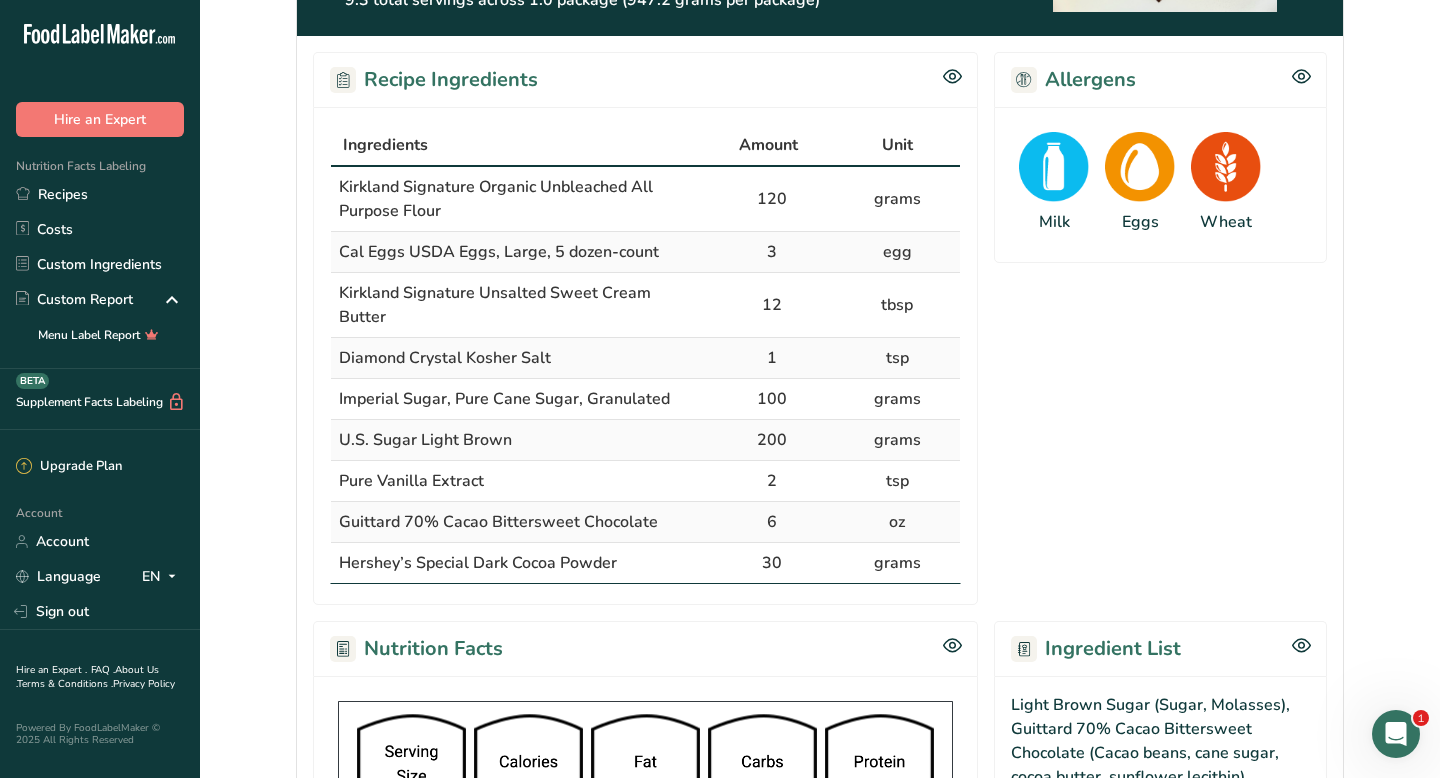 scroll, scrollTop: 0, scrollLeft: 0, axis: both 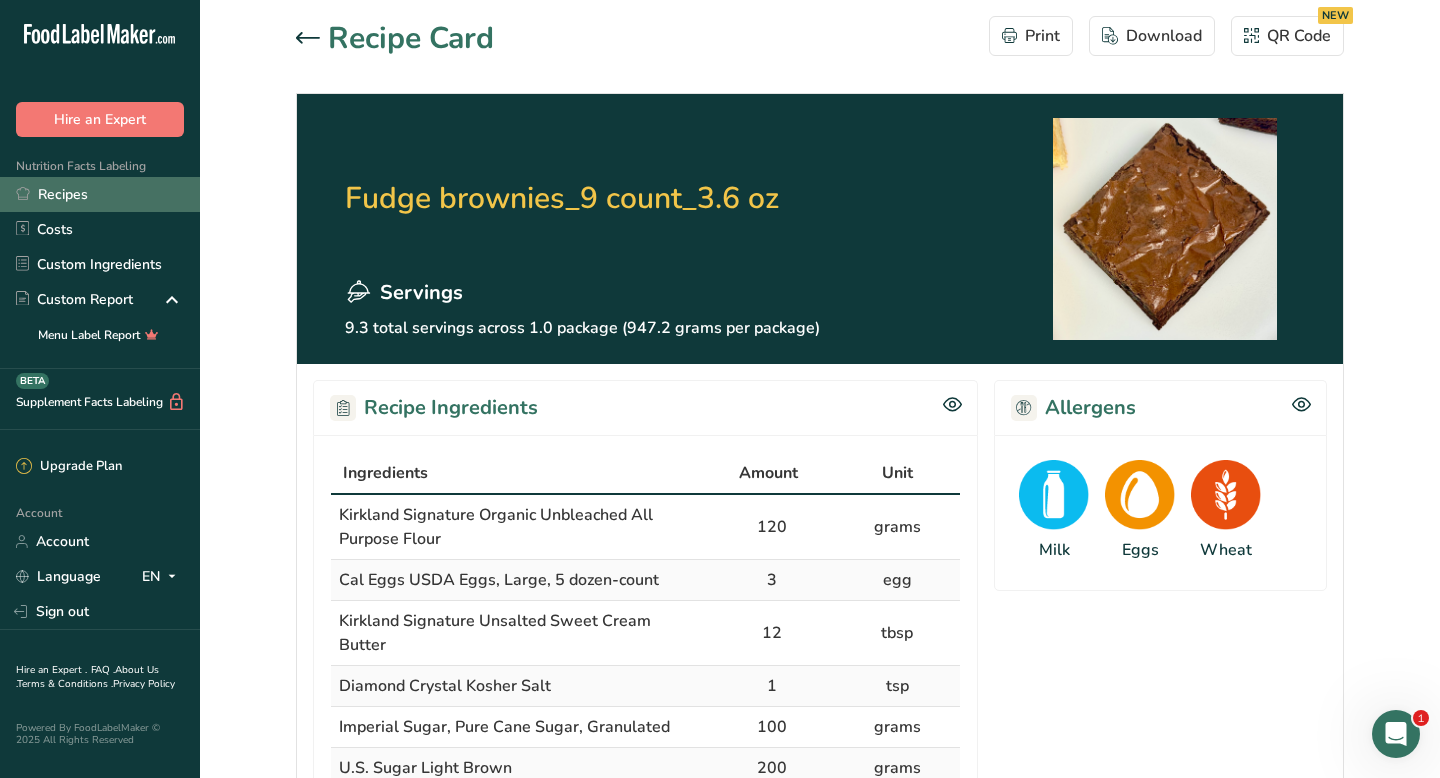 click on "Recipes" at bounding box center [100, 194] 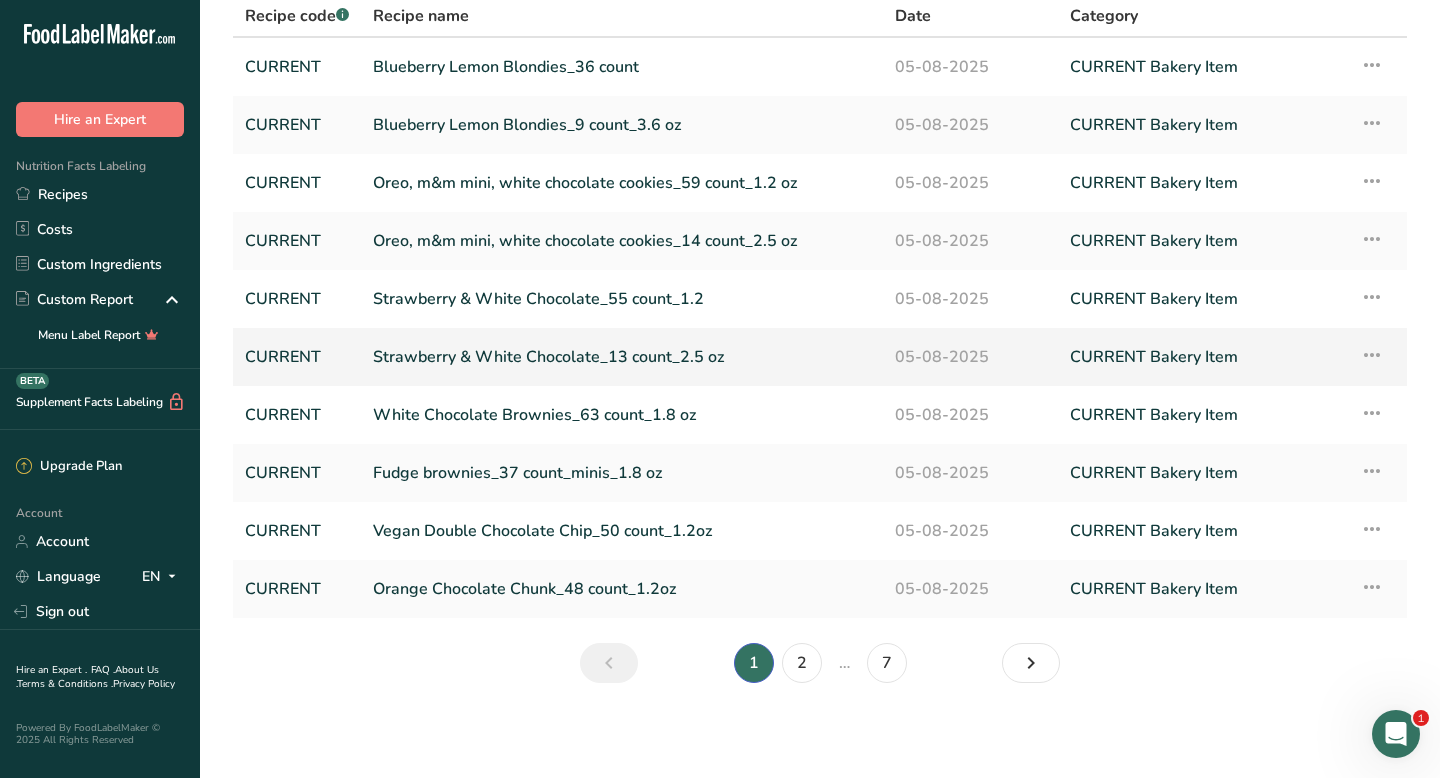 scroll, scrollTop: 99, scrollLeft: 0, axis: vertical 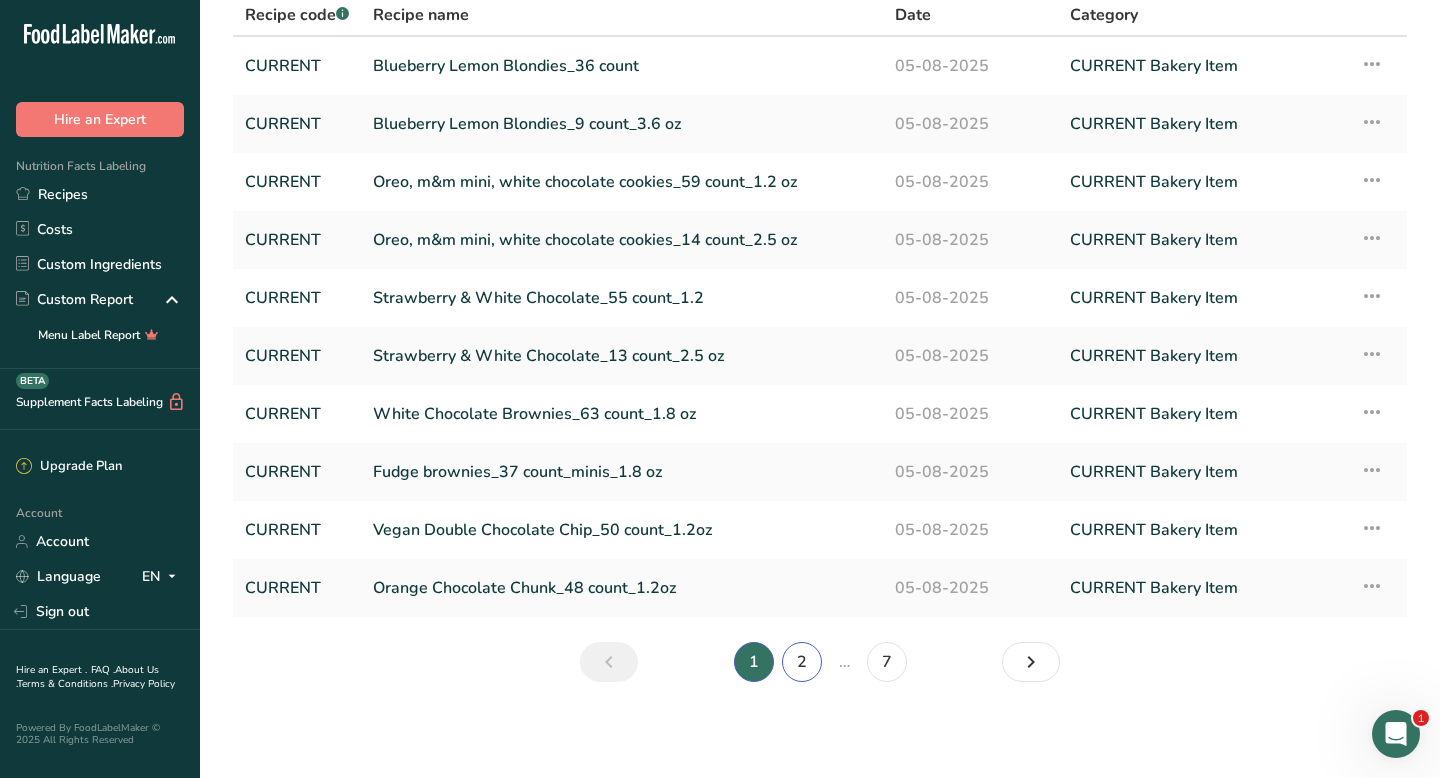 click on "2" at bounding box center (802, 662) 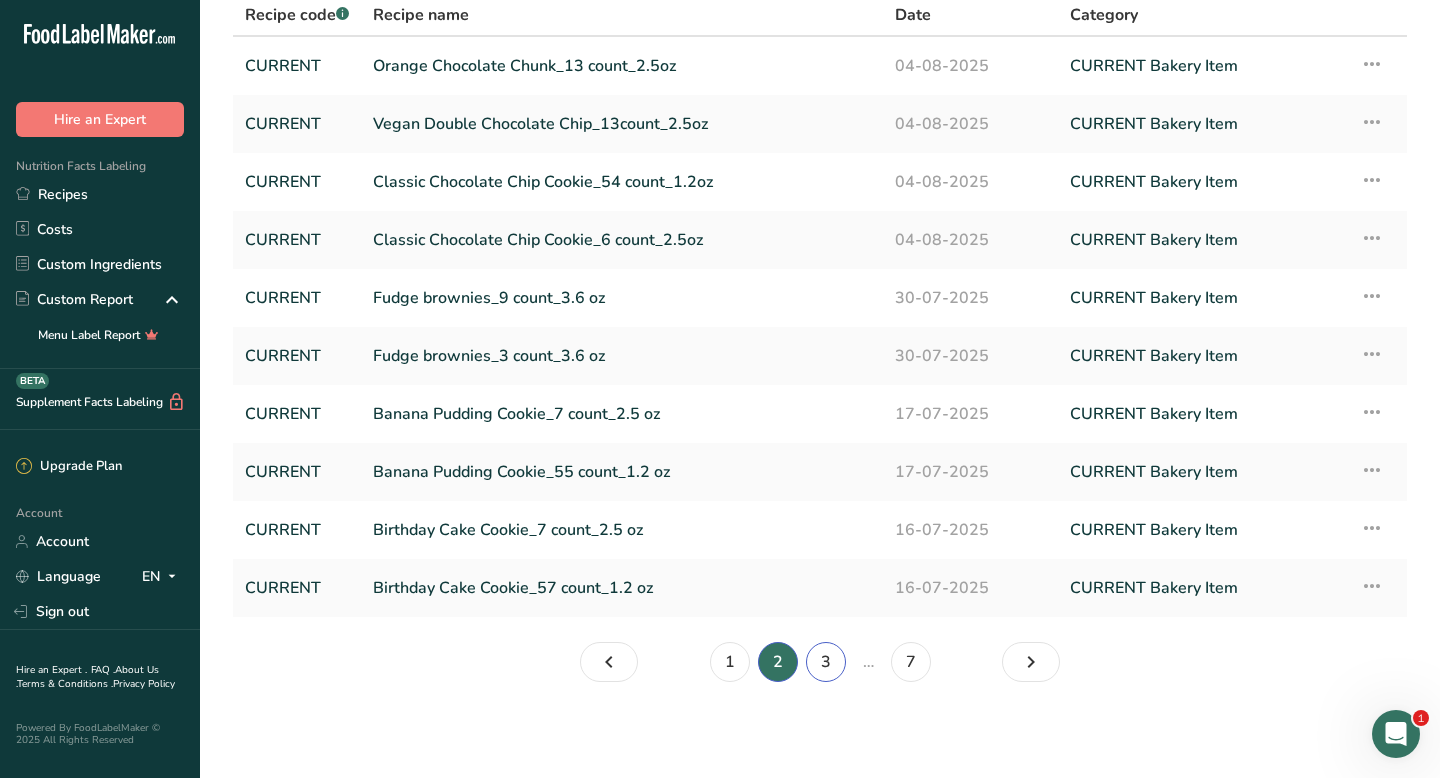 click on "3" at bounding box center (826, 662) 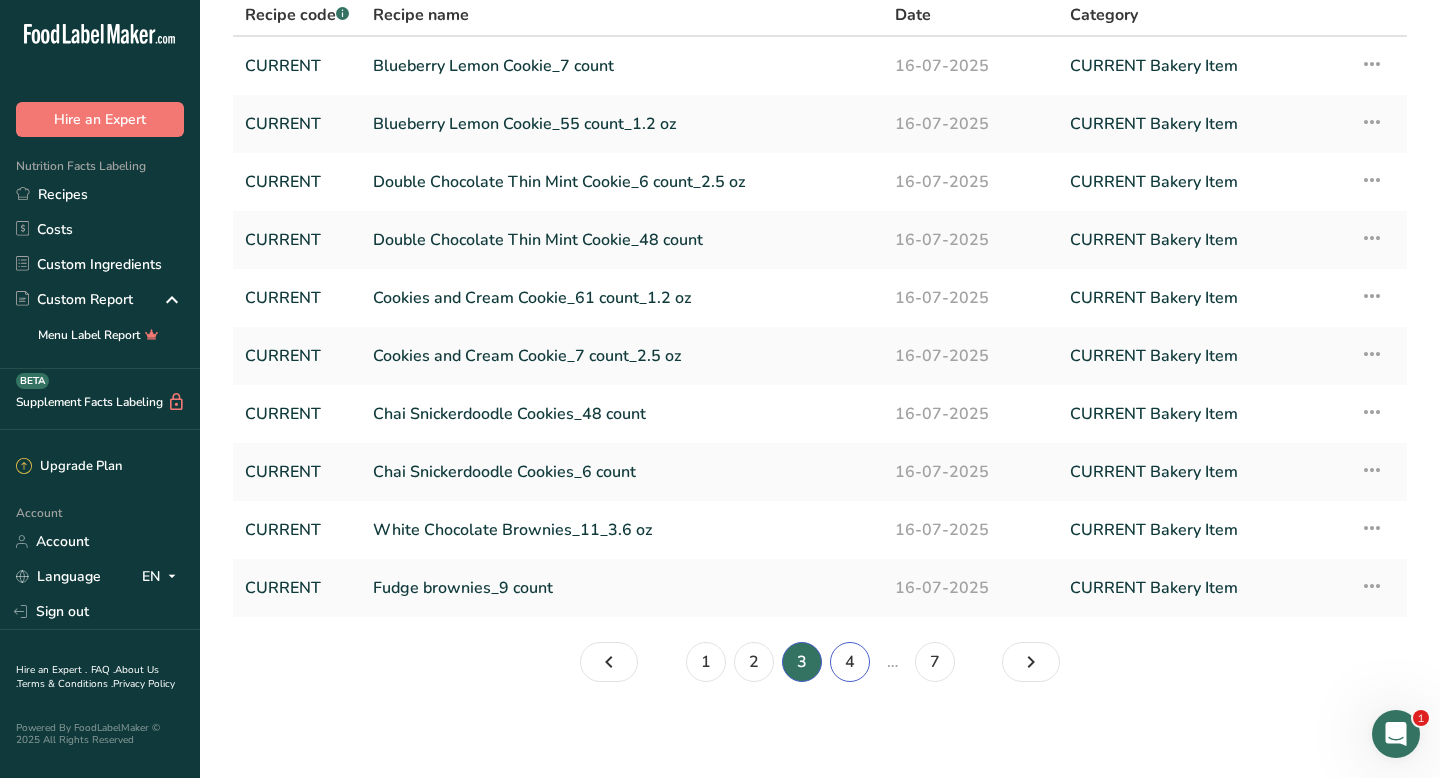 click on "4" at bounding box center [850, 662] 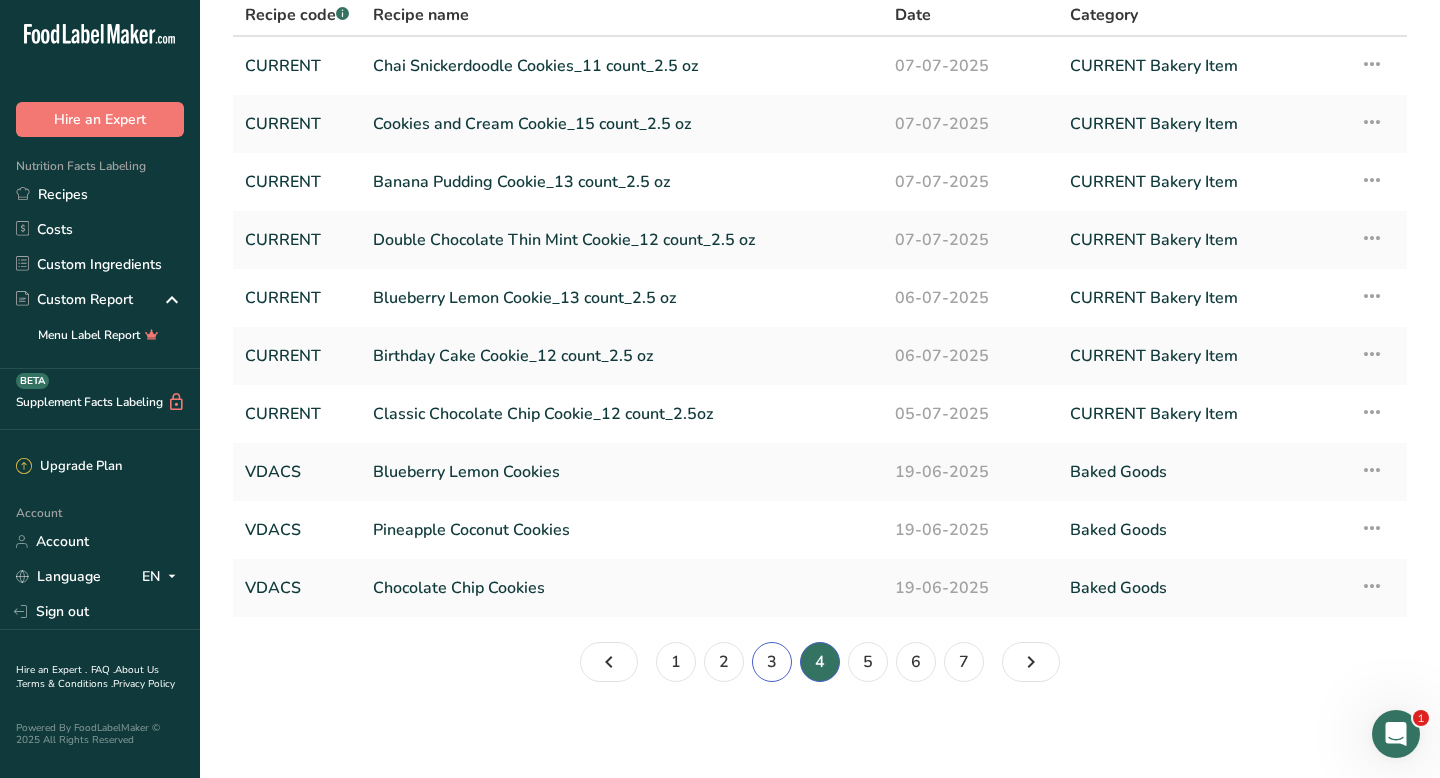 click on "3" at bounding box center [772, 662] 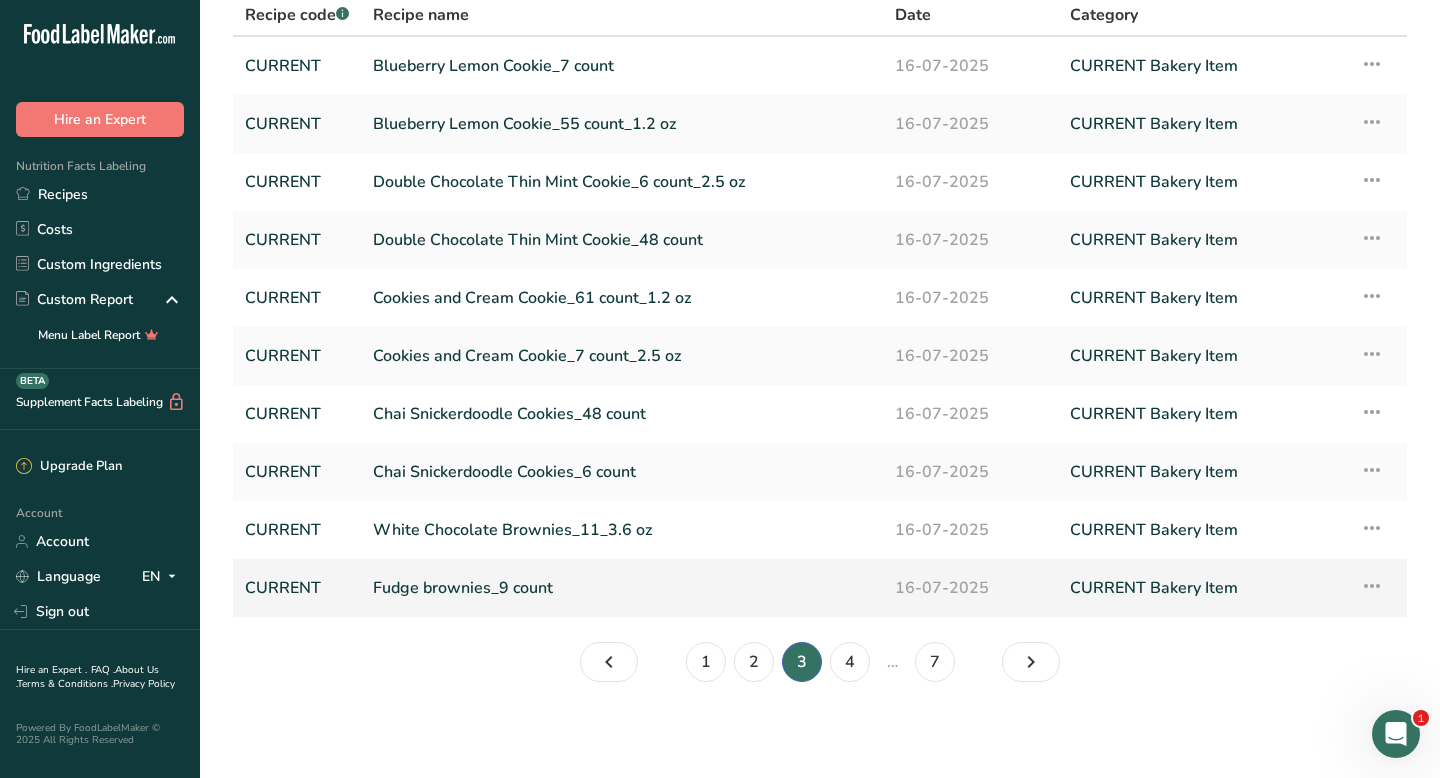 click on "Fudge brownies_9 count" at bounding box center [622, 588] 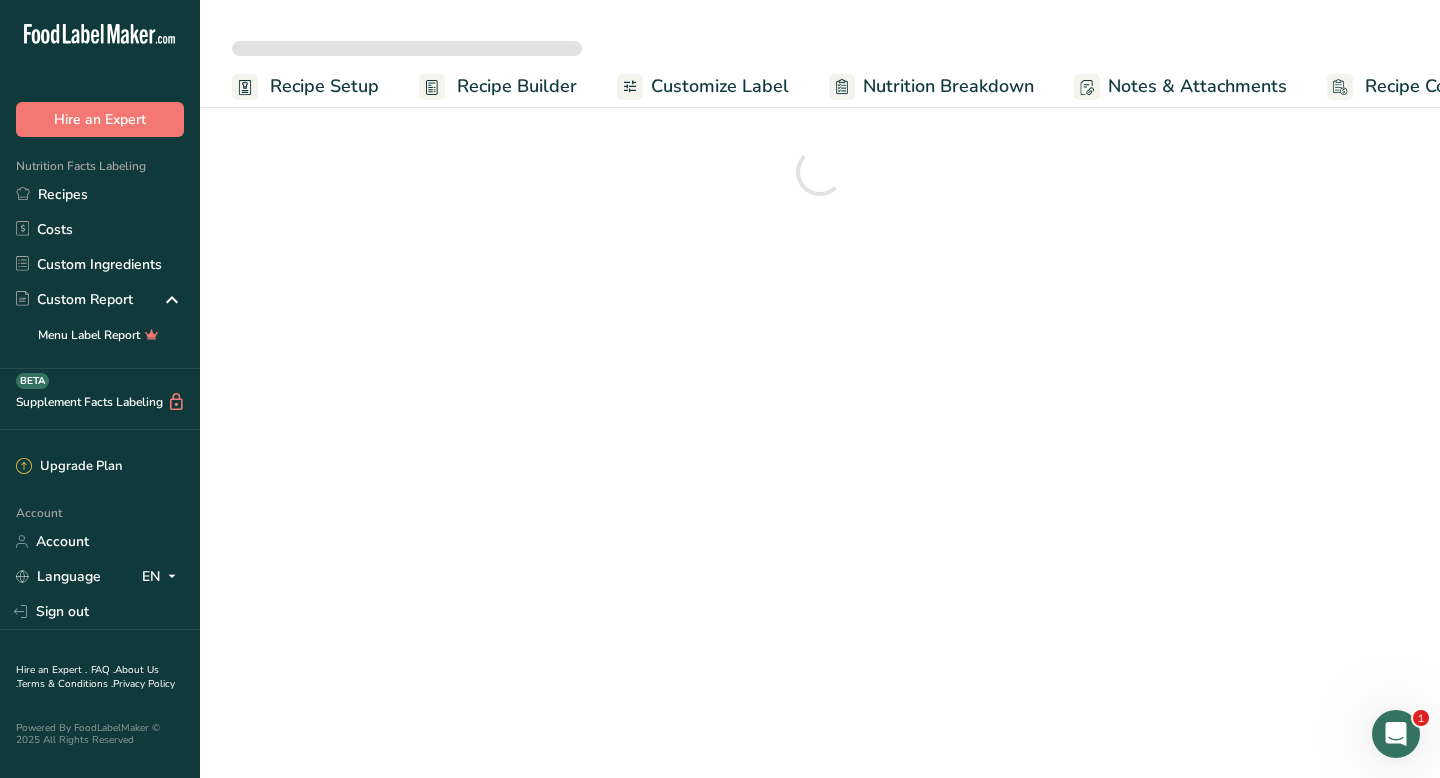 scroll, scrollTop: 0, scrollLeft: 0, axis: both 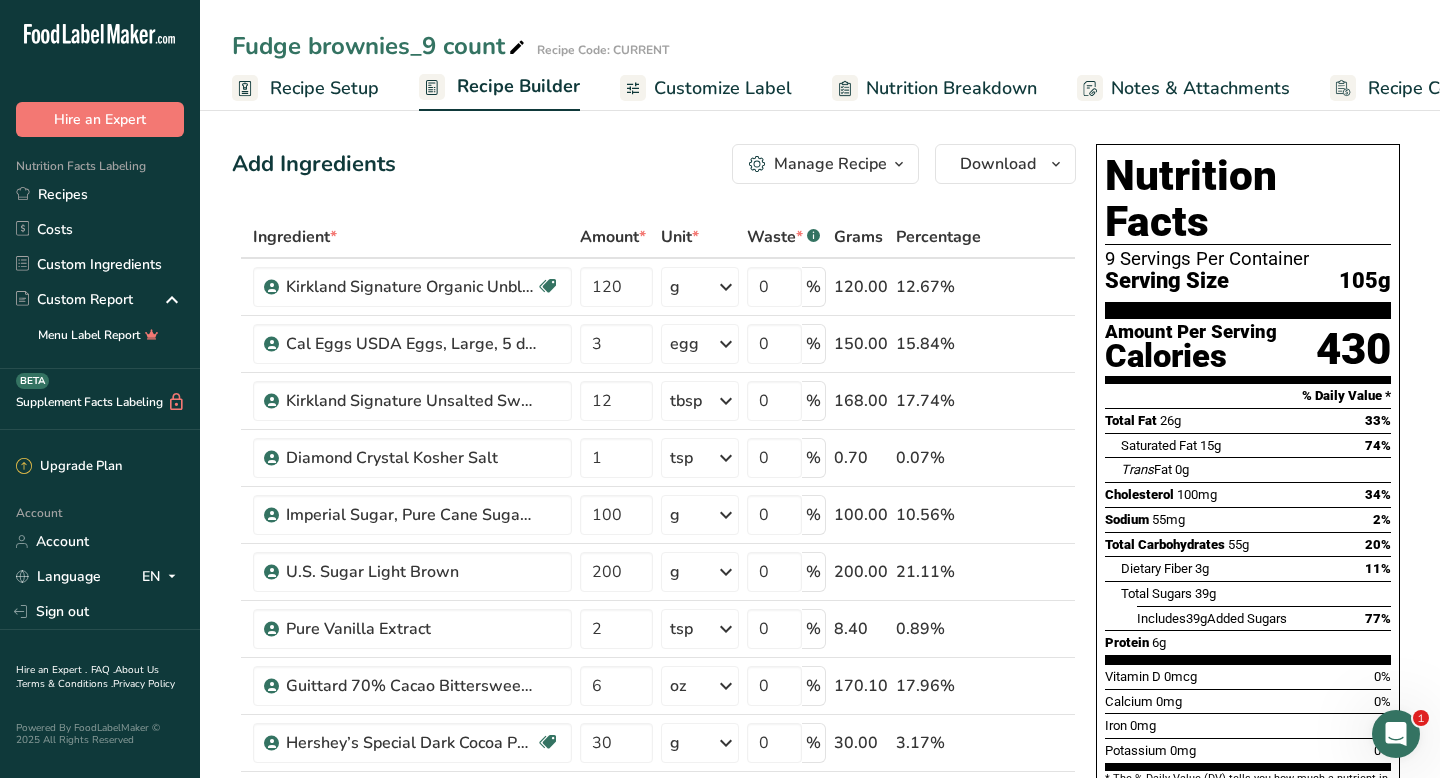 click on "Recipe Setup" at bounding box center [324, 88] 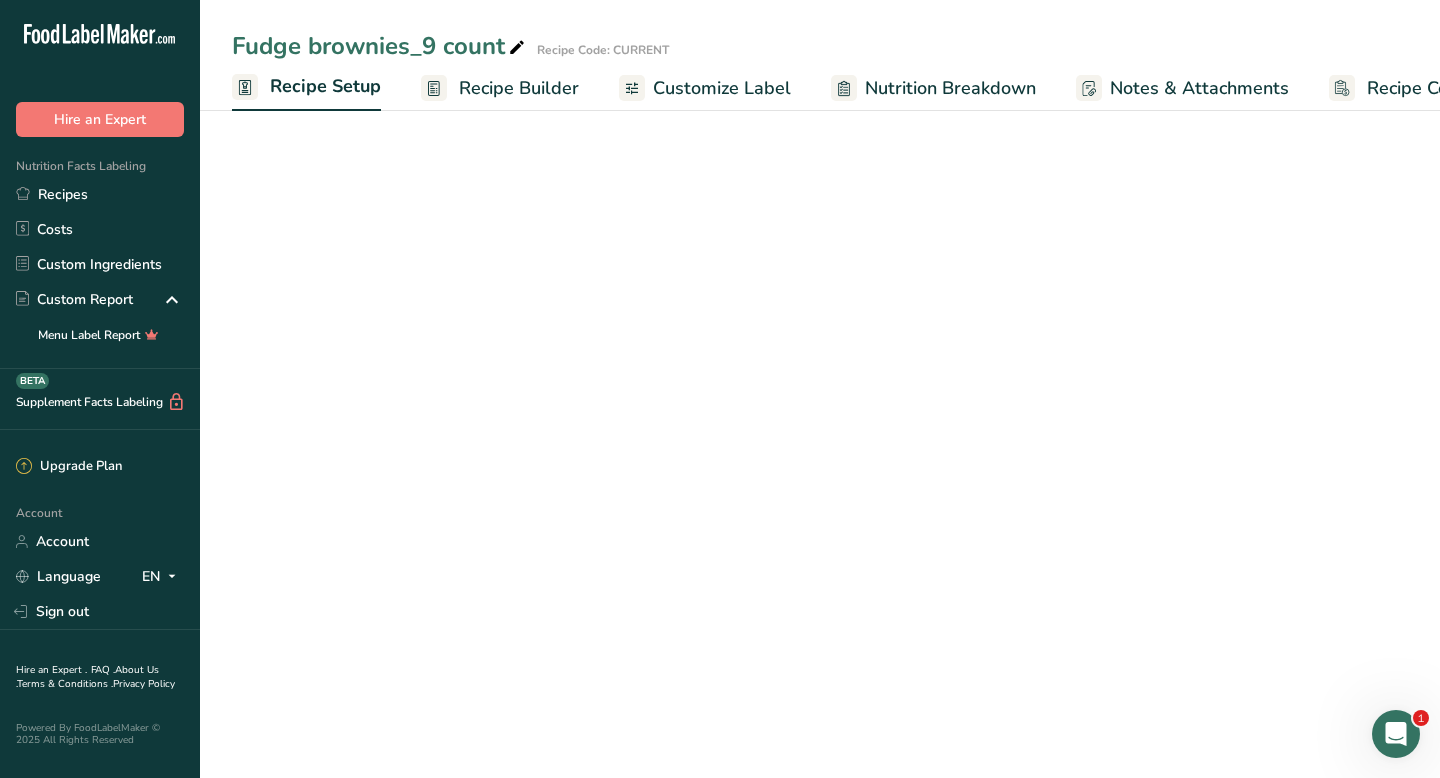 scroll, scrollTop: 0, scrollLeft: 7, axis: horizontal 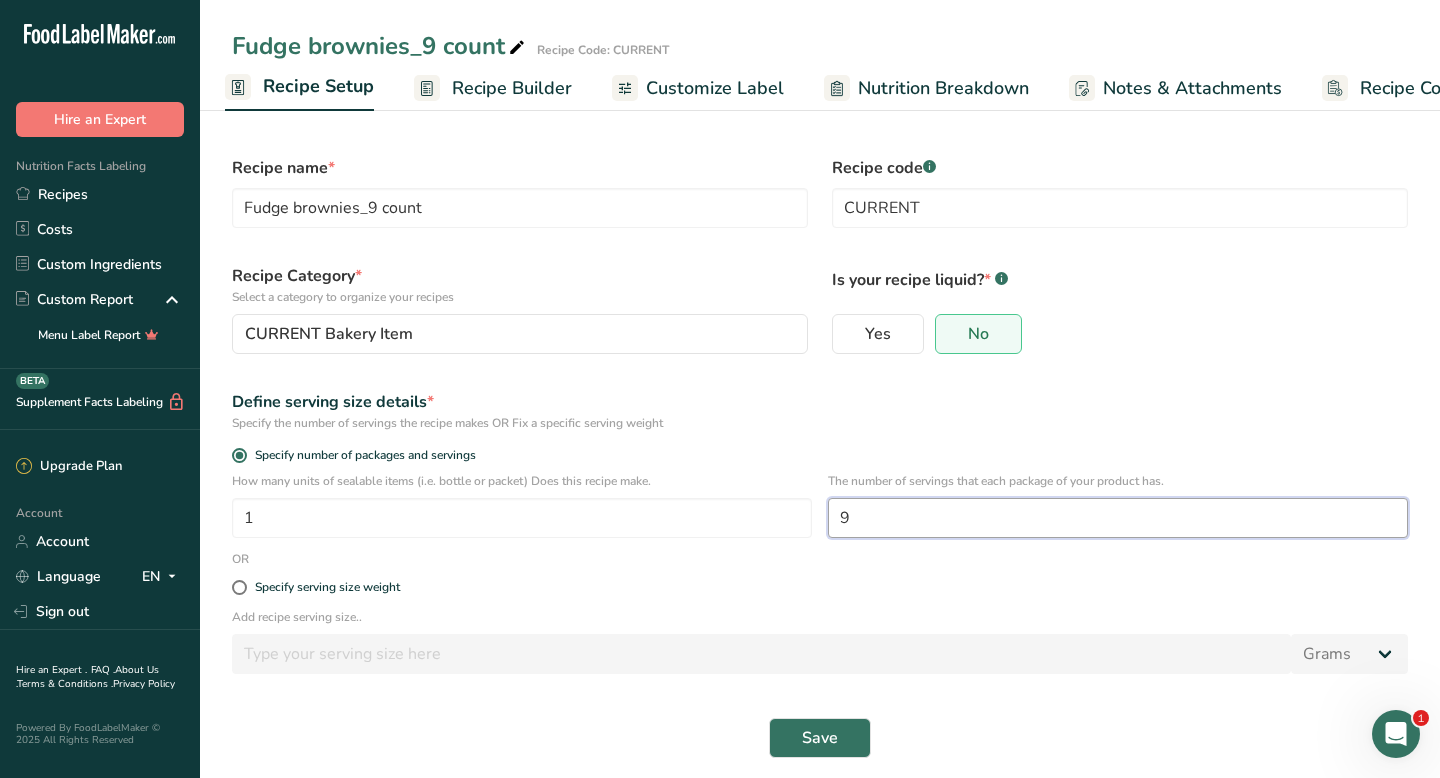 drag, startPoint x: 845, startPoint y: 521, endPoint x: 829, endPoint y: 521, distance: 16 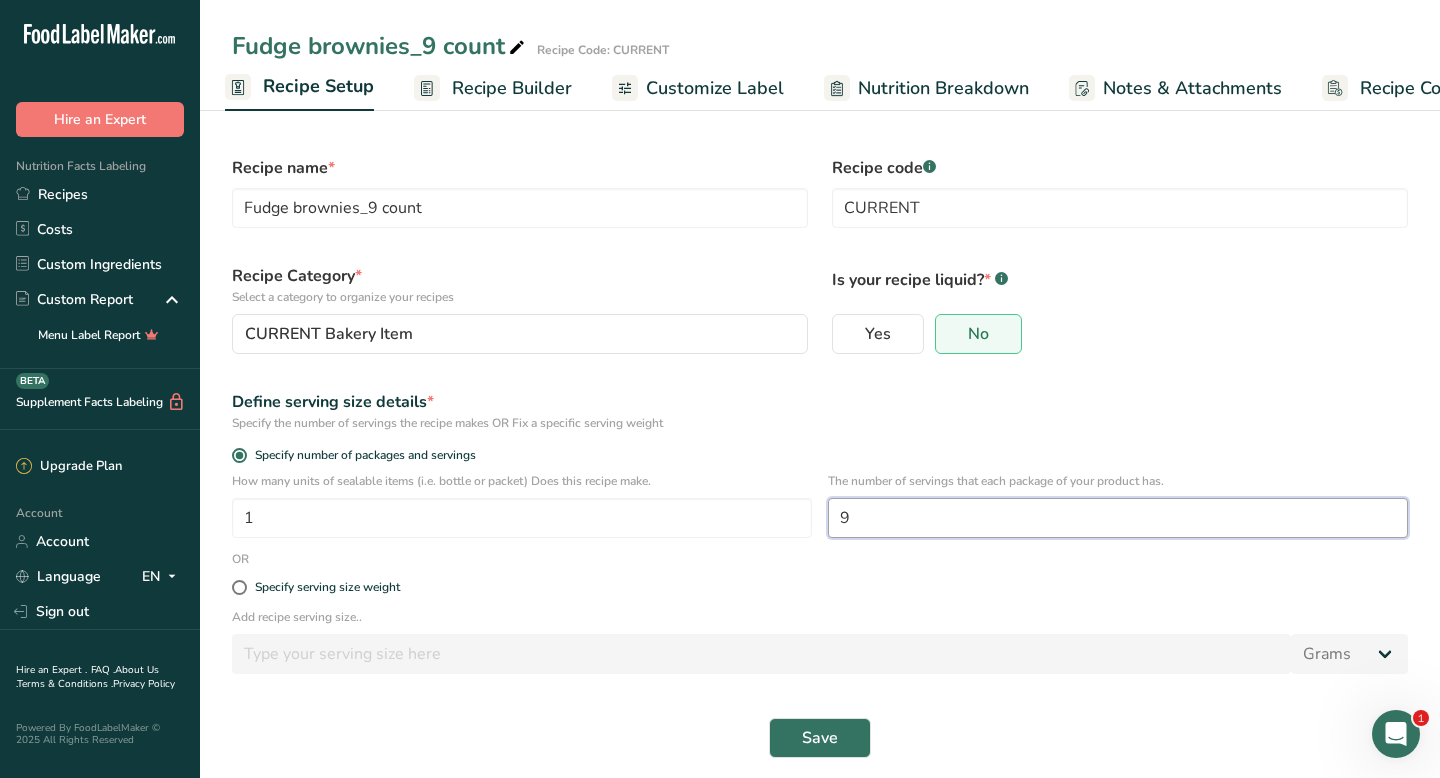 click on "9" at bounding box center (1118, 518) 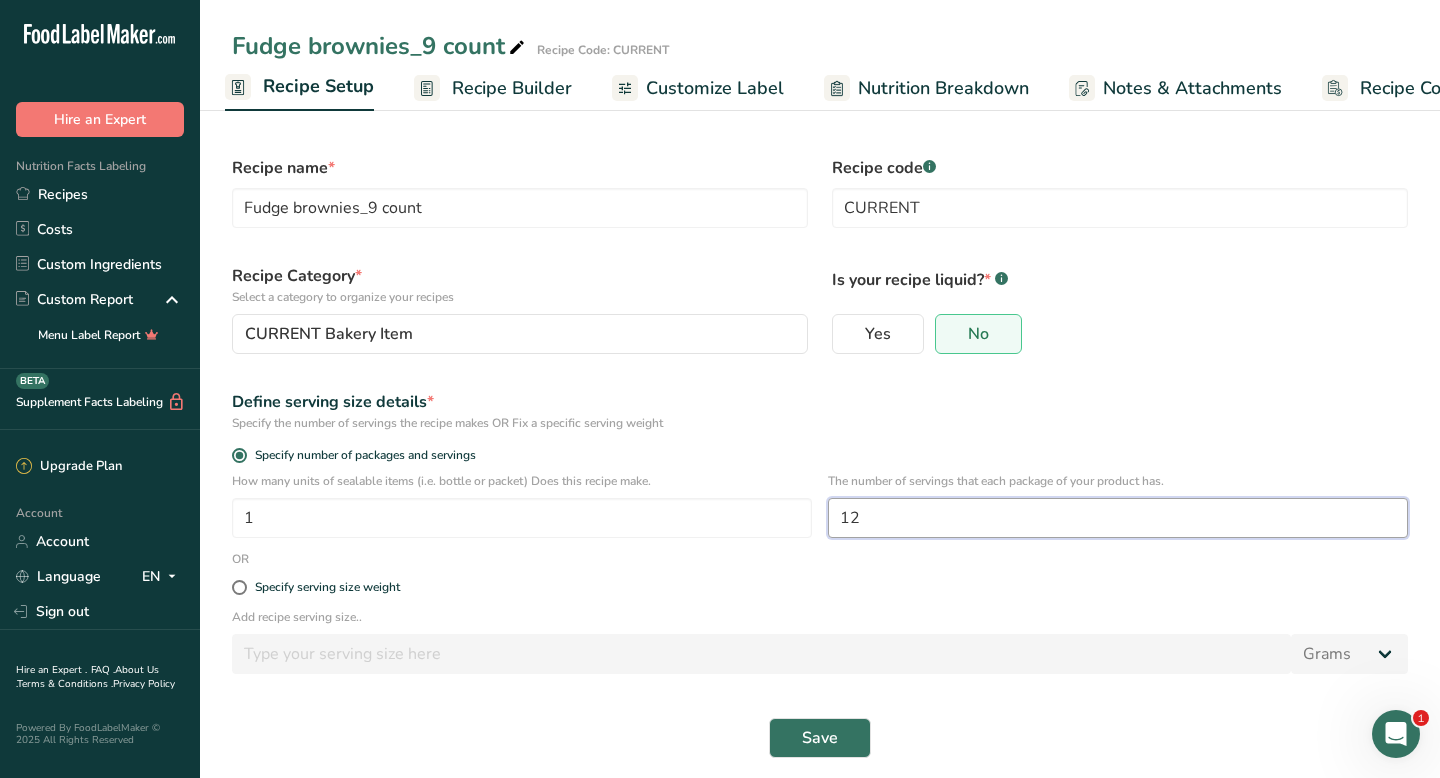 type on "12" 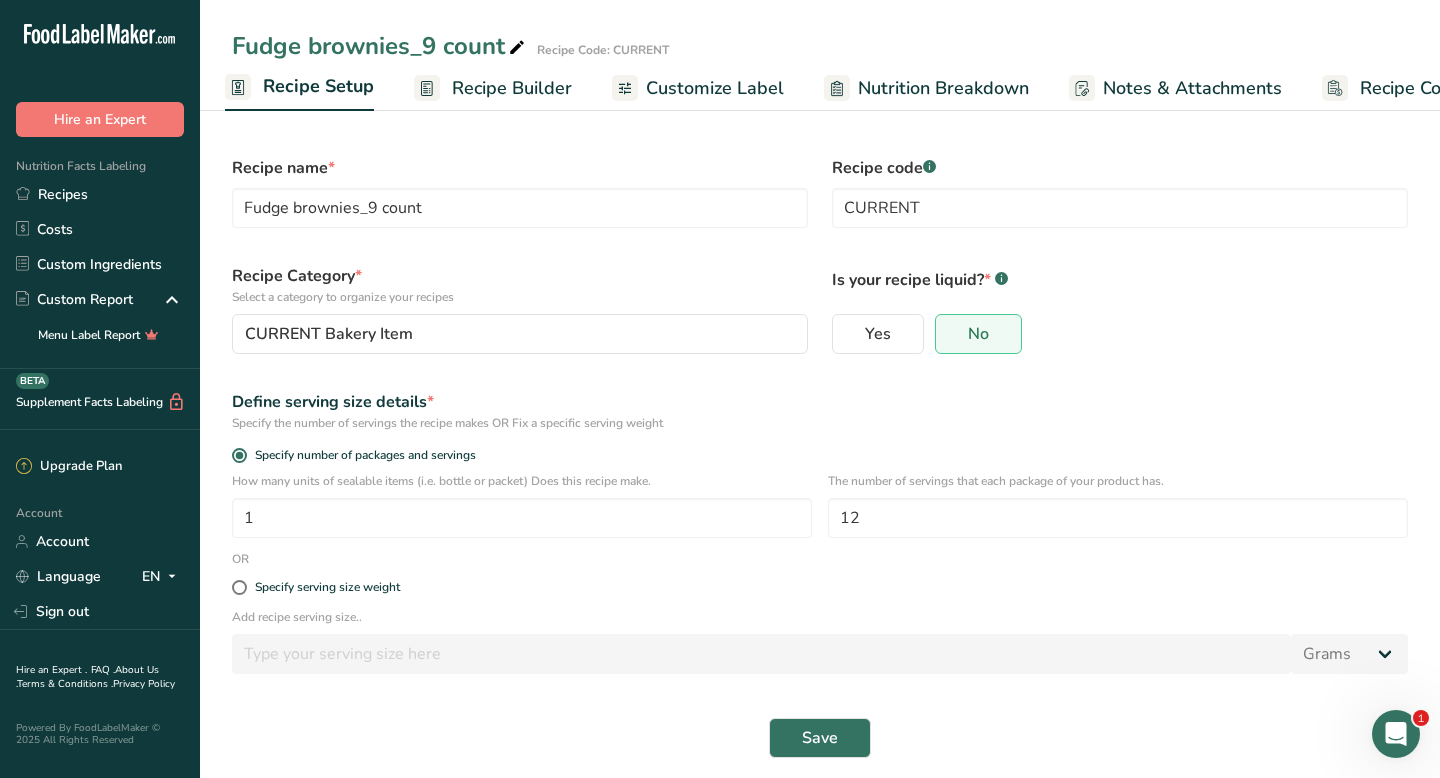 click on "Fudge brownies_9 count" at bounding box center [380, 46] 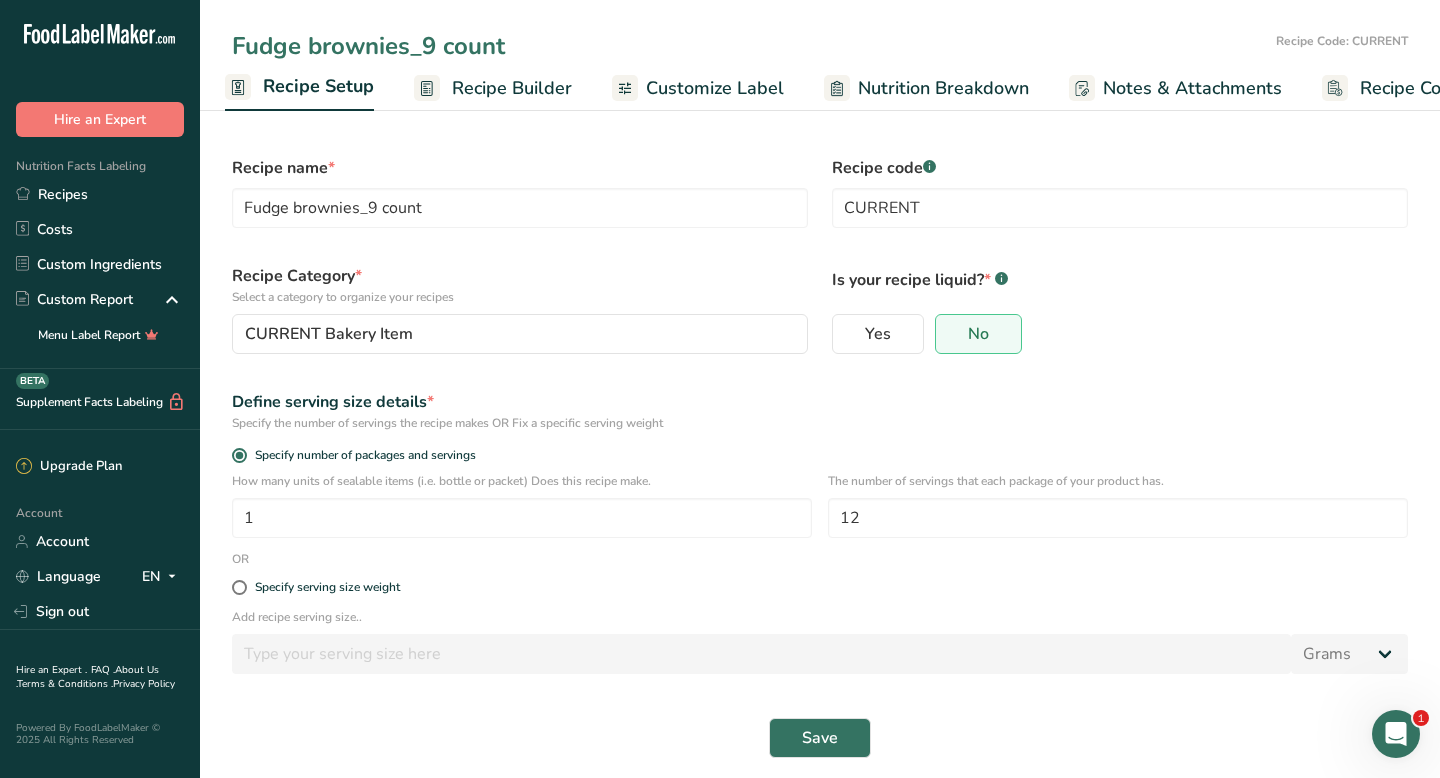 click on "Fudge brownies_9 count" at bounding box center (750, 46) 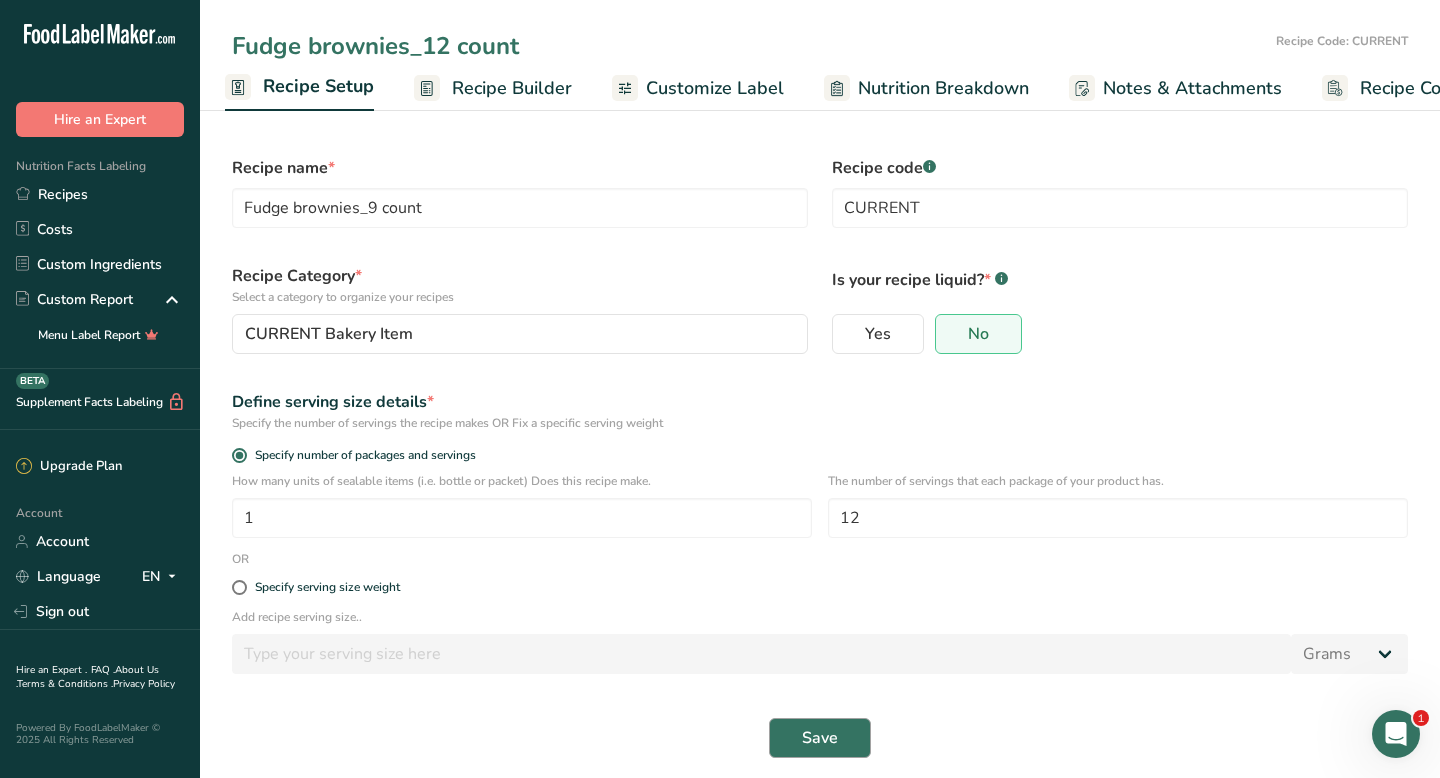 type on "Fudge brownies_12 count" 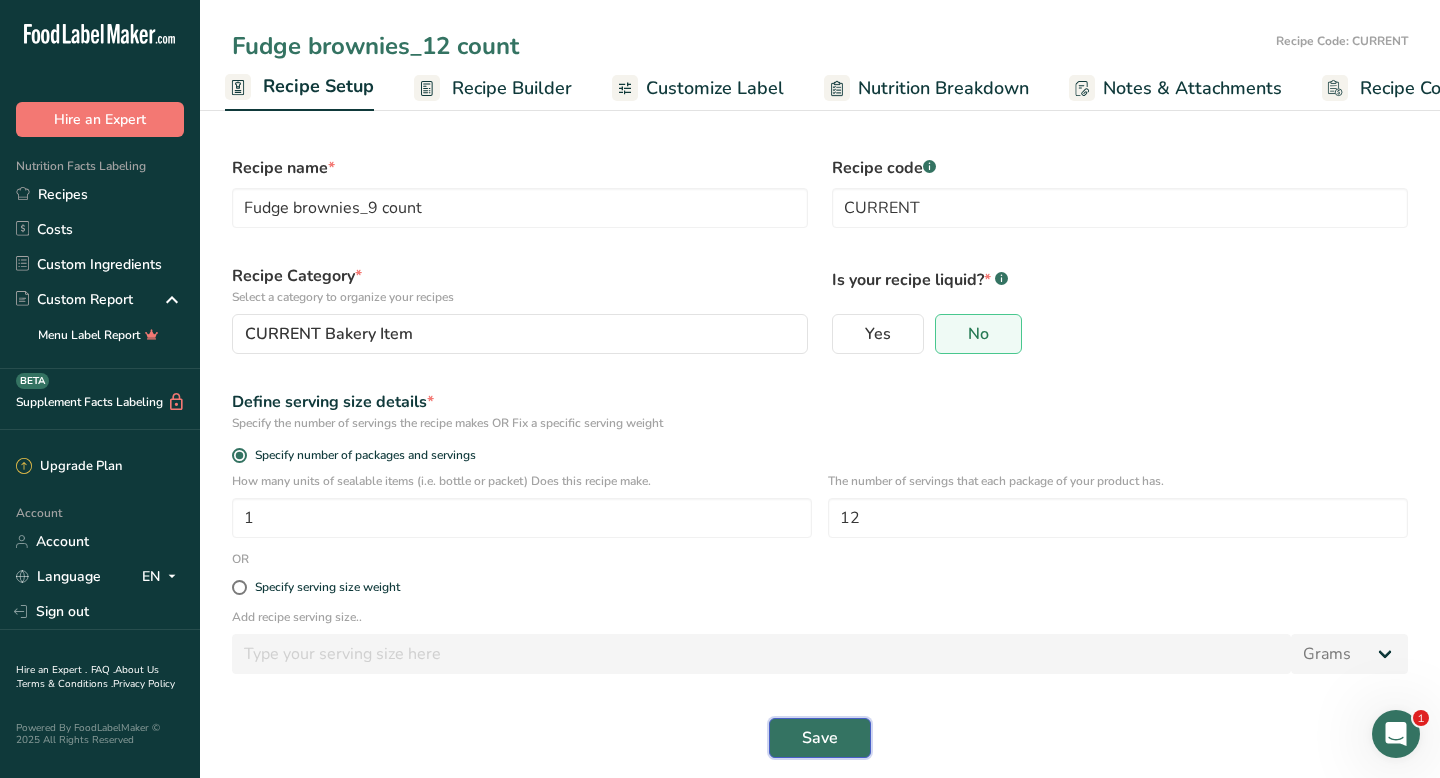 click on "Save" at bounding box center (820, 738) 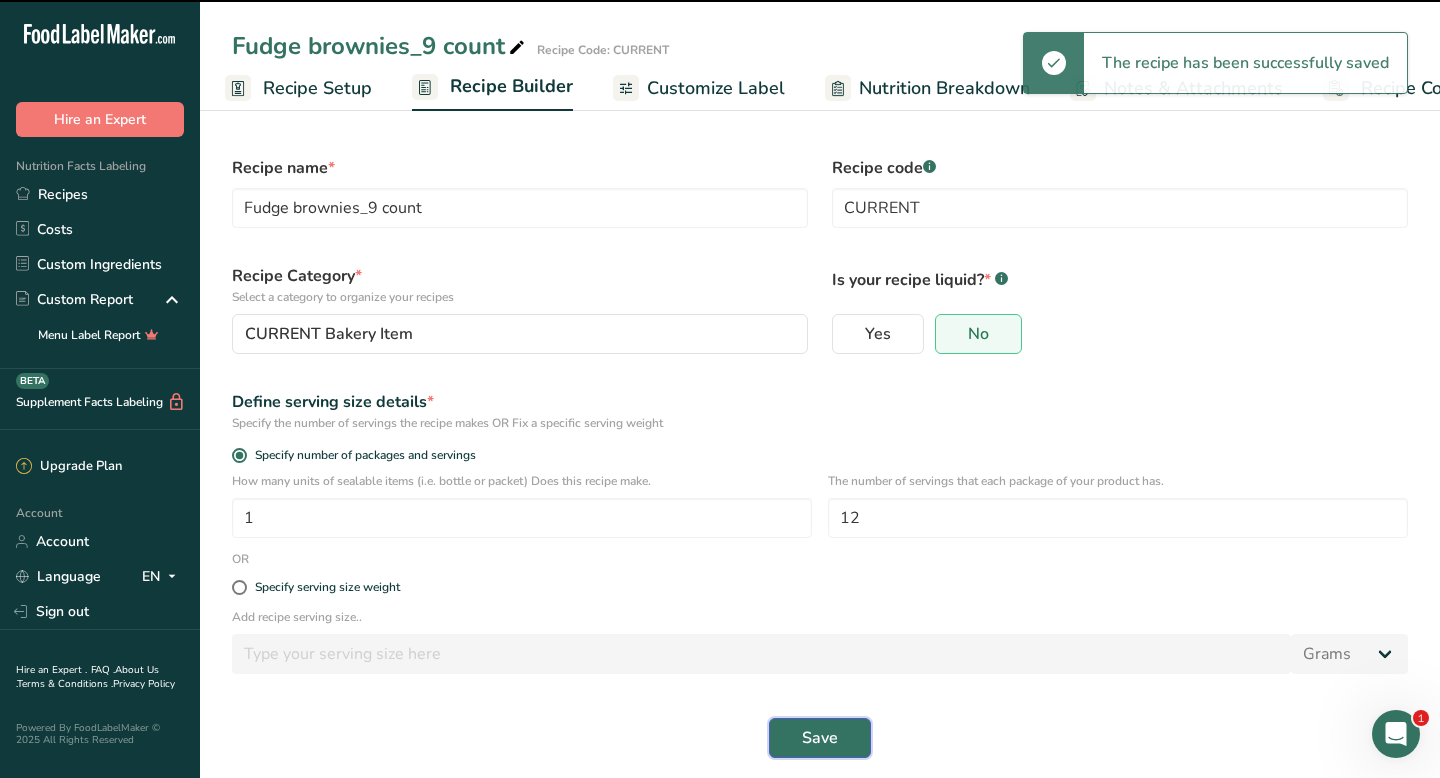 type on "Fudge brownies_9 count" 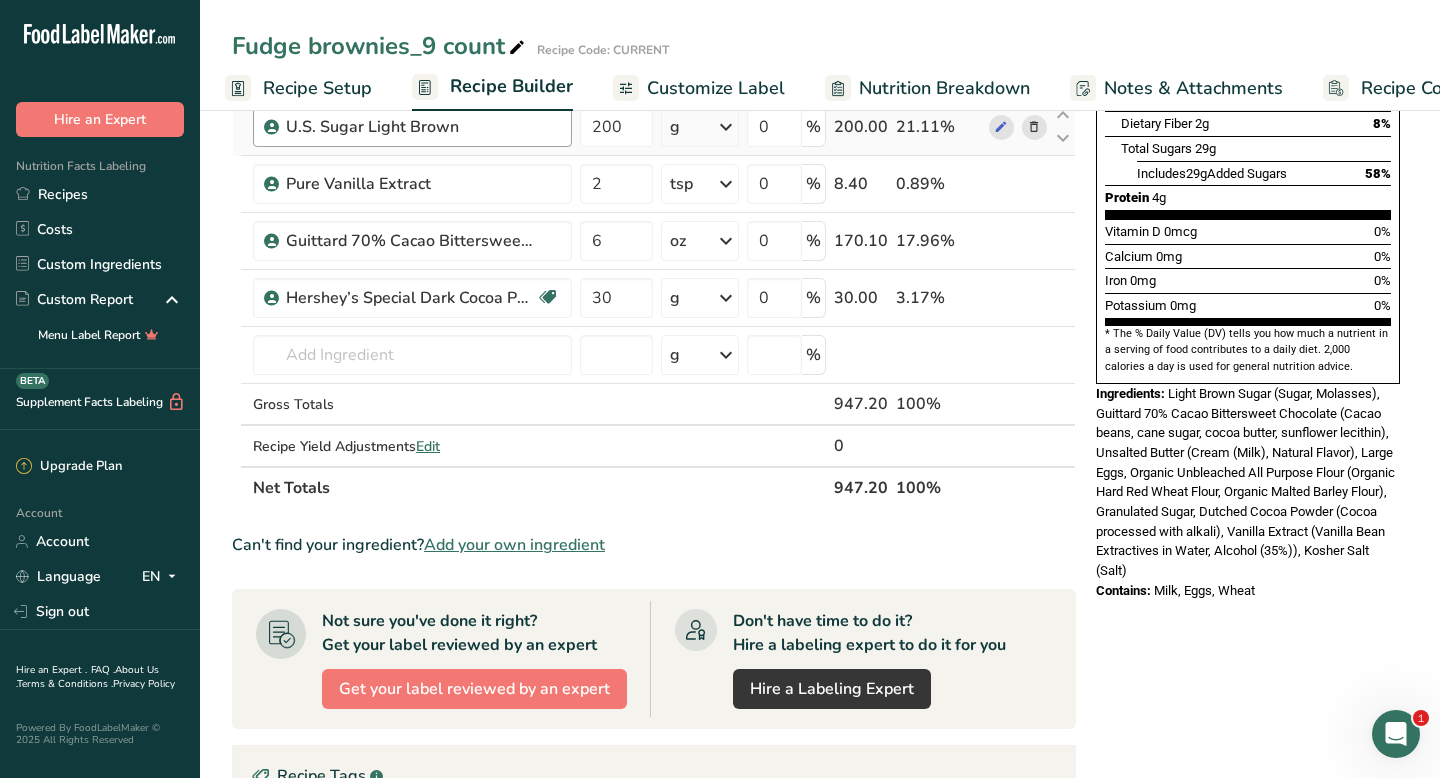 scroll, scrollTop: 448, scrollLeft: 0, axis: vertical 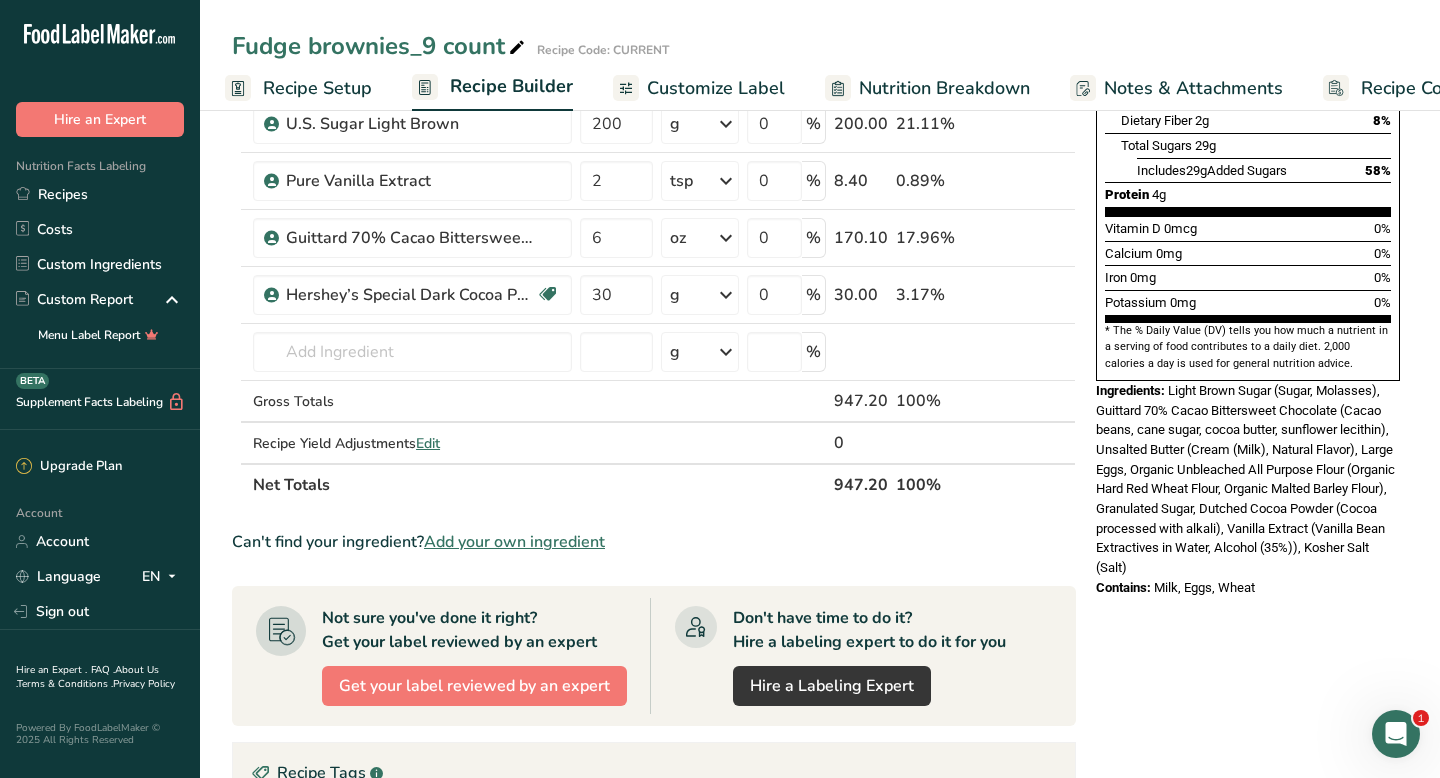 click on "Fudge brownies_9 count" at bounding box center (380, 46) 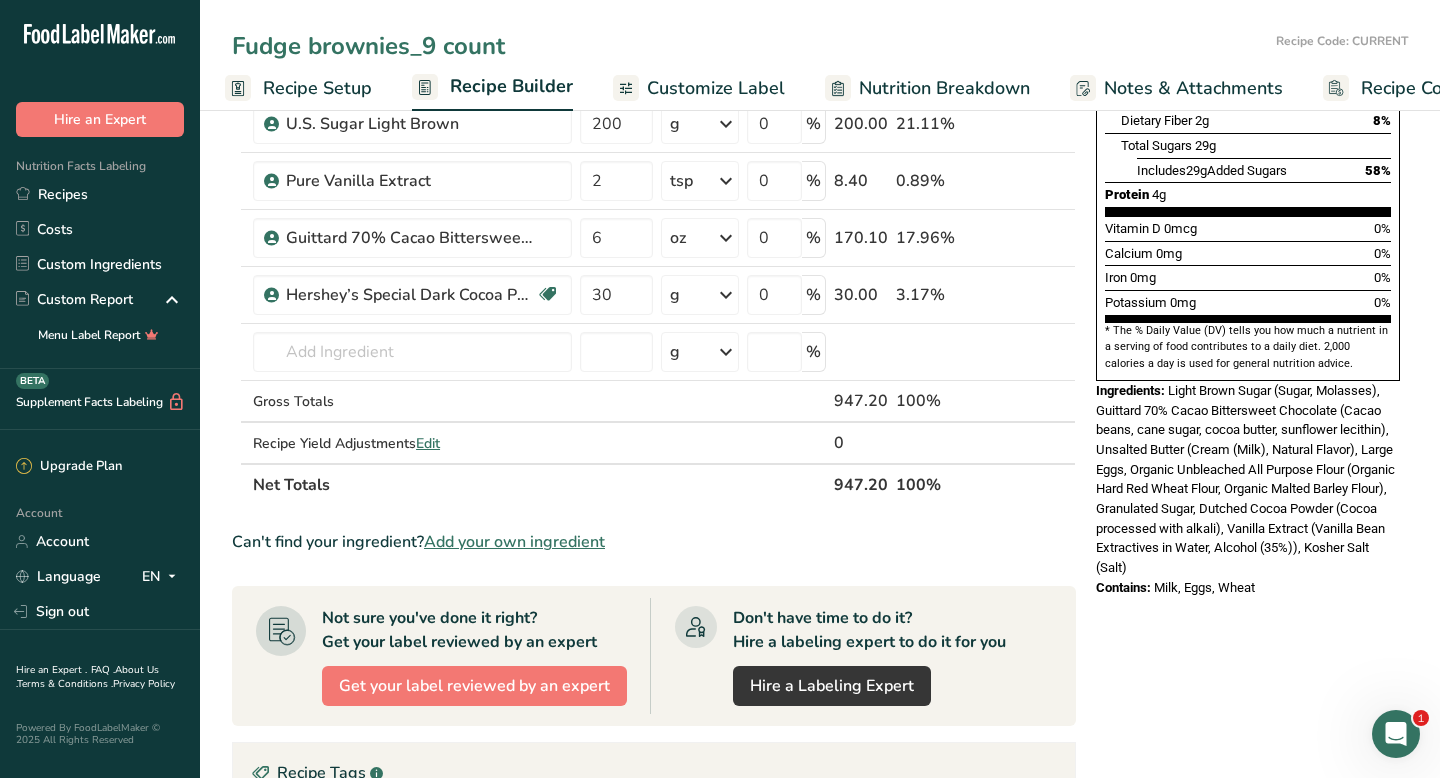 click on "Fudge brownies_9 count" at bounding box center [750, 46] 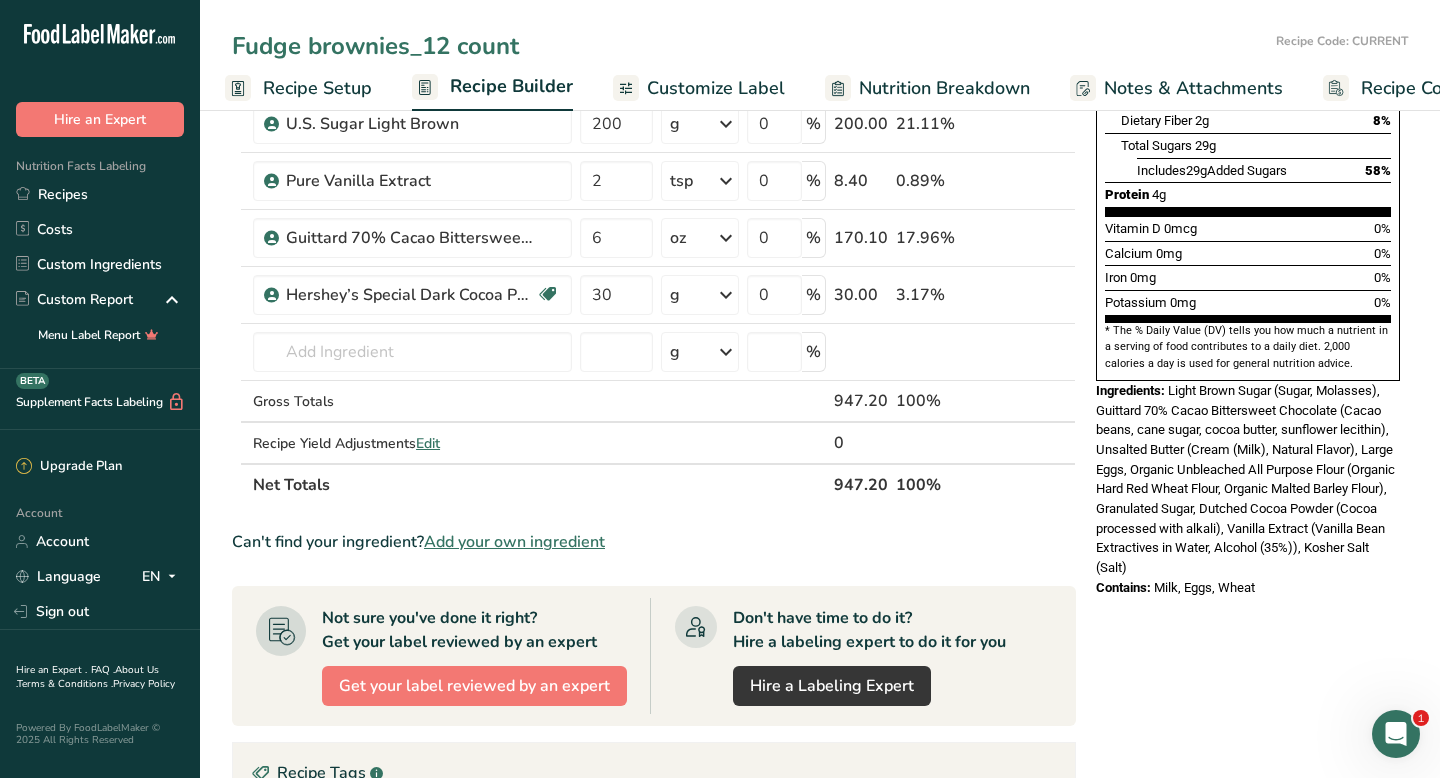 type on "Fudge brownies_12 count" 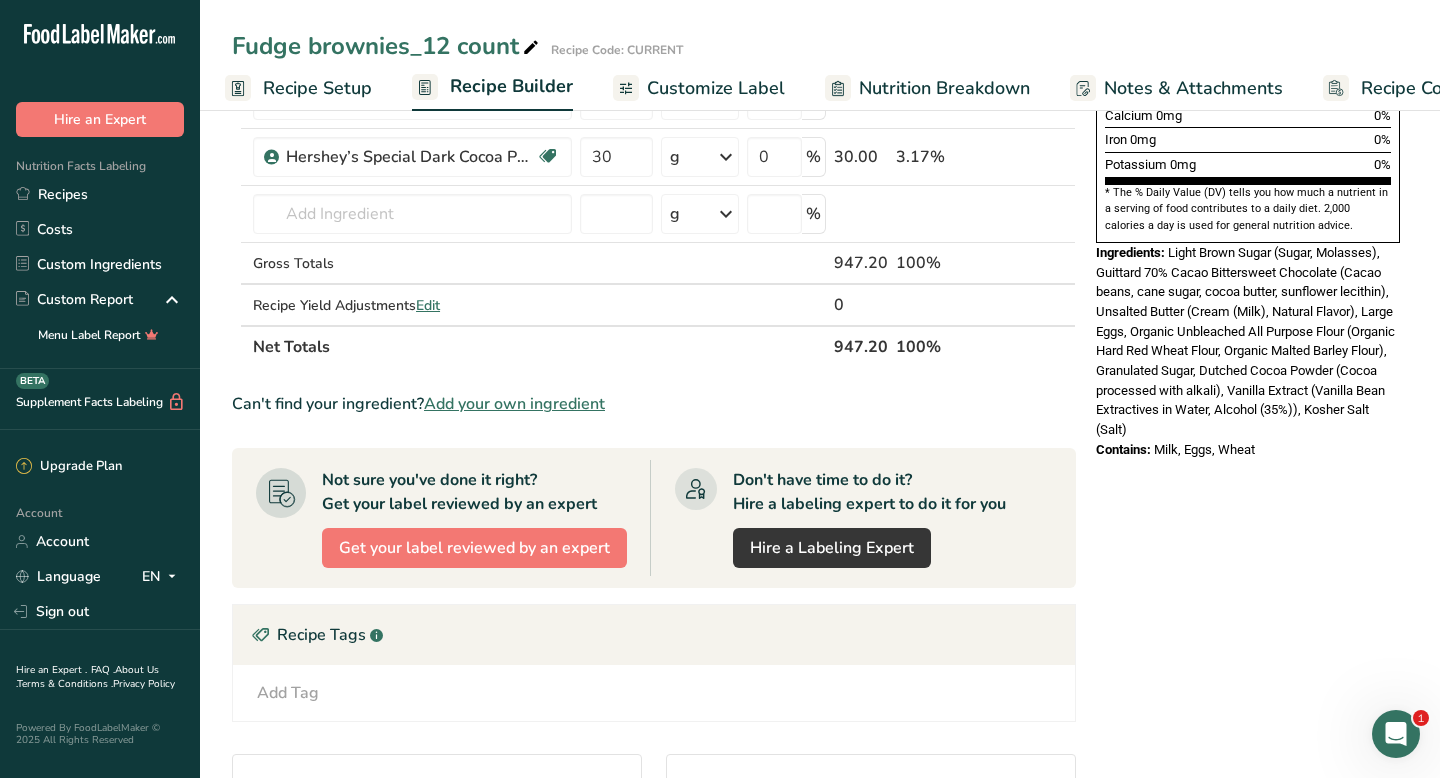 scroll, scrollTop: 844, scrollLeft: 0, axis: vertical 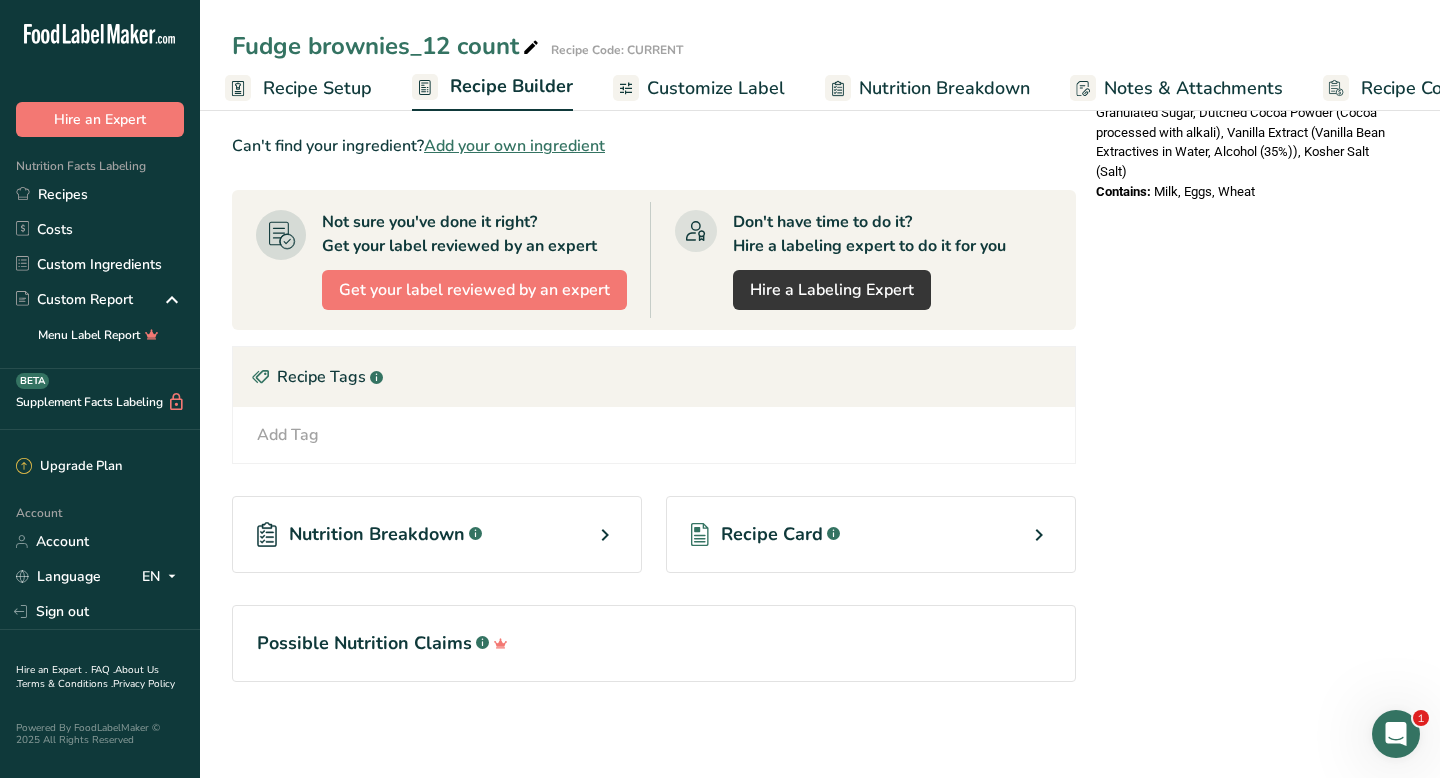 click on "Recipe Card
.a-a{fill:#347362;}.b-a{fill:#fff;}" at bounding box center (765, 534) 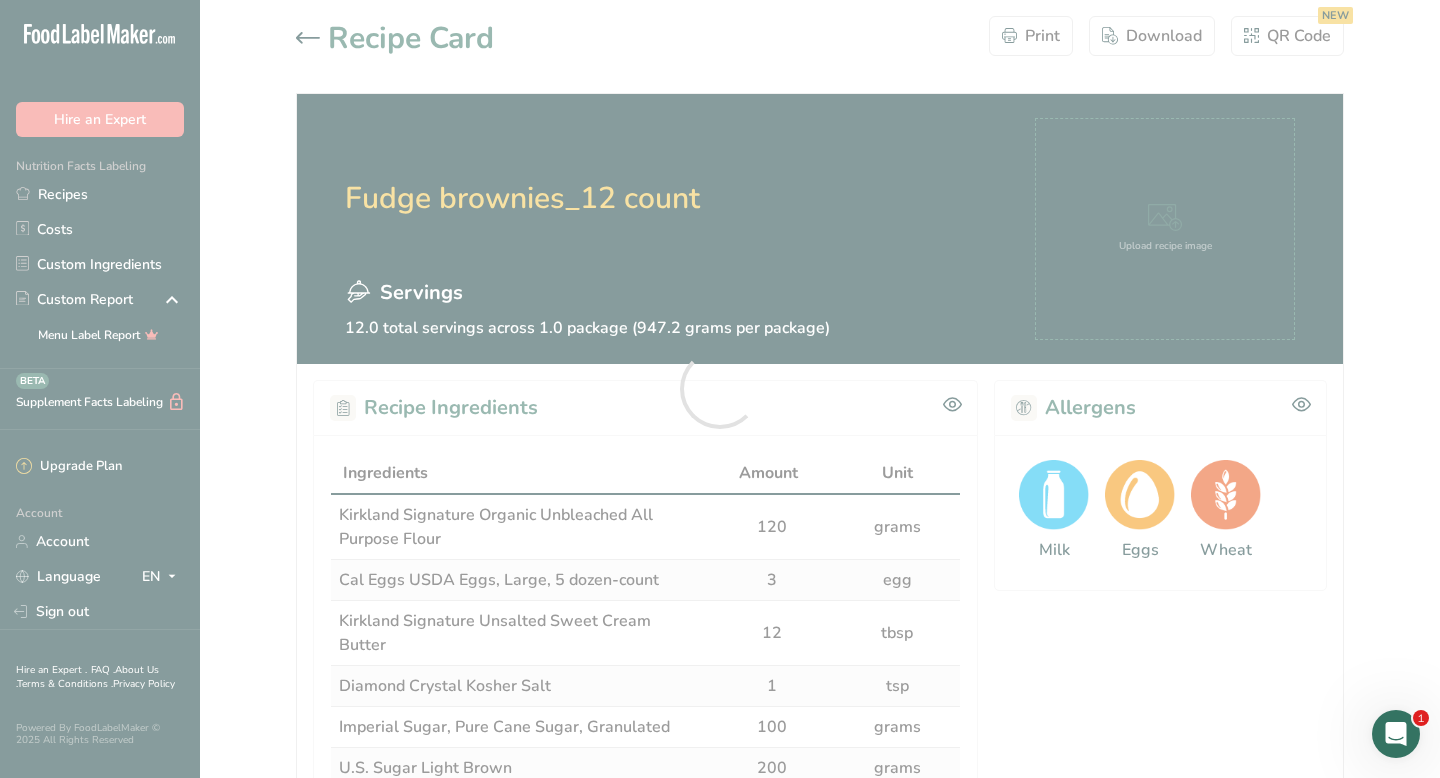 scroll, scrollTop: 1323, scrollLeft: 0, axis: vertical 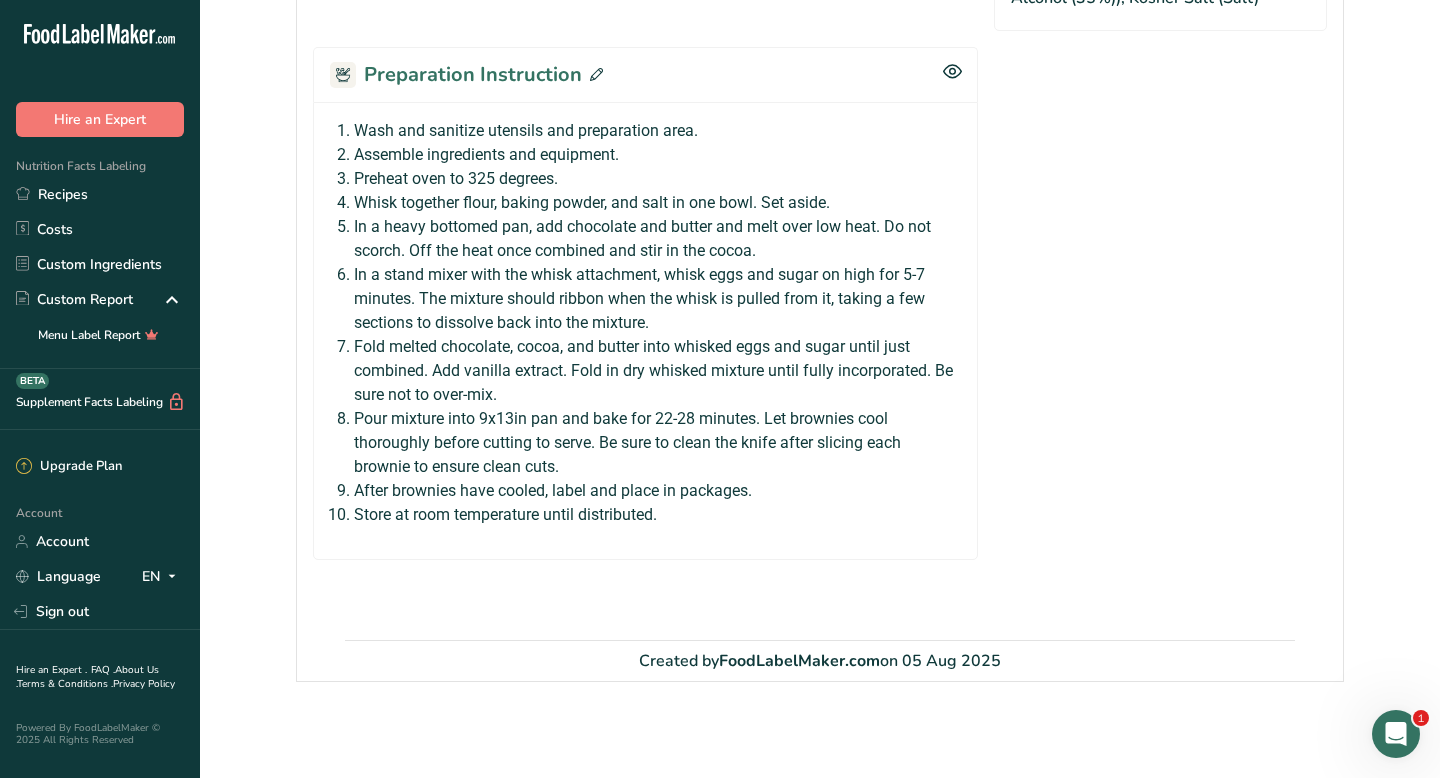 click 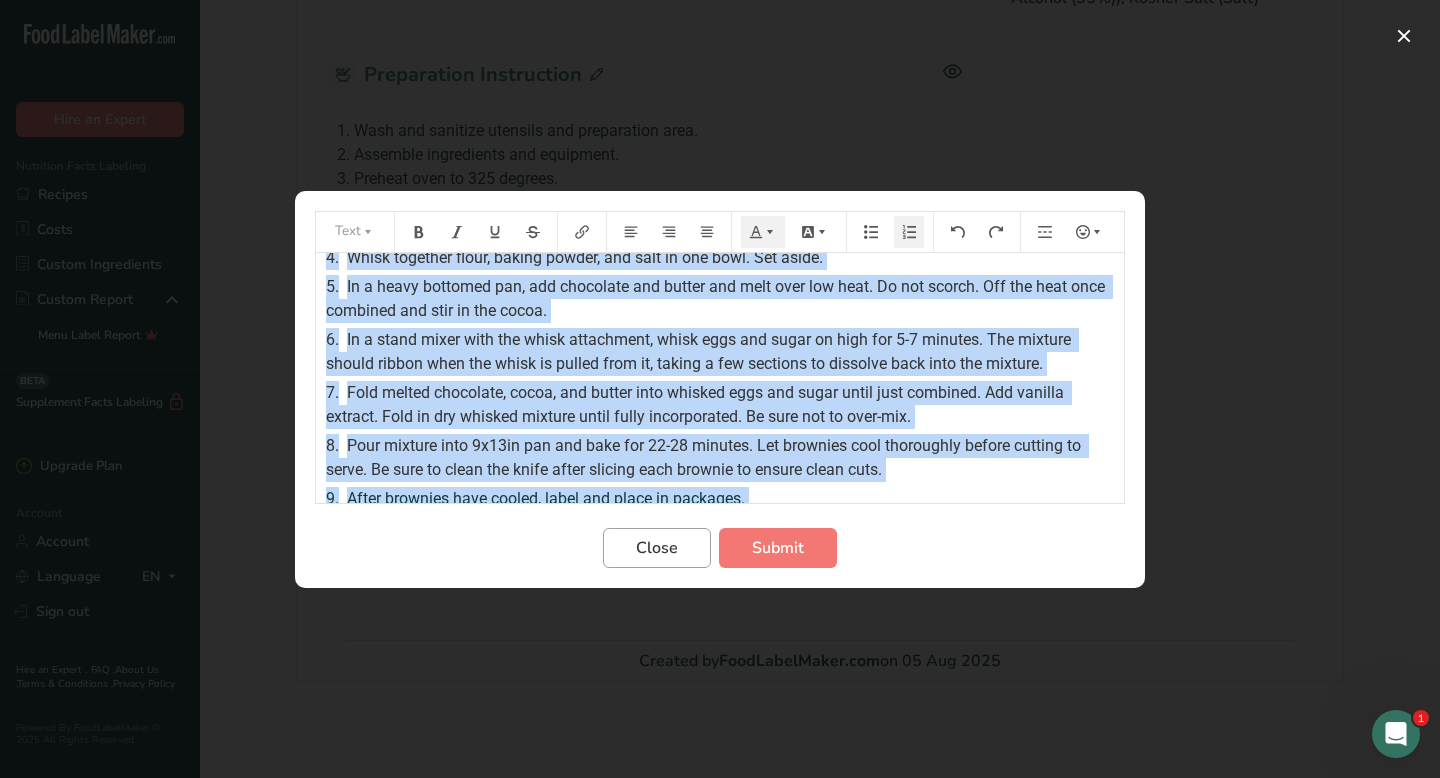 scroll, scrollTop: 142, scrollLeft: 0, axis: vertical 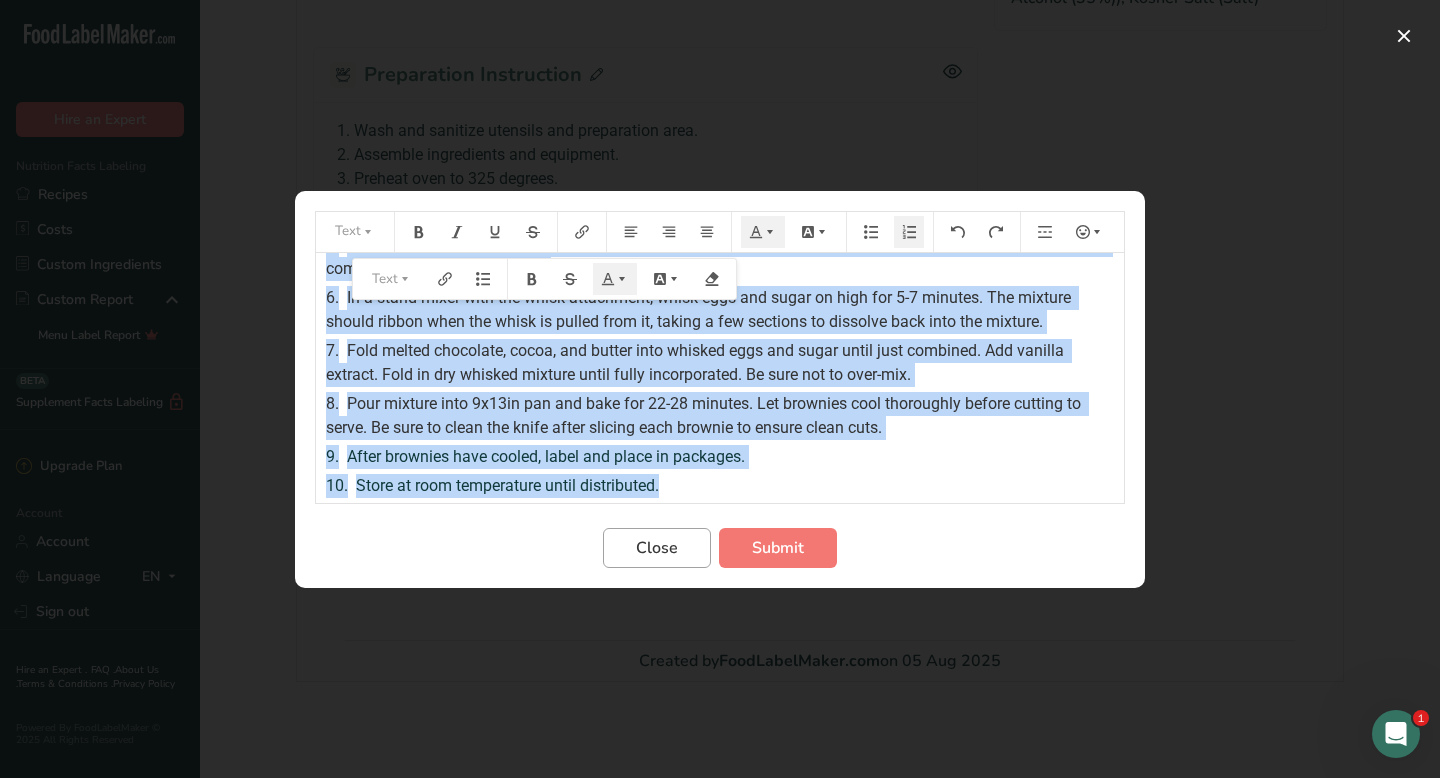 drag, startPoint x: 350, startPoint y: 272, endPoint x: 624, endPoint y: 537, distance: 381.1837 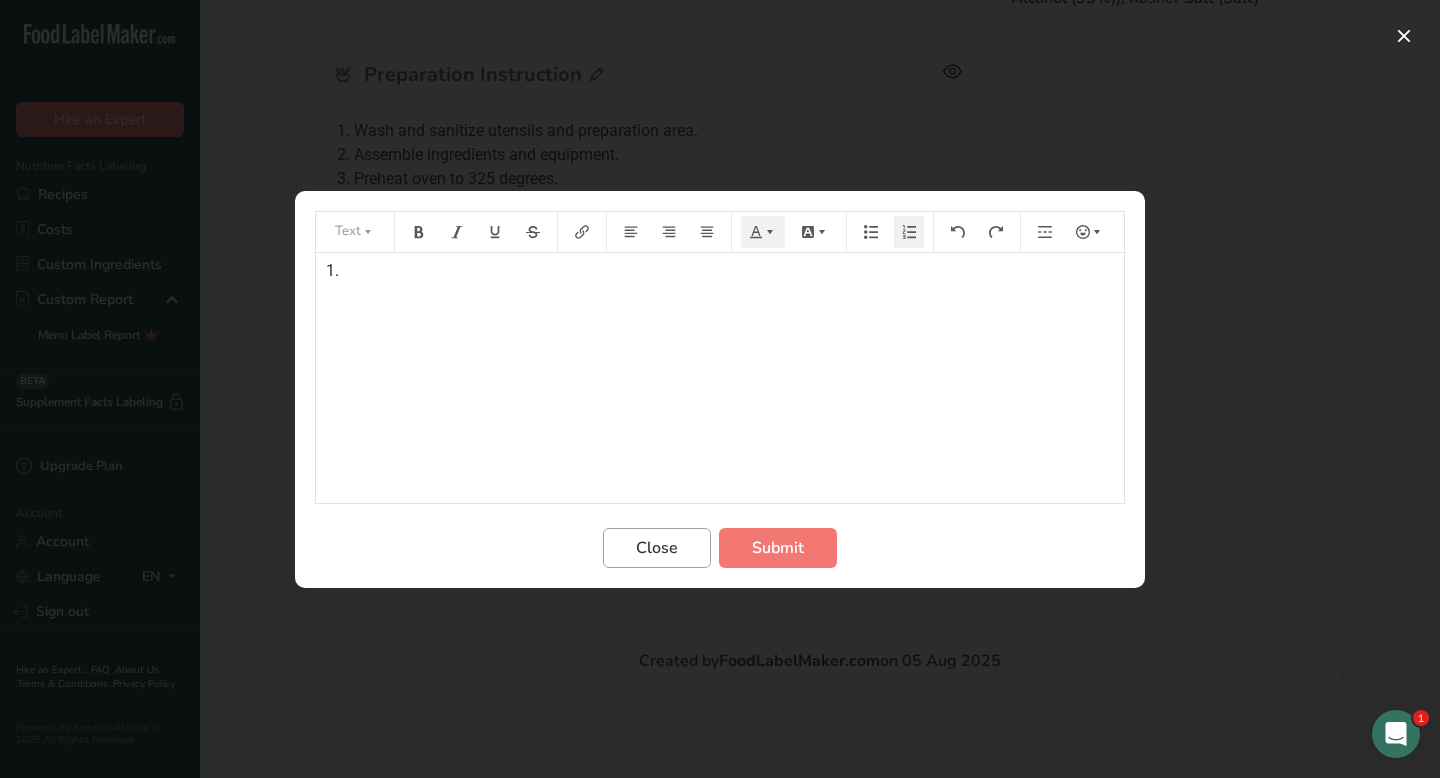 scroll, scrollTop: 0, scrollLeft: 0, axis: both 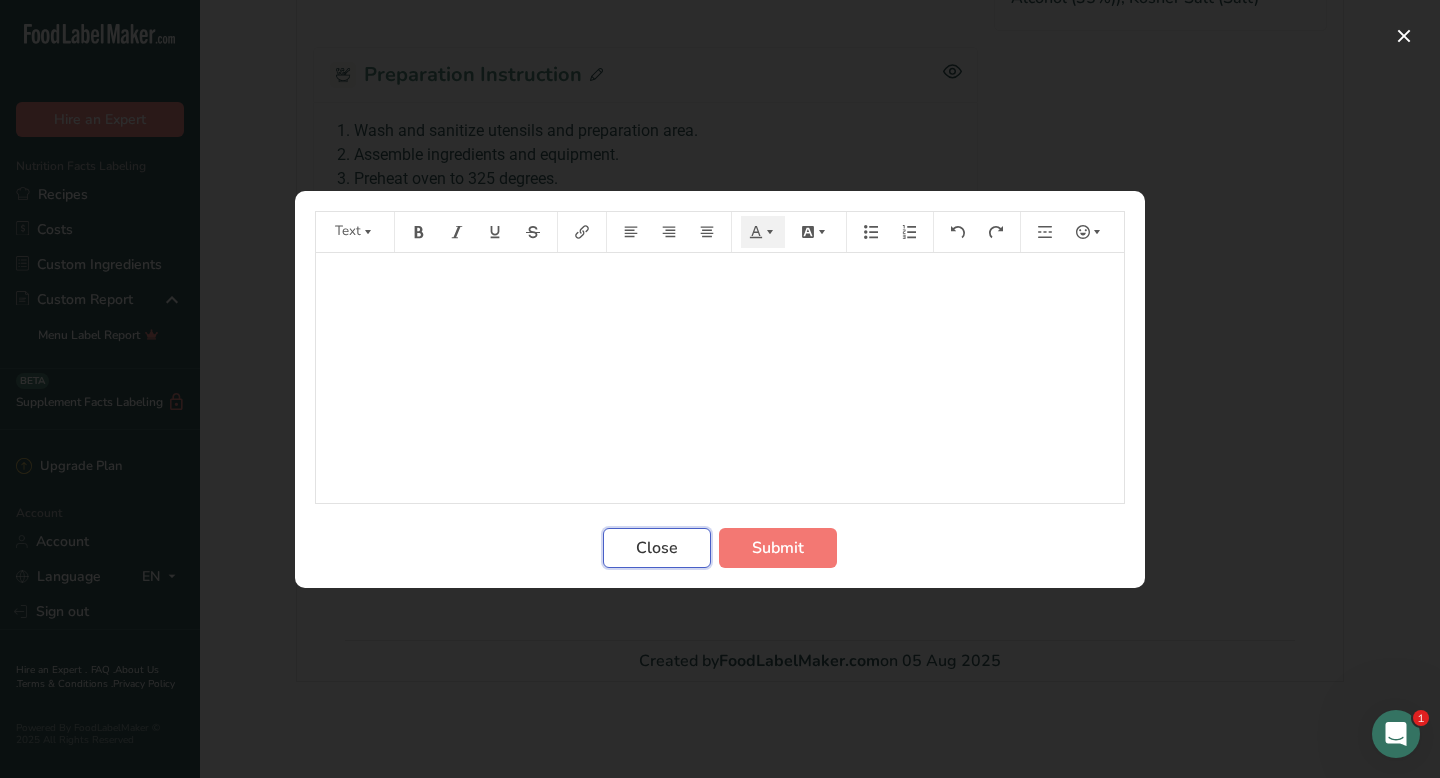 click on "Close" at bounding box center [657, 548] 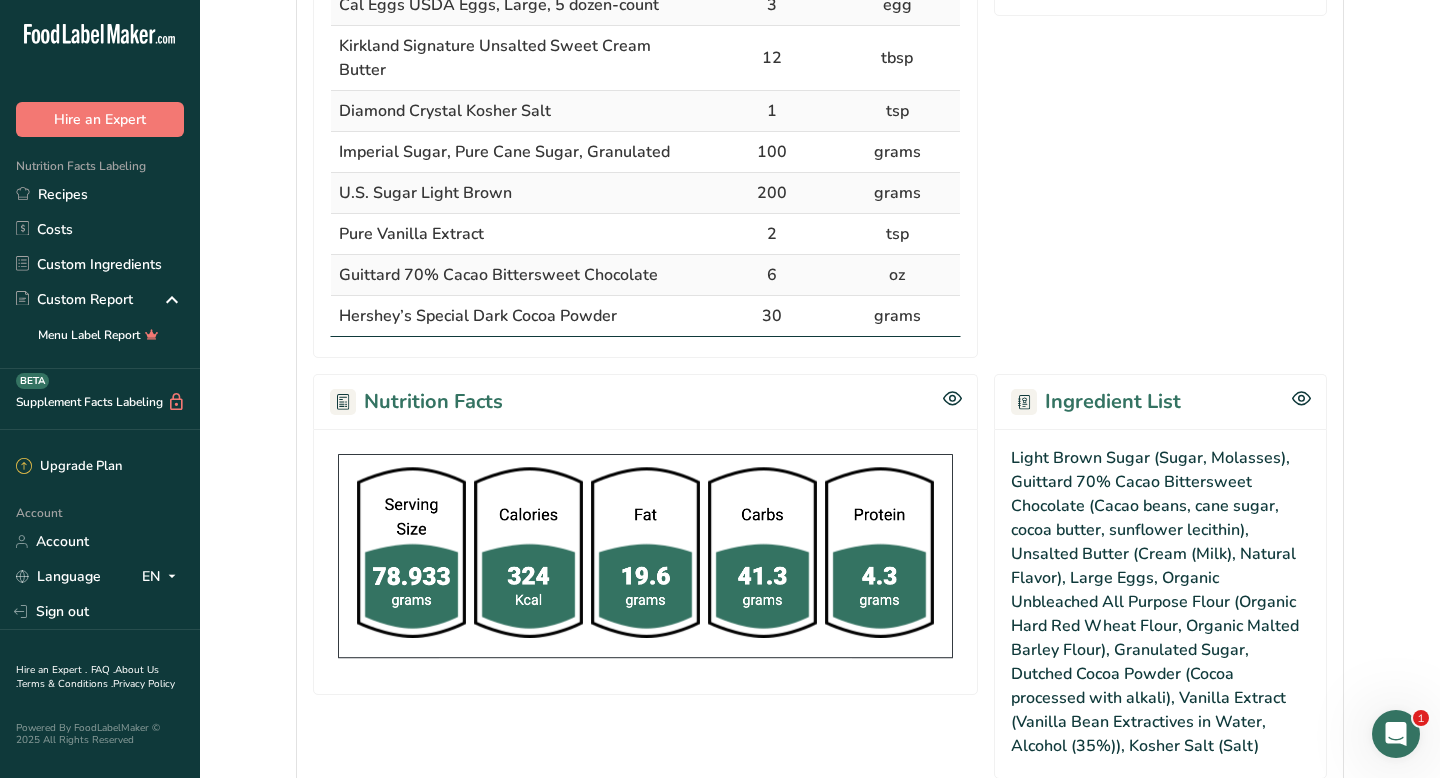 scroll, scrollTop: 1203, scrollLeft: 0, axis: vertical 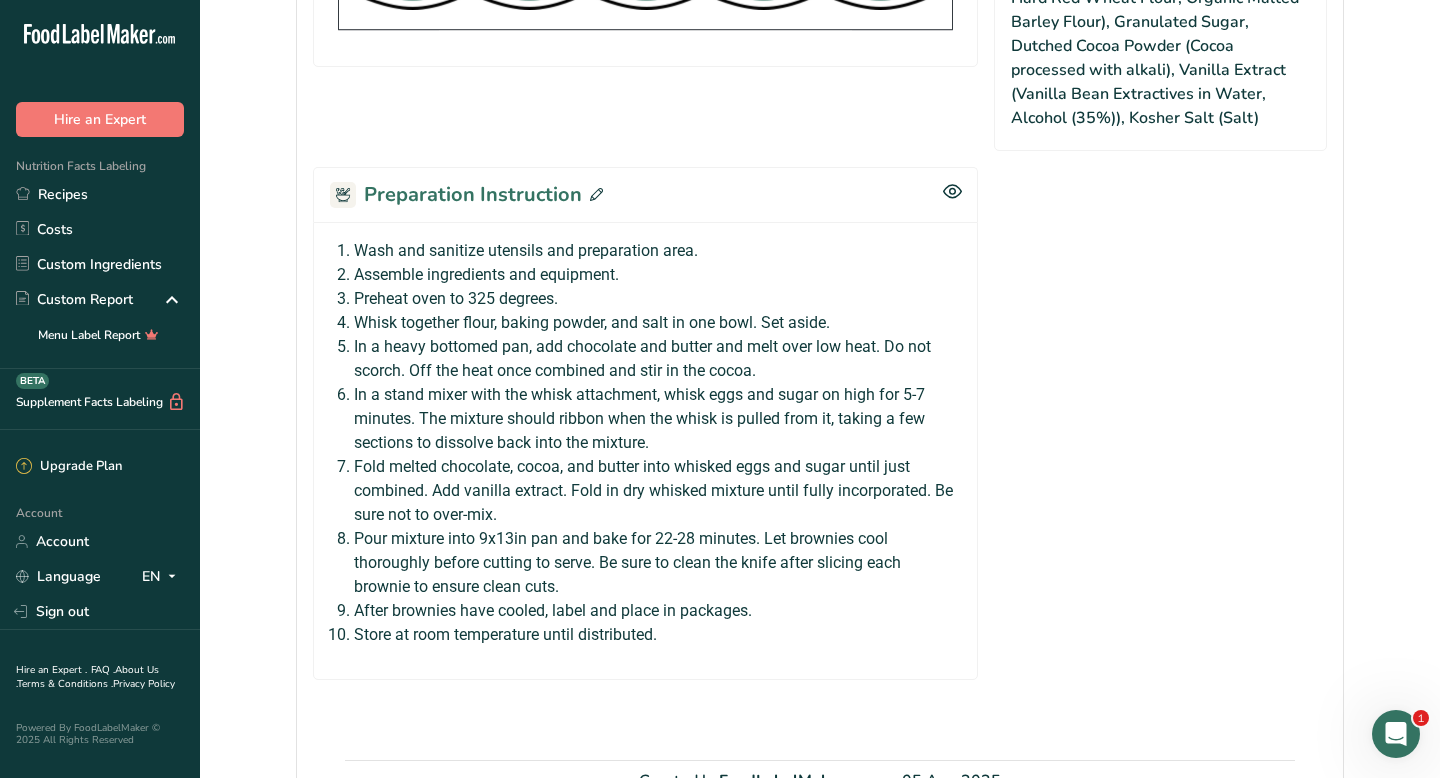 click 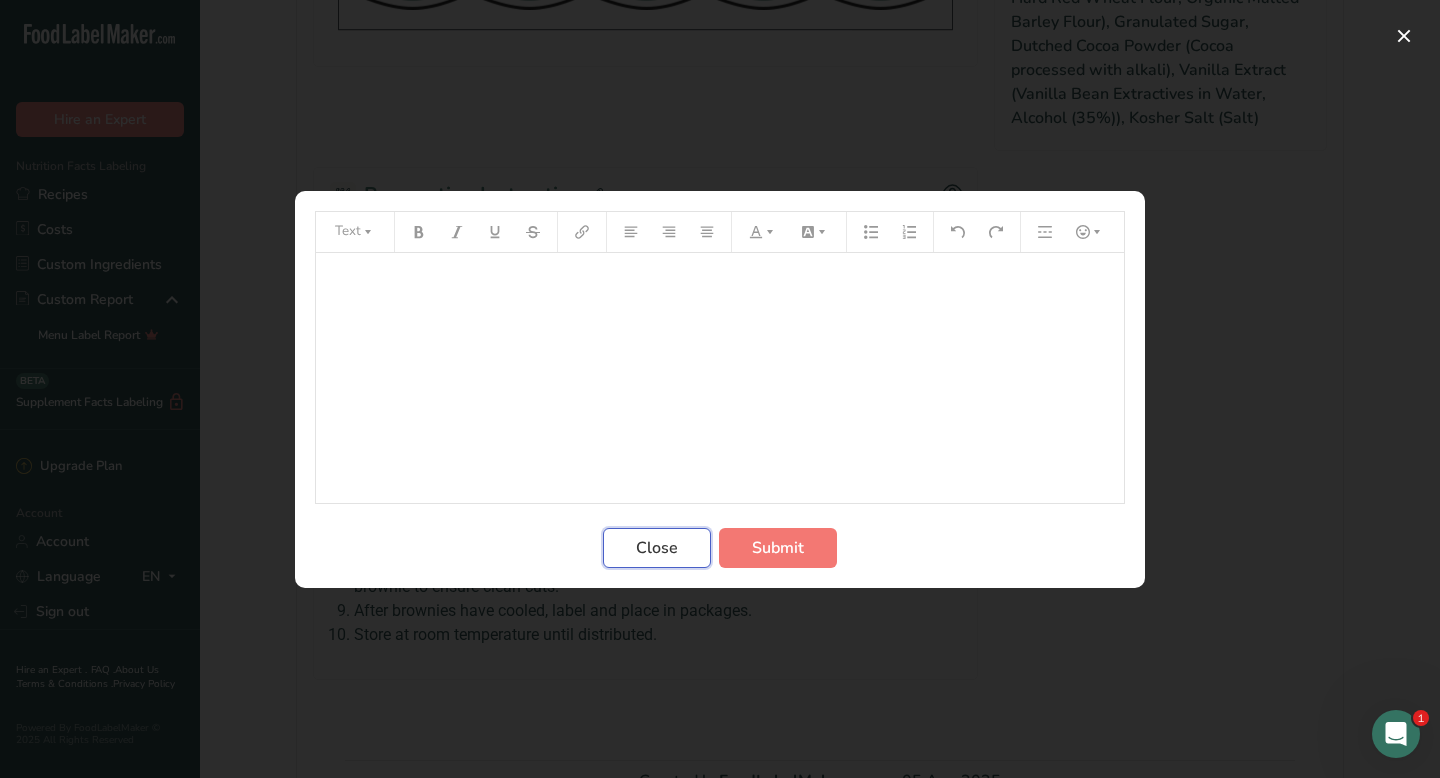 click on "Close" at bounding box center [657, 548] 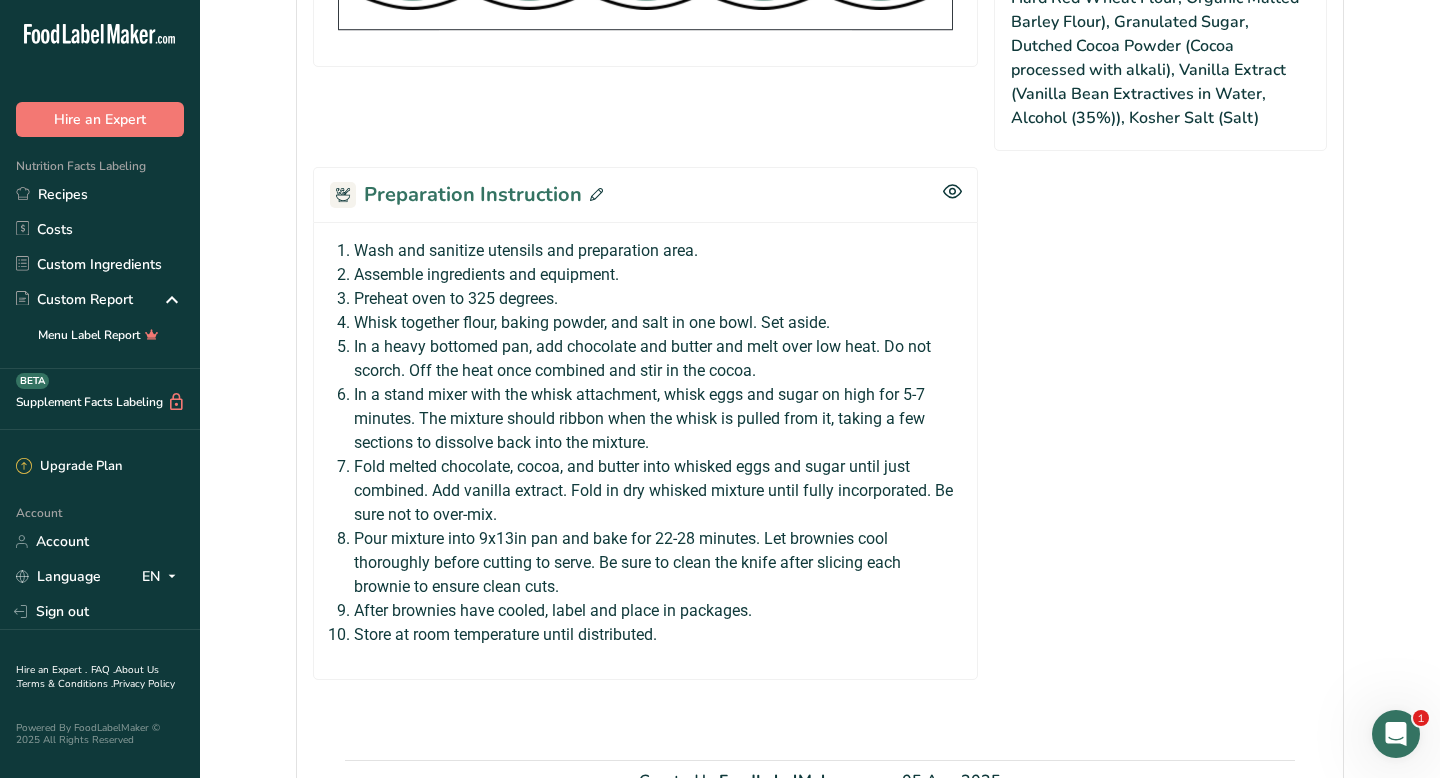 click on "Fold melted chocolate, cocoa, and butter into whisked eggs and sugar until just combined. Add vanilla extract. Fold in dry whisked mixture until fully incorporated. Be sure not to over-mix." at bounding box center (653, 491) 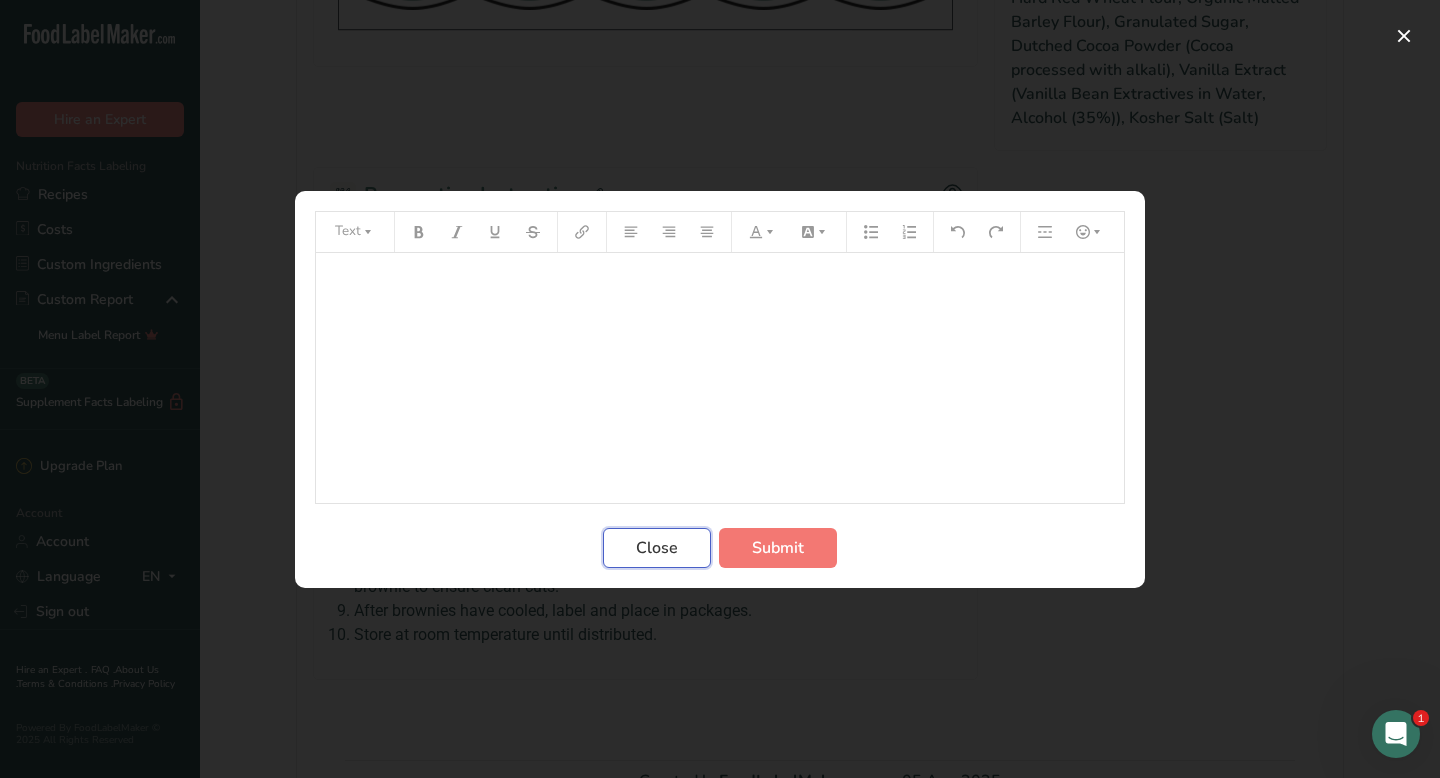 click on "Close" at bounding box center (657, 548) 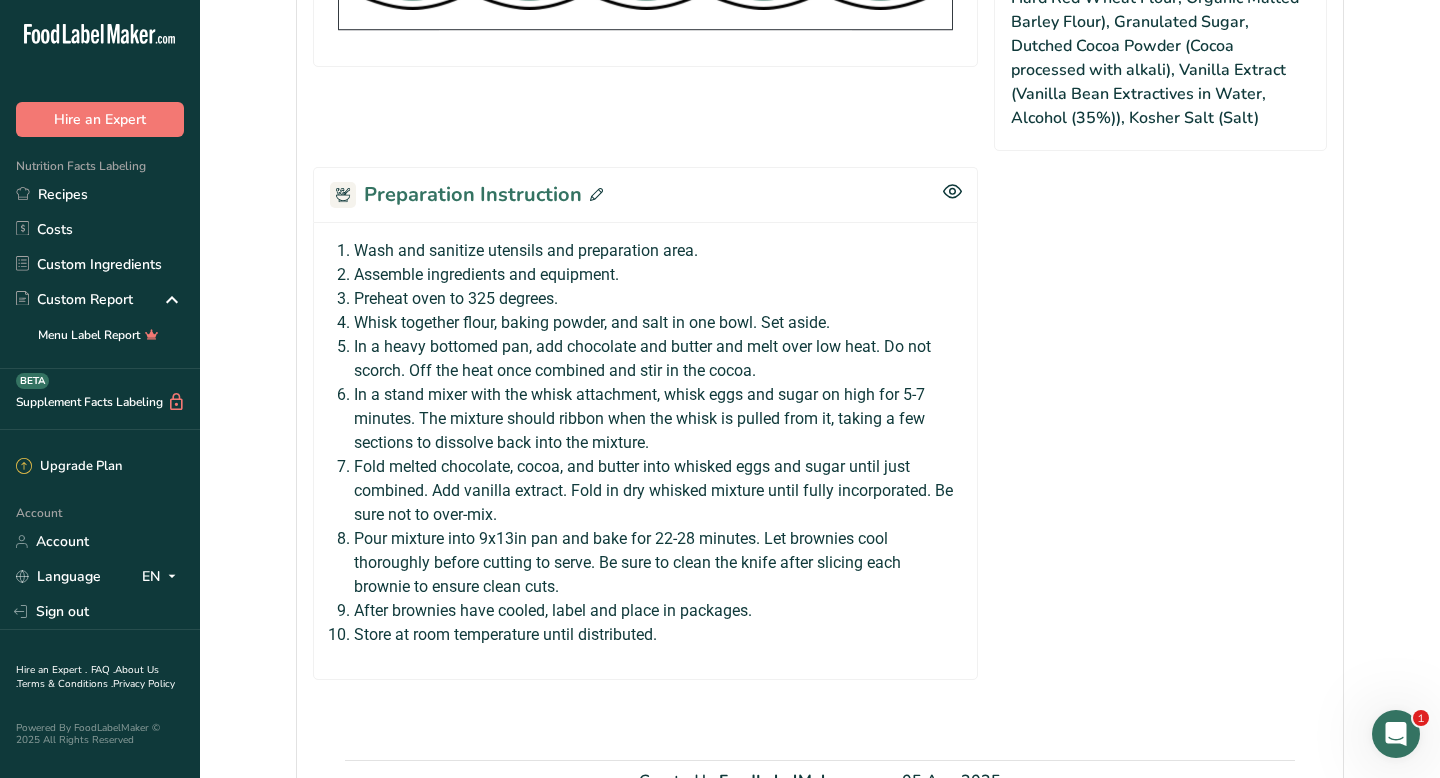click on "Store at room temperature until distributed." at bounding box center (505, 634) 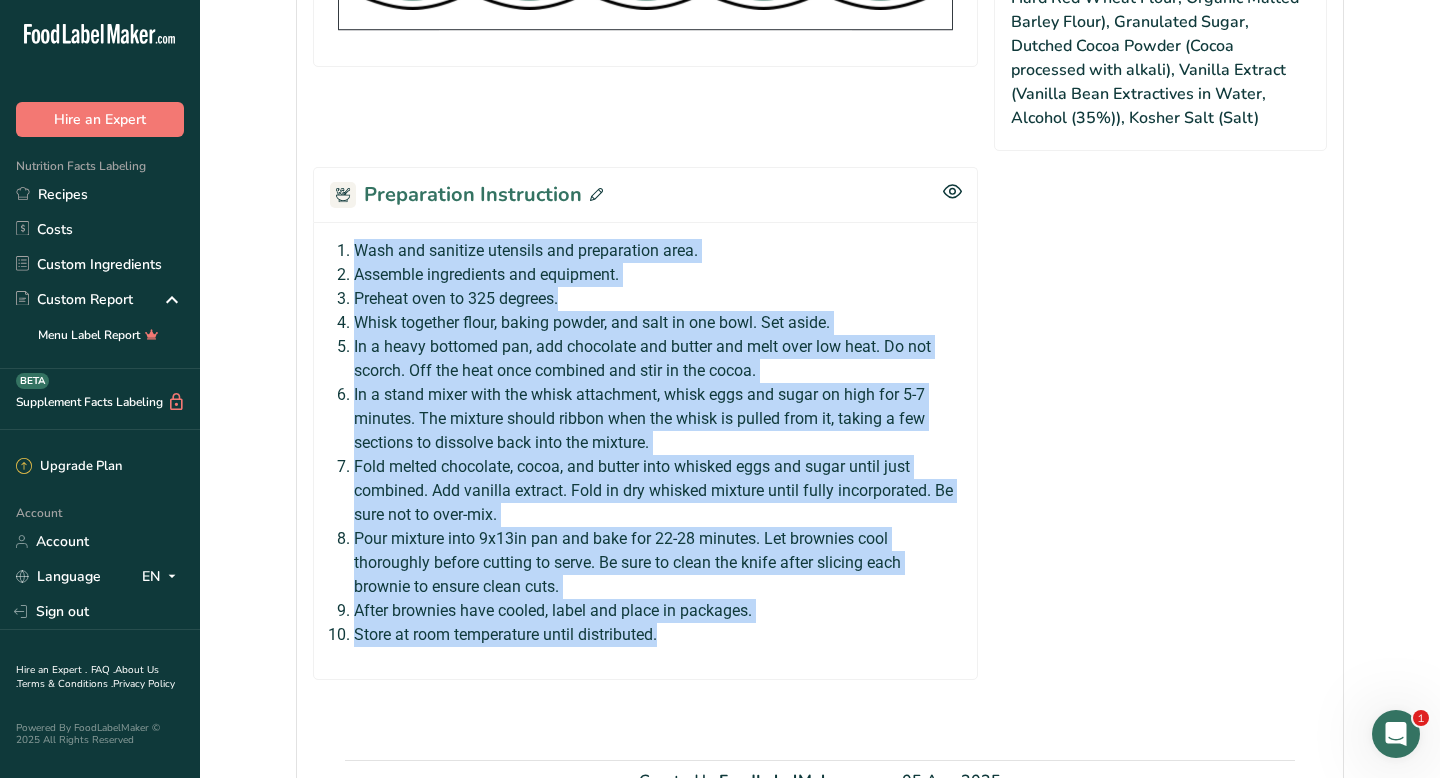 drag, startPoint x: 662, startPoint y: 637, endPoint x: 302, endPoint y: 246, distance: 531.48944 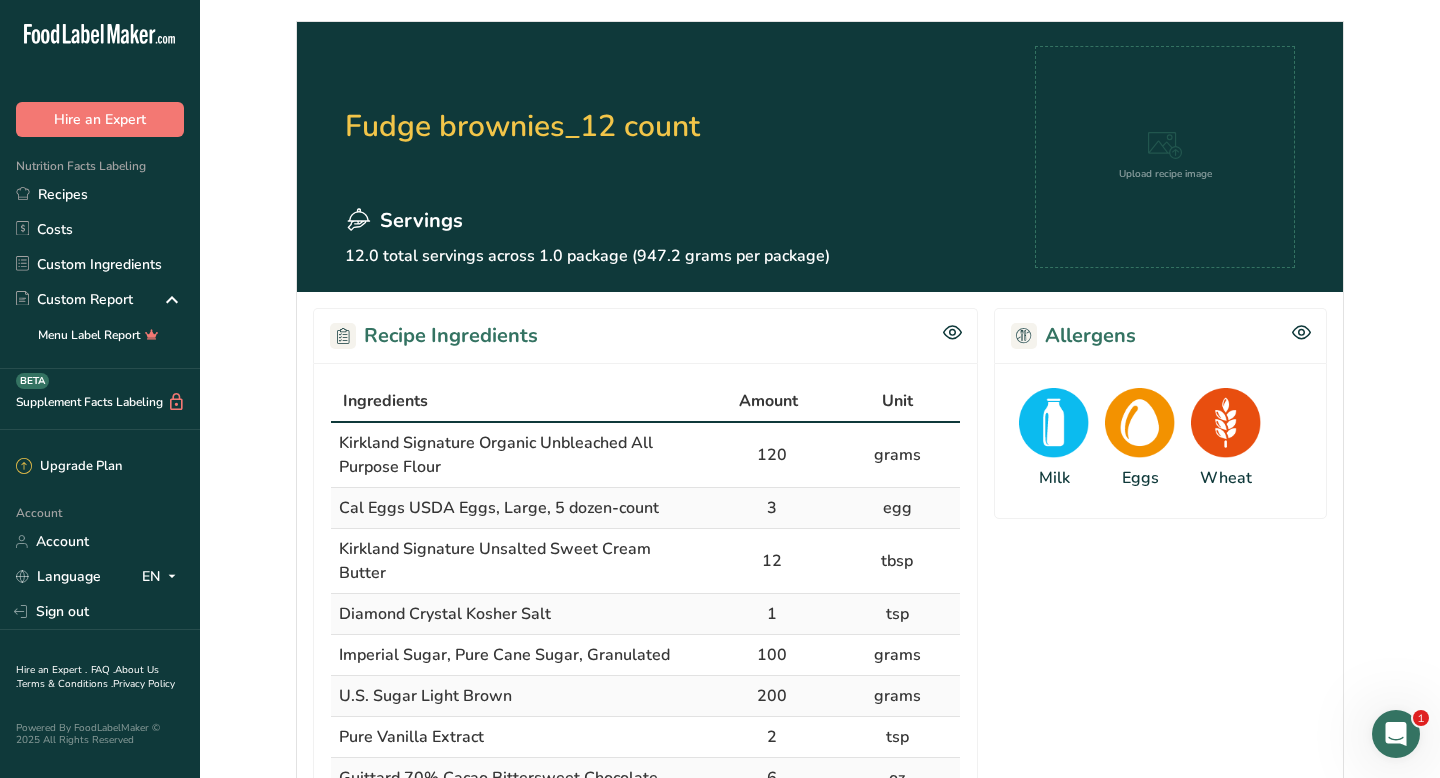 scroll, scrollTop: 0, scrollLeft: 0, axis: both 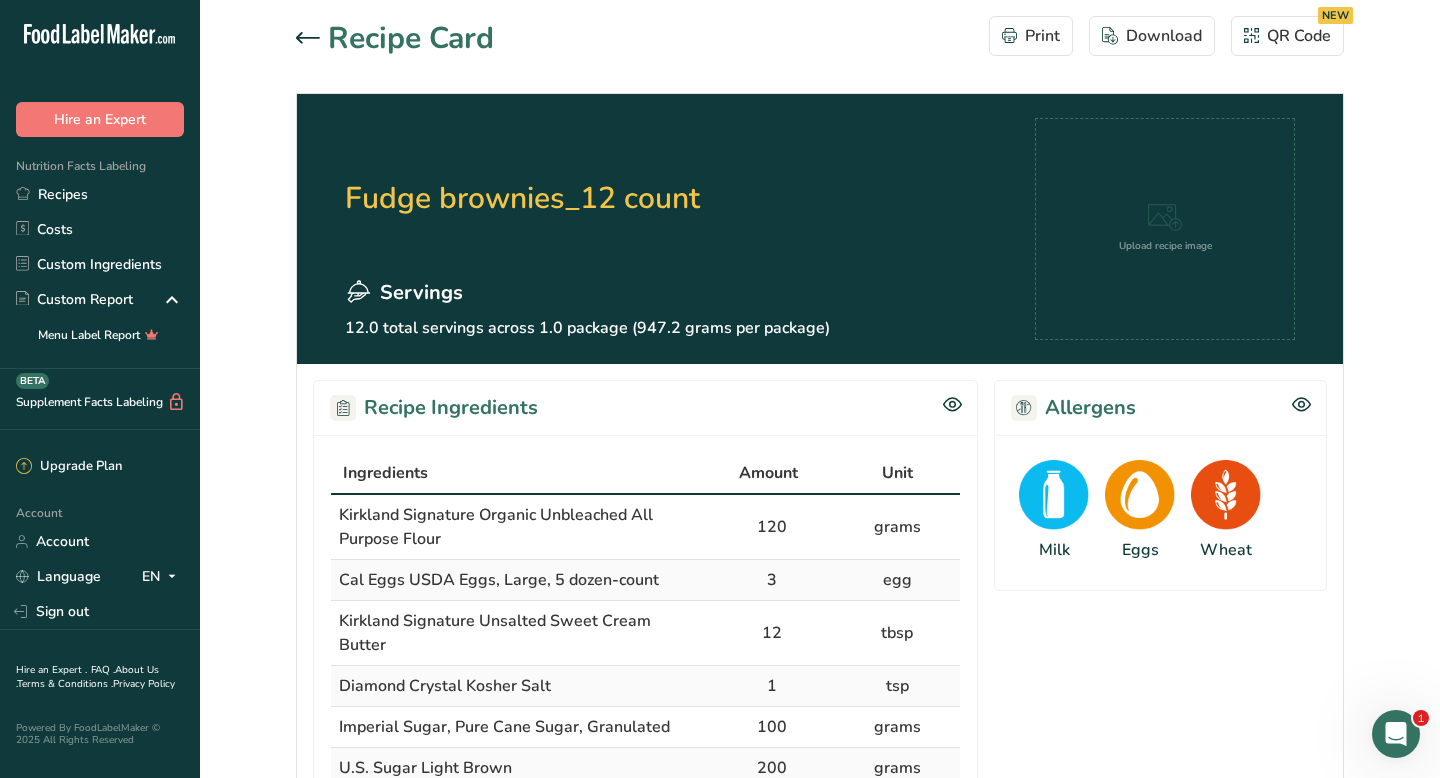 click on "Recipe Card
Print
Download
QR Code
NEW
Fudge brownies_12 count
Servings
12.0
total servings across
1.0 package
(947.2 grams per package)
Upload recipe image
Recipe Ingredients
Ingredients   Amount   Unit
Kirkland Signature Organic Unbleached All Purpose Flour
120
grams
Cal Eggs USDA Eggs, Large, 5 dozen-count
3
egg
Kirkland Signature Unsalted Sweet Cream Butter
12" at bounding box center (820, 1018) 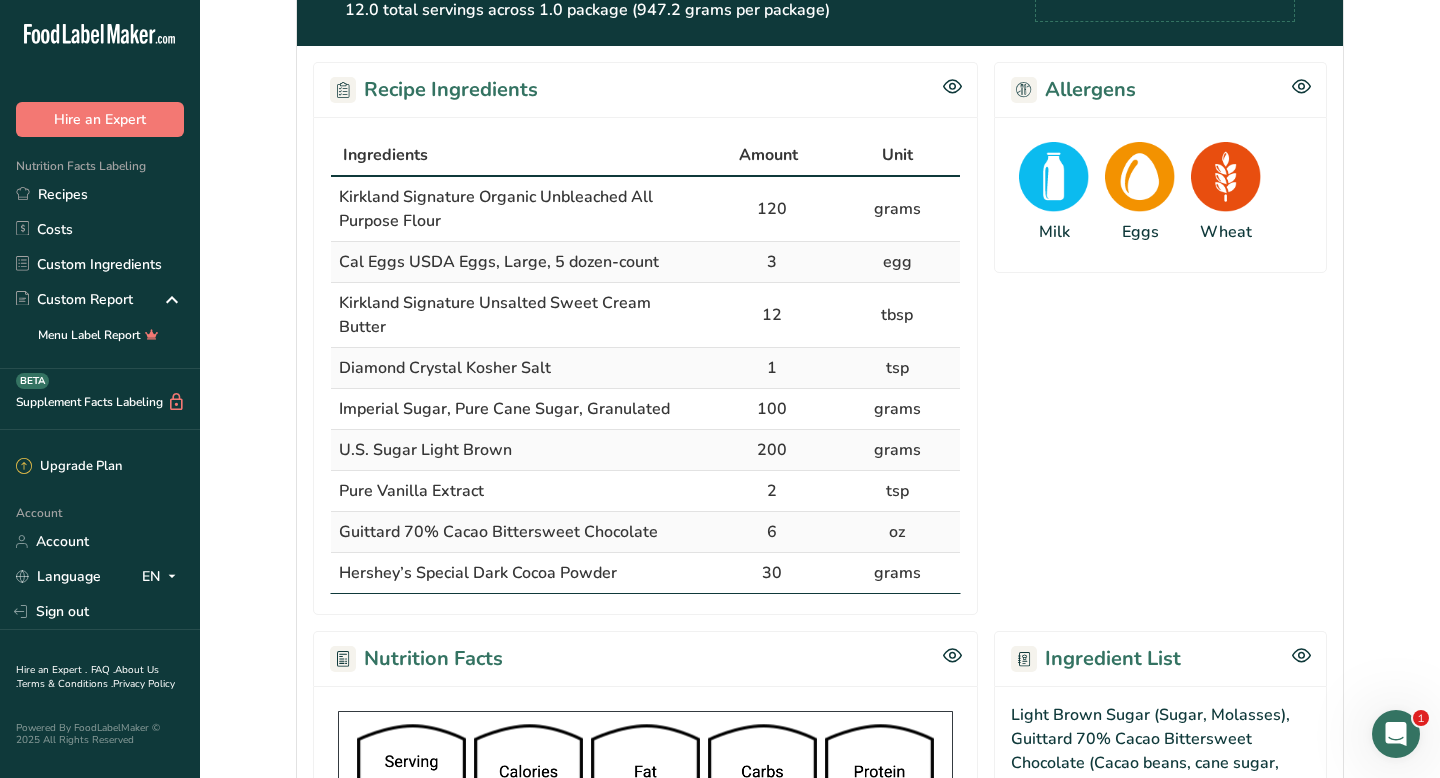 scroll, scrollTop: 344, scrollLeft: 0, axis: vertical 